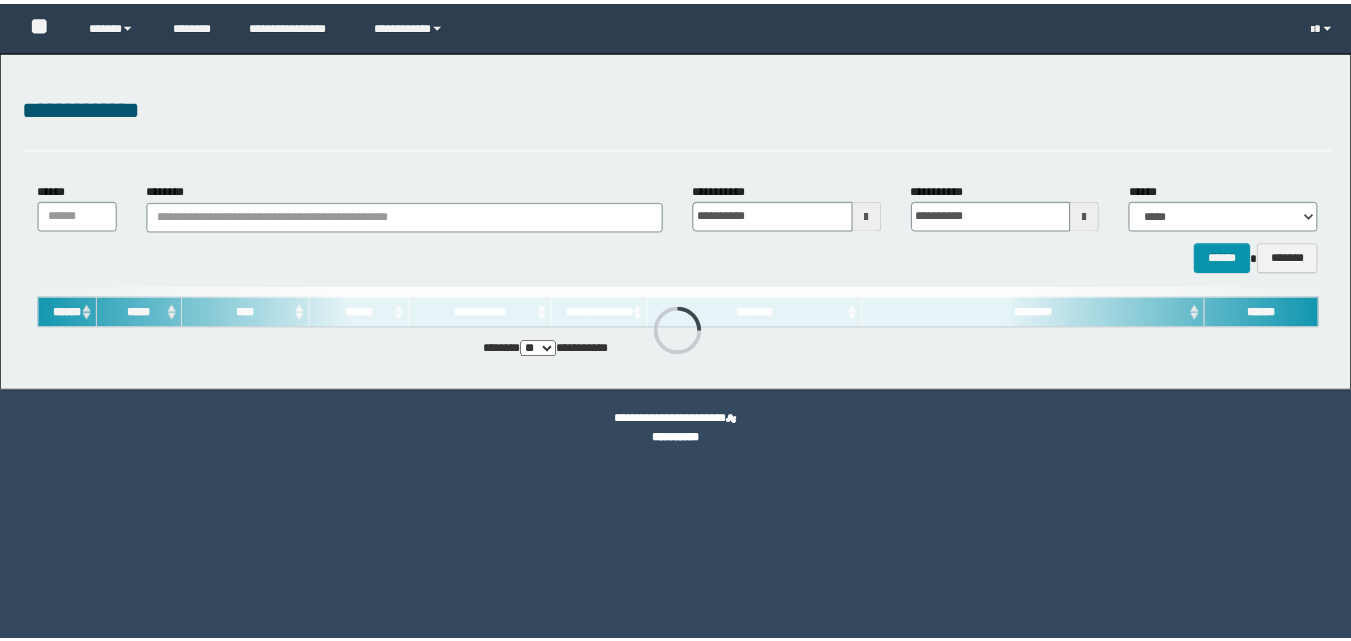 scroll, scrollTop: 0, scrollLeft: 0, axis: both 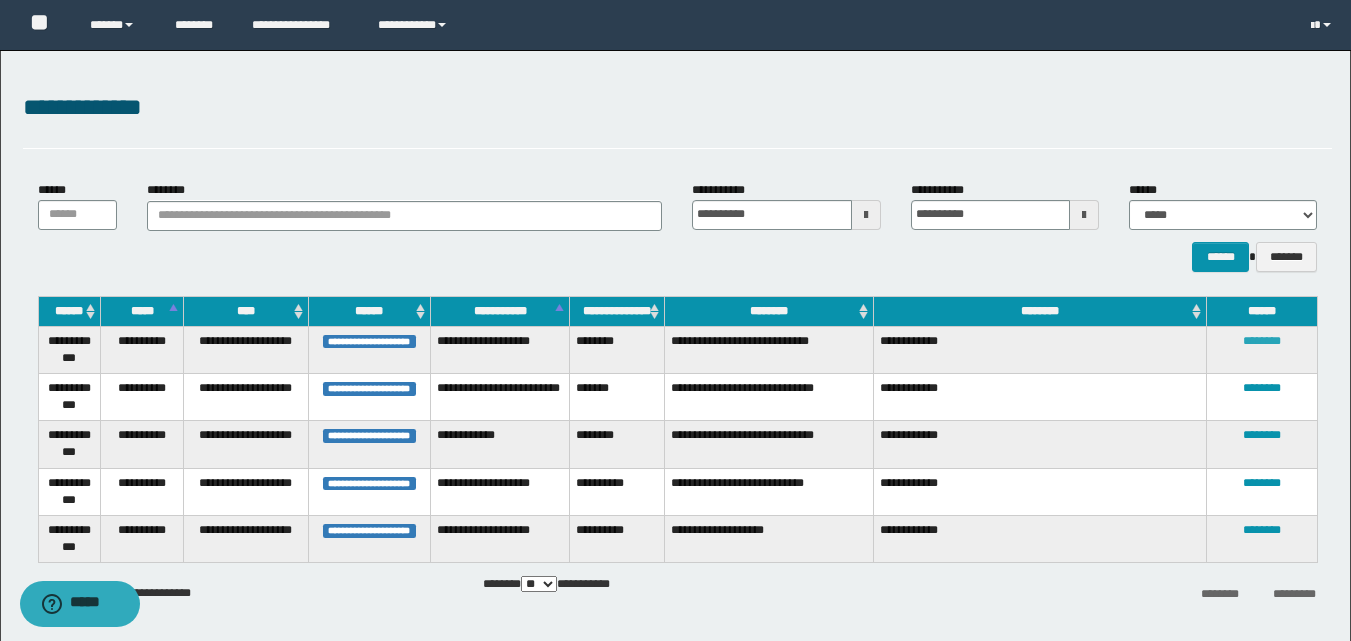 click on "********" at bounding box center [1262, 341] 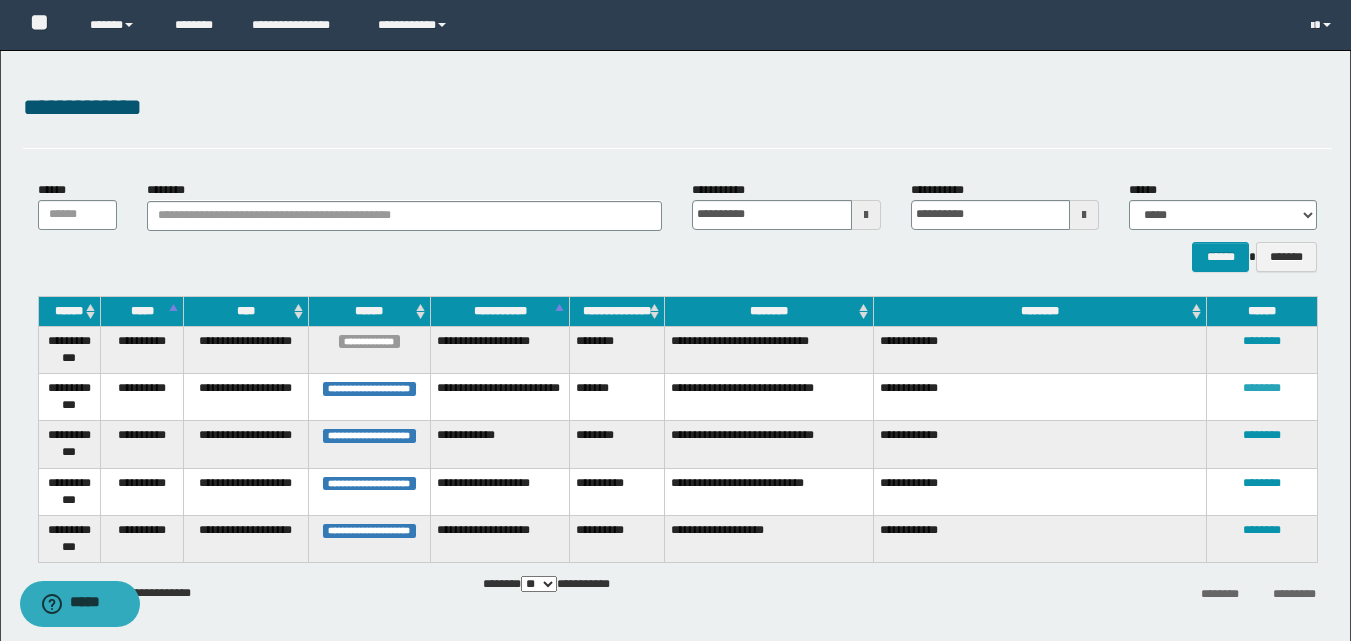 click on "********" at bounding box center (1262, 388) 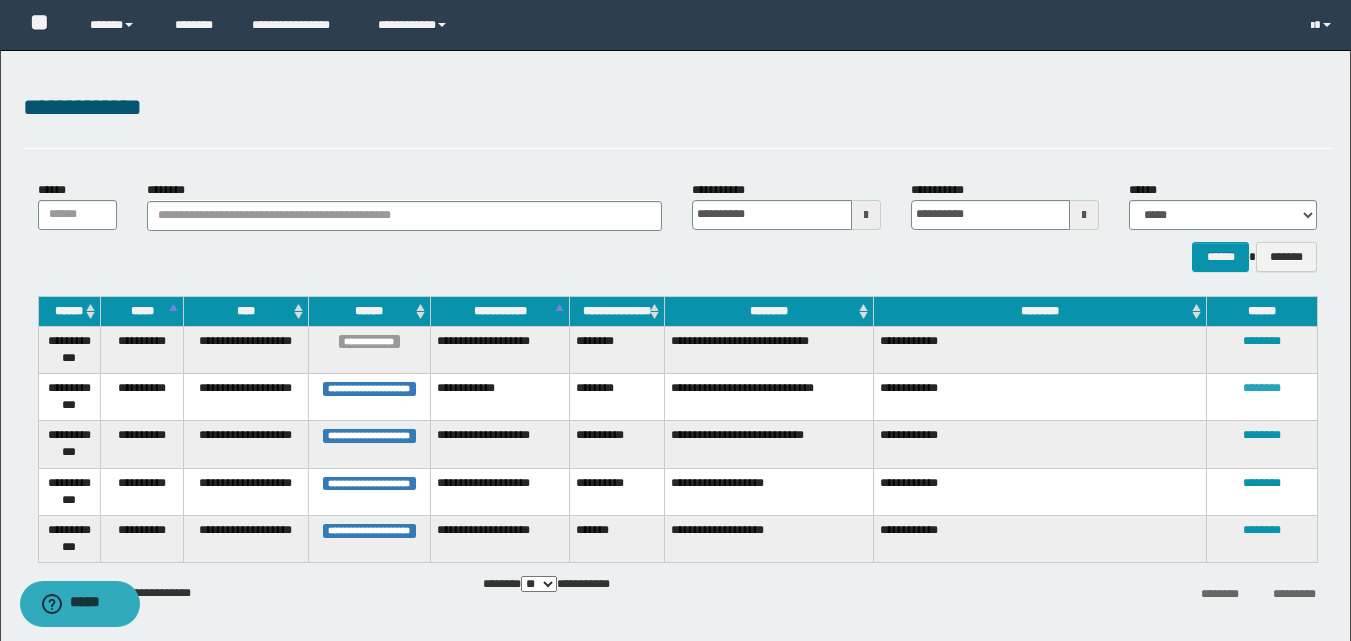 click on "********" at bounding box center (1262, 388) 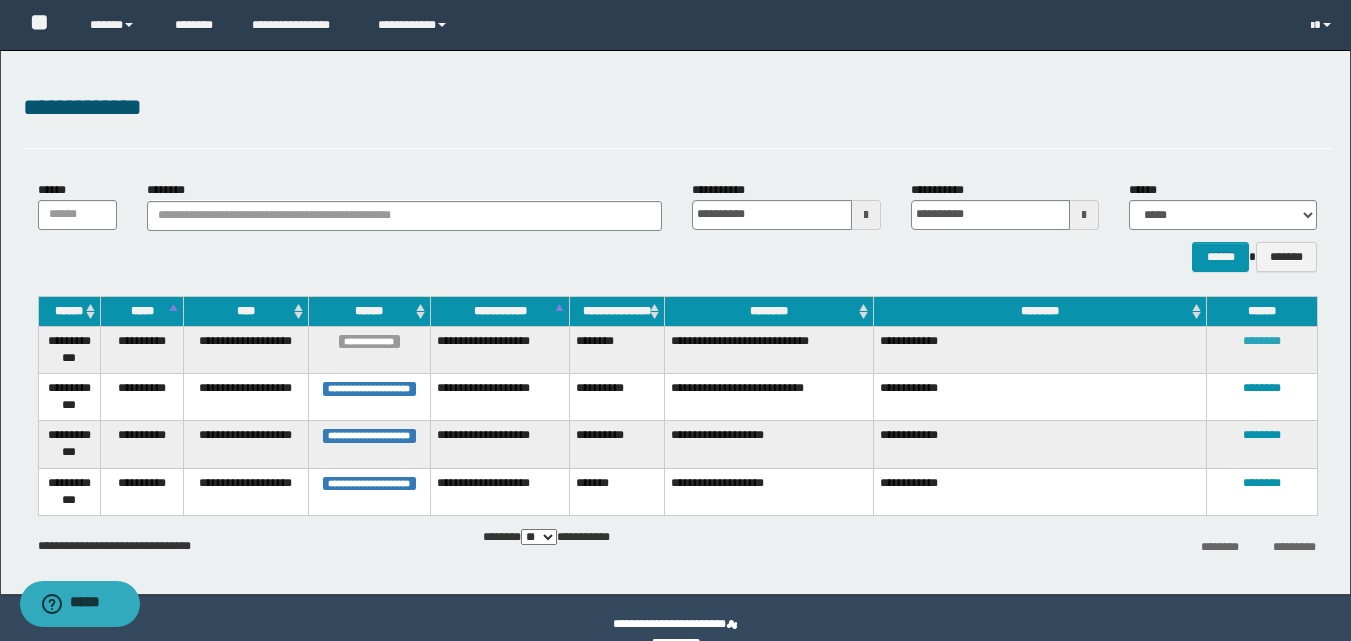 click on "********" at bounding box center [1262, 341] 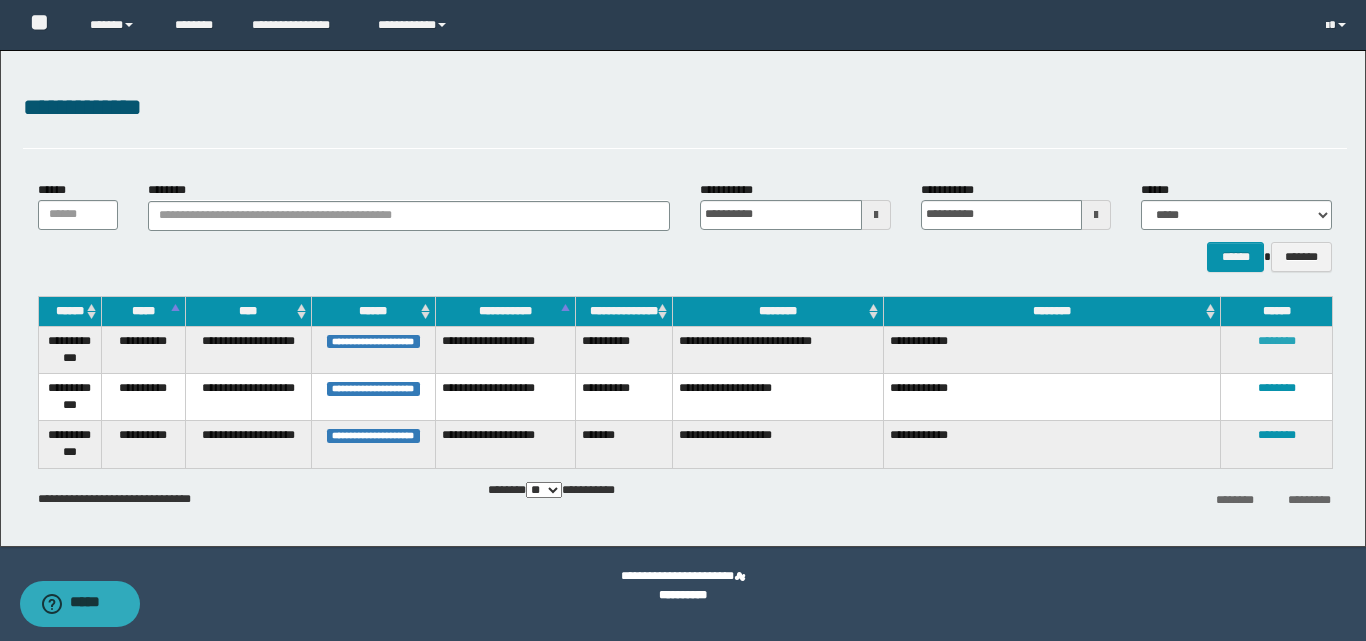 click on "********" at bounding box center [1277, 341] 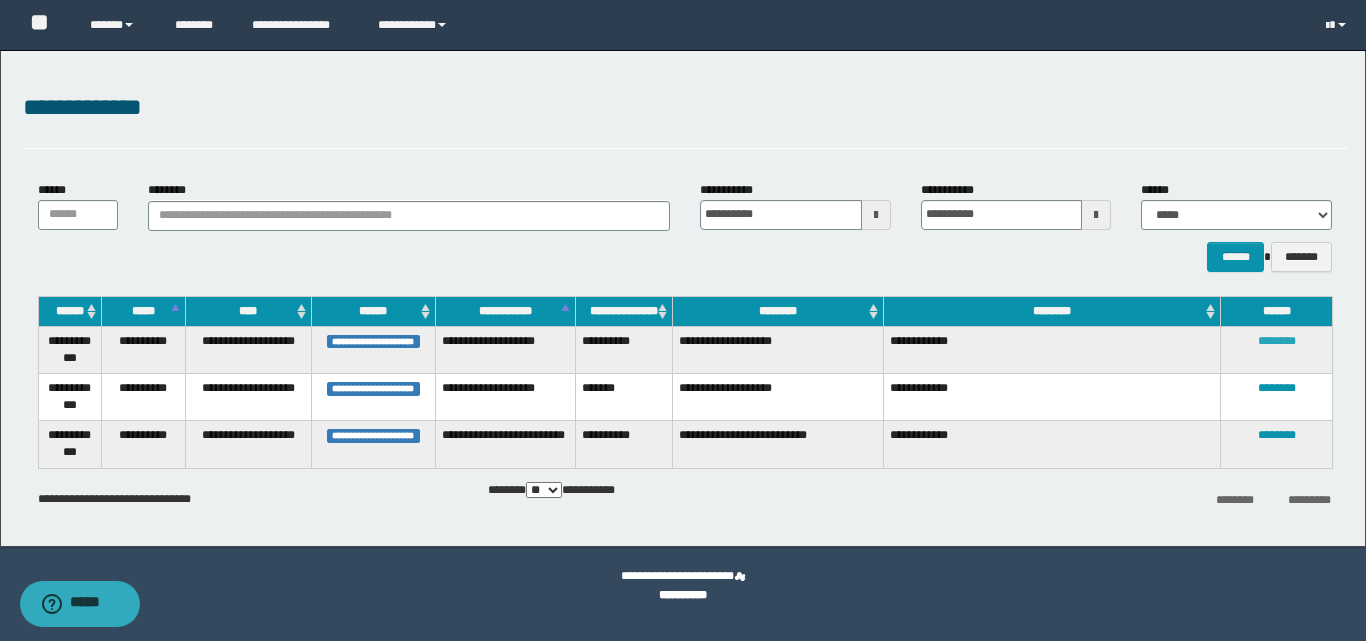 click on "********" at bounding box center [1277, 341] 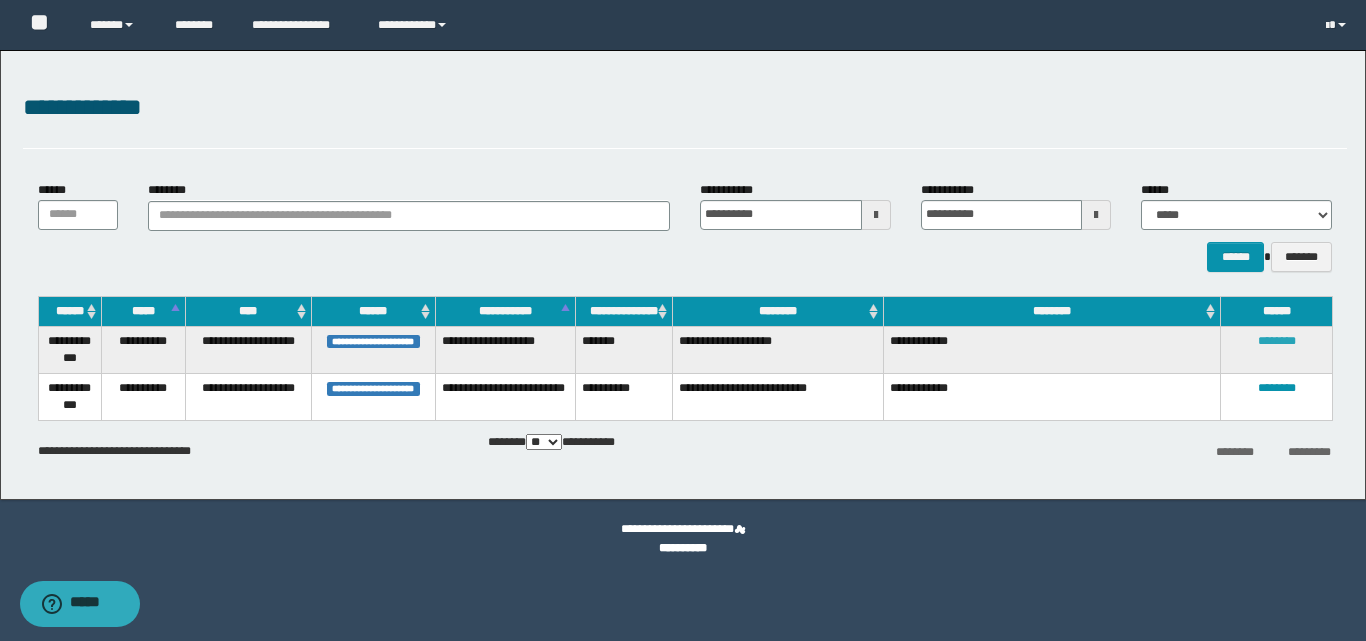 click on "********" at bounding box center [1277, 341] 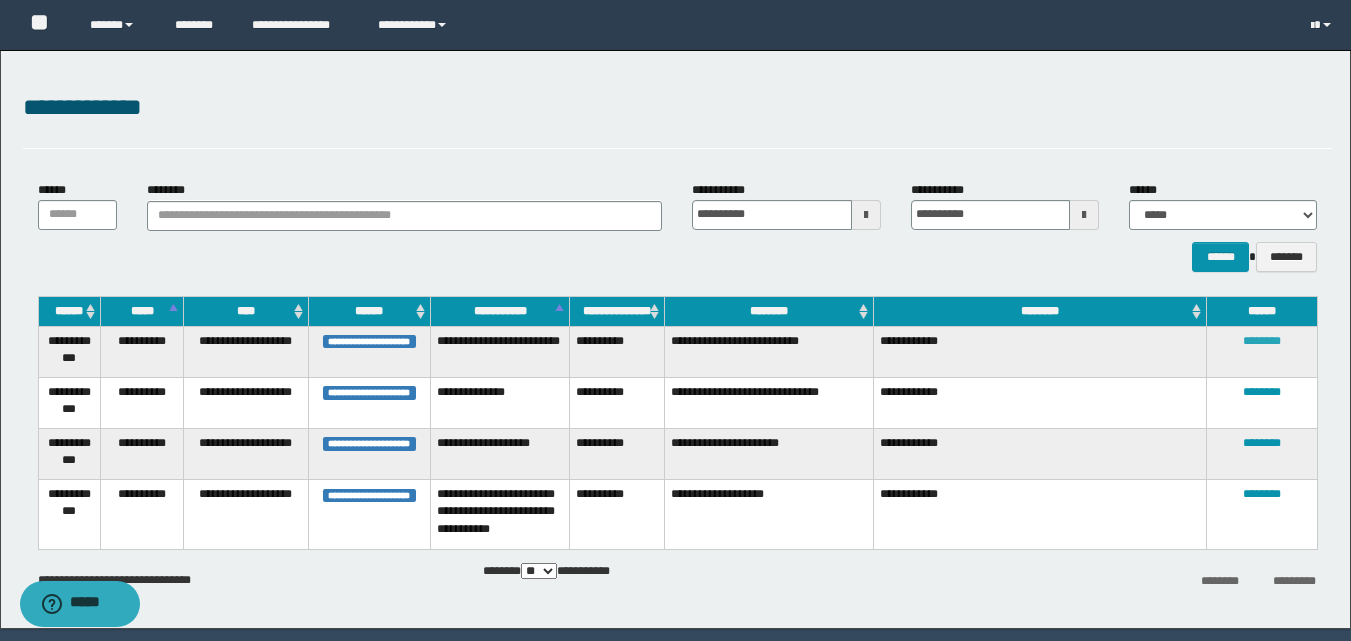 click on "********" at bounding box center [1262, 341] 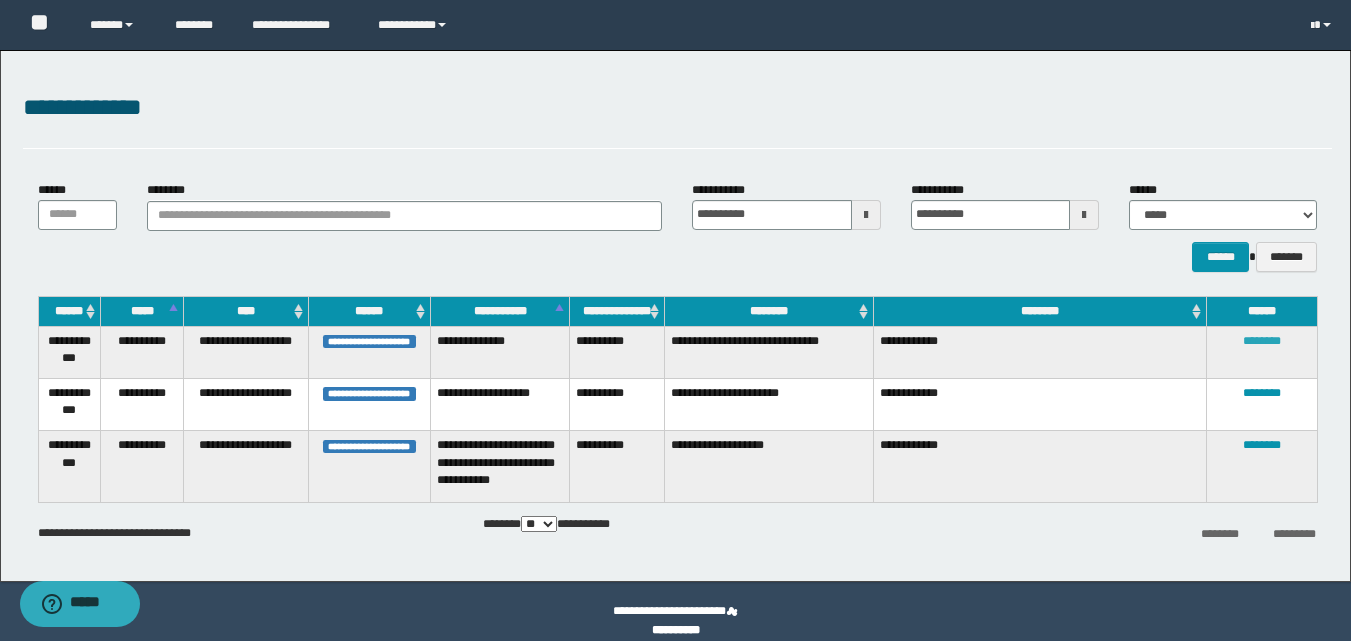 click on "********" at bounding box center (1262, 341) 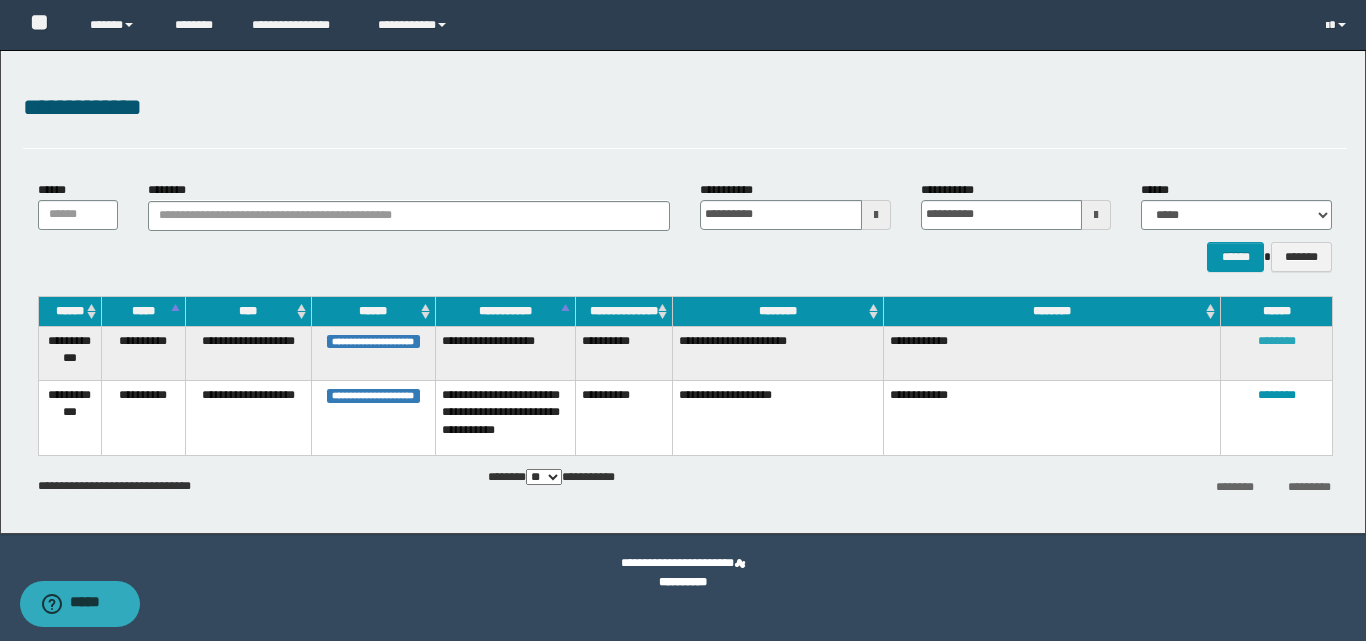 click on "********" at bounding box center (1277, 341) 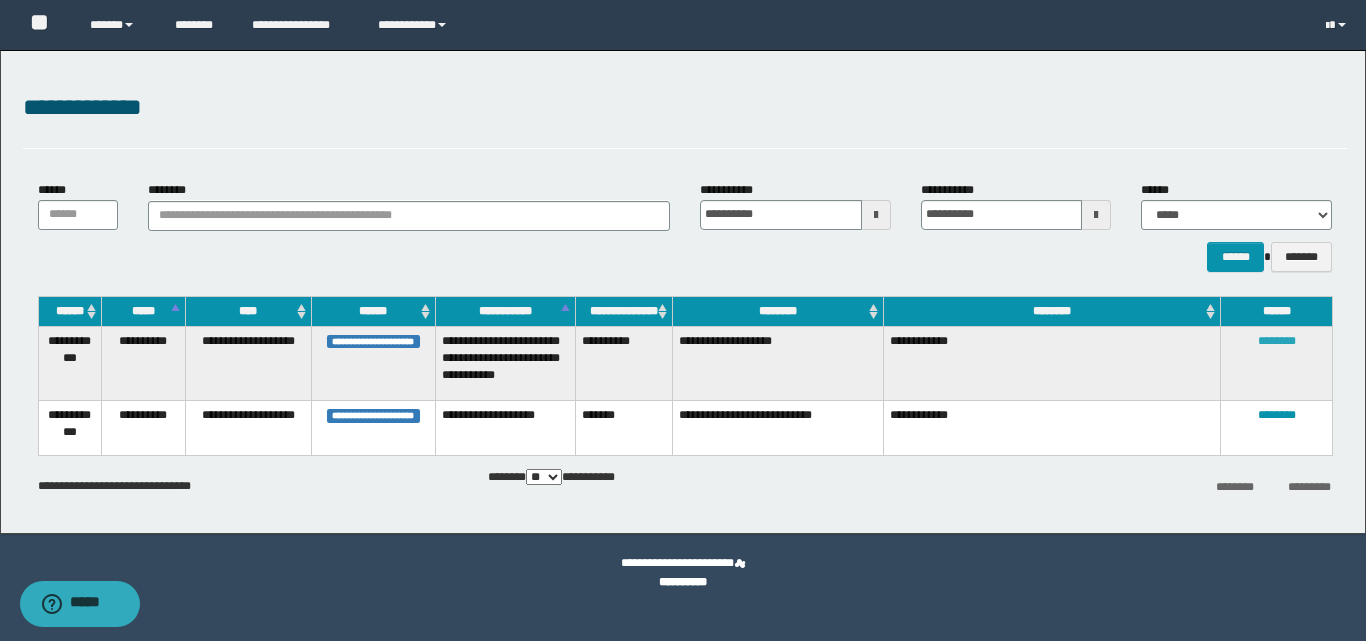 click on "********" at bounding box center [1277, 341] 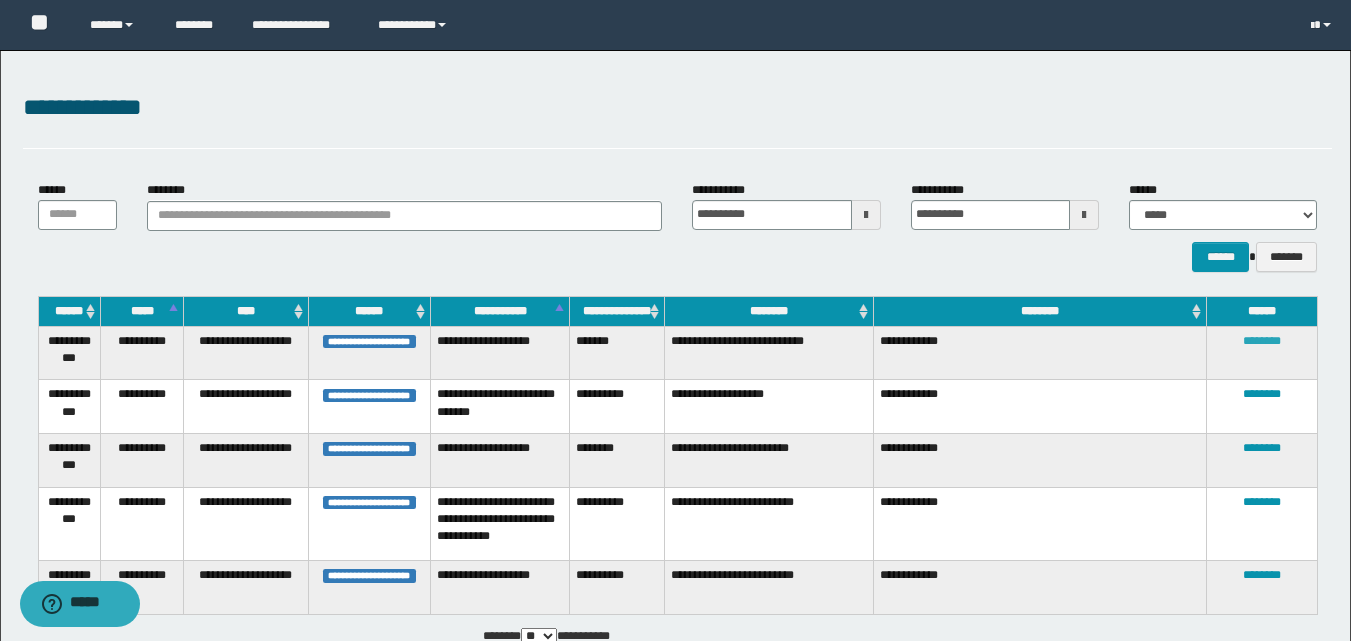 click on "********" at bounding box center (1262, 341) 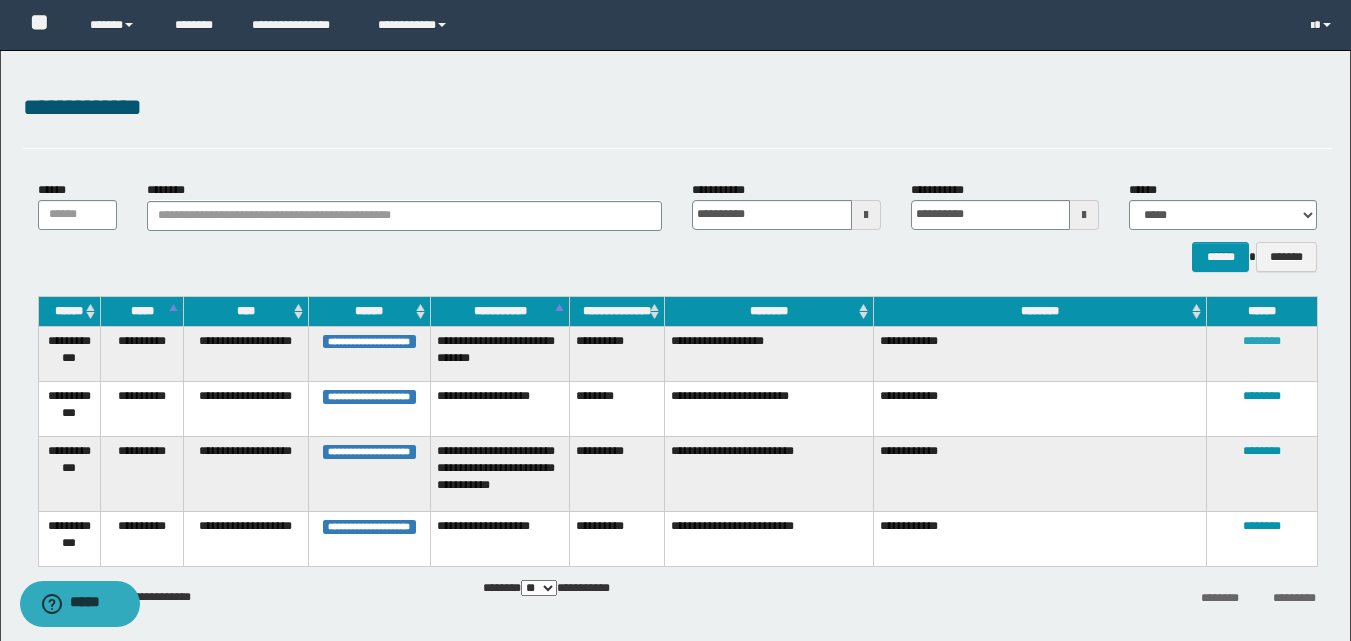 click on "********" at bounding box center [1262, 341] 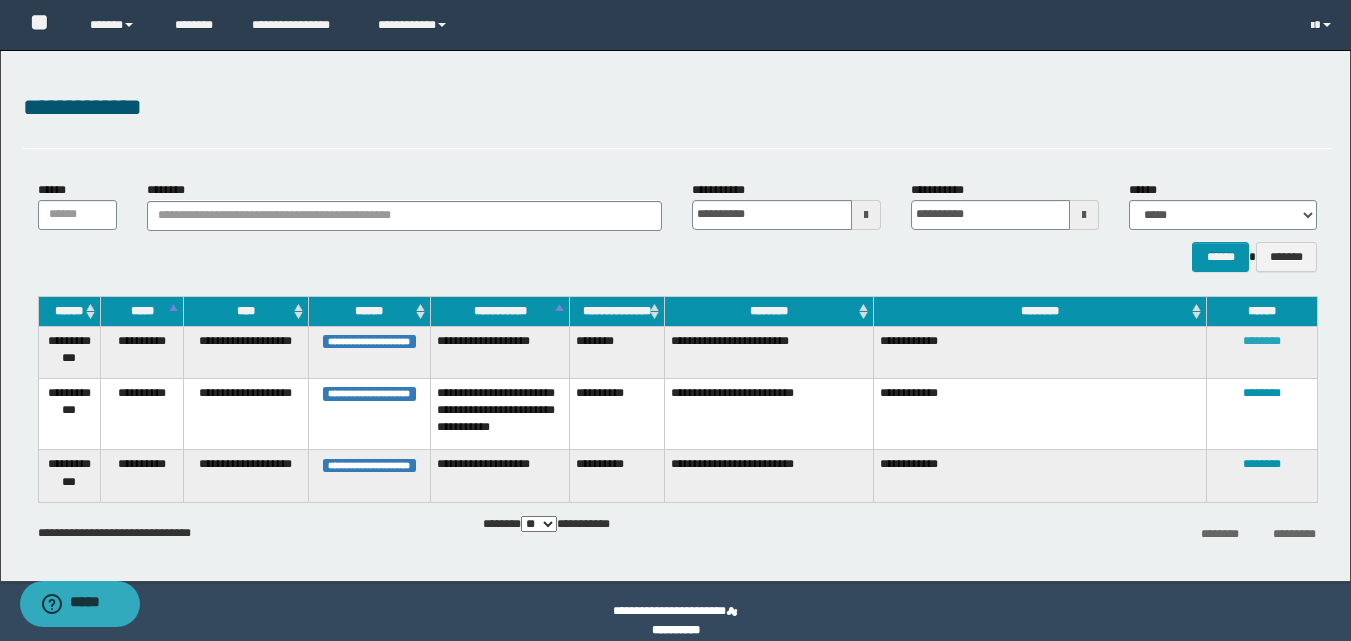 click on "********" at bounding box center [1262, 341] 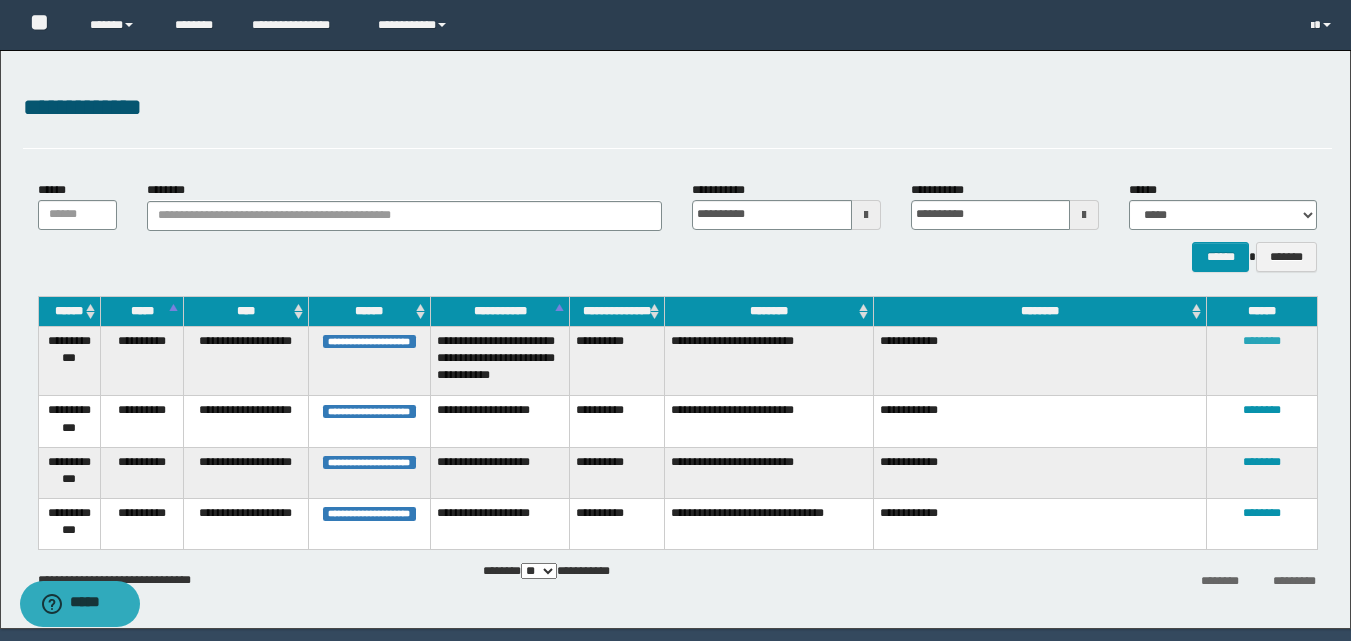 click on "********" at bounding box center (1262, 341) 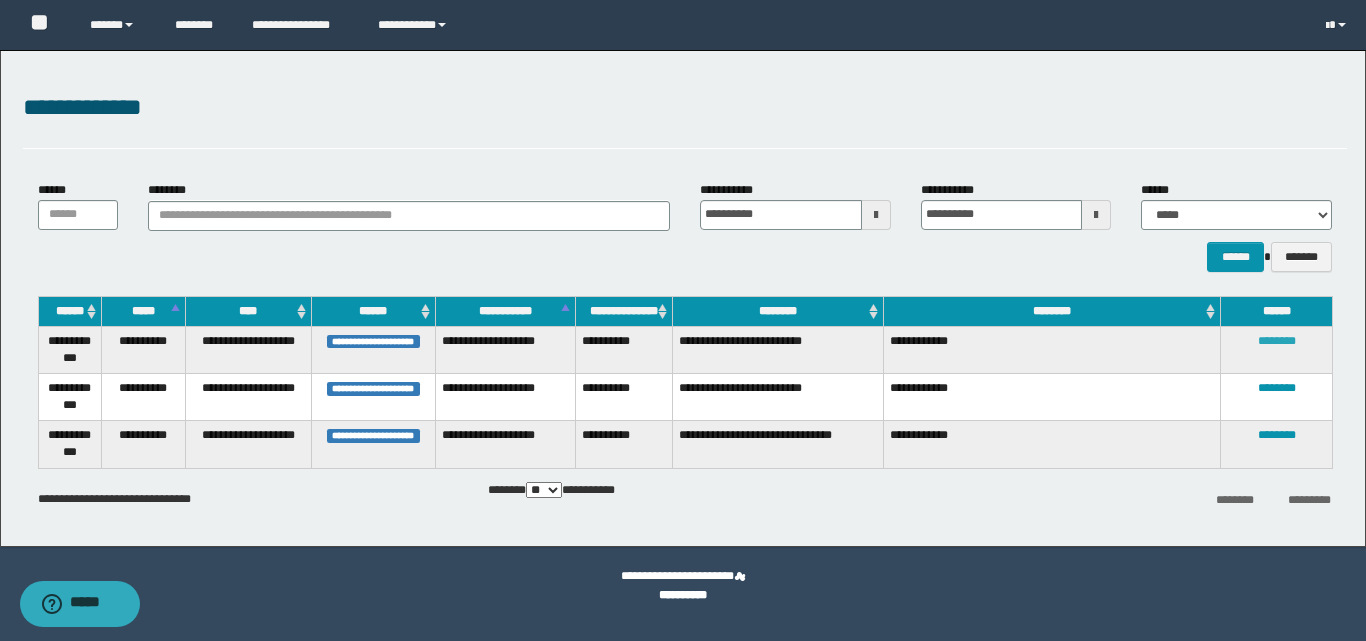 click on "********" at bounding box center [1277, 341] 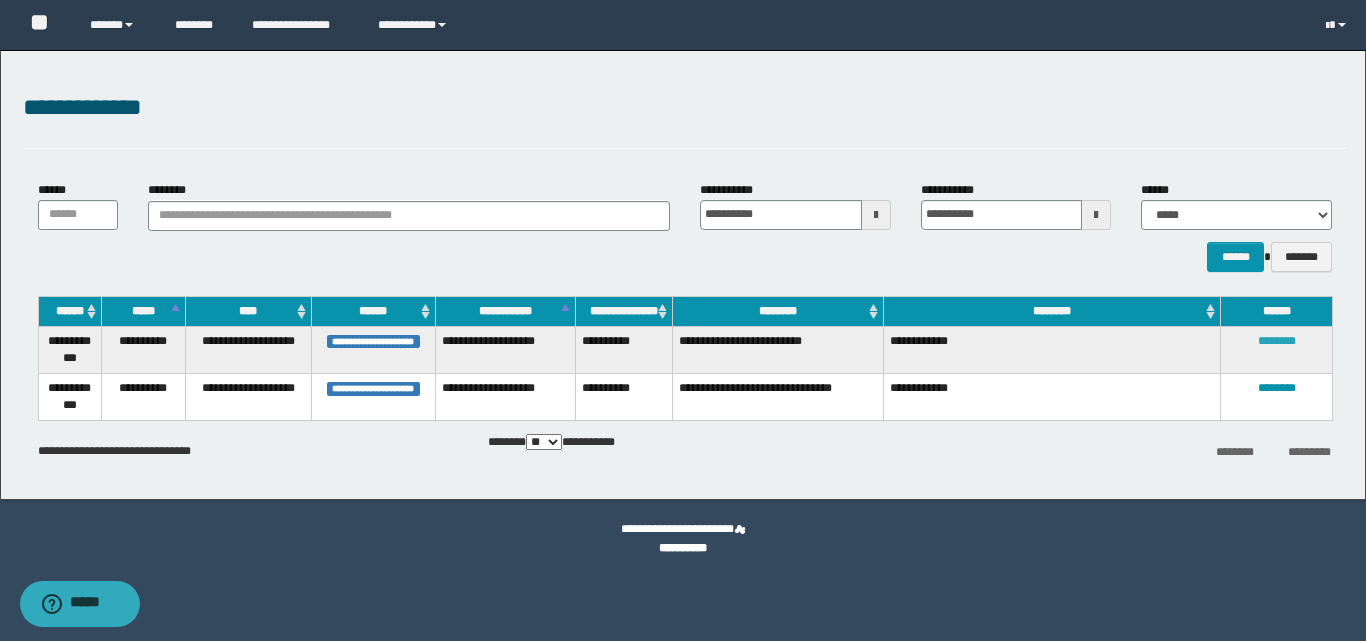 click on "********" at bounding box center (1277, 341) 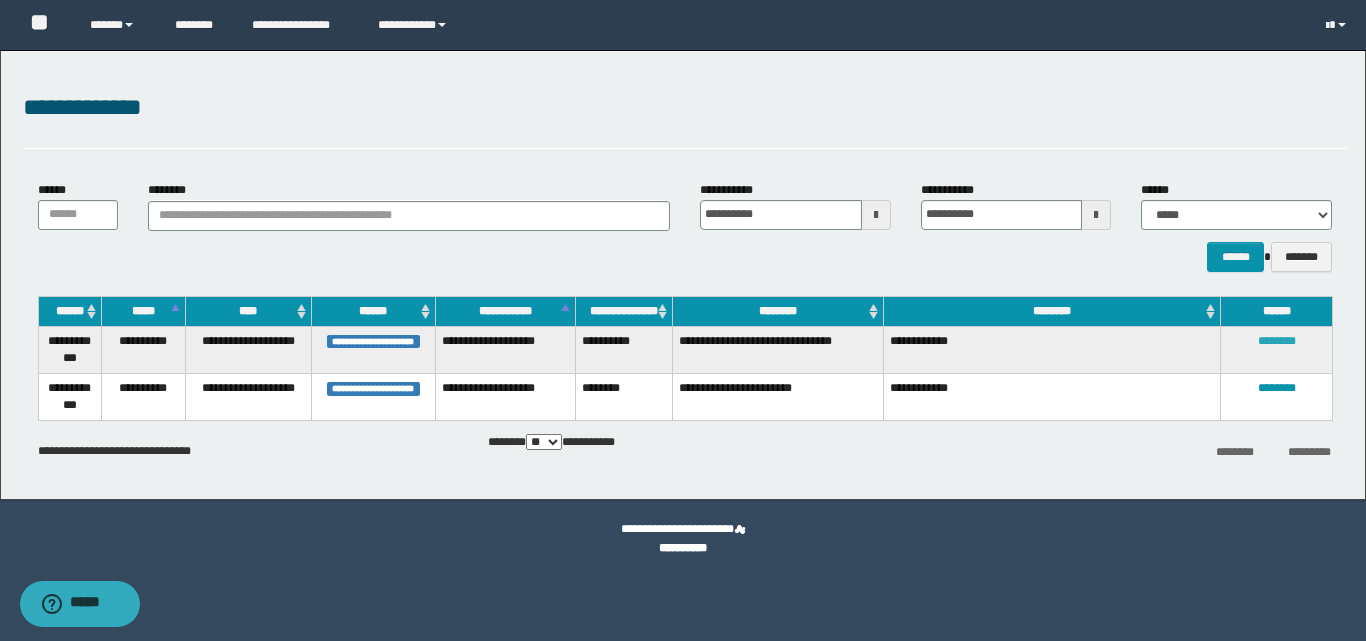 click on "********" at bounding box center [1277, 341] 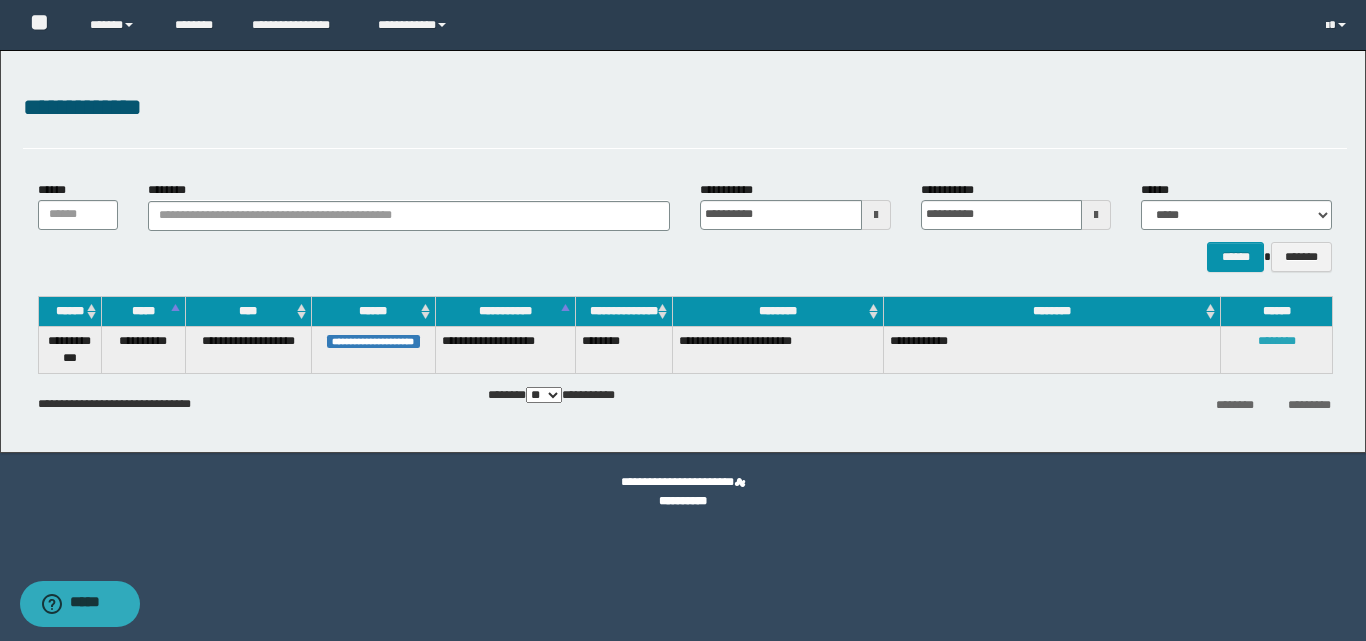 click on "********" at bounding box center (1277, 341) 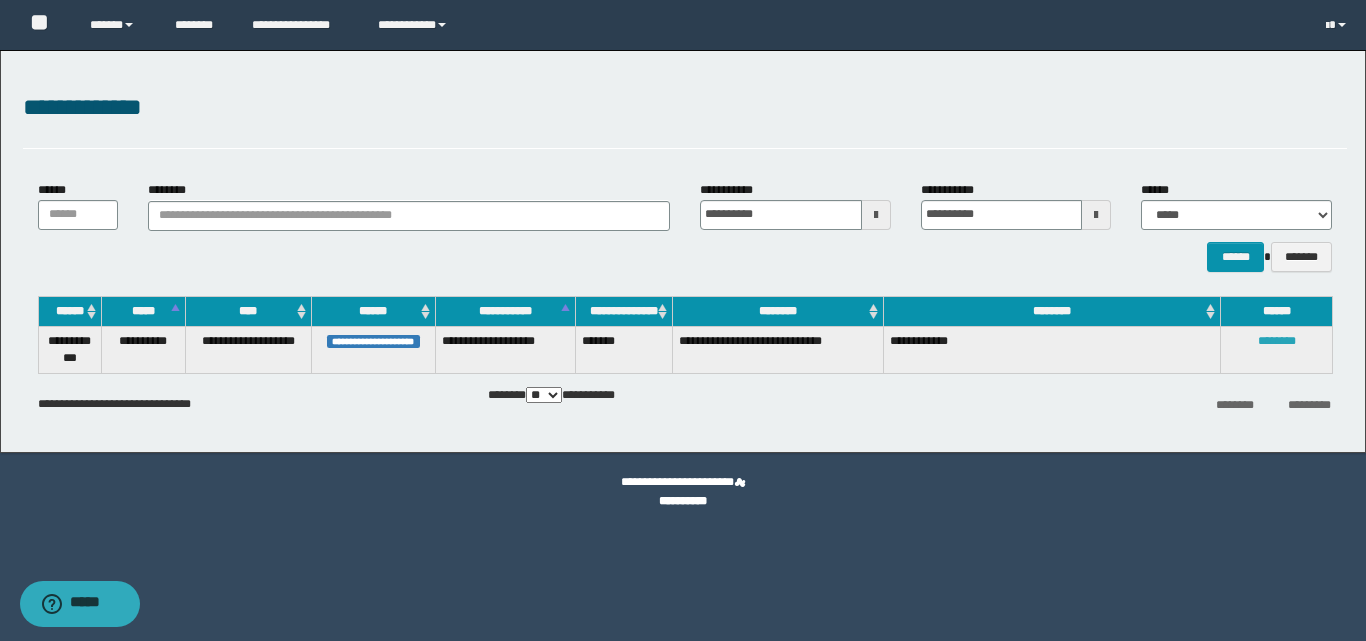 click on "********" at bounding box center [1277, 341] 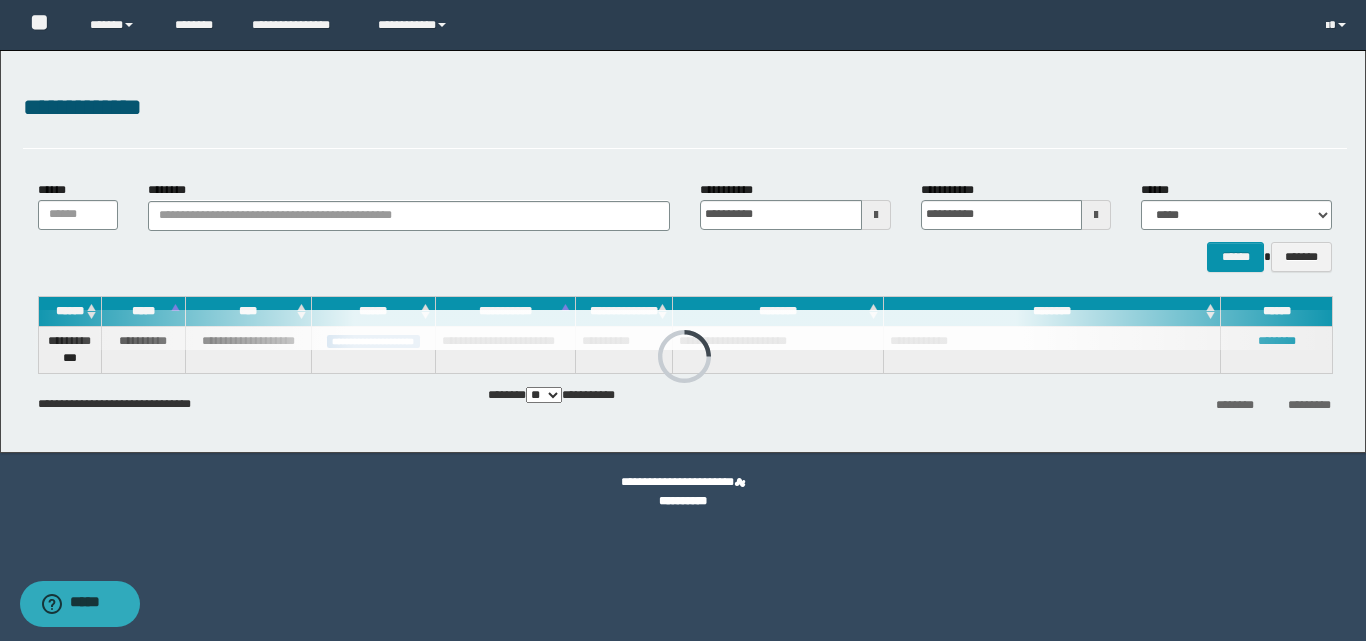 click at bounding box center (685, 330) 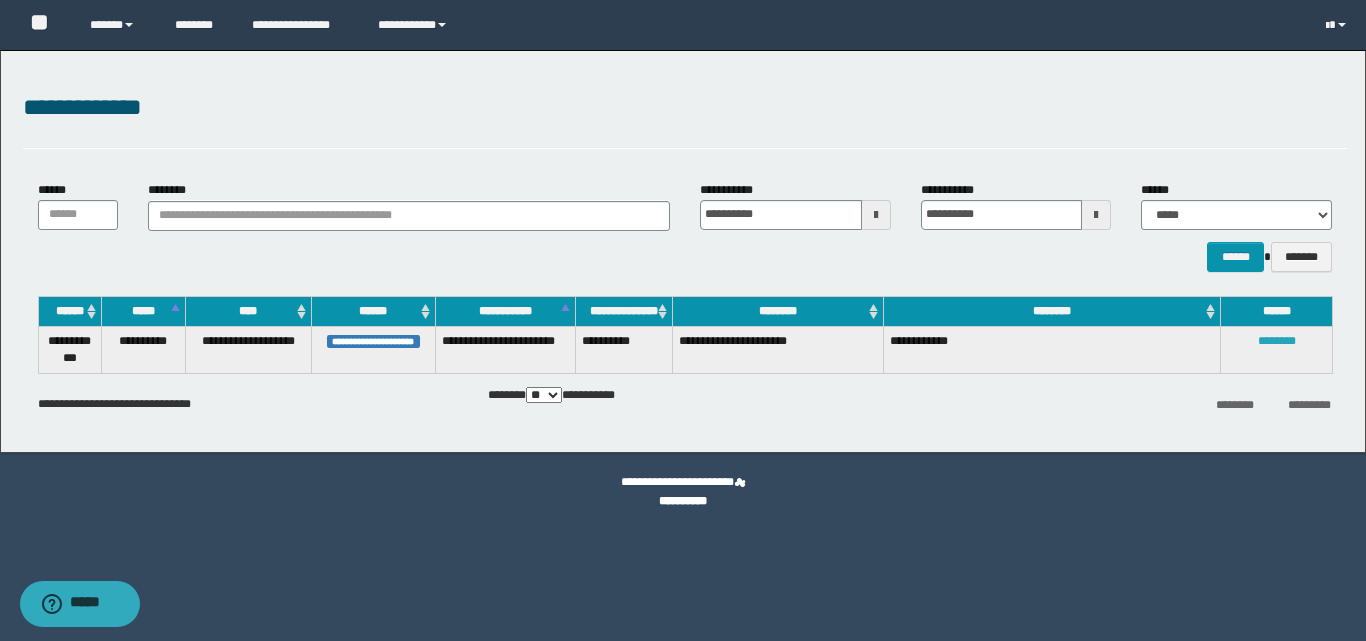 click on "********" at bounding box center (1277, 341) 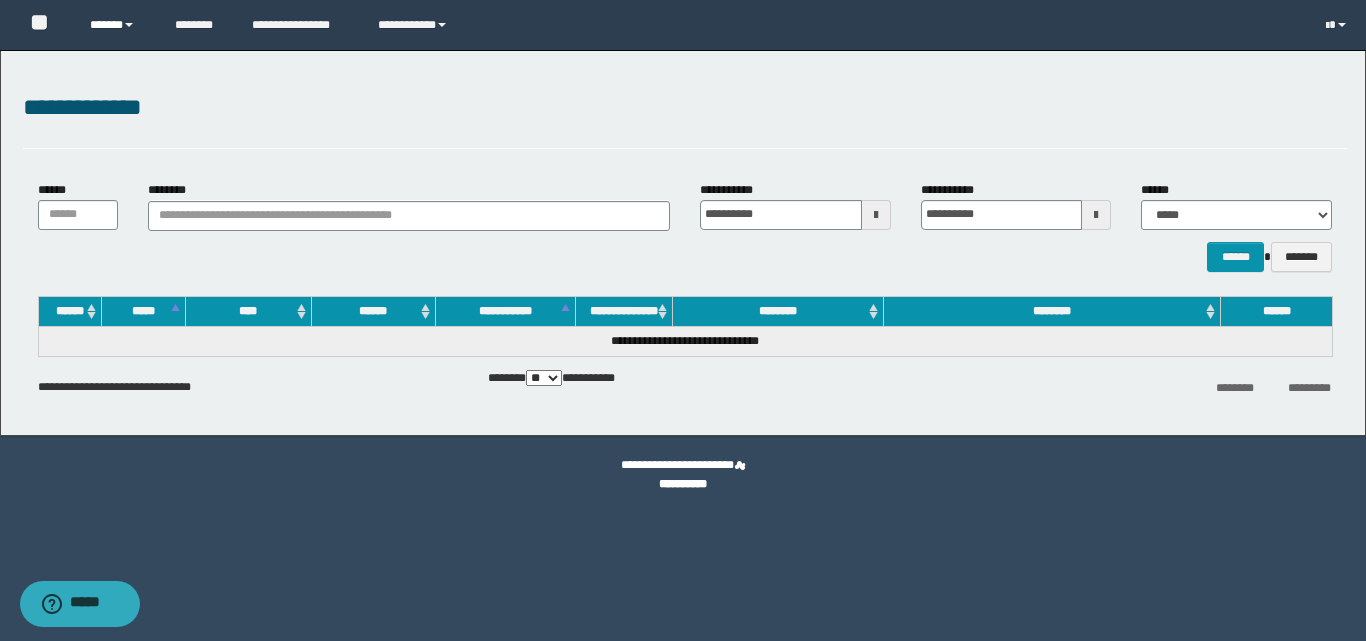 click on "******" at bounding box center [117, 25] 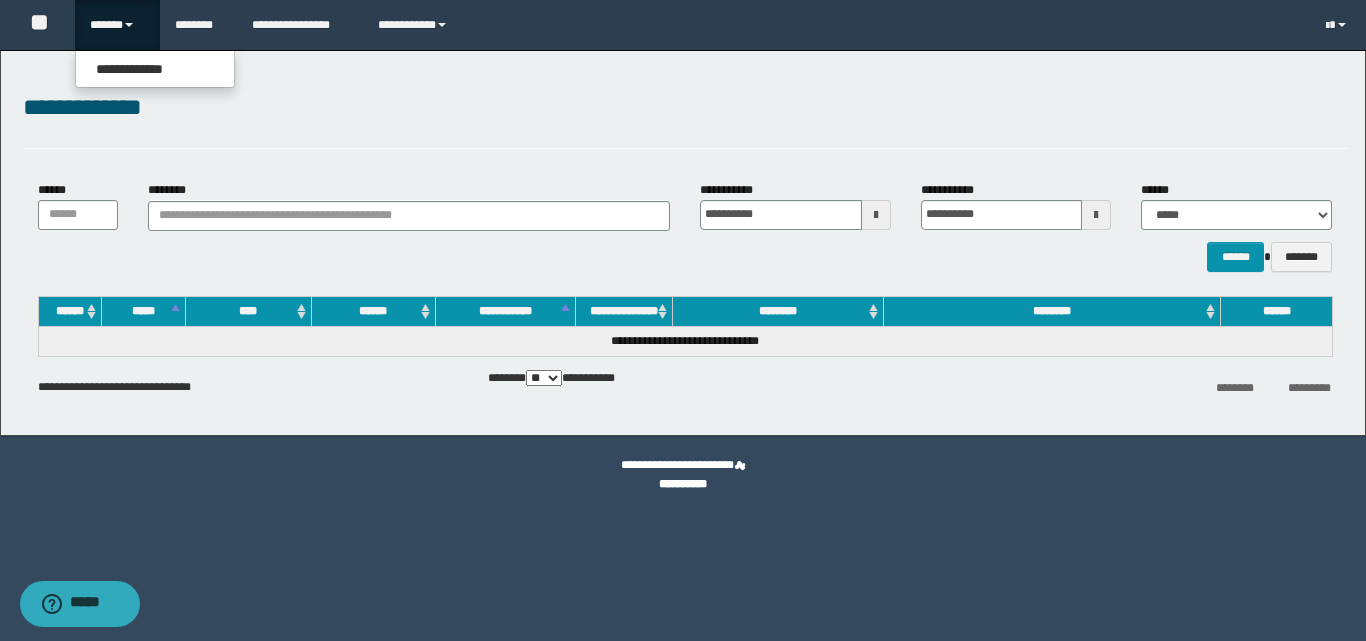 click on "**********" at bounding box center [155, 69] 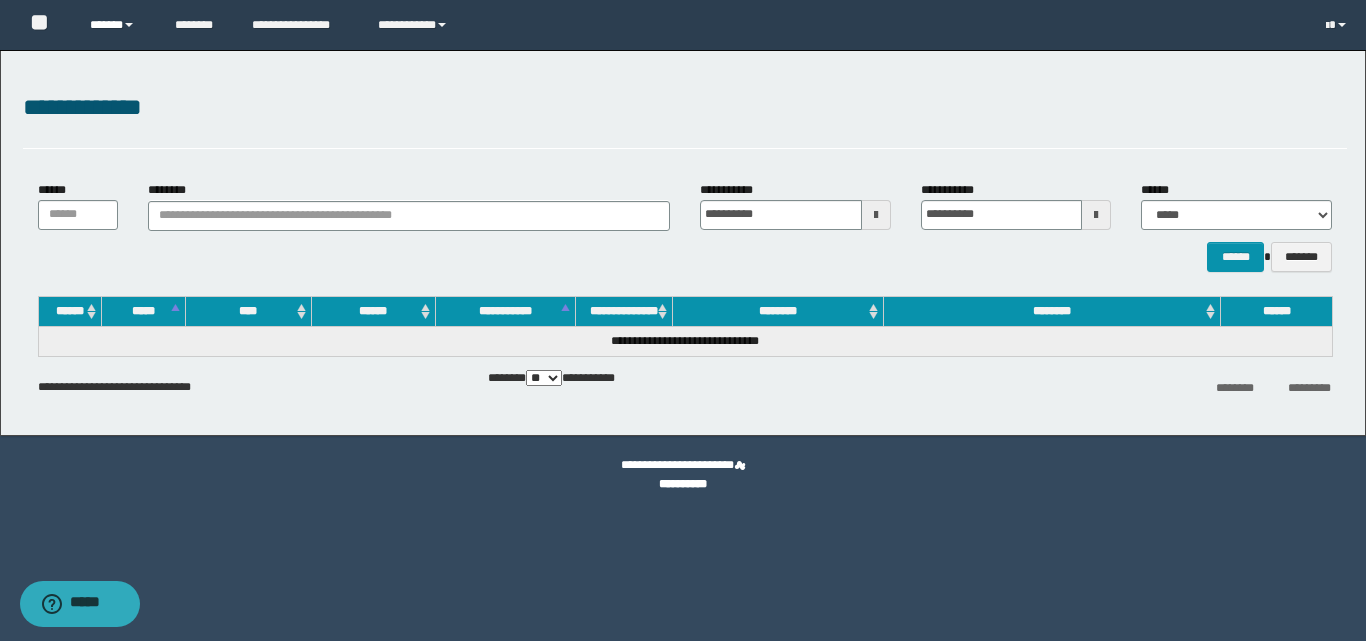 drag, startPoint x: 140, startPoint y: 18, endPoint x: 150, endPoint y: 73, distance: 55.9017 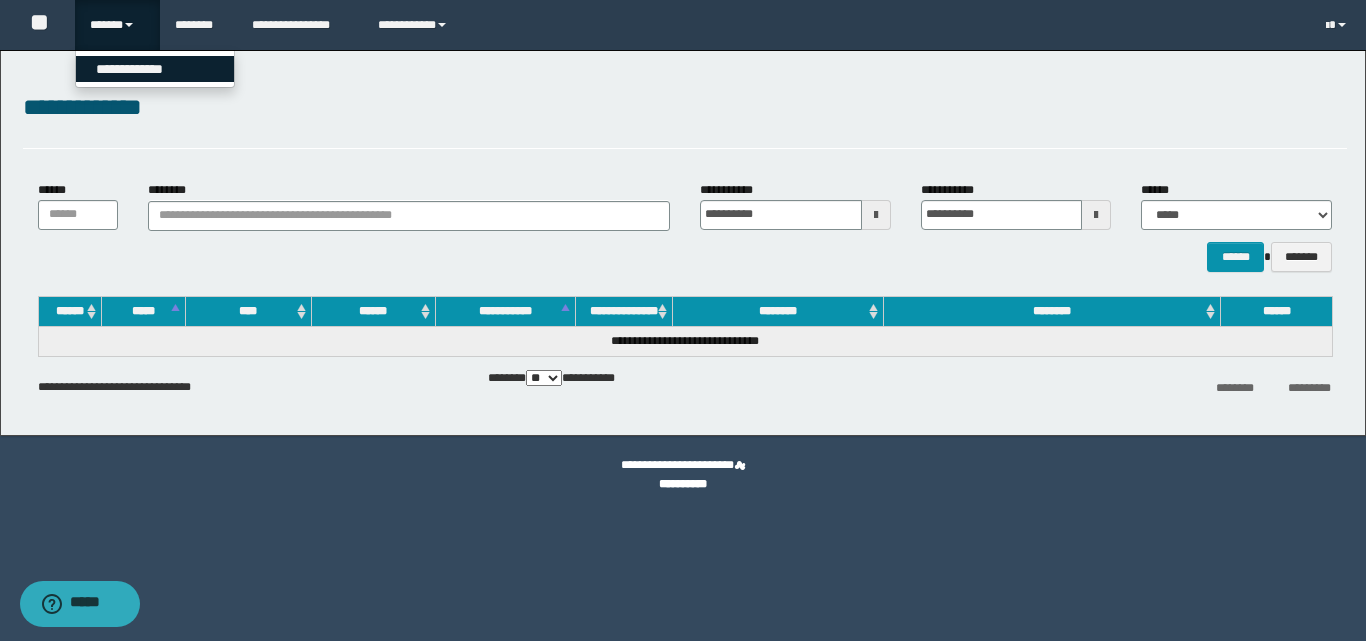 click on "**********" at bounding box center (155, 69) 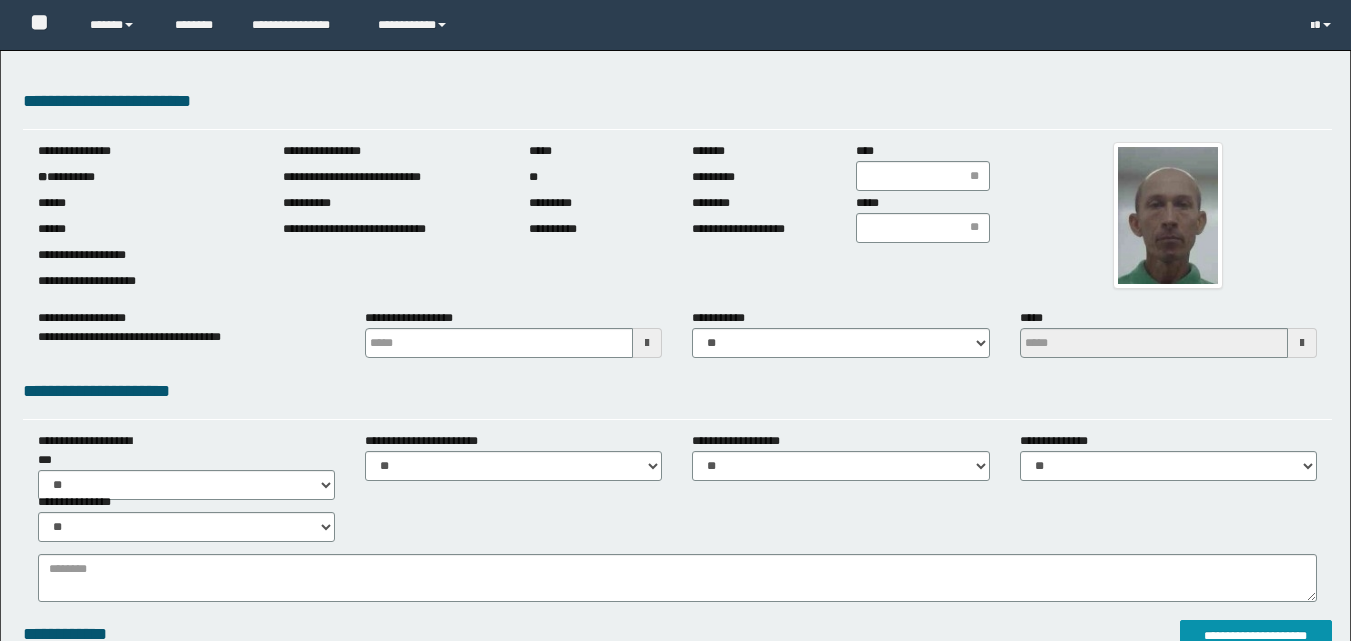 scroll, scrollTop: 0, scrollLeft: 0, axis: both 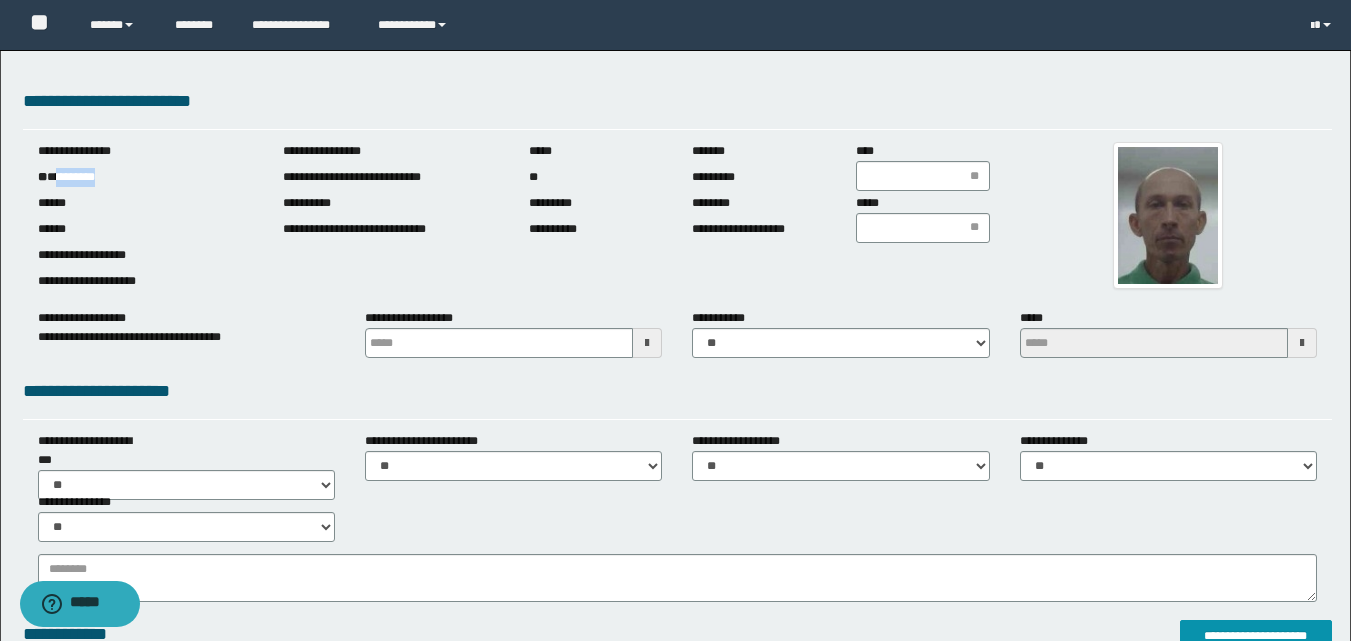 drag, startPoint x: 59, startPoint y: 174, endPoint x: 155, endPoint y: 174, distance: 96 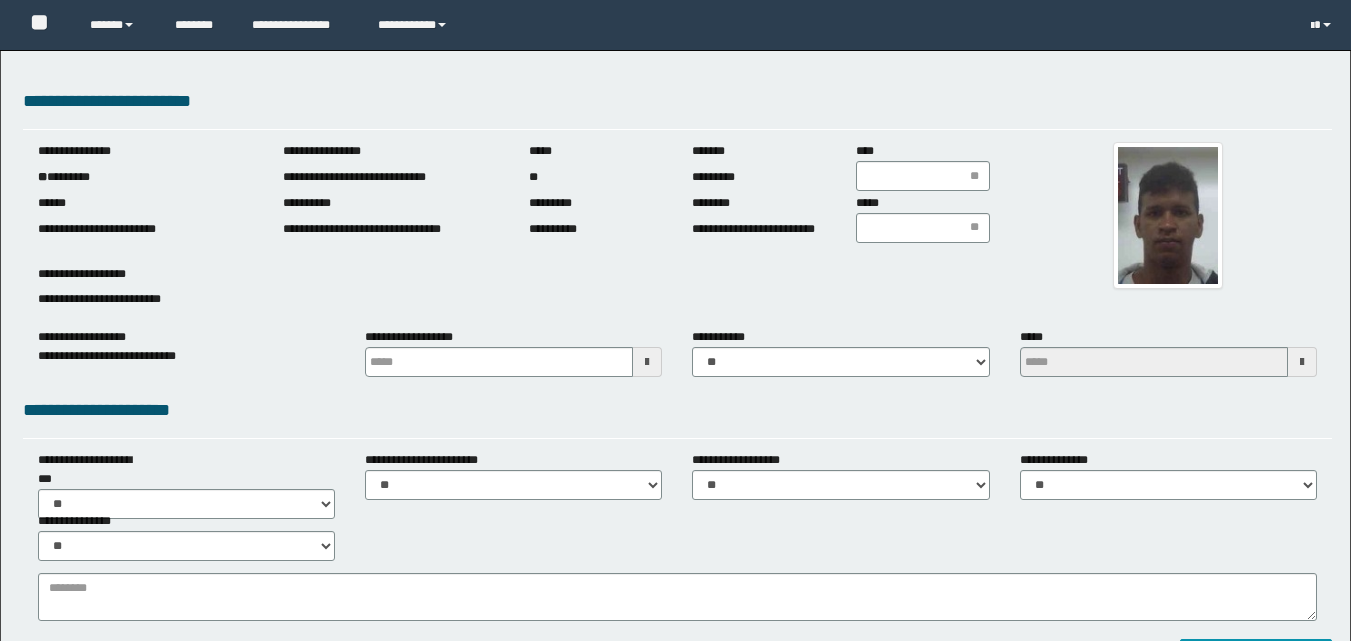scroll, scrollTop: 0, scrollLeft: 0, axis: both 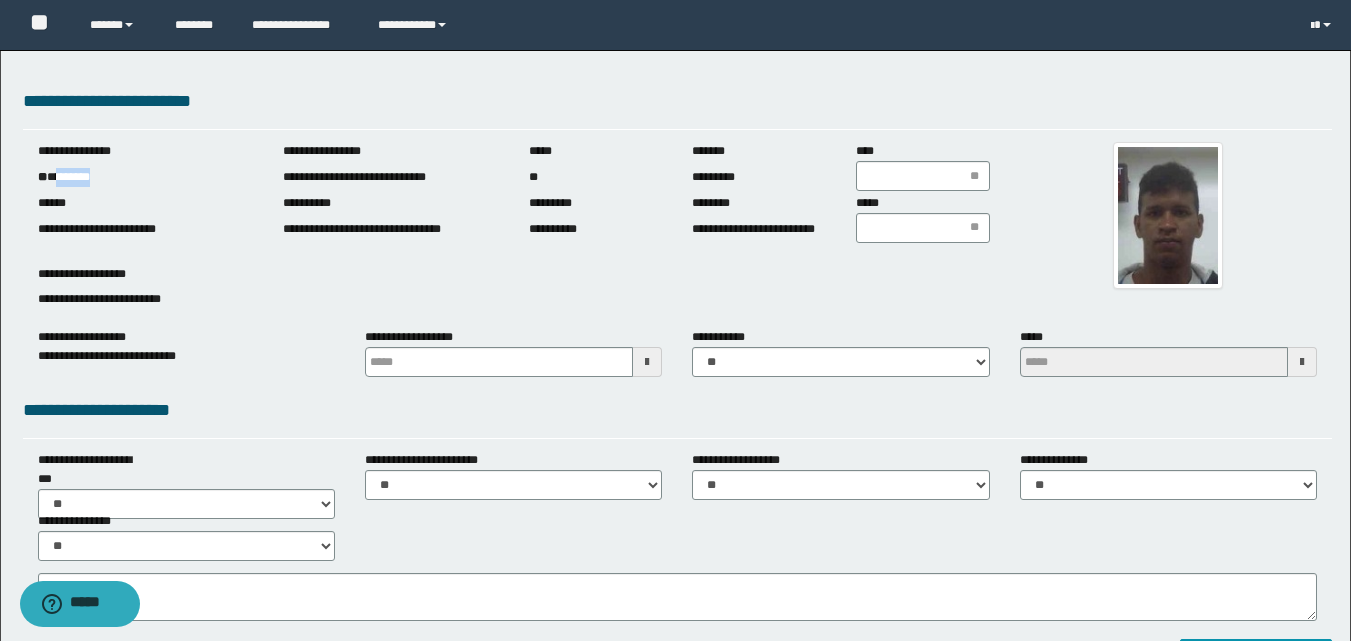 drag, startPoint x: 58, startPoint y: 178, endPoint x: 122, endPoint y: 178, distance: 64 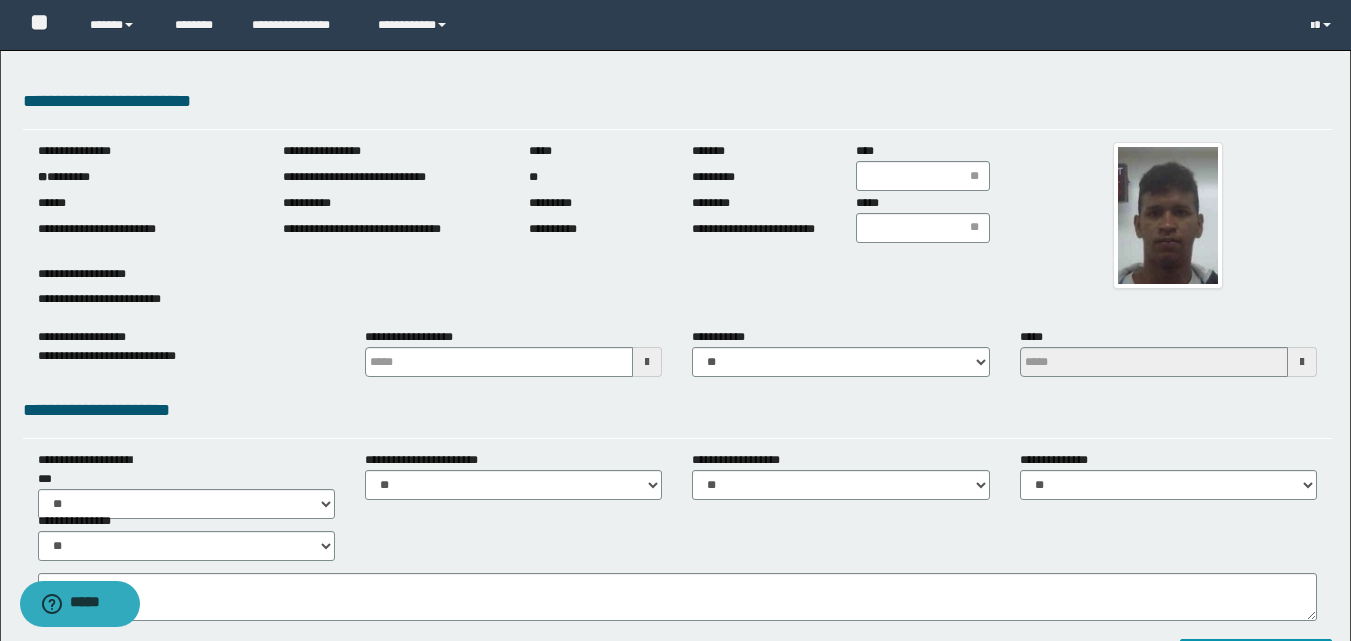 click at bounding box center (647, 362) 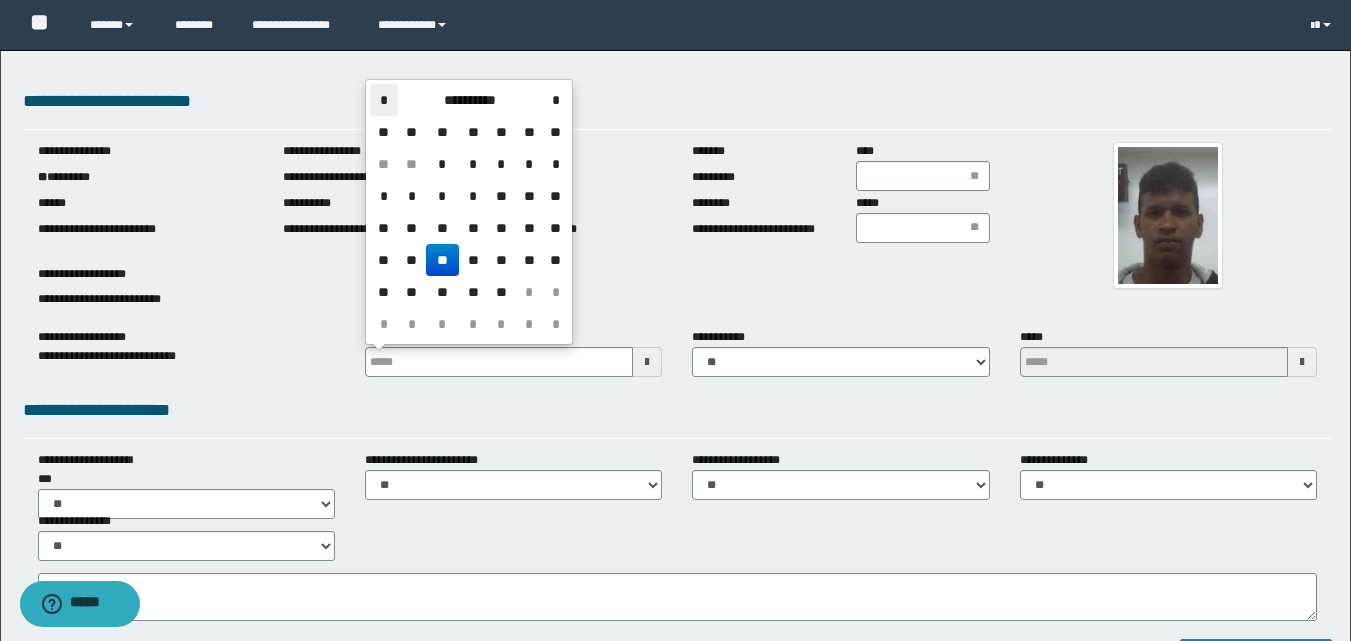 click on "*" at bounding box center (384, 100) 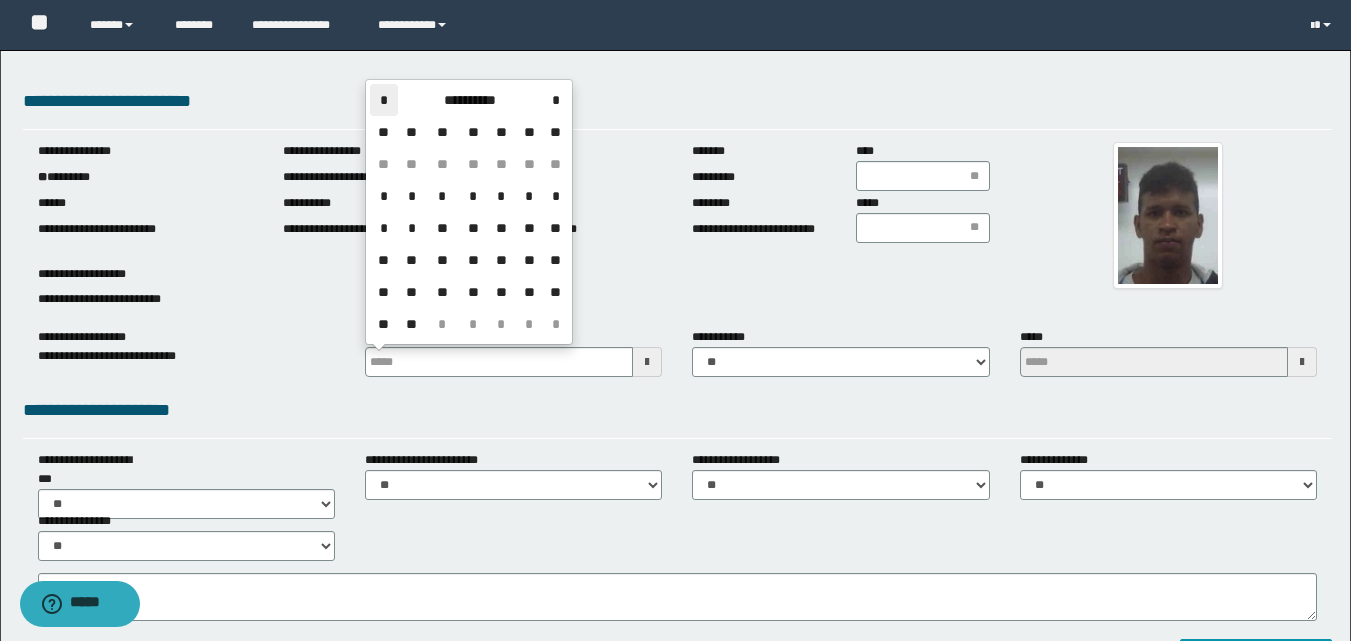 click on "*" at bounding box center (384, 100) 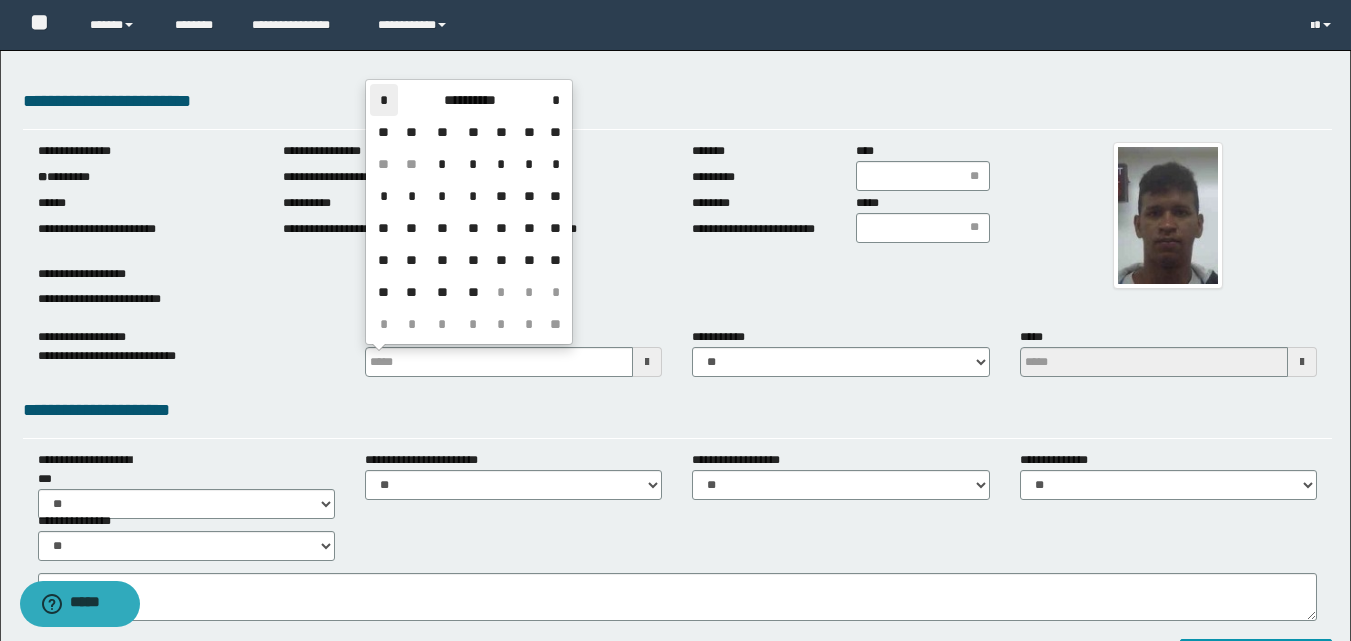 click on "*" at bounding box center (384, 100) 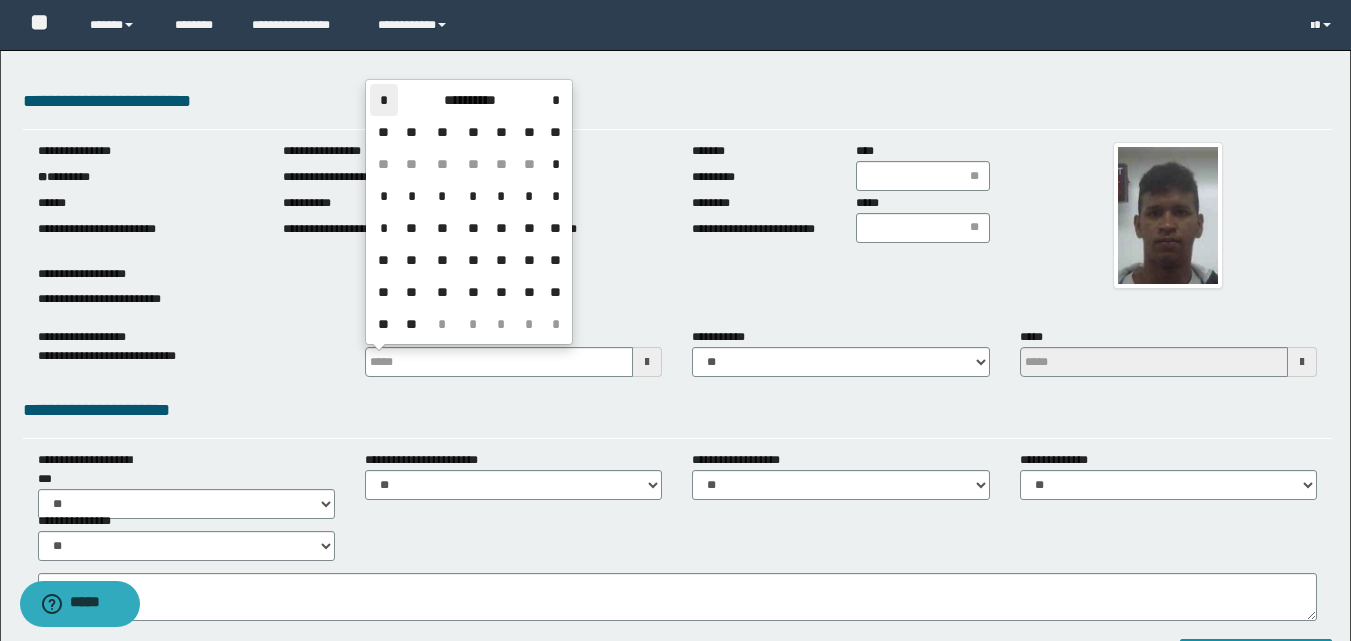 click on "*" at bounding box center (384, 100) 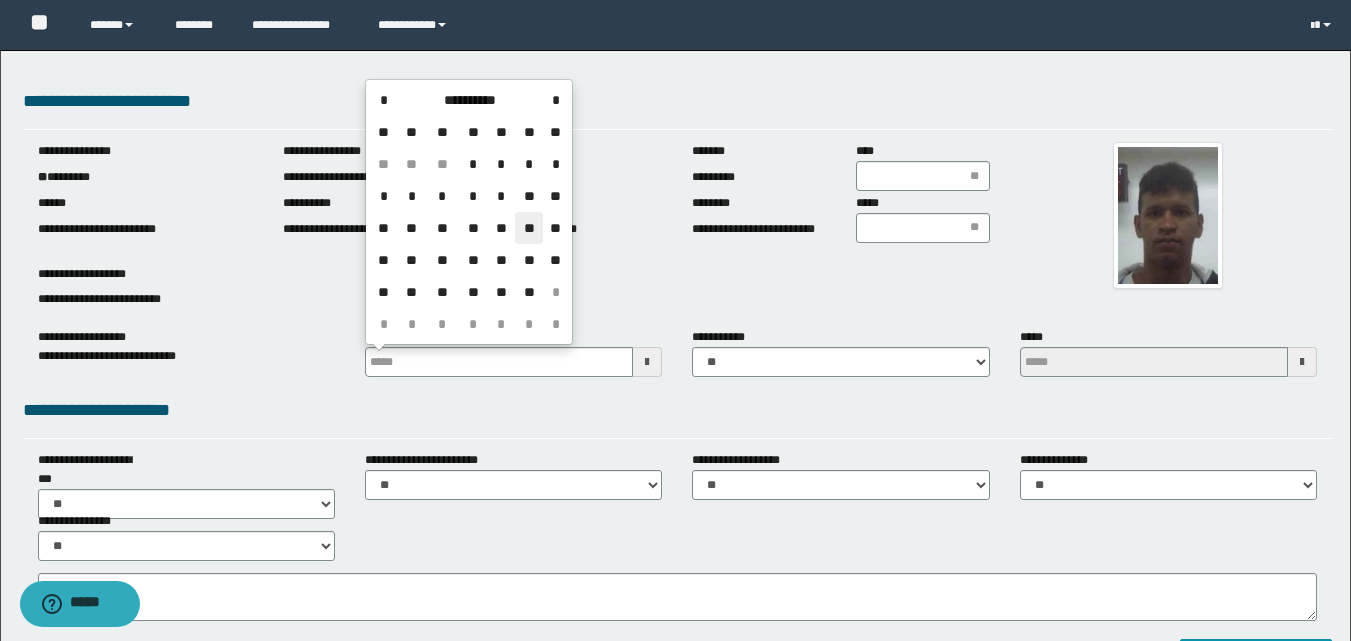 click on "**" at bounding box center (529, 228) 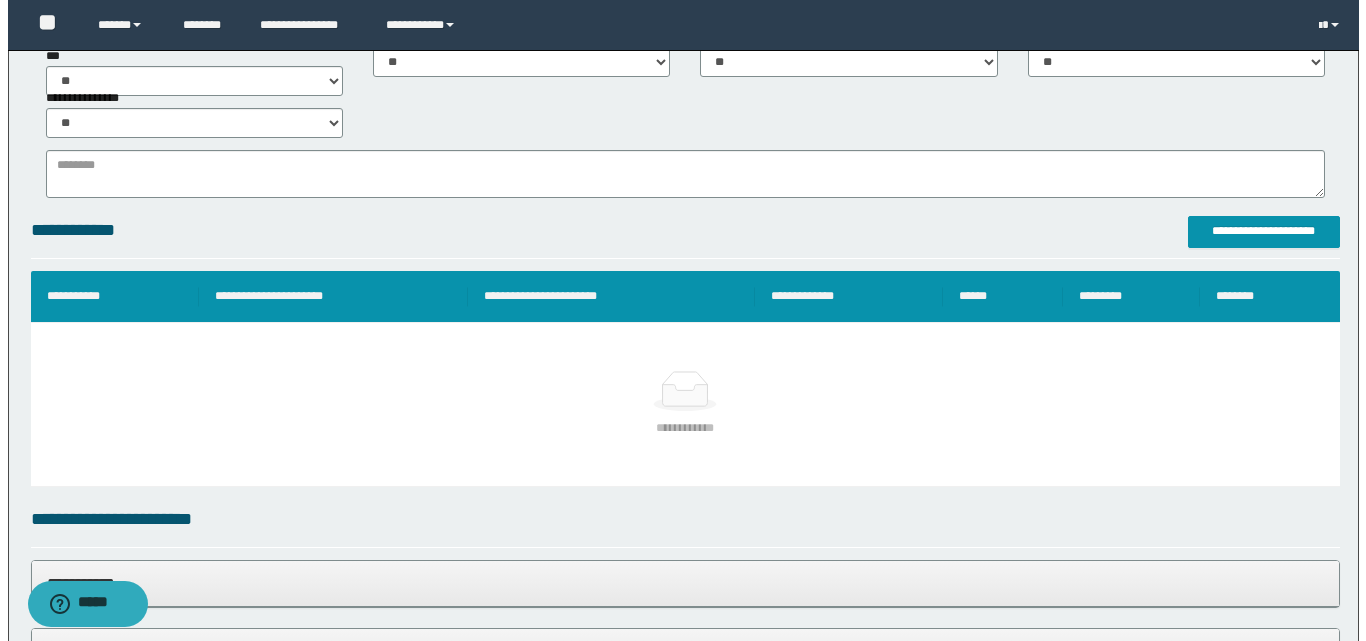 scroll, scrollTop: 500, scrollLeft: 0, axis: vertical 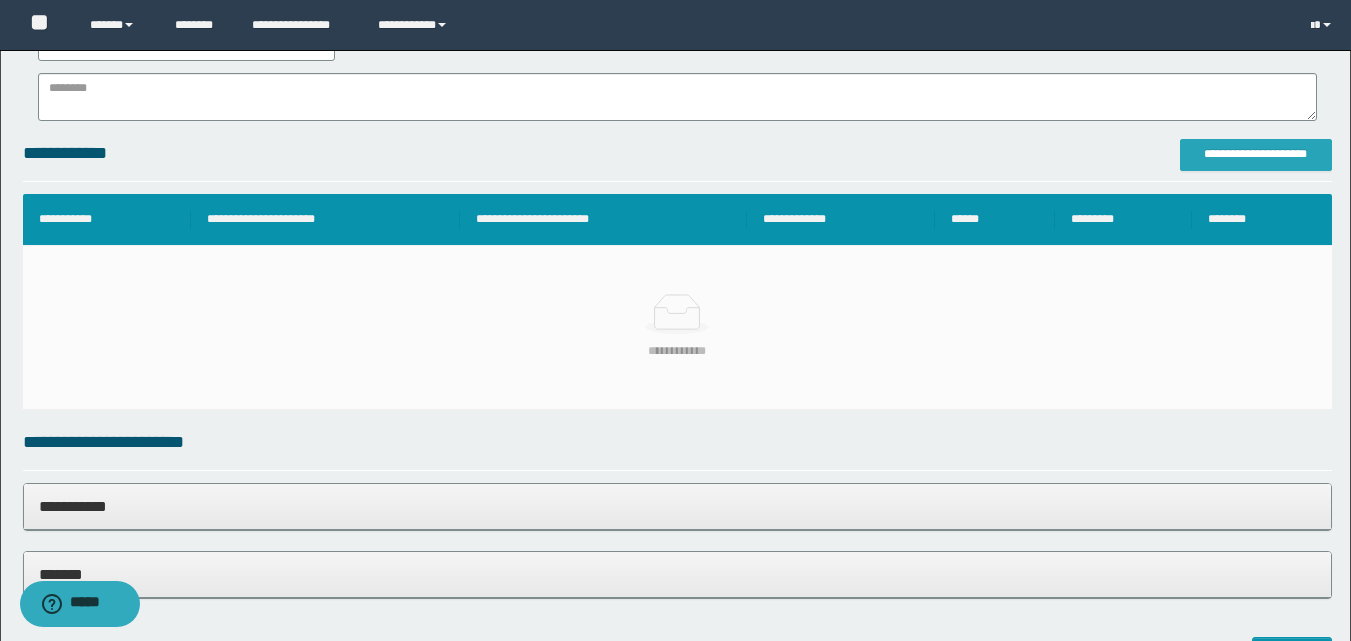 click on "**********" at bounding box center [1256, 155] 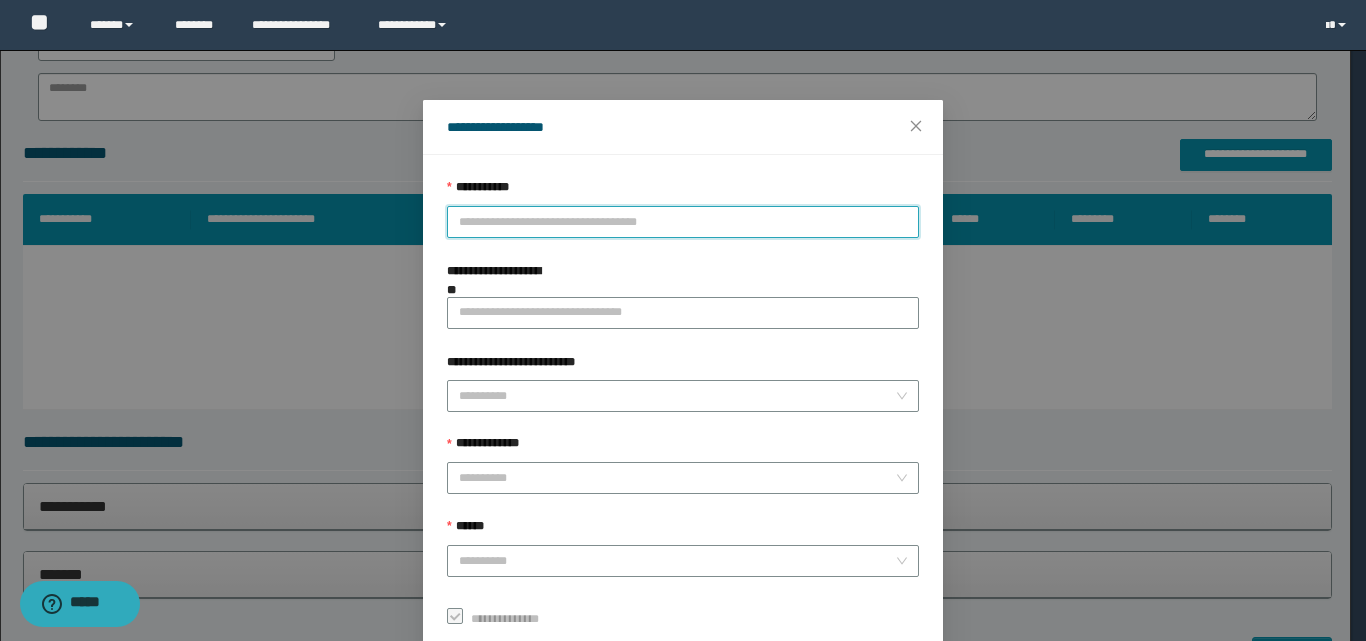 click on "**********" at bounding box center (683, 222) 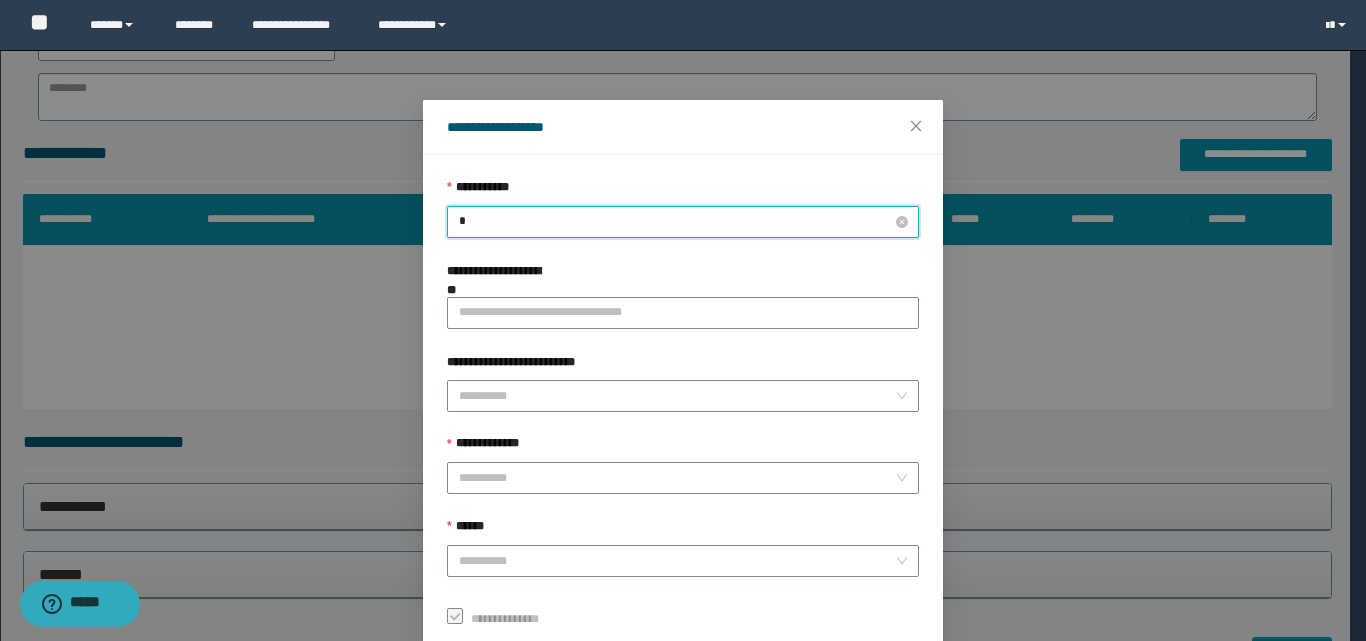 type on "**" 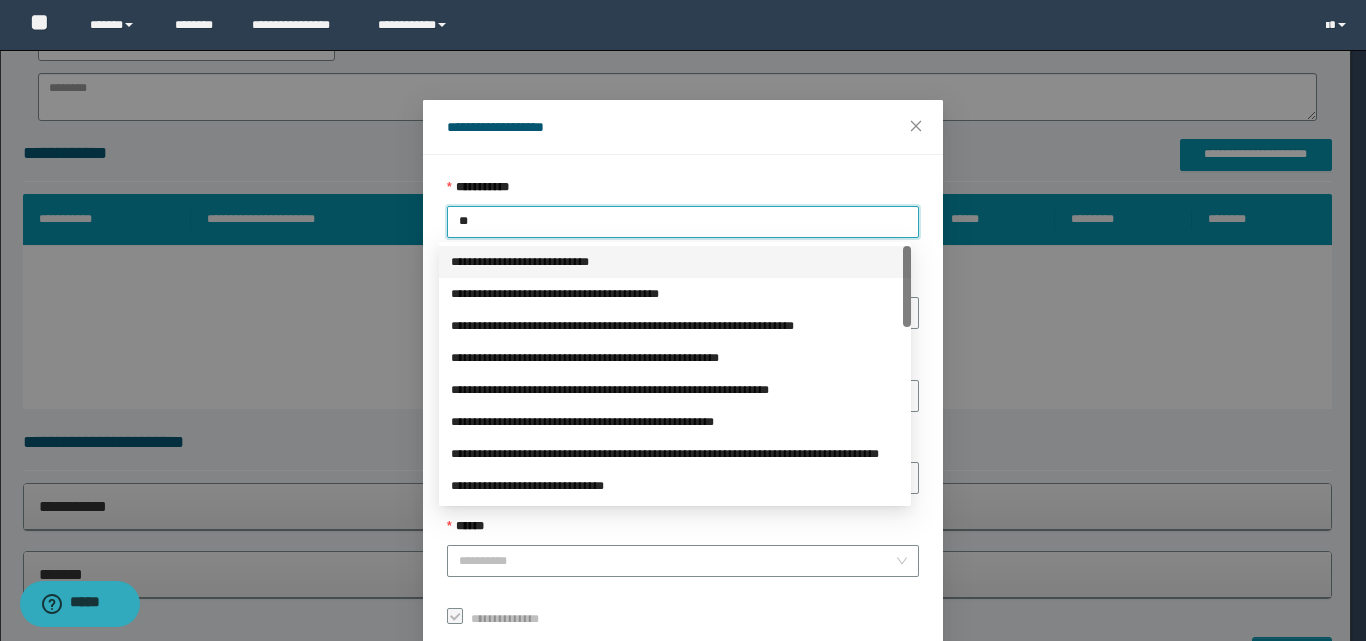 click on "**********" at bounding box center (675, 262) 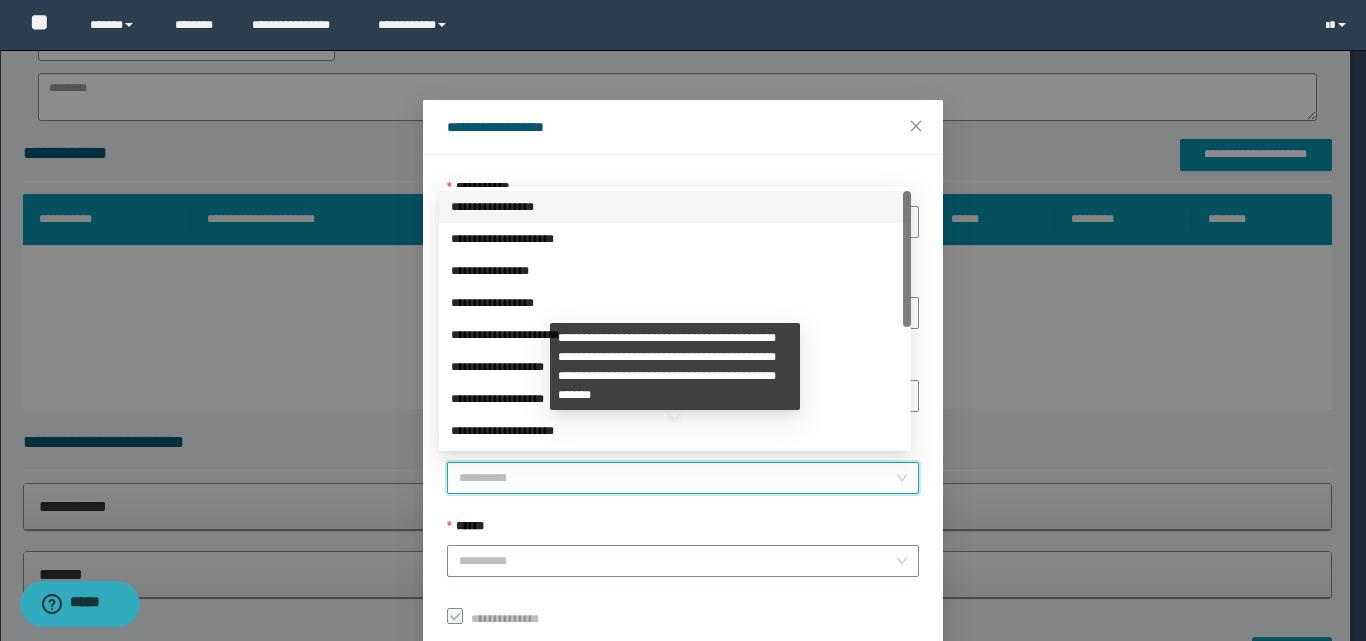 click on "**********" at bounding box center (677, 478) 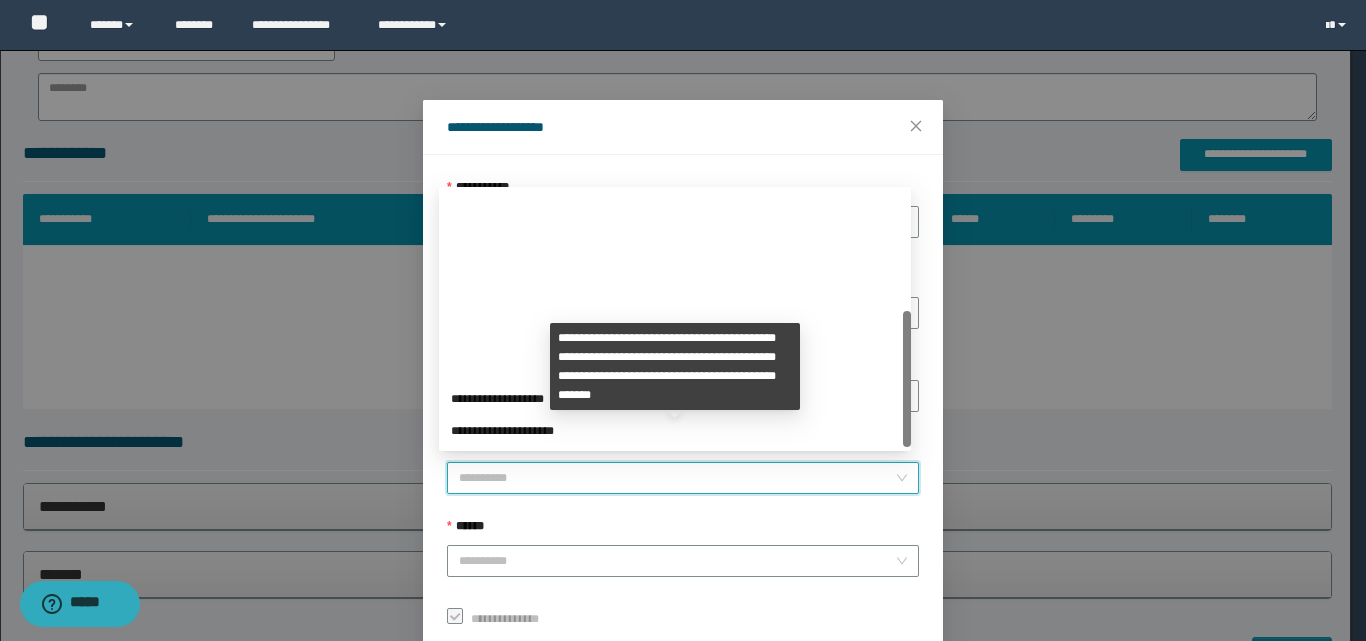 scroll, scrollTop: 224, scrollLeft: 0, axis: vertical 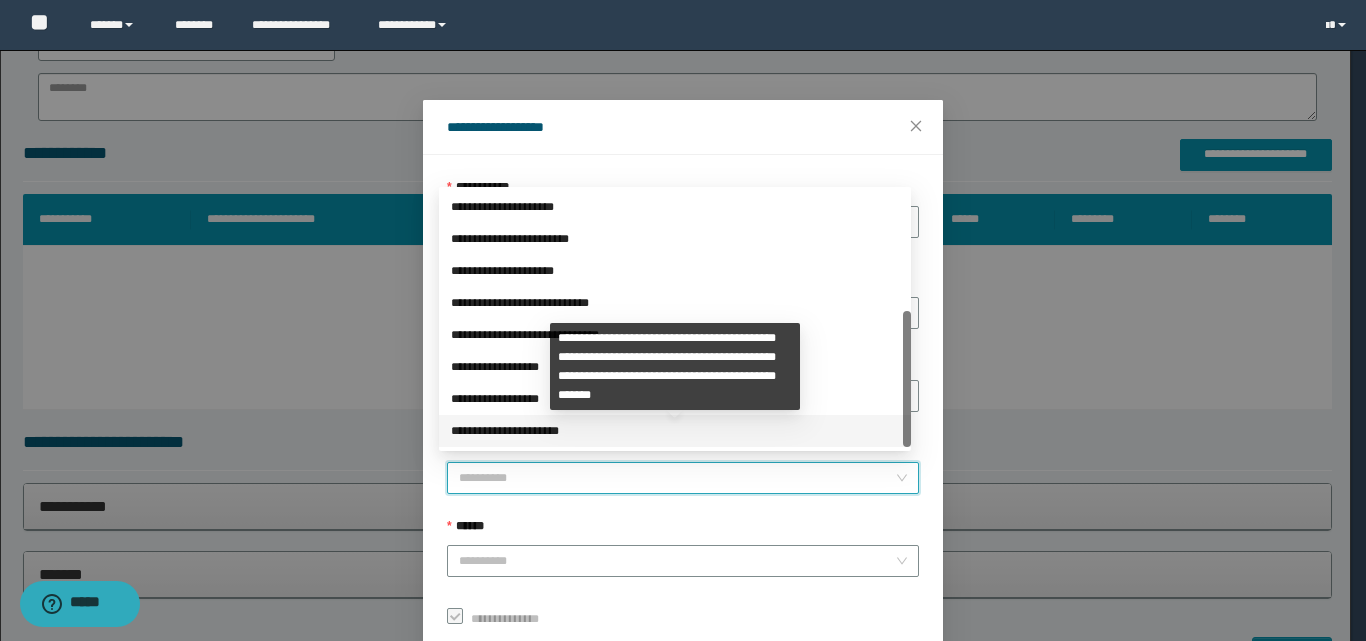 click on "**********" at bounding box center (675, 431) 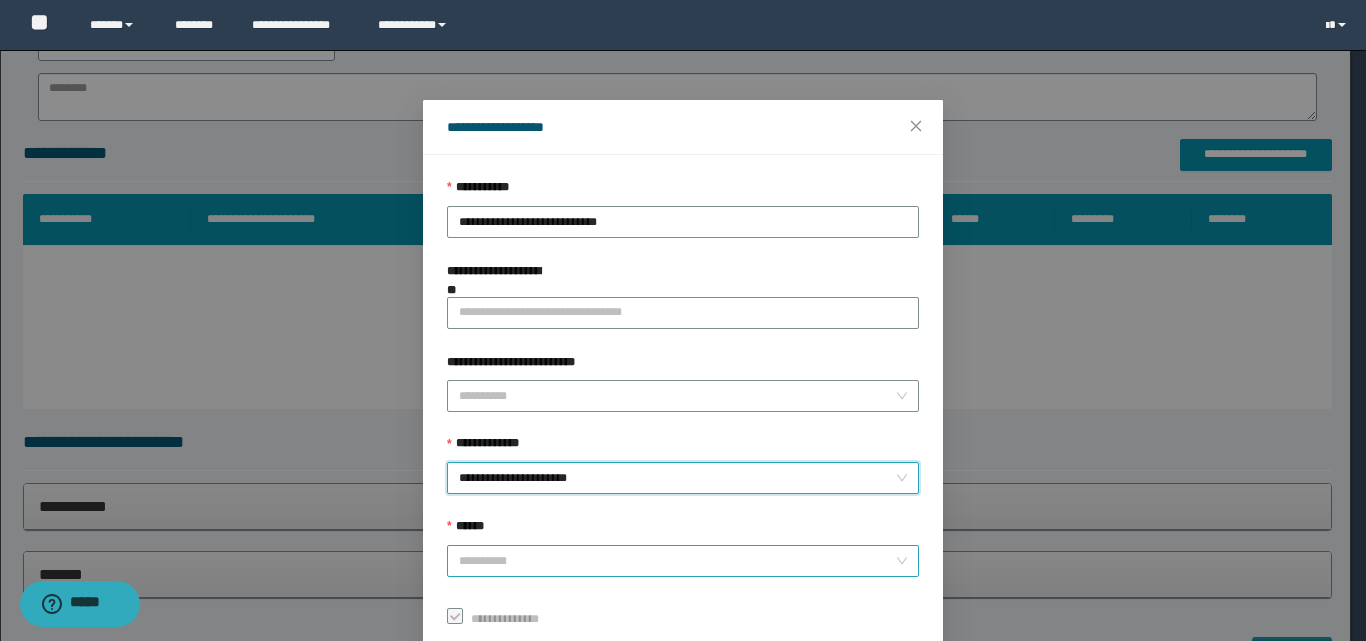 click on "******" at bounding box center (677, 561) 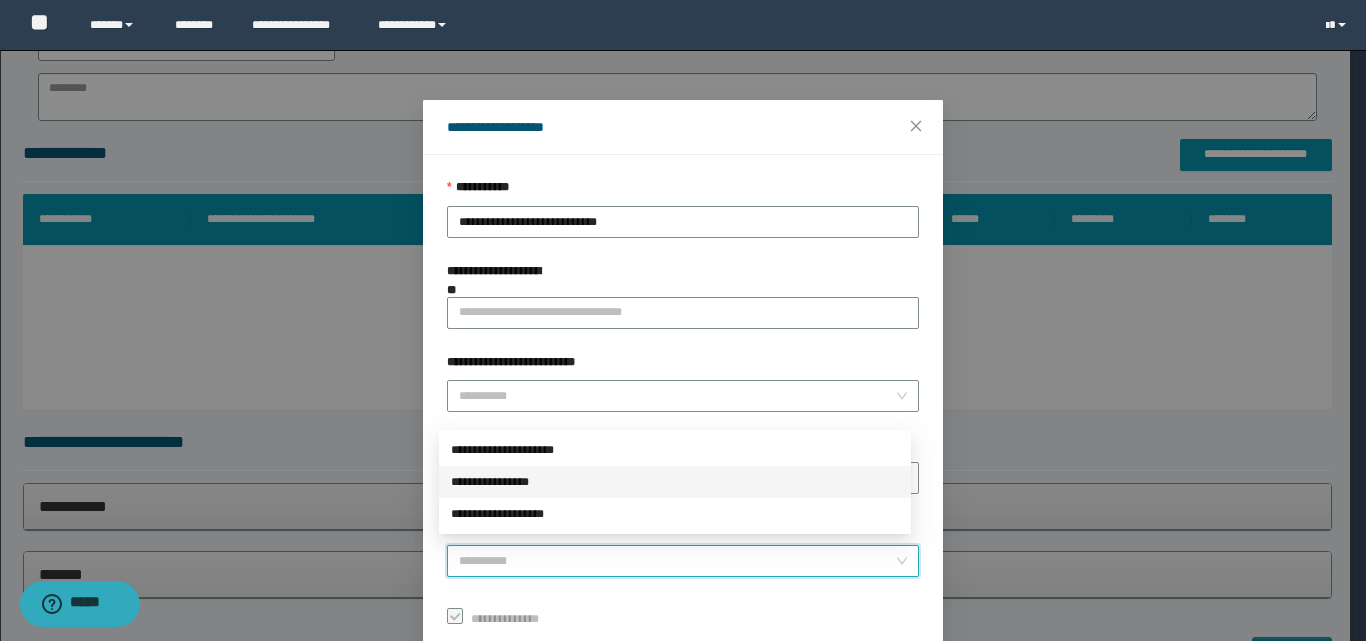 click on "**********" at bounding box center [675, 482] 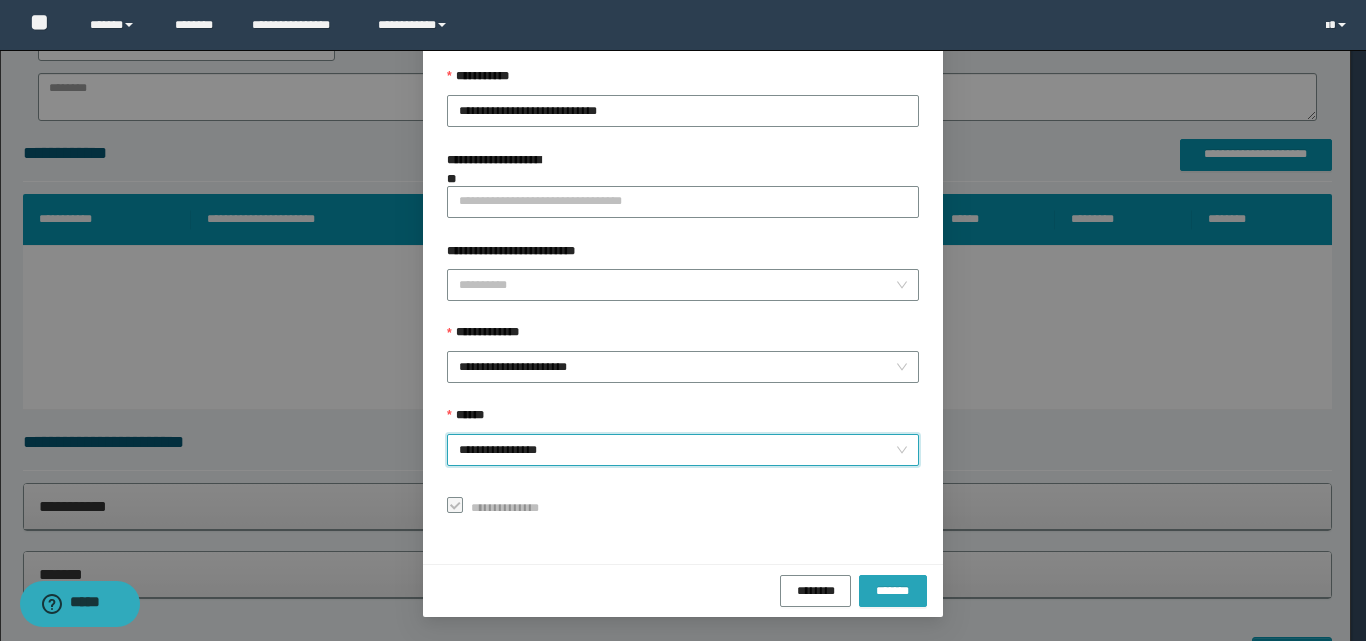 click on "*******" at bounding box center [893, 591] 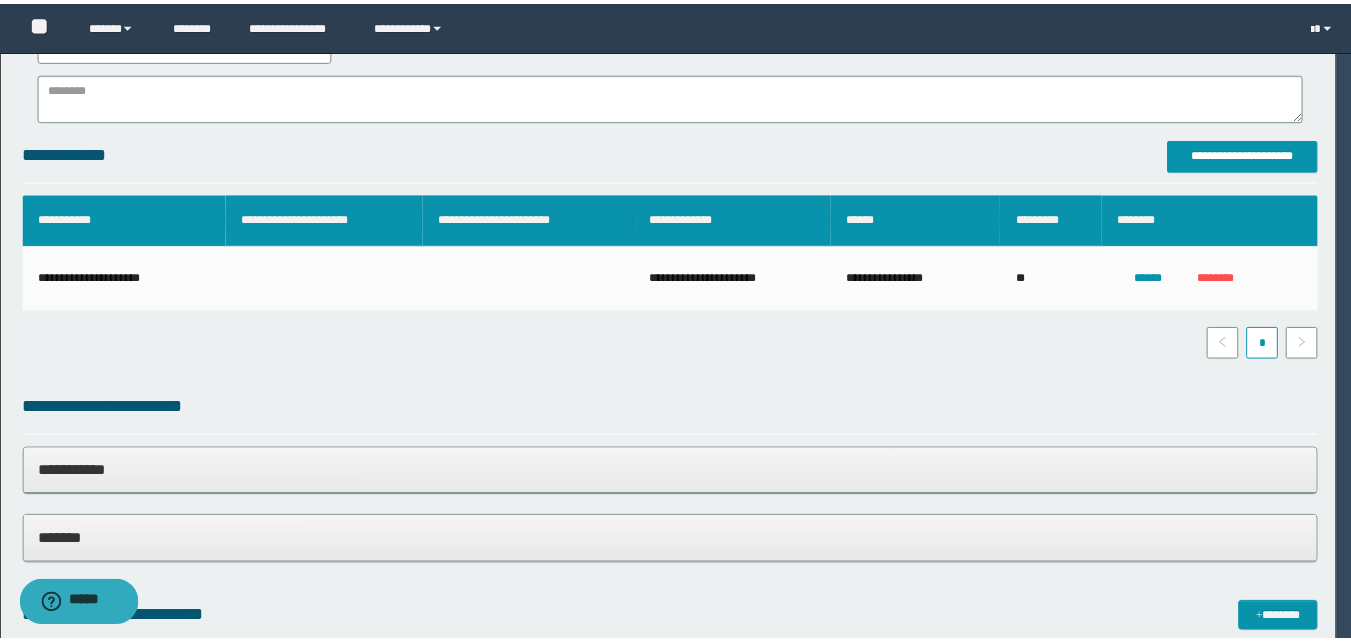 scroll, scrollTop: 64, scrollLeft: 0, axis: vertical 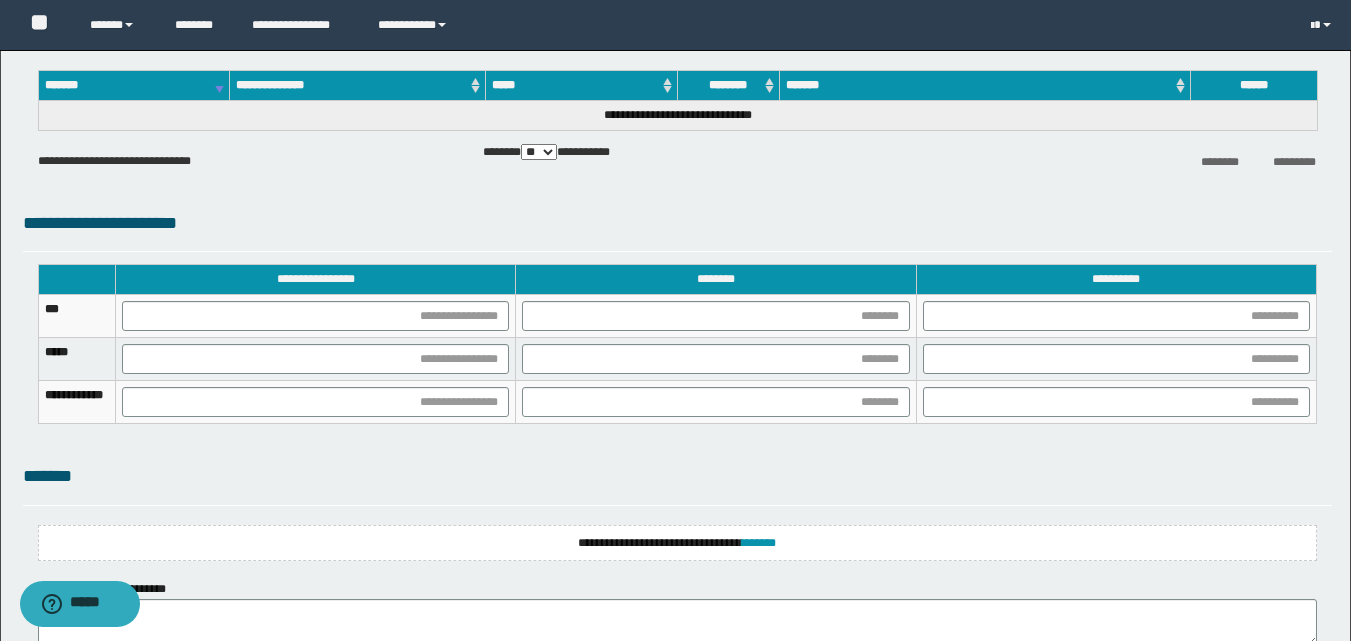 click on "**********" at bounding box center [677, 543] 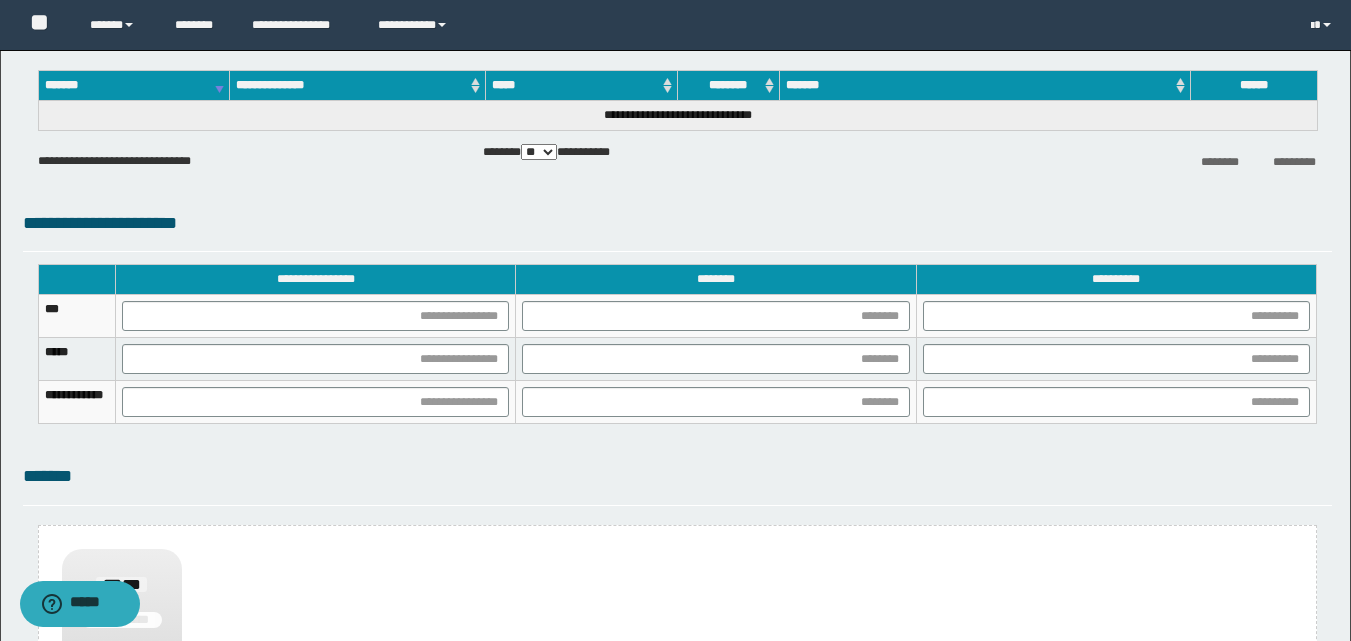 scroll, scrollTop: 1489, scrollLeft: 0, axis: vertical 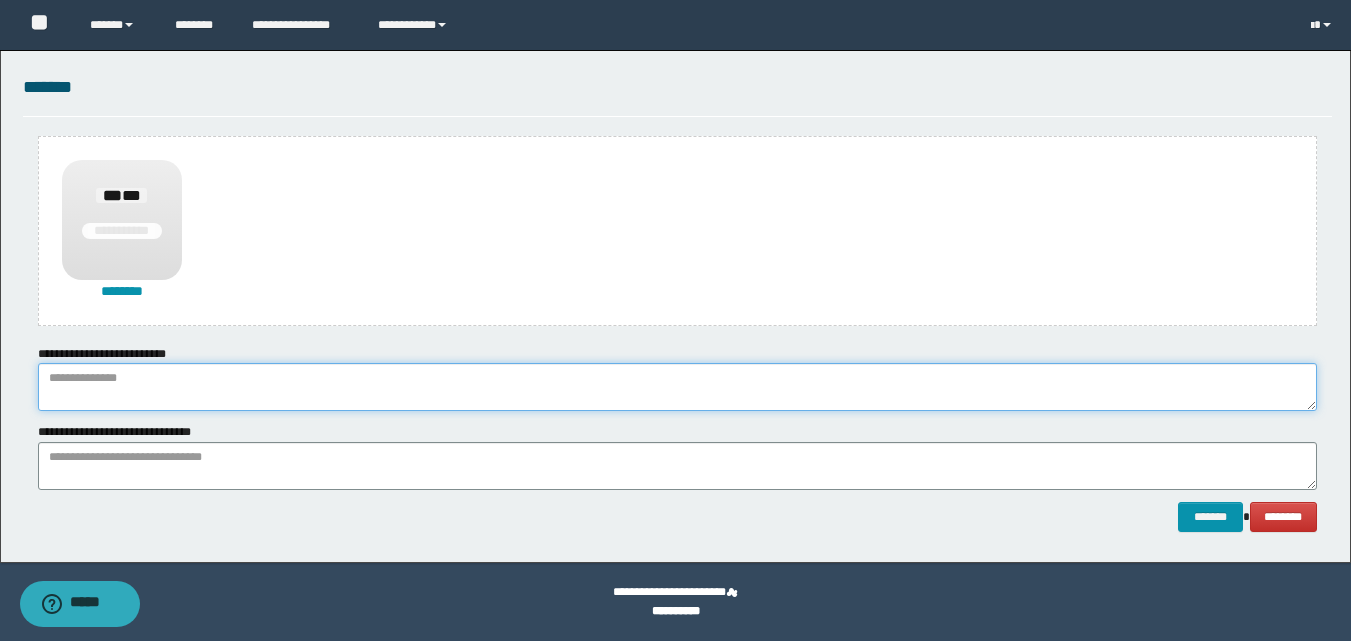 click at bounding box center [677, 387] 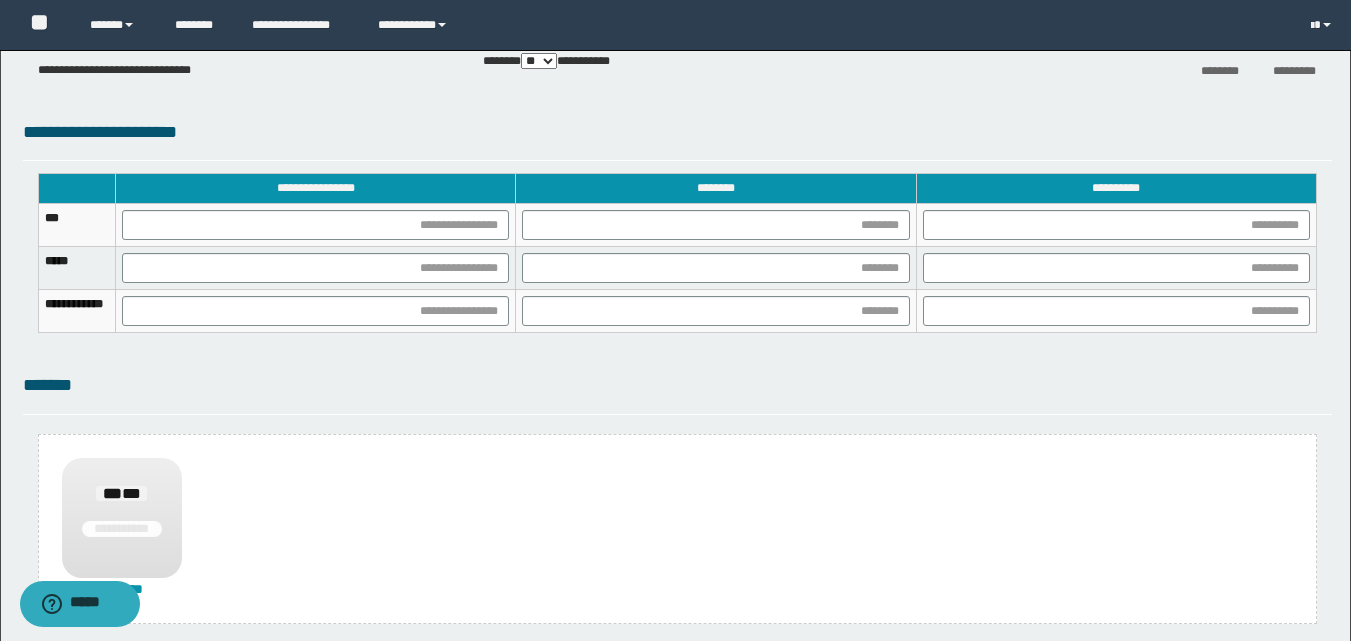 scroll, scrollTop: 1189, scrollLeft: 0, axis: vertical 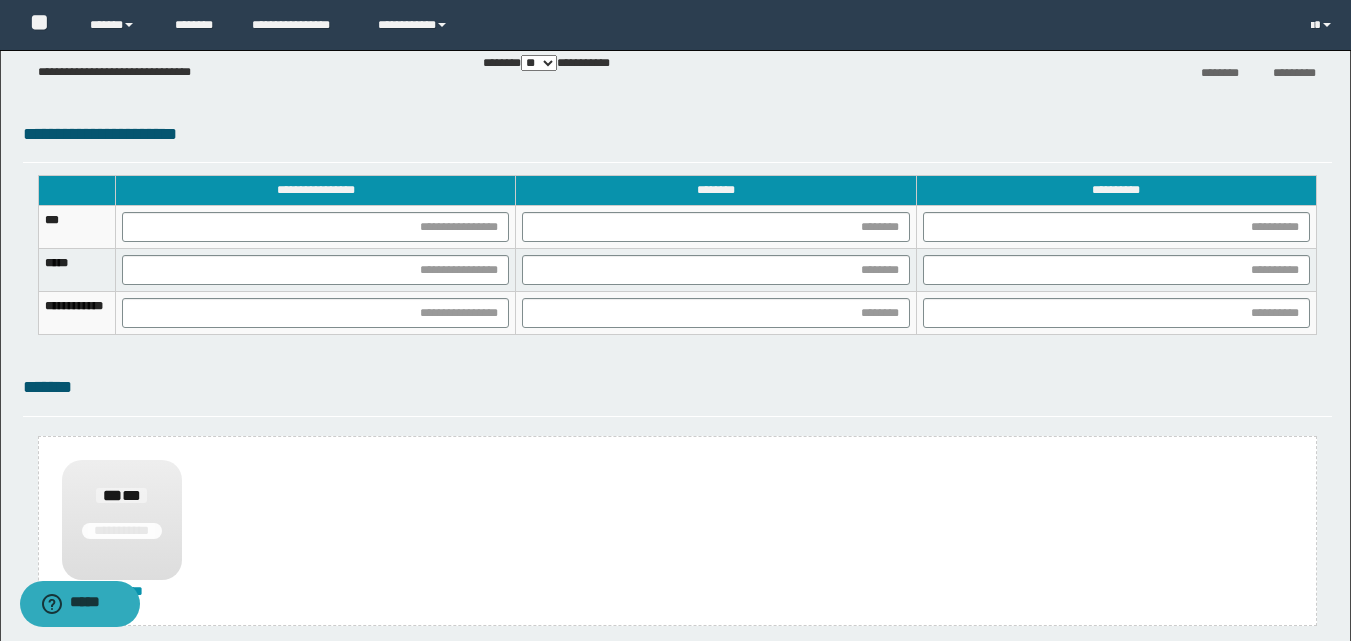 type on "******" 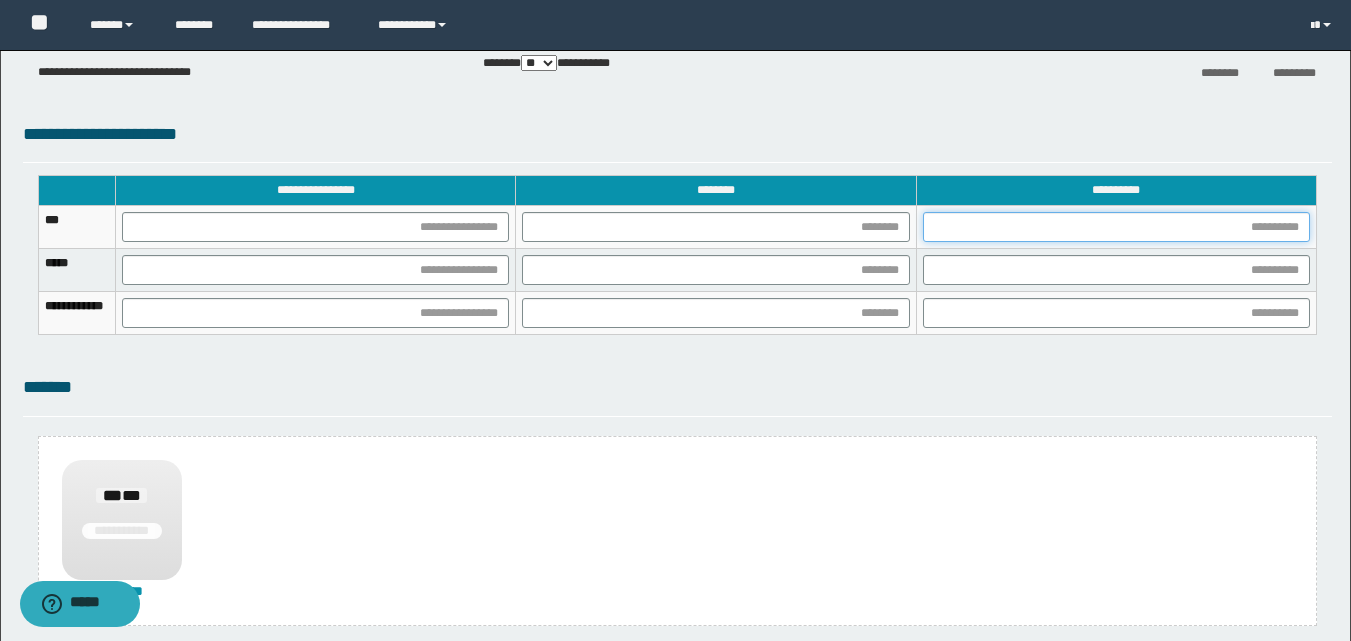 click at bounding box center (1116, 227) 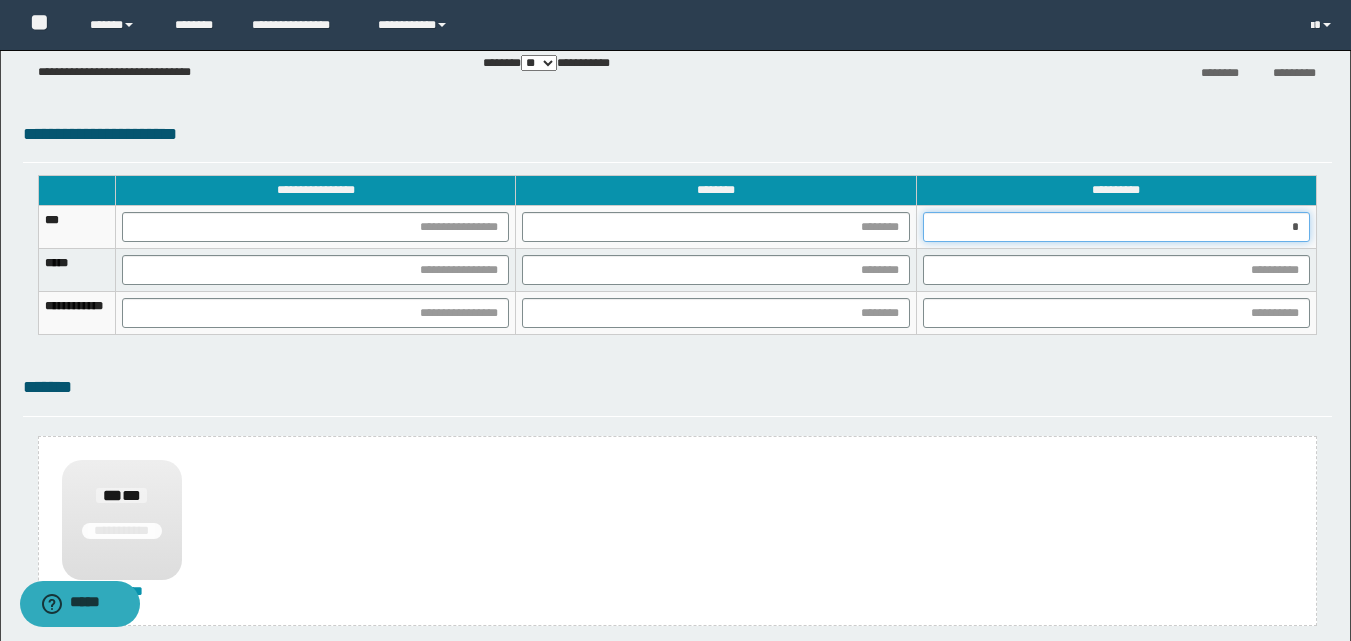 type on "**" 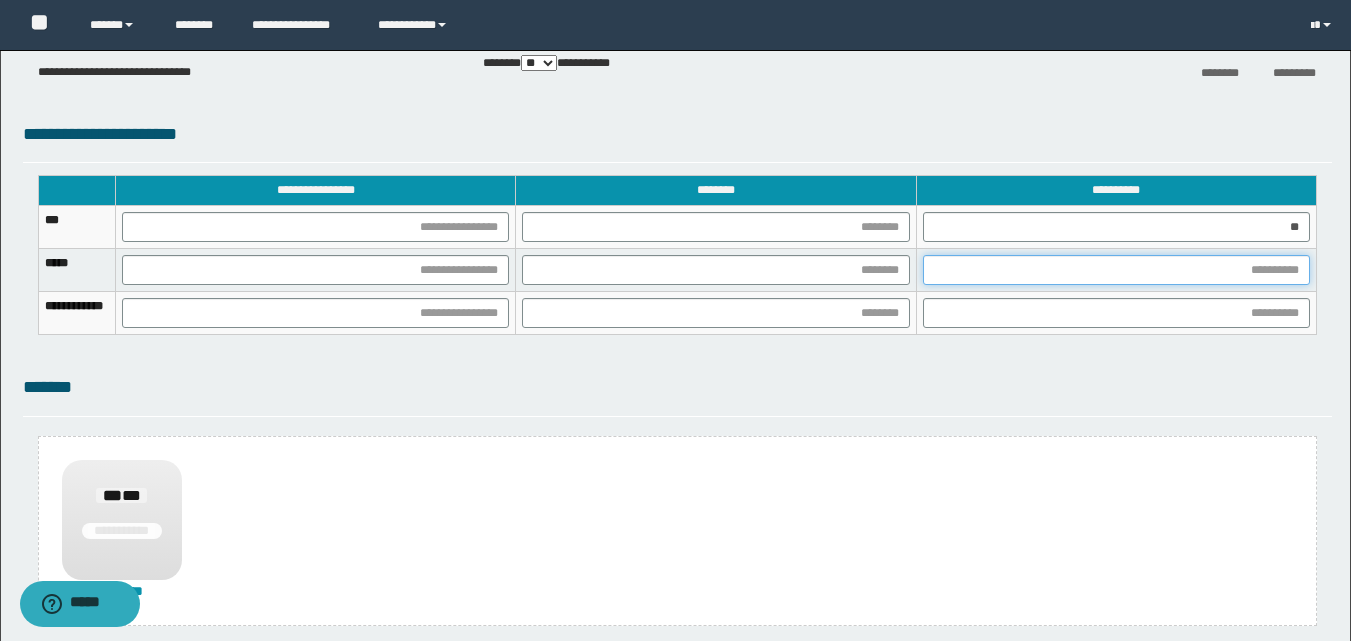 click at bounding box center [1116, 270] 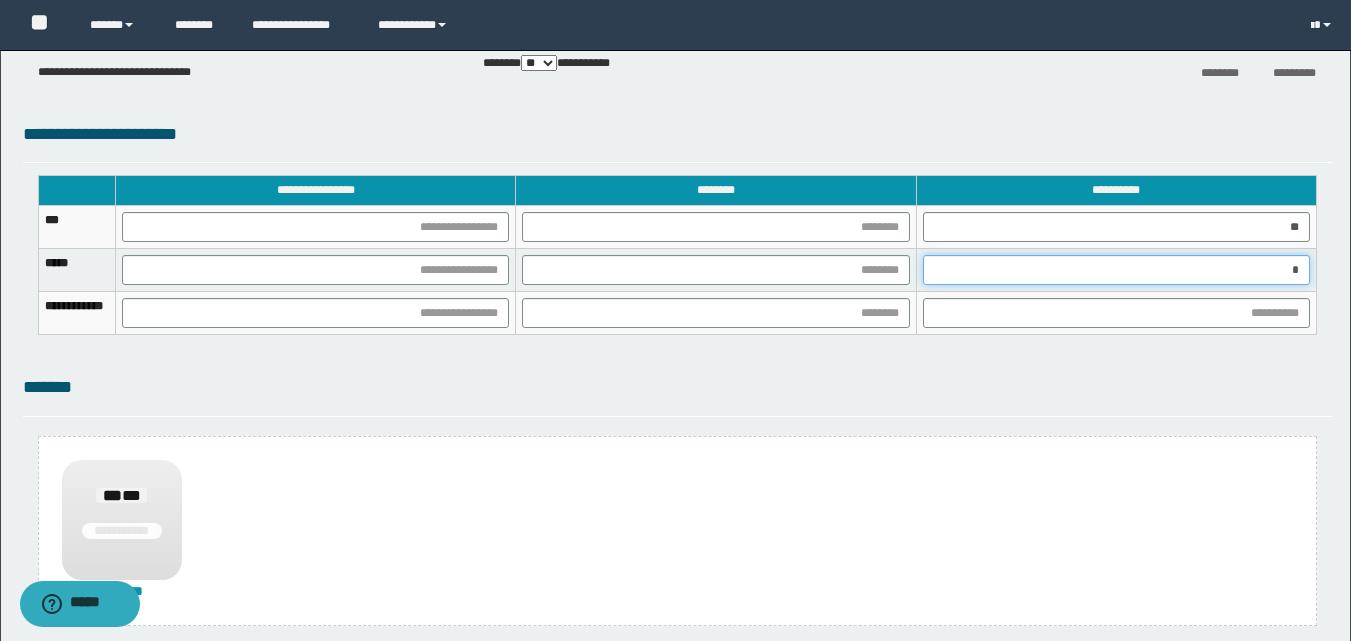 type on "**" 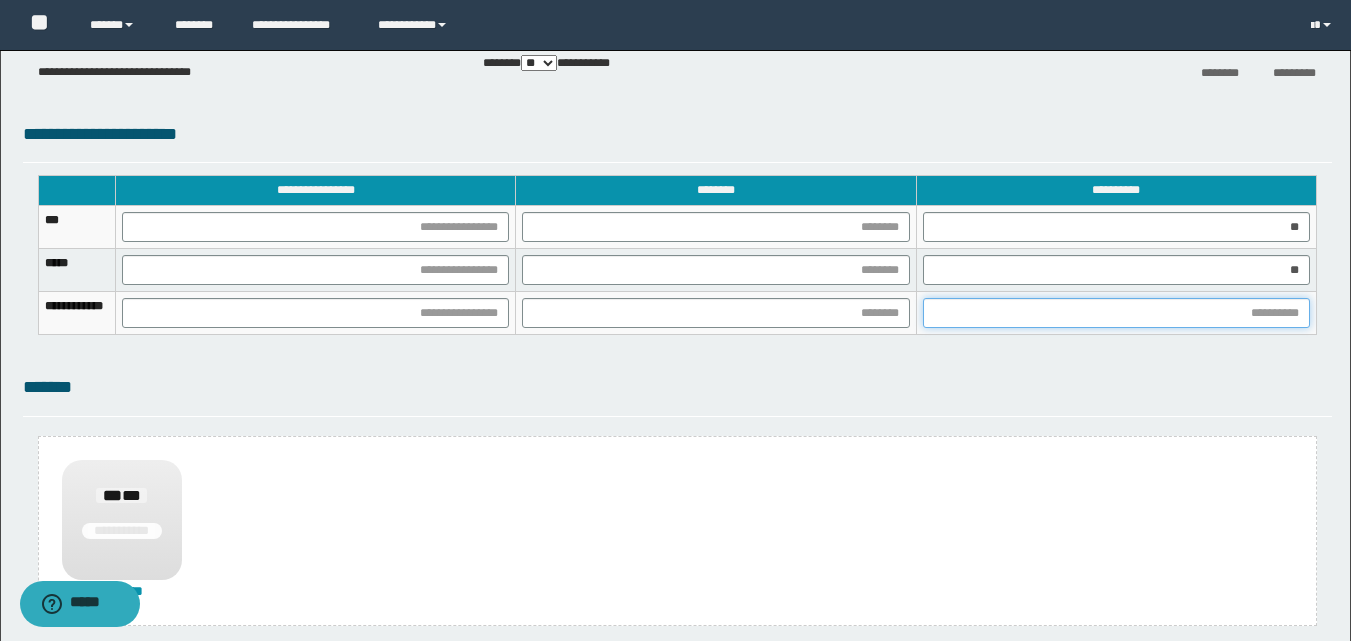 click at bounding box center (1116, 313) 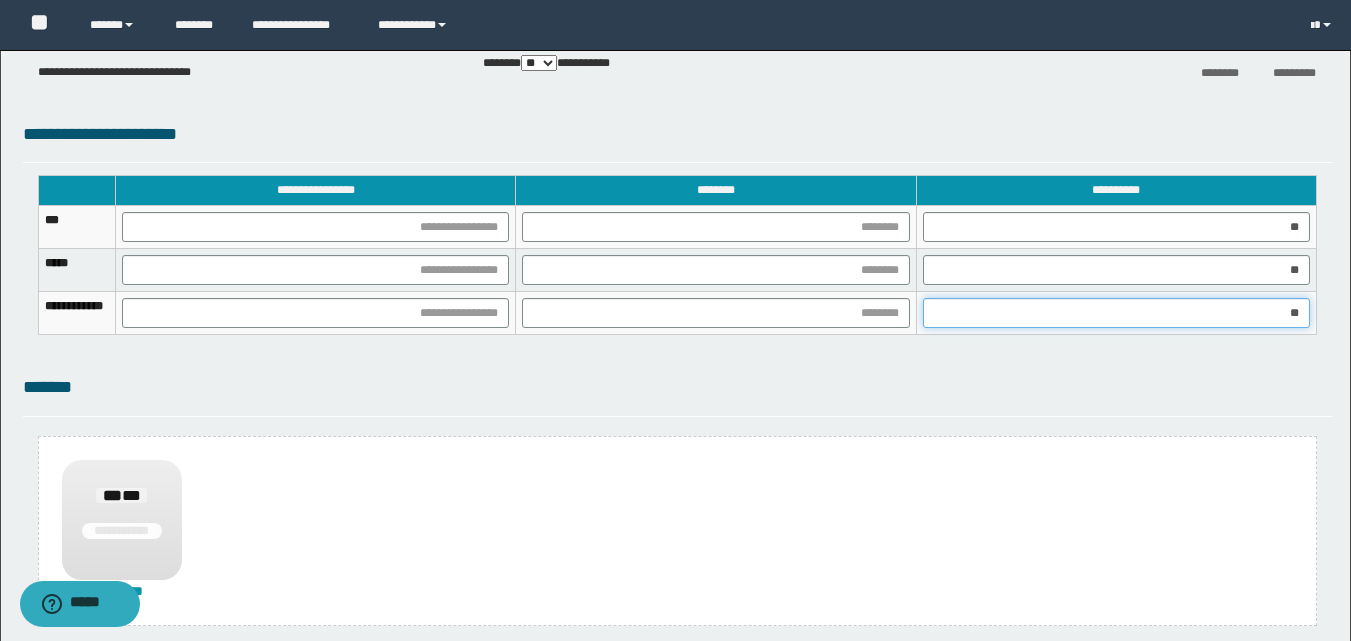 type on "***" 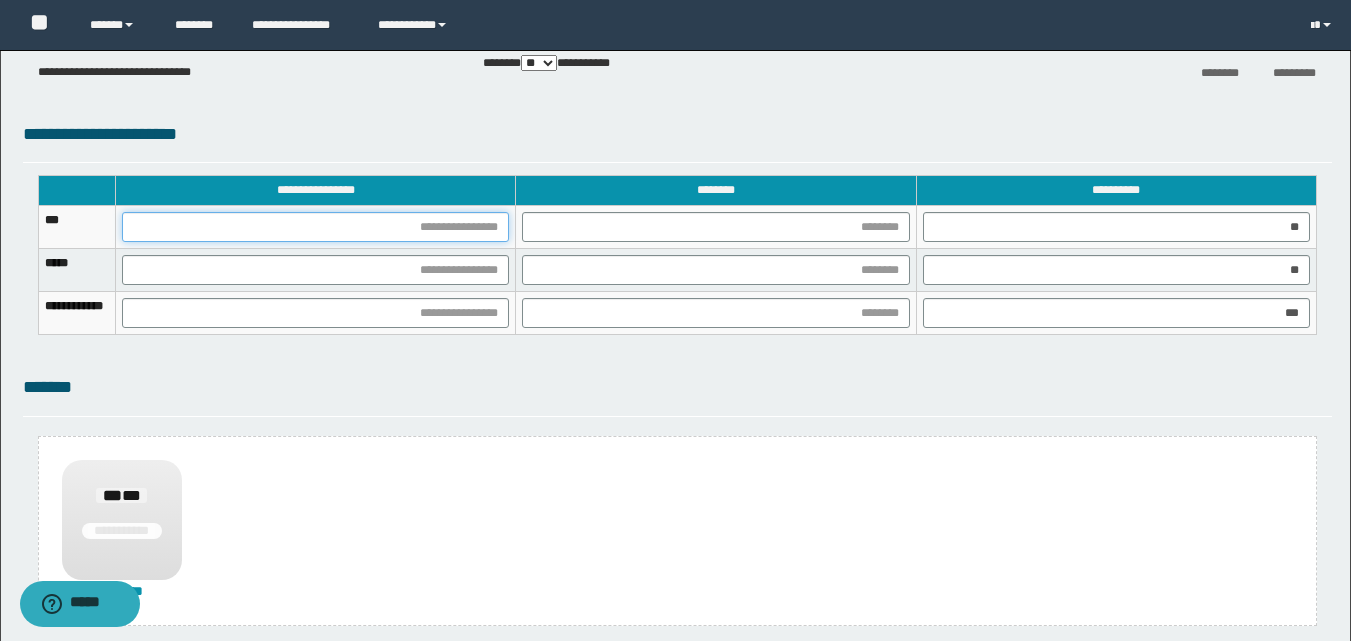 click at bounding box center [315, 227] 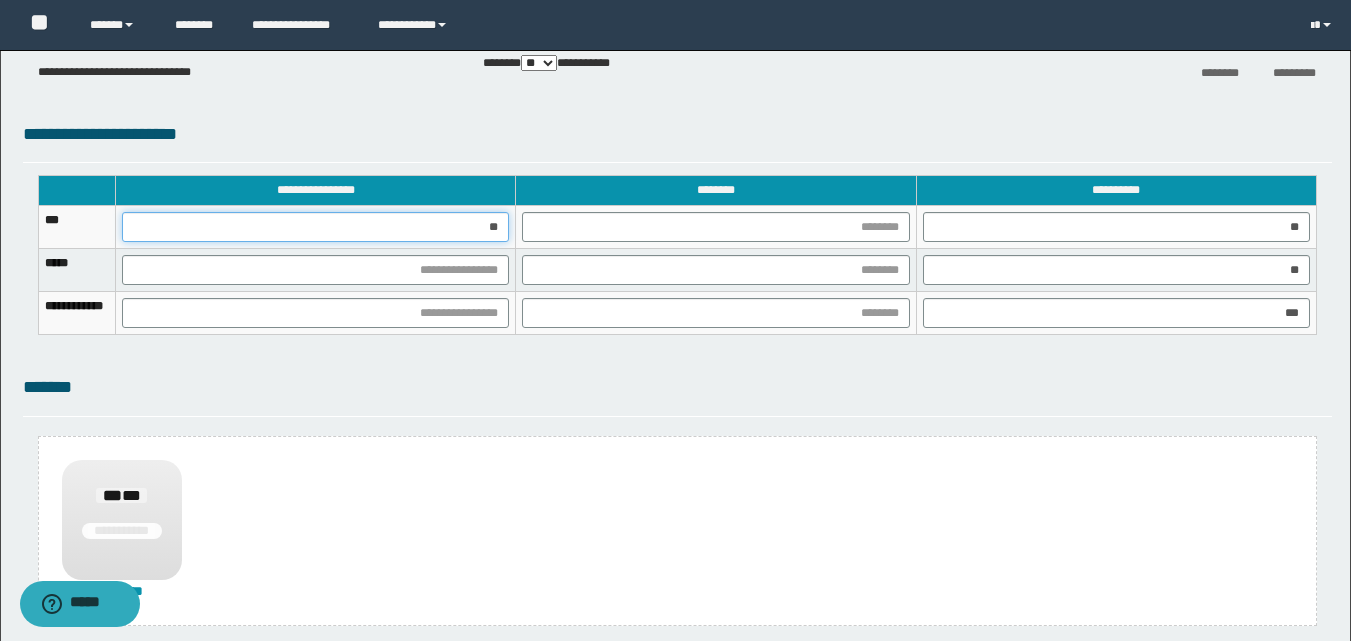 type on "***" 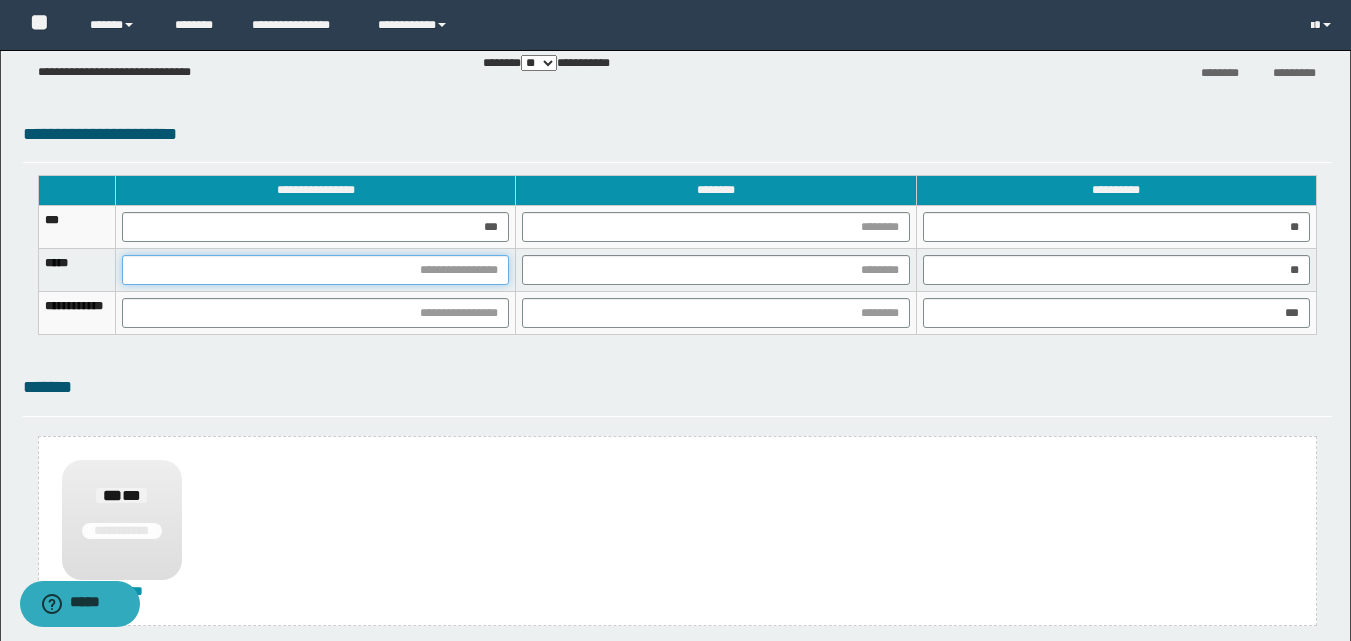 drag, startPoint x: 562, startPoint y: 261, endPoint x: 560, endPoint y: 280, distance: 19.104973 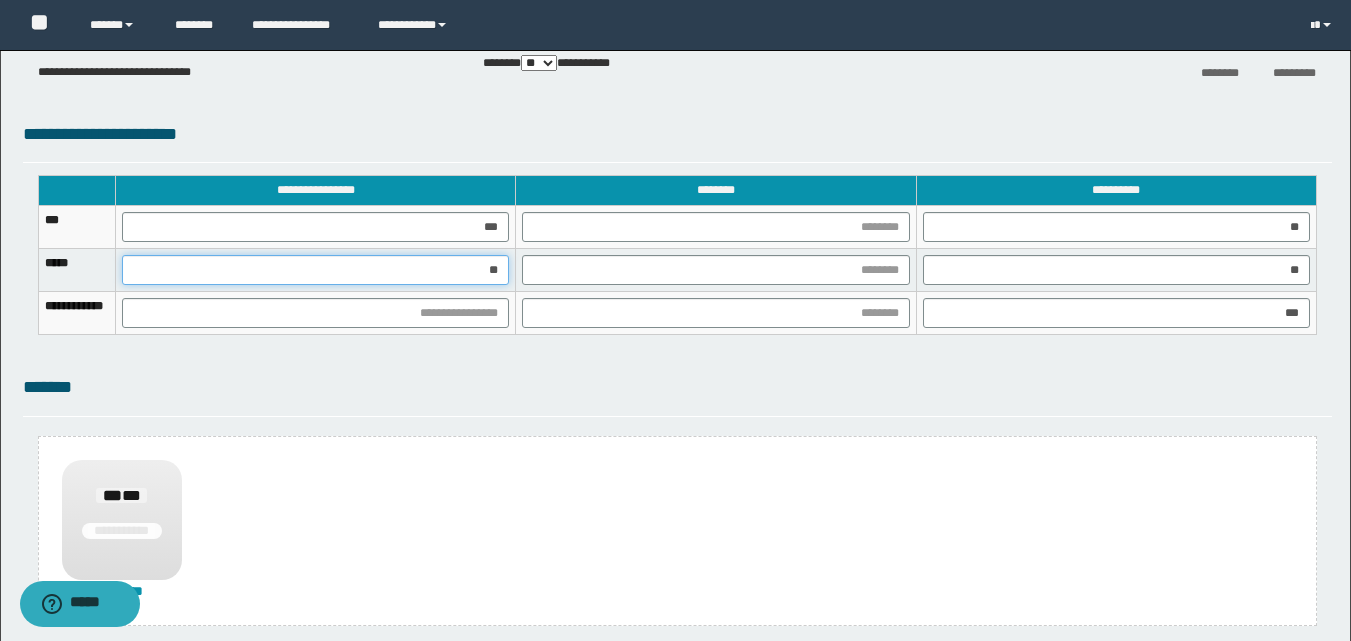 type on "***" 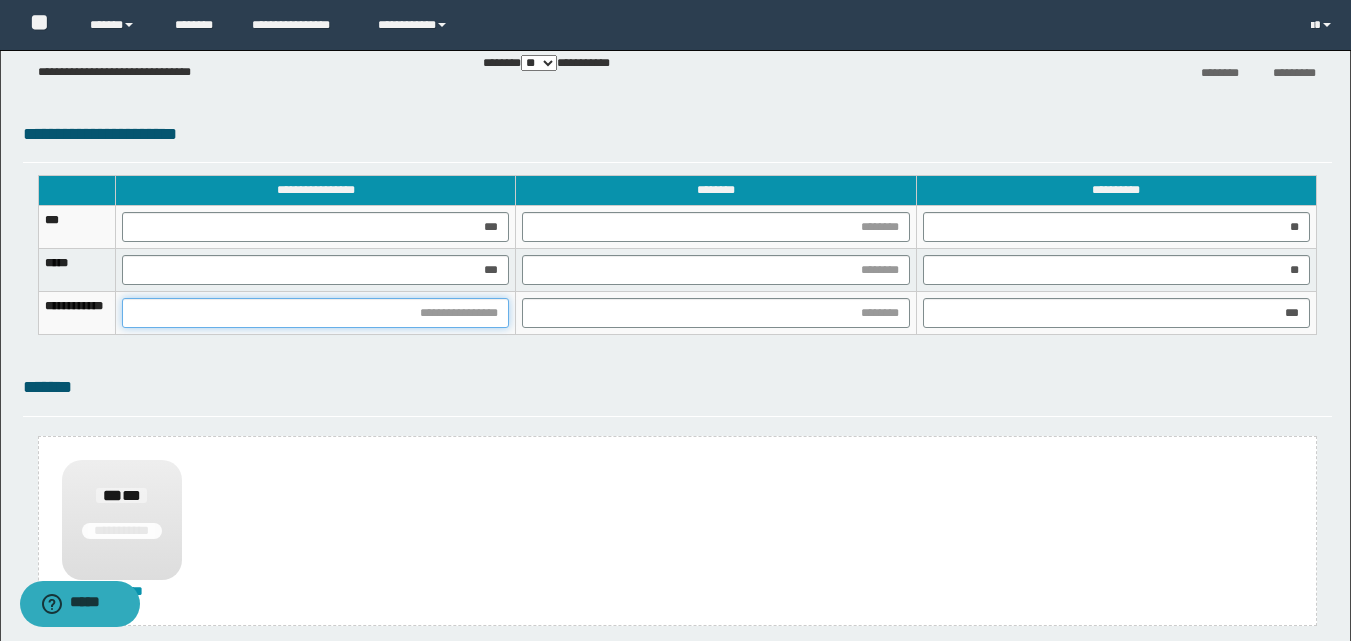 drag, startPoint x: 555, startPoint y: 311, endPoint x: 568, endPoint y: 337, distance: 29.068884 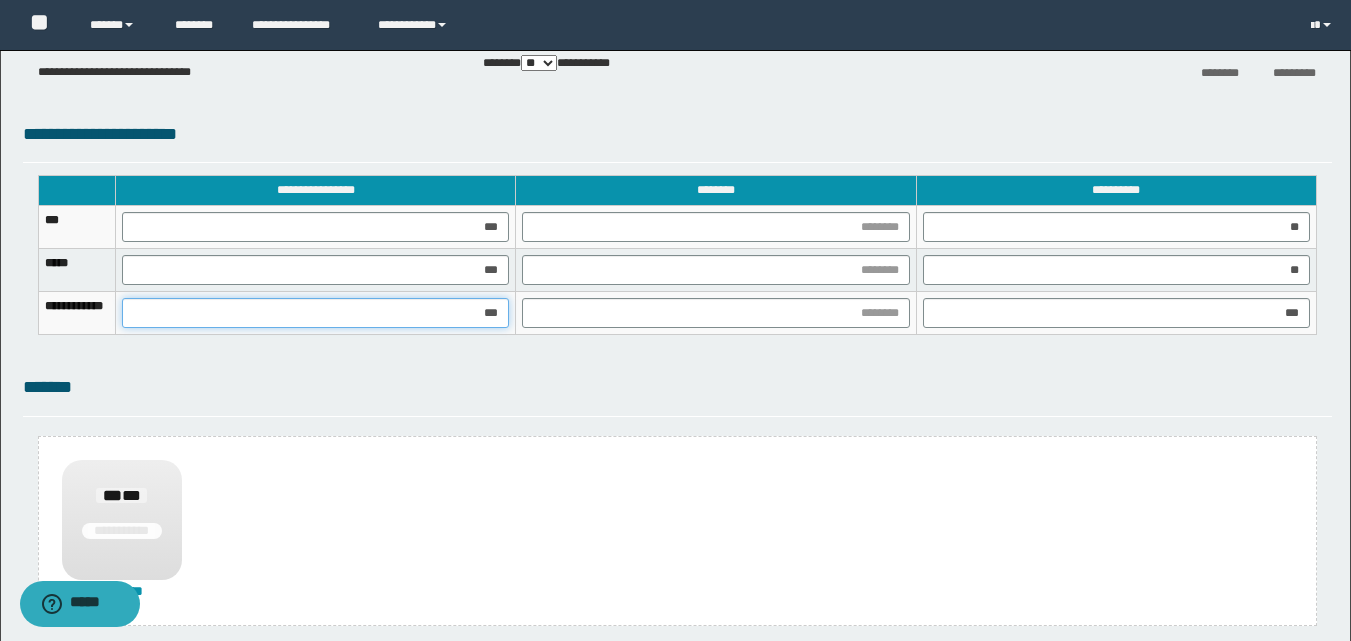 type on "****" 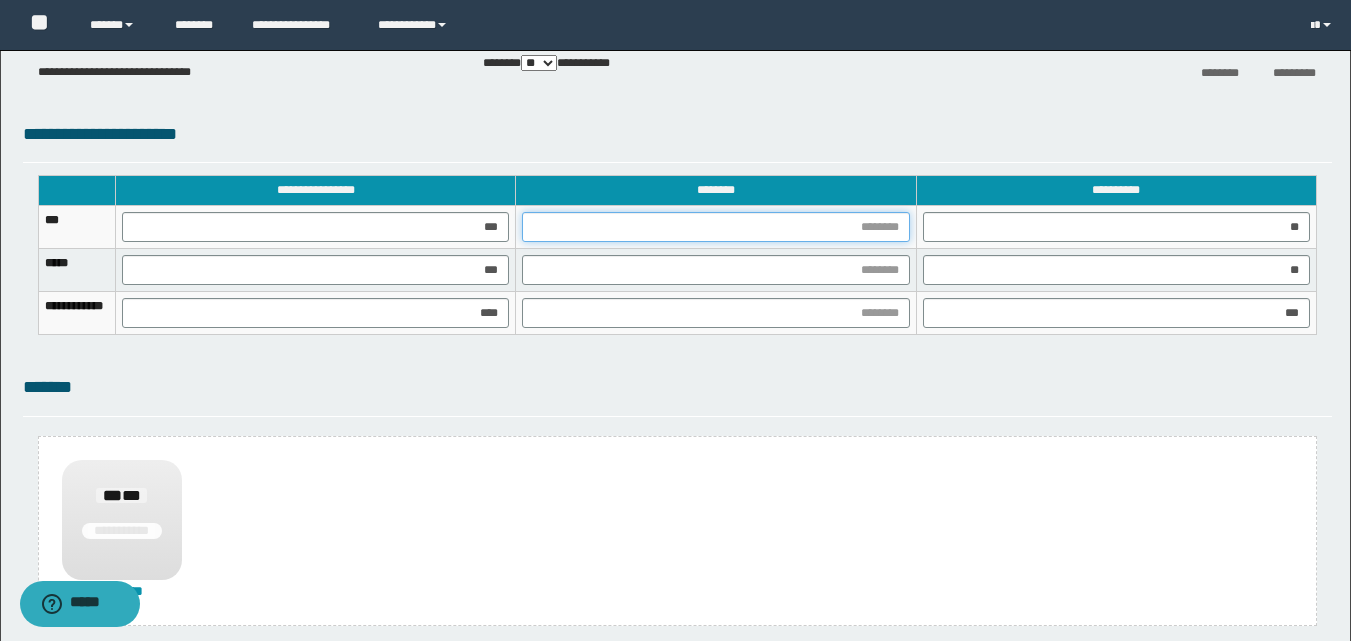 drag, startPoint x: 887, startPoint y: 223, endPoint x: 859, endPoint y: 262, distance: 48.010414 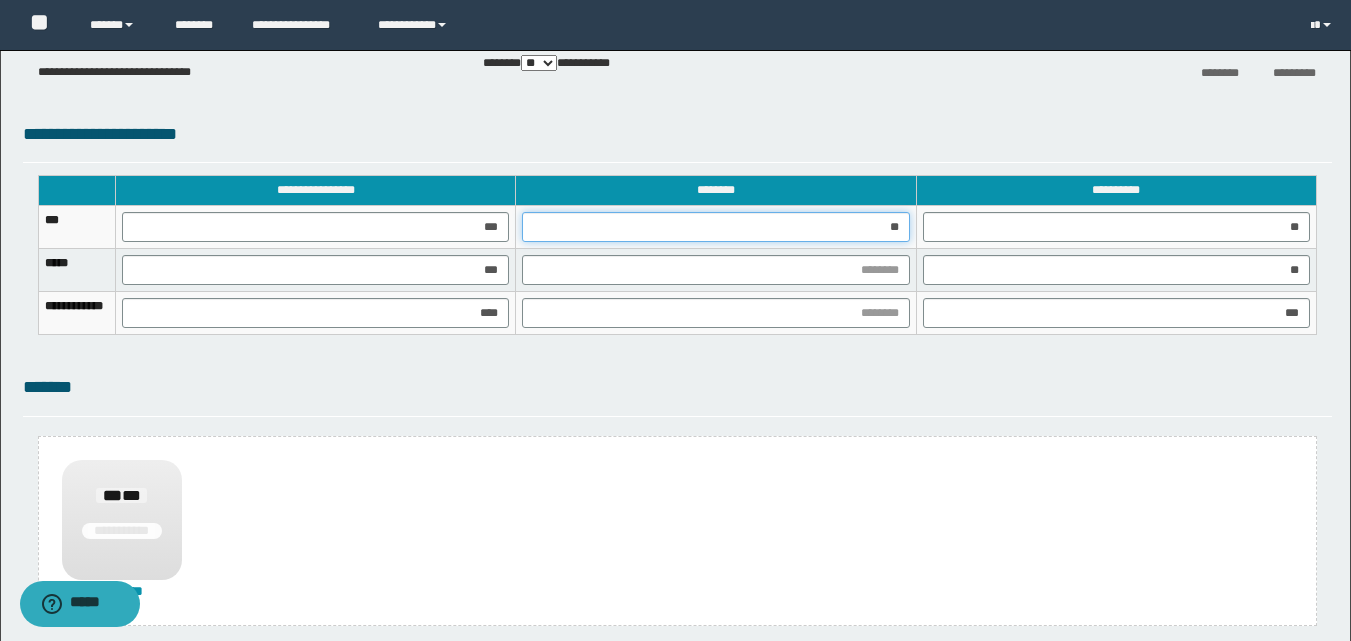 type on "***" 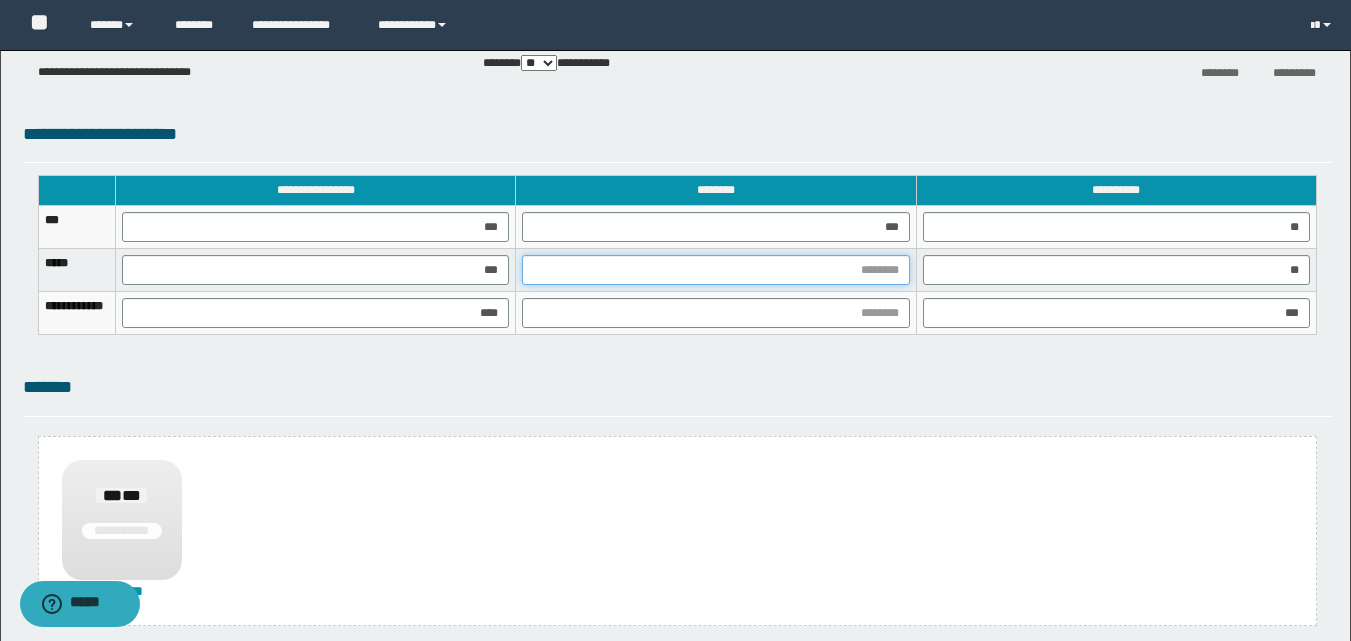 click at bounding box center [715, 270] 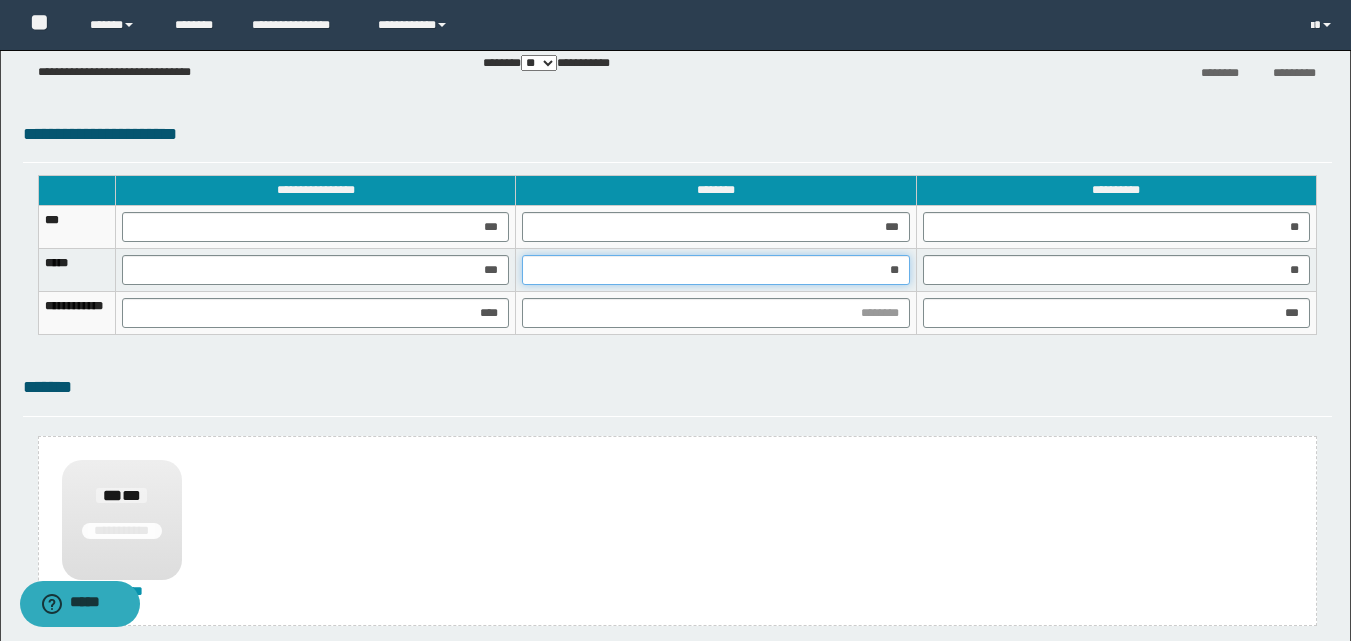 type on "***" 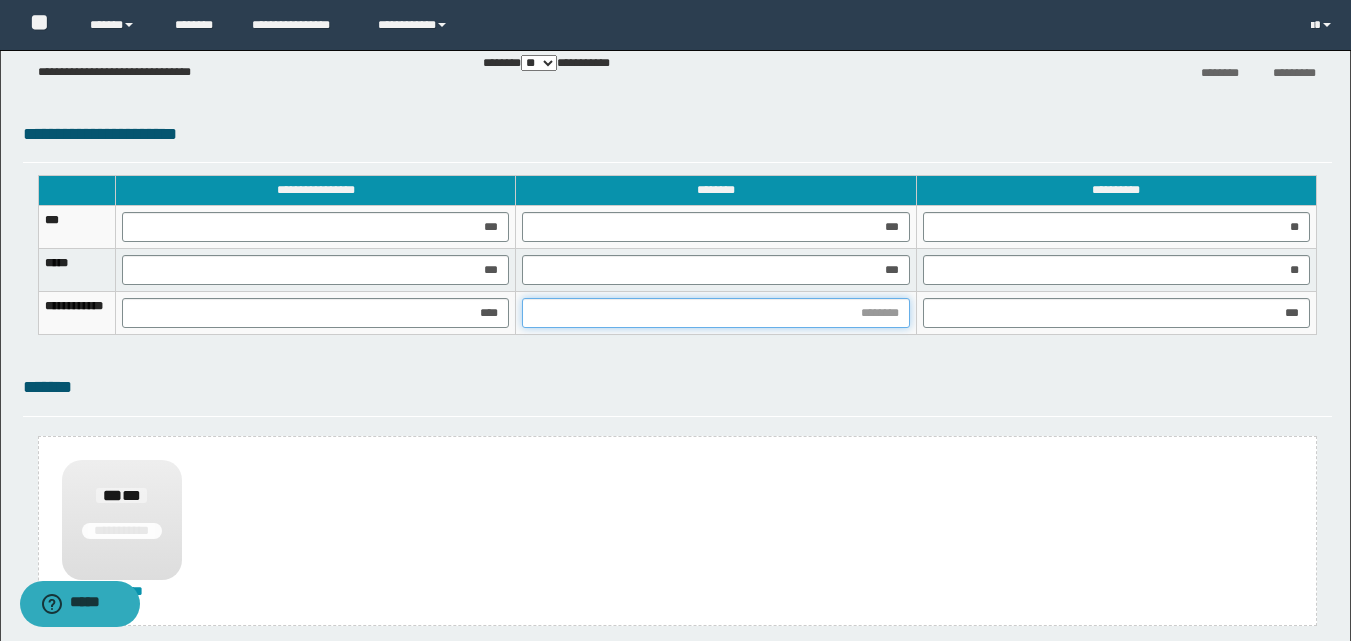drag, startPoint x: 830, startPoint y: 320, endPoint x: 670, endPoint y: 471, distance: 220.00227 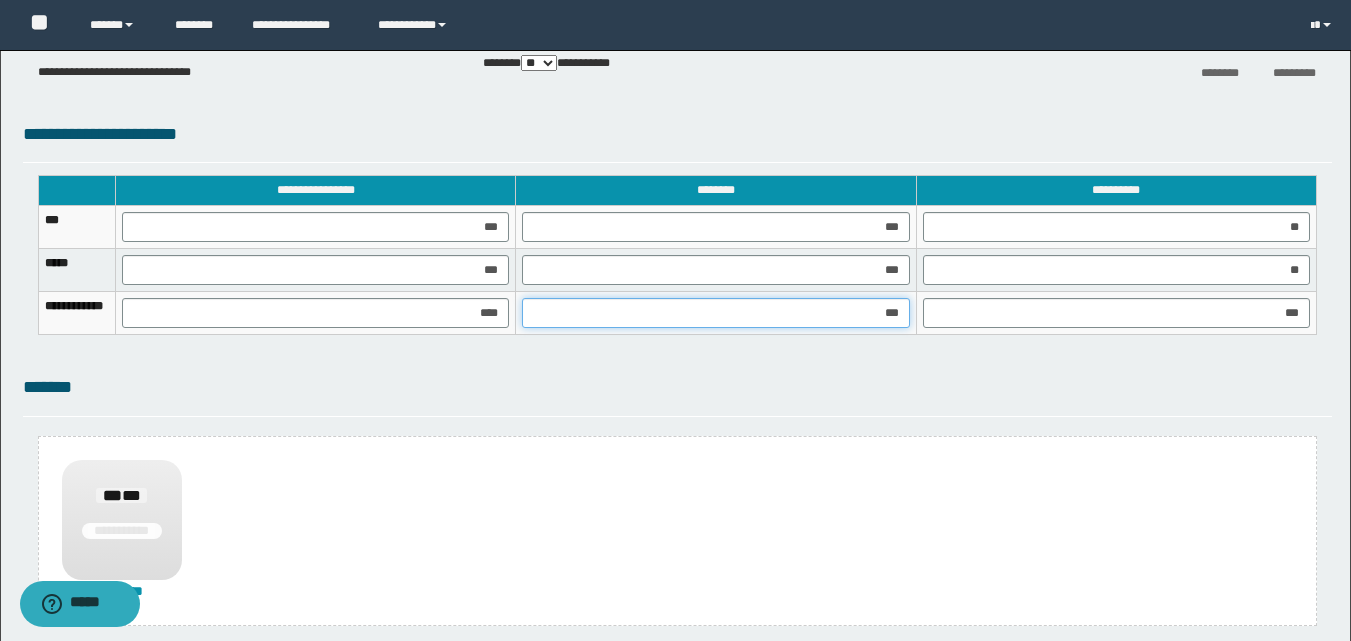 type on "****" 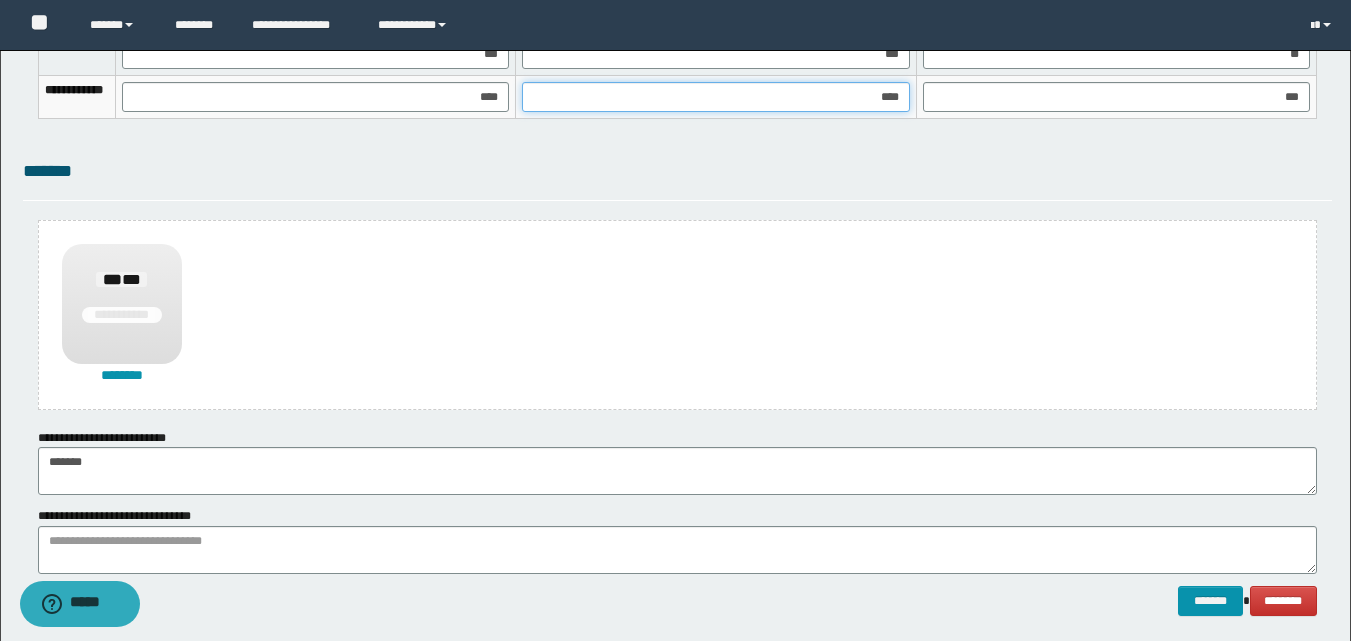 scroll, scrollTop: 1489, scrollLeft: 0, axis: vertical 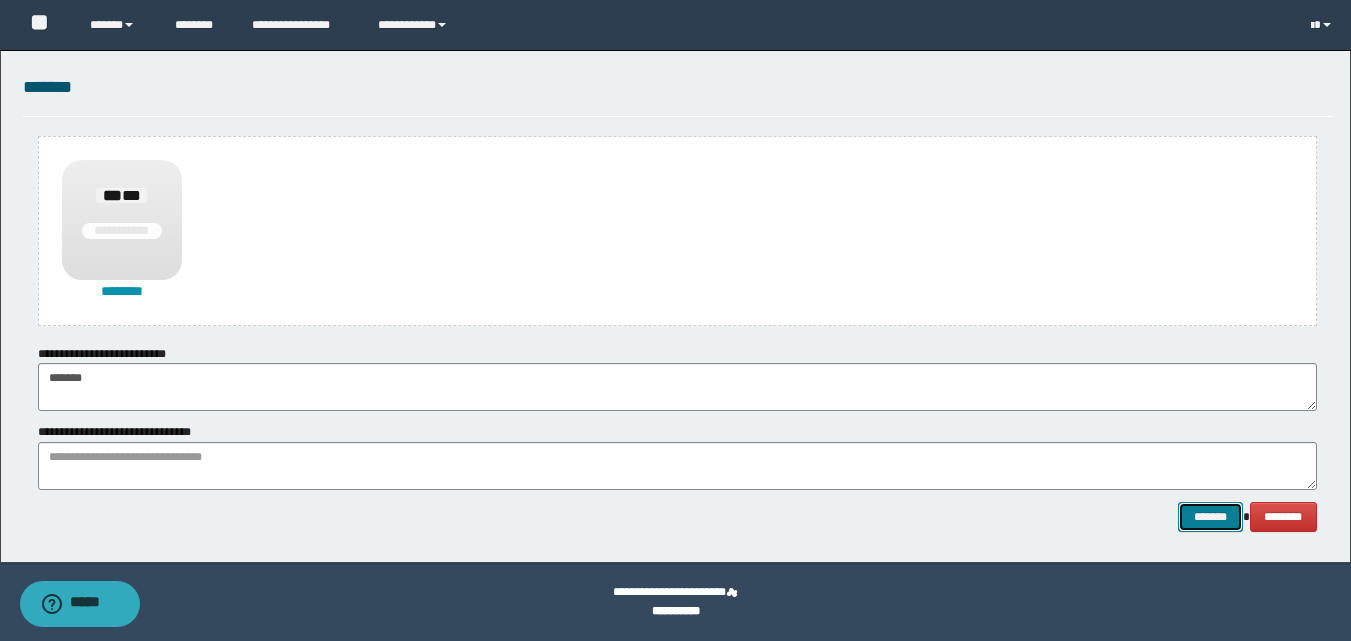 click on "*******" at bounding box center (1210, 517) 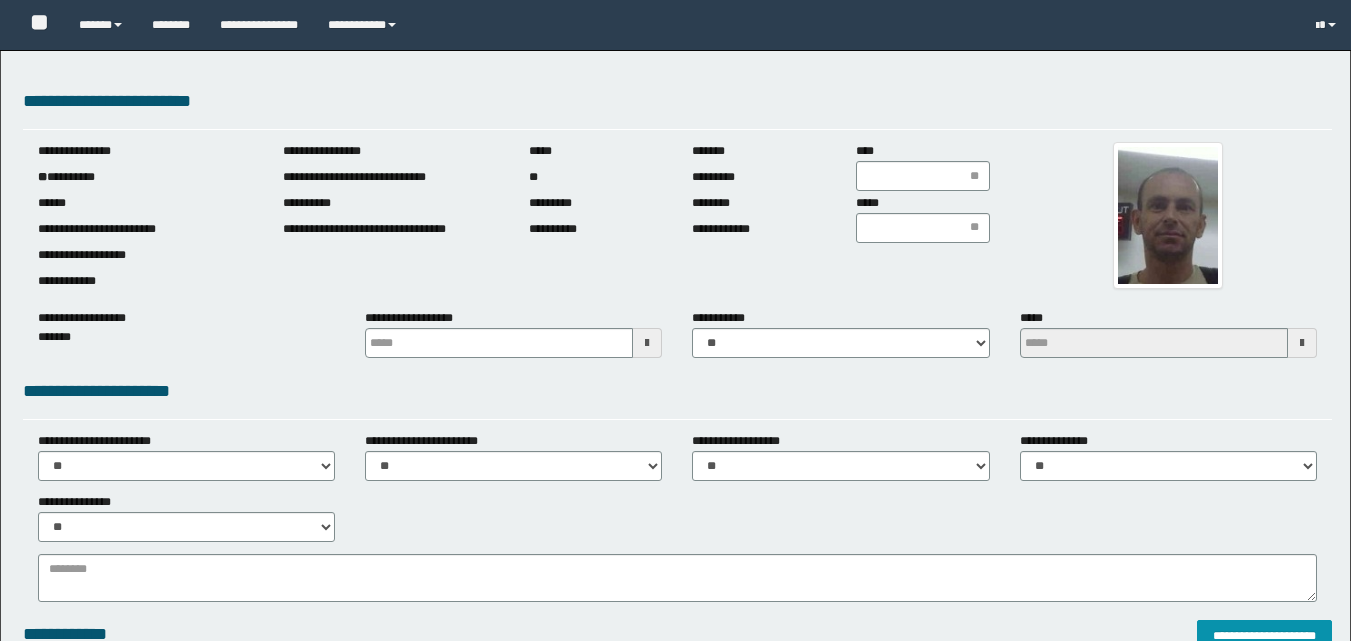 scroll, scrollTop: 0, scrollLeft: 0, axis: both 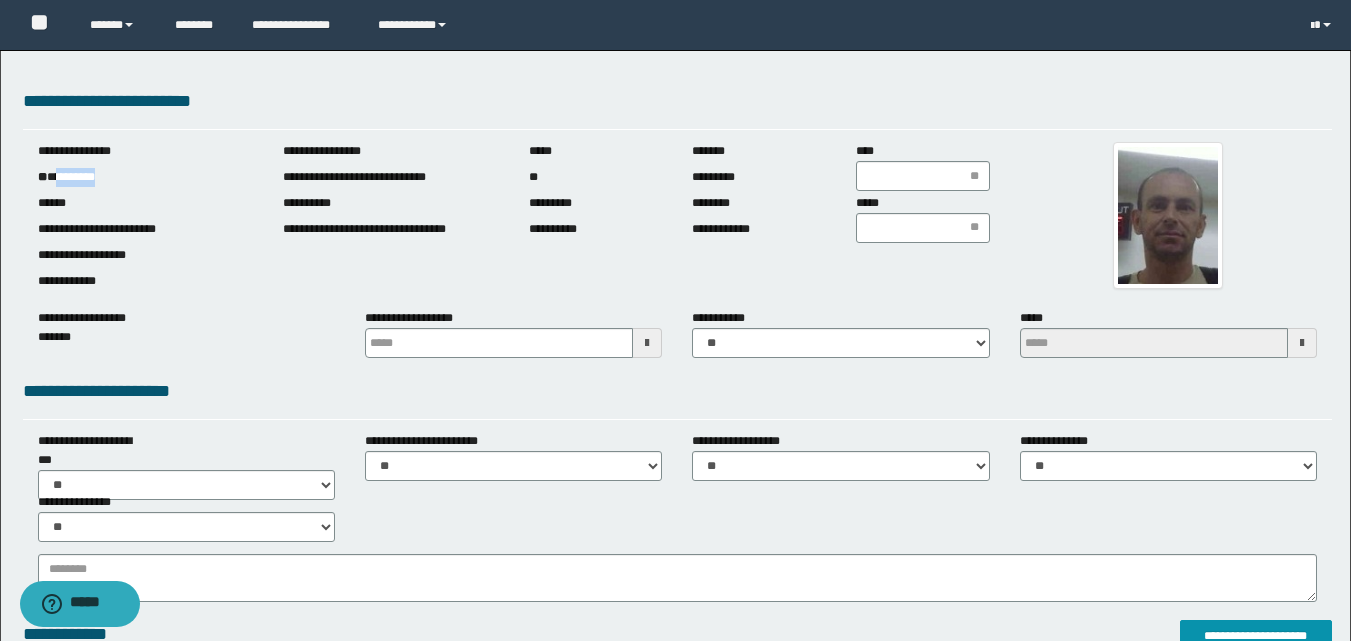 drag, startPoint x: 59, startPoint y: 175, endPoint x: 182, endPoint y: 175, distance: 123 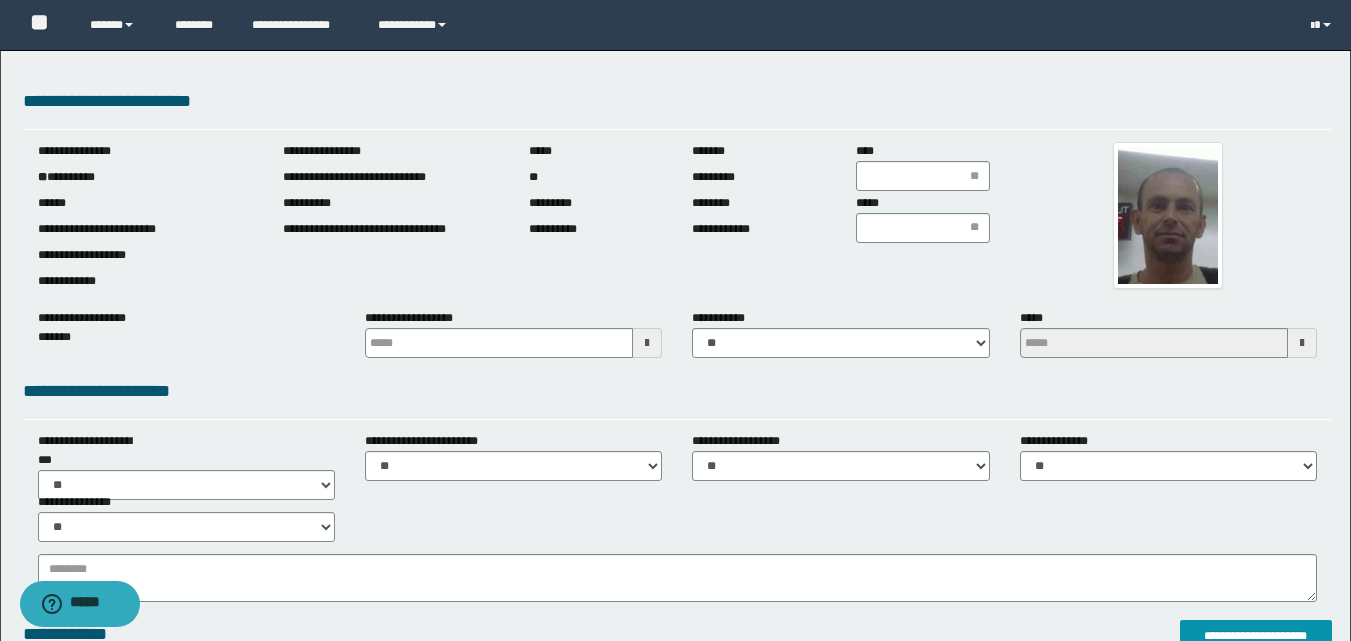 drag, startPoint x: 641, startPoint y: 340, endPoint x: 633, endPoint y: 289, distance: 51.62364 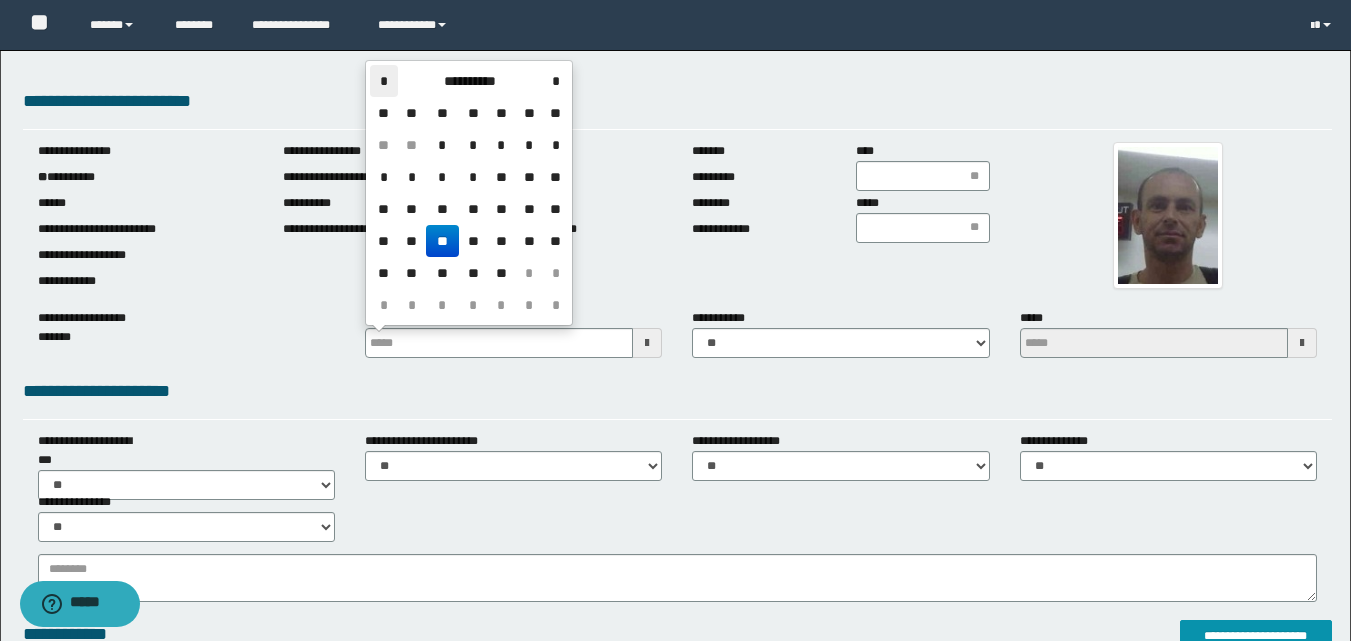 click on "*" at bounding box center [384, 81] 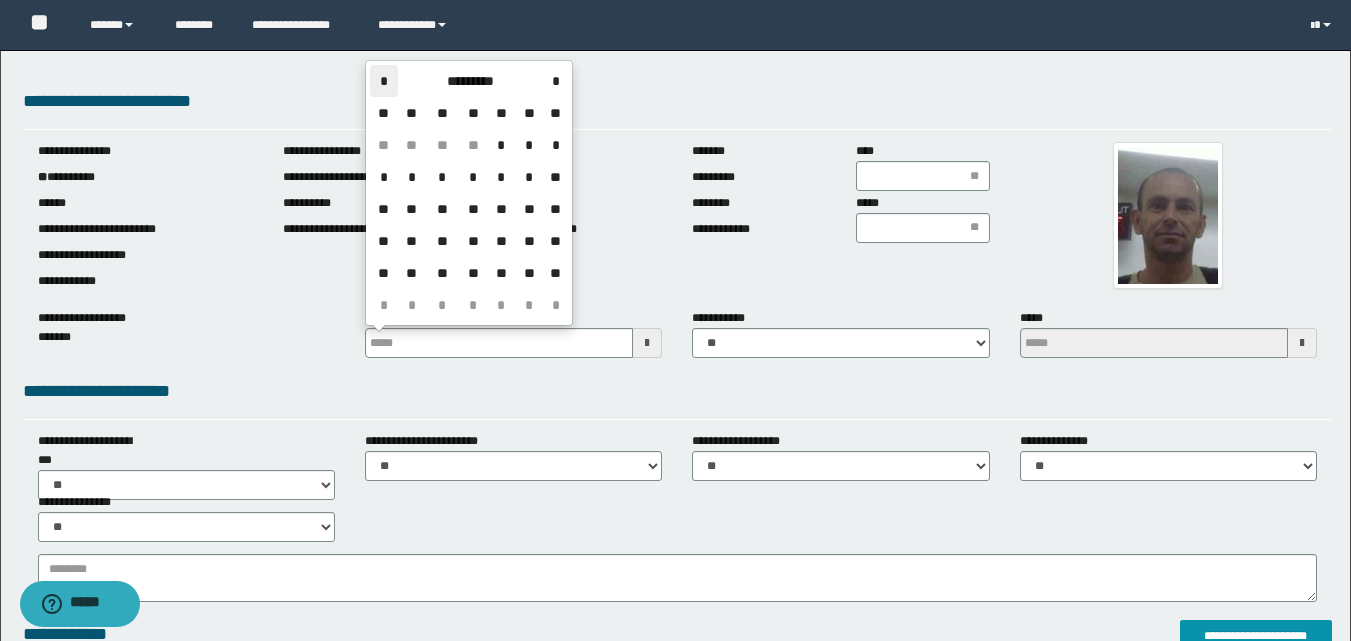 click on "*" at bounding box center [384, 81] 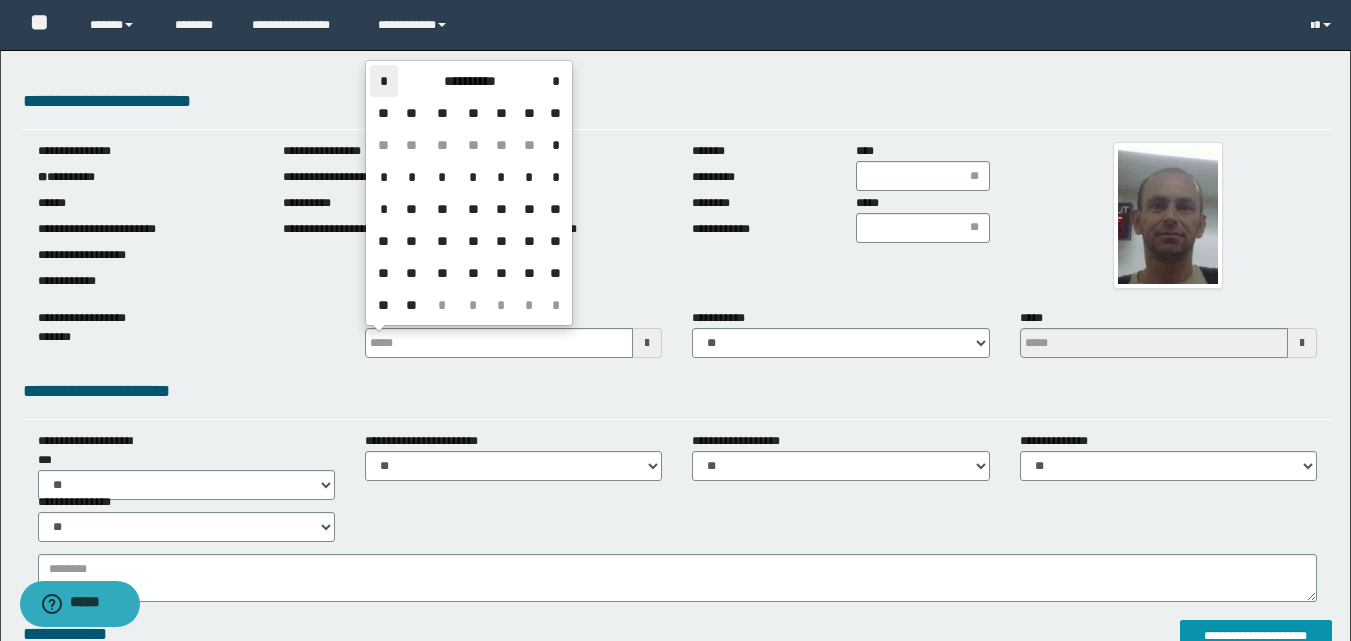 click on "*" at bounding box center [384, 81] 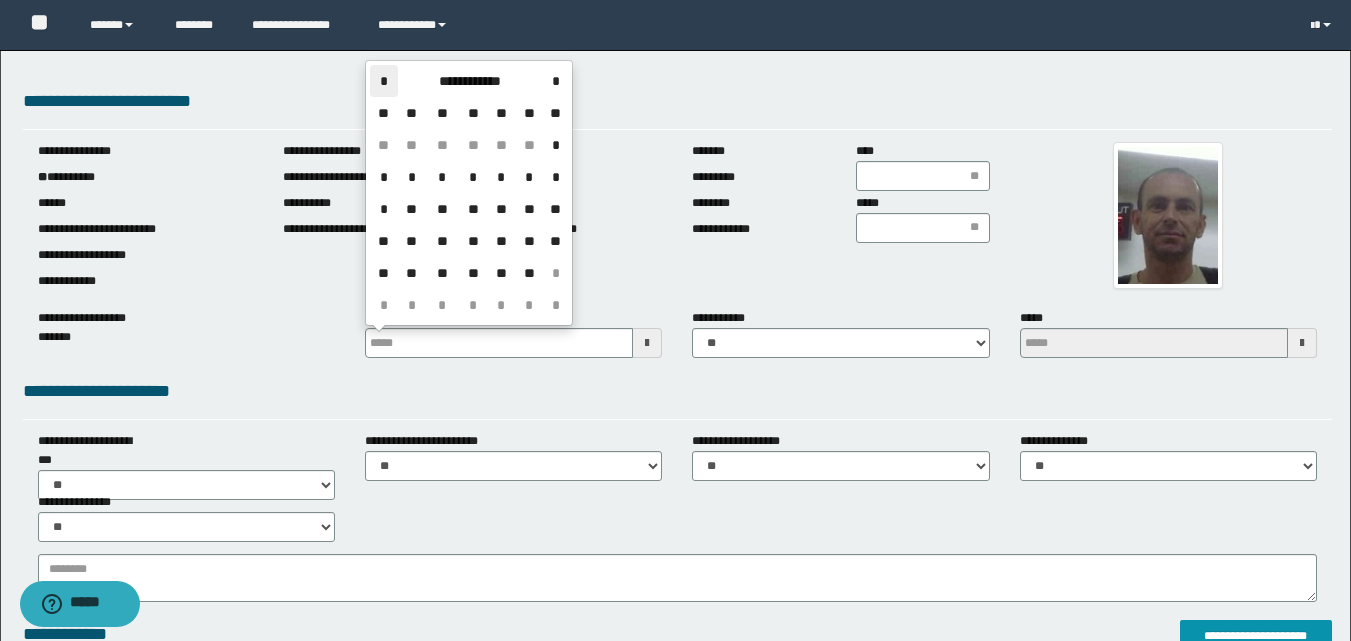 click on "*" at bounding box center [384, 81] 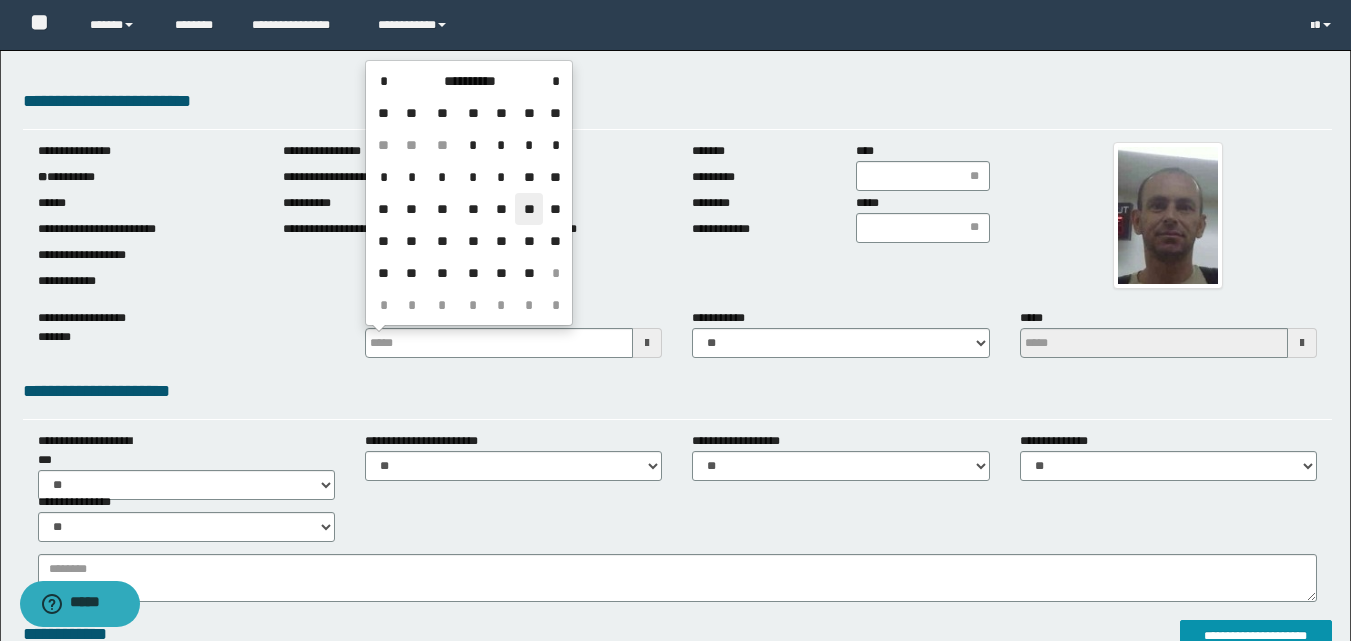 click on "**" at bounding box center [529, 209] 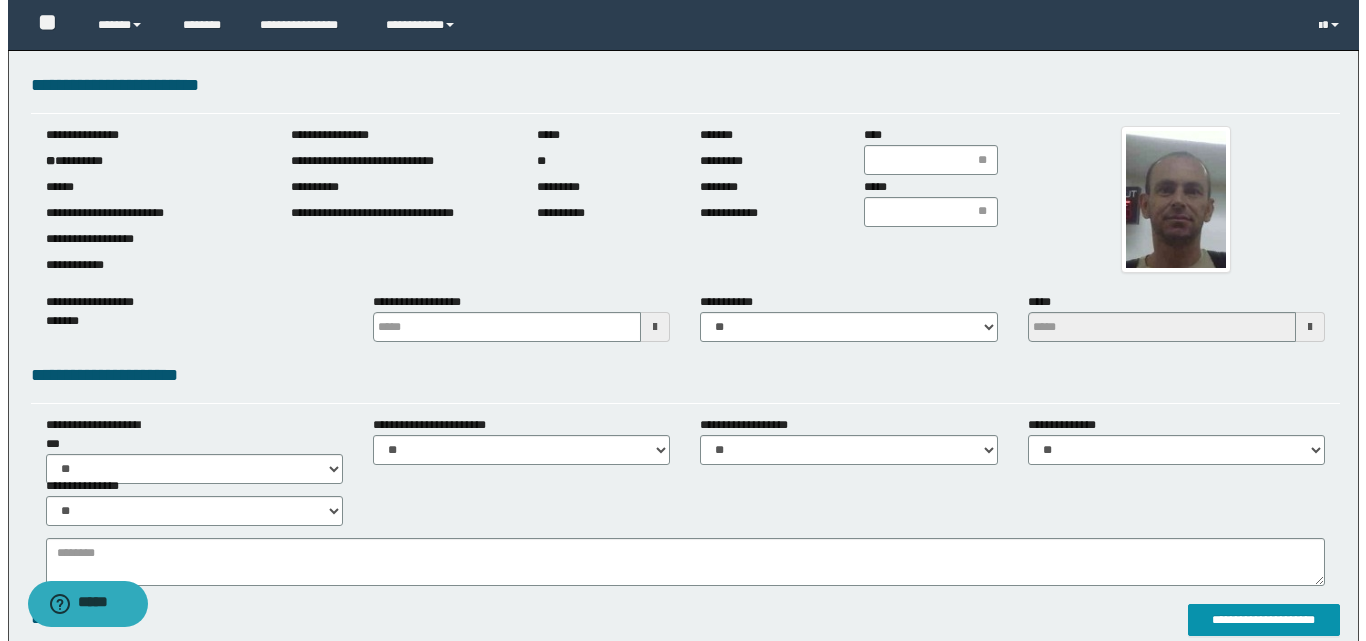 scroll, scrollTop: 400, scrollLeft: 0, axis: vertical 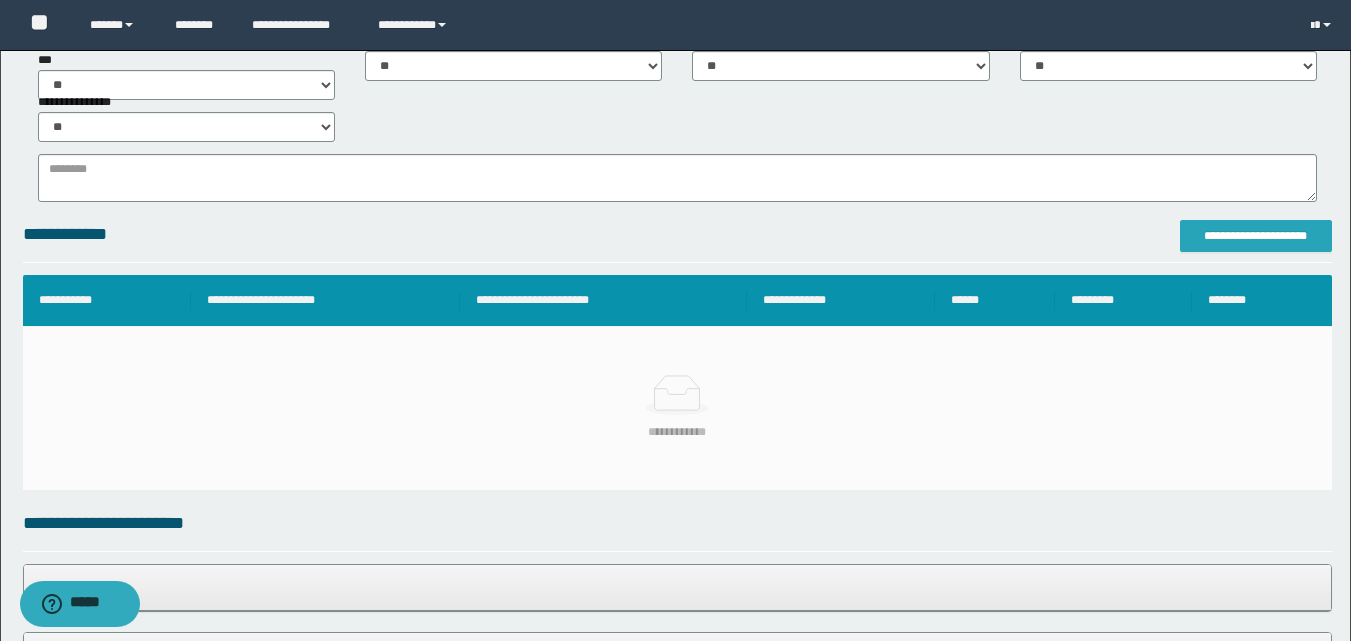 click on "**********" at bounding box center [1256, 236] 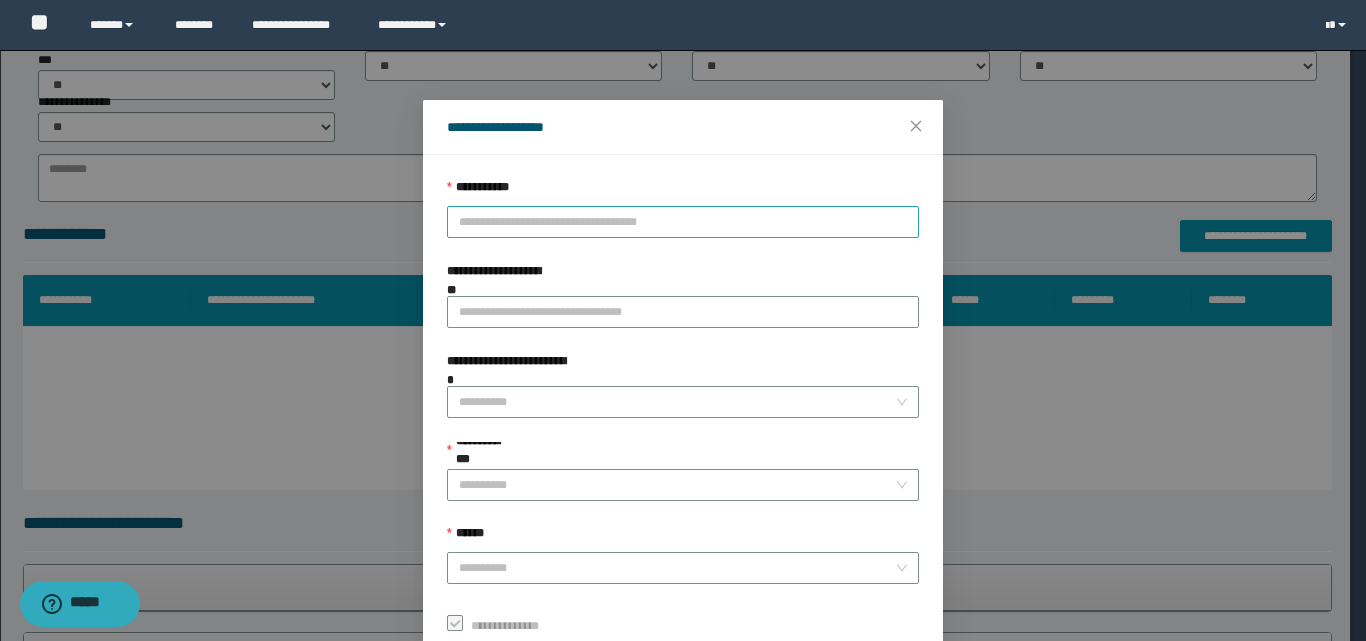 click on "**********" at bounding box center (683, 222) 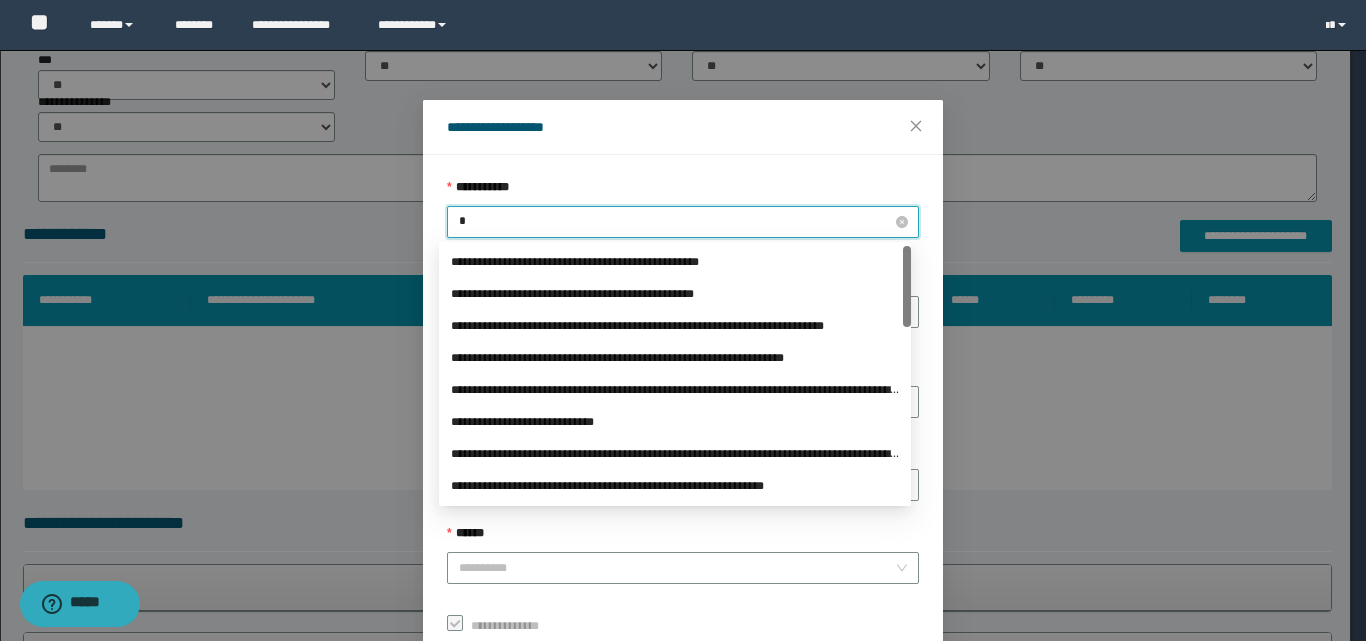 type on "**" 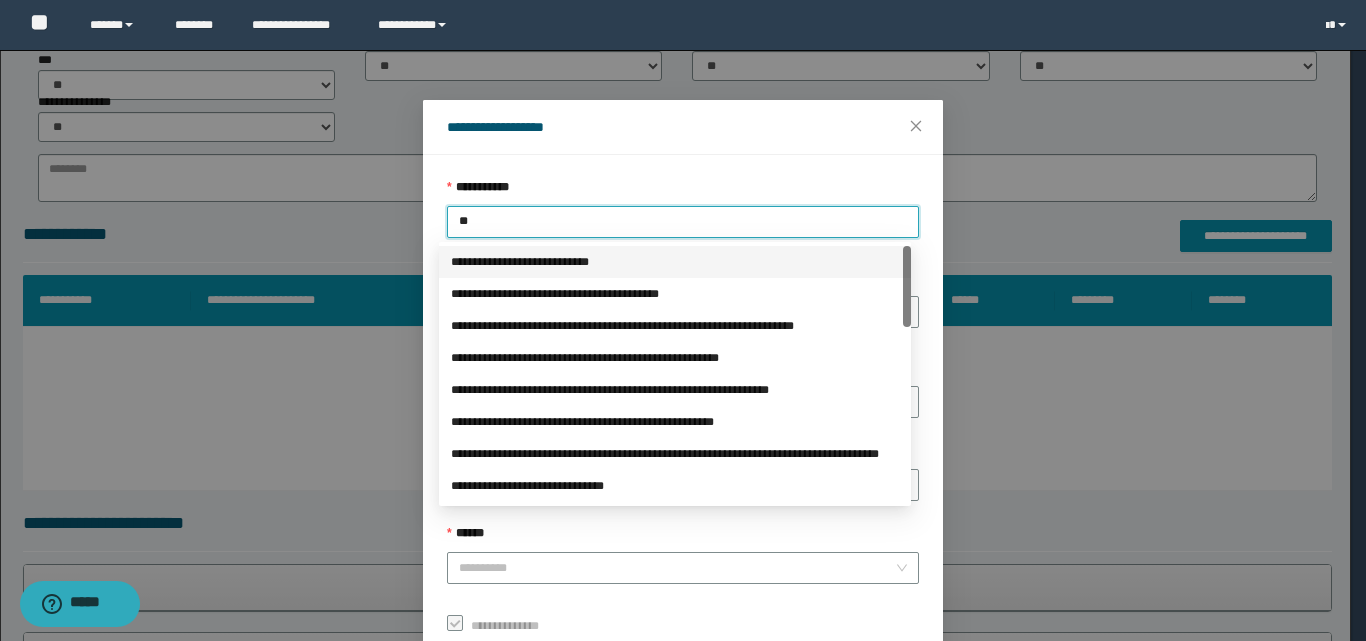 click on "**********" at bounding box center [675, 262] 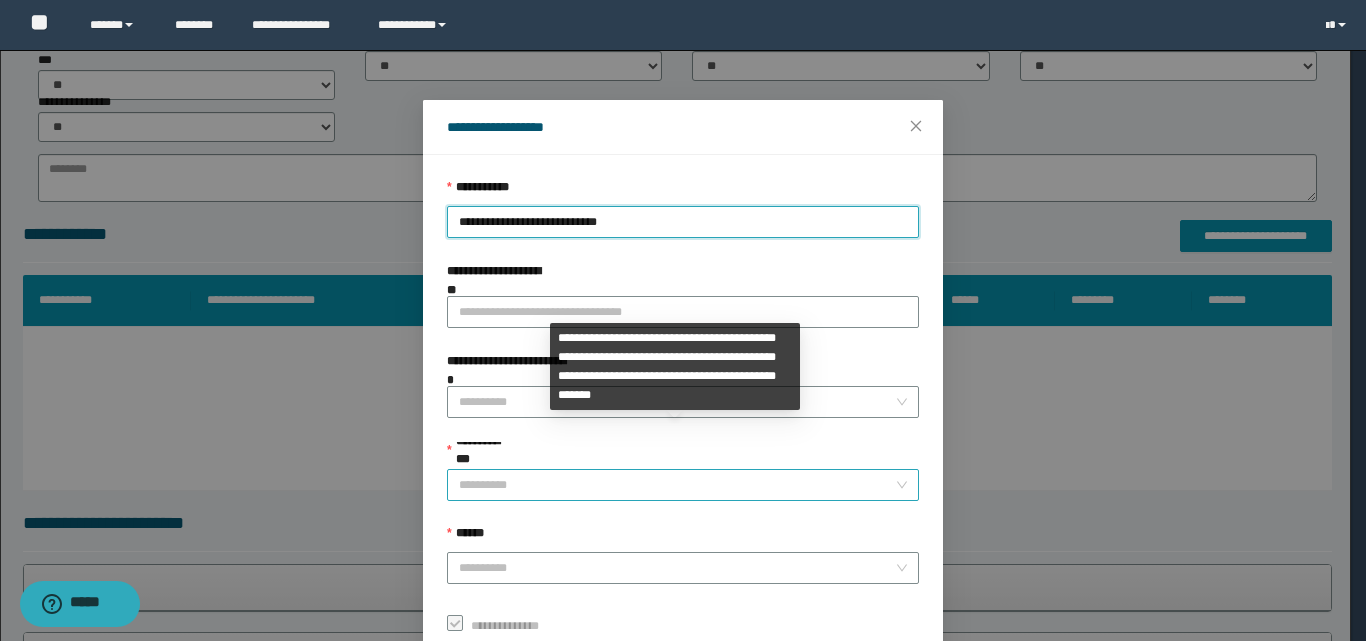 click on "**********" at bounding box center [677, 485] 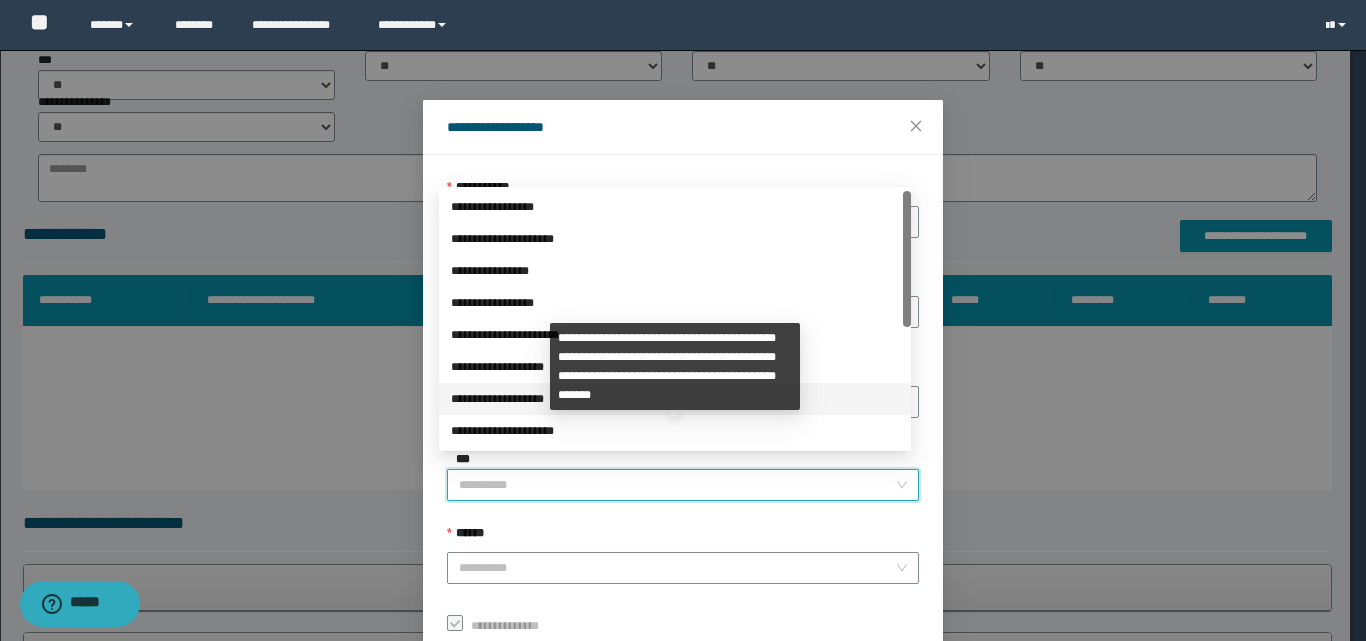 scroll, scrollTop: 224, scrollLeft: 0, axis: vertical 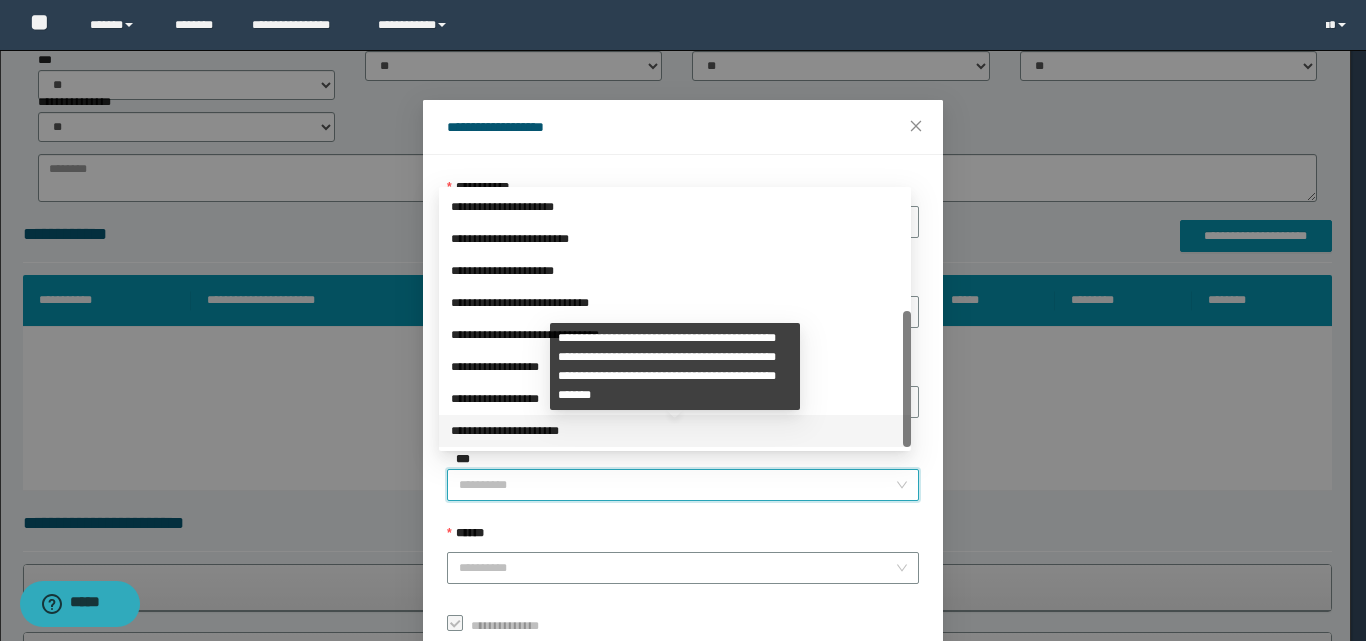 click on "**********" at bounding box center [675, 431] 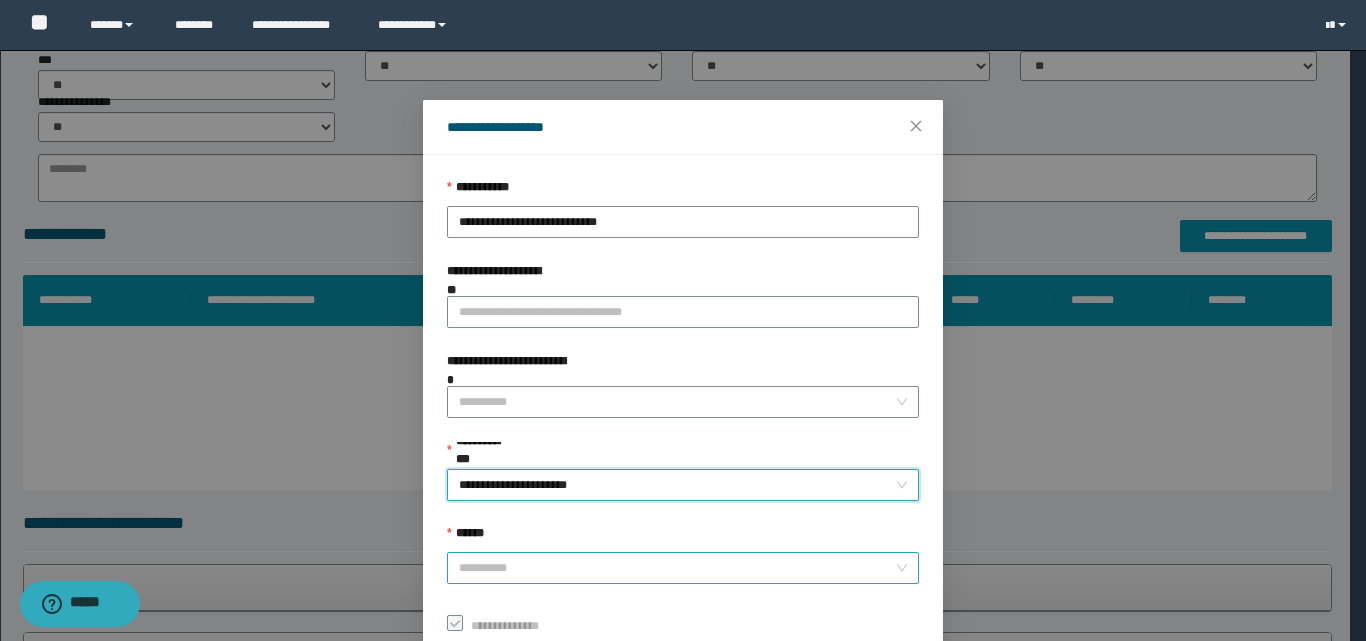 click on "******" at bounding box center [677, 568] 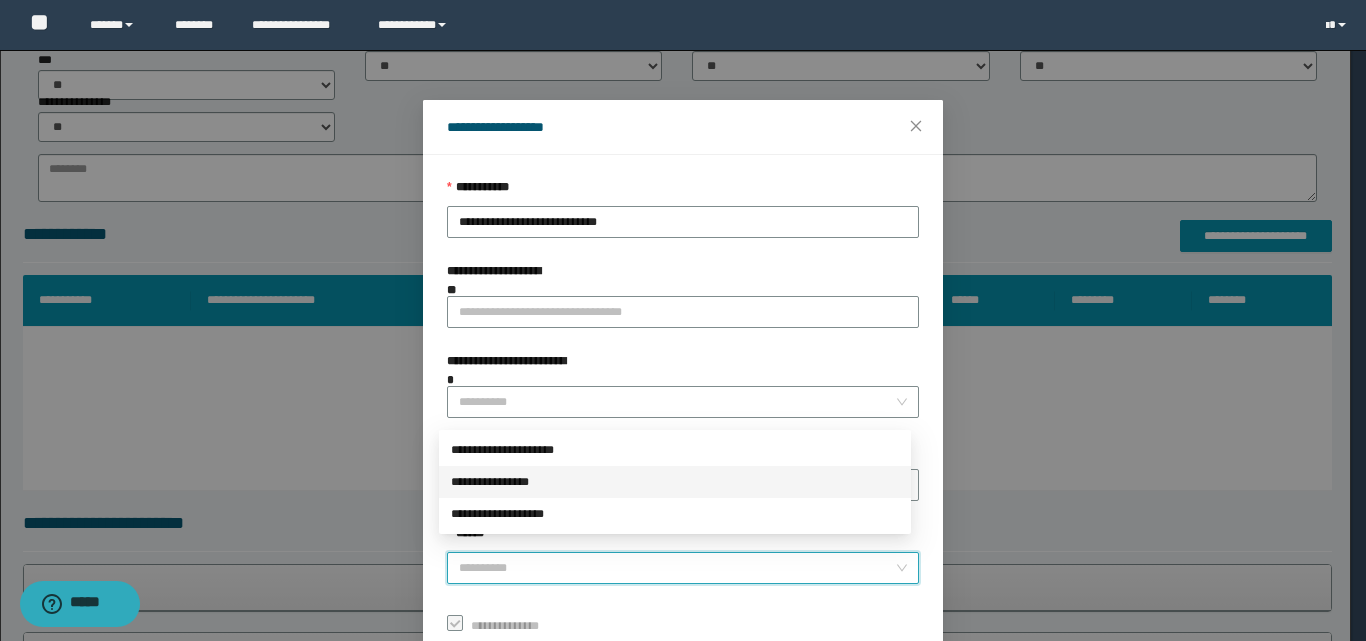 click on "**********" at bounding box center [675, 482] 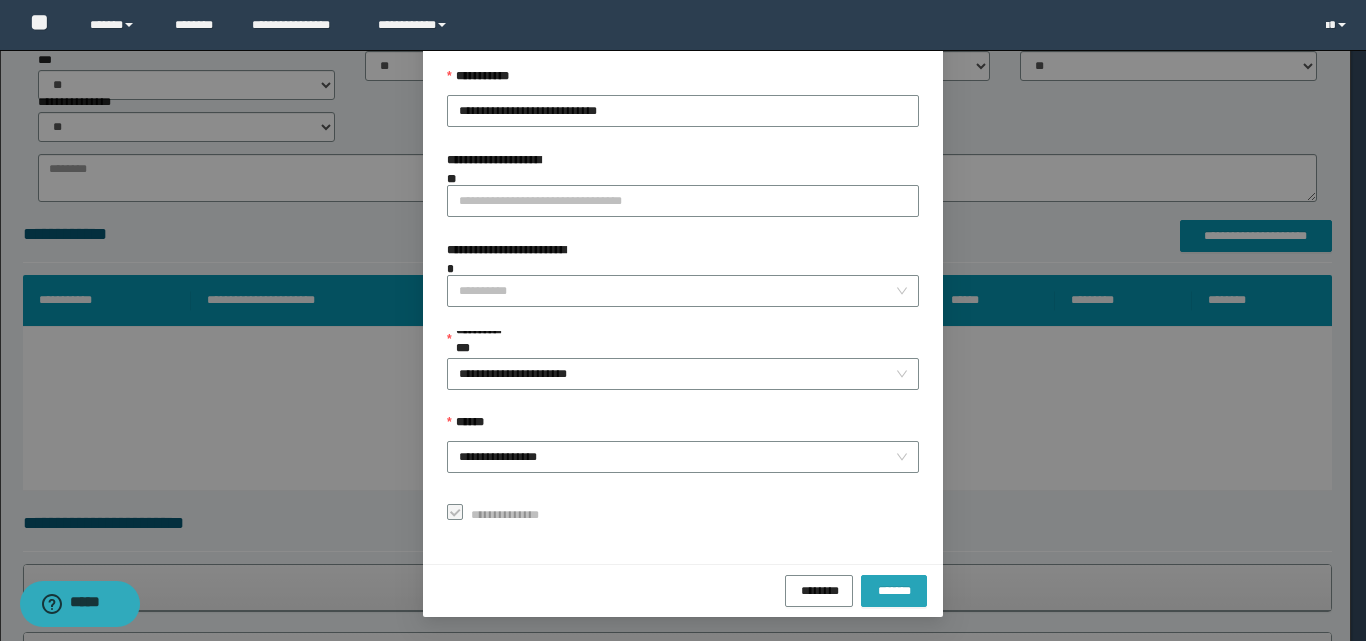 click on "*******" at bounding box center (894, 589) 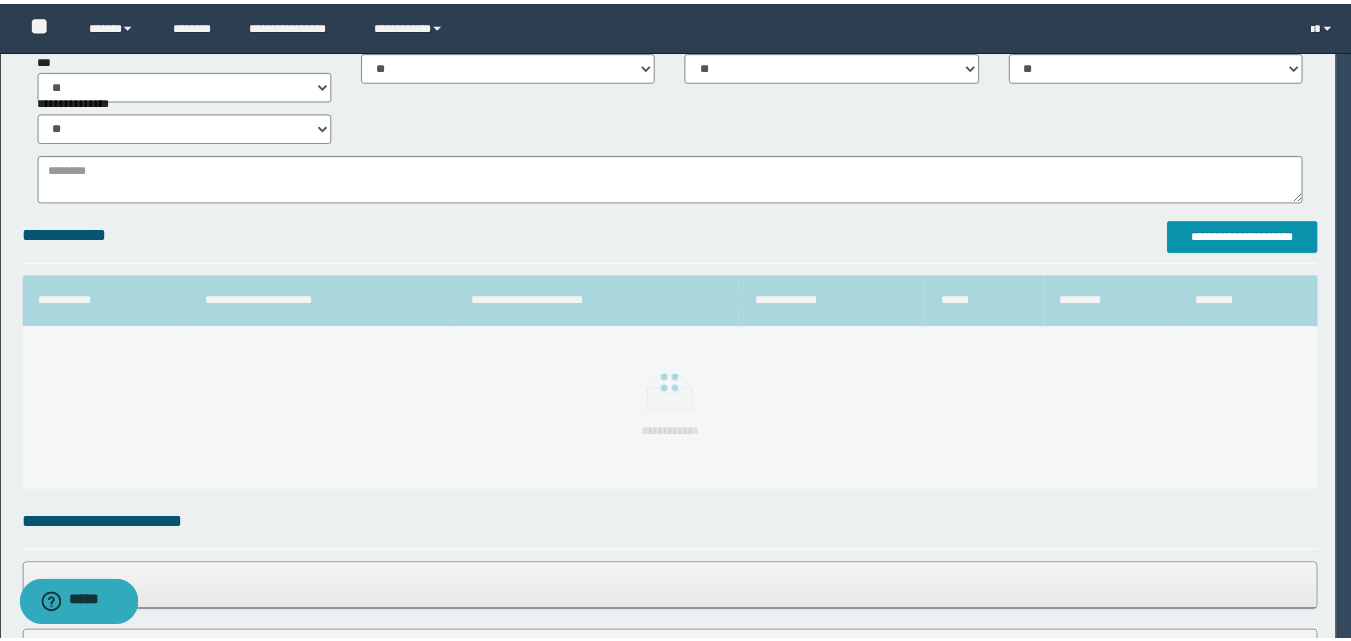 scroll, scrollTop: 64, scrollLeft: 0, axis: vertical 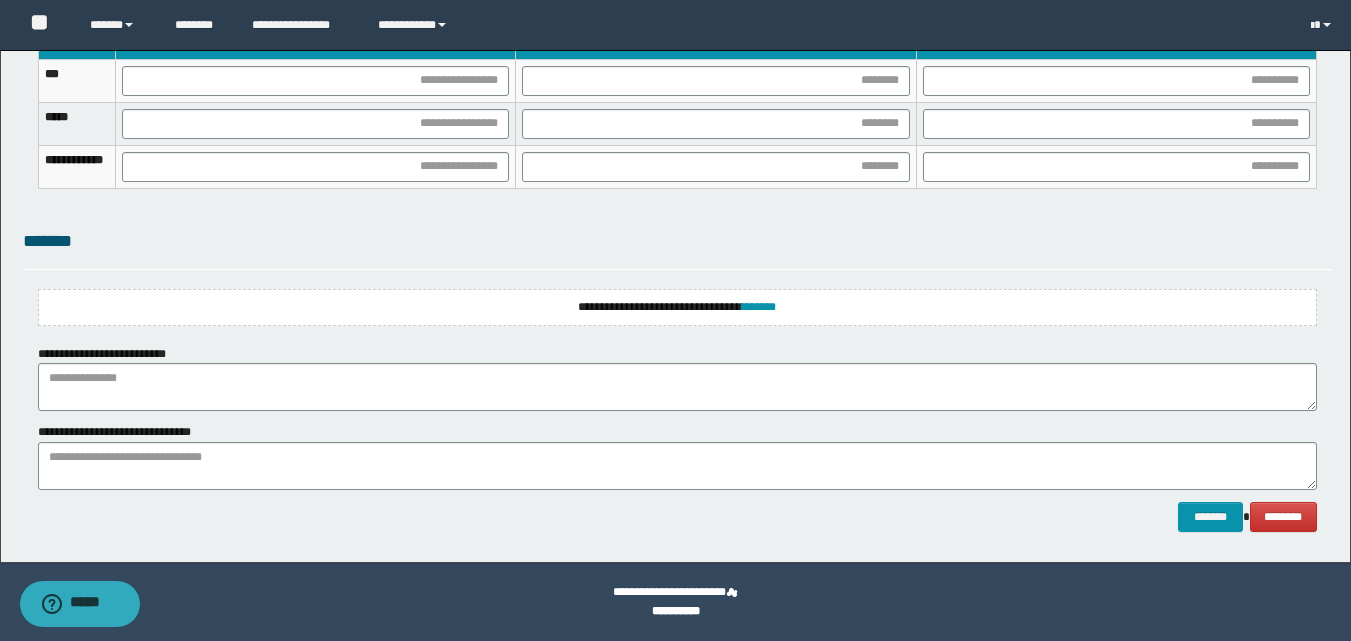 click on "**********" at bounding box center [677, 307] 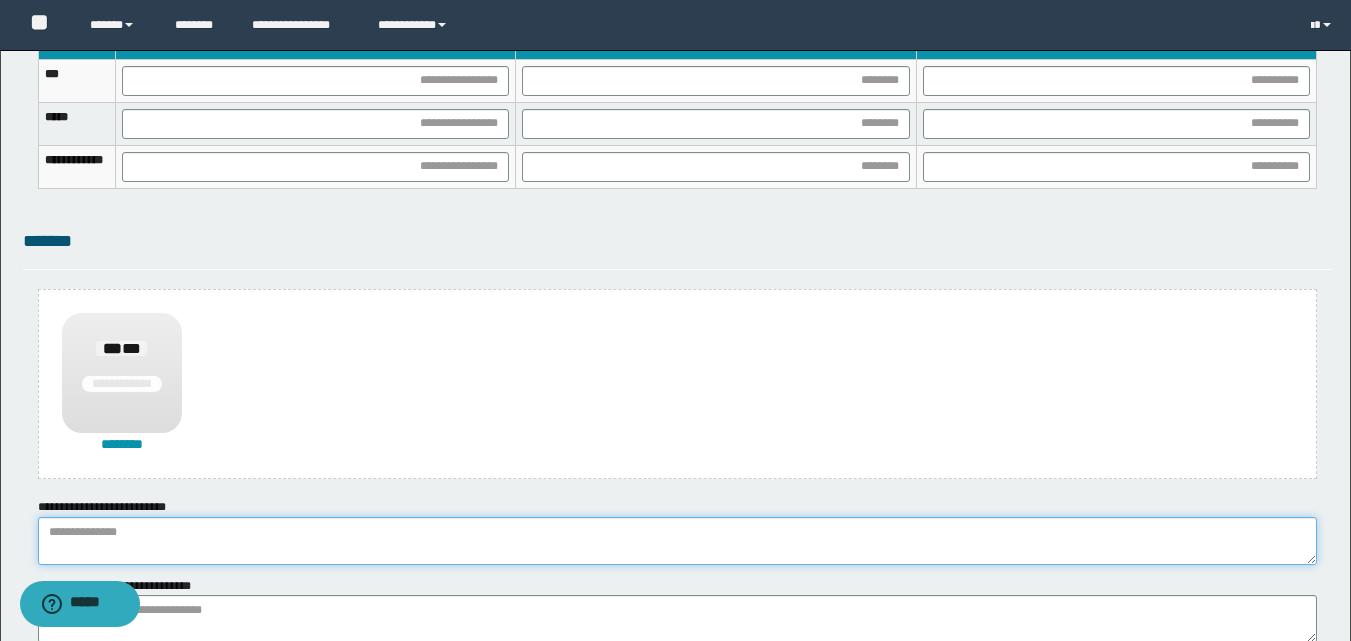 click at bounding box center (677, 541) 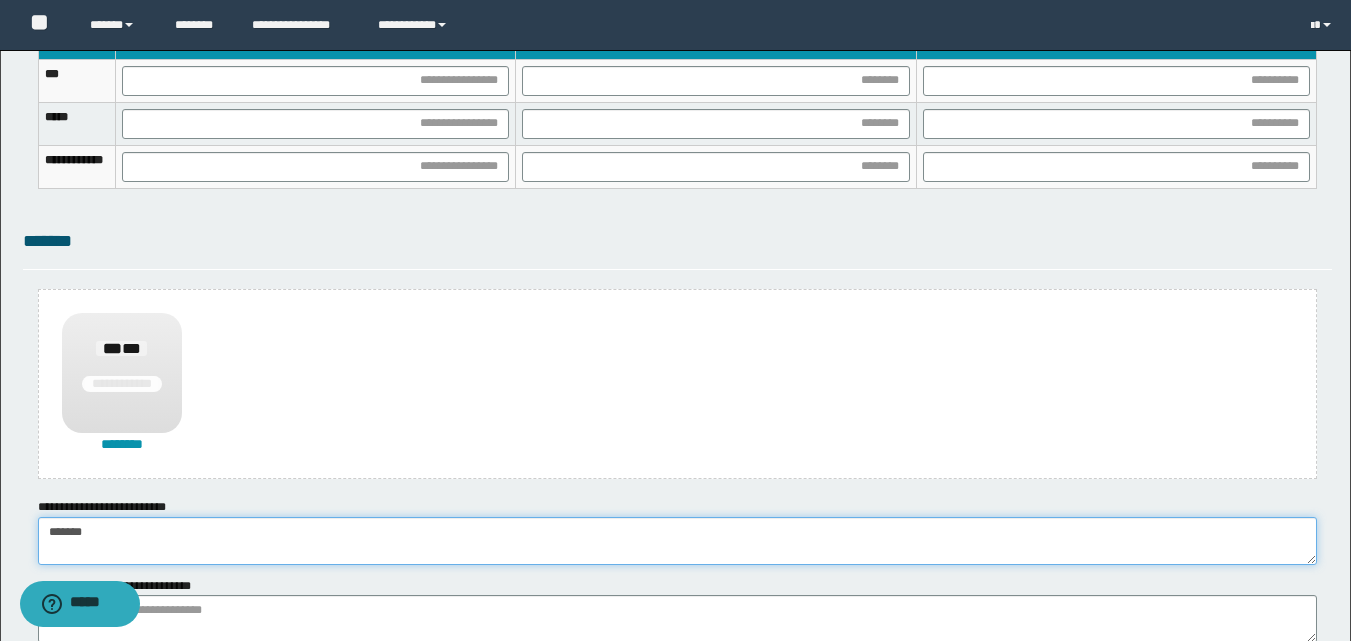 type on "******" 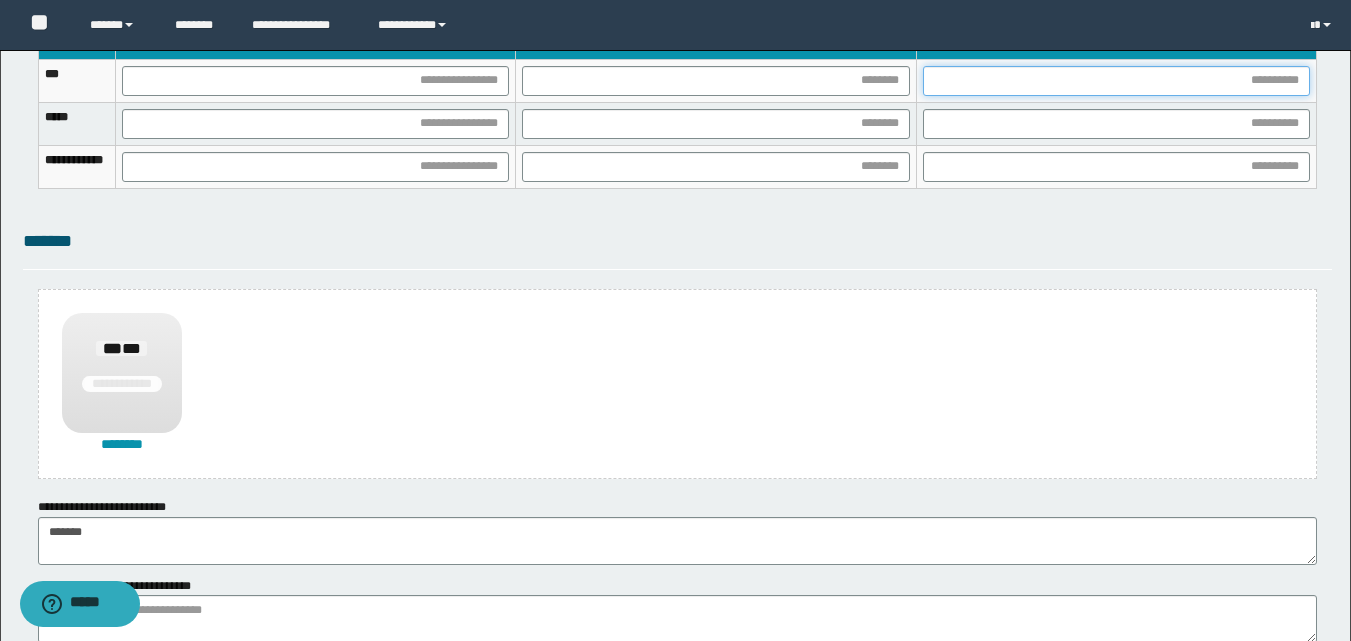 click at bounding box center [1116, 81] 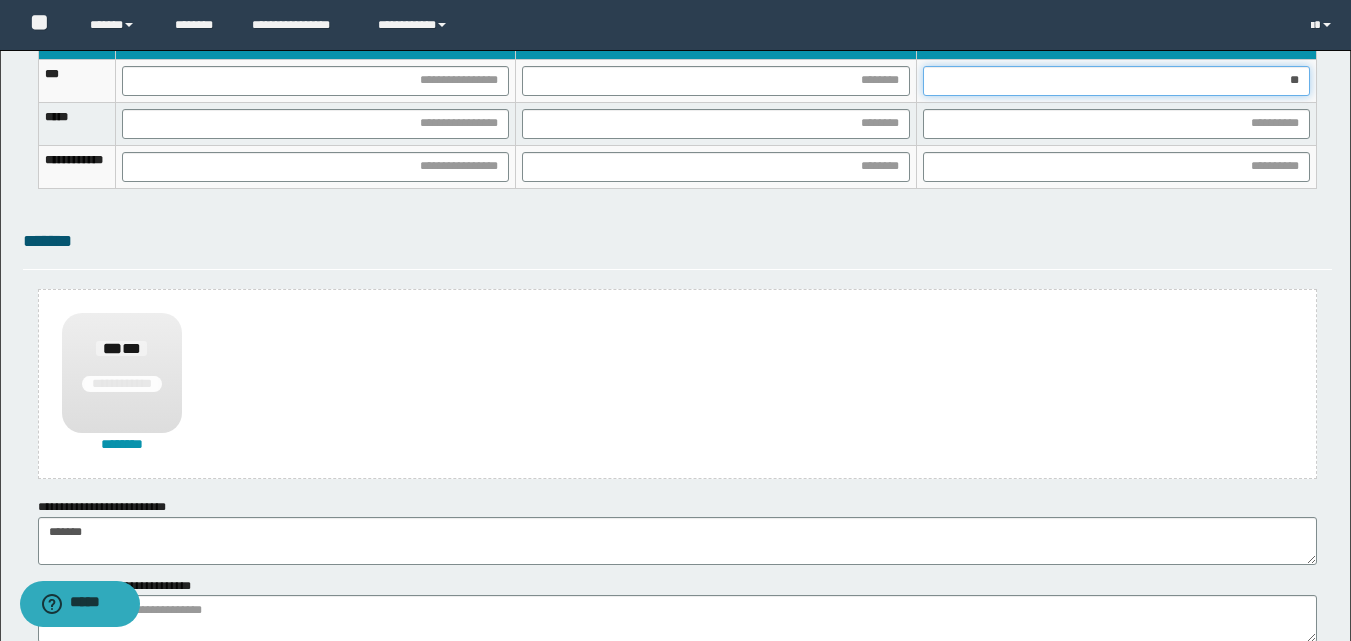 type on "***" 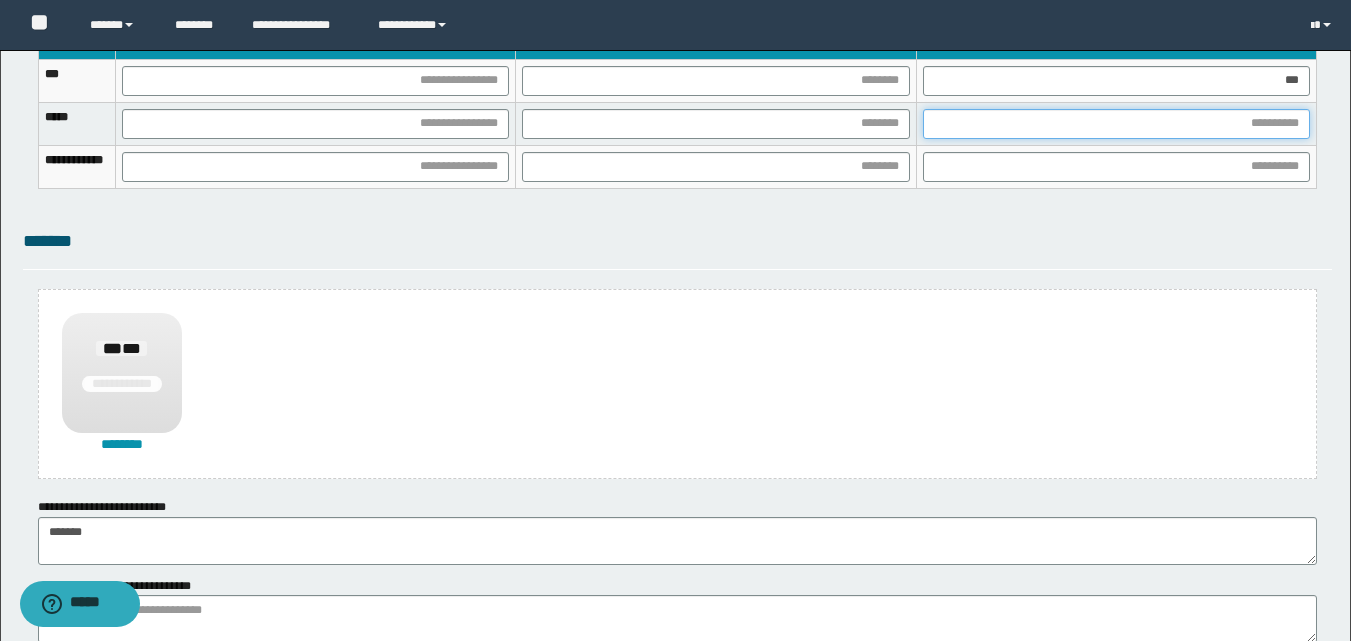 click at bounding box center (1116, 124) 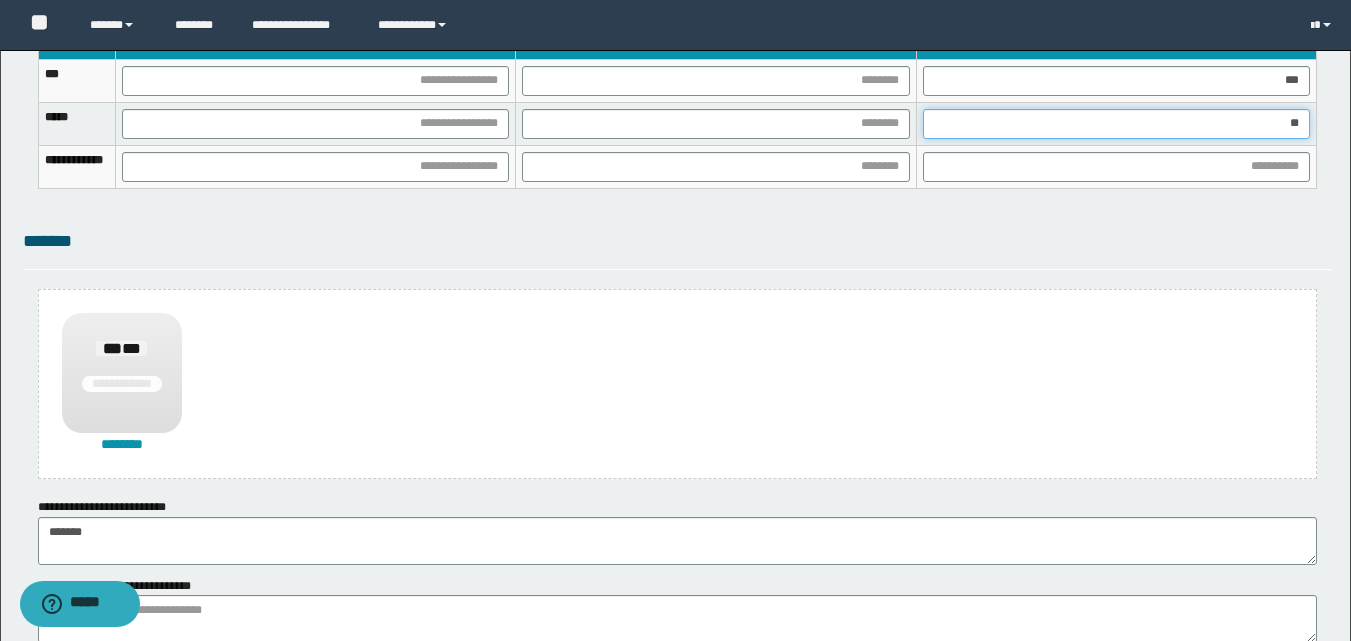 type on "***" 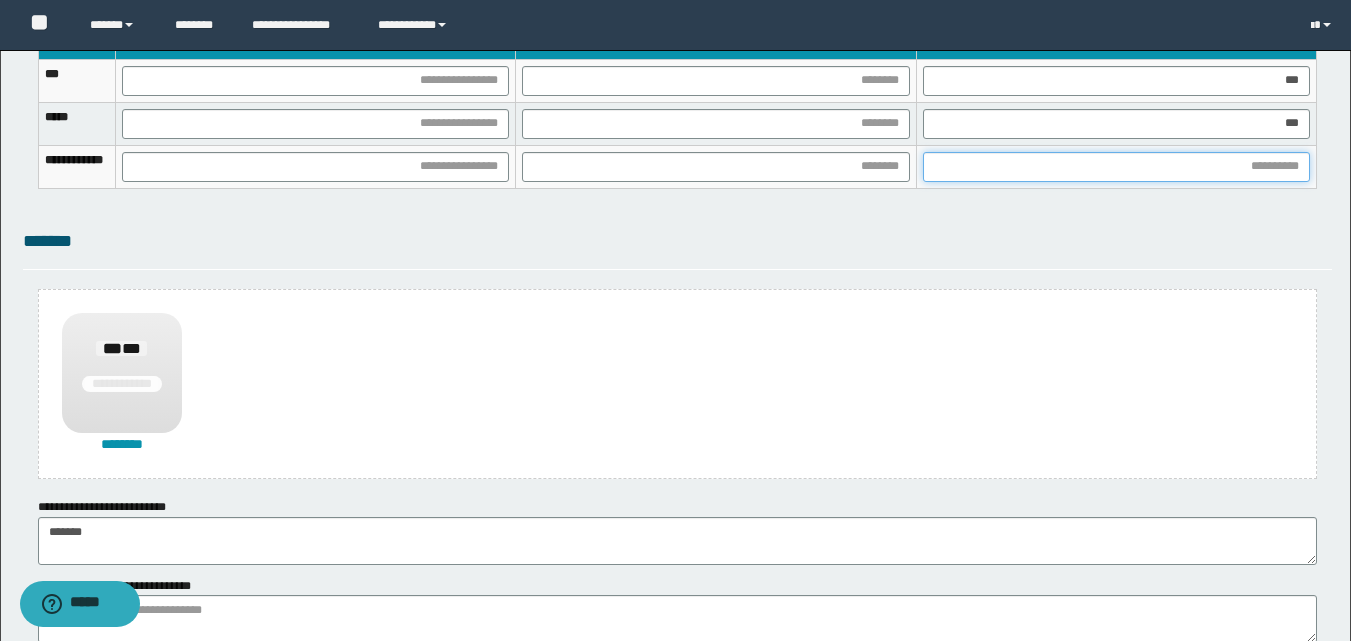 drag, startPoint x: 1273, startPoint y: 162, endPoint x: 1260, endPoint y: 197, distance: 37.336308 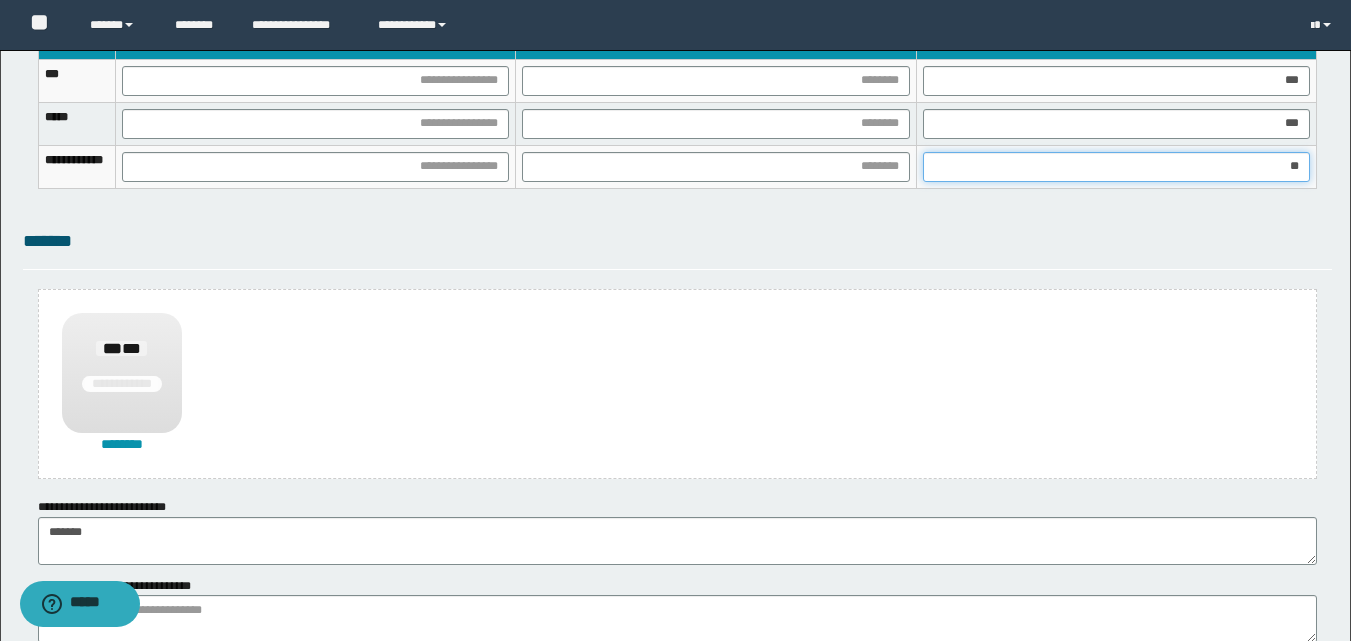 type on "***" 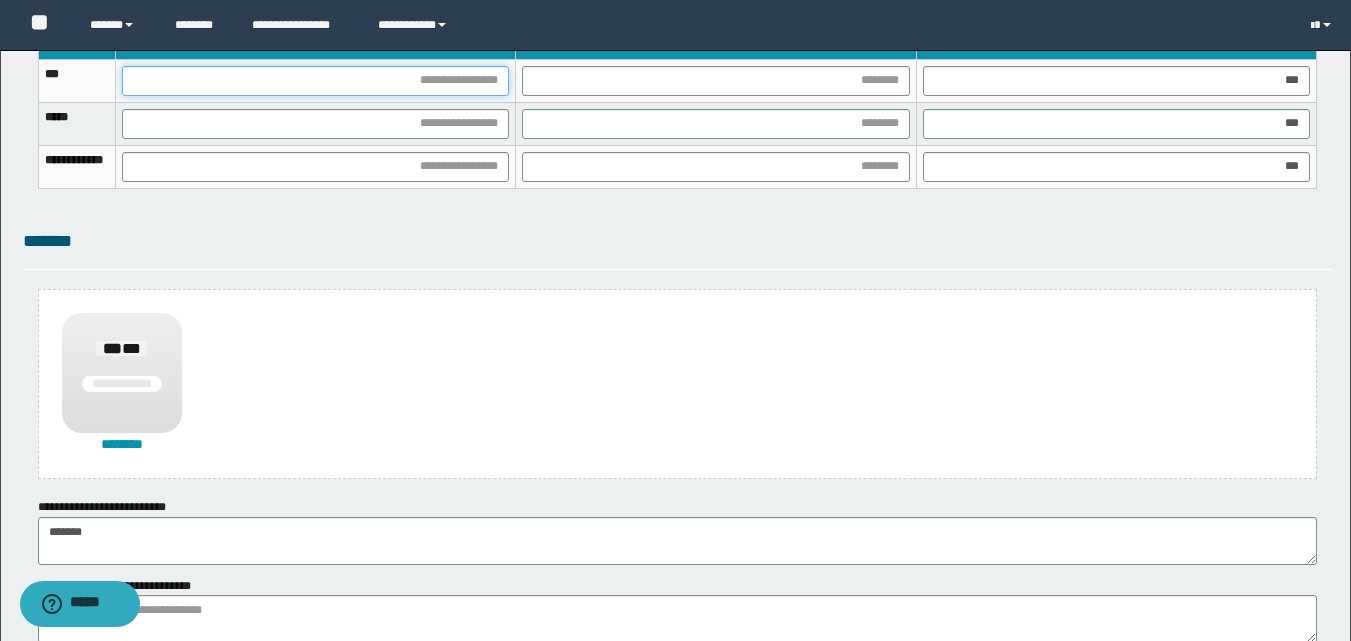 click at bounding box center [315, 81] 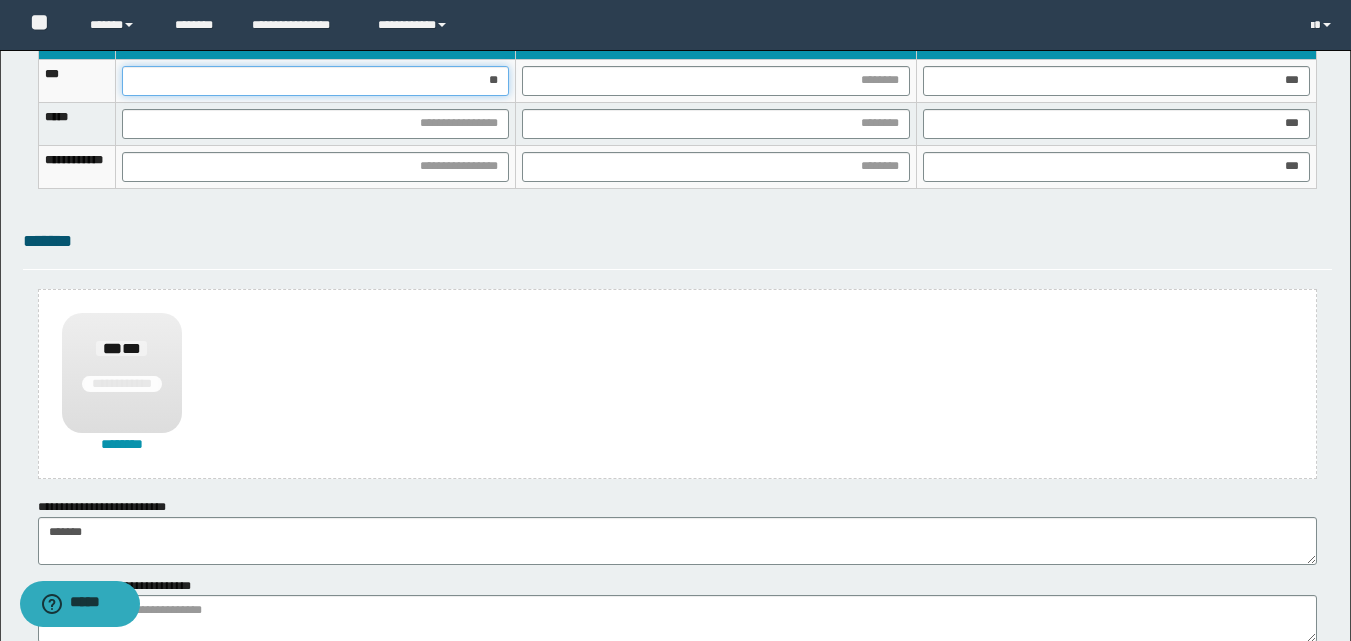 type on "***" 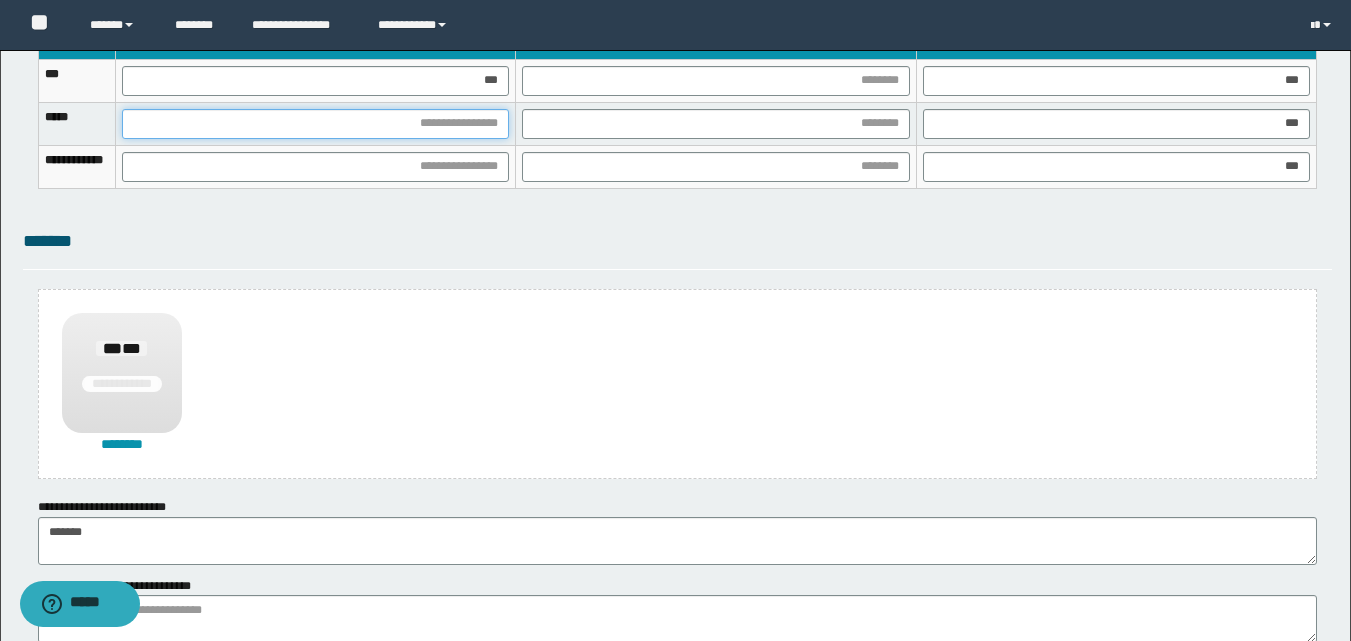 drag, startPoint x: 548, startPoint y: 123, endPoint x: 561, endPoint y: 188, distance: 66.287254 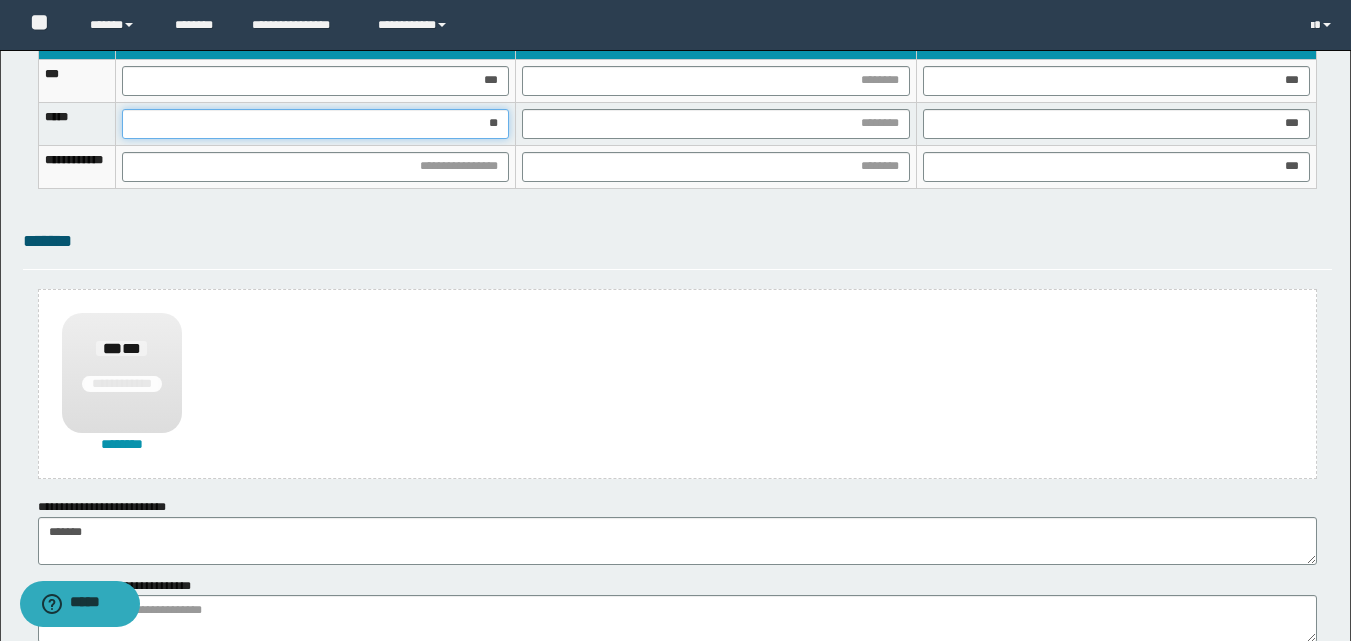 type on "***" 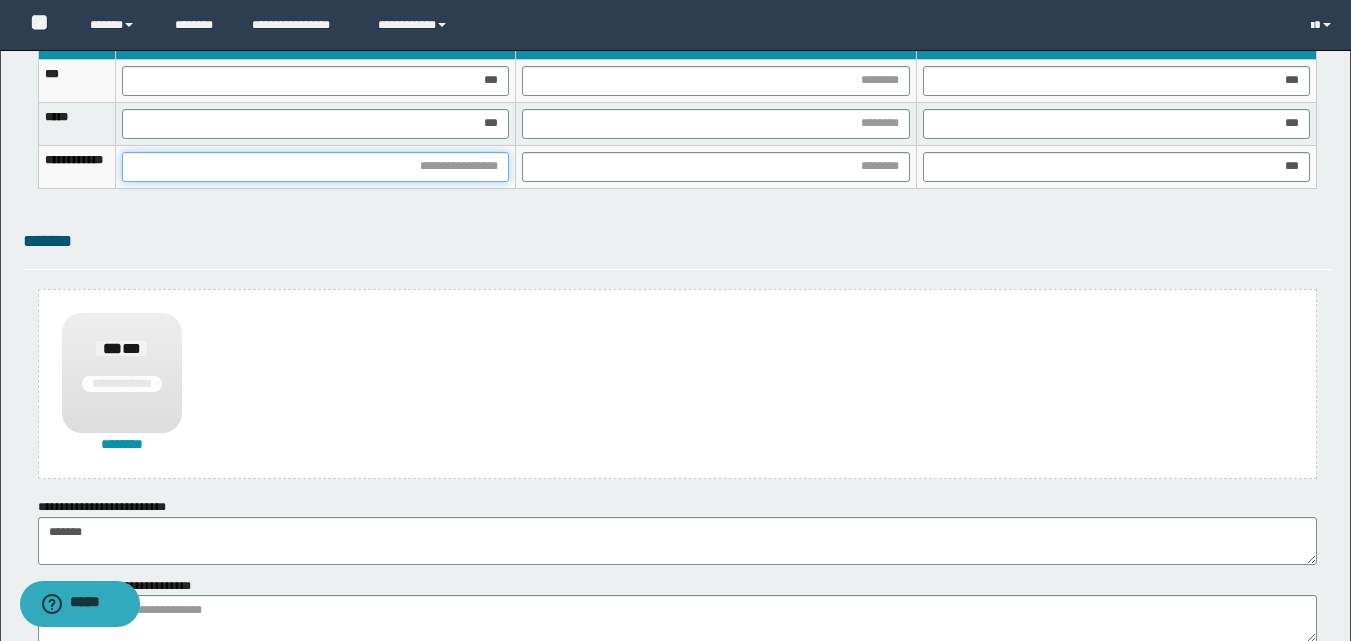 drag, startPoint x: 523, startPoint y: 165, endPoint x: 578, endPoint y: 361, distance: 203.57063 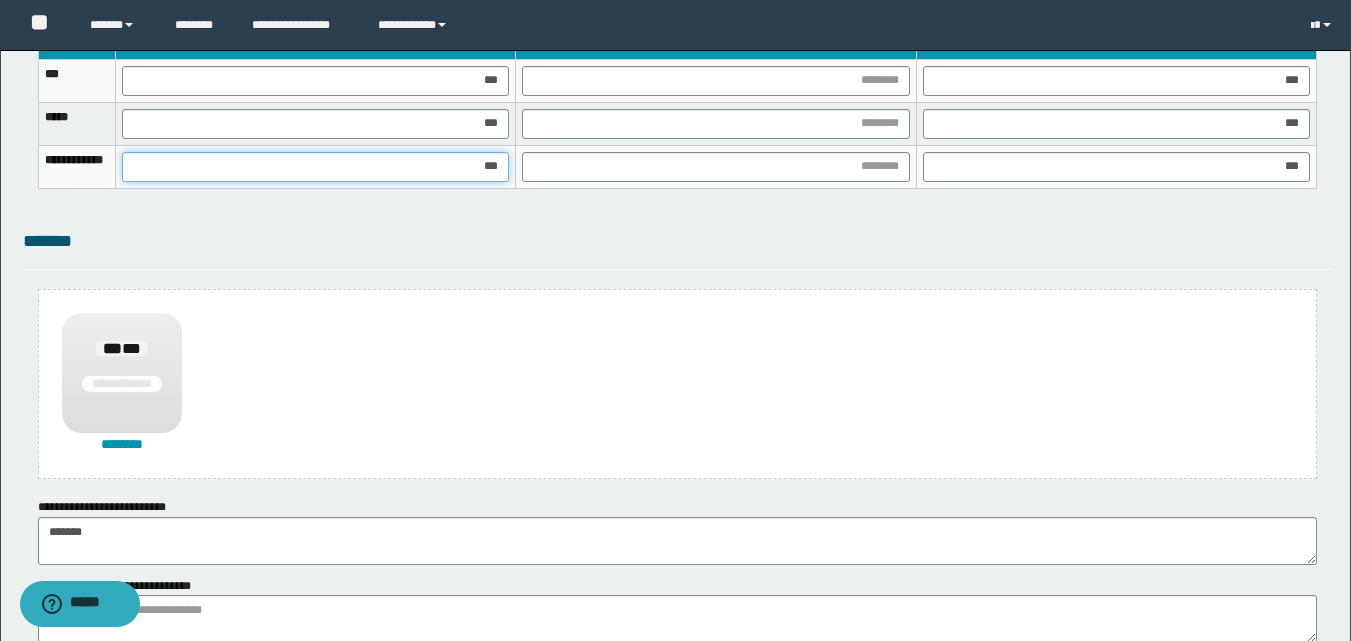 type on "****" 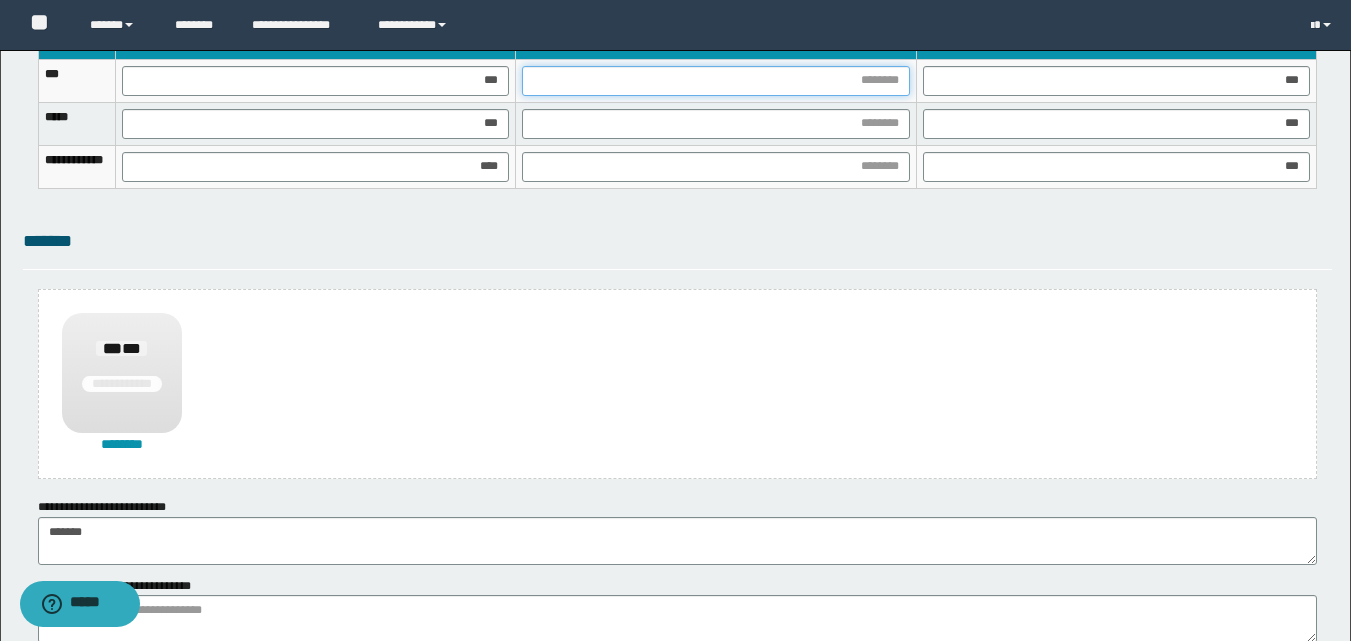 click at bounding box center (715, 81) 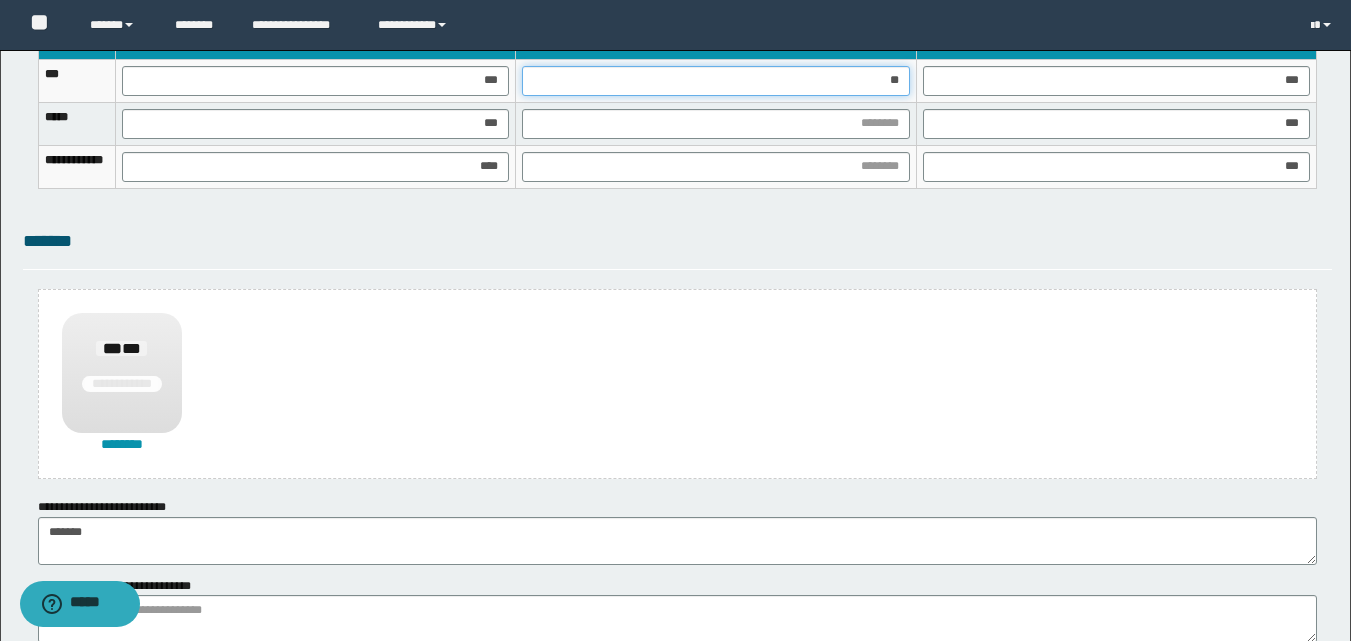 type on "***" 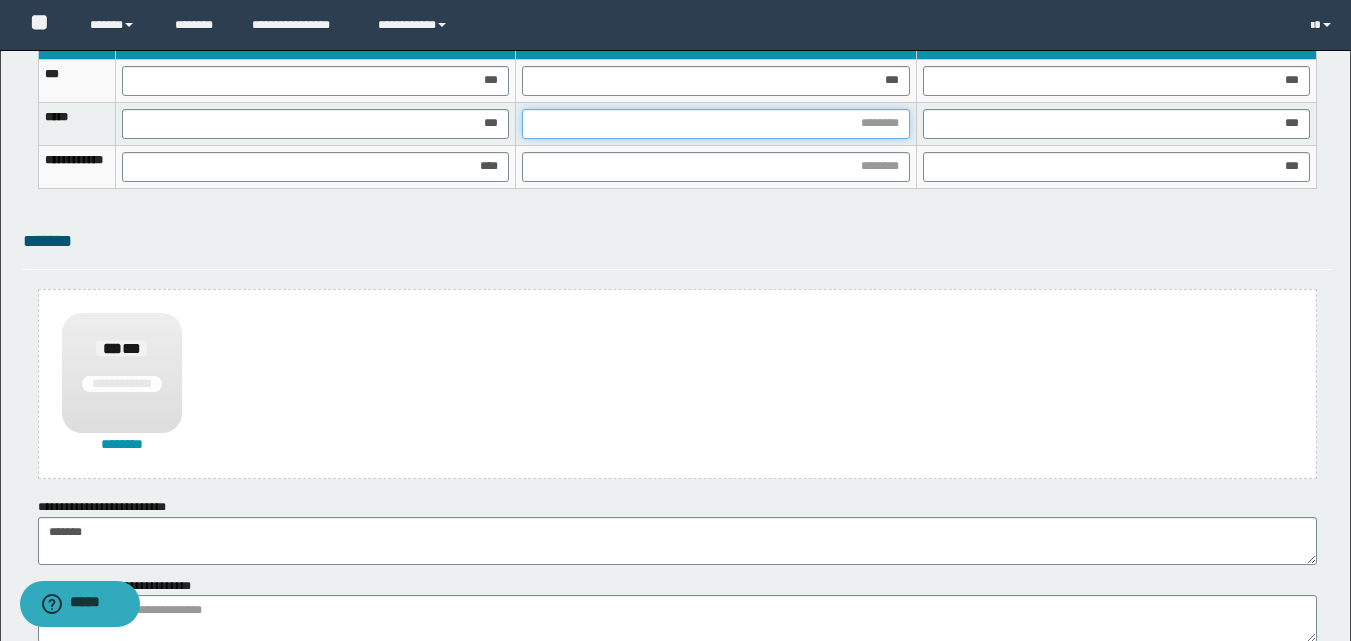 drag, startPoint x: 890, startPoint y: 120, endPoint x: 870, endPoint y: 142, distance: 29.732138 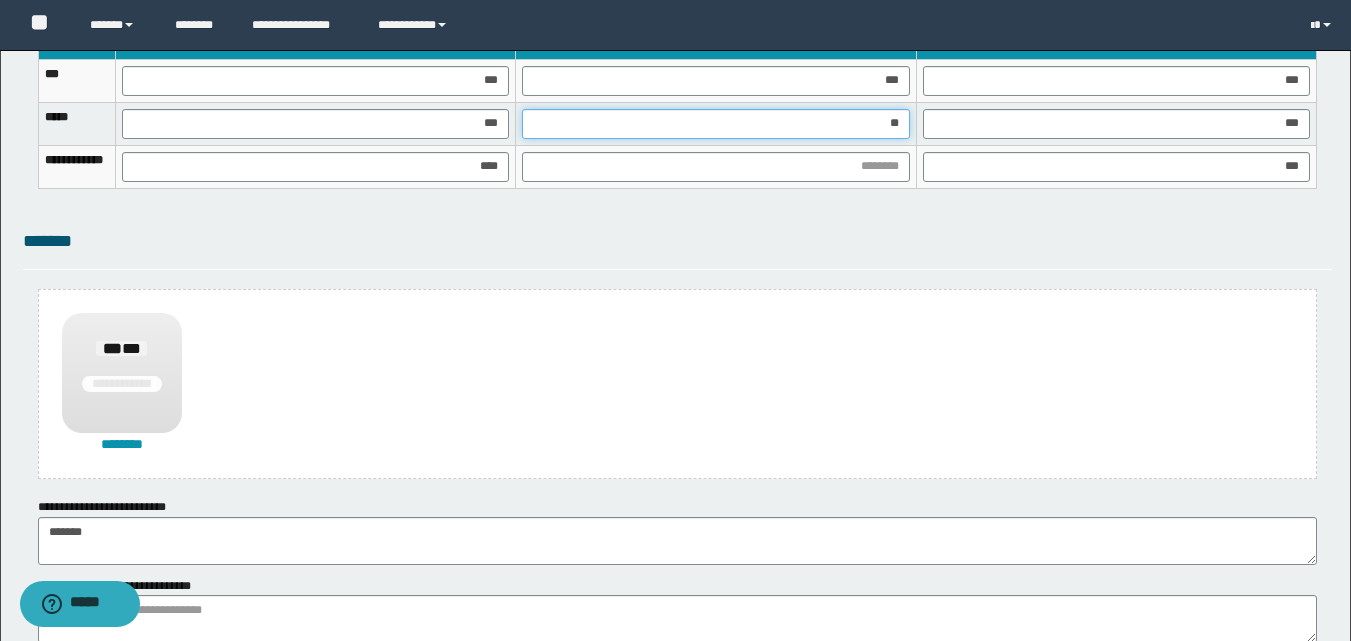 type on "***" 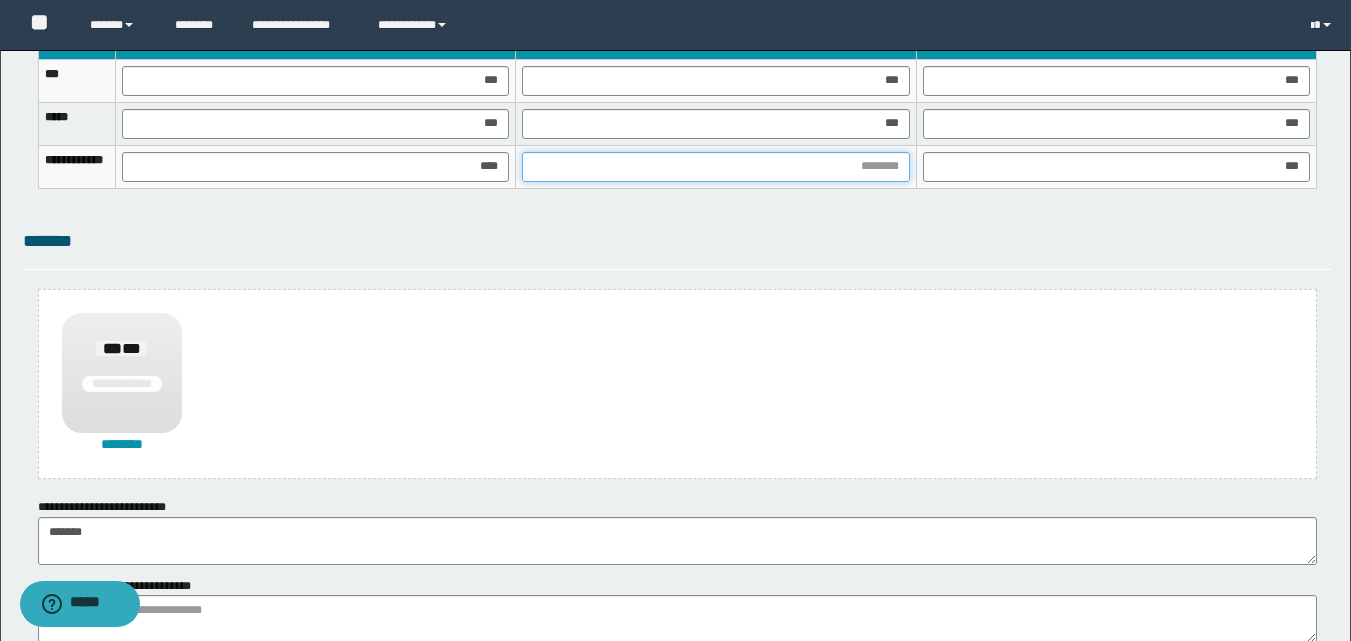 drag, startPoint x: 866, startPoint y: 165, endPoint x: 853, endPoint y: 198, distance: 35.468296 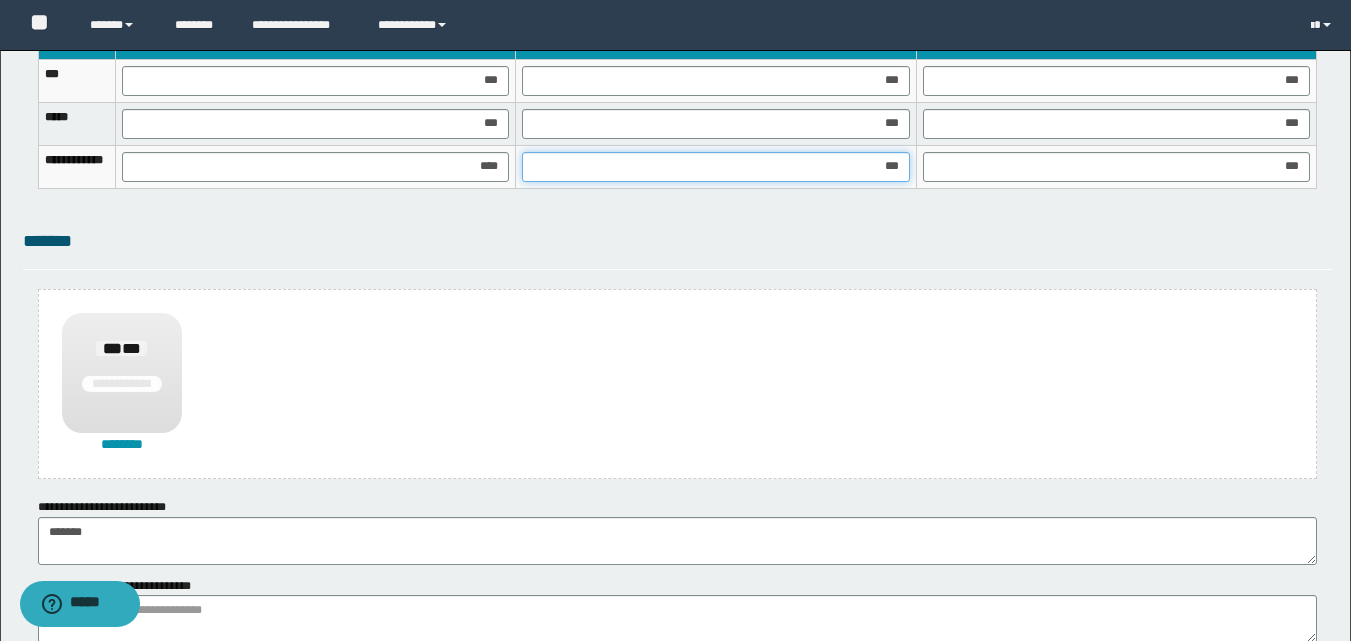 type on "****" 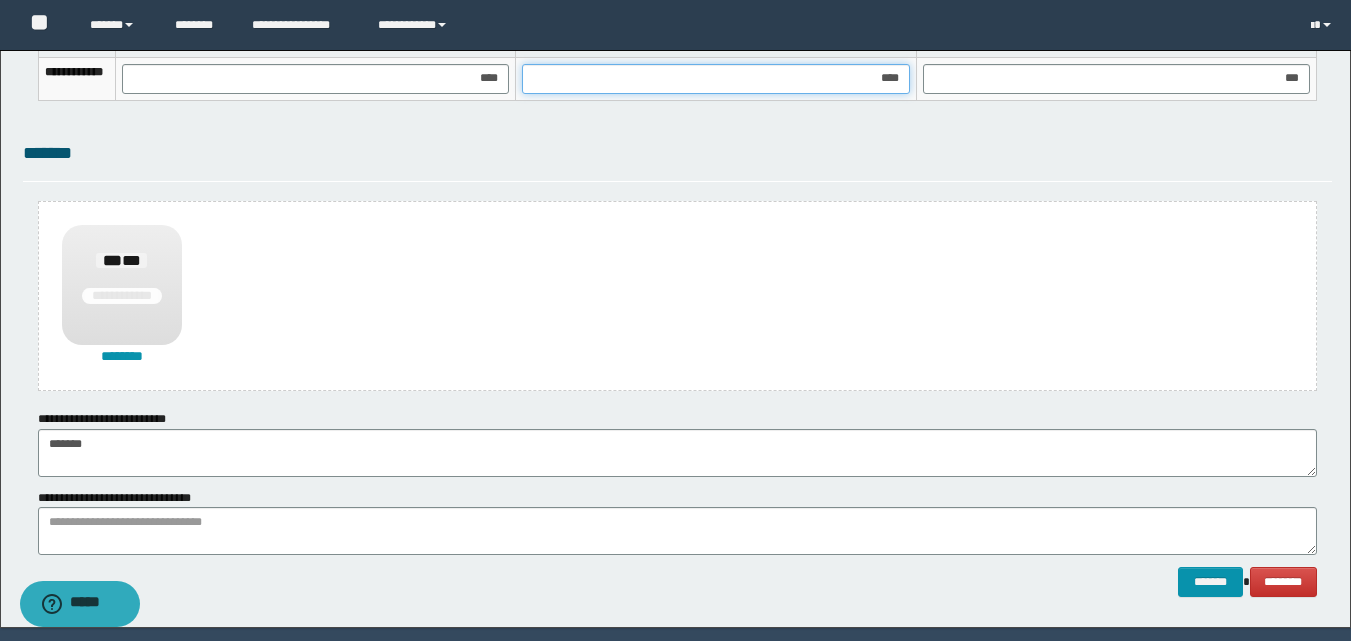scroll, scrollTop: 1470, scrollLeft: 0, axis: vertical 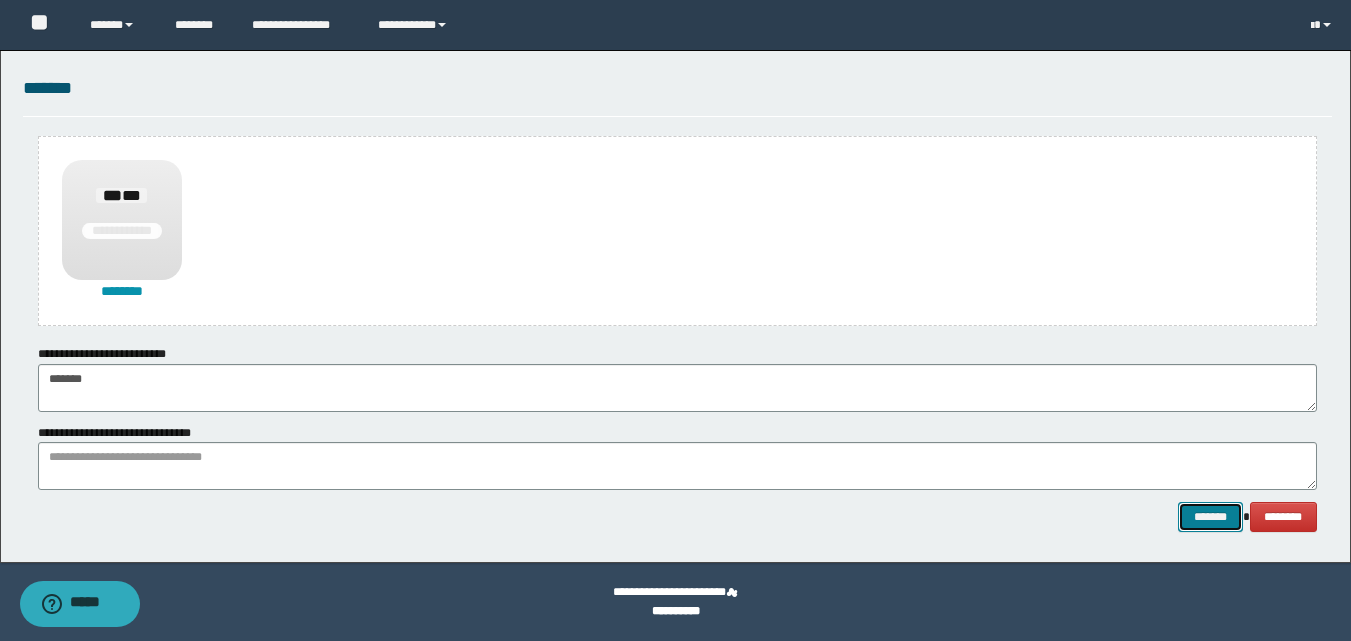 click on "*******" at bounding box center (1210, 517) 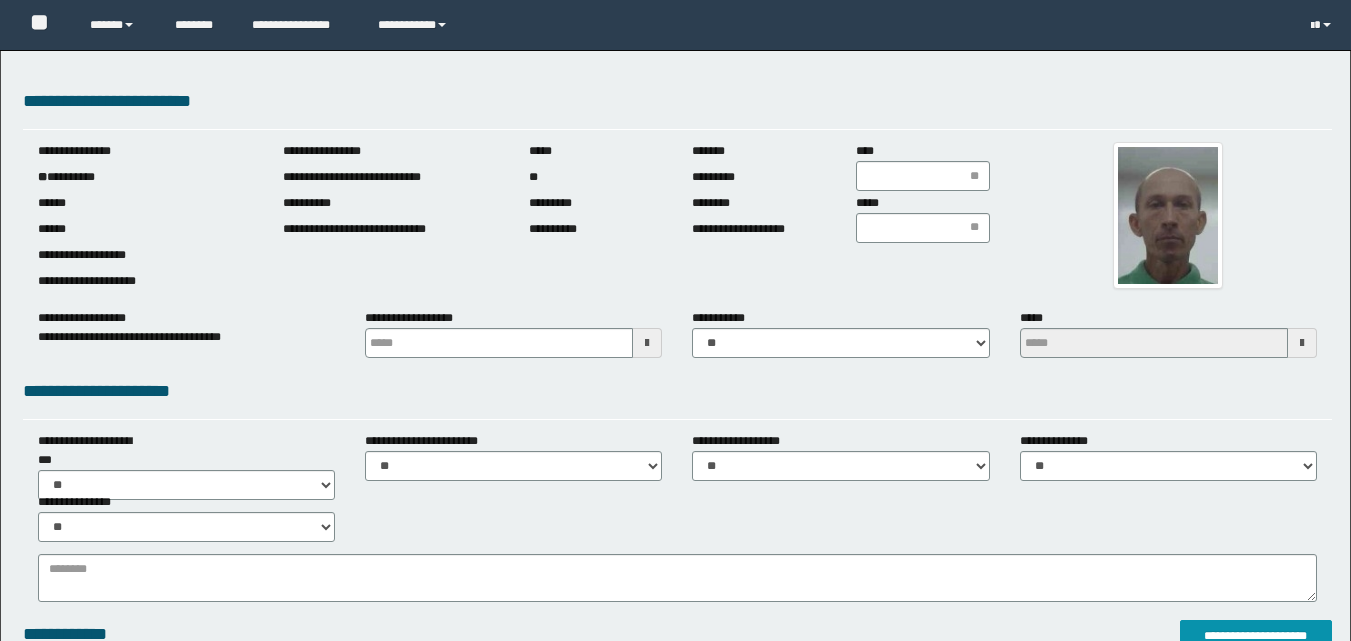 scroll, scrollTop: 0, scrollLeft: 0, axis: both 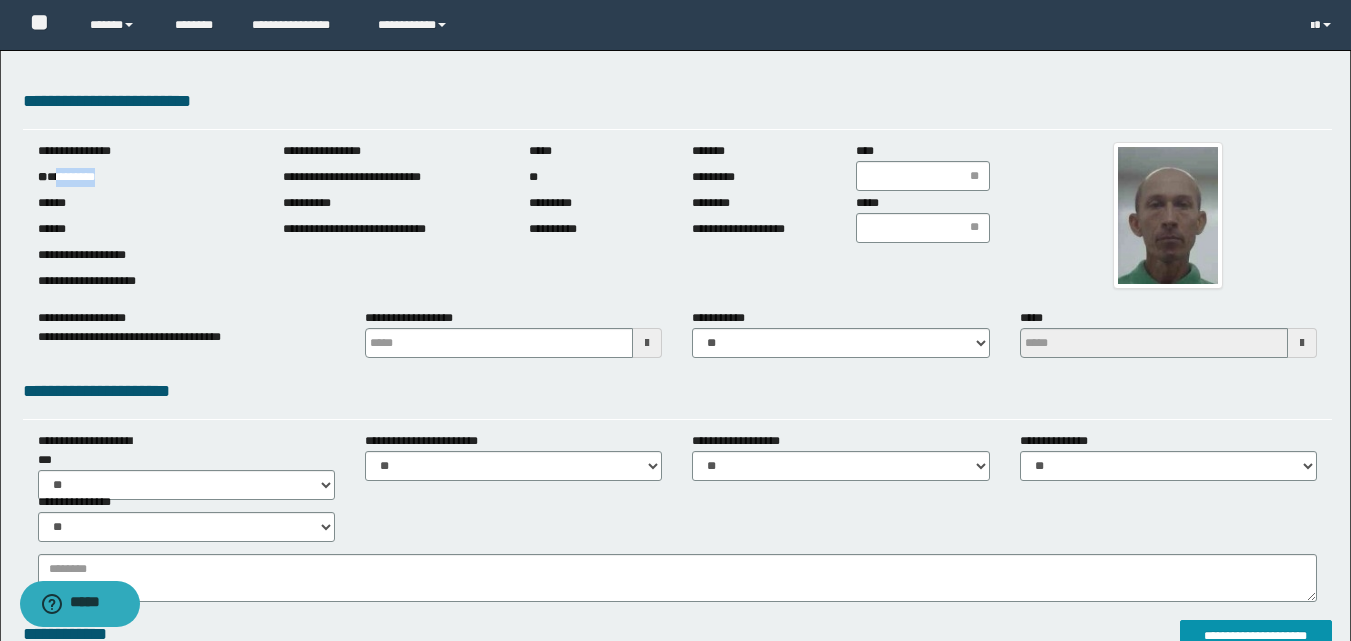 drag, startPoint x: 59, startPoint y: 176, endPoint x: 123, endPoint y: 186, distance: 64.77654 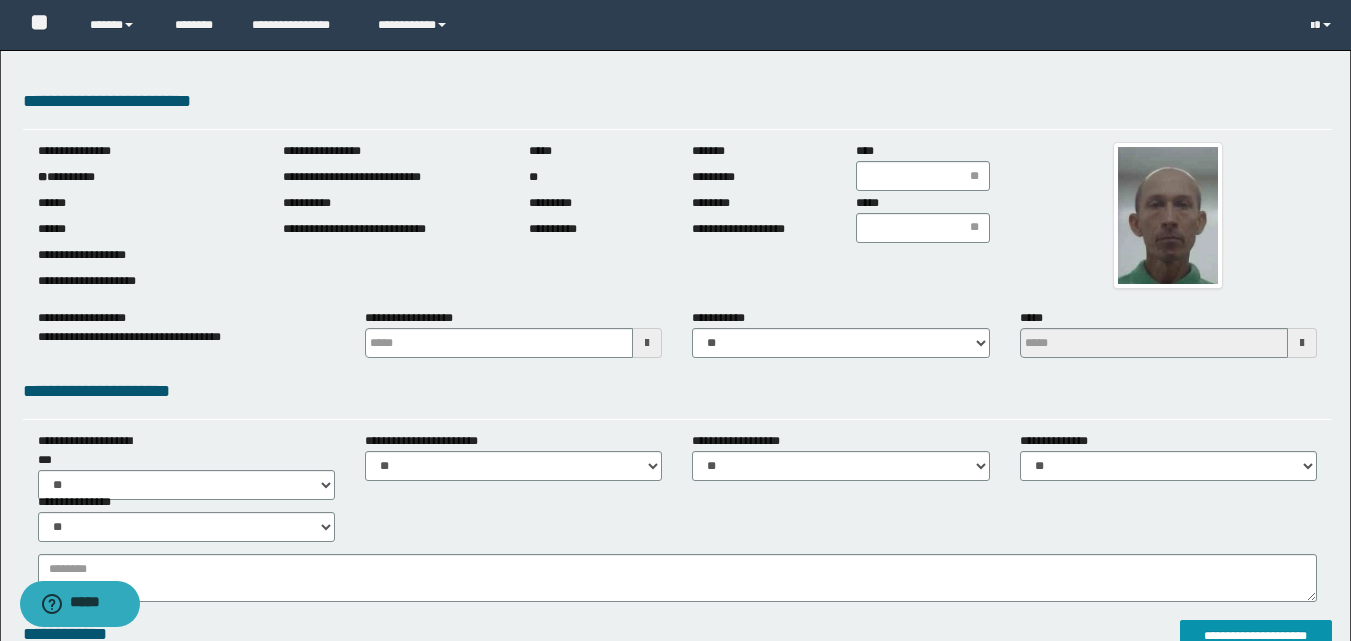 drag, startPoint x: 645, startPoint y: 345, endPoint x: 665, endPoint y: 343, distance: 20.09975 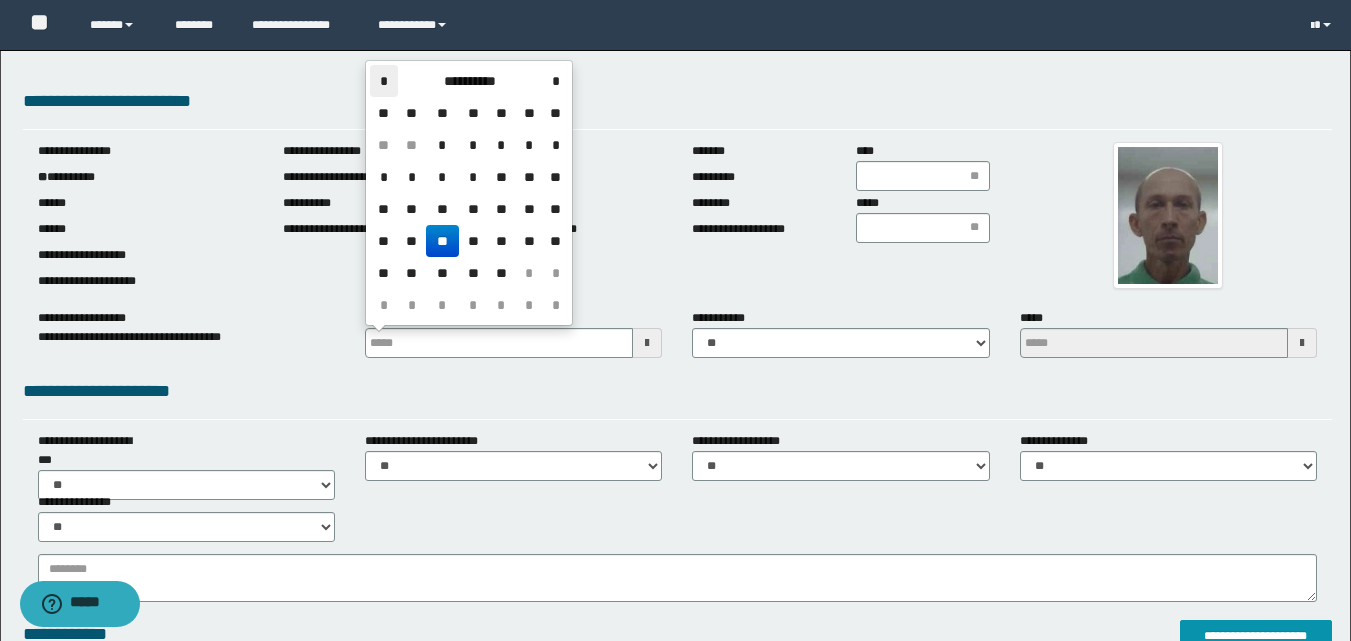 click on "*" at bounding box center [384, 81] 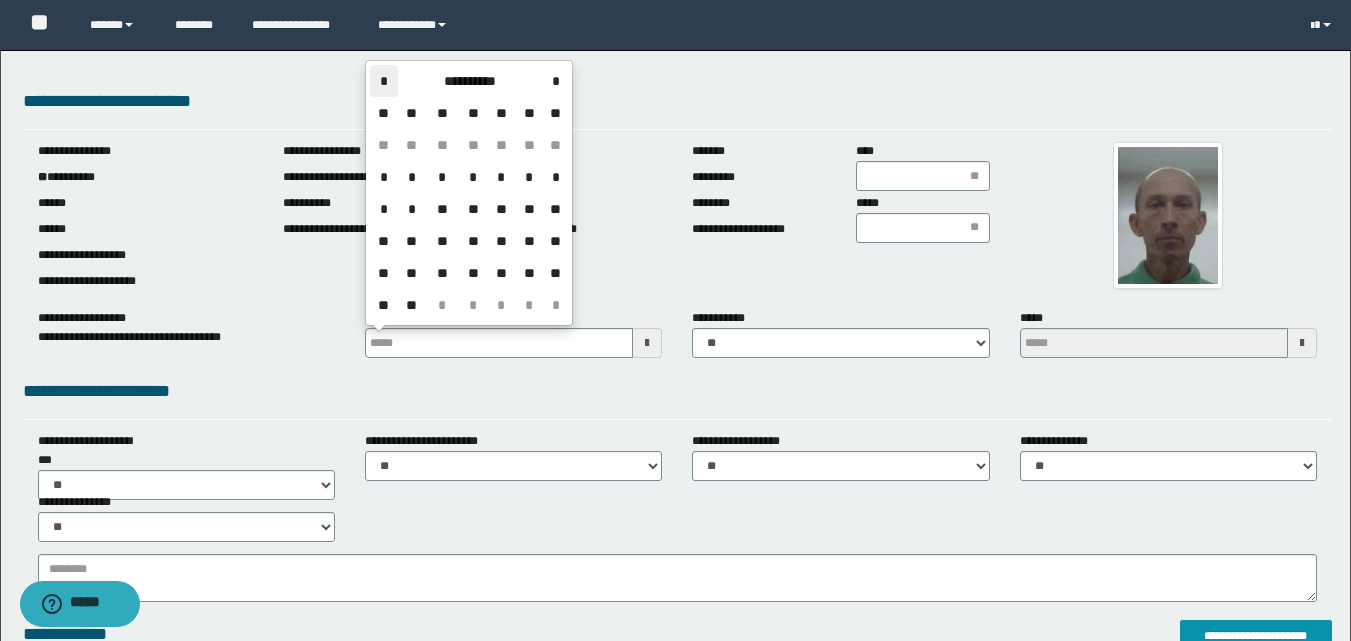 click on "*" at bounding box center [384, 81] 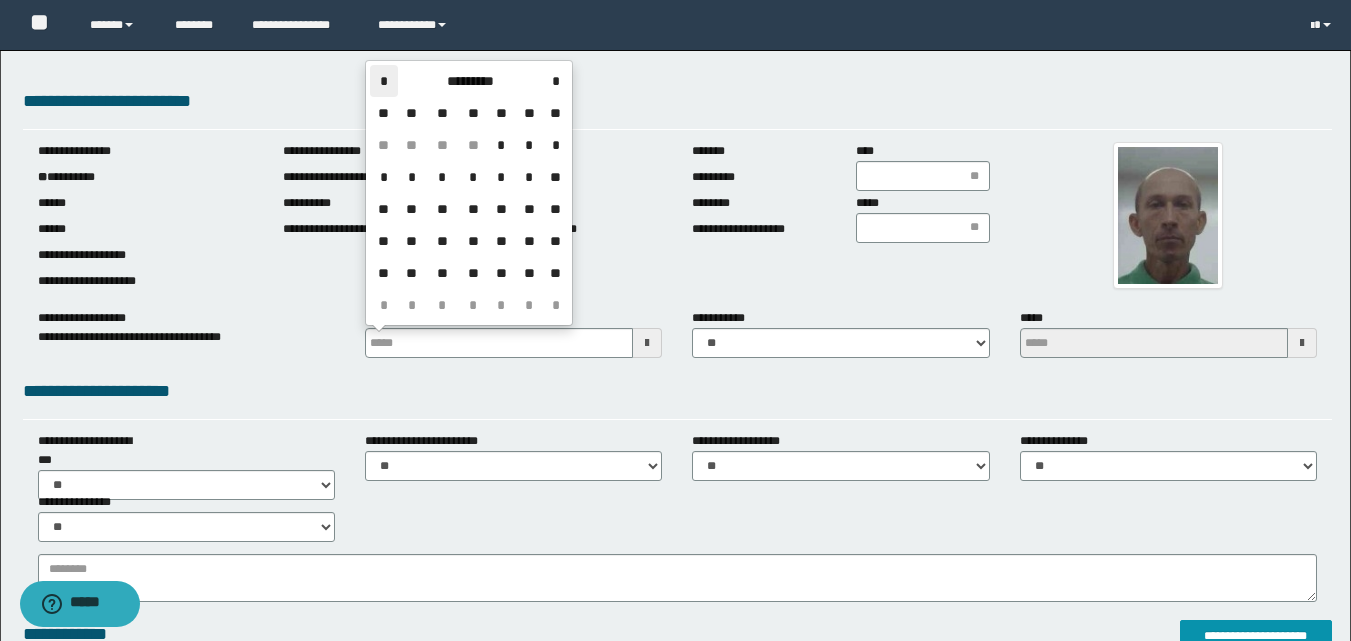 click on "*" at bounding box center [384, 81] 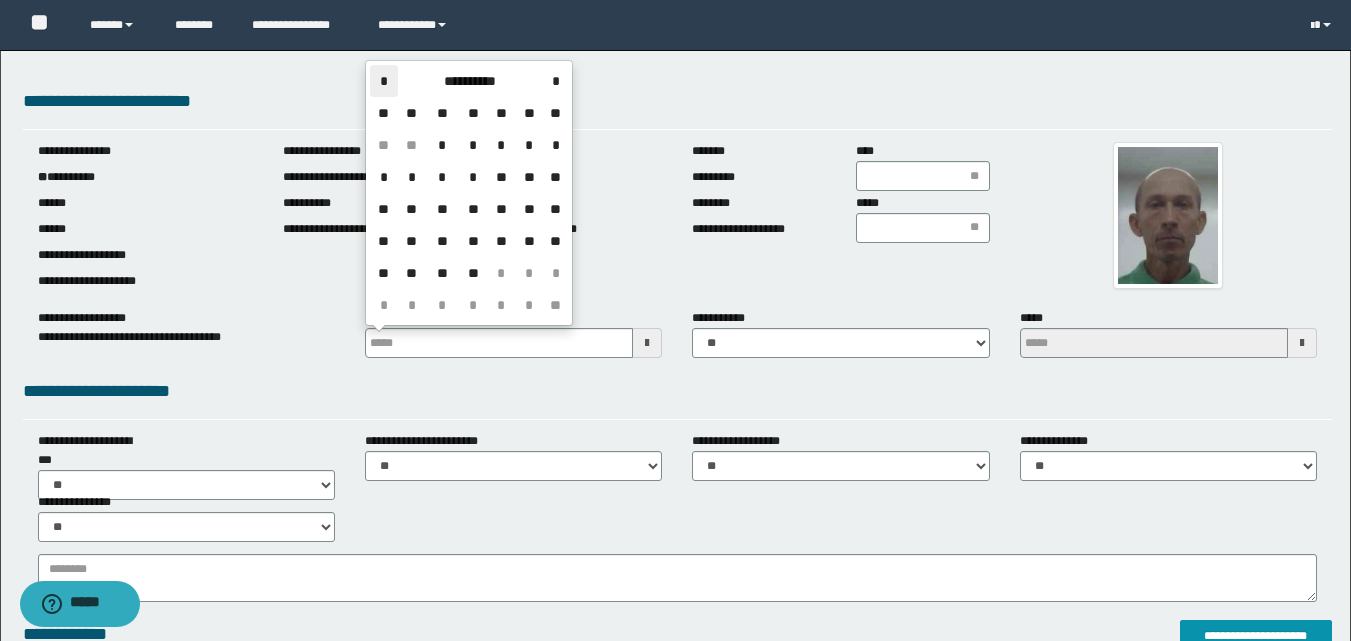 click on "*" at bounding box center [384, 81] 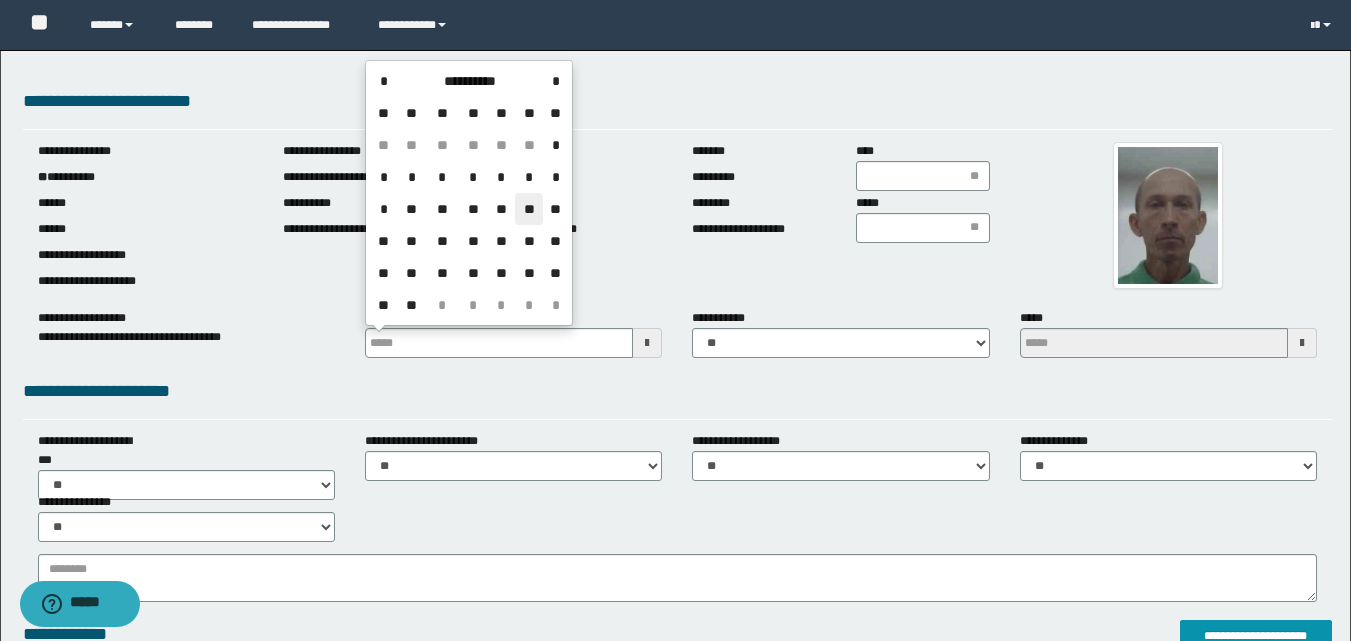 click on "**" at bounding box center (529, 209) 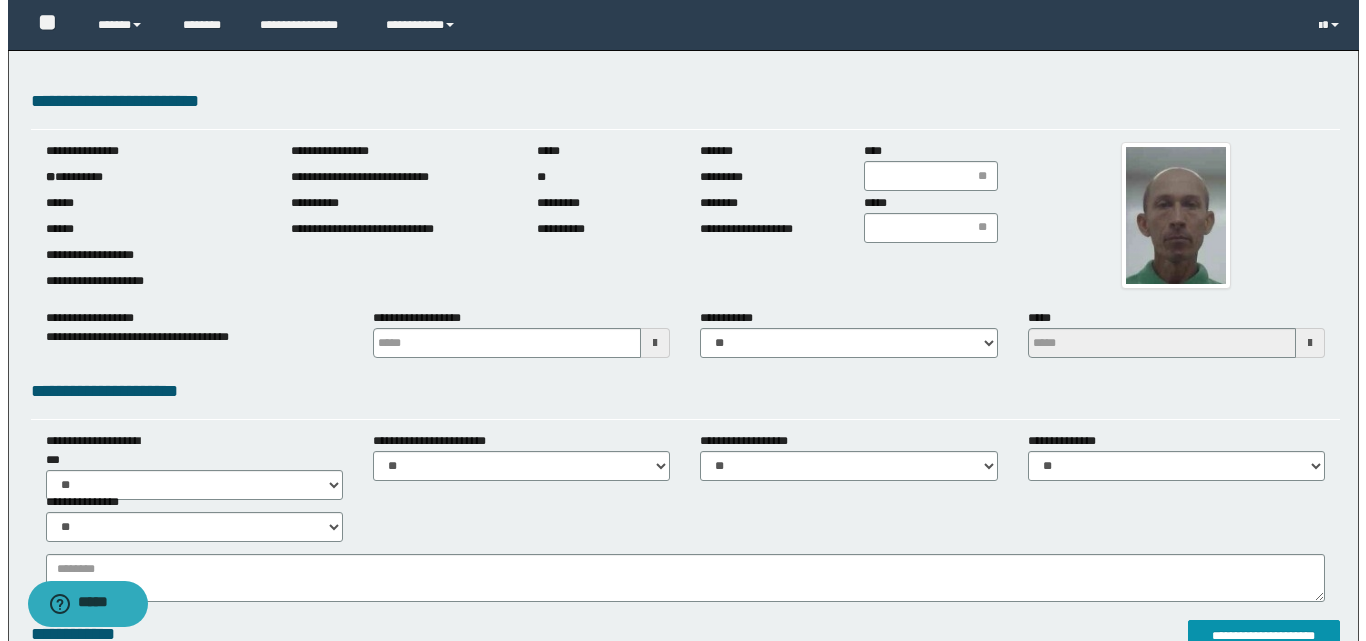 scroll, scrollTop: 400, scrollLeft: 0, axis: vertical 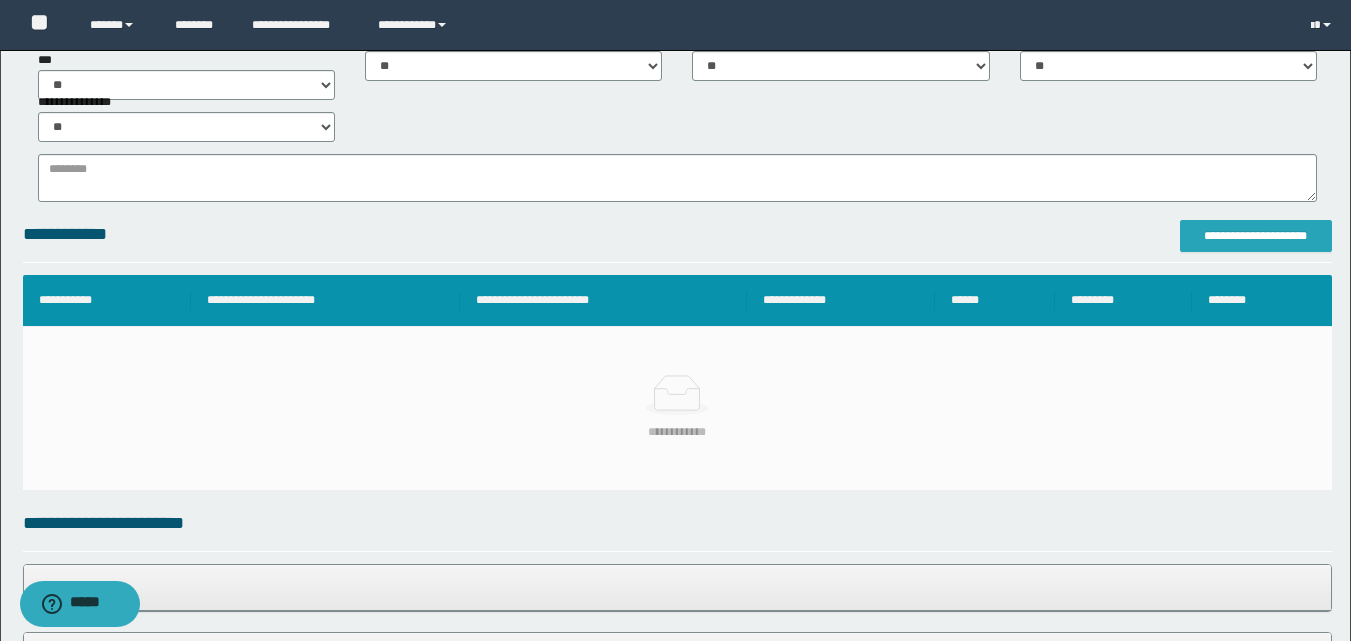 click on "**********" at bounding box center (1256, 236) 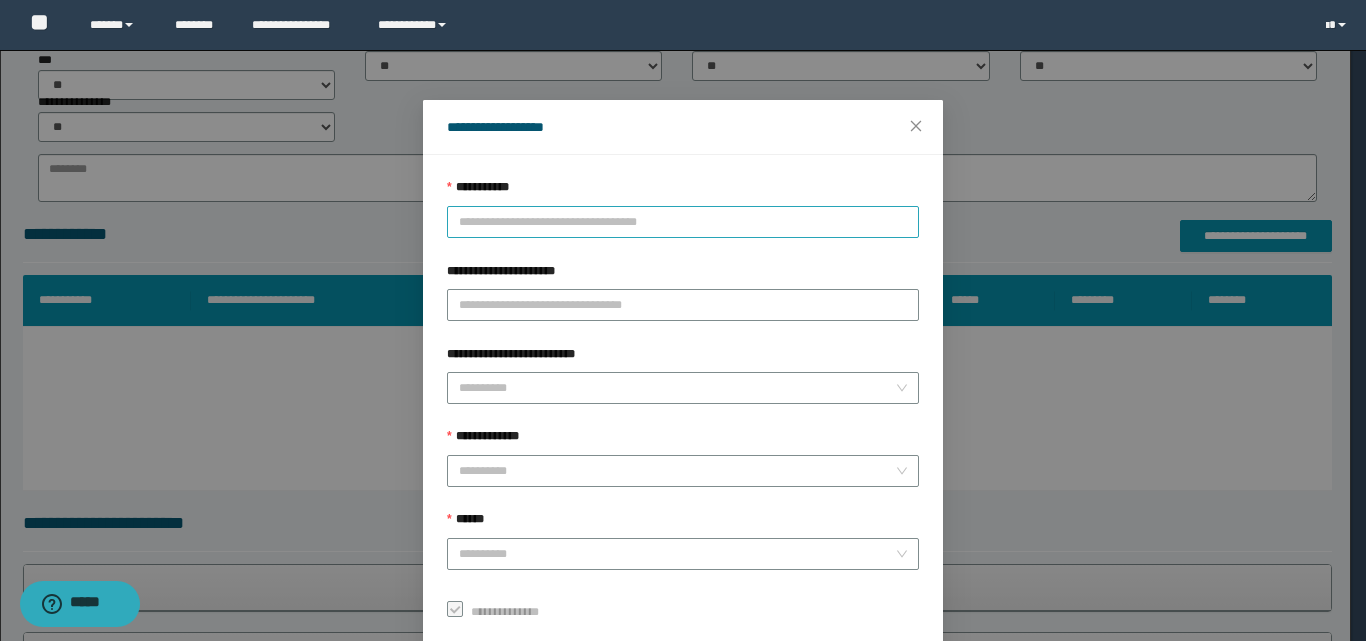 click on "**********" at bounding box center (683, 222) 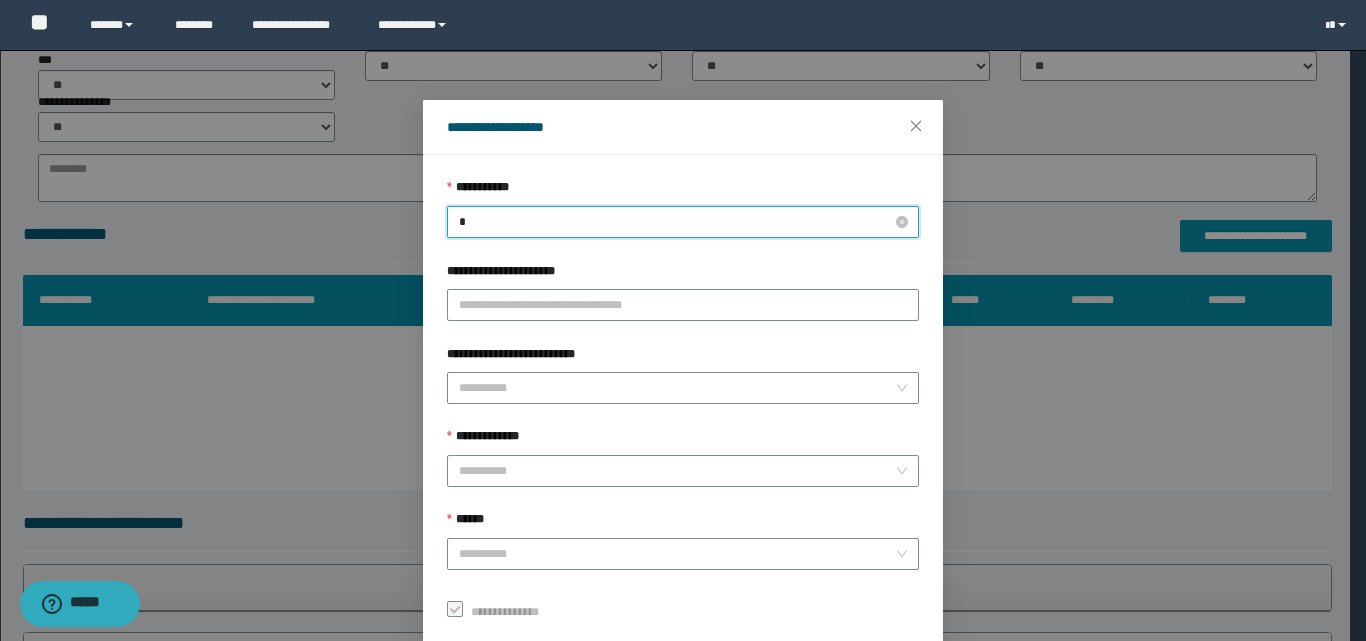 type on "**" 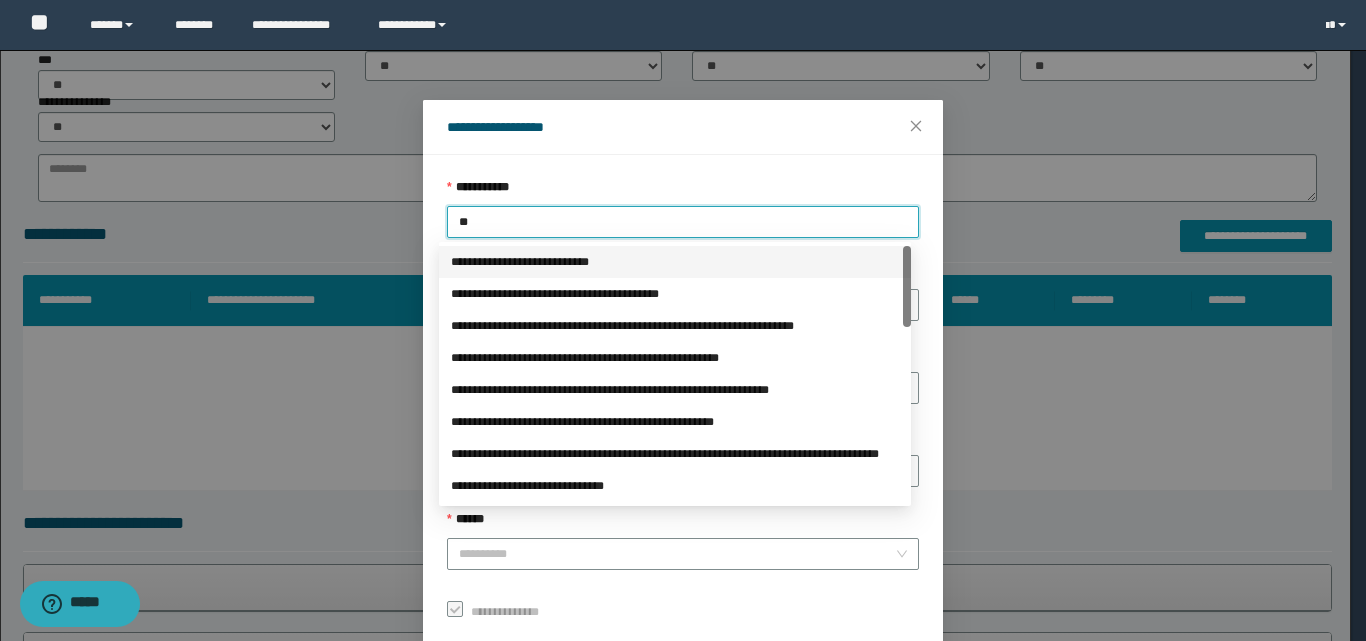 click on "**********" at bounding box center [675, 262] 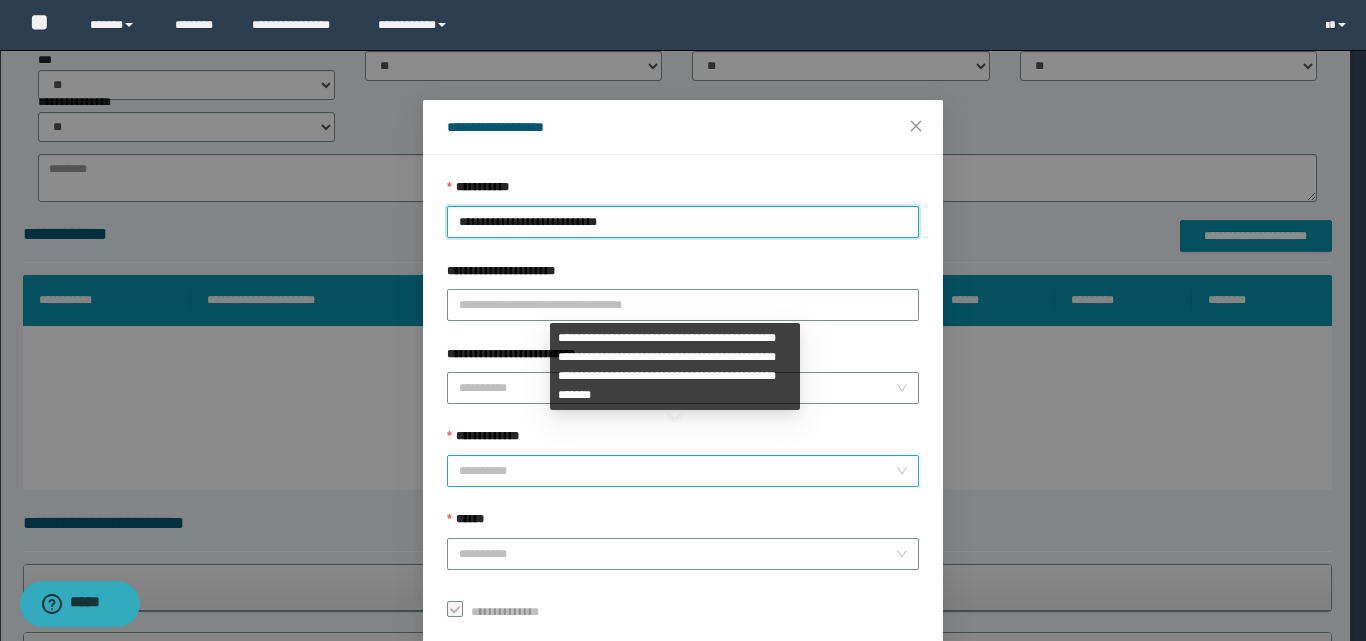 click on "**********" at bounding box center [677, 471] 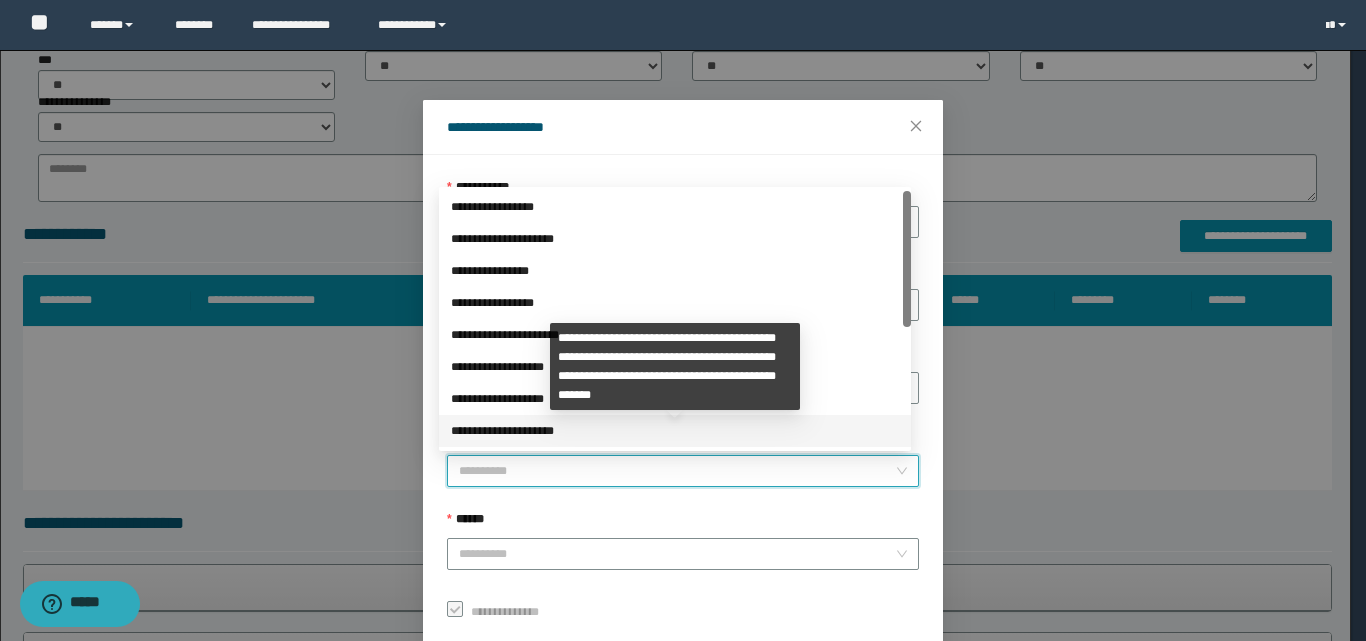 scroll, scrollTop: 224, scrollLeft: 0, axis: vertical 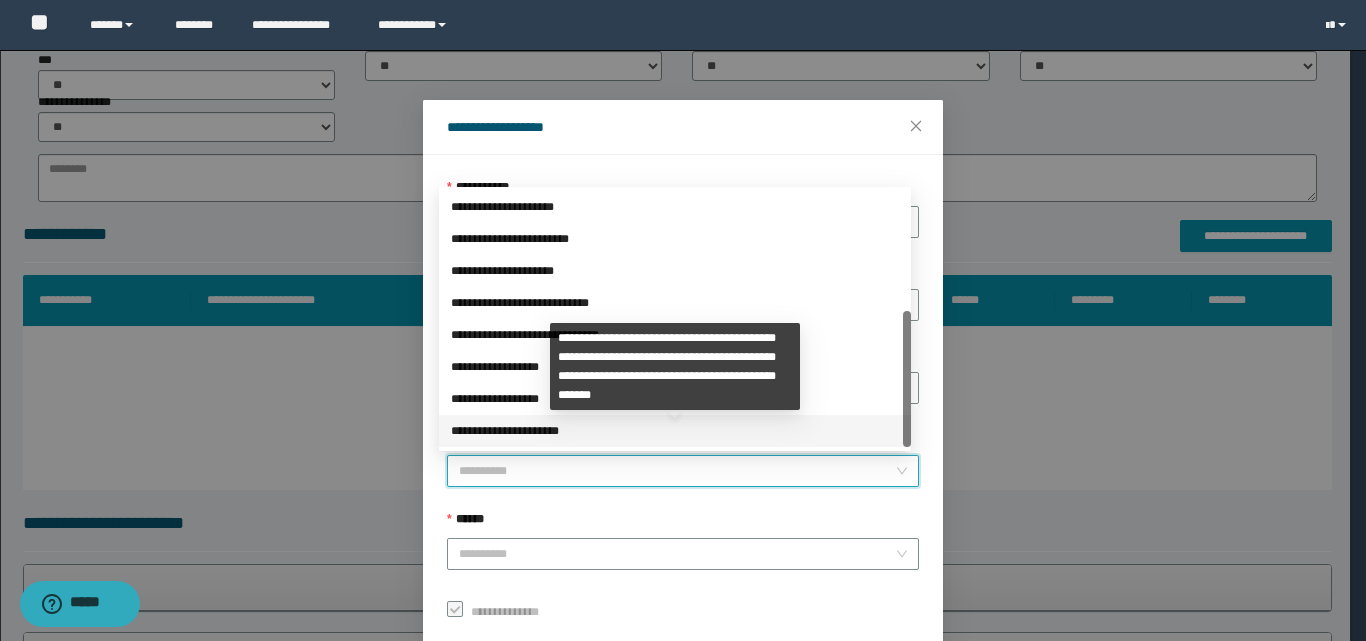 click on "**********" at bounding box center [675, 431] 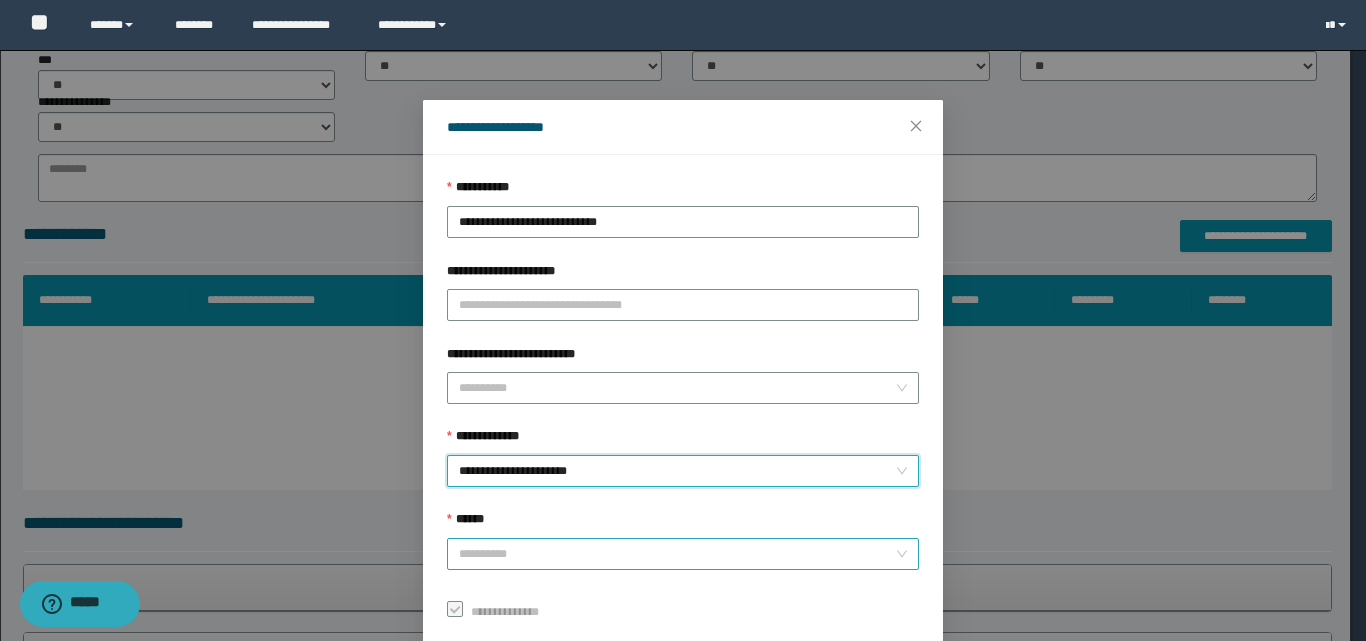 click on "******" at bounding box center [677, 554] 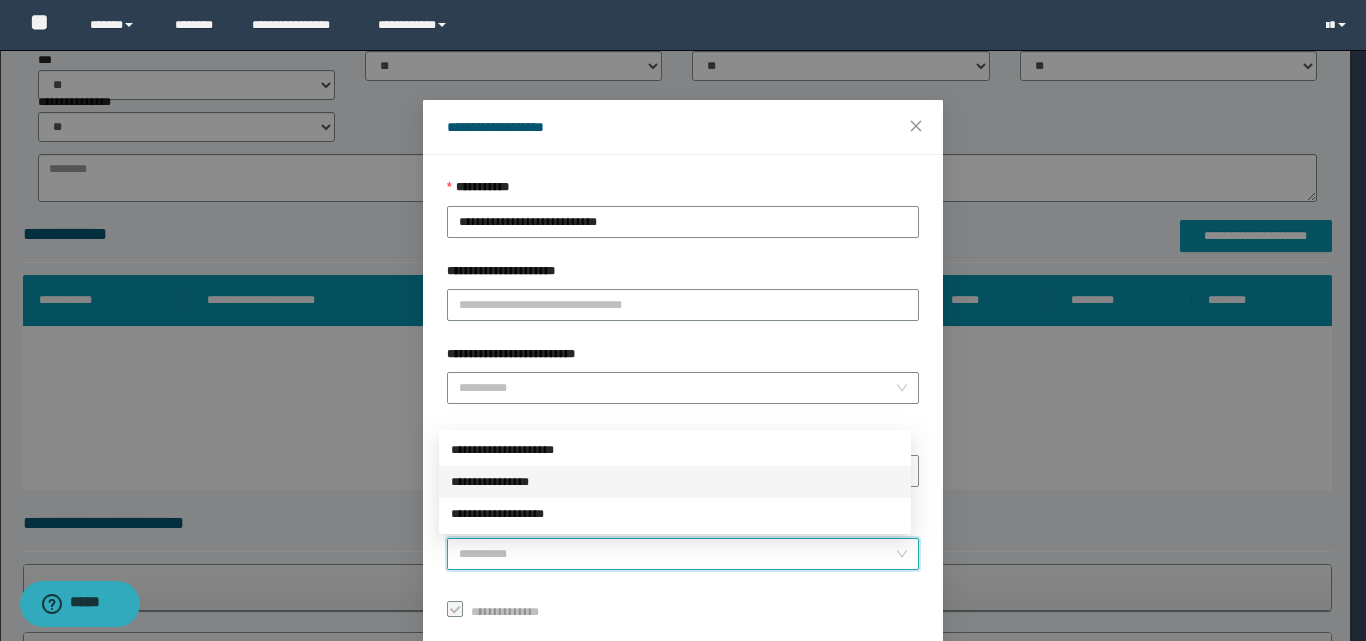 click on "**********" at bounding box center (675, 482) 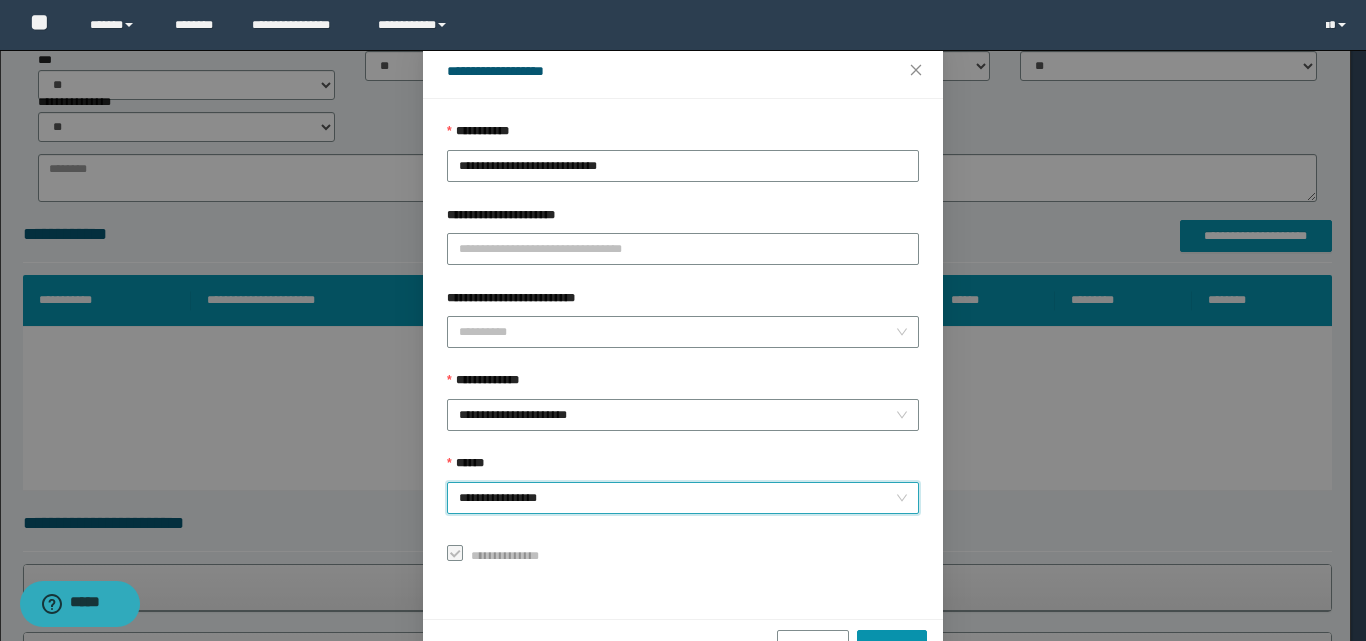 scroll, scrollTop: 111, scrollLeft: 0, axis: vertical 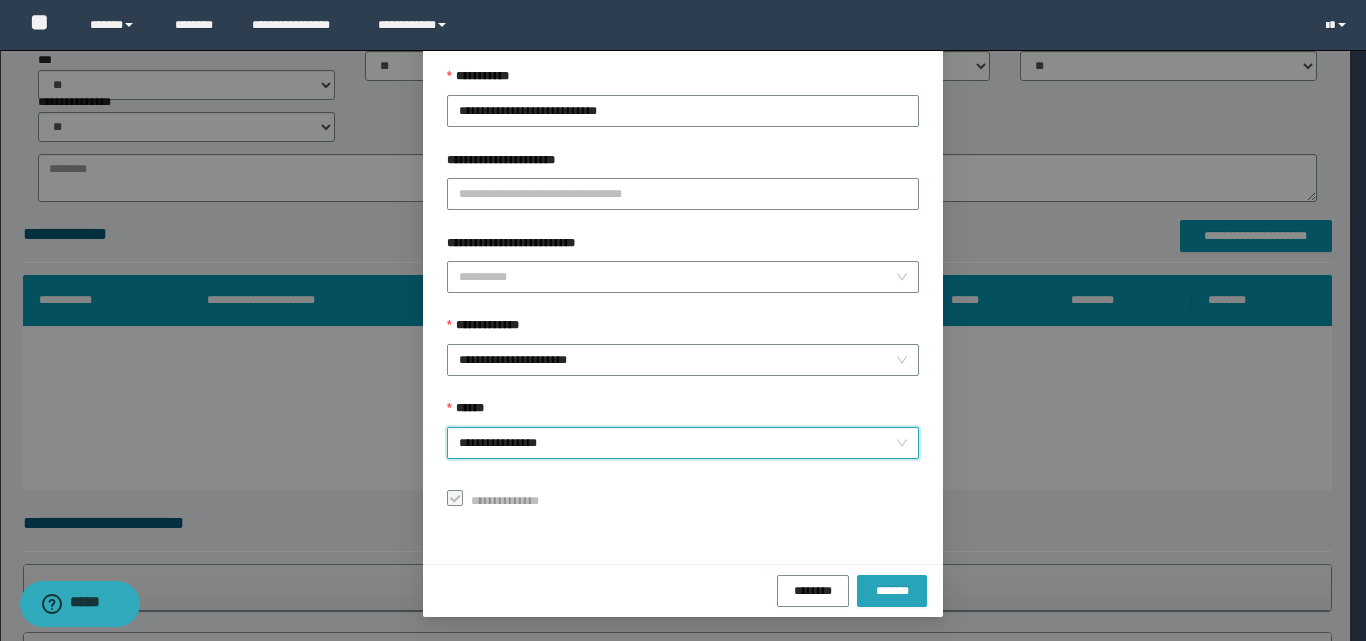 click on "*******" at bounding box center [892, 590] 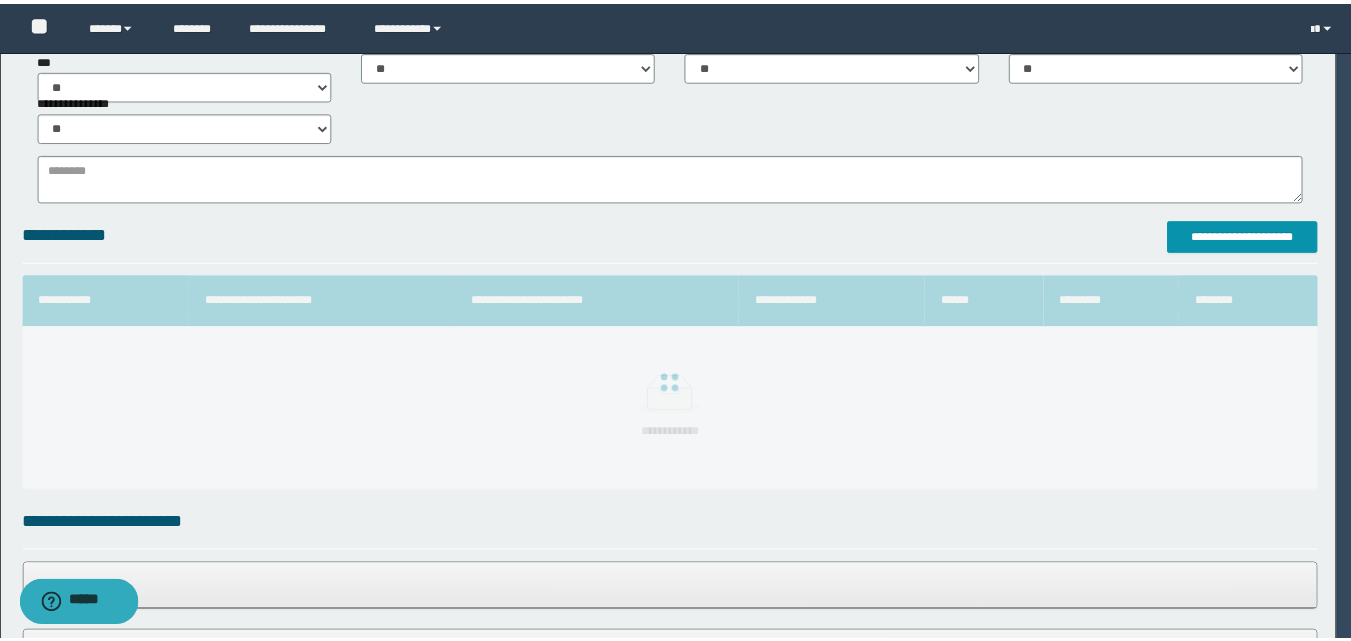scroll, scrollTop: 64, scrollLeft: 0, axis: vertical 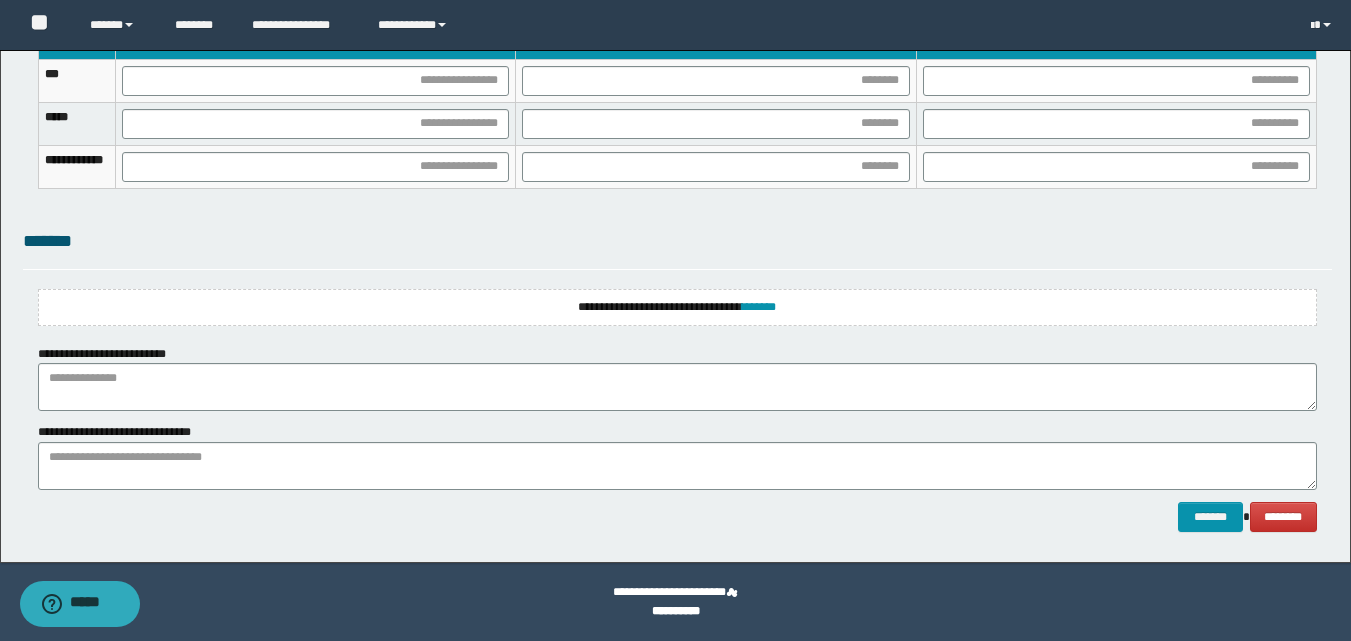 click on "**********" at bounding box center (677, 307) 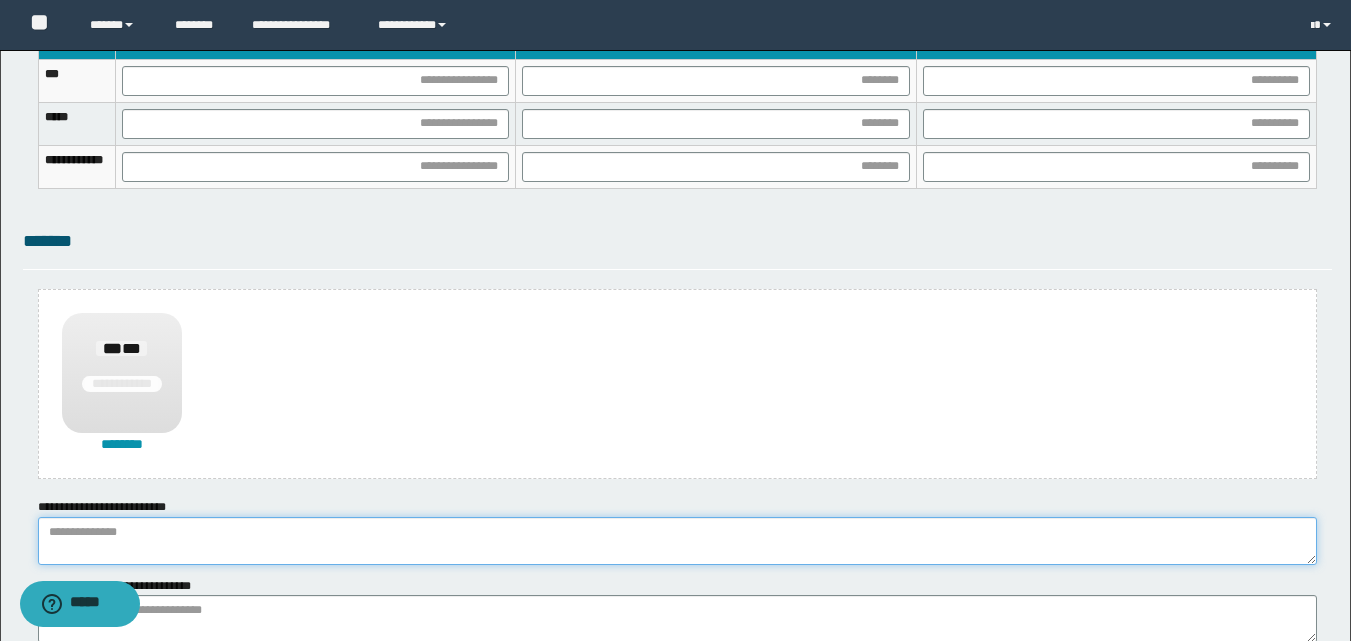 click at bounding box center (677, 541) 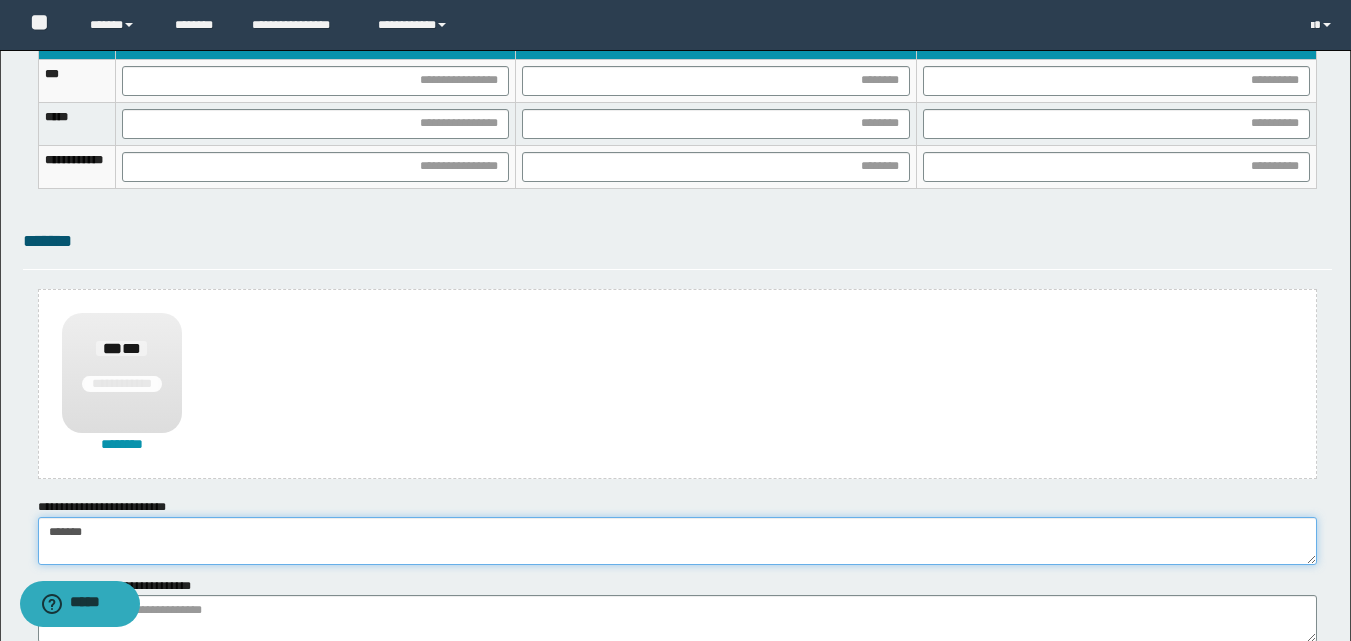 type on "******" 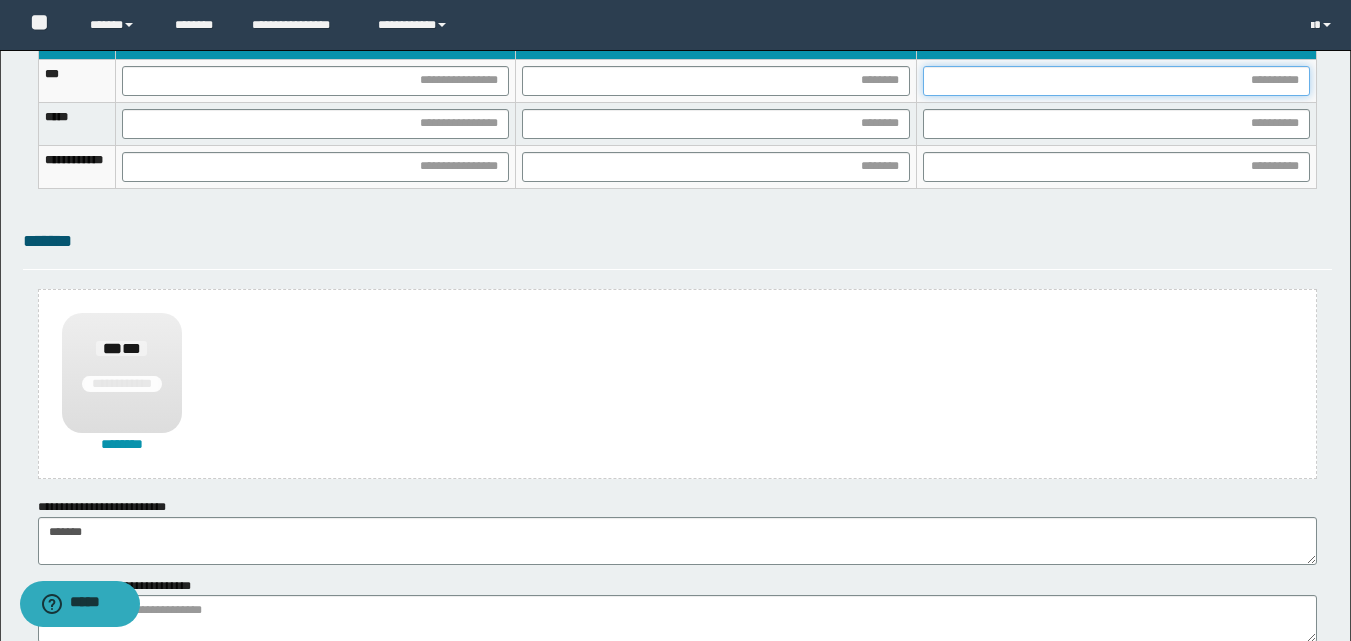 drag, startPoint x: 978, startPoint y: 86, endPoint x: 963, endPoint y: 99, distance: 19.849434 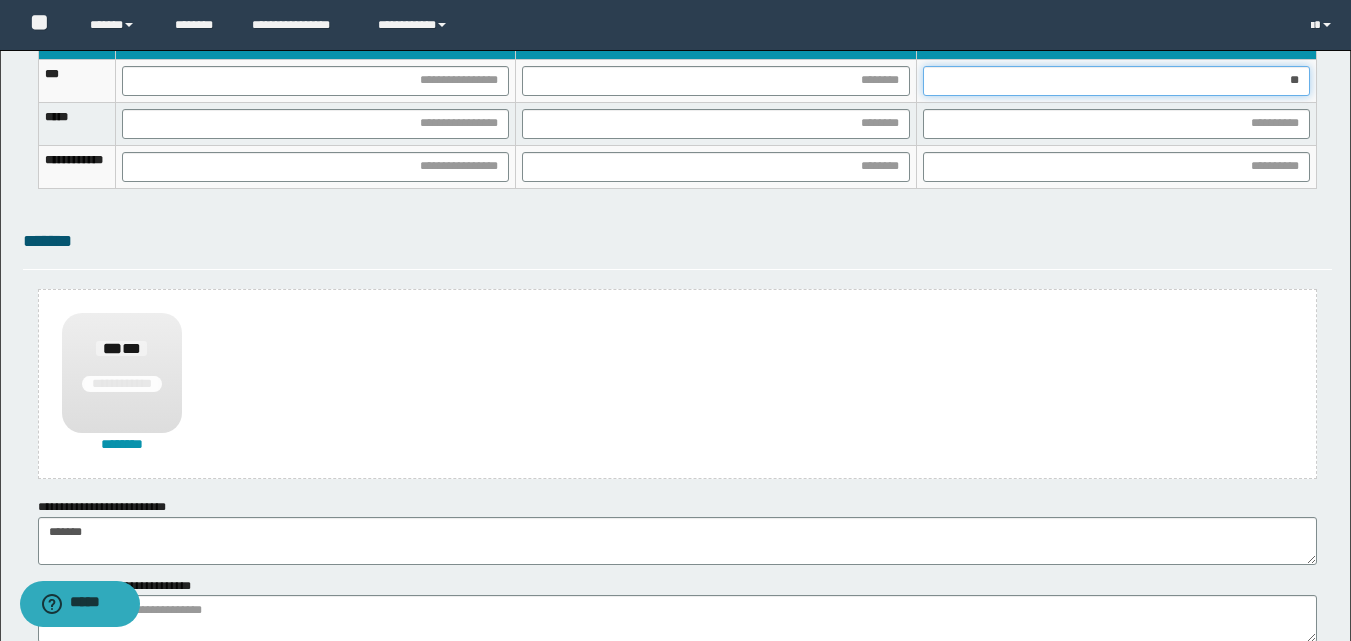 type on "***" 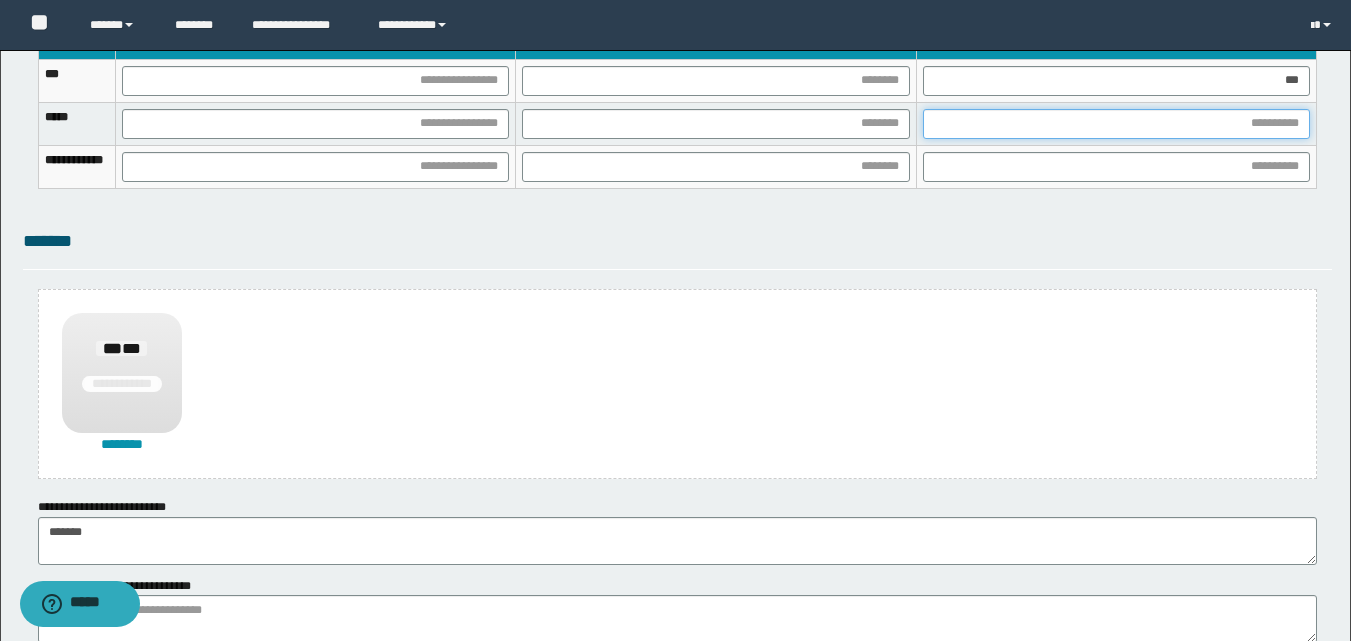 click at bounding box center [1116, 124] 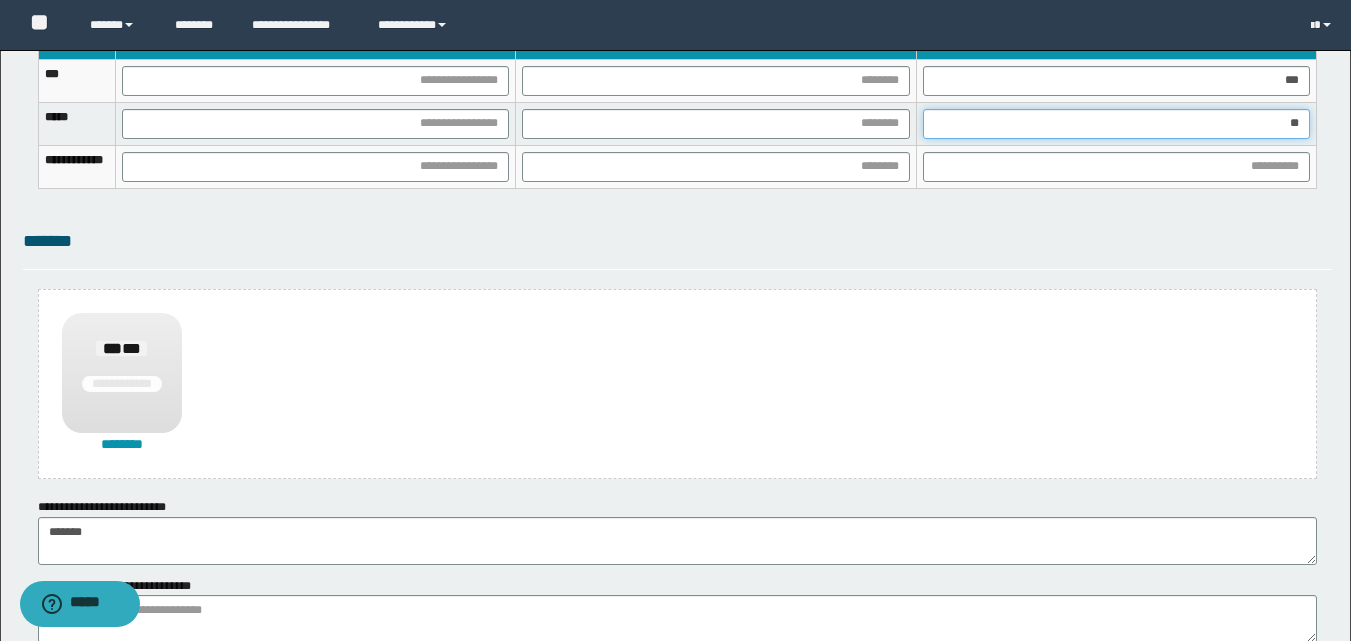 type on "***" 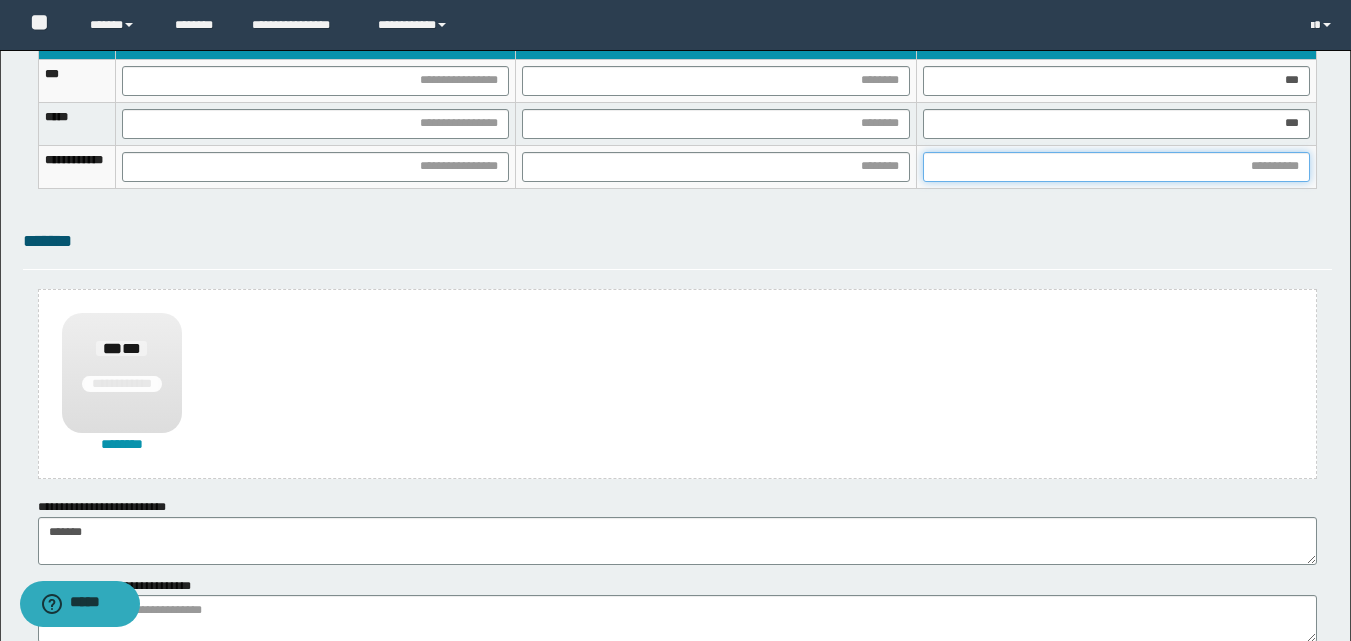 click at bounding box center [1116, 167] 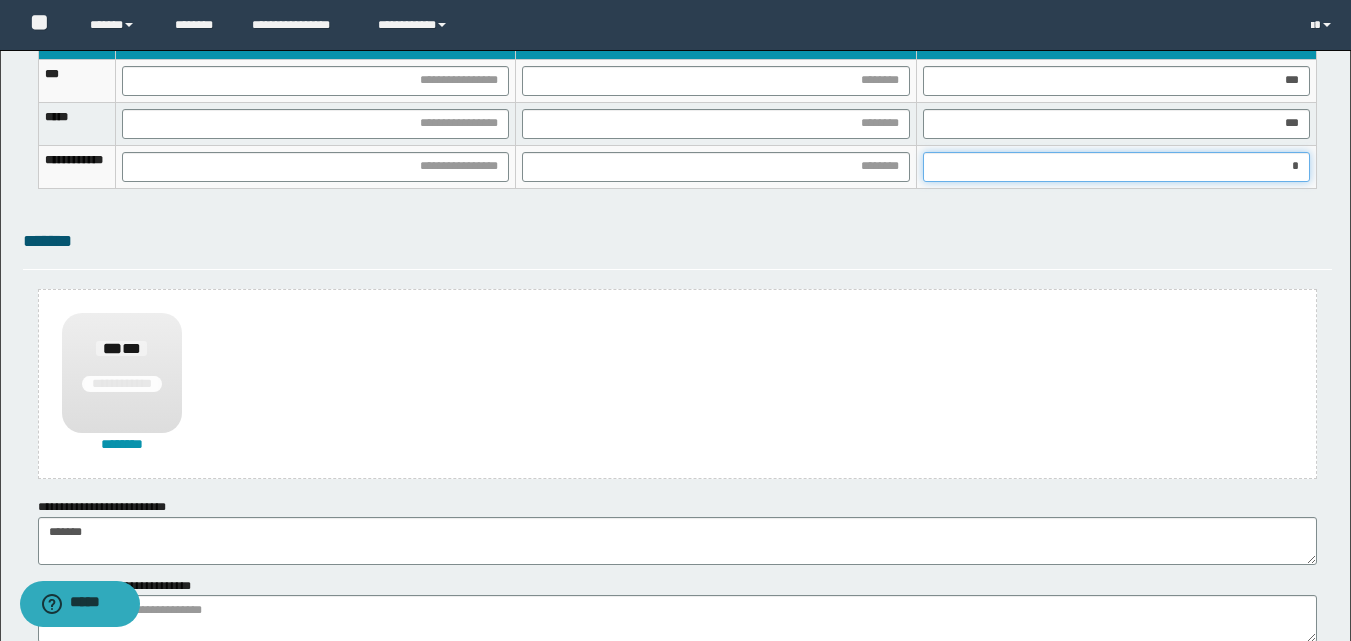 type on "**" 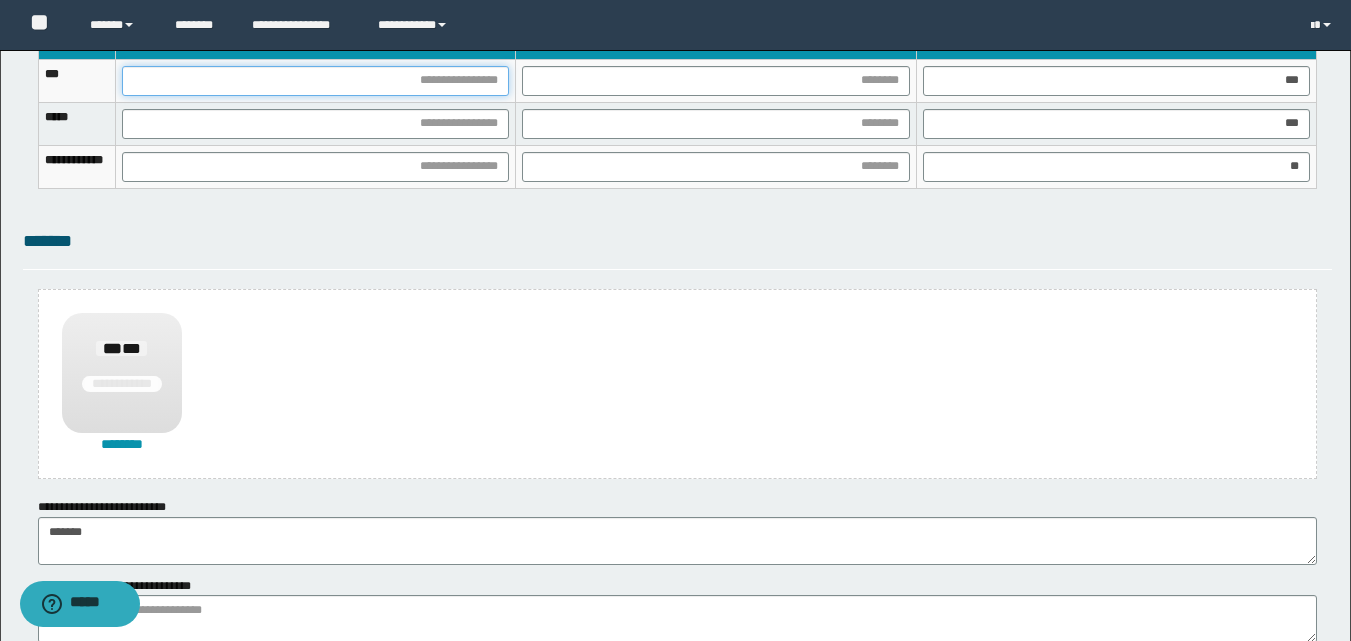 drag, startPoint x: 480, startPoint y: 77, endPoint x: 529, endPoint y: 371, distance: 298.05536 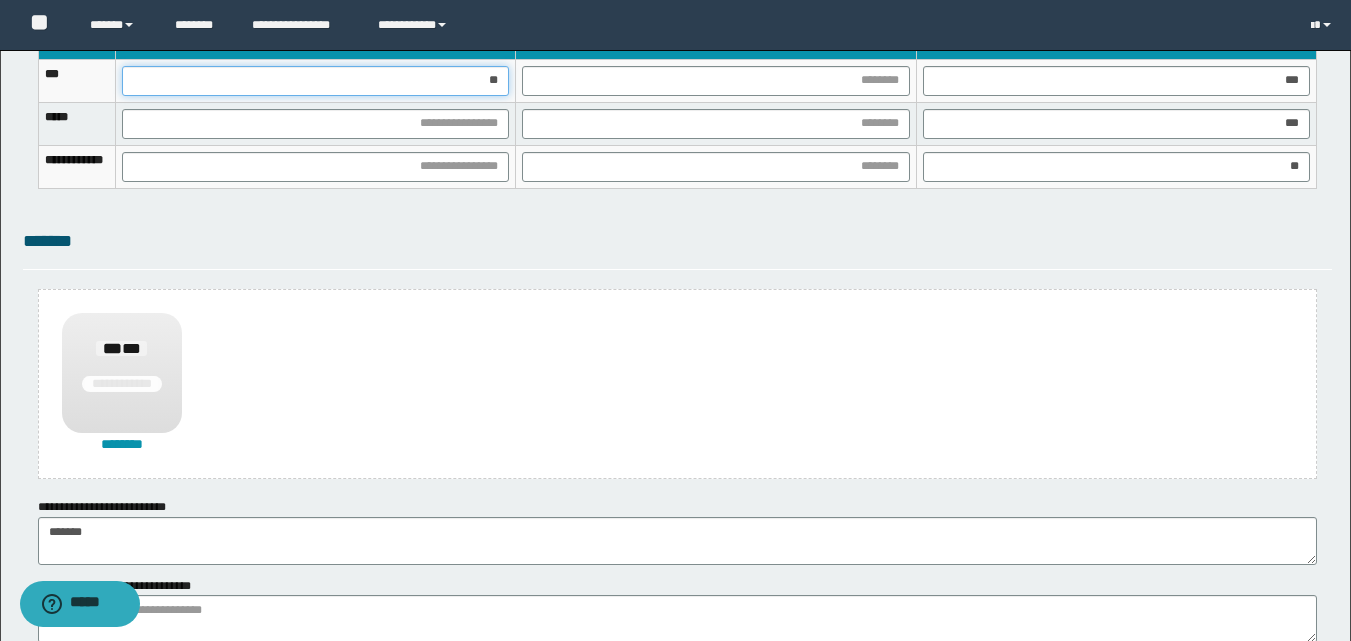 type on "***" 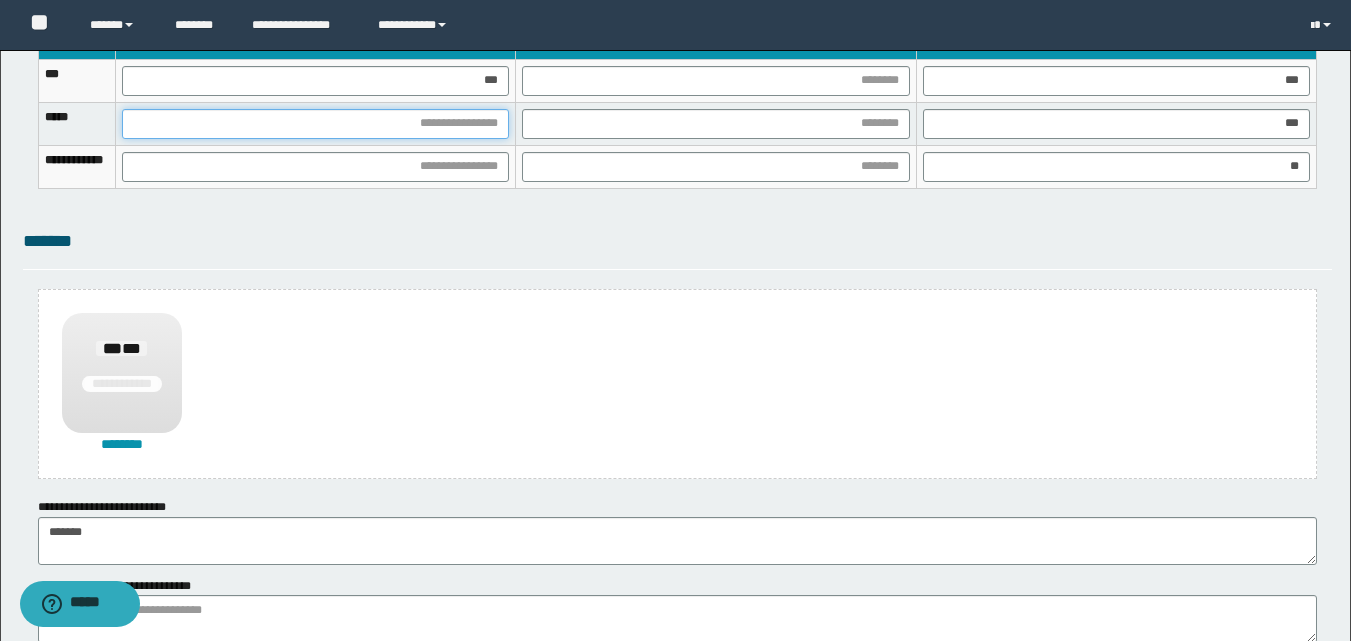 click at bounding box center [315, 124] 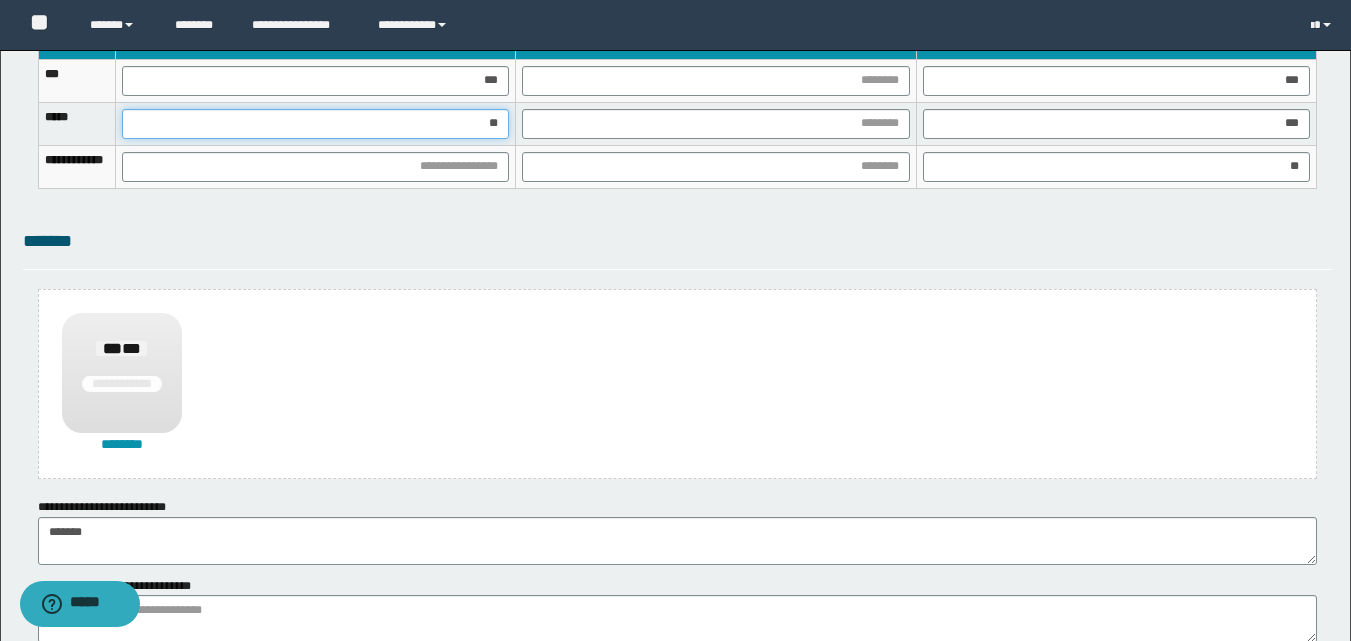 type on "***" 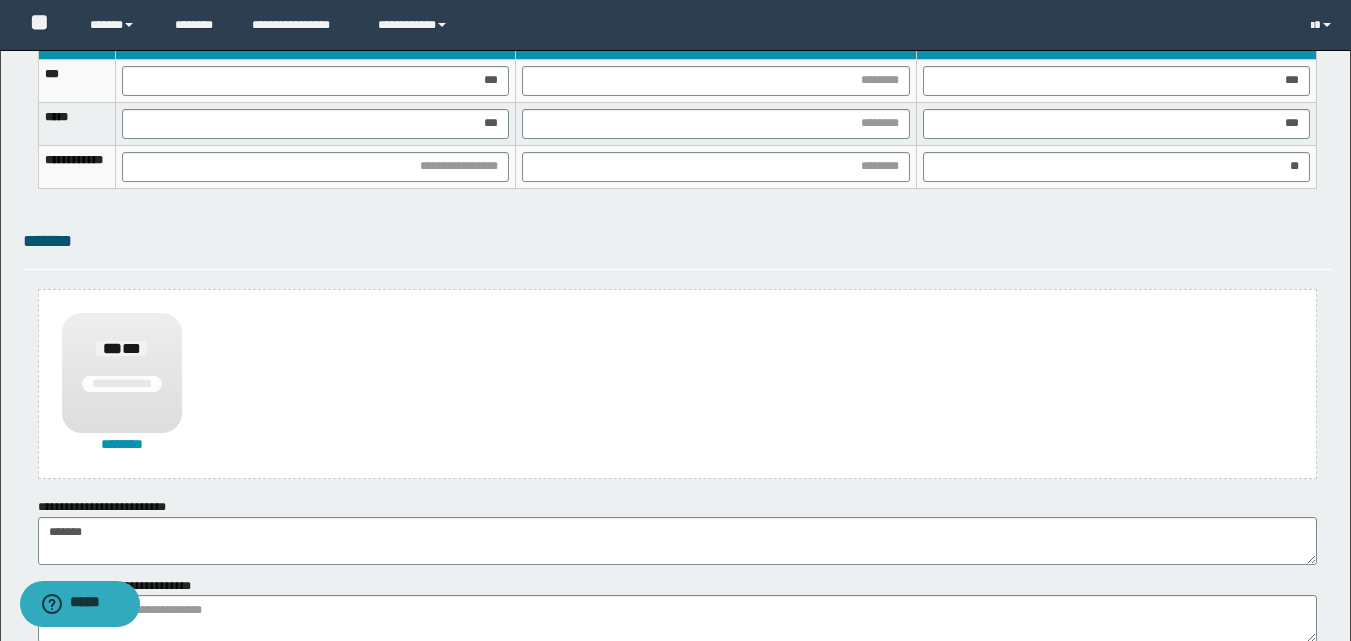 click at bounding box center [316, 166] 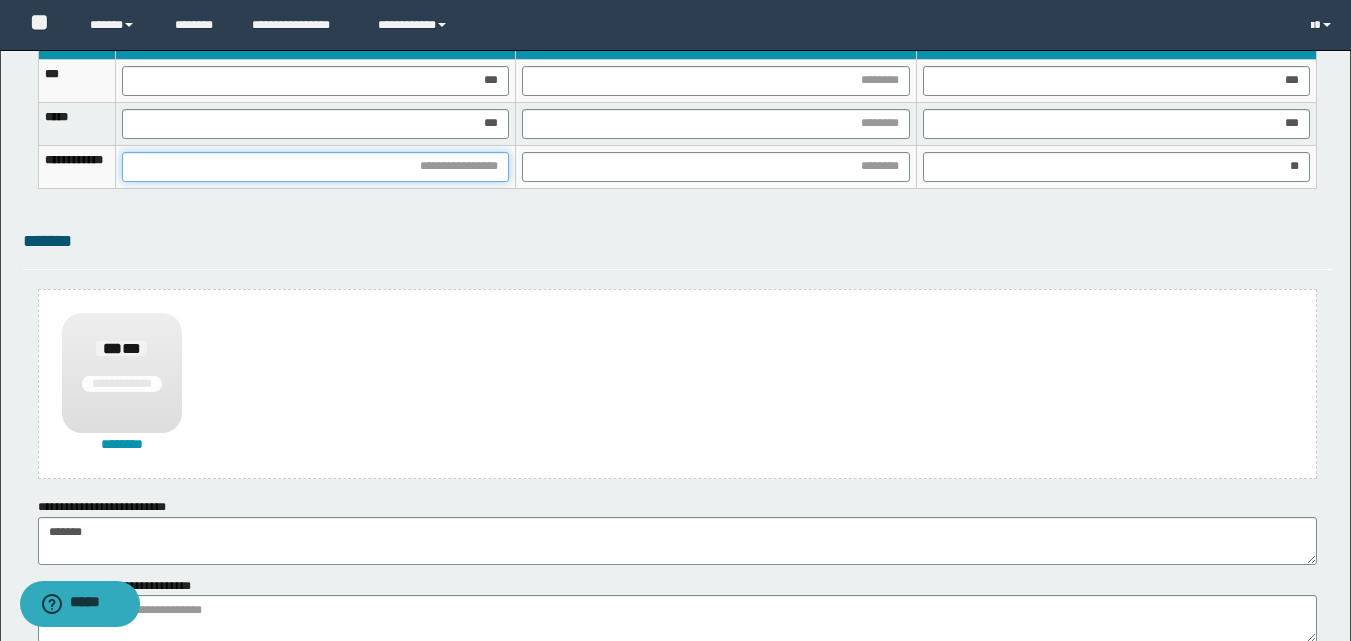 drag, startPoint x: 549, startPoint y: 172, endPoint x: 553, endPoint y: 212, distance: 40.1995 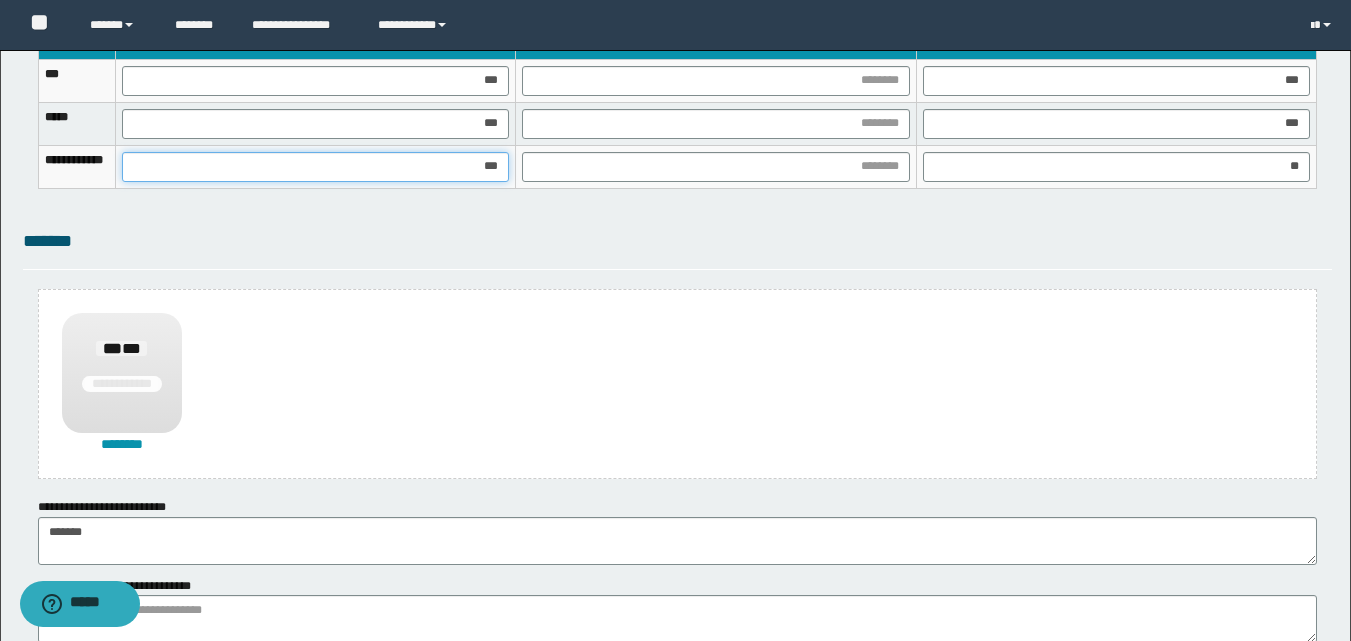 type on "****" 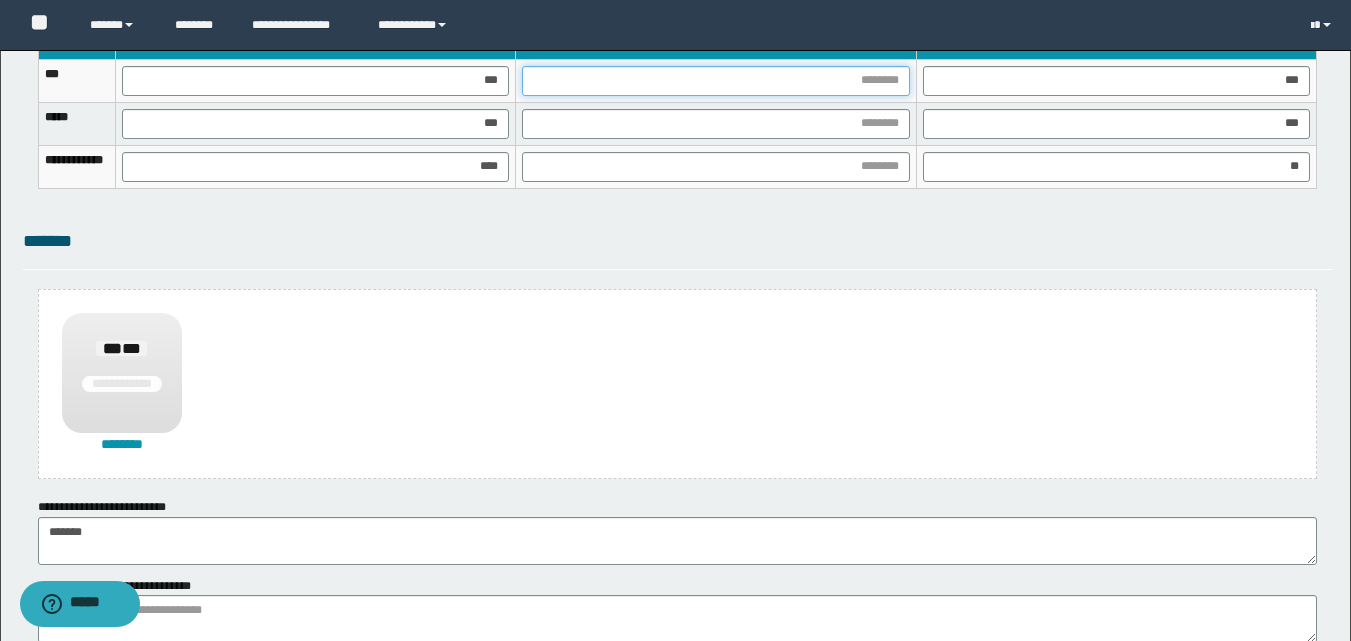 click at bounding box center (715, 81) 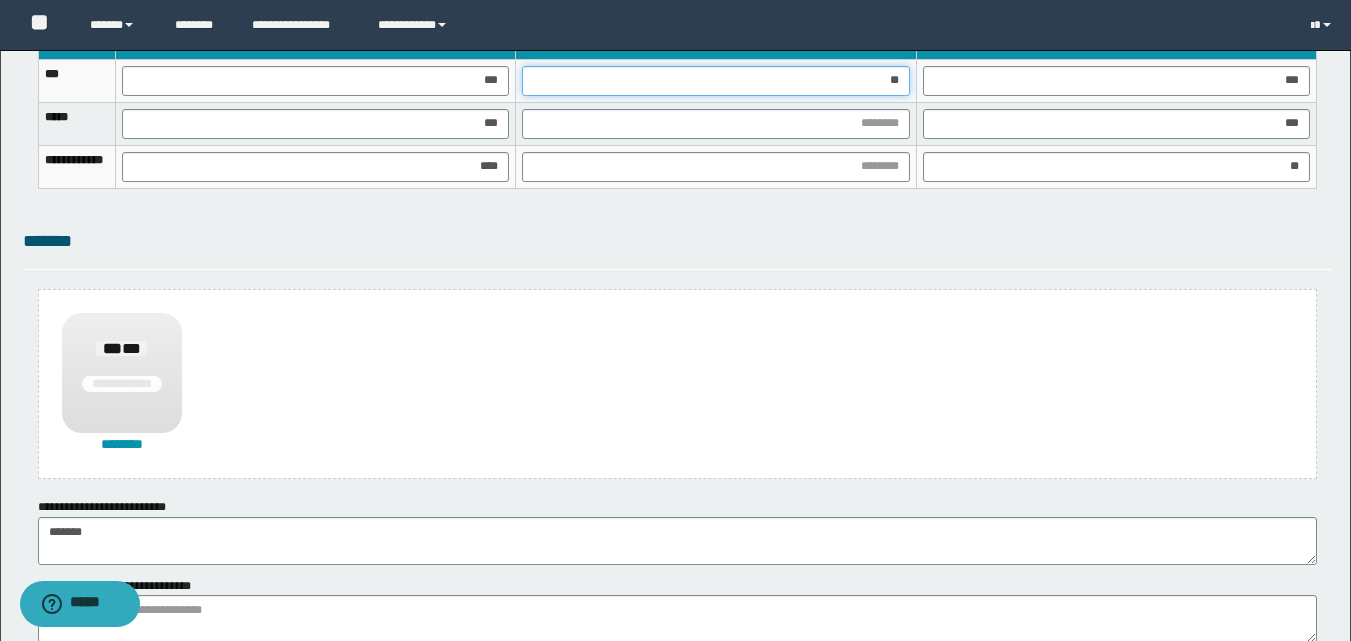 type on "***" 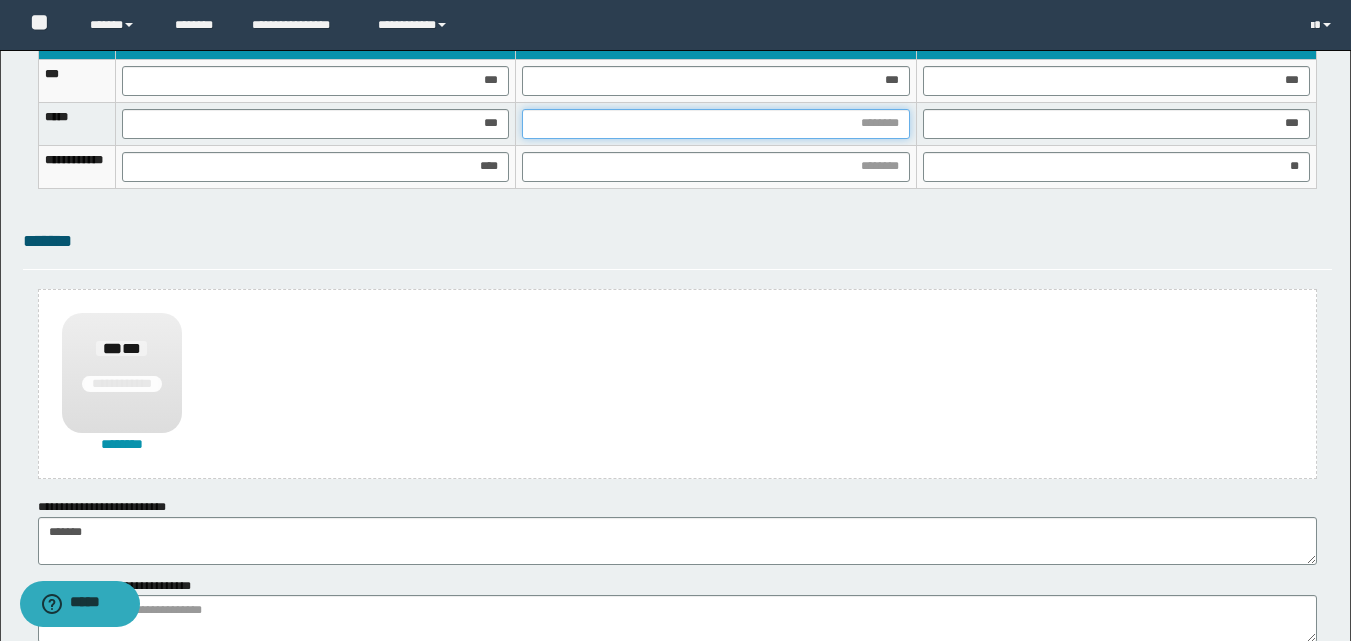 drag, startPoint x: 865, startPoint y: 130, endPoint x: 783, endPoint y: 606, distance: 483.01138 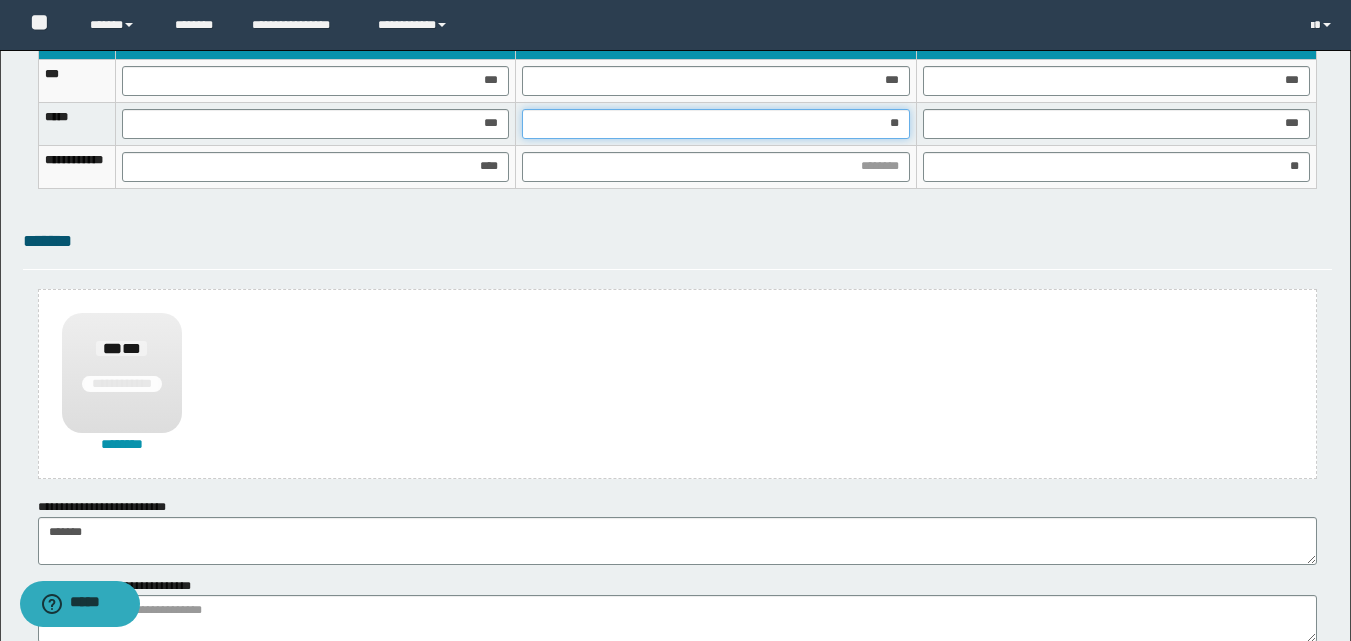 type on "***" 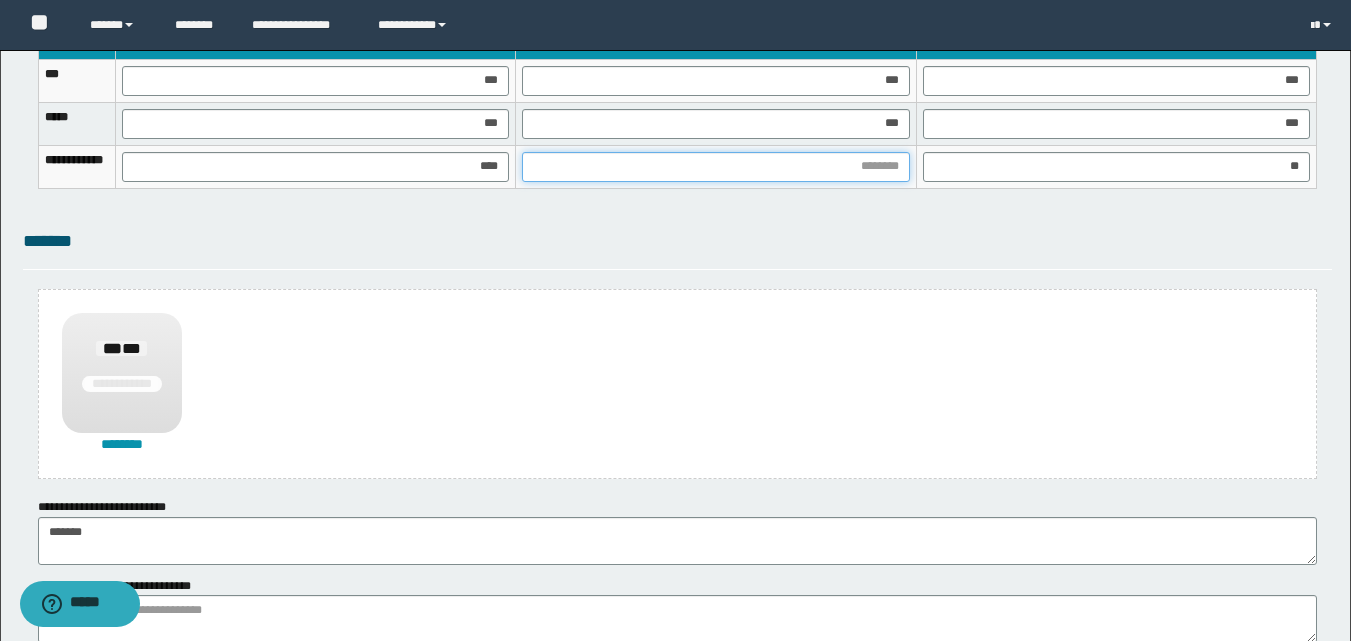 click at bounding box center [715, 167] 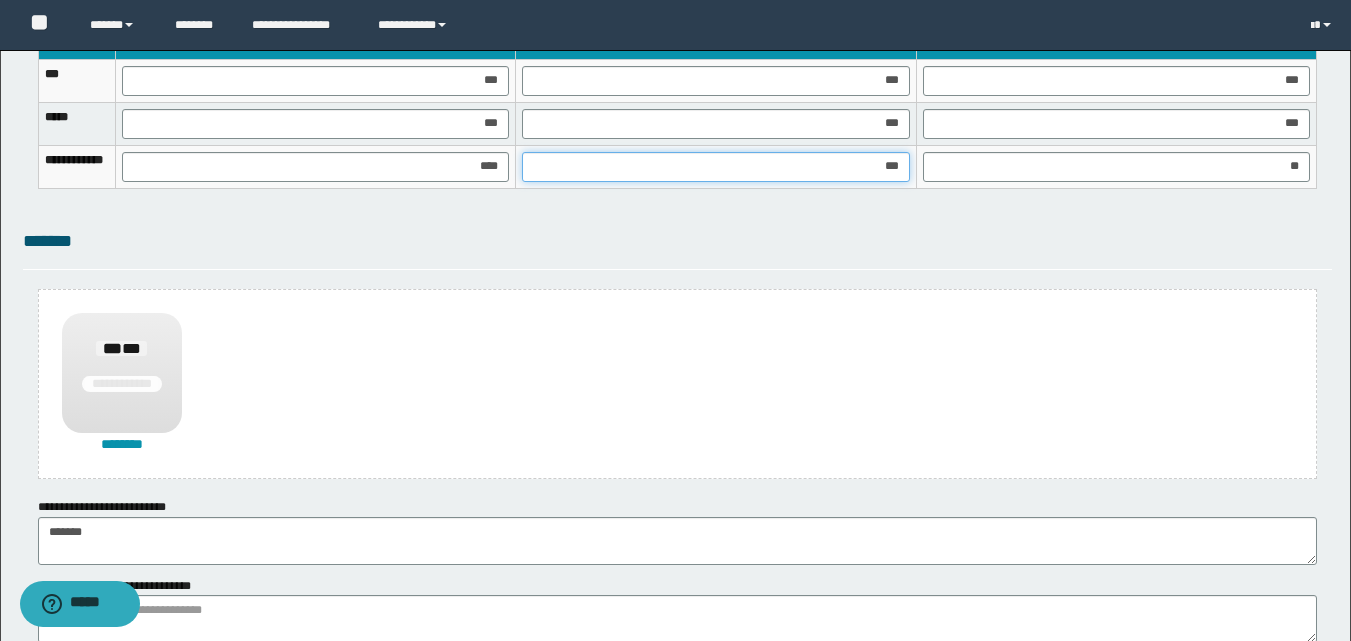 type on "****" 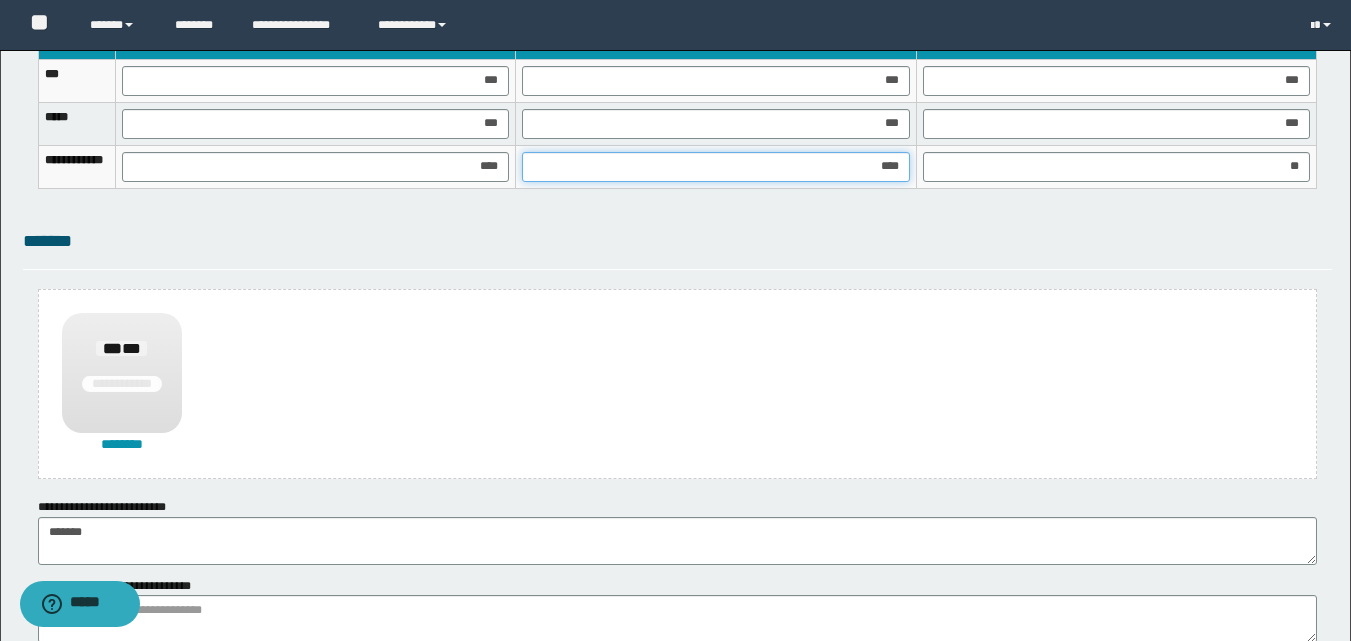 scroll, scrollTop: 1470, scrollLeft: 0, axis: vertical 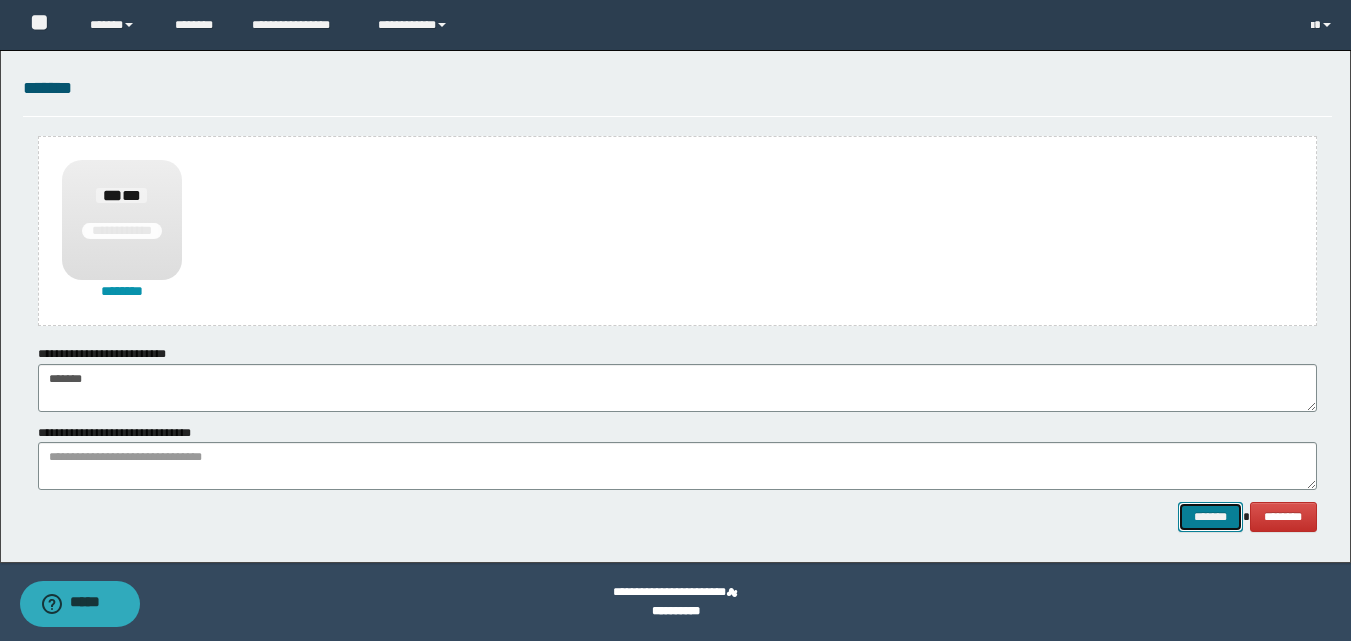 click on "*******" at bounding box center (1210, 517) 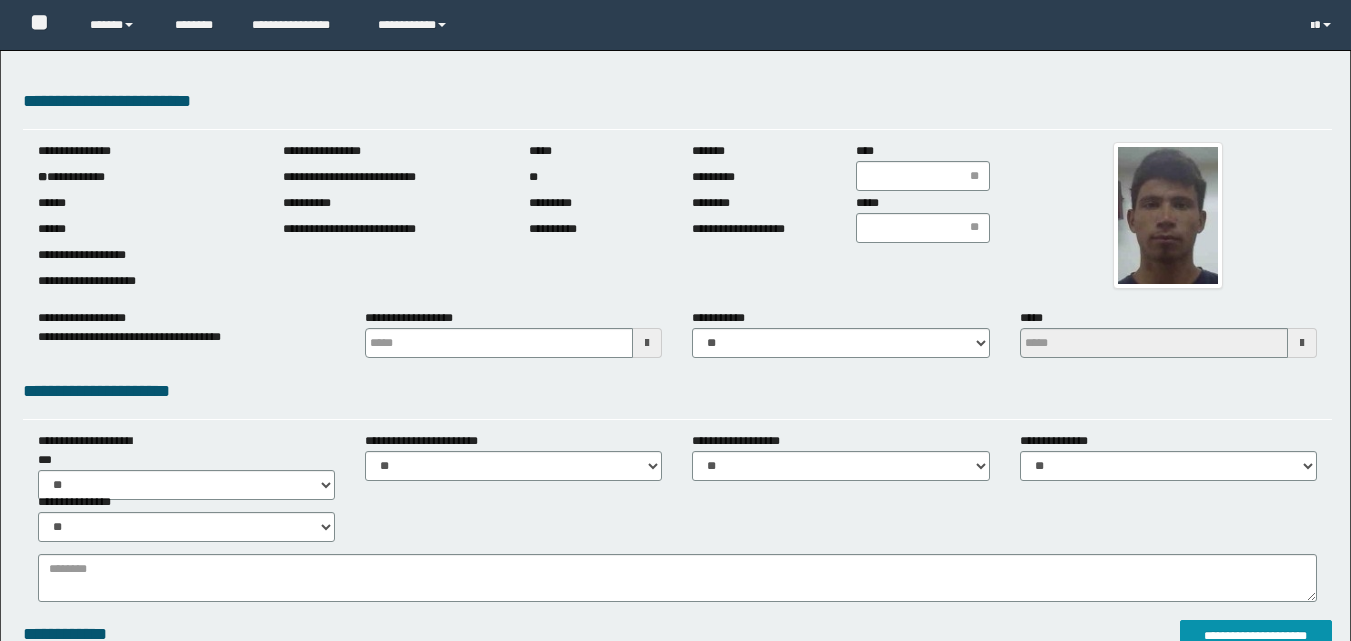 scroll, scrollTop: 0, scrollLeft: 0, axis: both 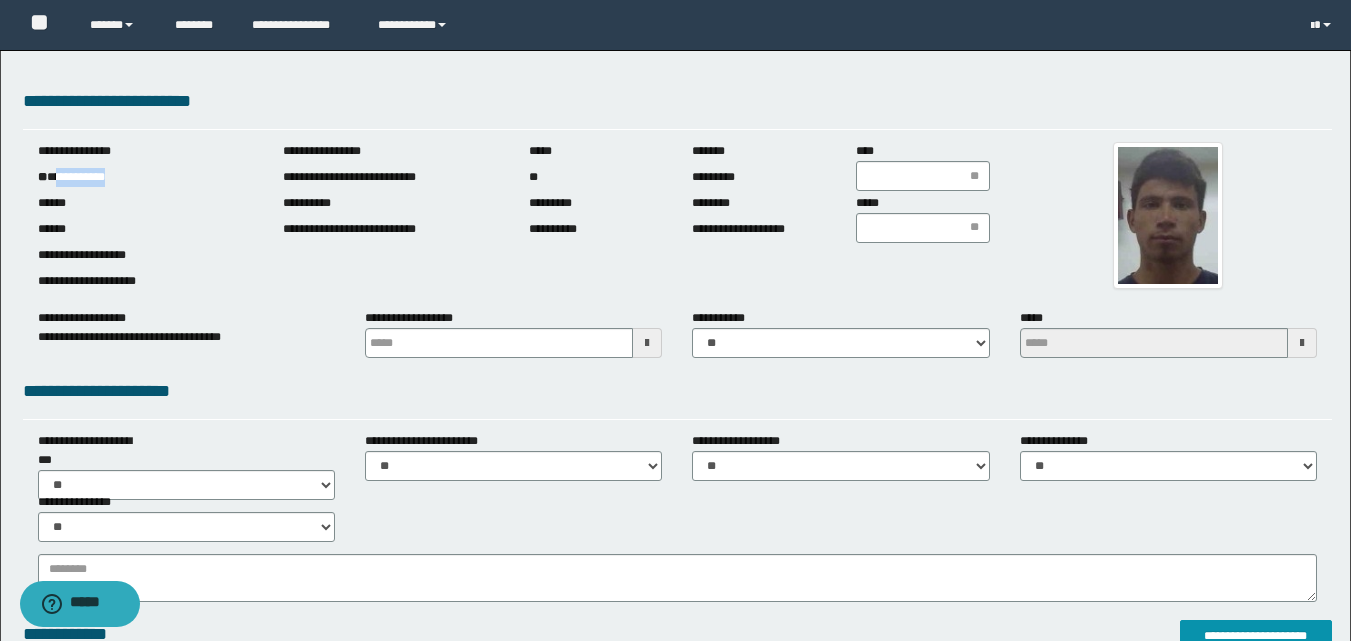 drag, startPoint x: 57, startPoint y: 179, endPoint x: 230, endPoint y: 145, distance: 176.30939 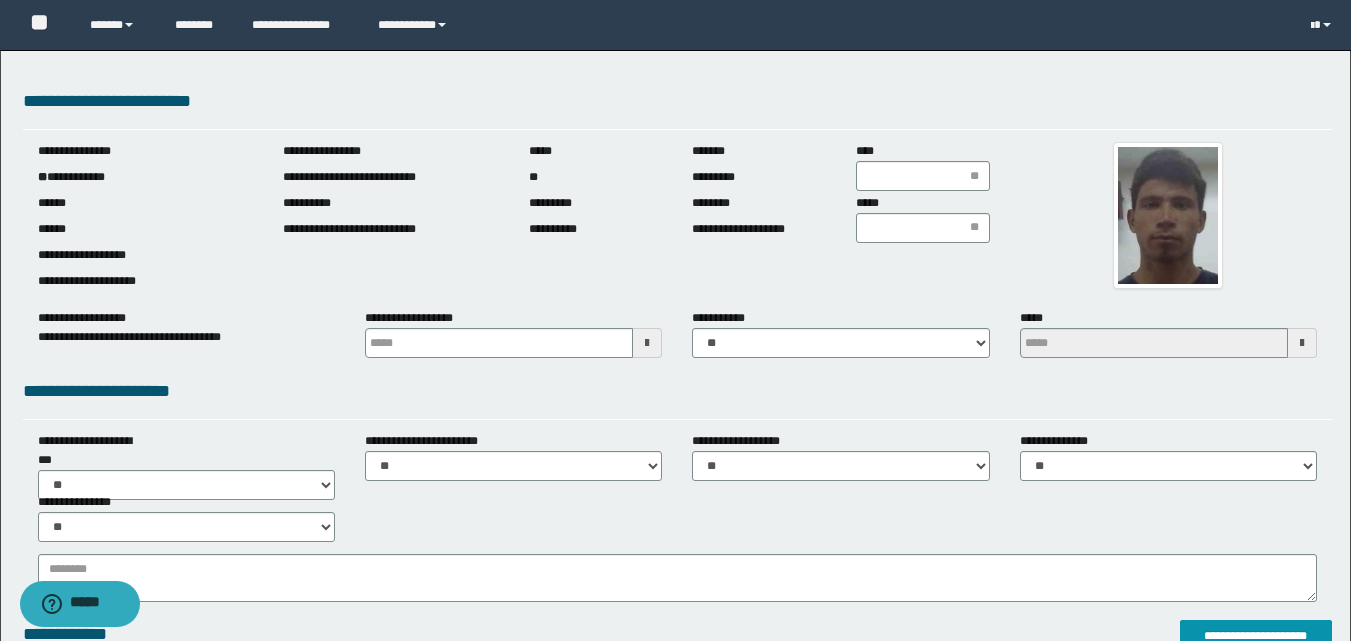 click at bounding box center [647, 343] 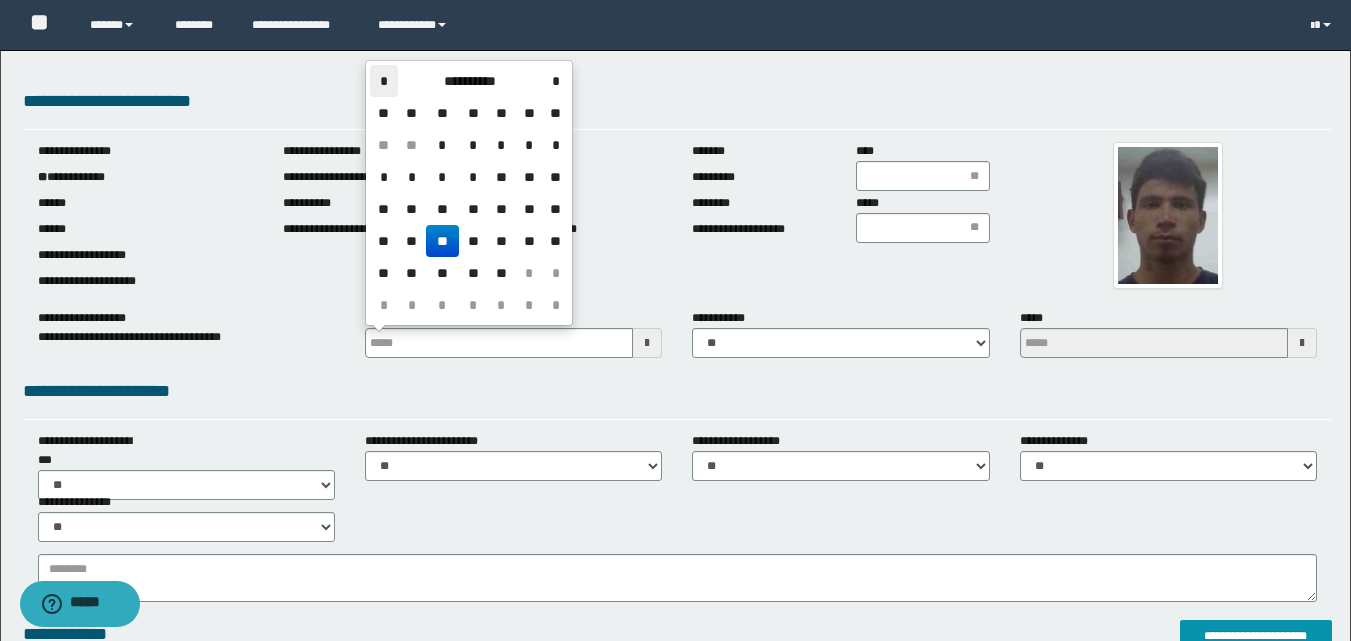 click on "*" at bounding box center (384, 81) 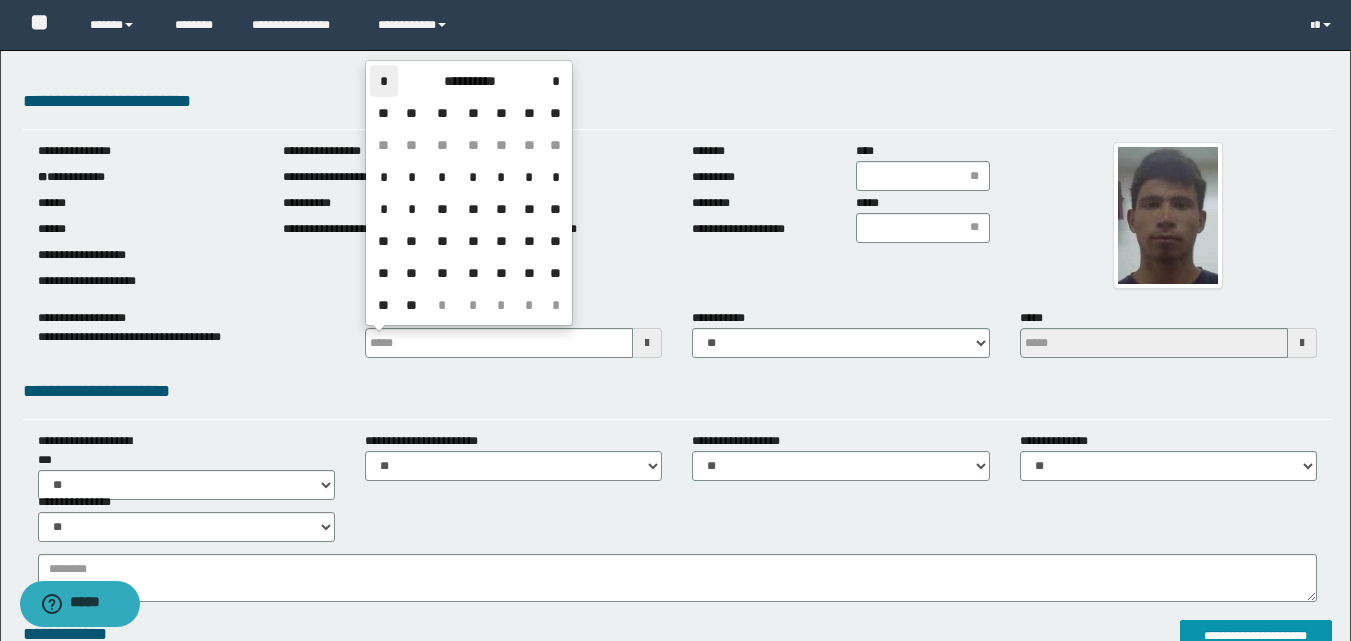 click on "*" at bounding box center (384, 81) 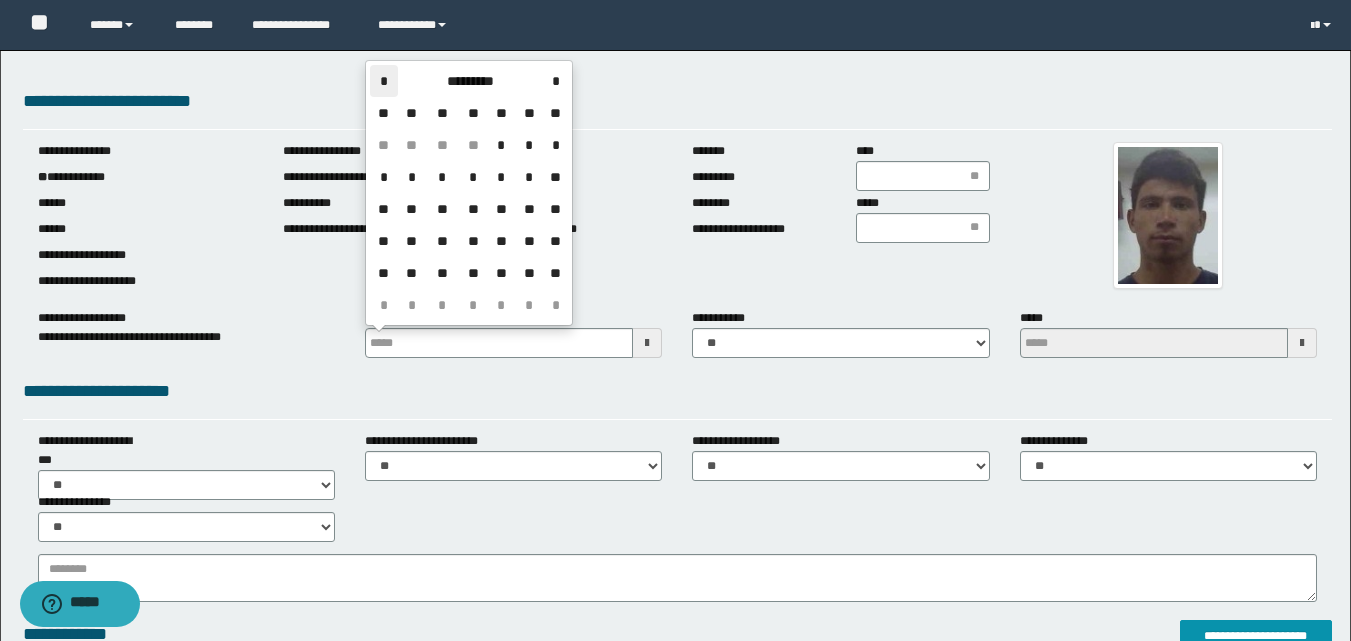 click on "*" at bounding box center (384, 81) 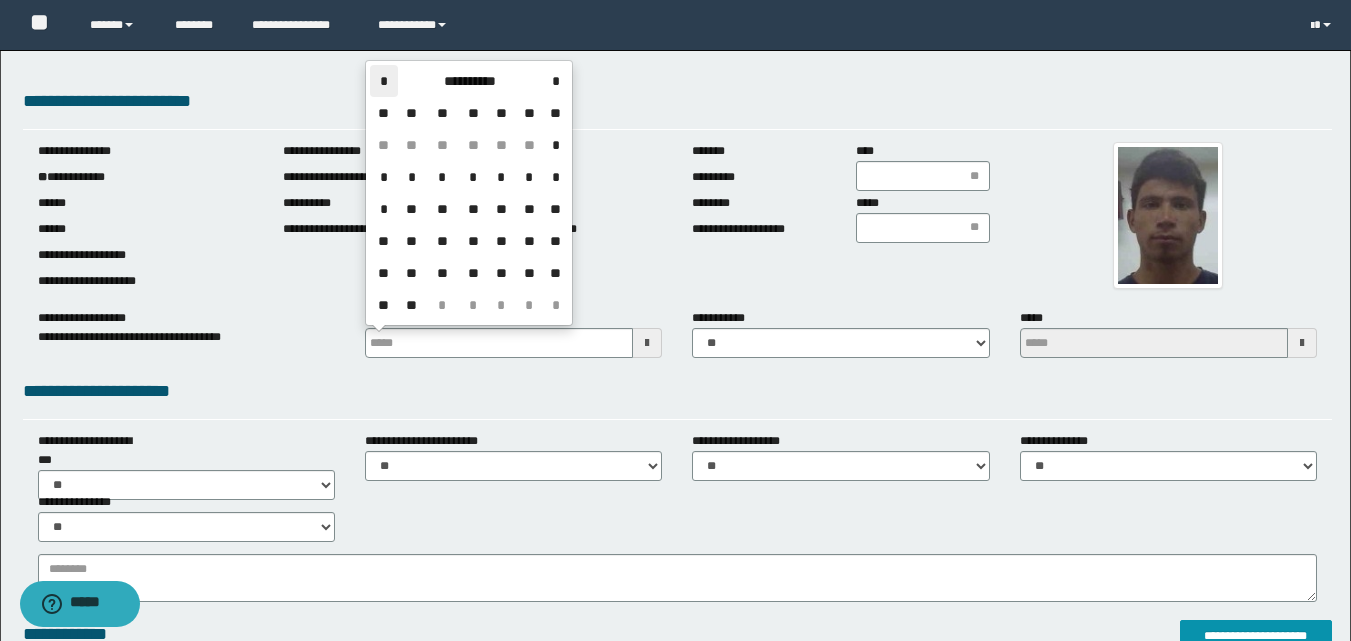 click on "*" at bounding box center [384, 81] 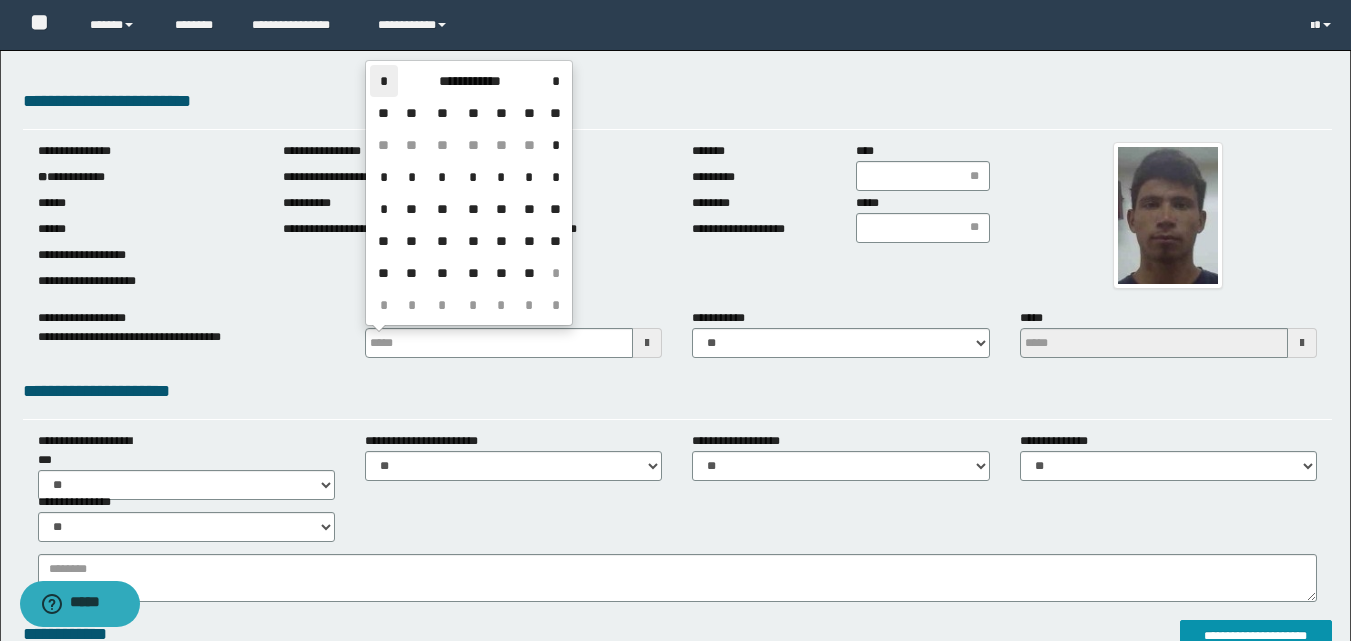 click on "*" at bounding box center [384, 81] 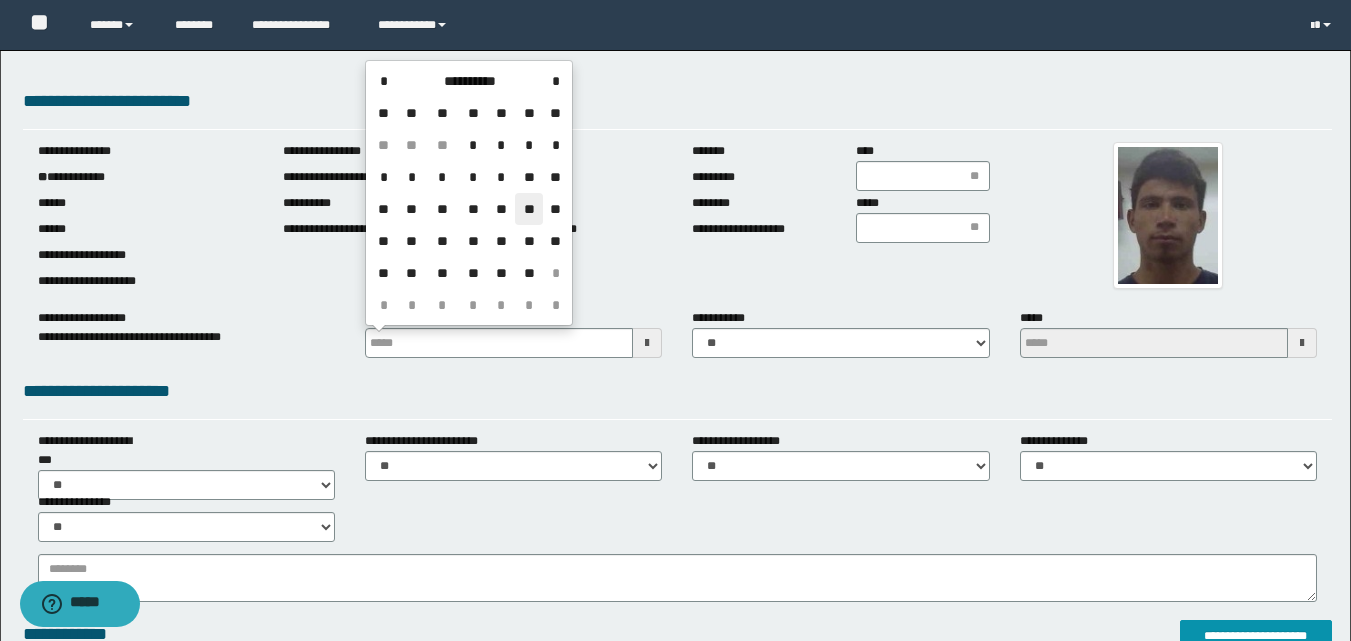 click on "**" at bounding box center (529, 209) 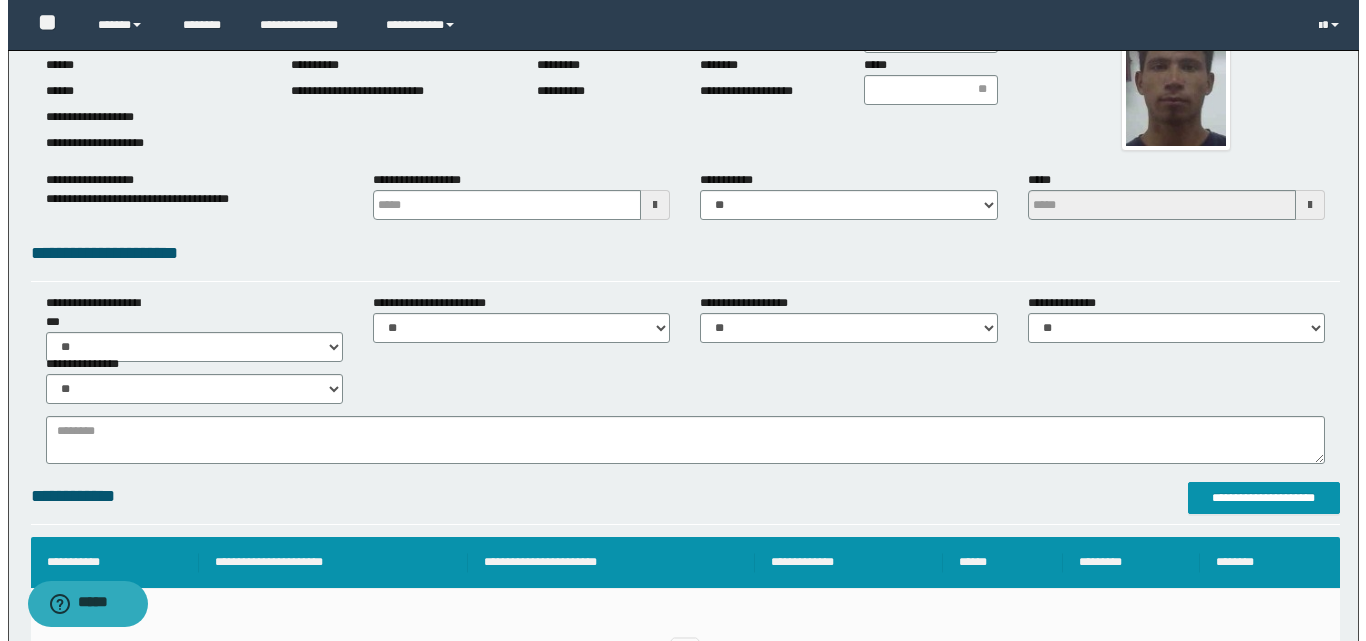 scroll, scrollTop: 300, scrollLeft: 0, axis: vertical 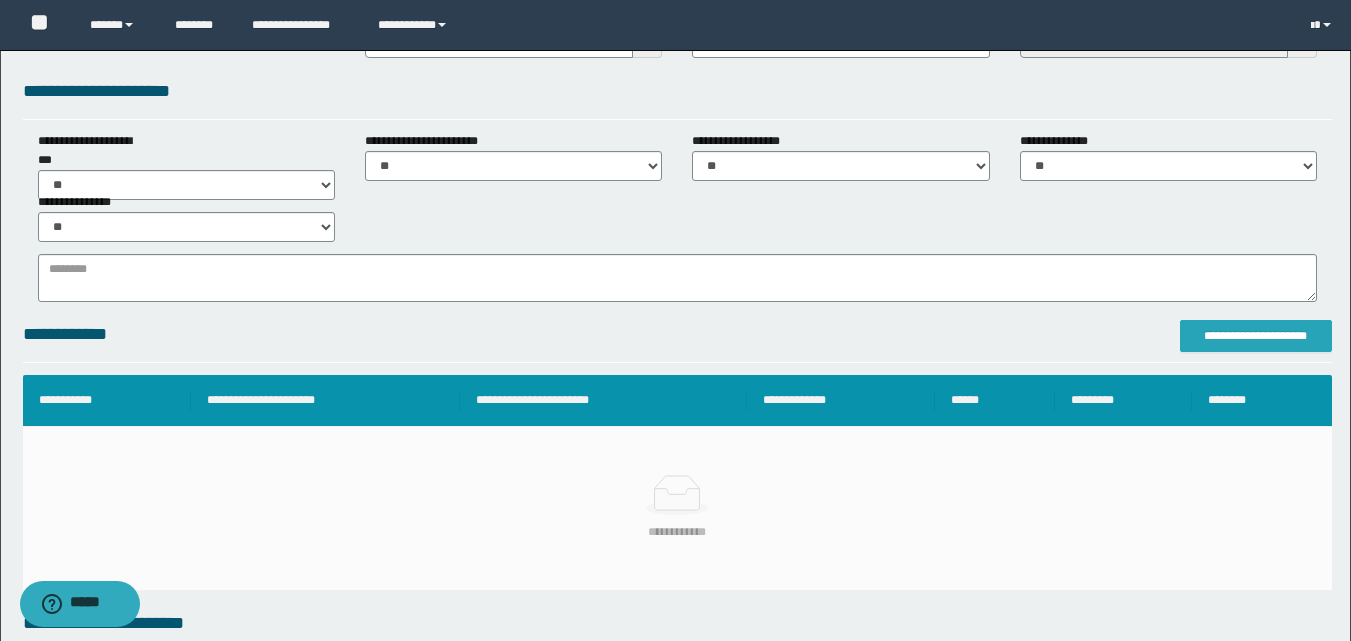 click on "**********" at bounding box center [1256, 336] 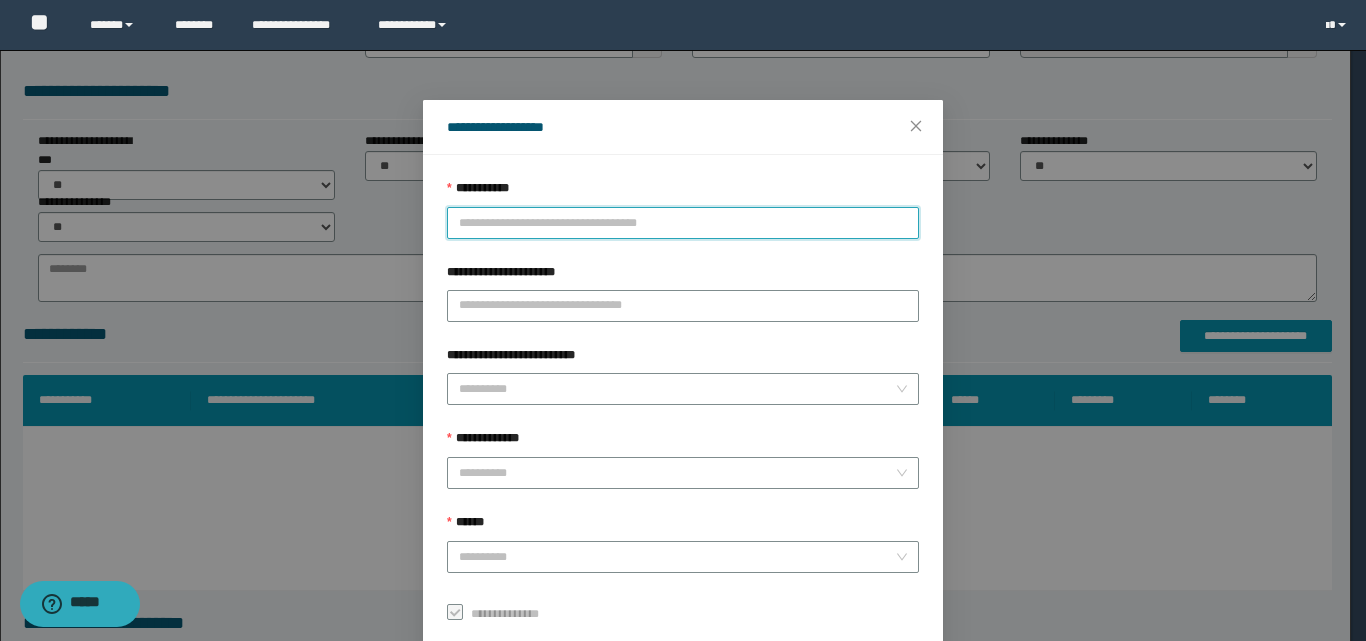 click on "**********" at bounding box center (683, 223) 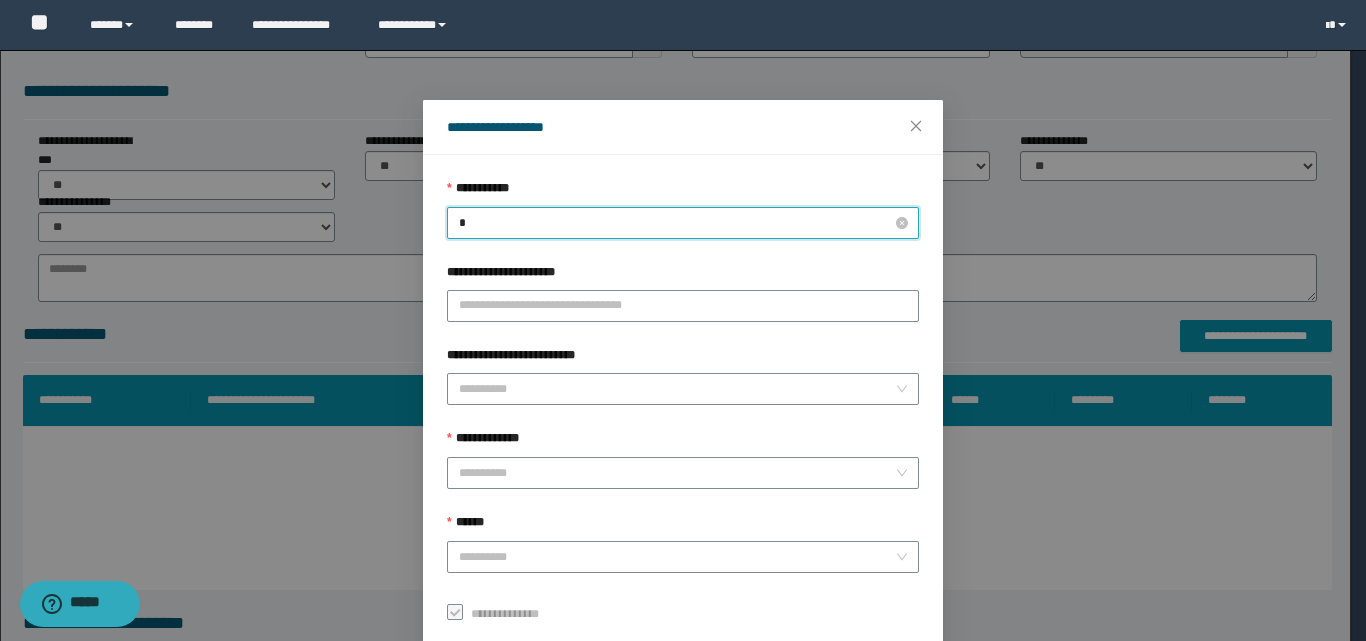 type on "**" 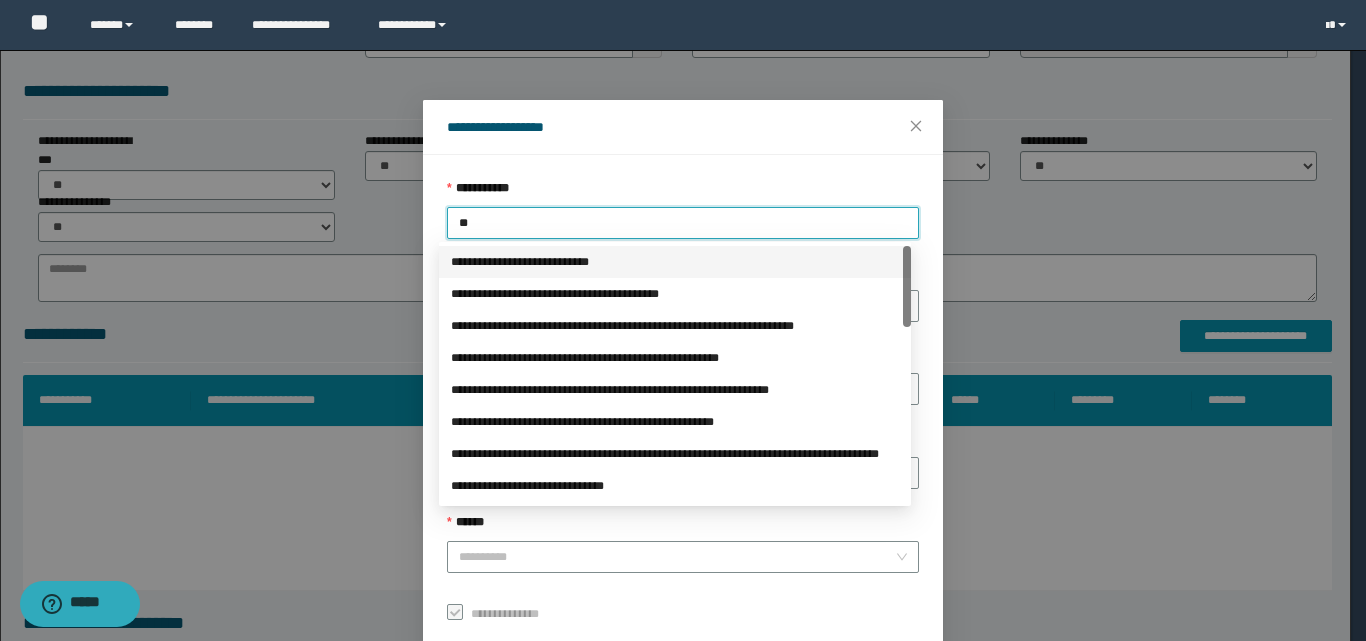 drag, startPoint x: 485, startPoint y: 254, endPoint x: 478, endPoint y: 283, distance: 29.832869 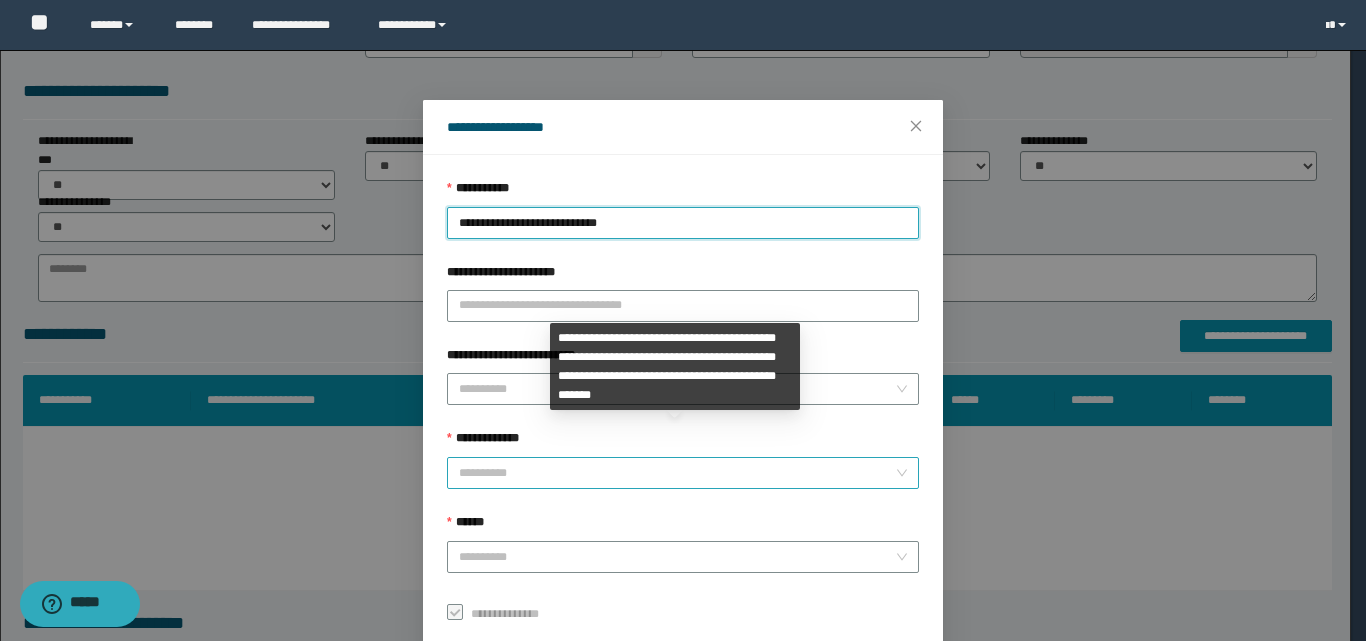 click on "**********" at bounding box center (677, 473) 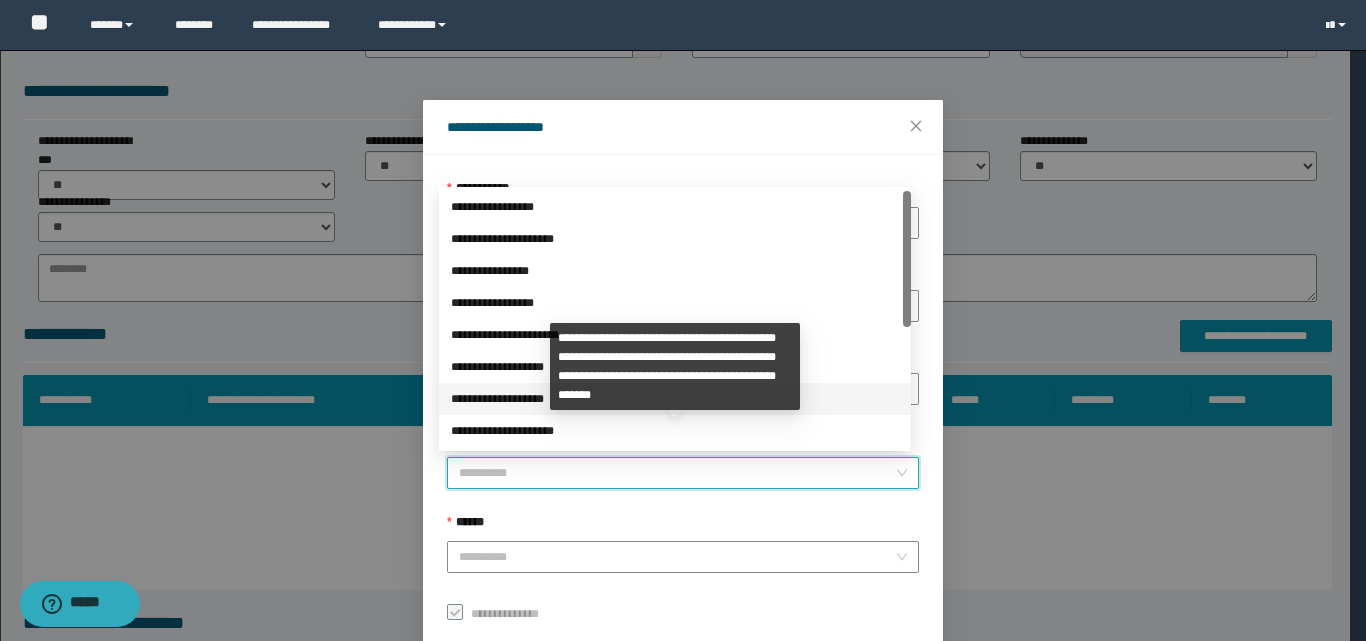 scroll, scrollTop: 224, scrollLeft: 0, axis: vertical 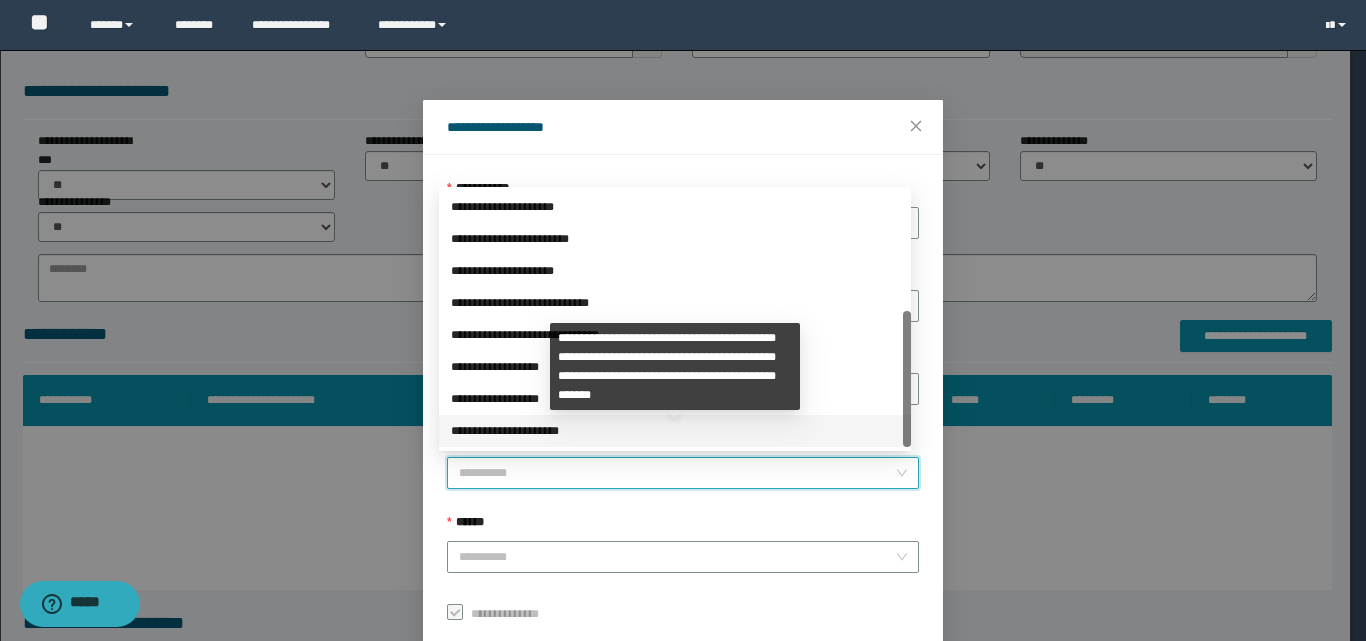 click on "**********" at bounding box center [675, 431] 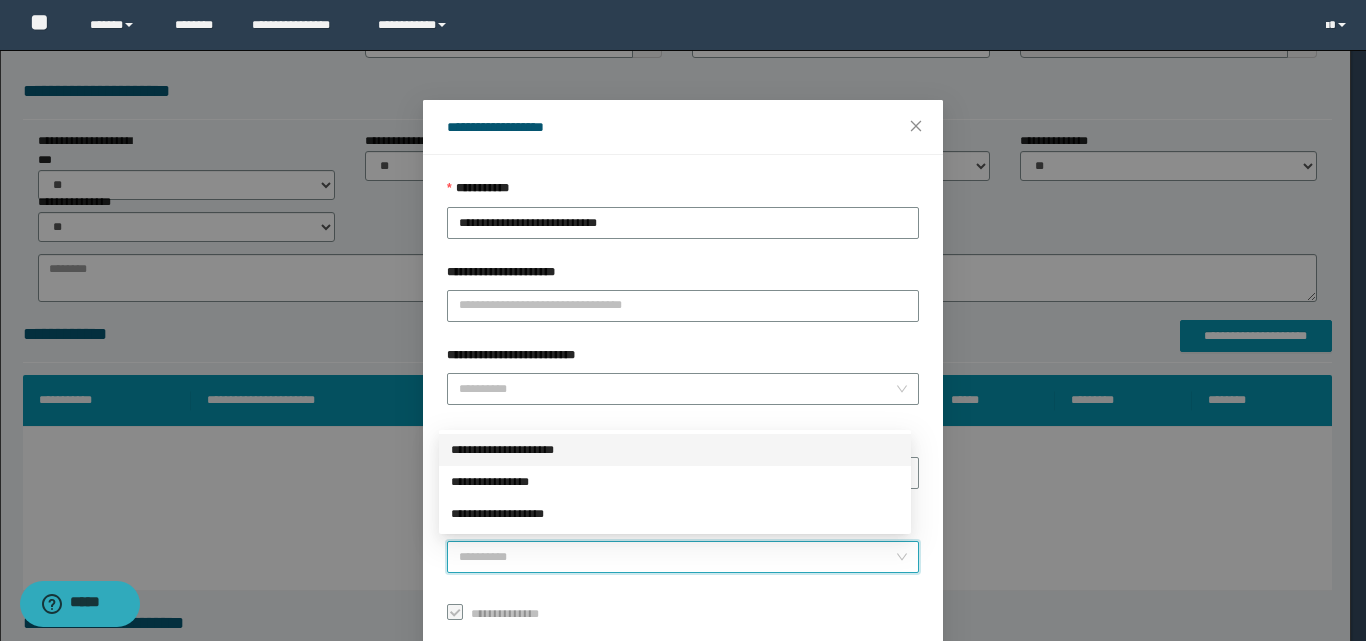 click on "******" at bounding box center (677, 557) 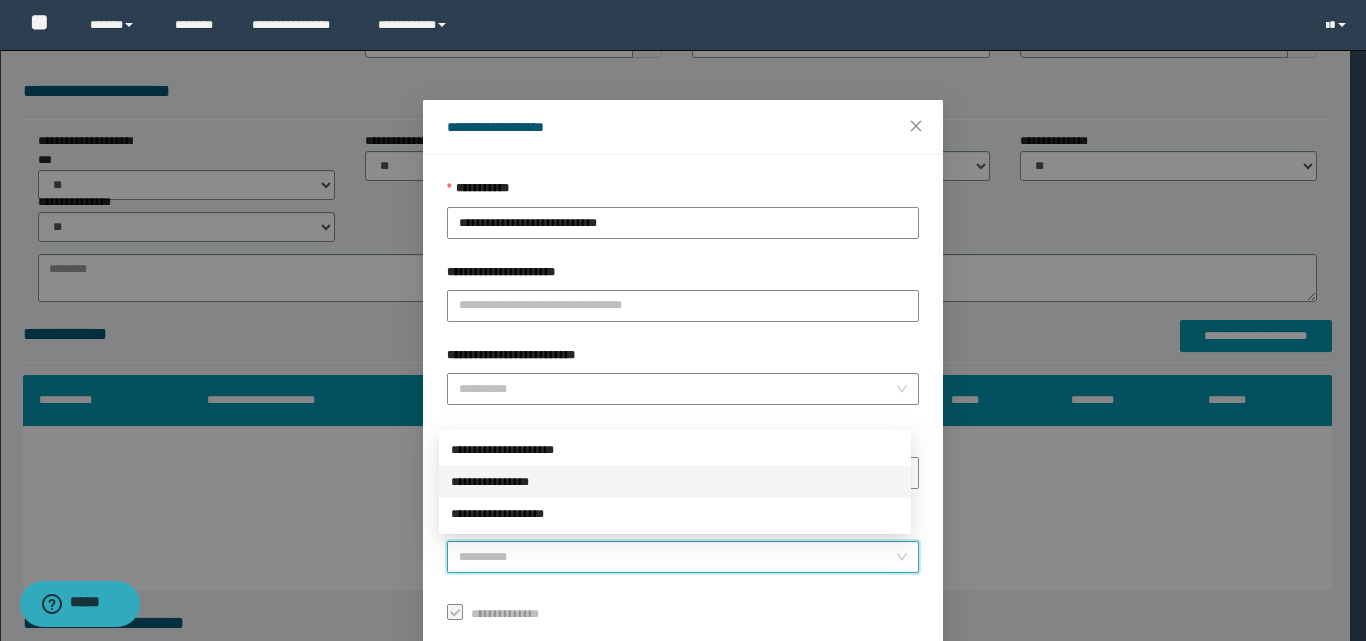 click on "**********" at bounding box center (675, 482) 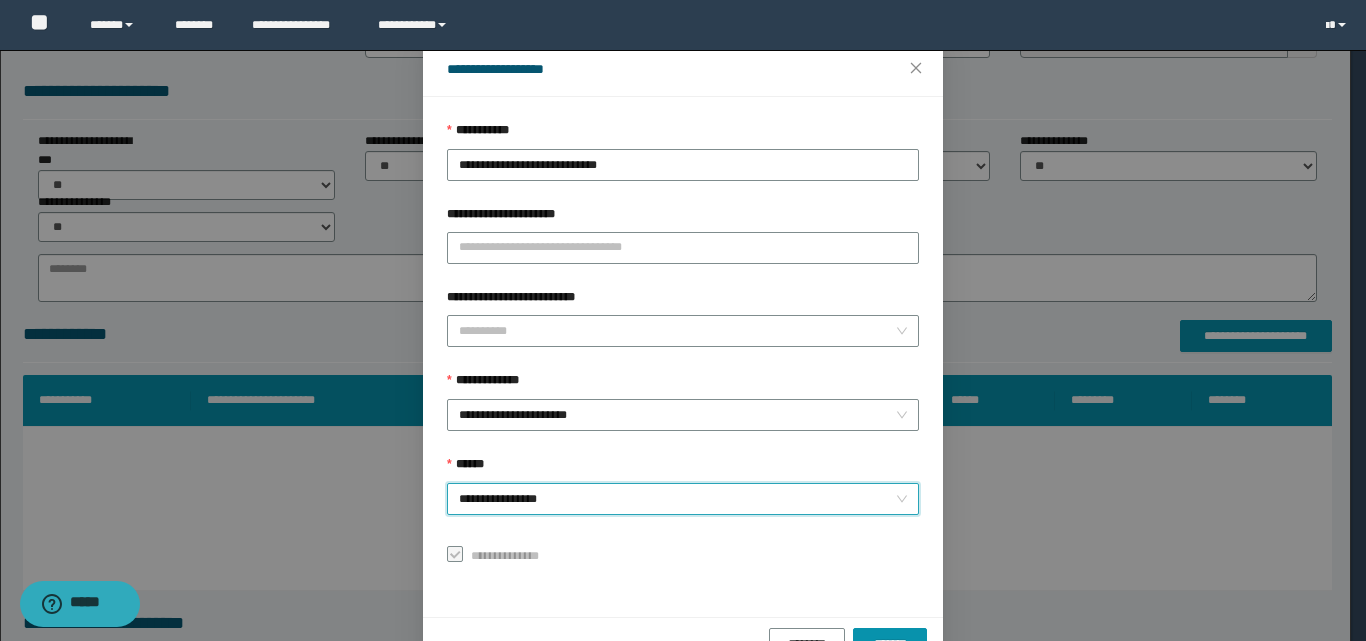 scroll, scrollTop: 111, scrollLeft: 0, axis: vertical 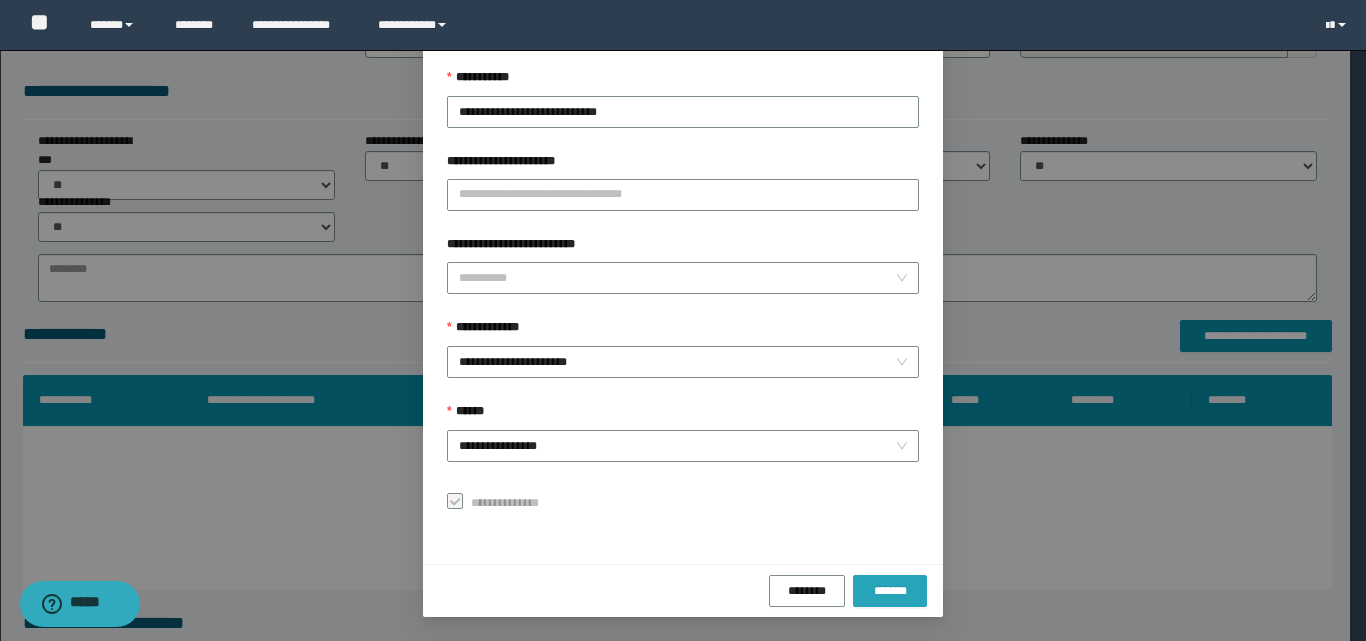 click on "*******" at bounding box center [890, 591] 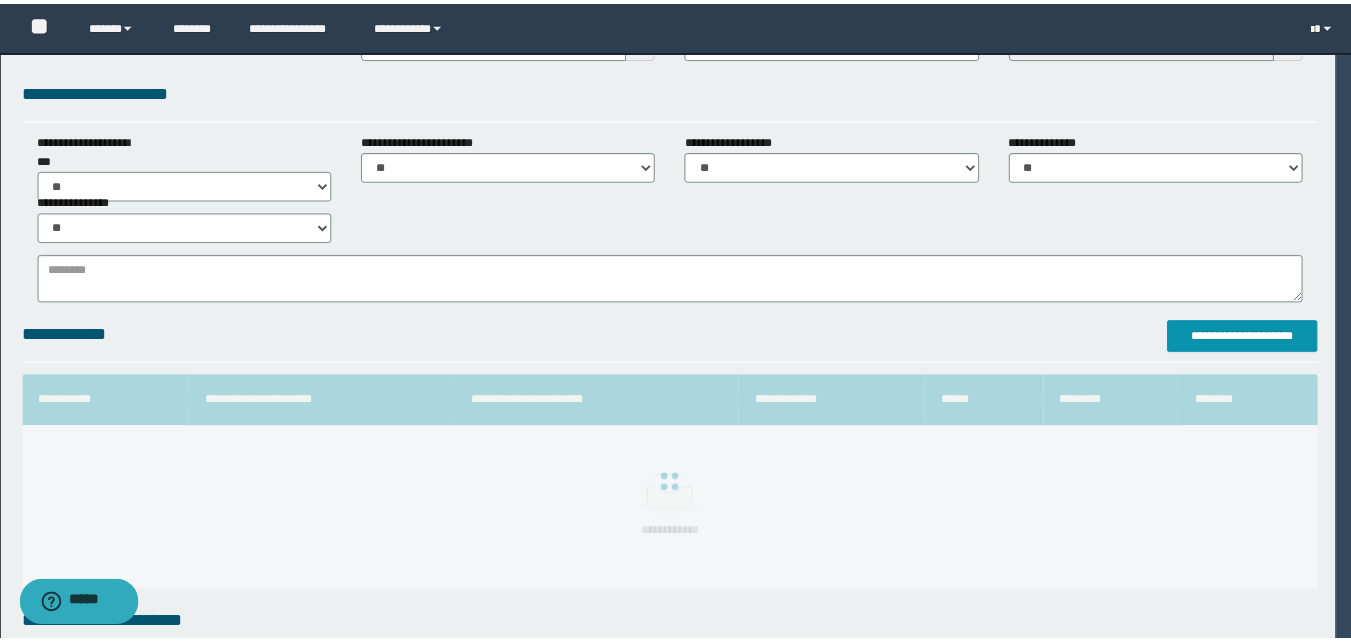 scroll, scrollTop: 64, scrollLeft: 0, axis: vertical 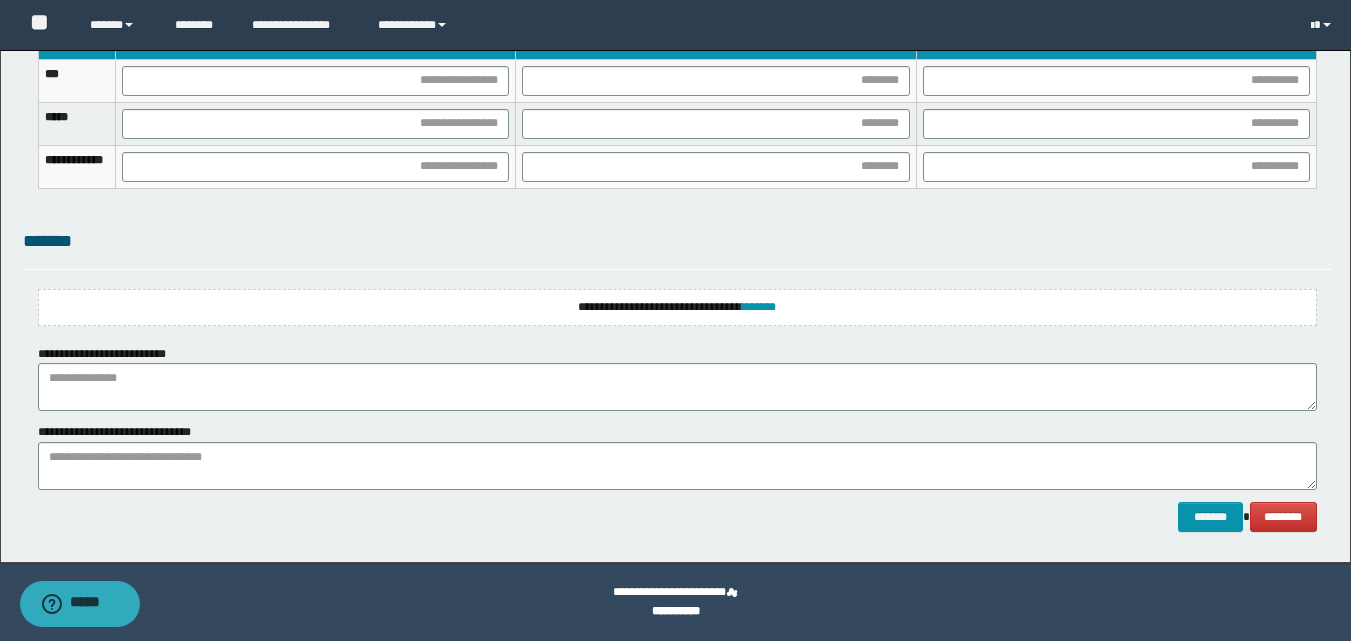 click on "**********" at bounding box center [677, 307] 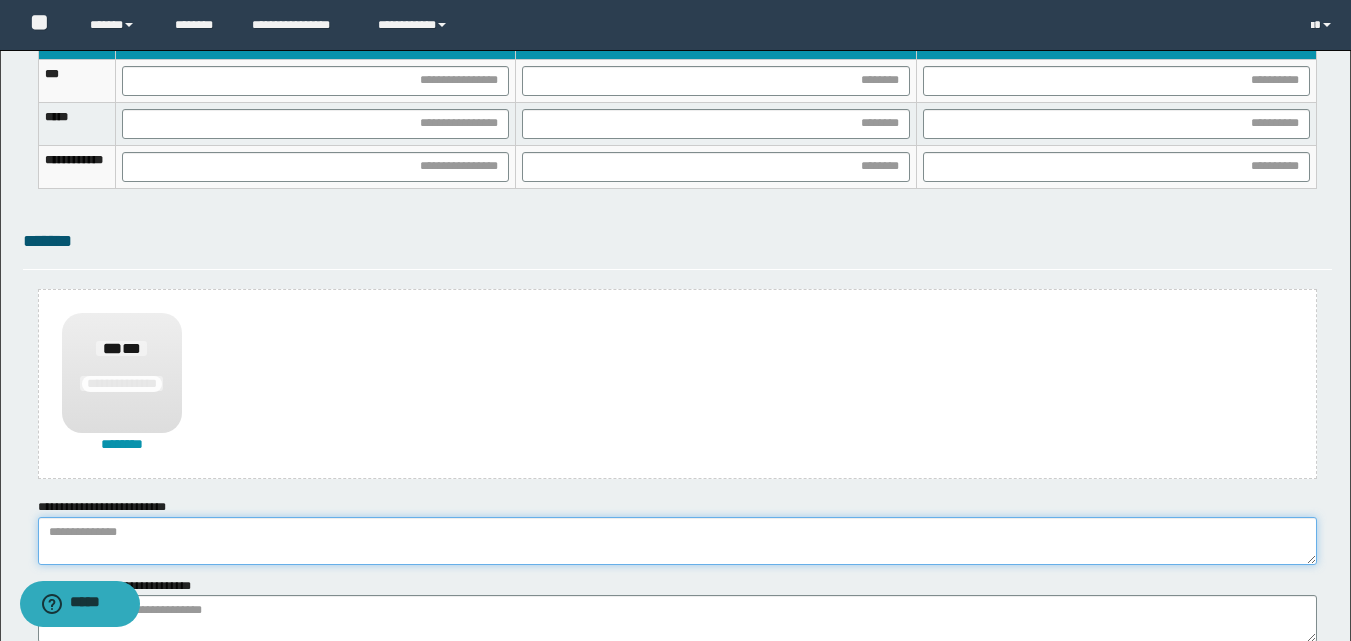 click at bounding box center [677, 541] 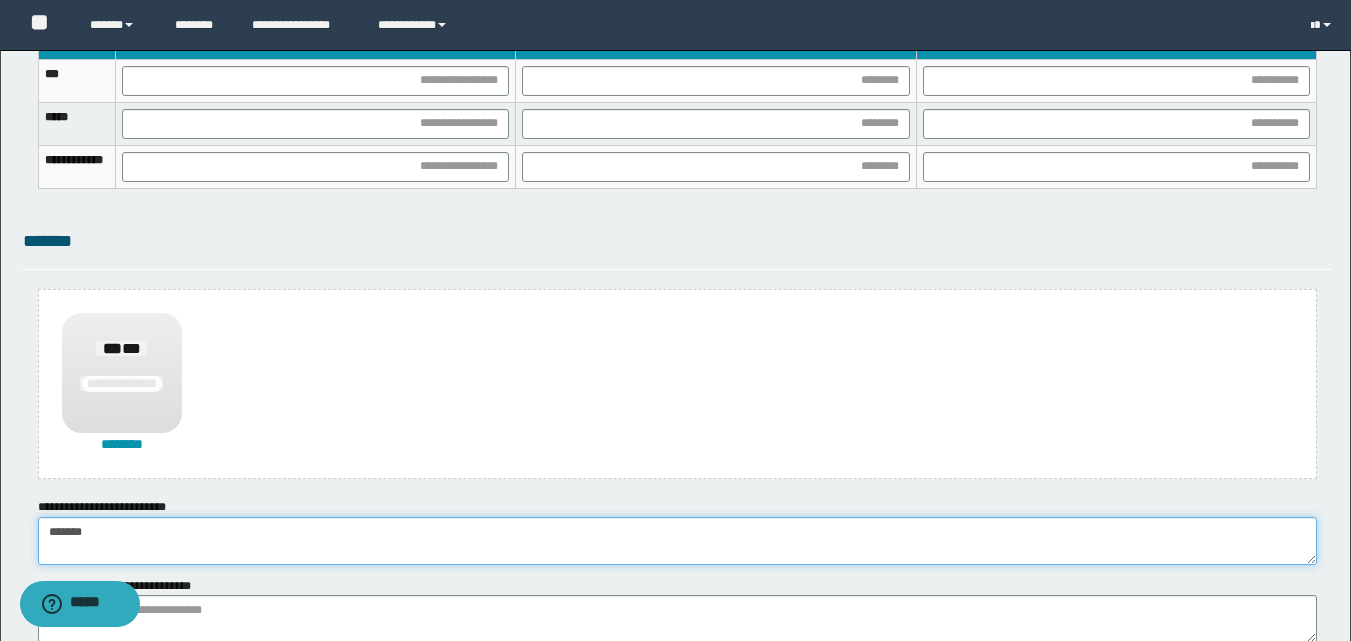 type on "******" 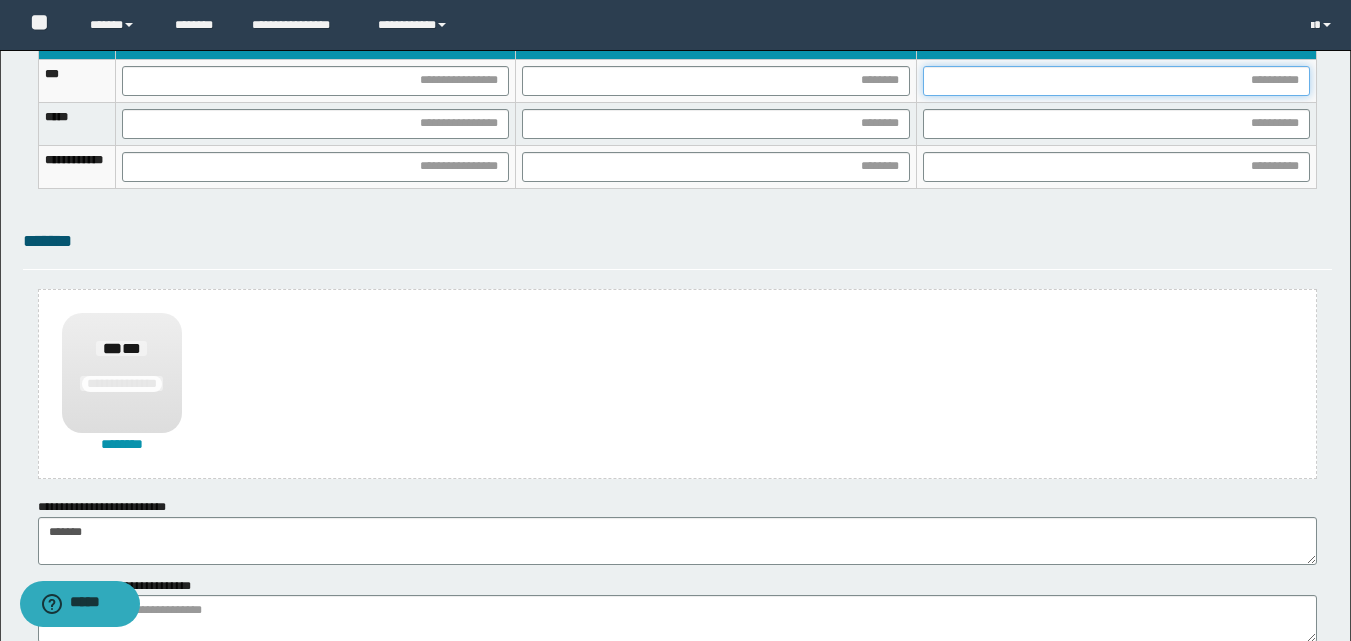 drag, startPoint x: 1013, startPoint y: 70, endPoint x: 987, endPoint y: 96, distance: 36.769554 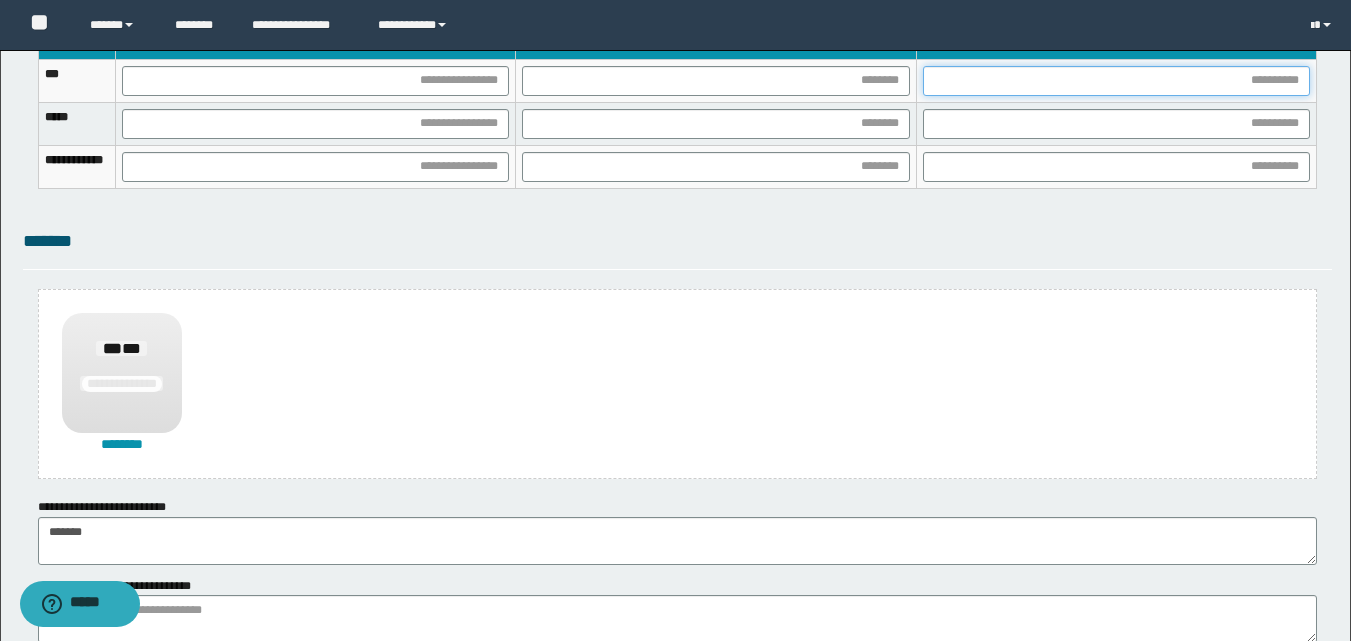 click at bounding box center [1116, 81] 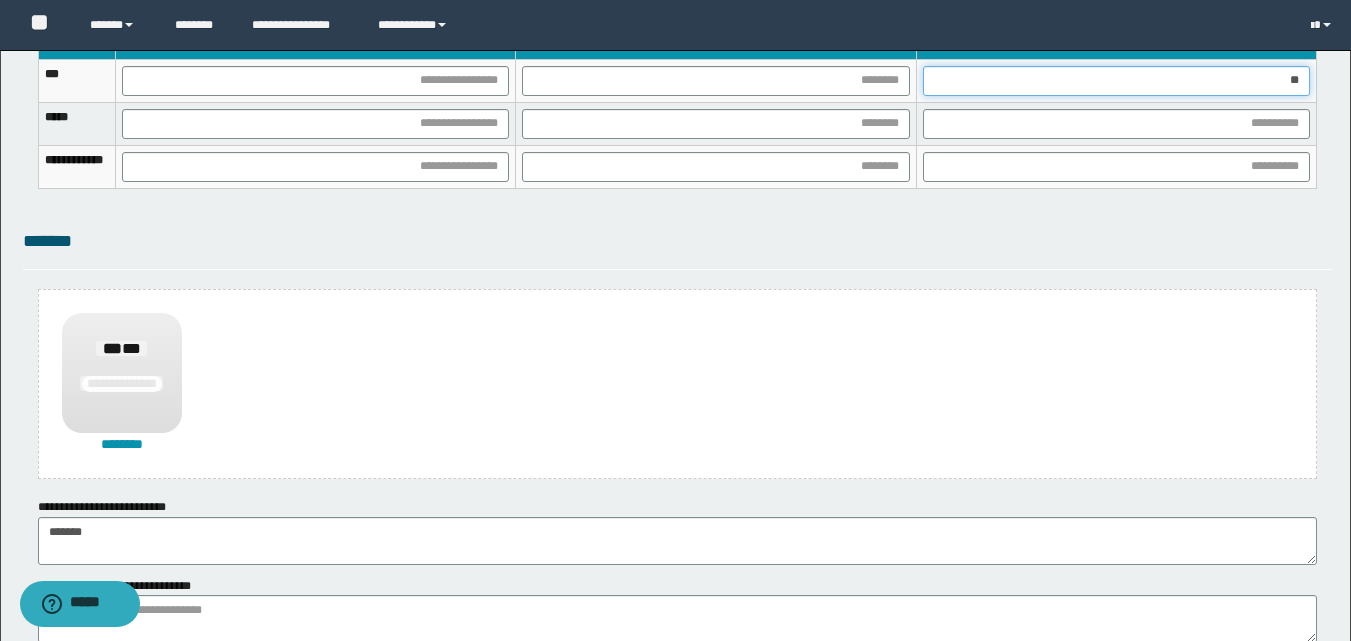 type on "***" 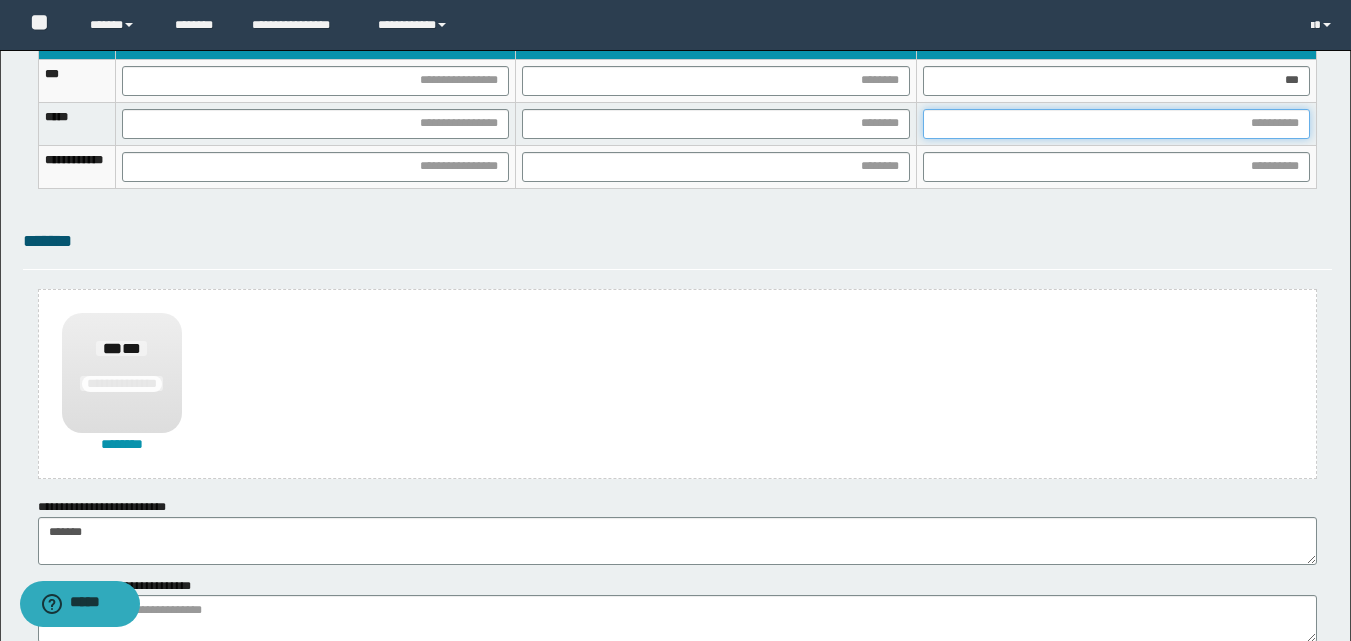 click at bounding box center [1116, 124] 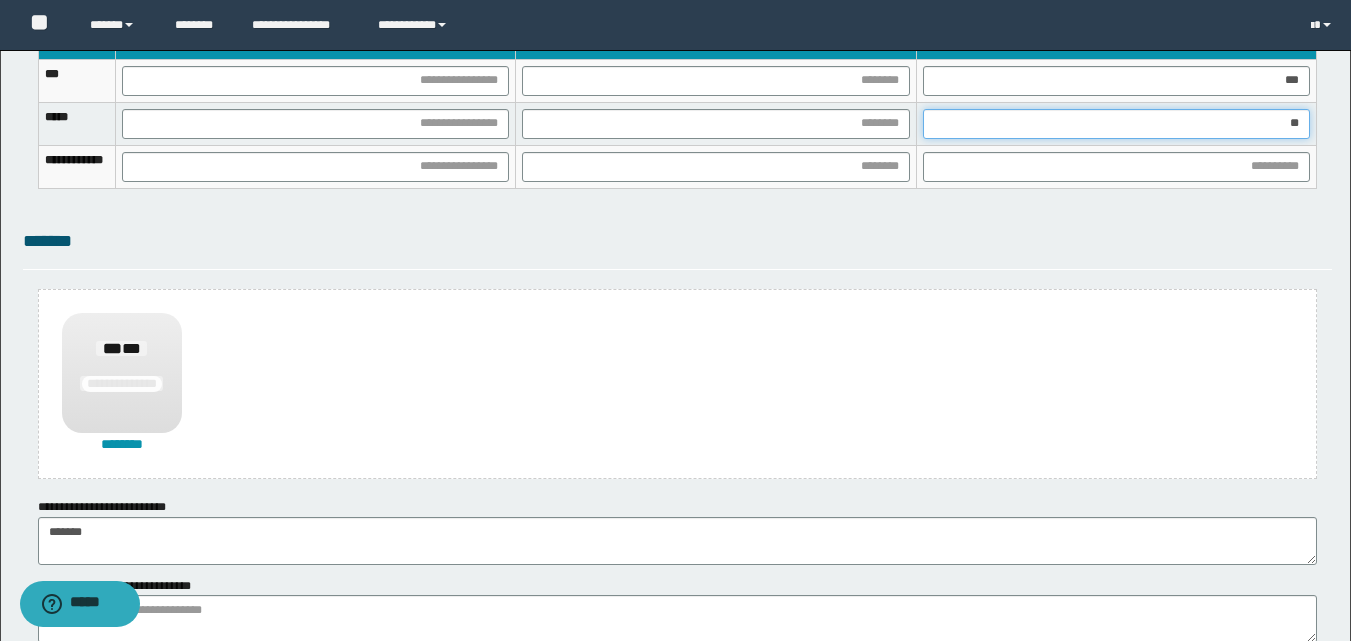 type on "***" 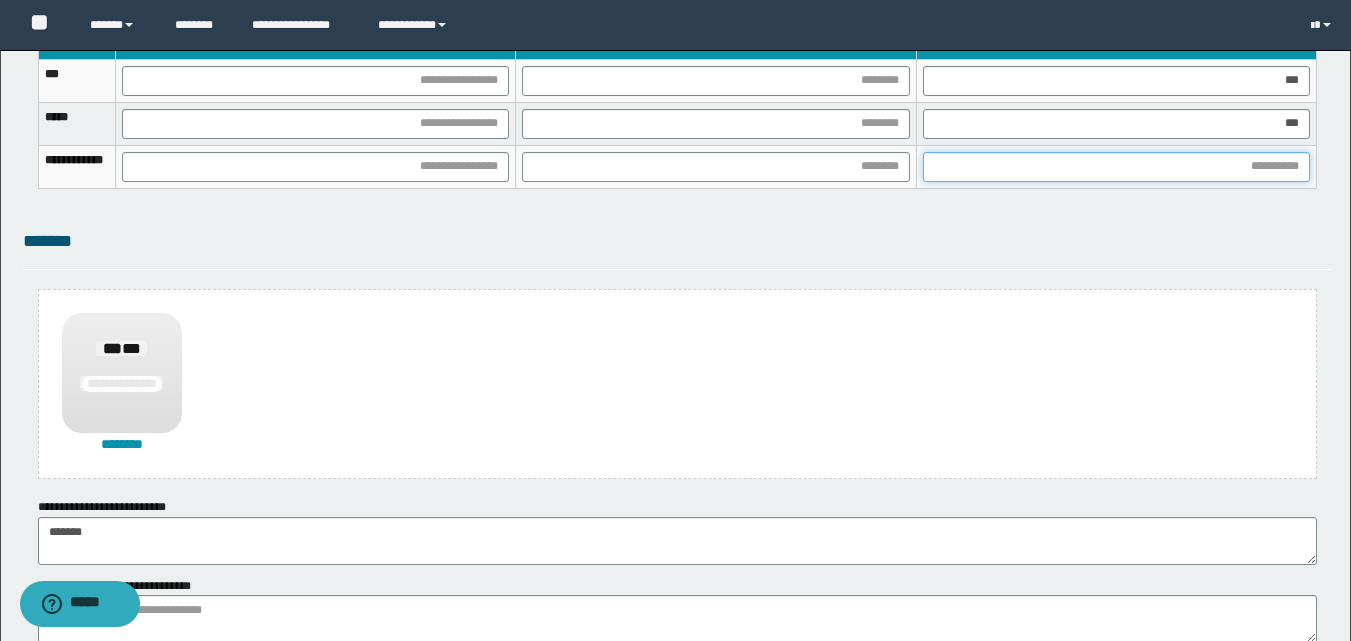 click at bounding box center [1116, 167] 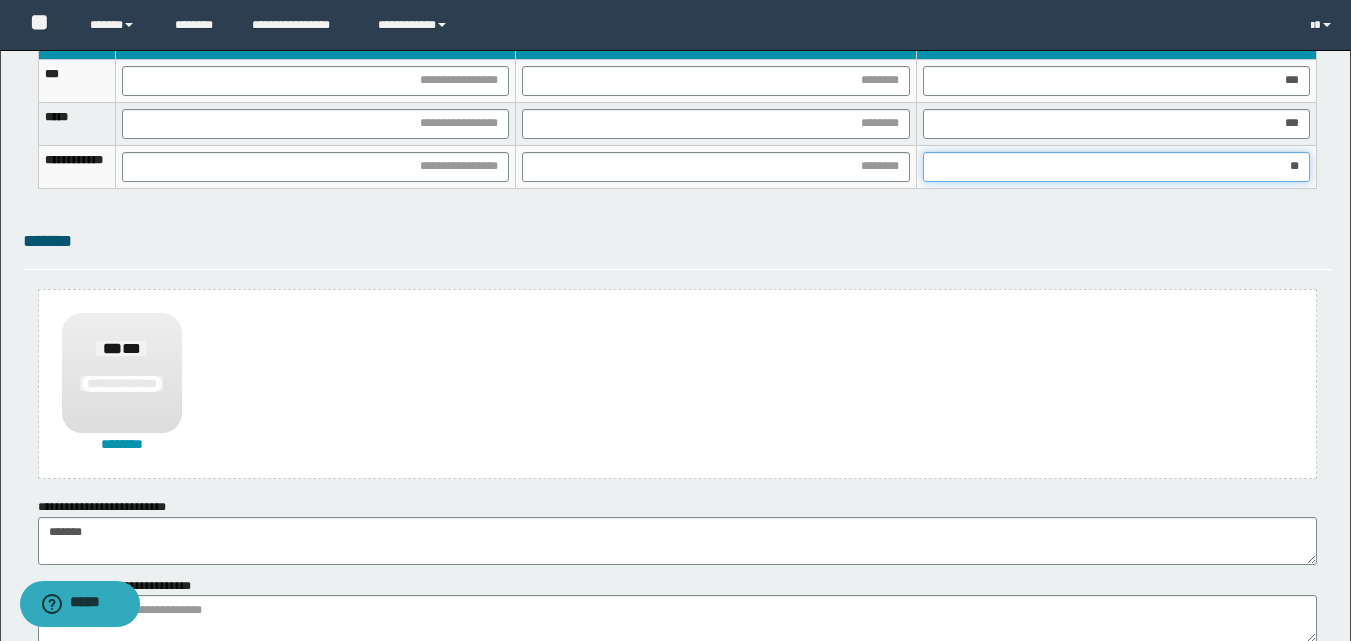 type on "***" 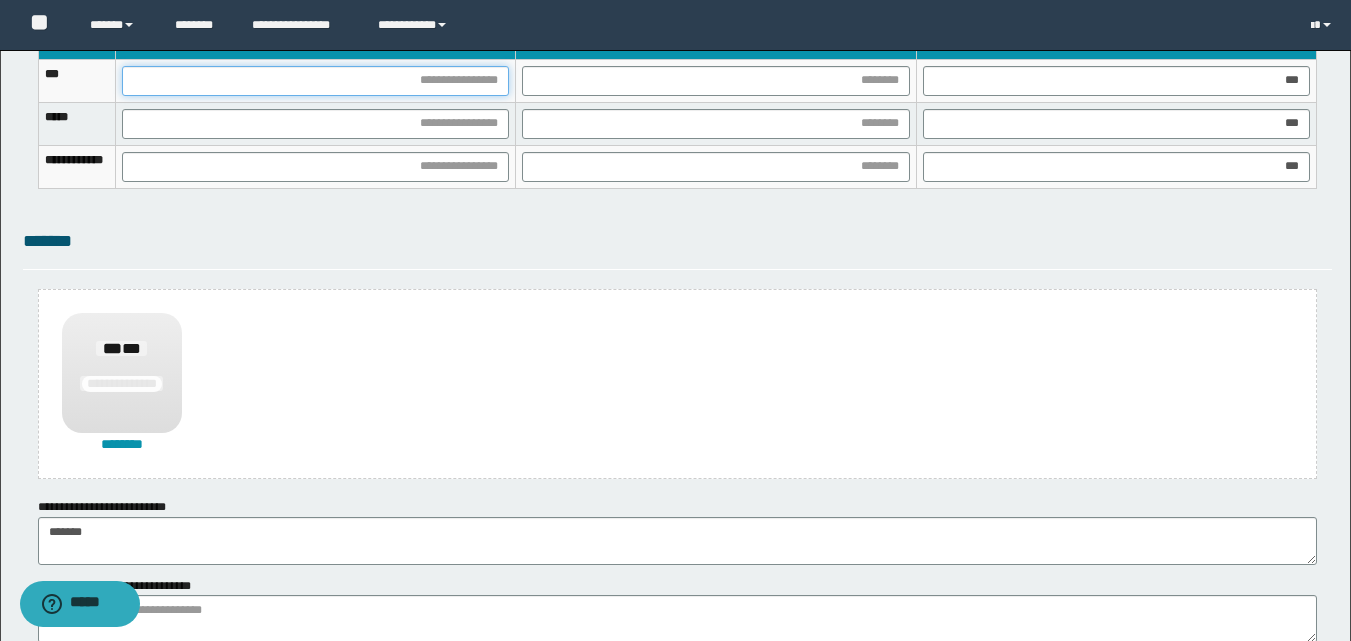 click at bounding box center (315, 81) 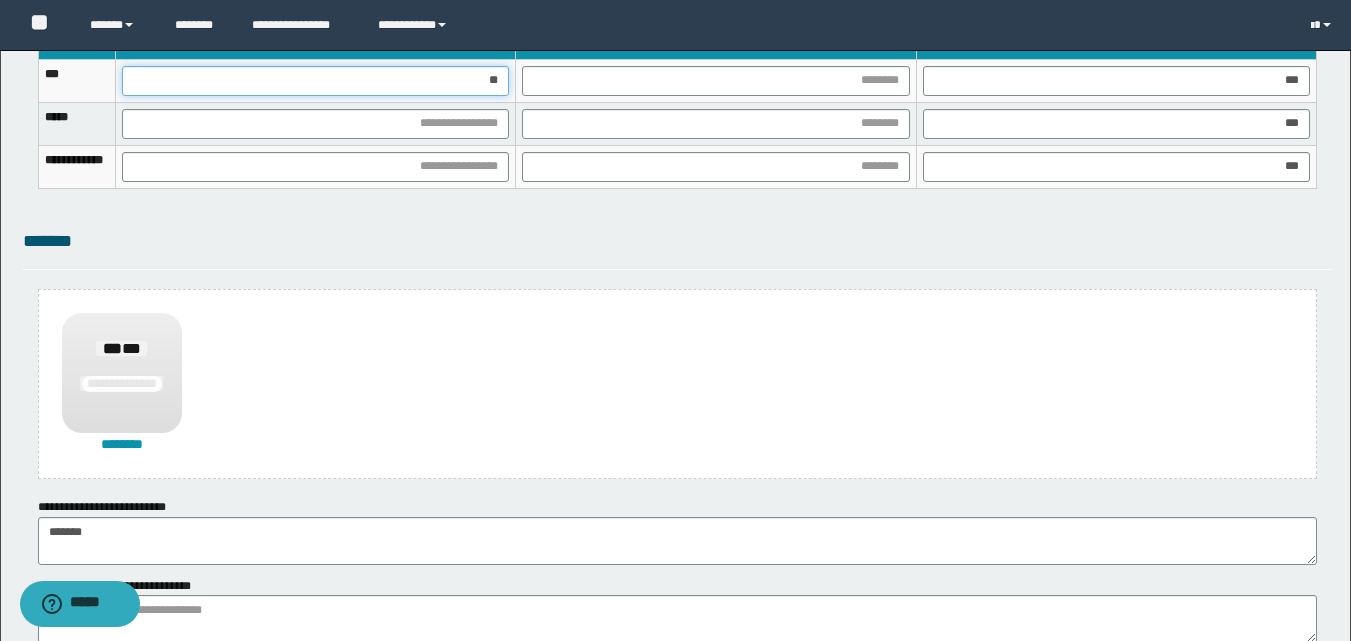 type on "***" 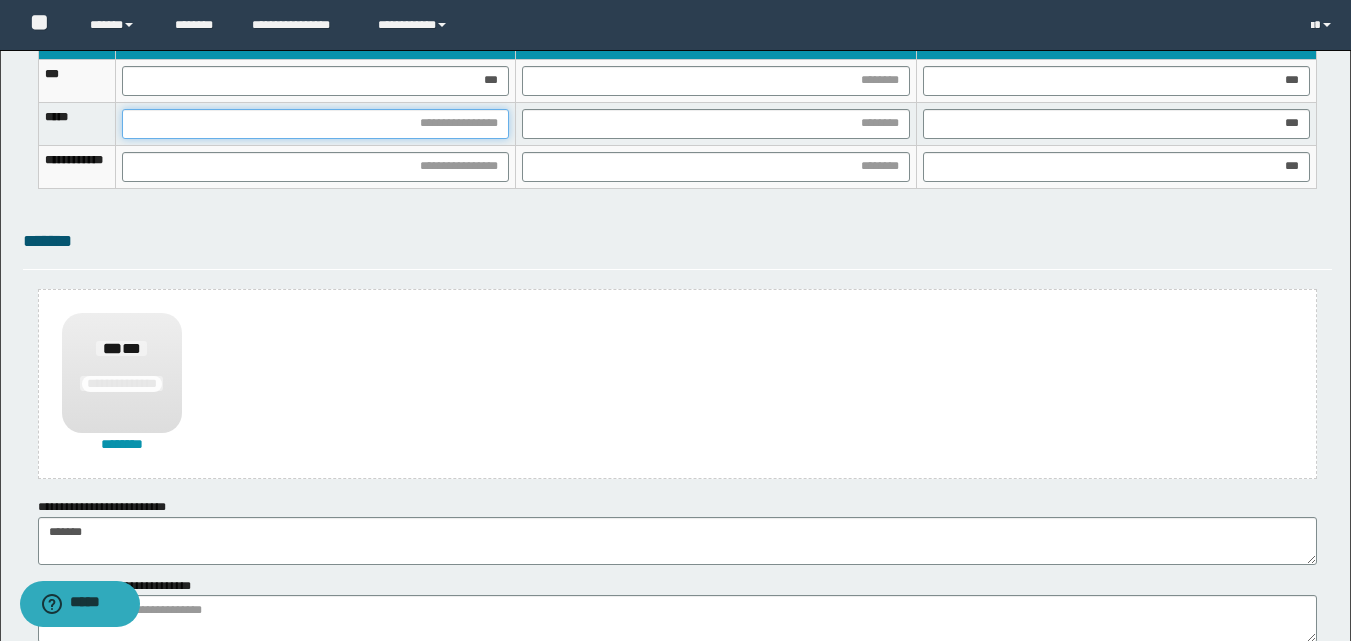 click at bounding box center [315, 124] 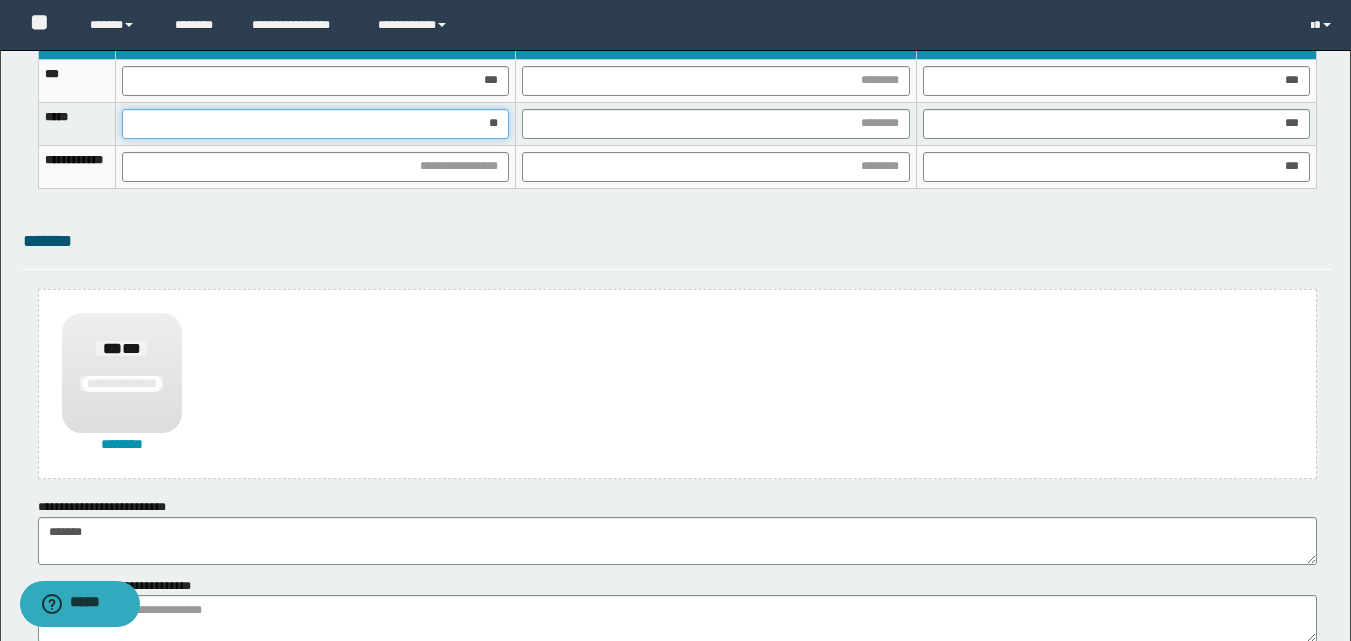 type on "***" 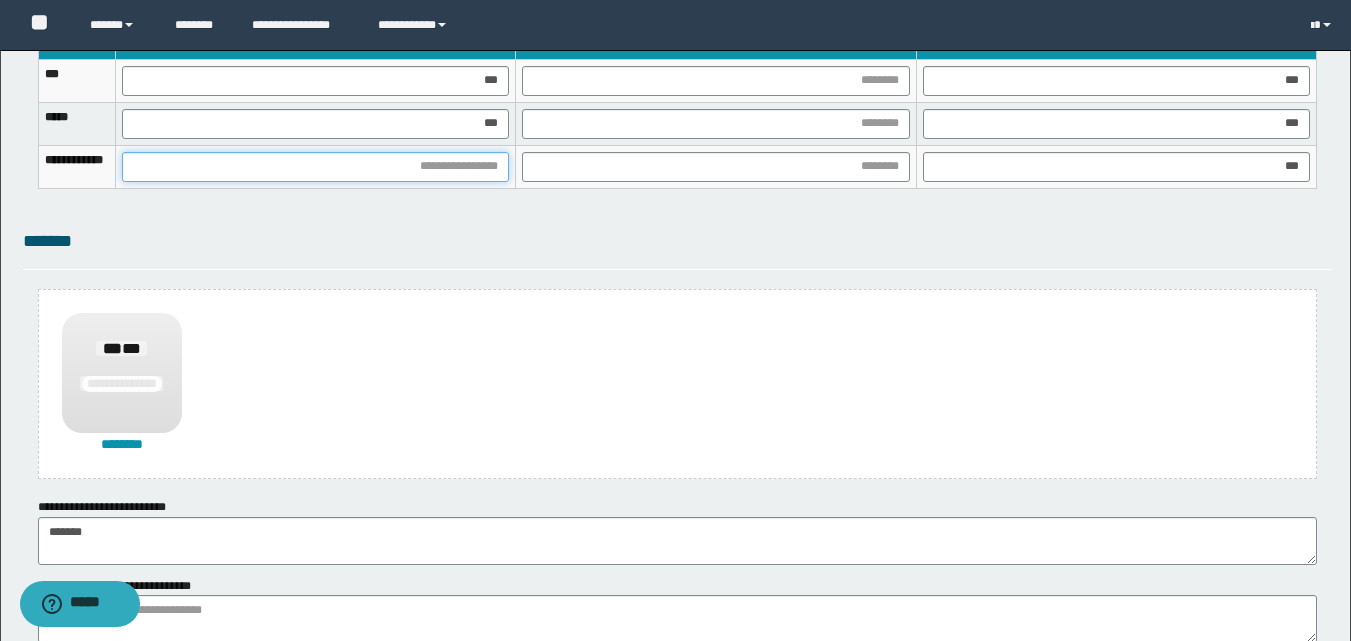 click at bounding box center [315, 167] 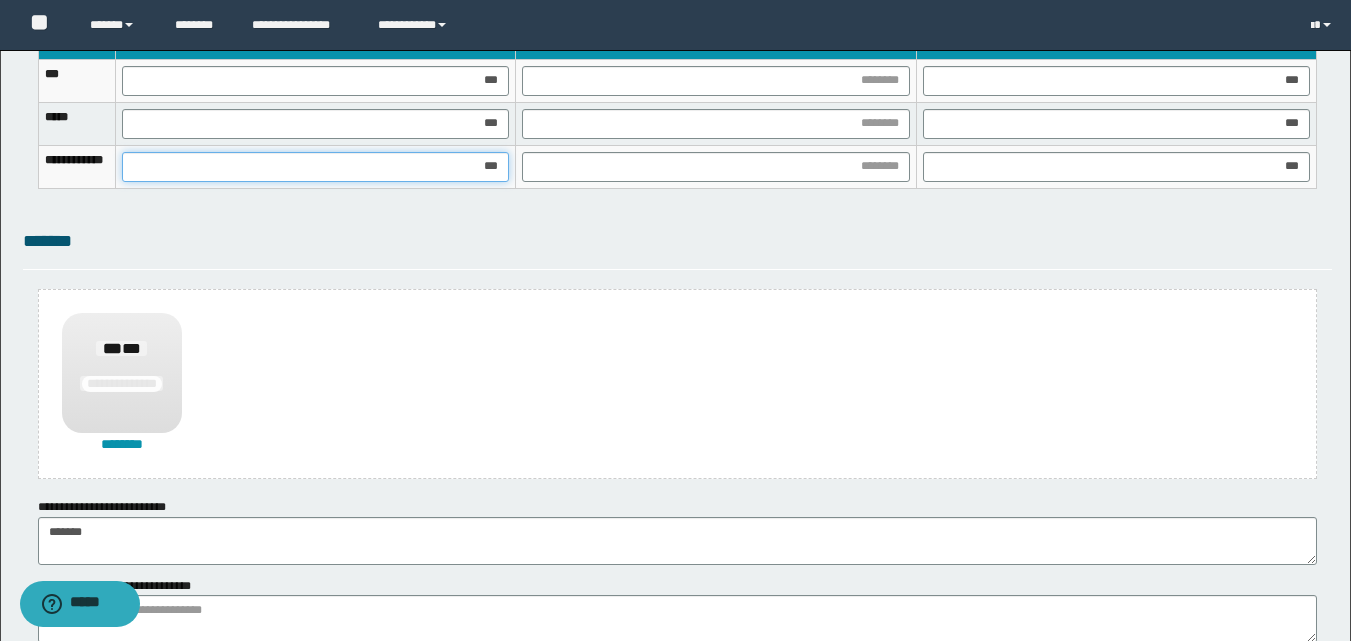 type on "****" 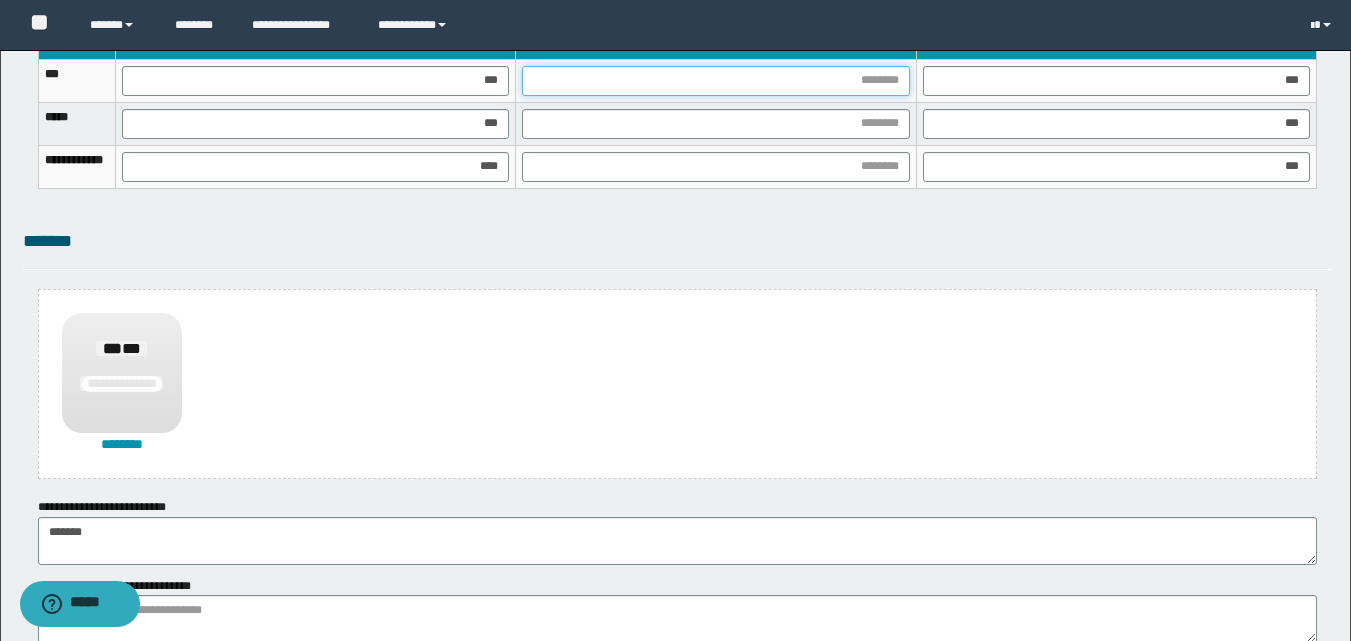 drag, startPoint x: 865, startPoint y: 77, endPoint x: 850, endPoint y: 128, distance: 53.160137 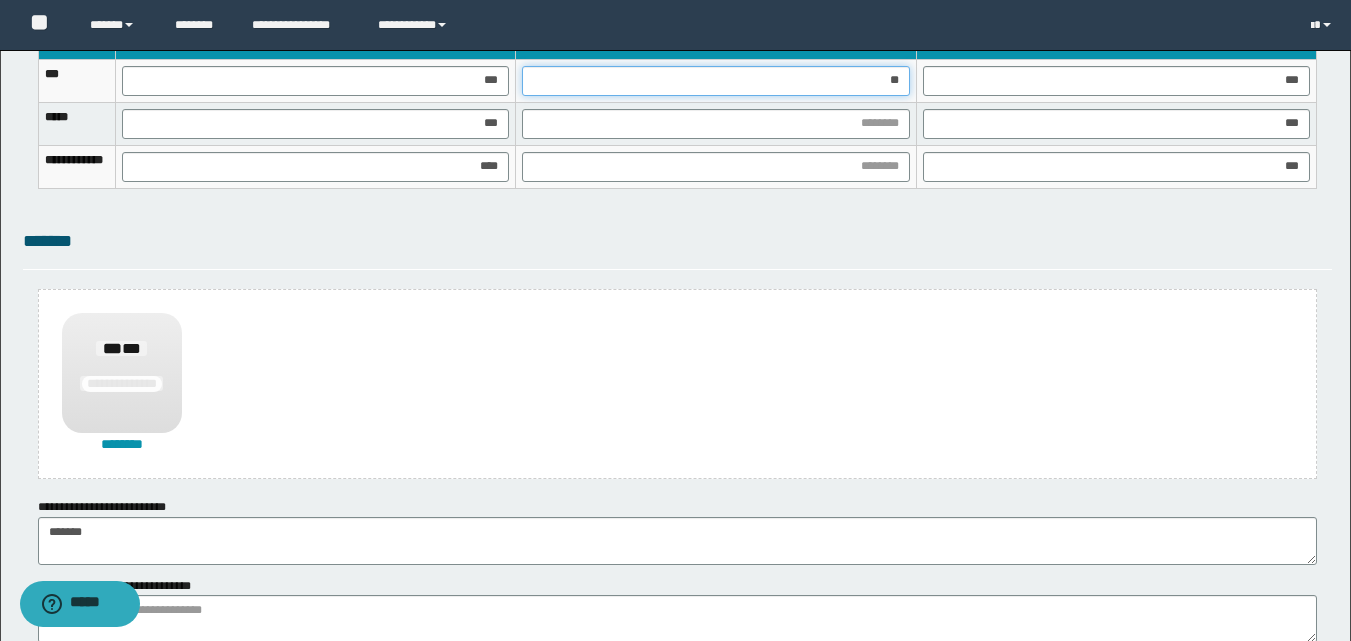 type on "***" 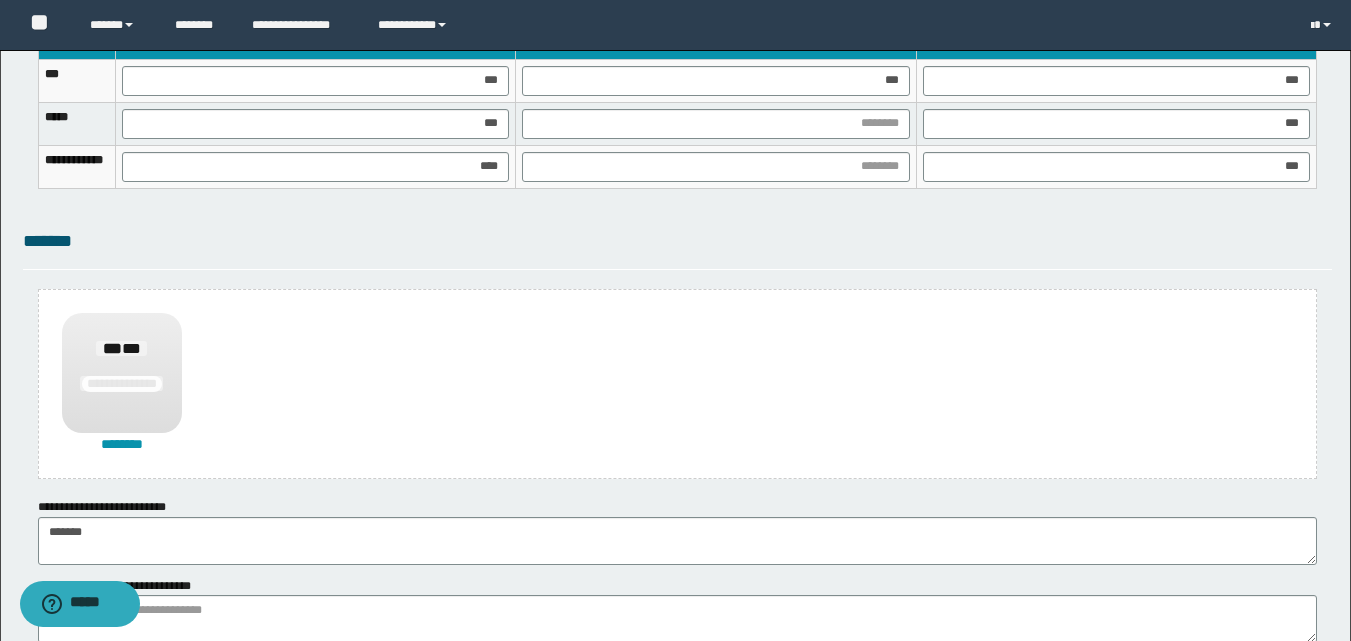 click at bounding box center (716, 123) 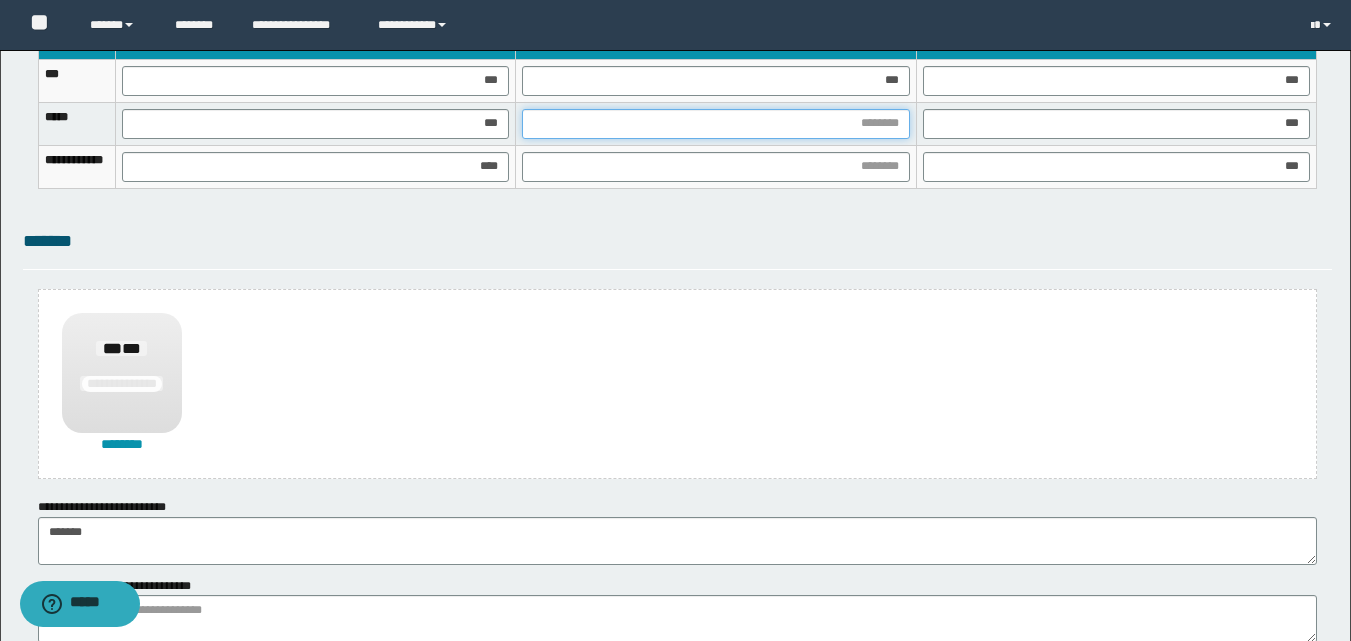 click at bounding box center (715, 124) 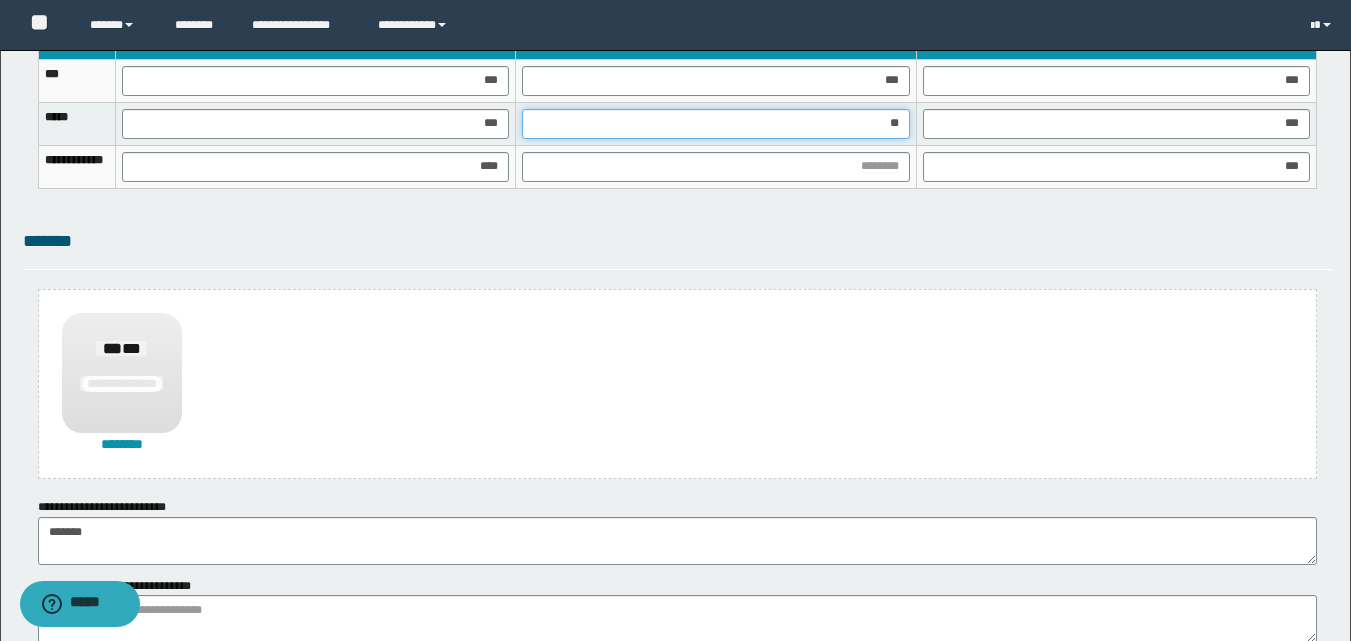 type on "***" 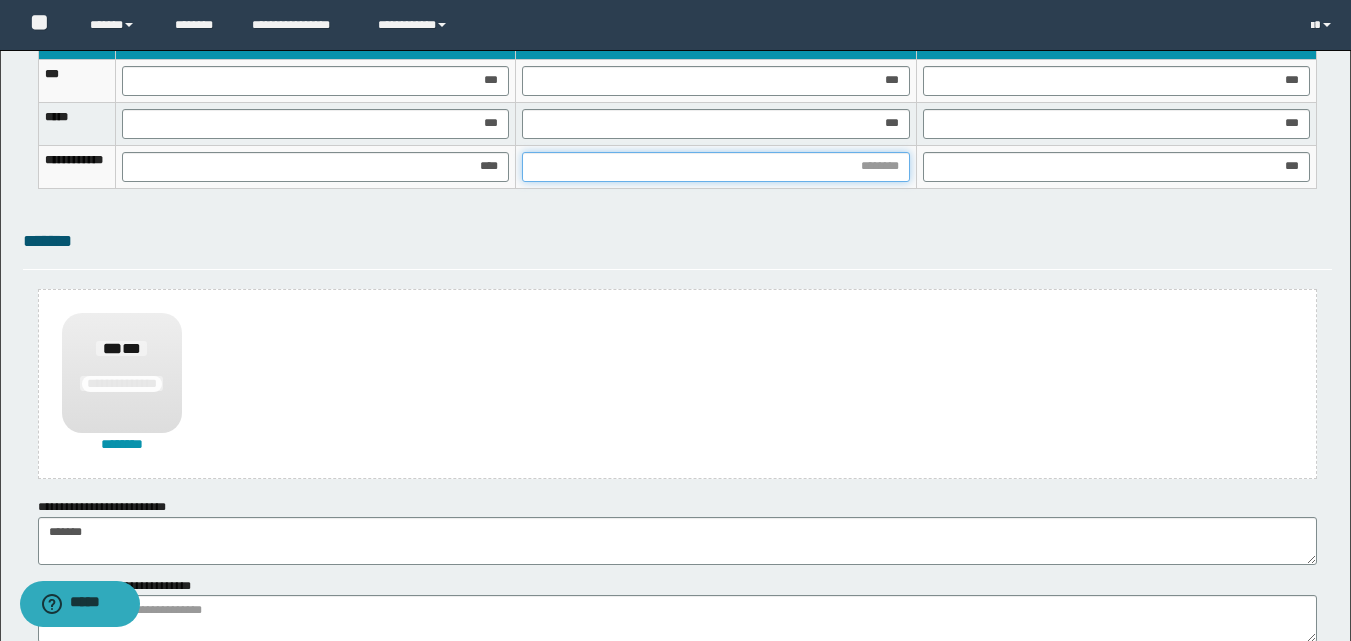 click at bounding box center (715, 167) 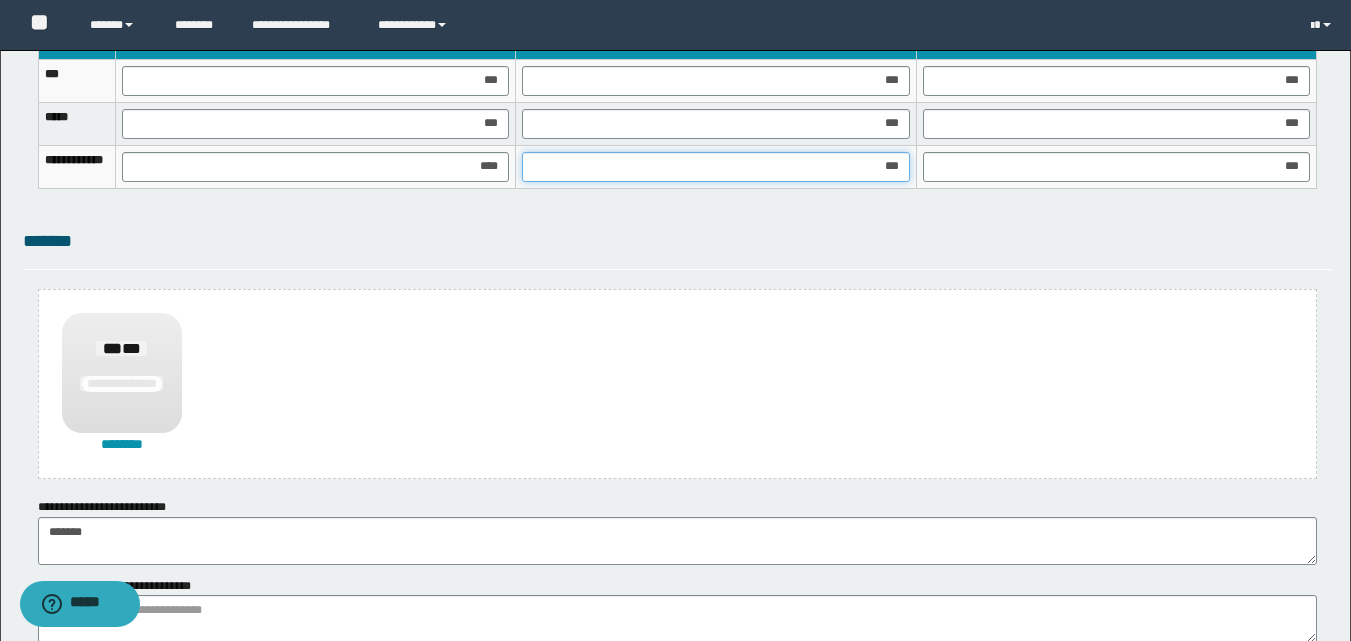 type on "****" 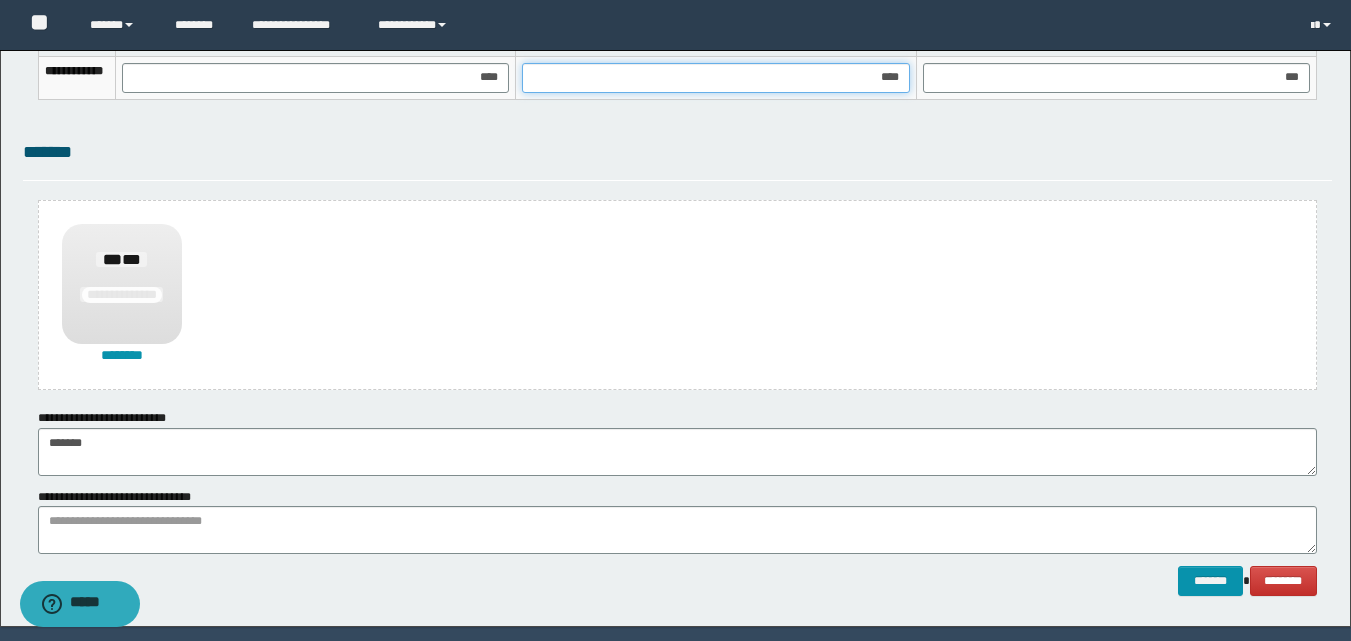 scroll, scrollTop: 1470, scrollLeft: 0, axis: vertical 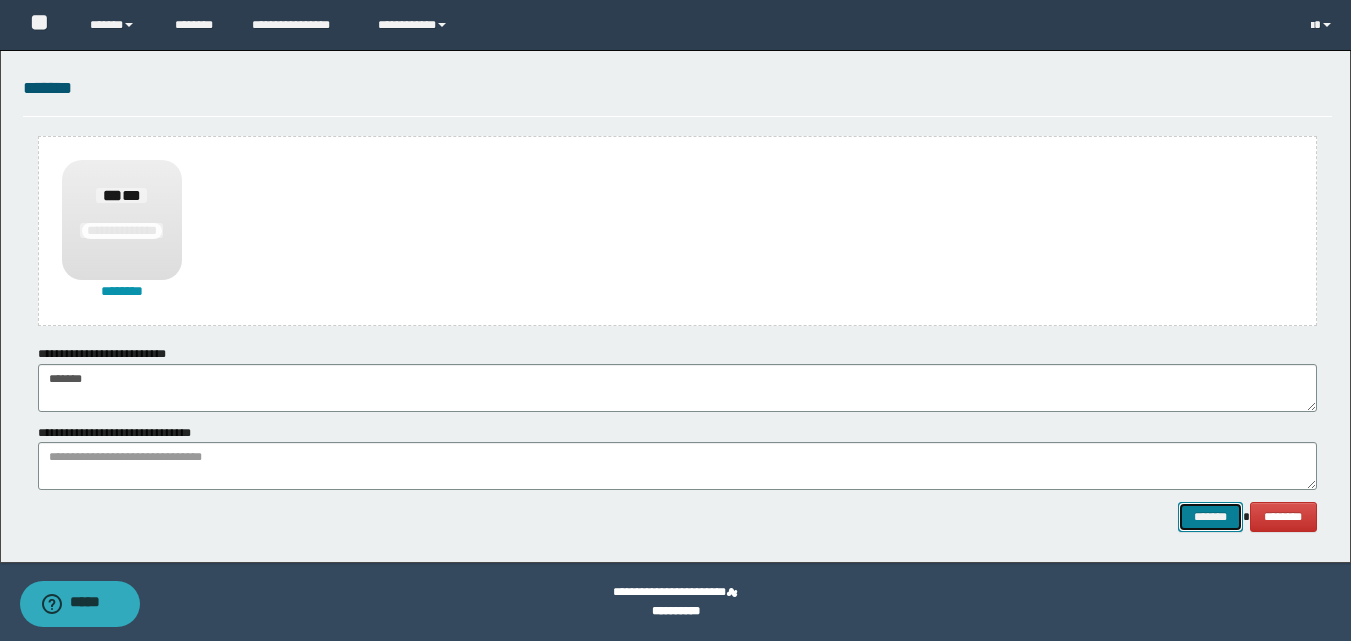 click on "*******" at bounding box center [1210, 517] 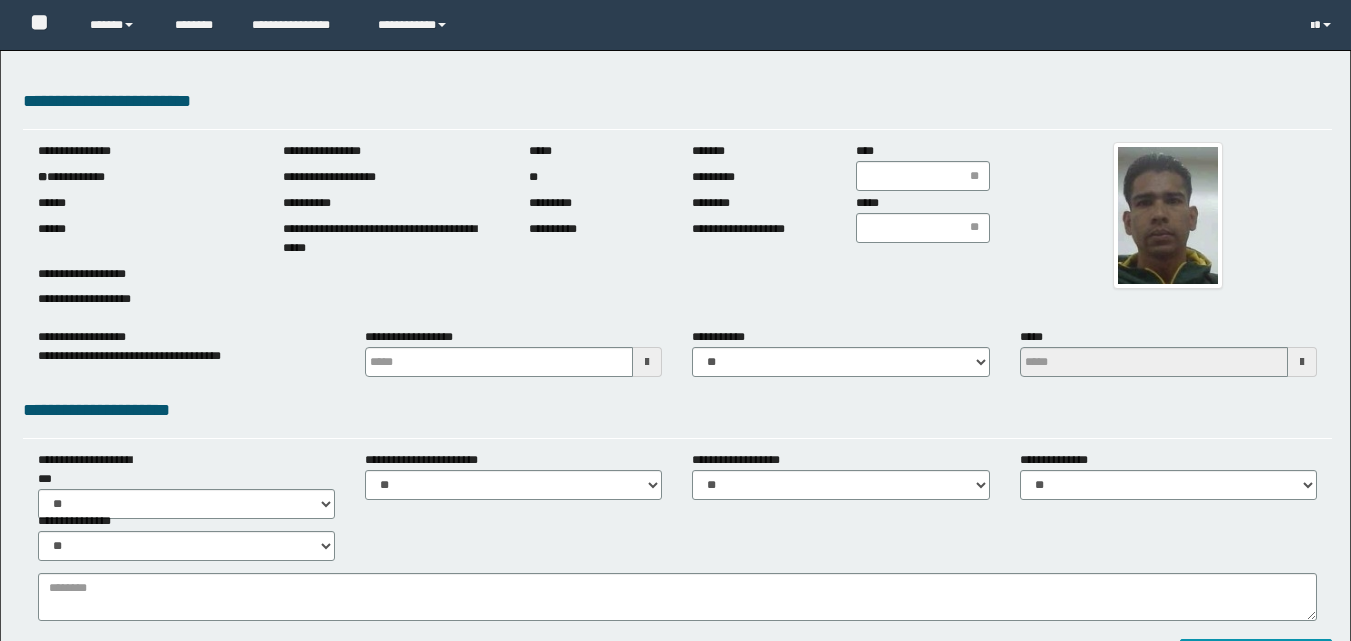 scroll, scrollTop: 0, scrollLeft: 0, axis: both 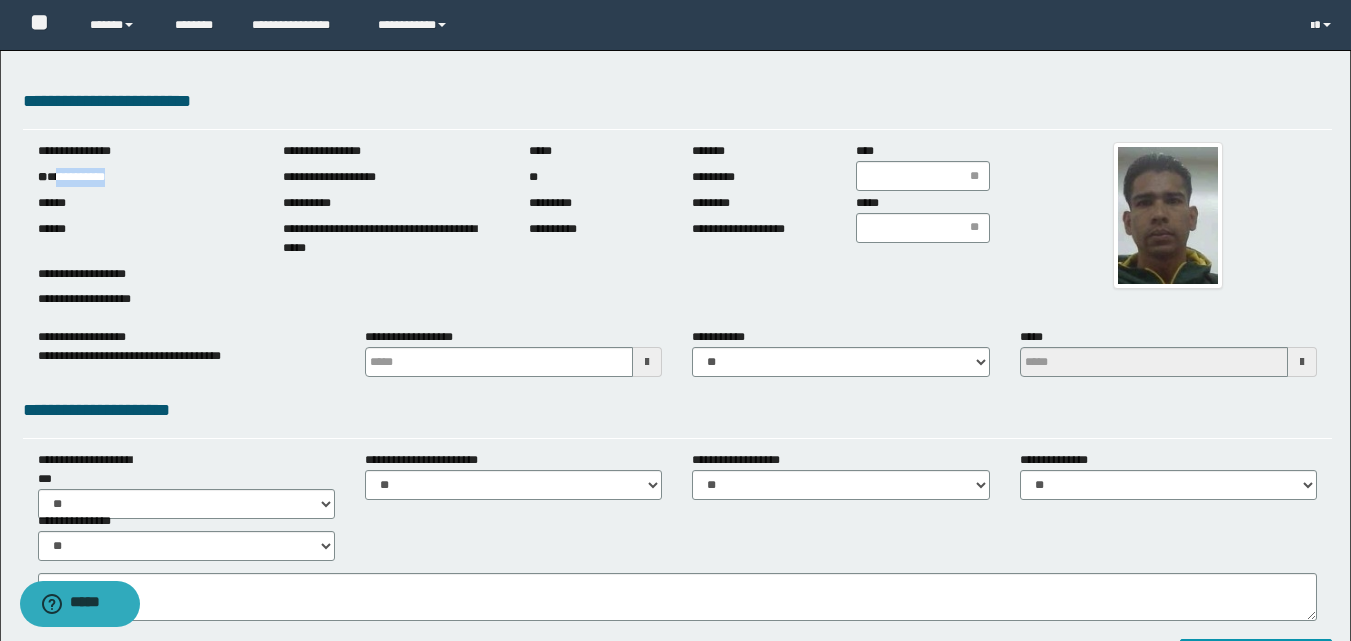 drag, startPoint x: 57, startPoint y: 177, endPoint x: 156, endPoint y: 179, distance: 99.0202 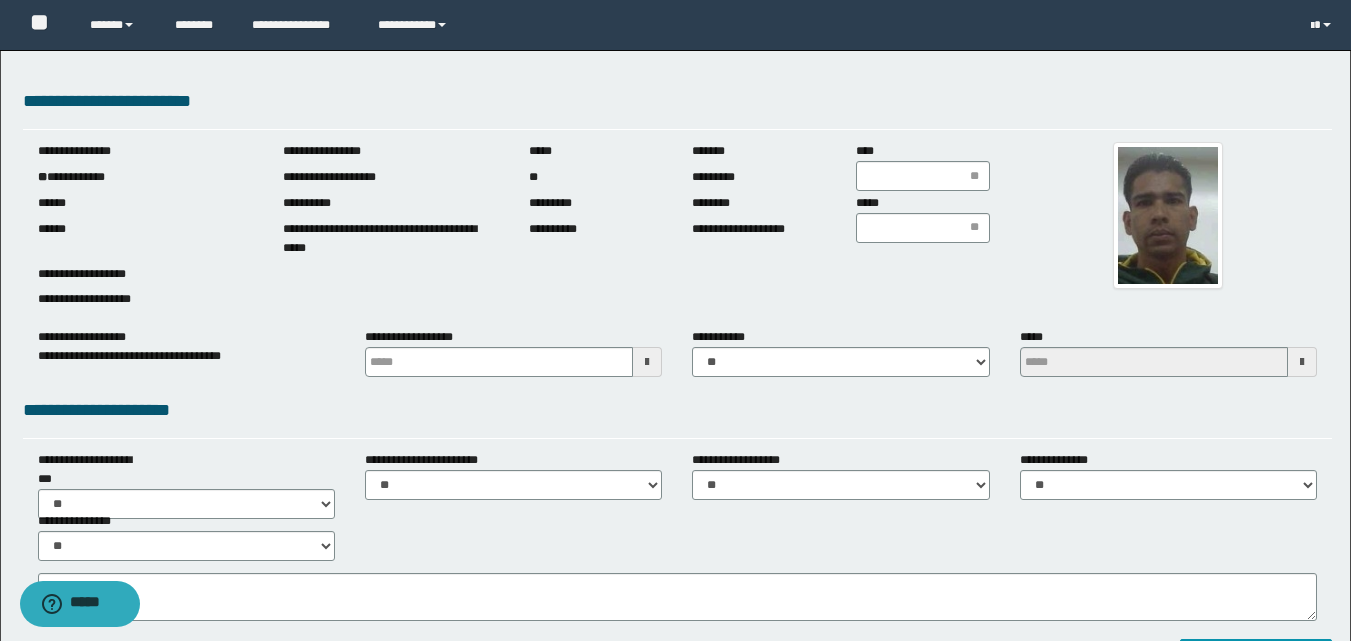 click at bounding box center [647, 362] 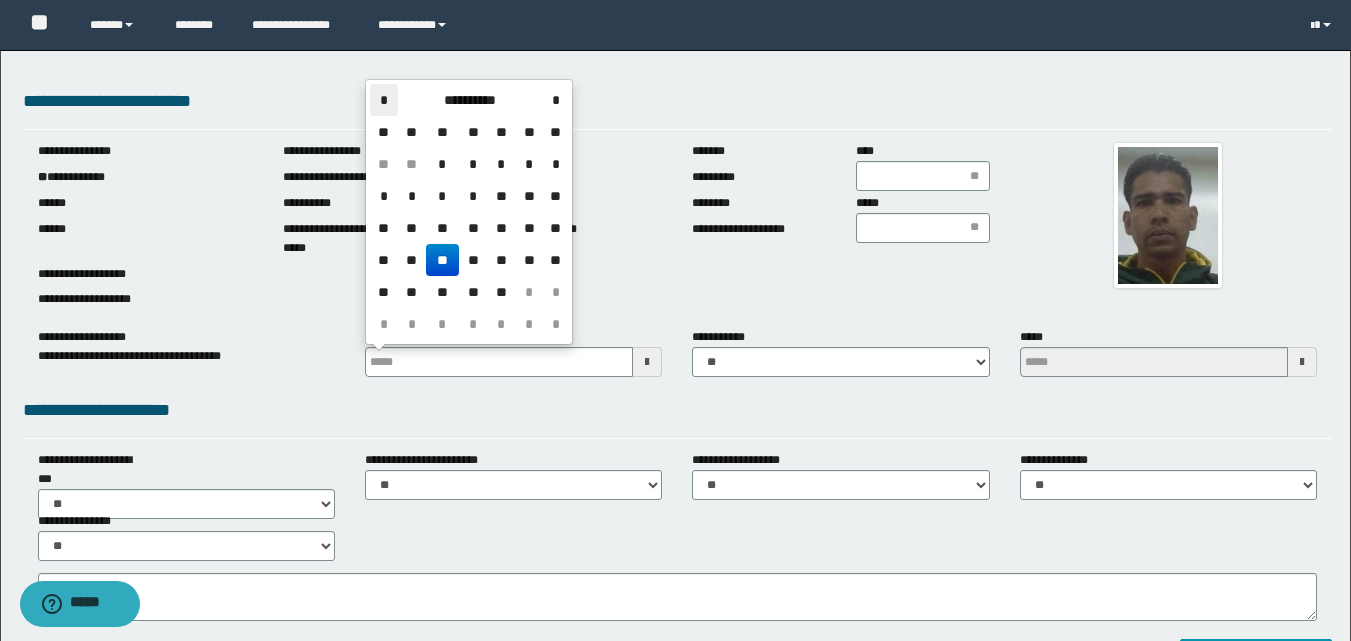 click on "*" at bounding box center [384, 100] 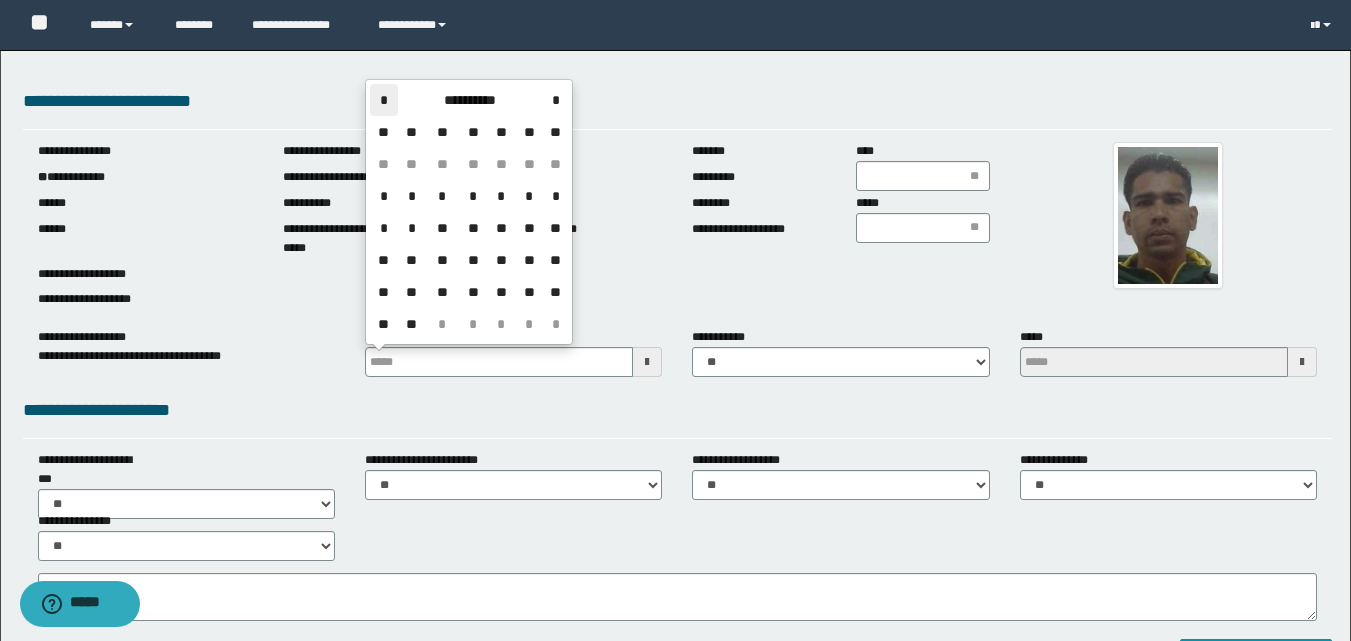 click on "*" at bounding box center [384, 100] 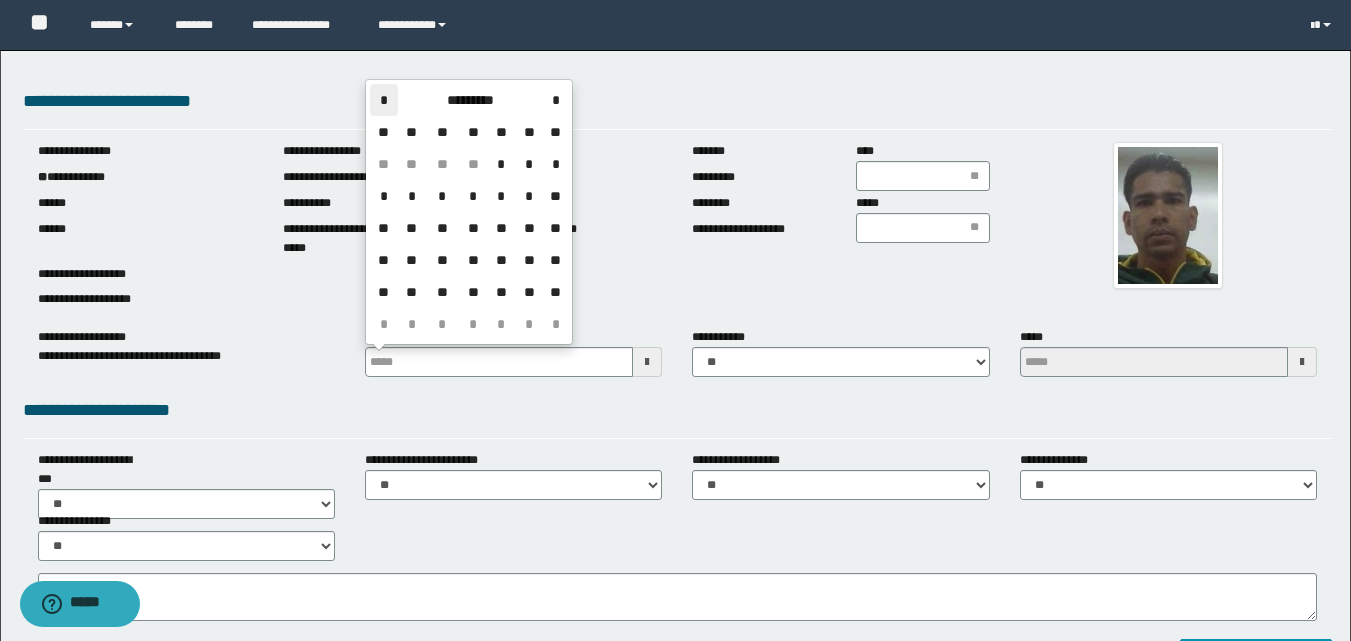 click on "*" at bounding box center [384, 100] 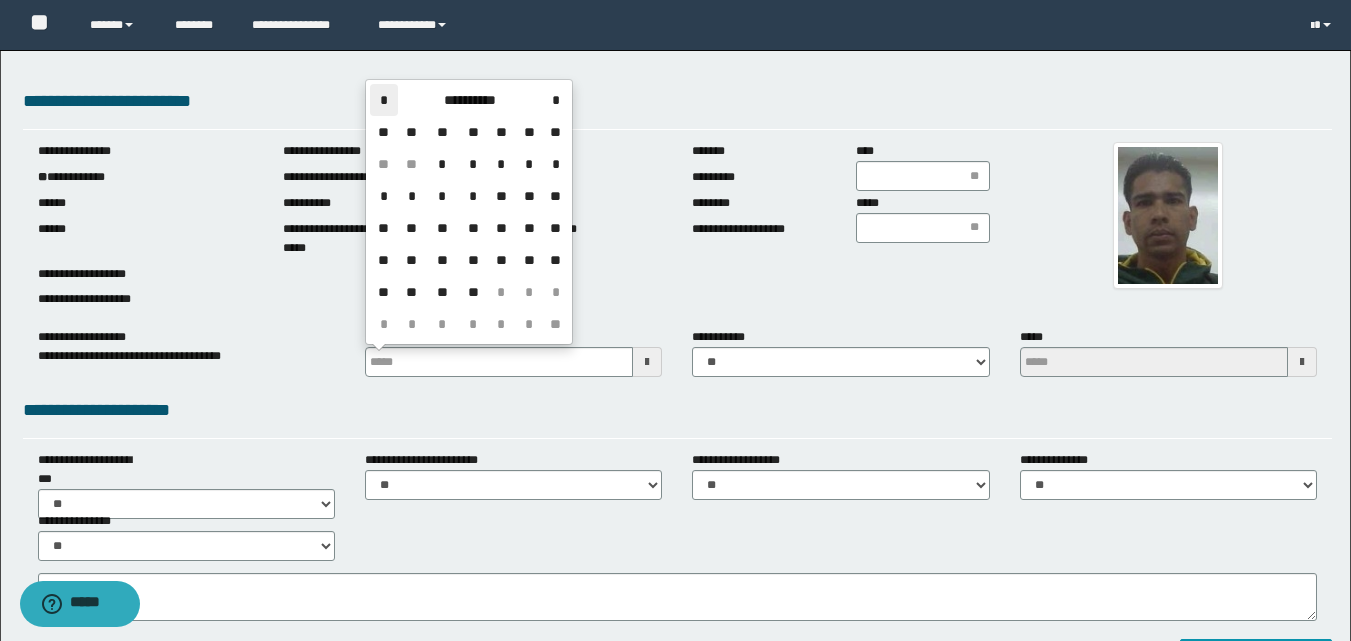 click on "*" at bounding box center [384, 100] 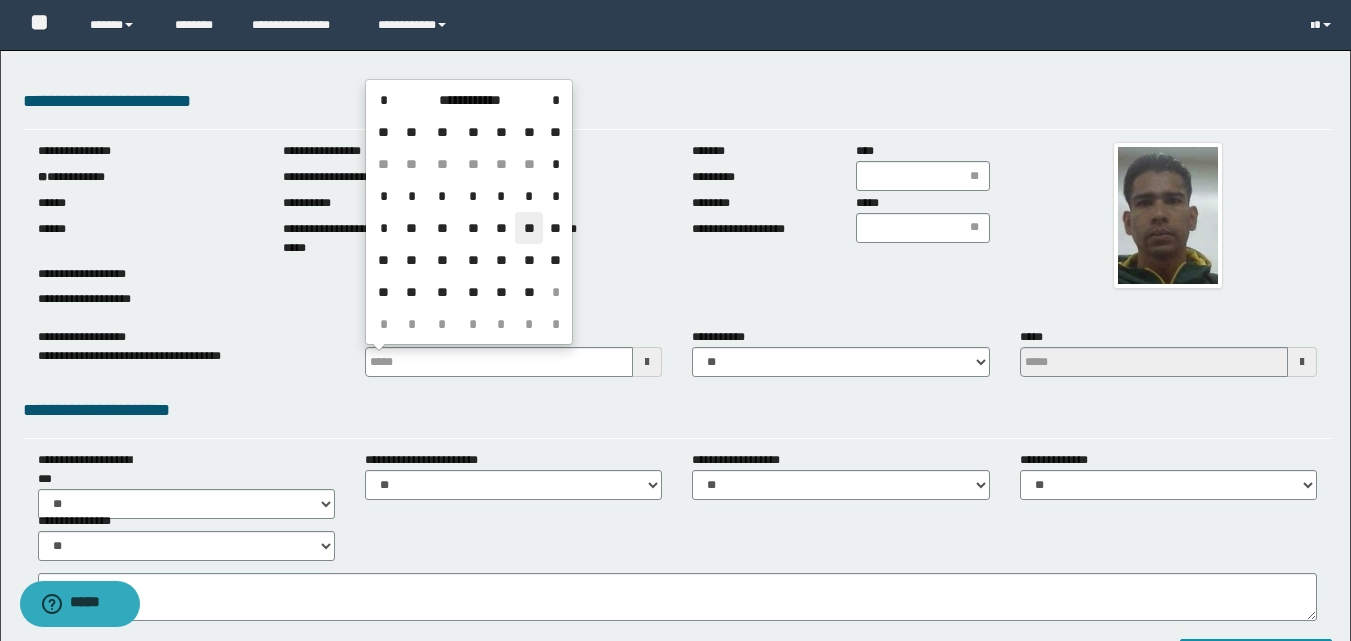 click on "**" at bounding box center [529, 228] 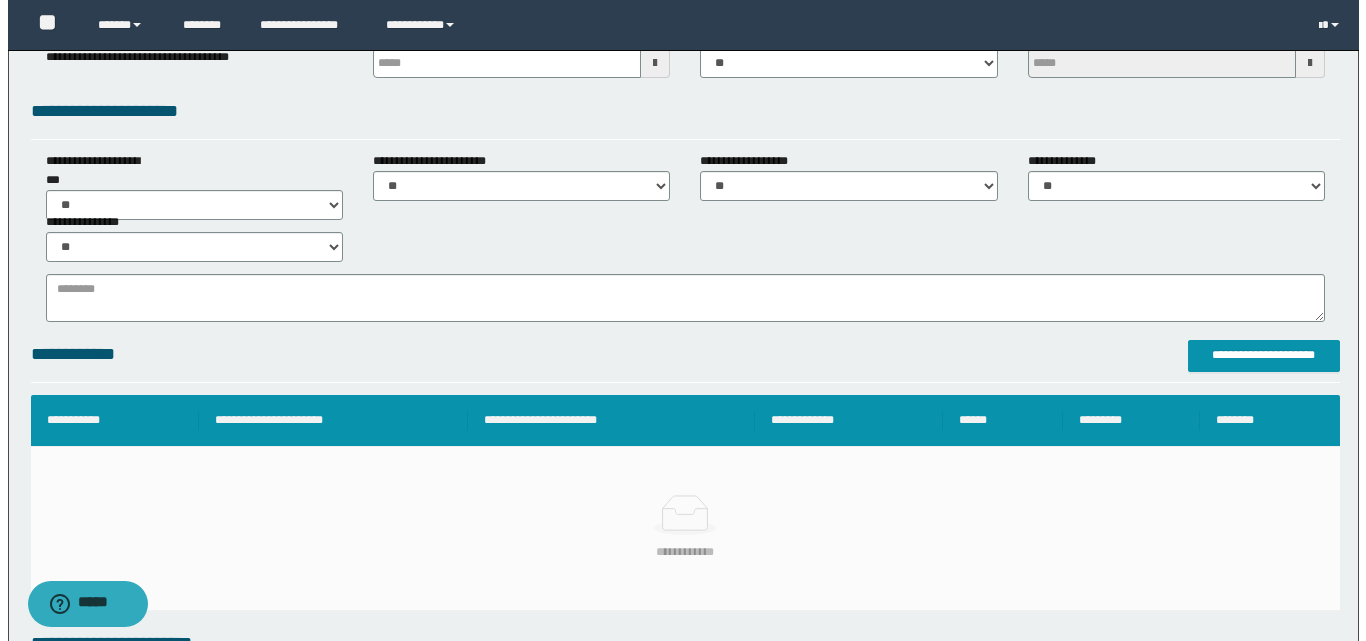 scroll, scrollTop: 300, scrollLeft: 0, axis: vertical 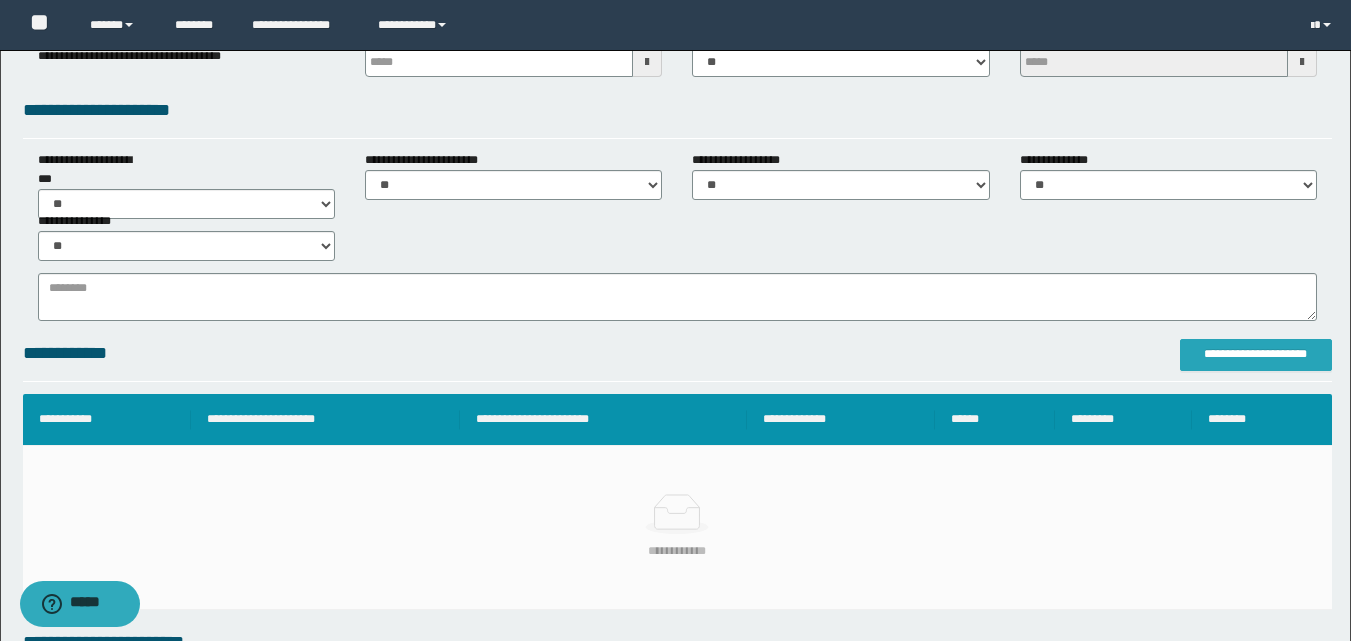 click on "**********" at bounding box center (1256, 354) 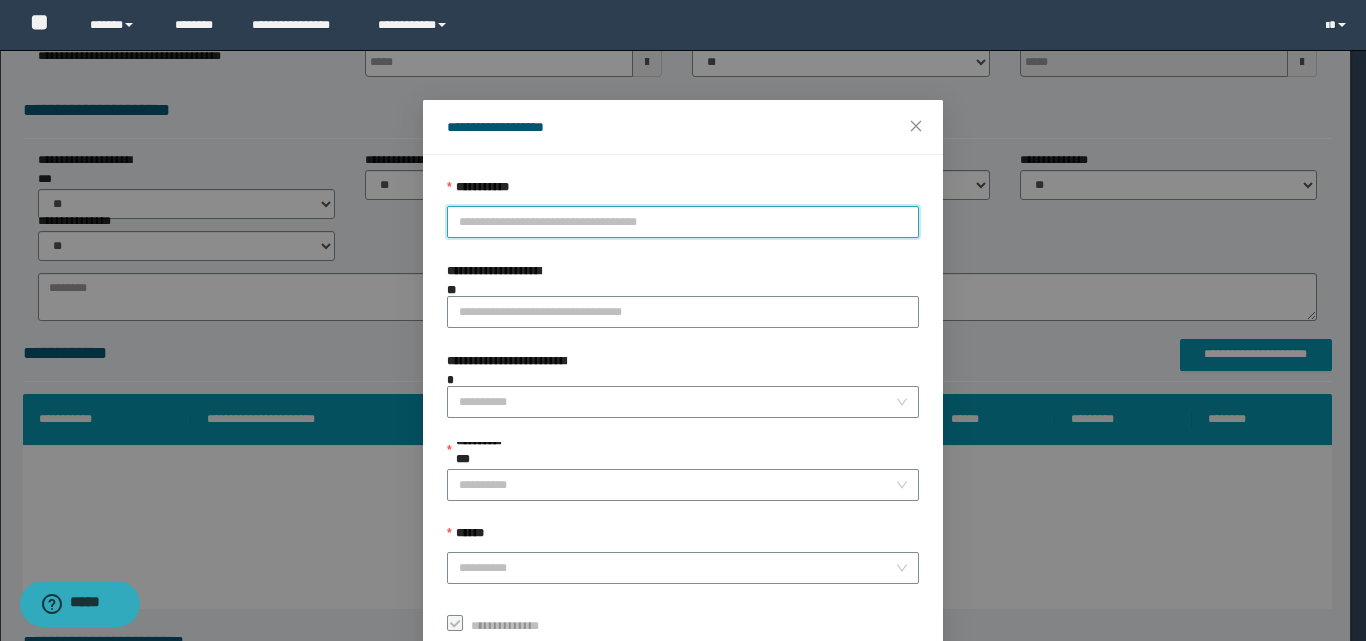 click on "**********" at bounding box center [683, 222] 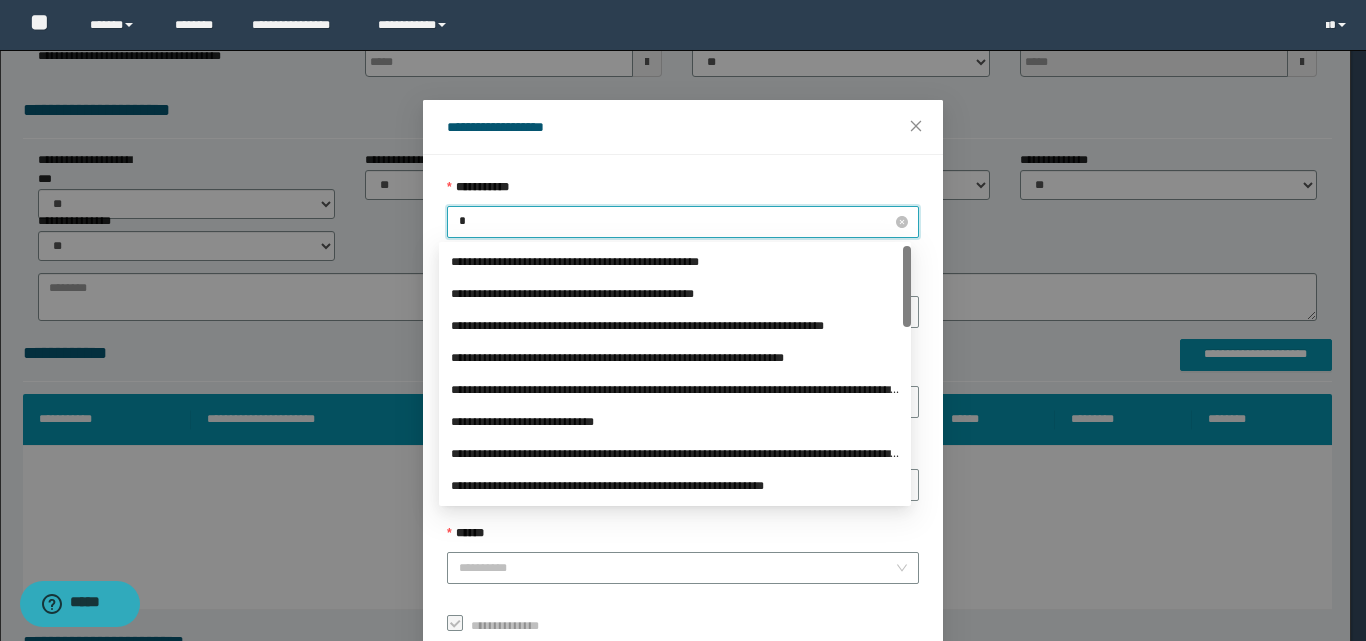 type on "**" 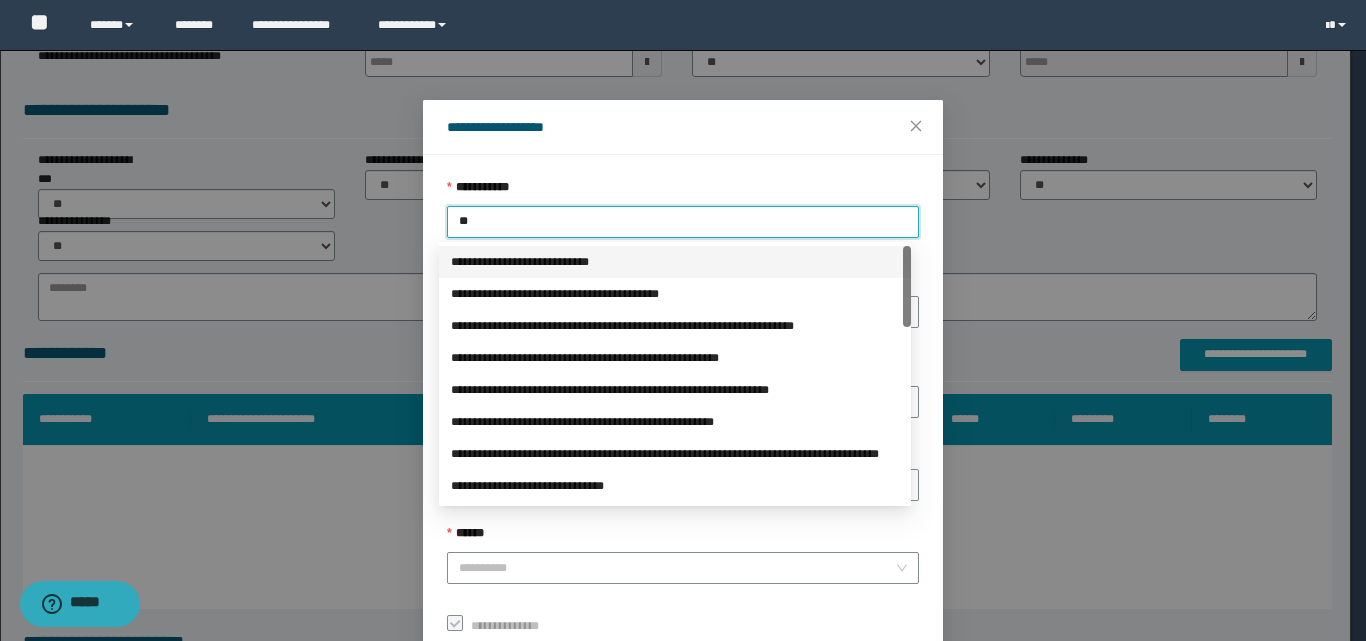 click on "**********" at bounding box center [675, 262] 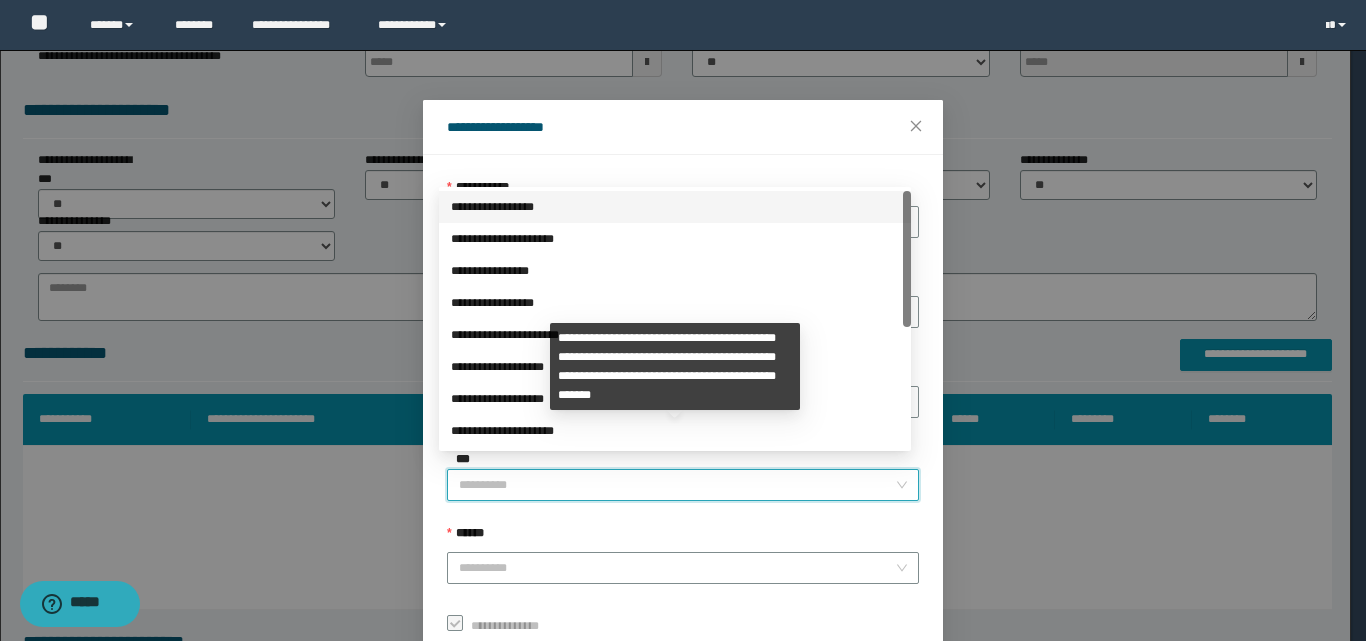 click on "**********" at bounding box center (677, 485) 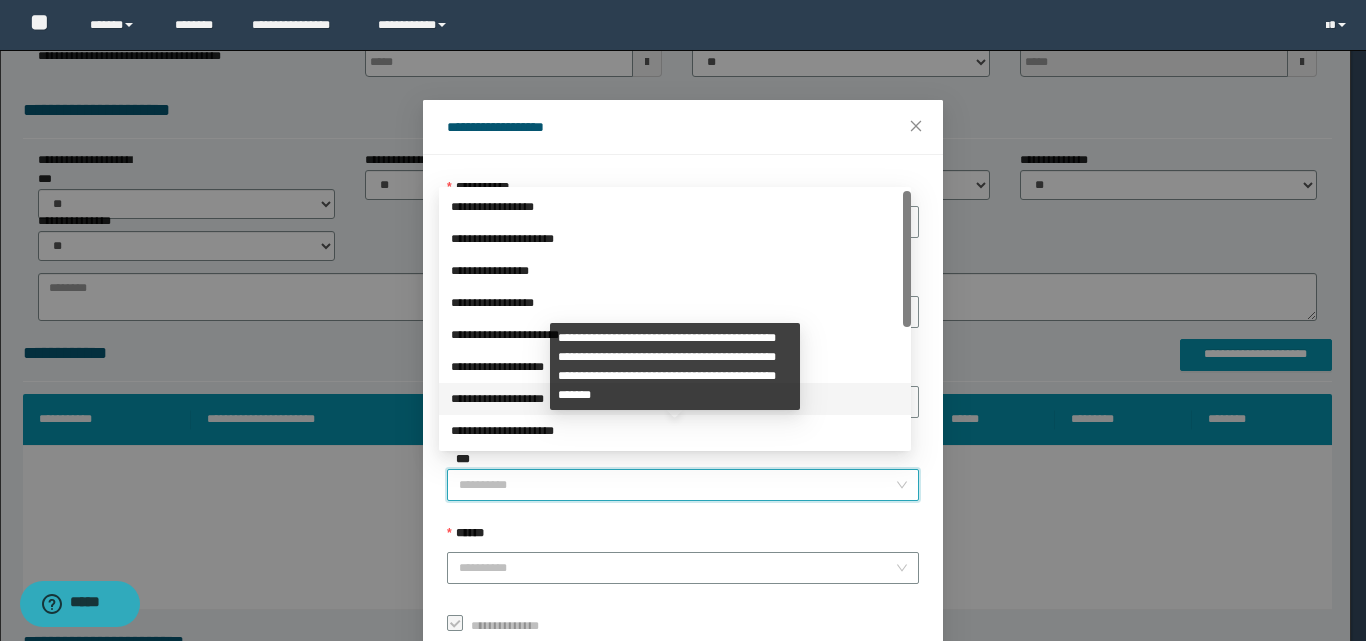 scroll, scrollTop: 224, scrollLeft: 0, axis: vertical 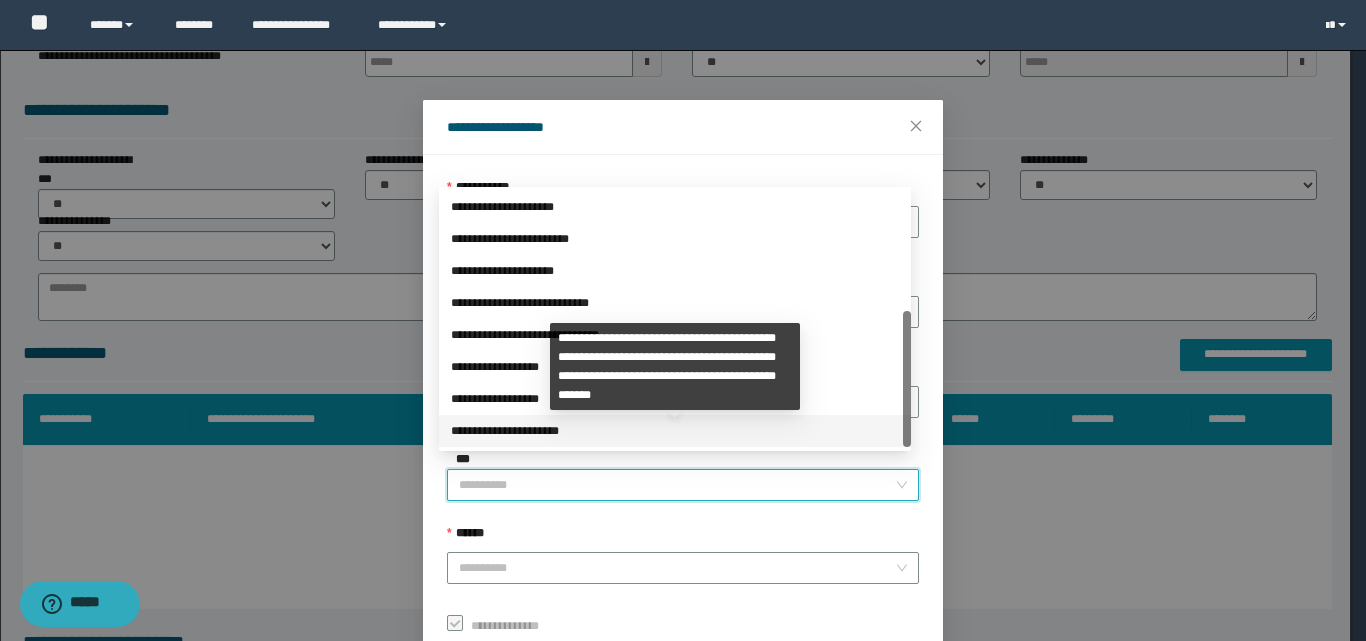 click on "**********" at bounding box center [675, 431] 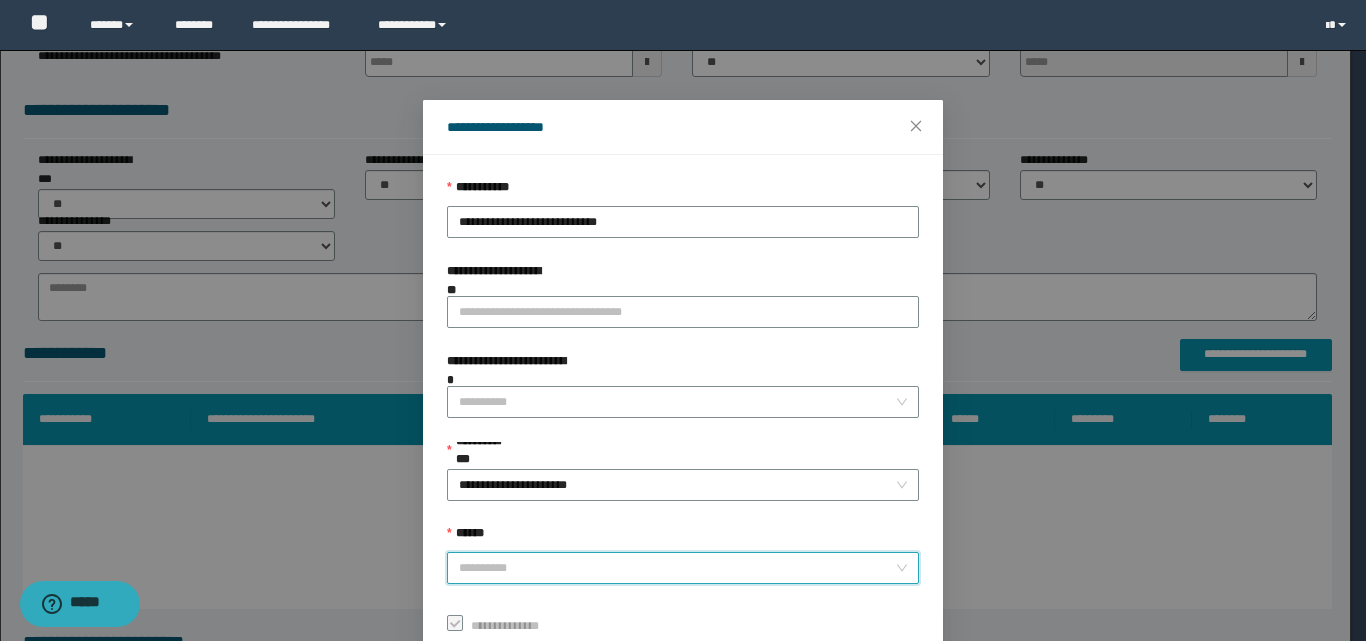 click on "******" at bounding box center (677, 568) 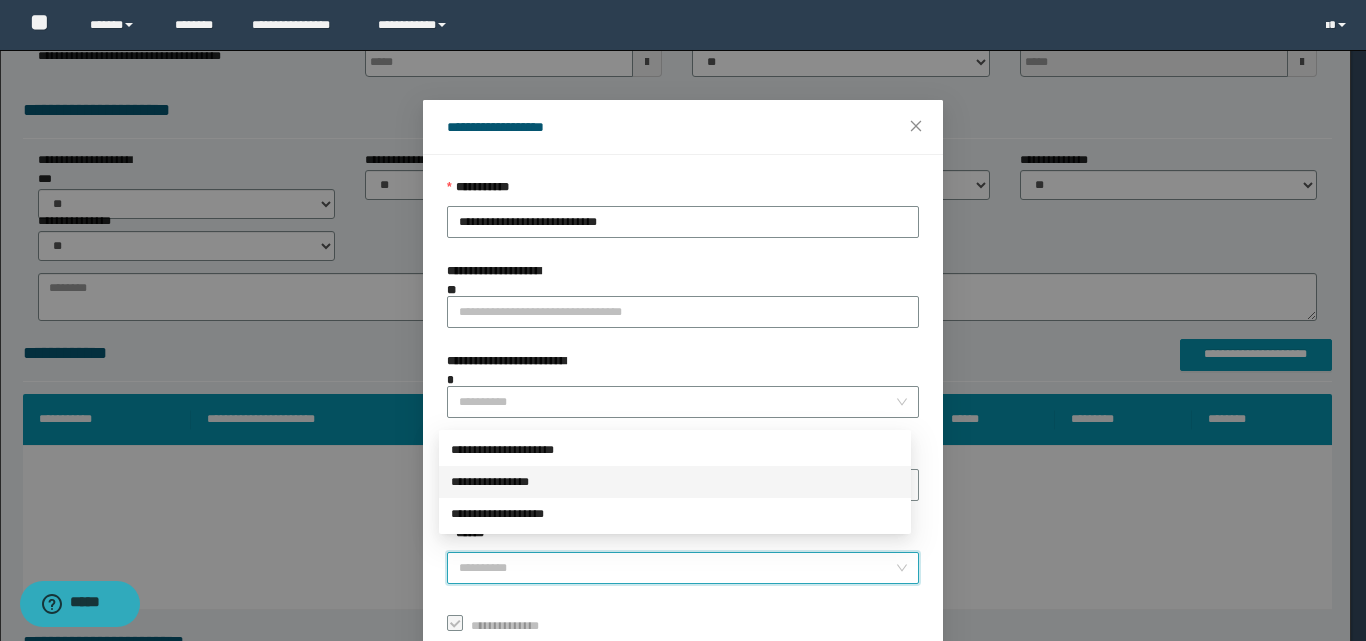 click on "**********" at bounding box center (675, 482) 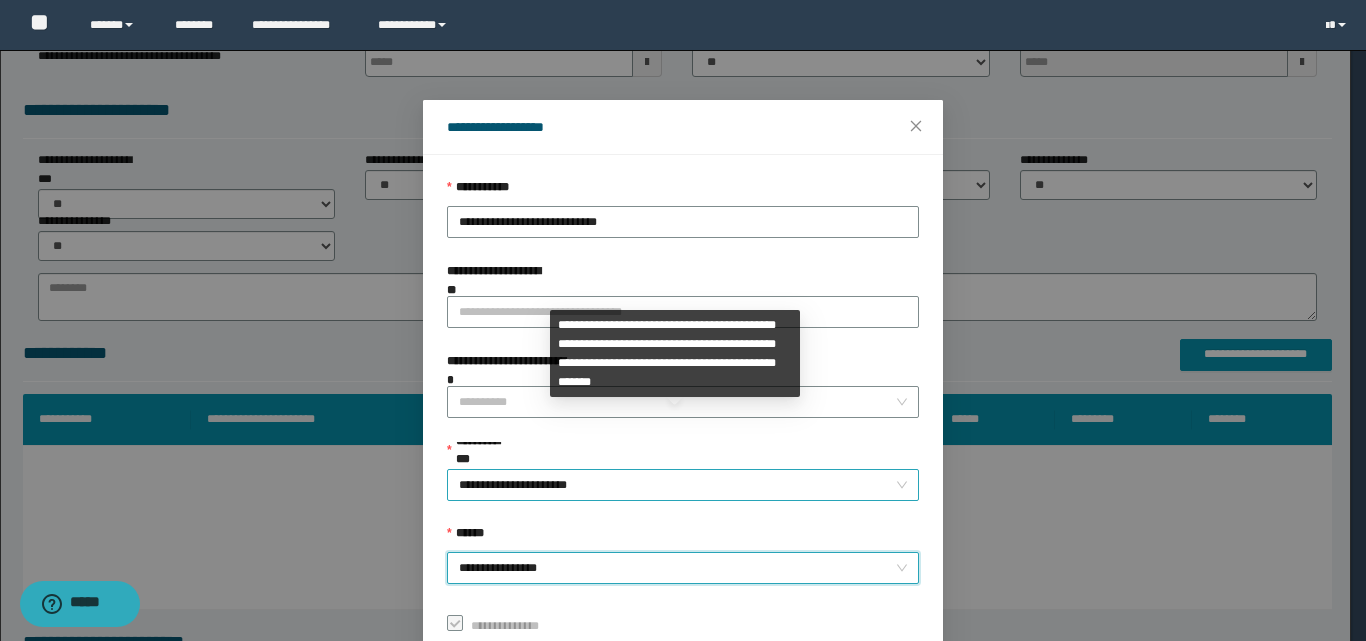 scroll, scrollTop: 111, scrollLeft: 0, axis: vertical 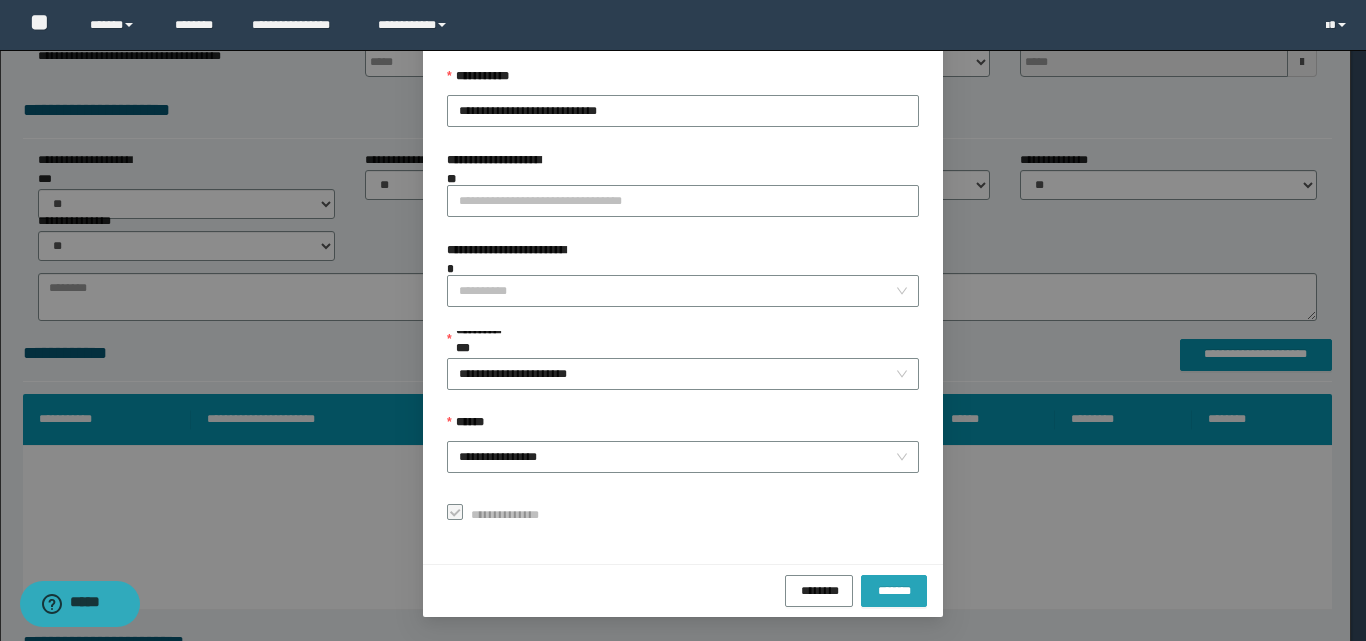 click on "*******" at bounding box center (894, 591) 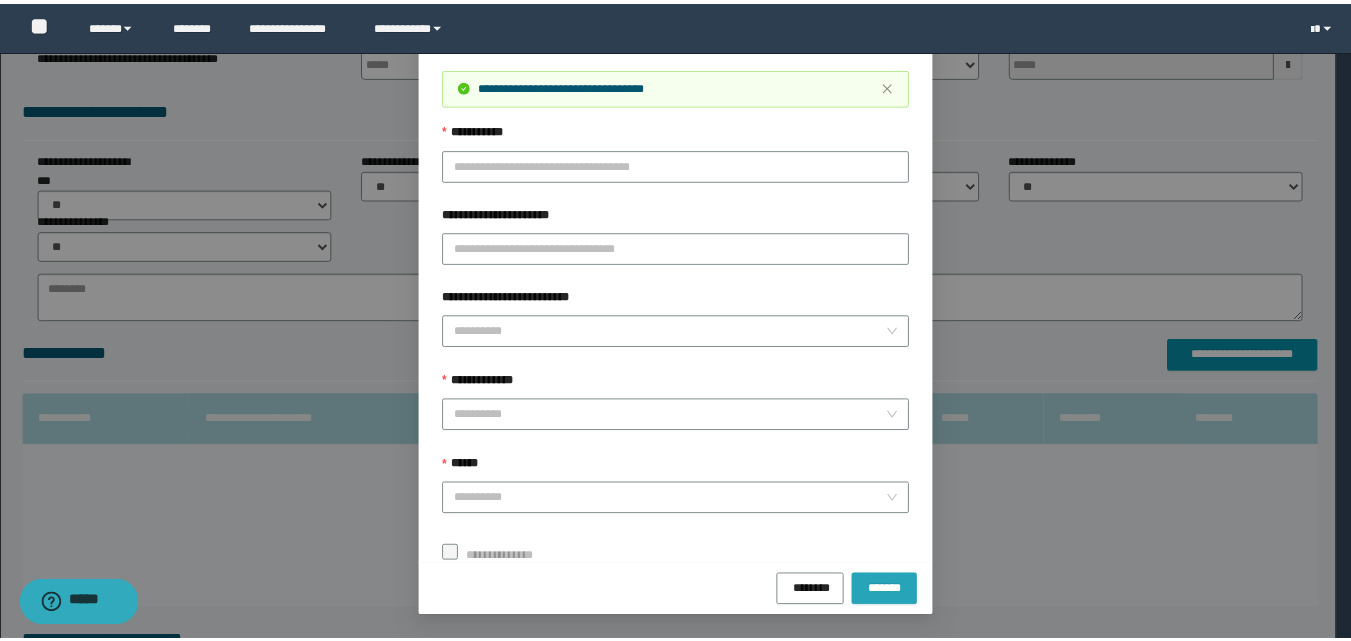 scroll, scrollTop: 64, scrollLeft: 0, axis: vertical 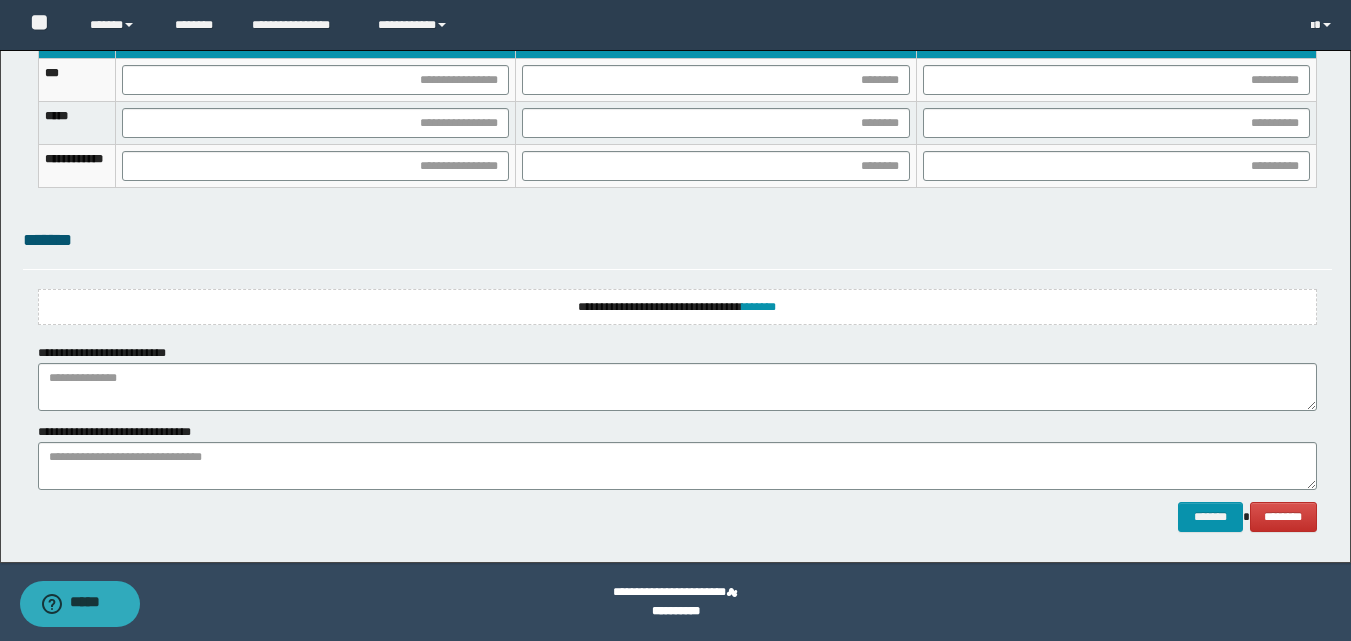 click on "**********" at bounding box center (677, 307) 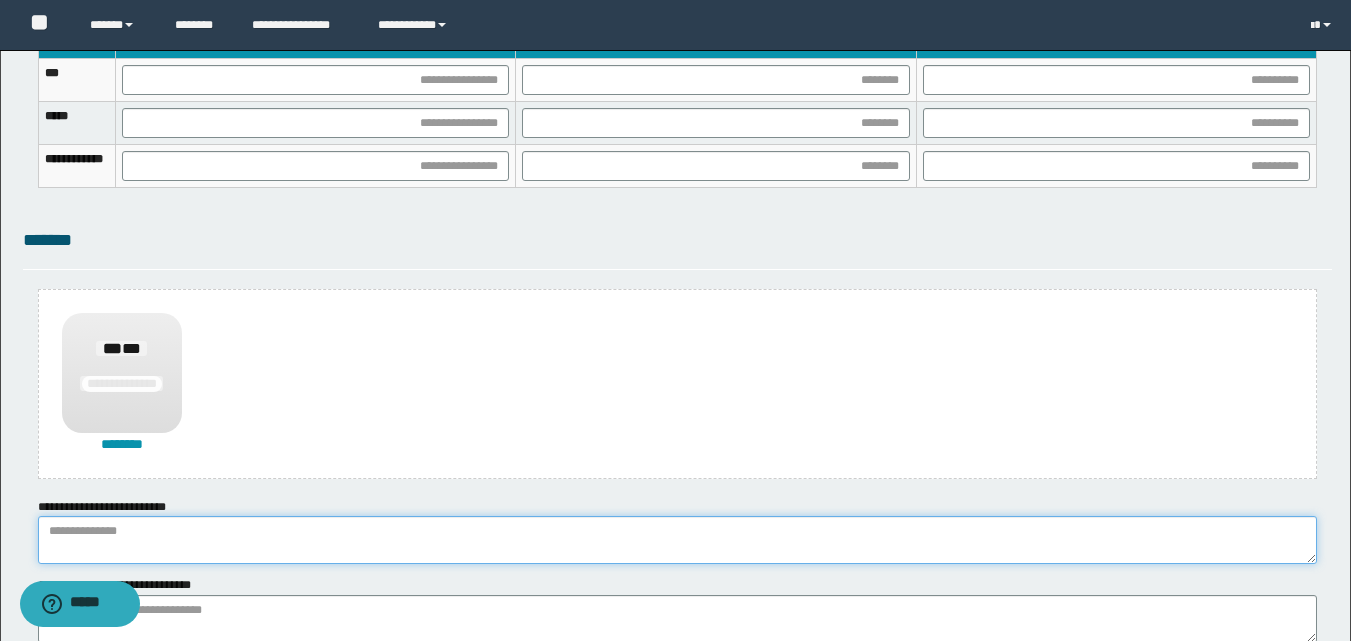 click at bounding box center (677, 540) 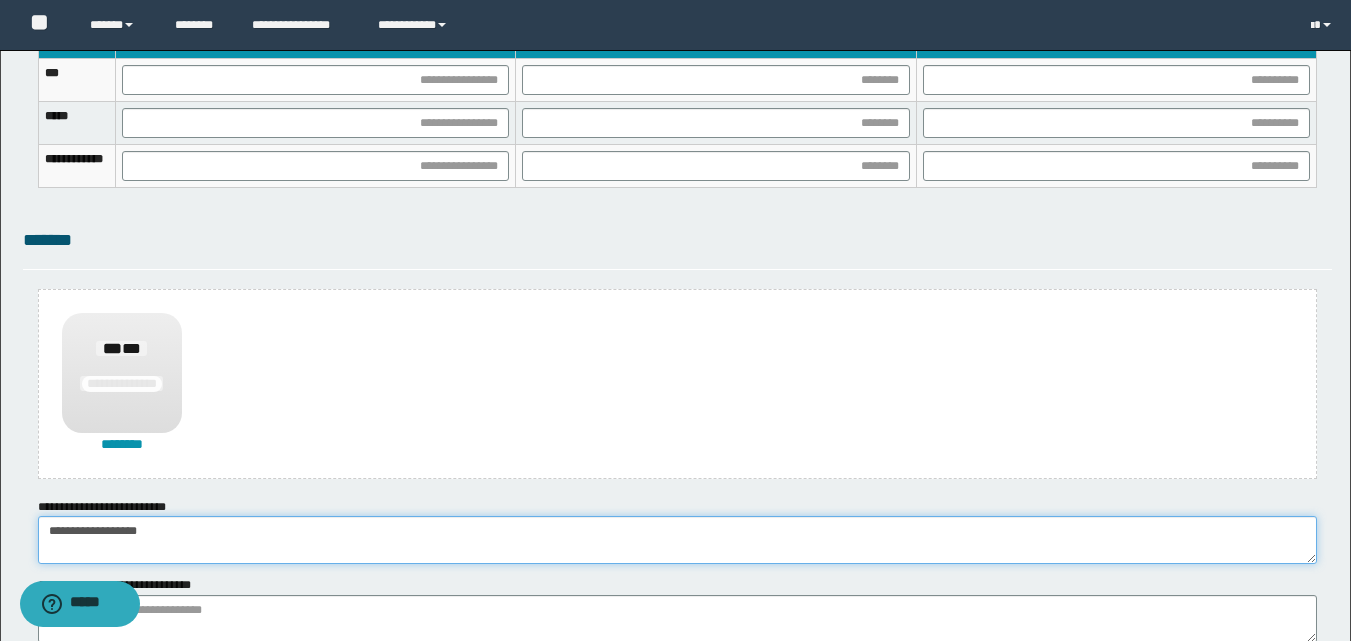 type on "**********" 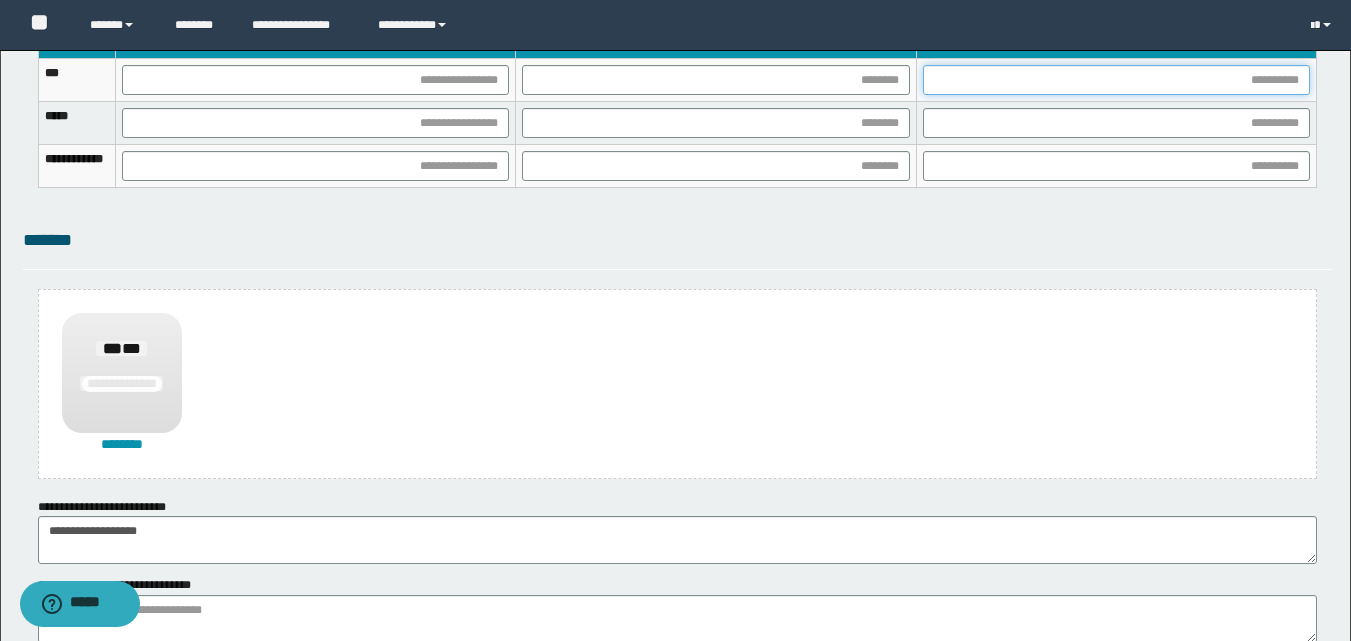 drag, startPoint x: 1123, startPoint y: 76, endPoint x: 1045, endPoint y: 125, distance: 92.11406 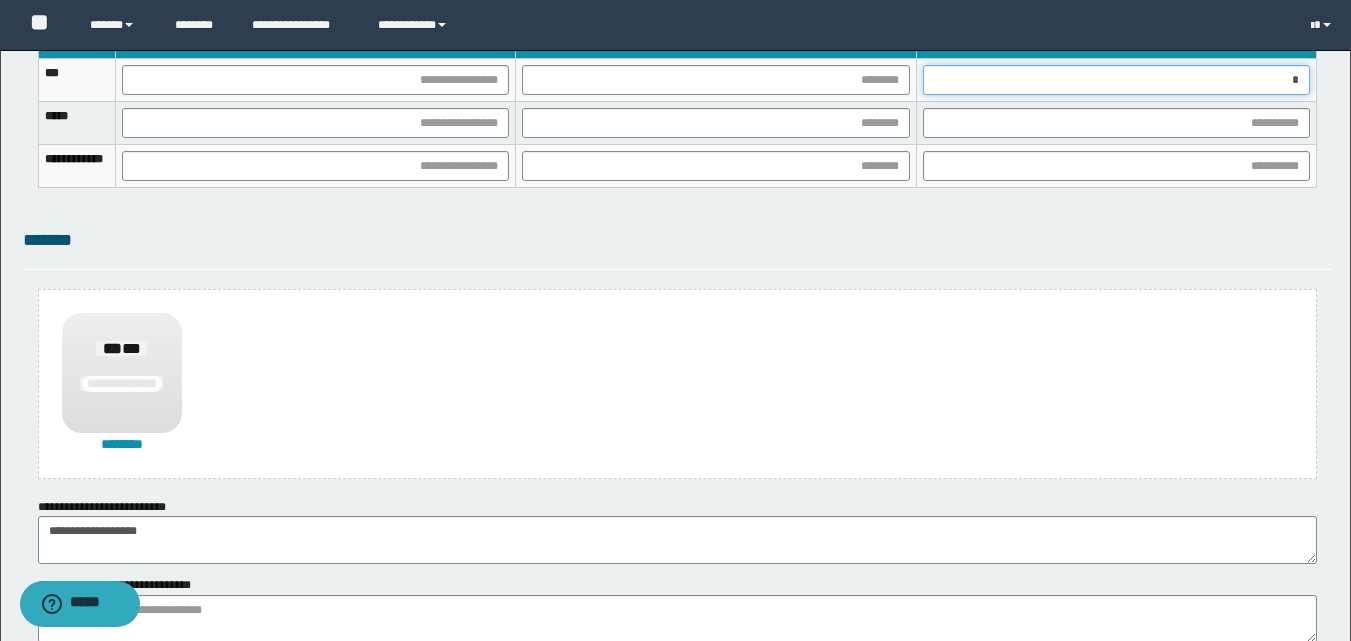 type on "**" 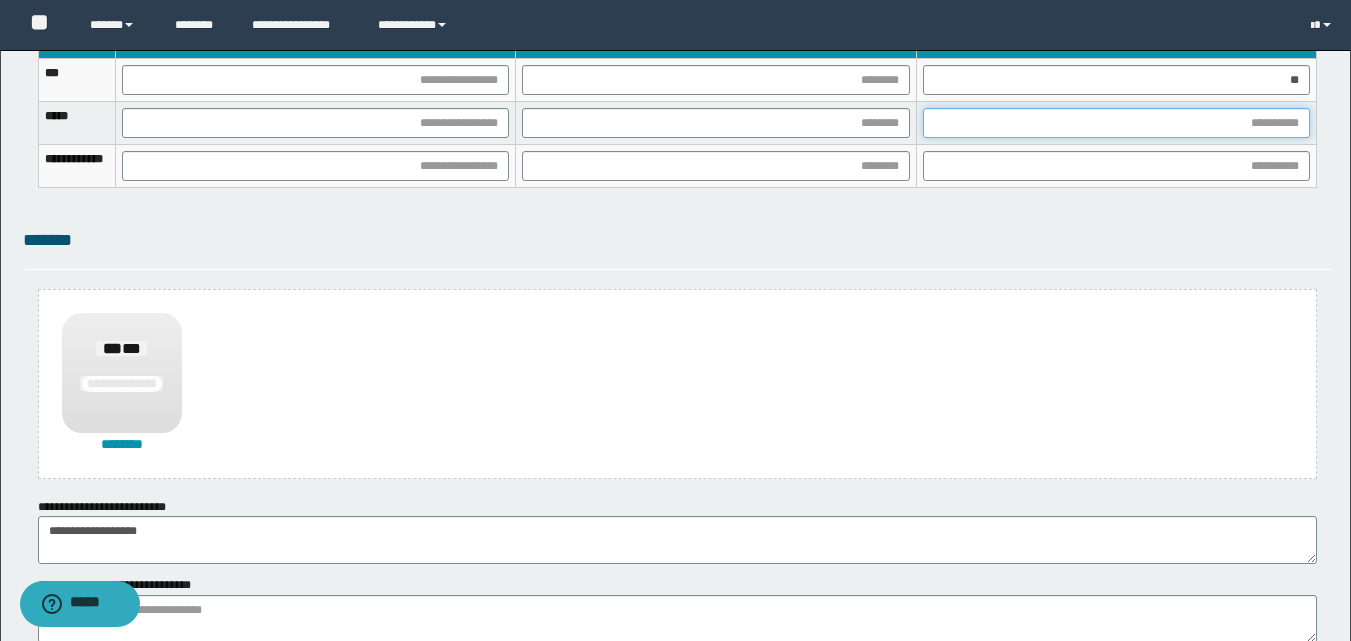 click at bounding box center (1116, 123) 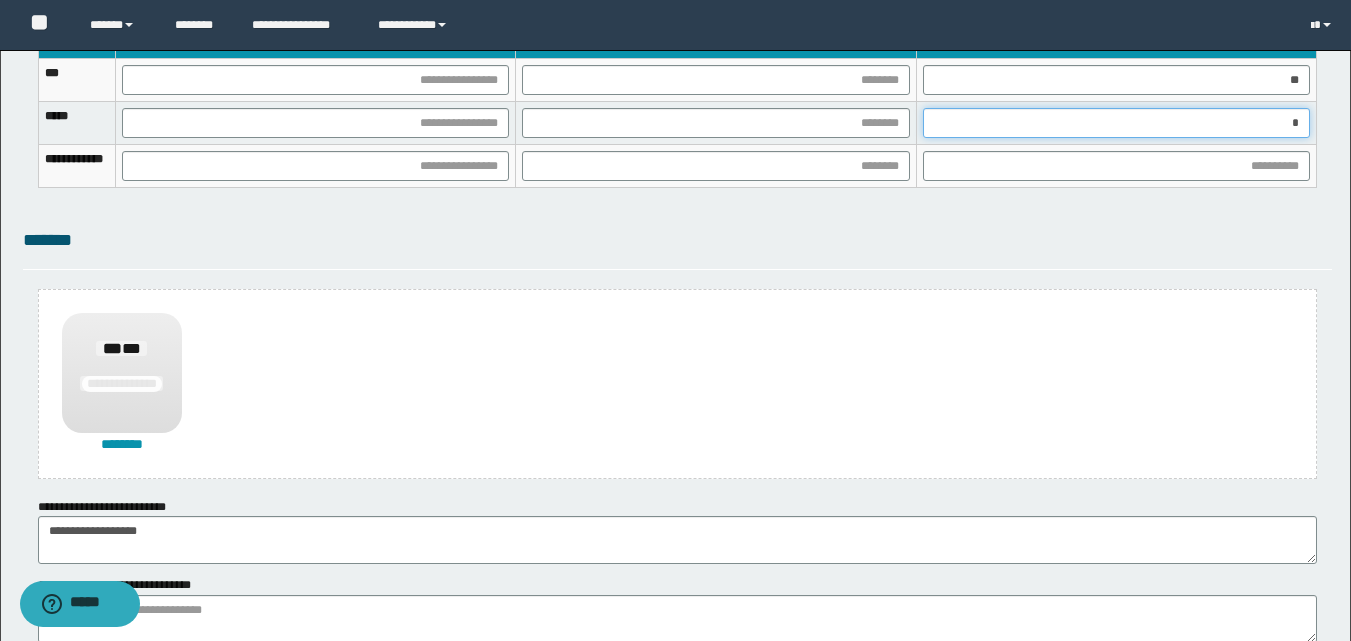 type on "**" 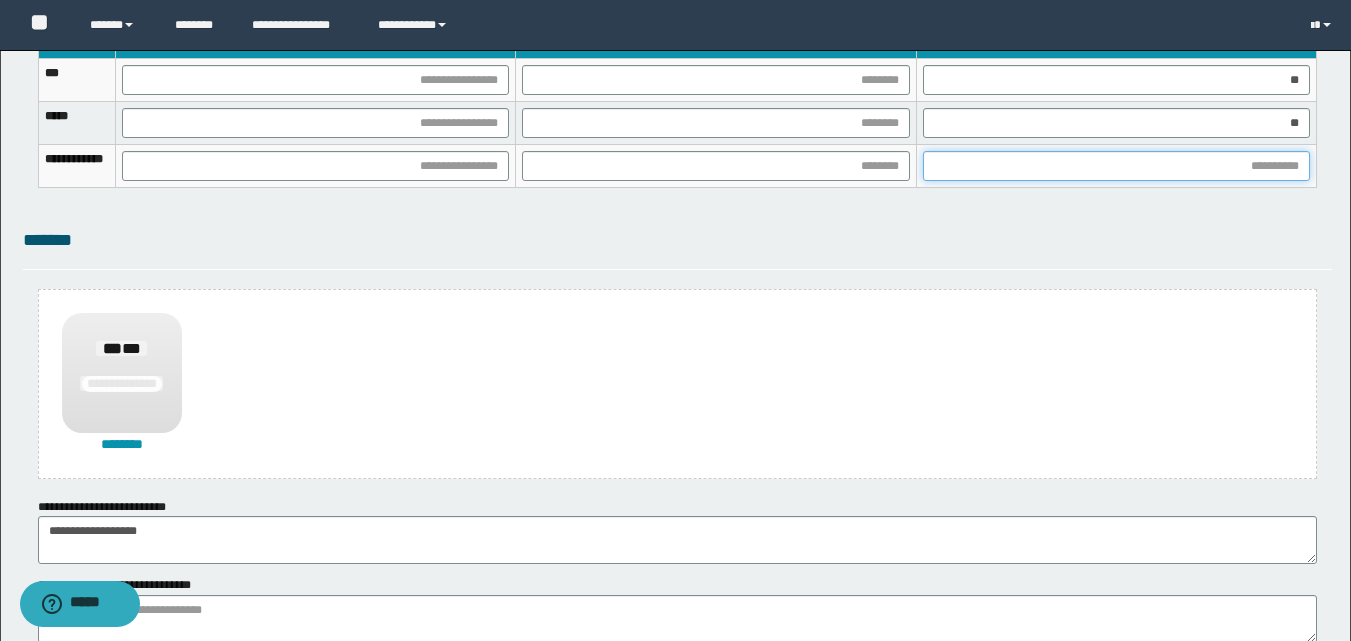 click at bounding box center (1116, 166) 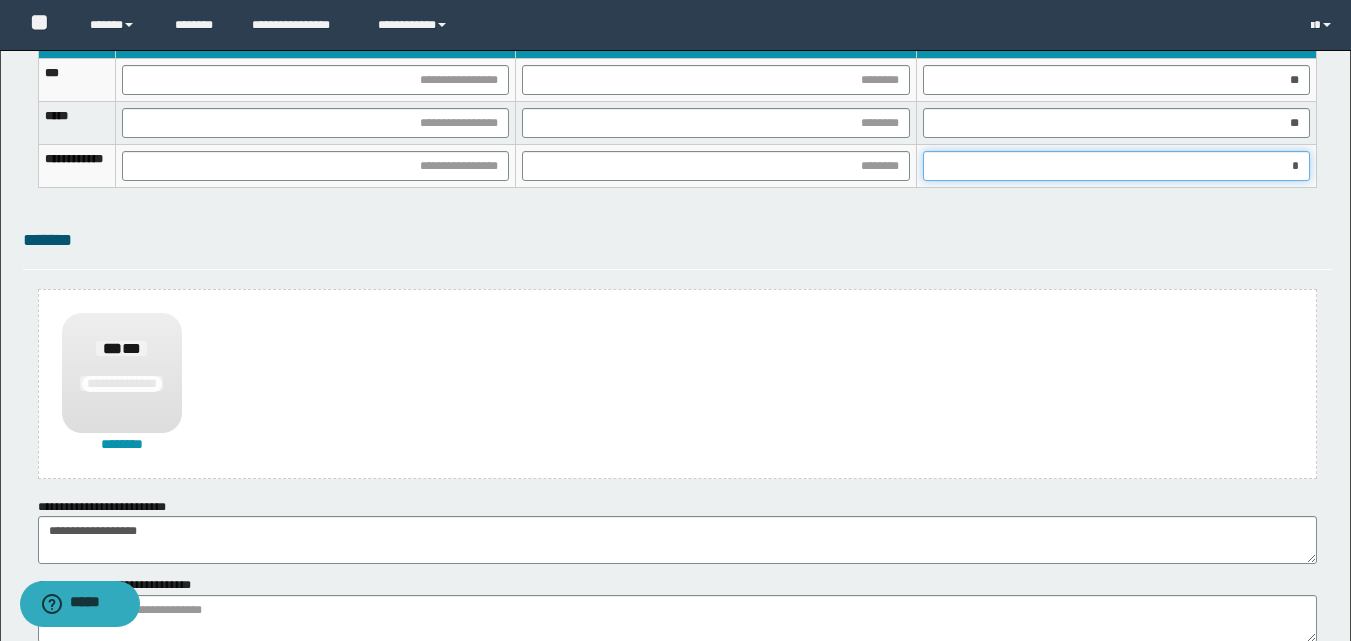 type on "**" 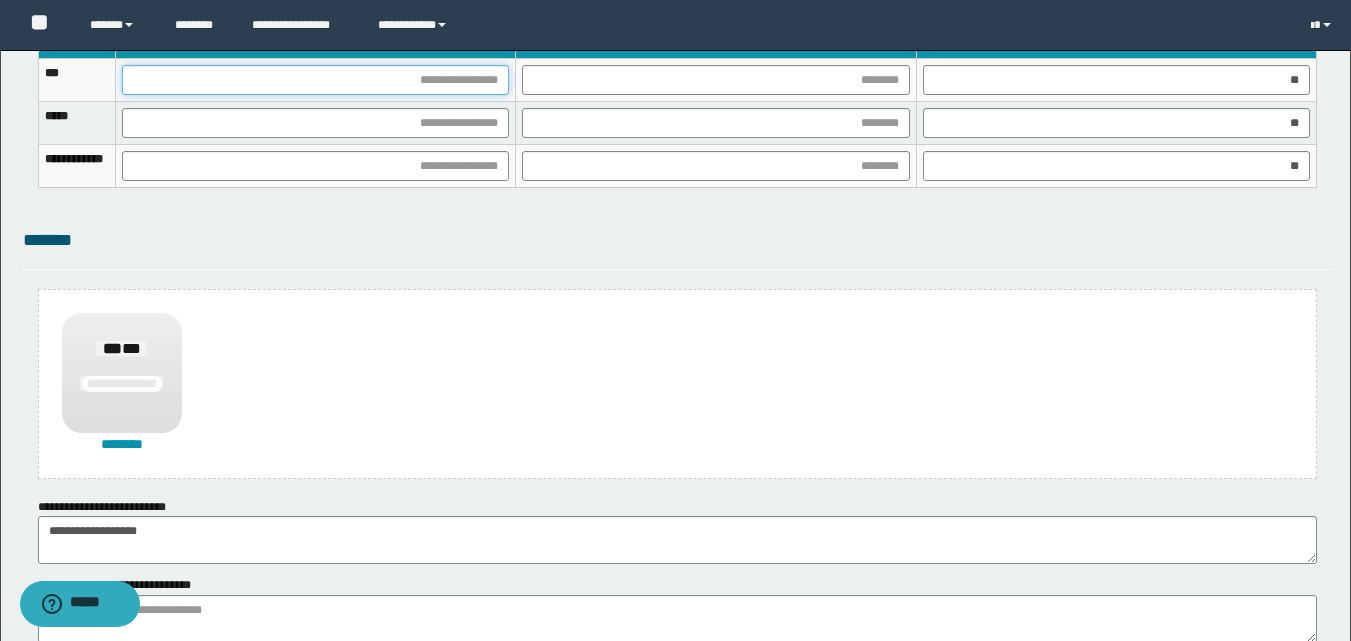 click at bounding box center [315, 80] 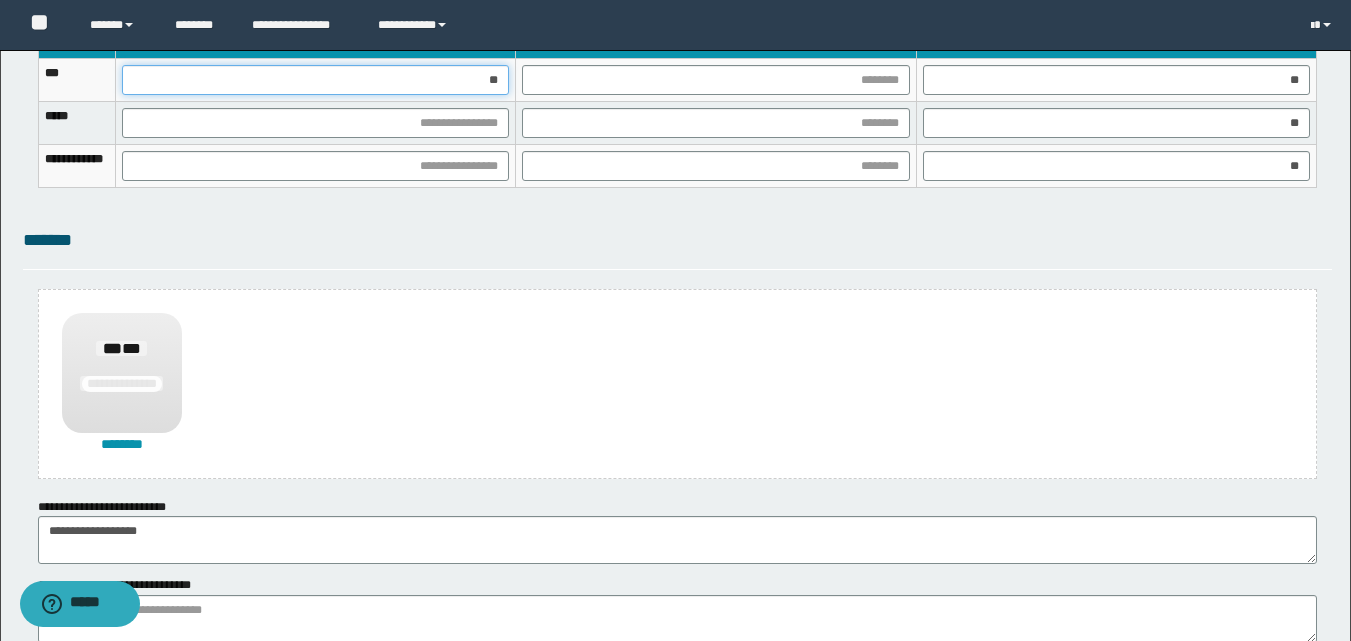 type on "***" 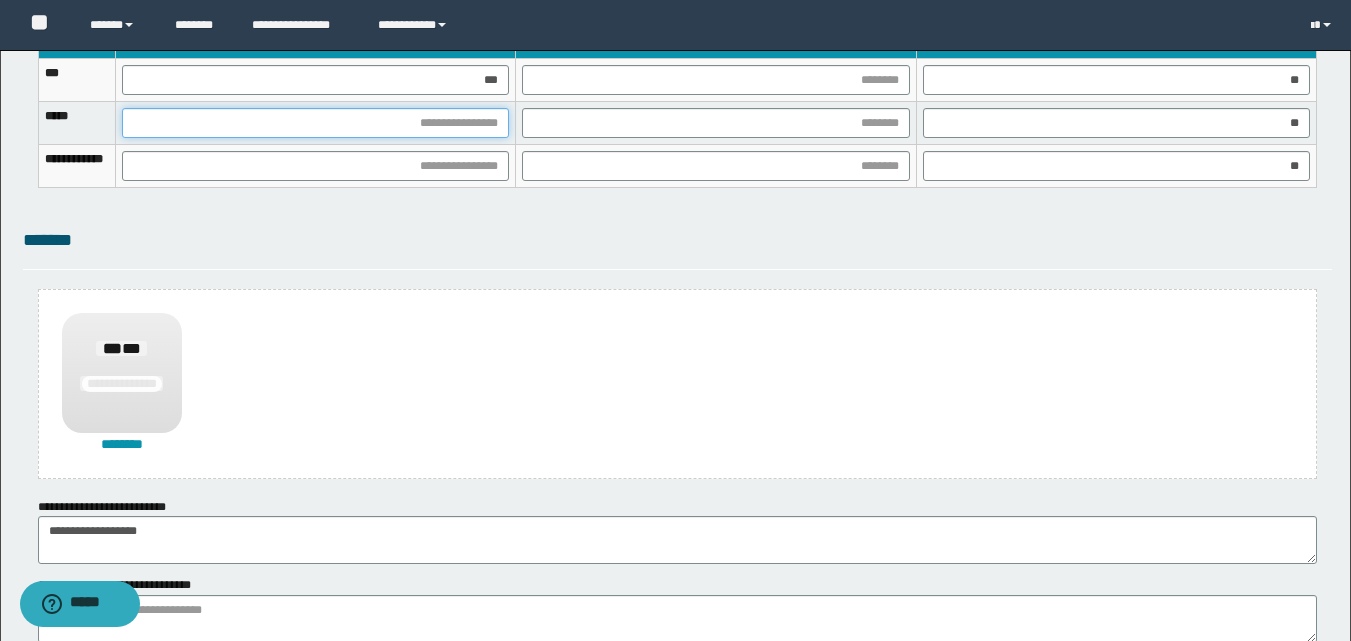 drag, startPoint x: 567, startPoint y: 129, endPoint x: 571, endPoint y: 177, distance: 48.166378 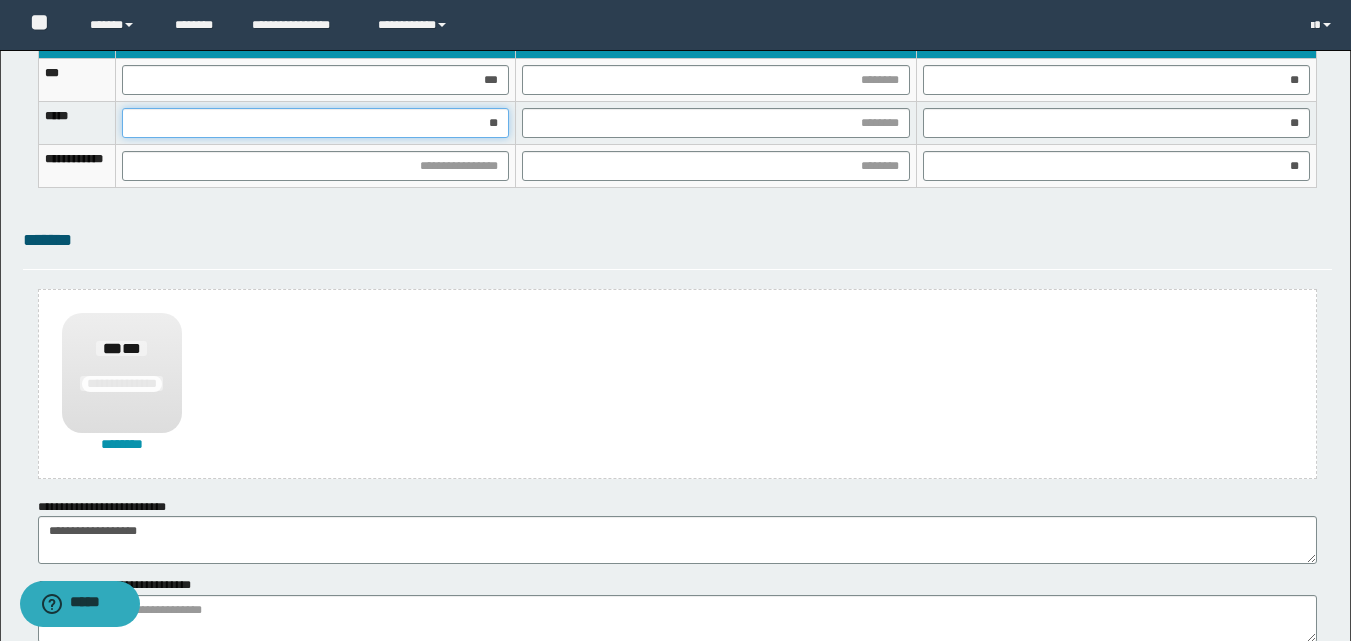 type on "***" 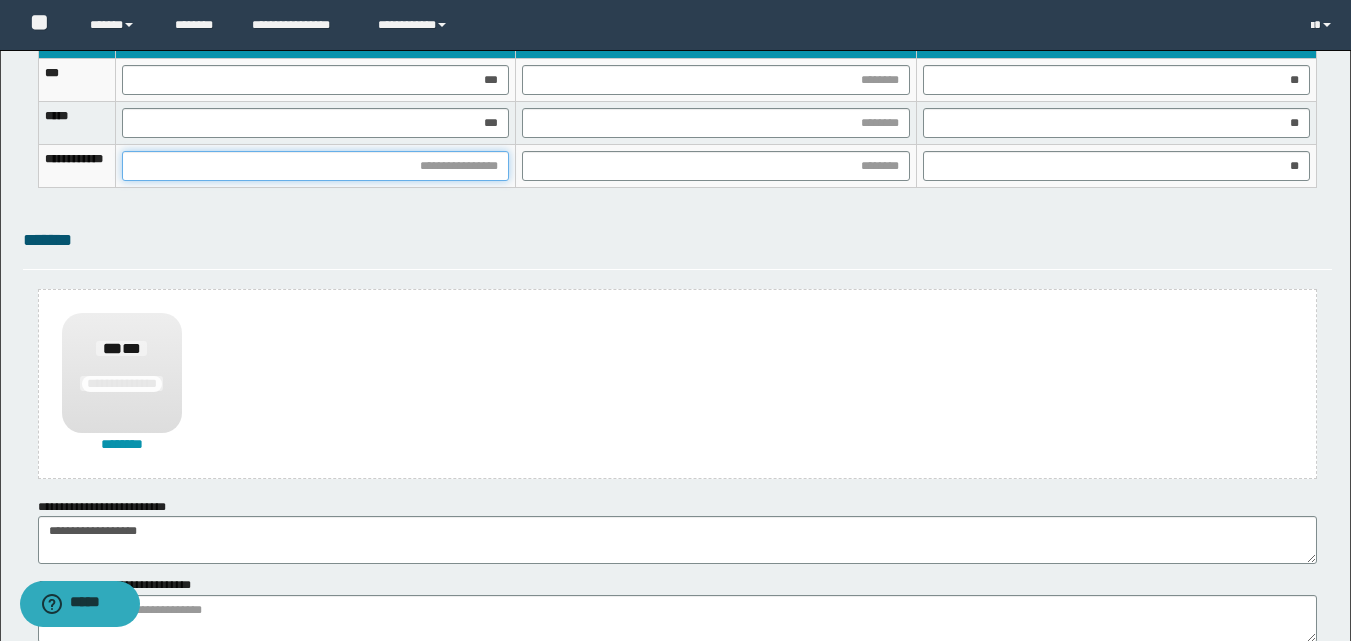 click at bounding box center (315, 166) 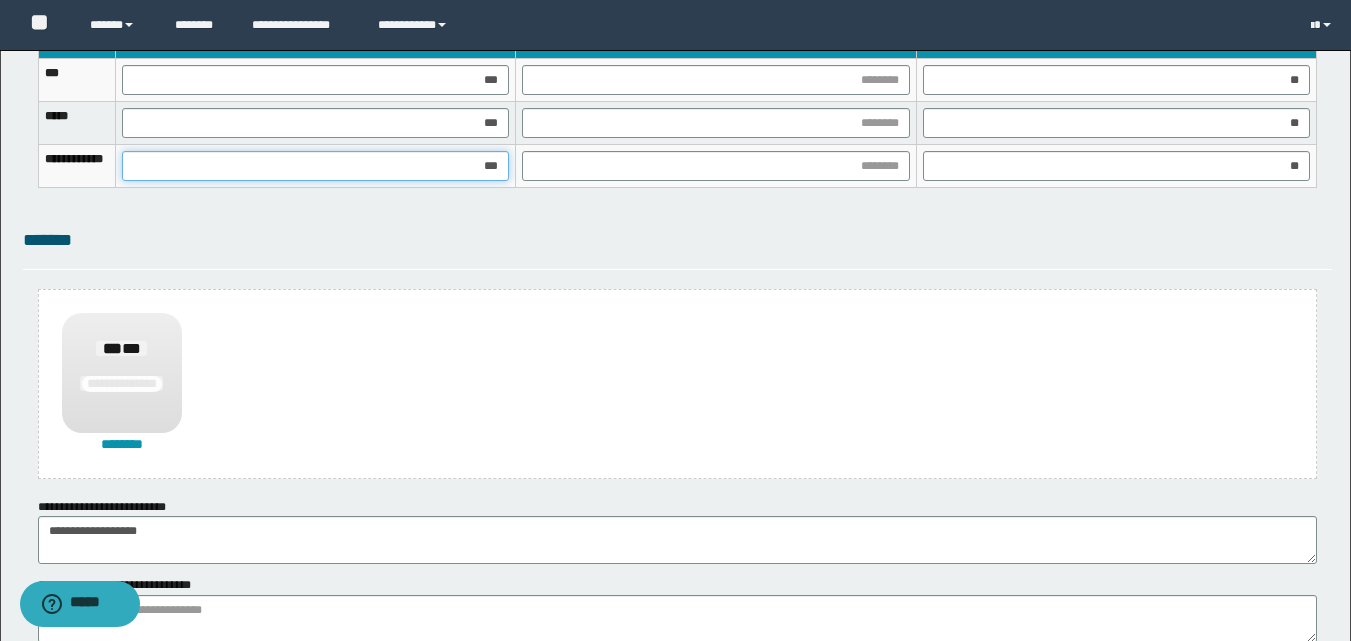 type on "****" 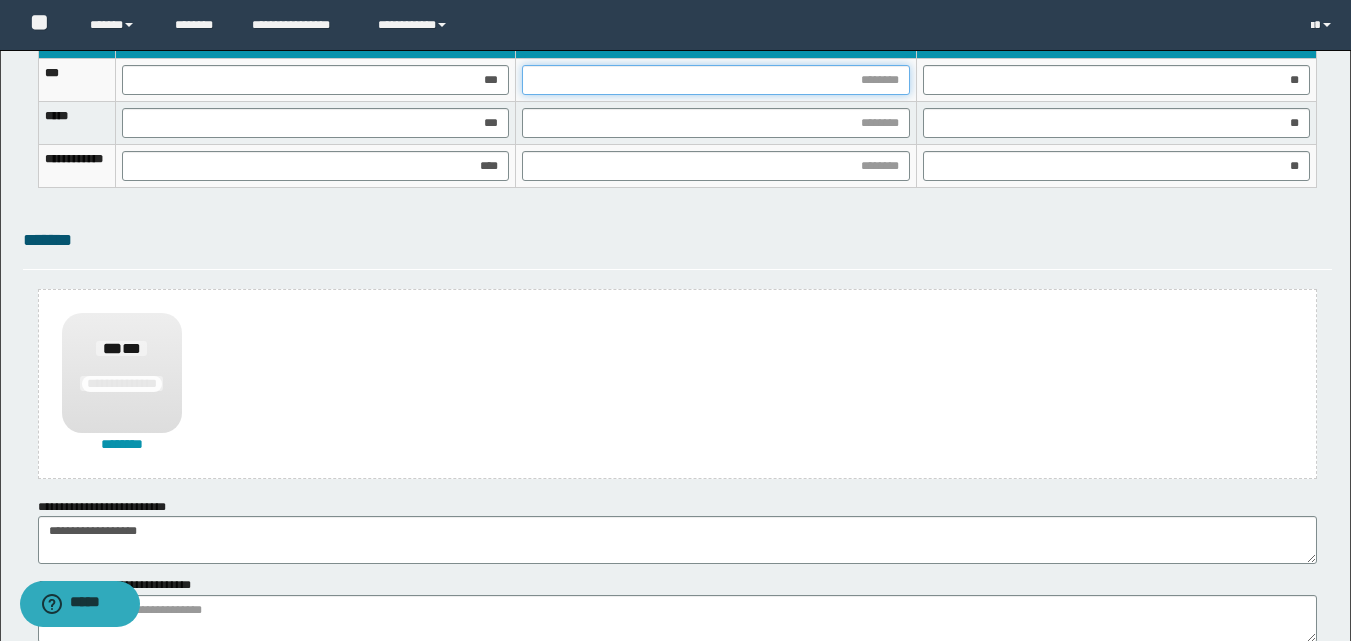 click at bounding box center (715, 80) 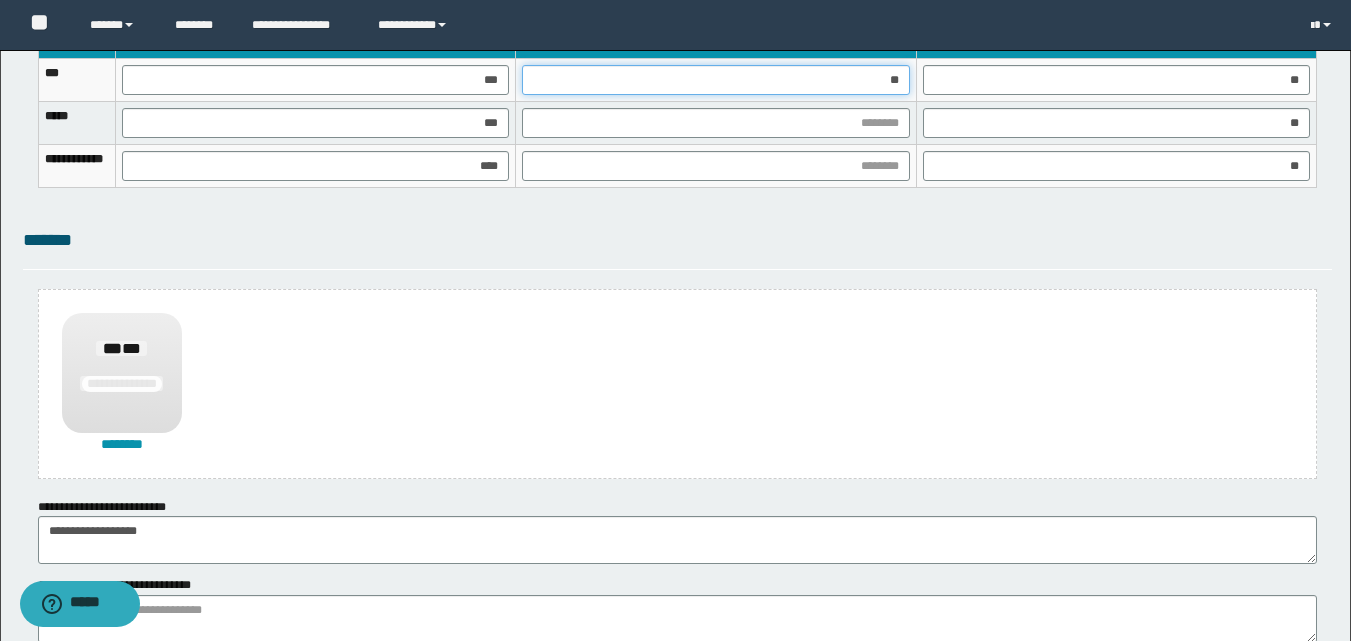 type on "***" 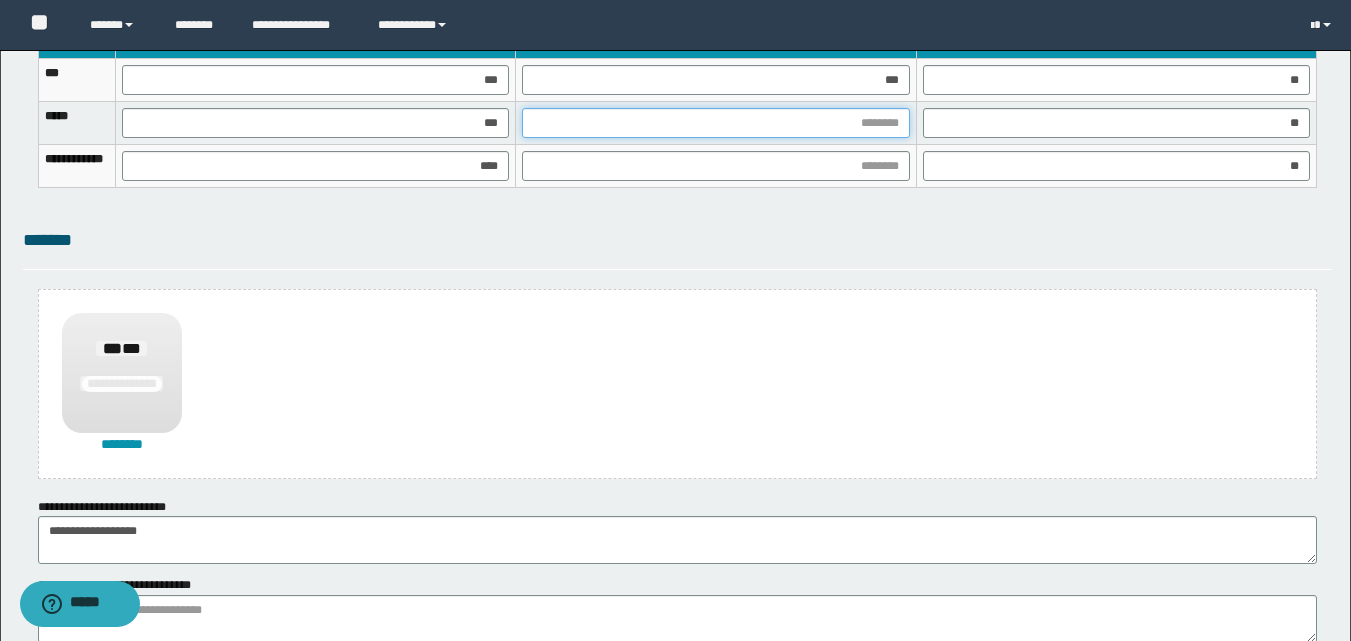 drag, startPoint x: 907, startPoint y: 109, endPoint x: 872, endPoint y: 204, distance: 101.24229 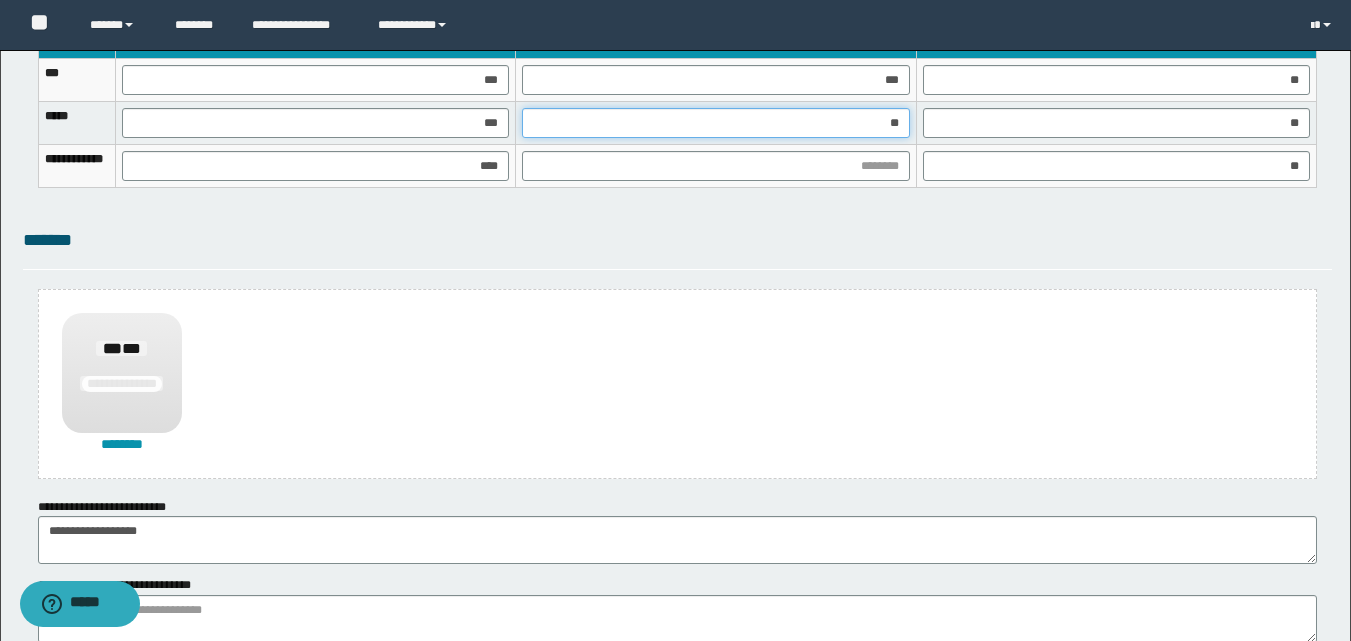 type on "***" 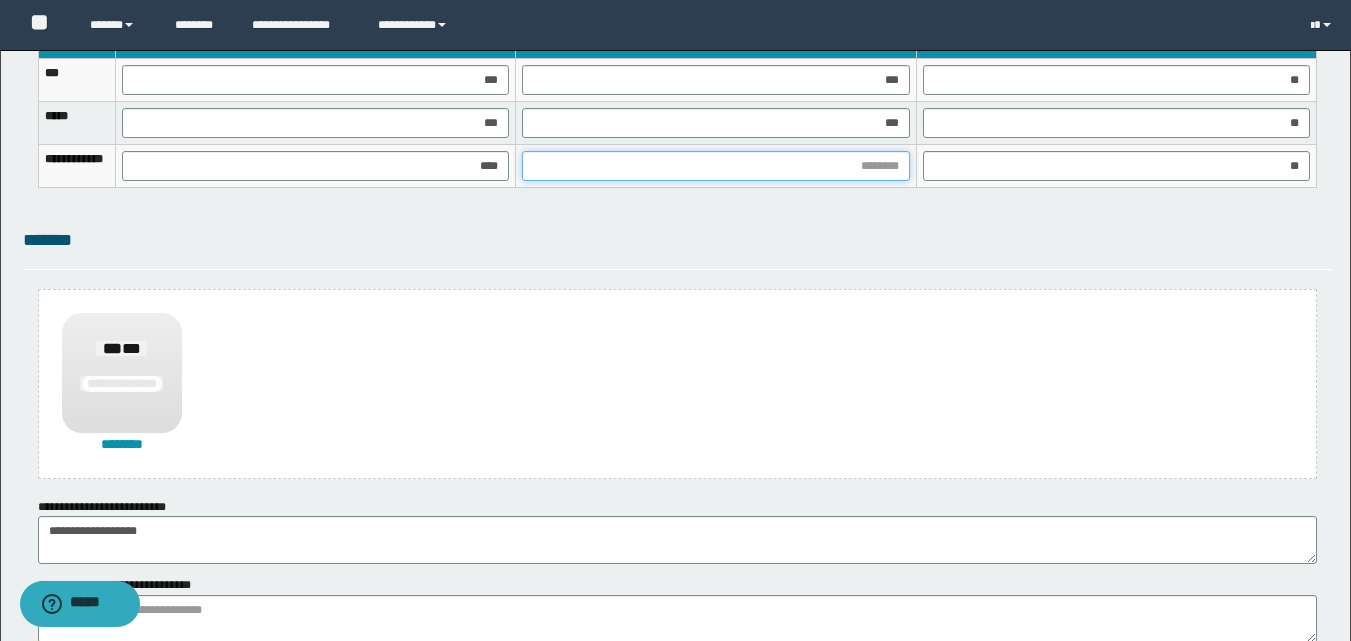 drag, startPoint x: 880, startPoint y: 173, endPoint x: 878, endPoint y: 206, distance: 33.06055 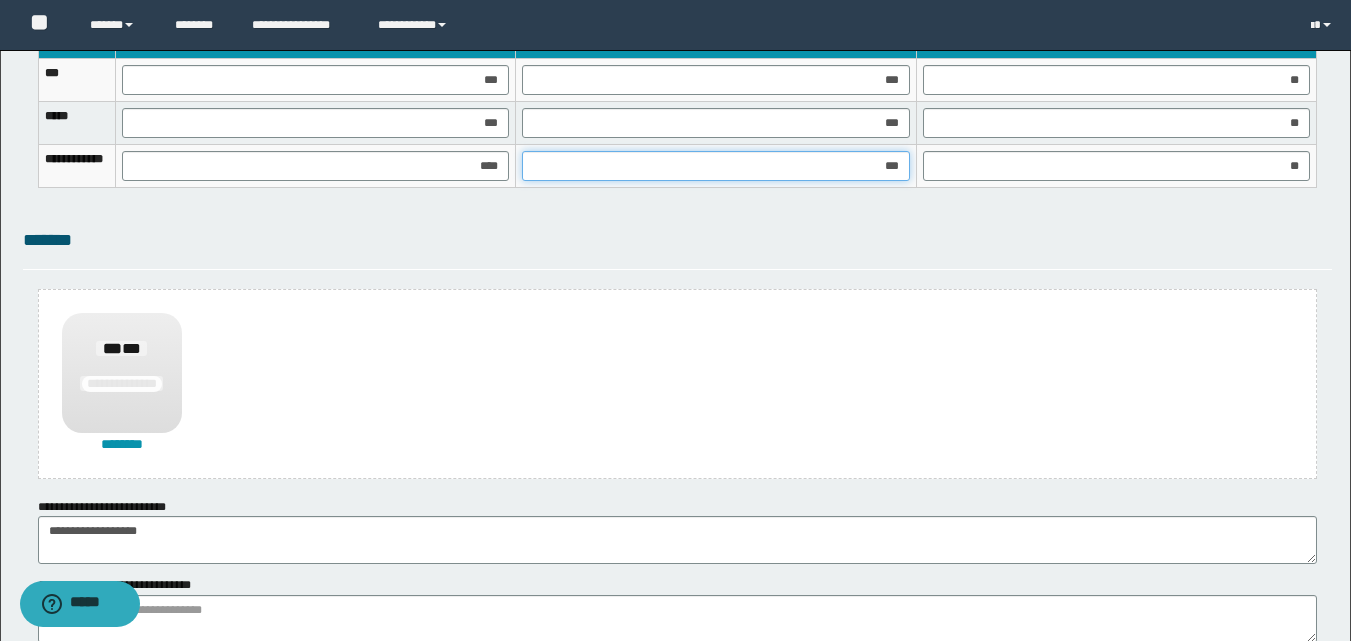 type on "****" 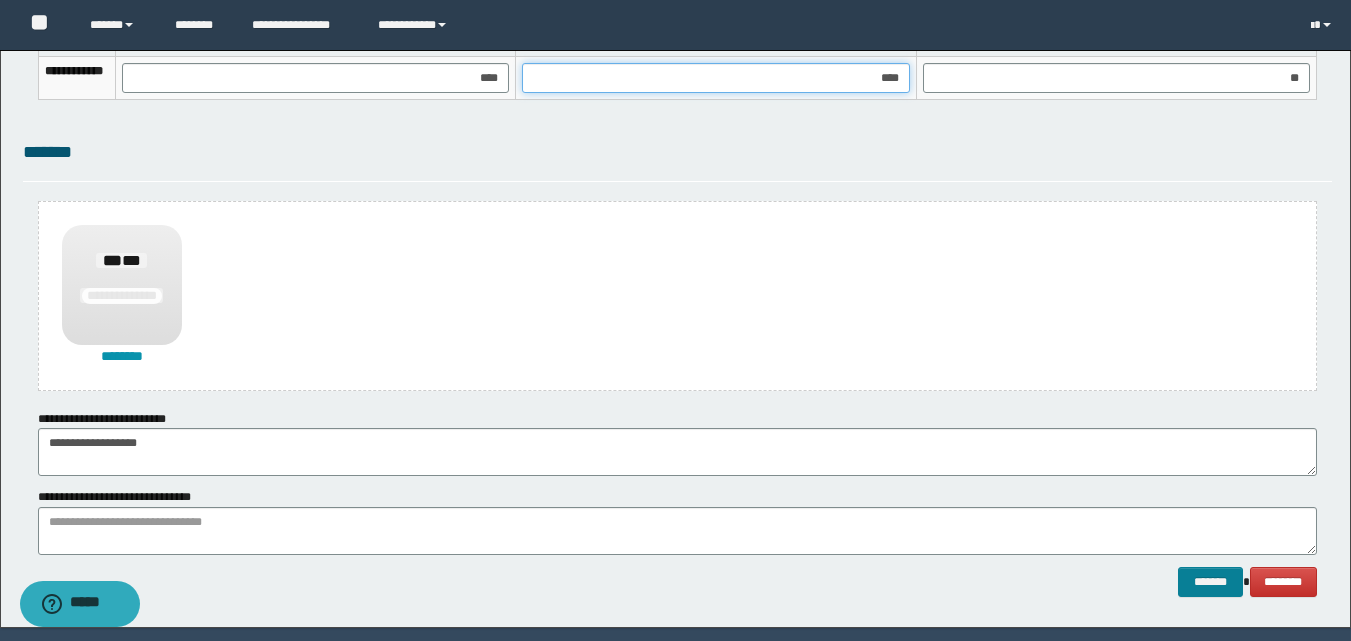 scroll, scrollTop: 1489, scrollLeft: 0, axis: vertical 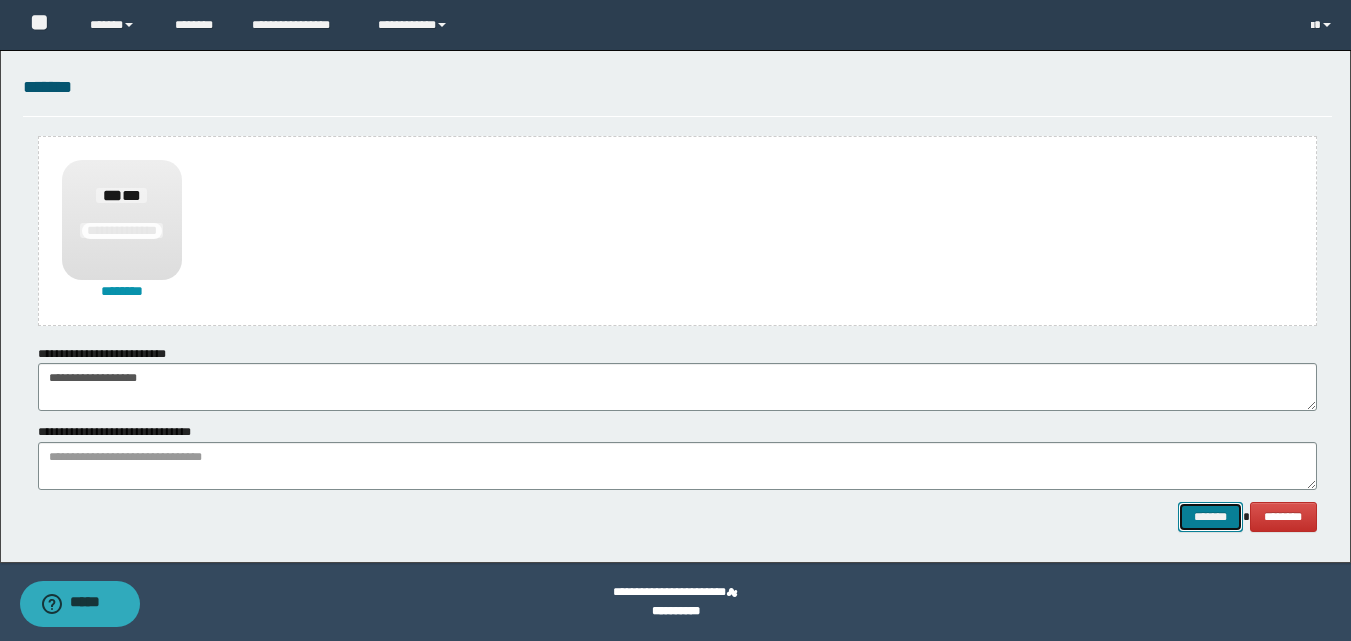 click on "*******" at bounding box center [1210, 517] 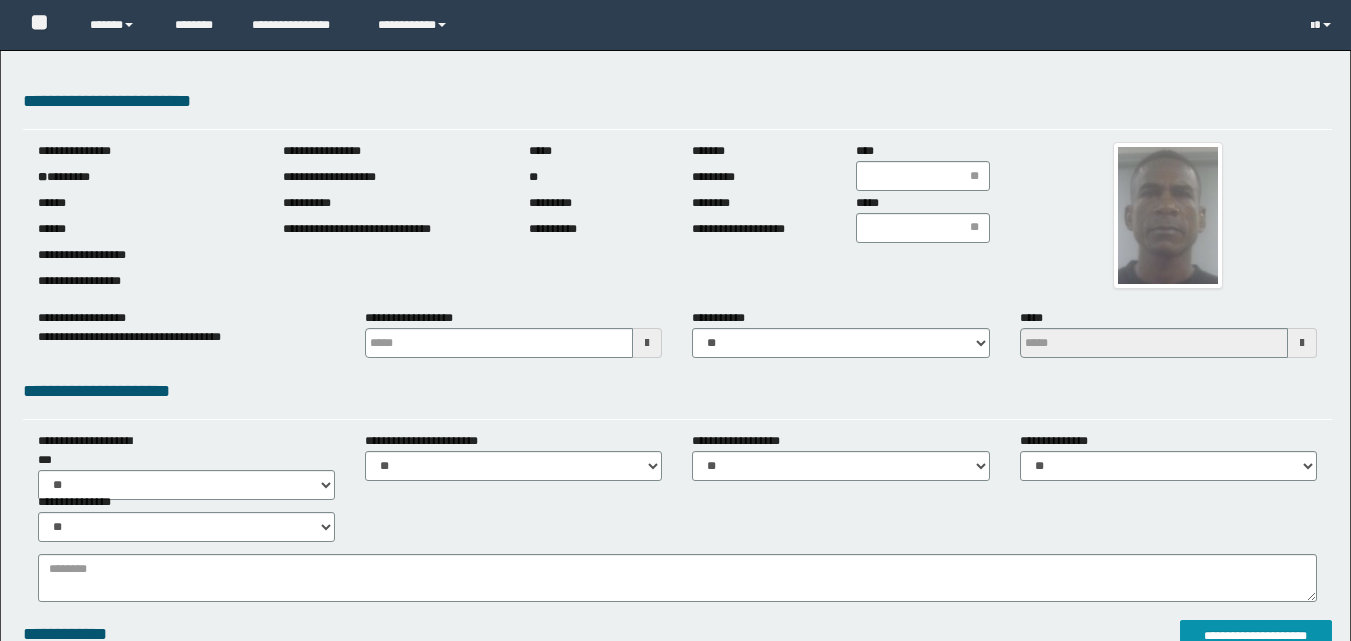 scroll, scrollTop: 0, scrollLeft: 0, axis: both 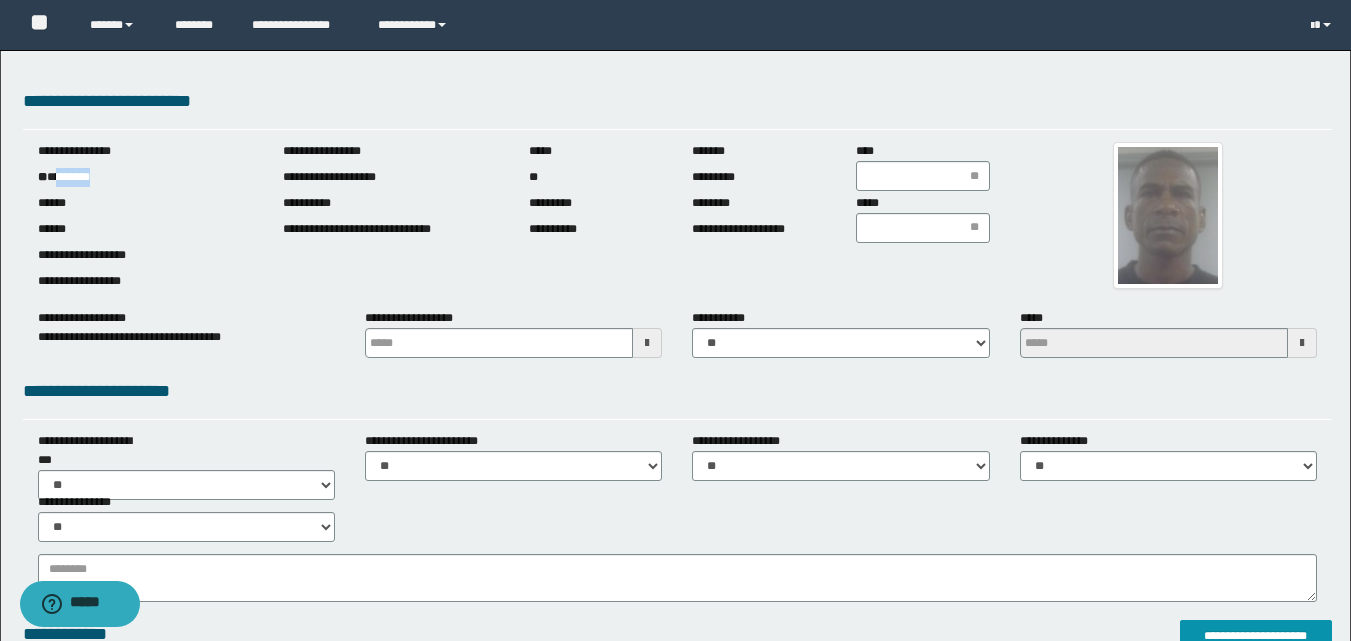 drag, startPoint x: 60, startPoint y: 176, endPoint x: 145, endPoint y: 181, distance: 85.146935 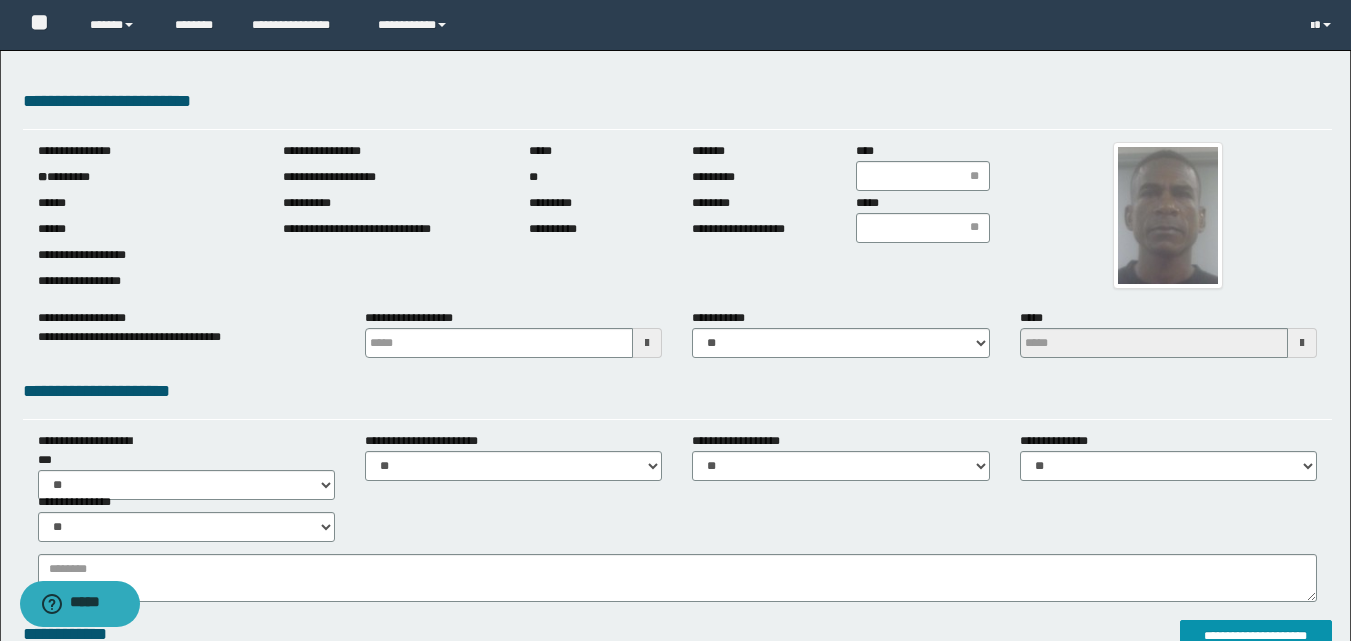 click at bounding box center [647, 343] 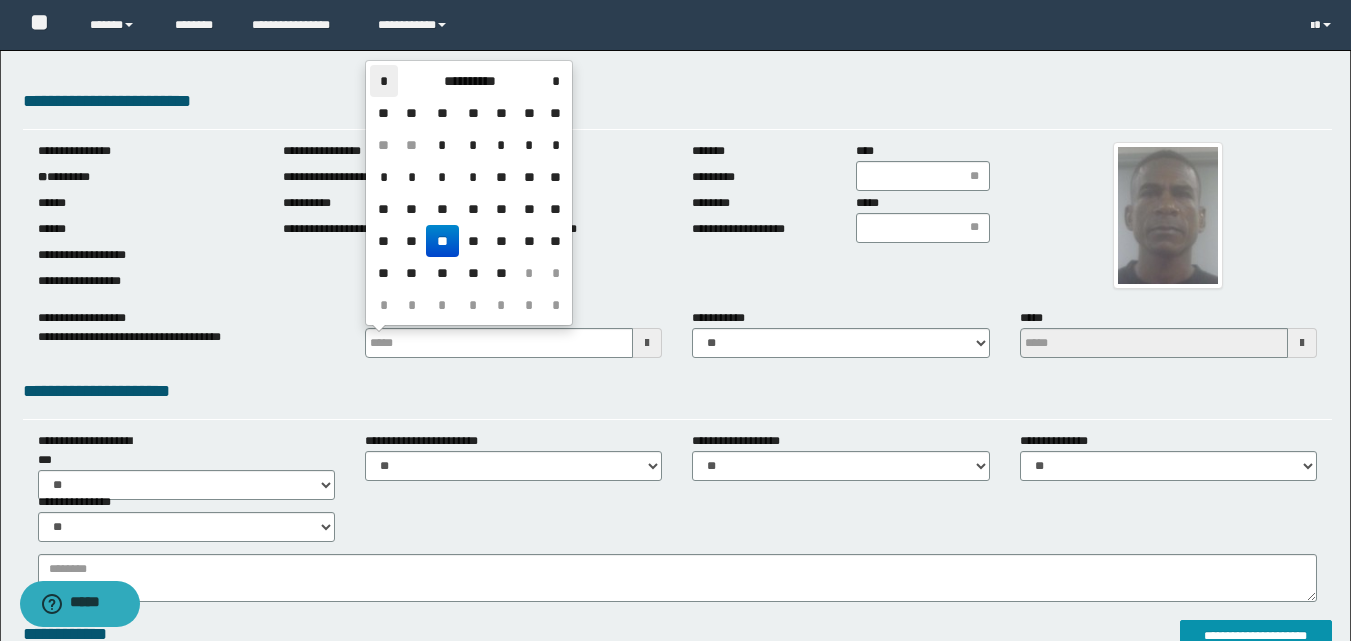 click on "*" at bounding box center [384, 81] 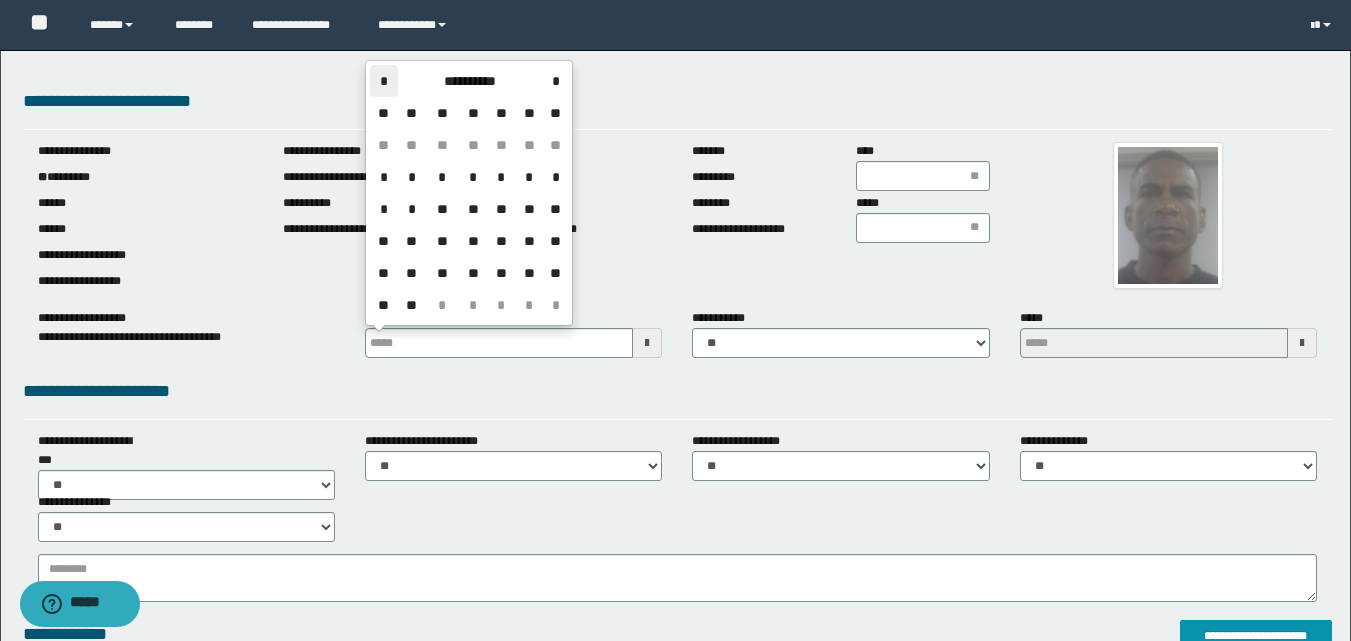click on "*" at bounding box center (384, 81) 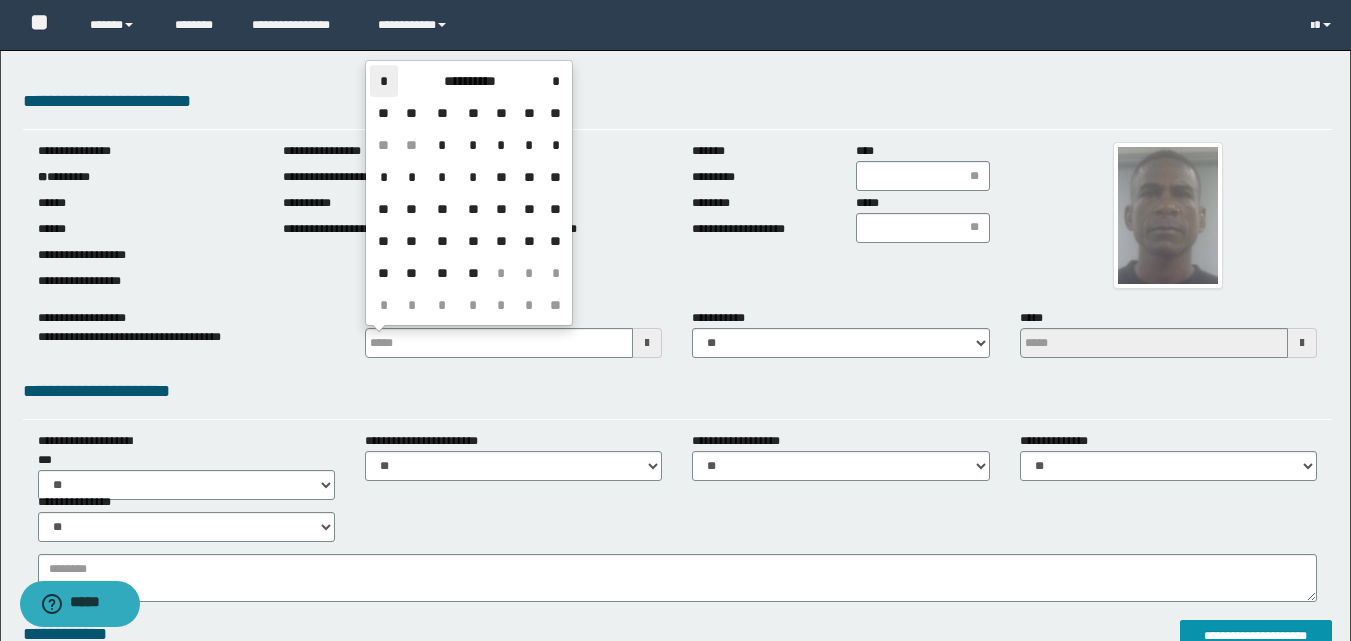 click on "*" at bounding box center (384, 81) 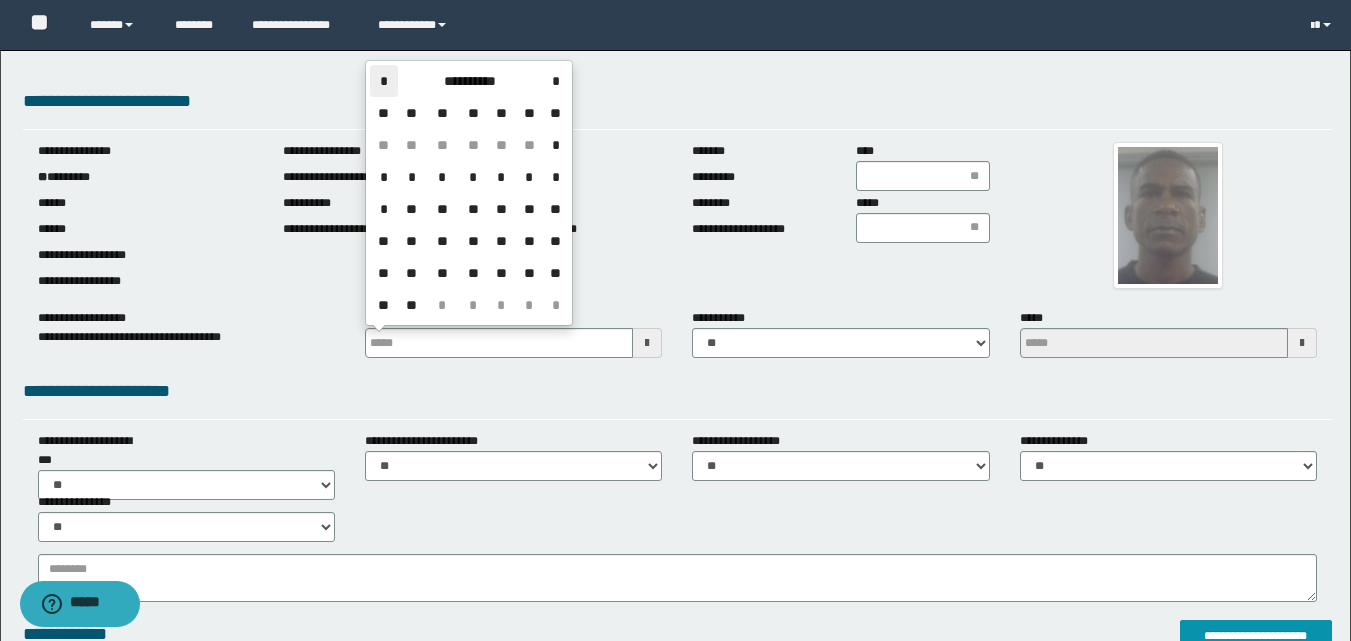 click on "*" at bounding box center (384, 81) 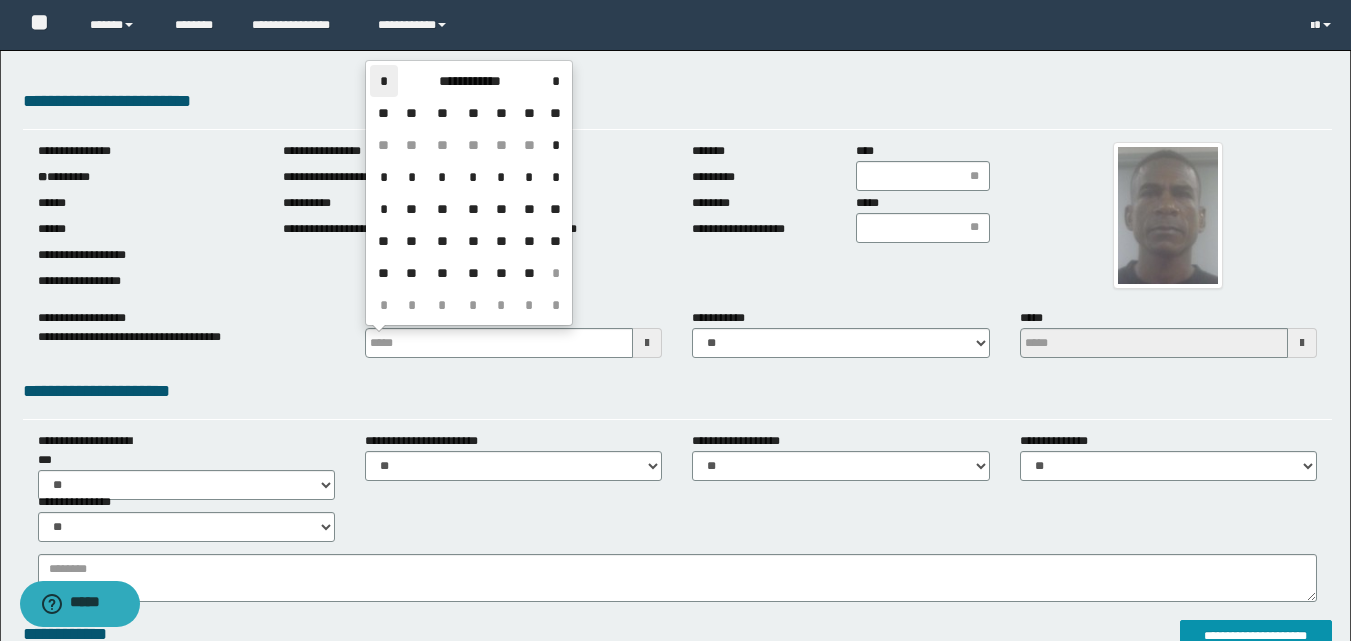 click on "*" at bounding box center (384, 81) 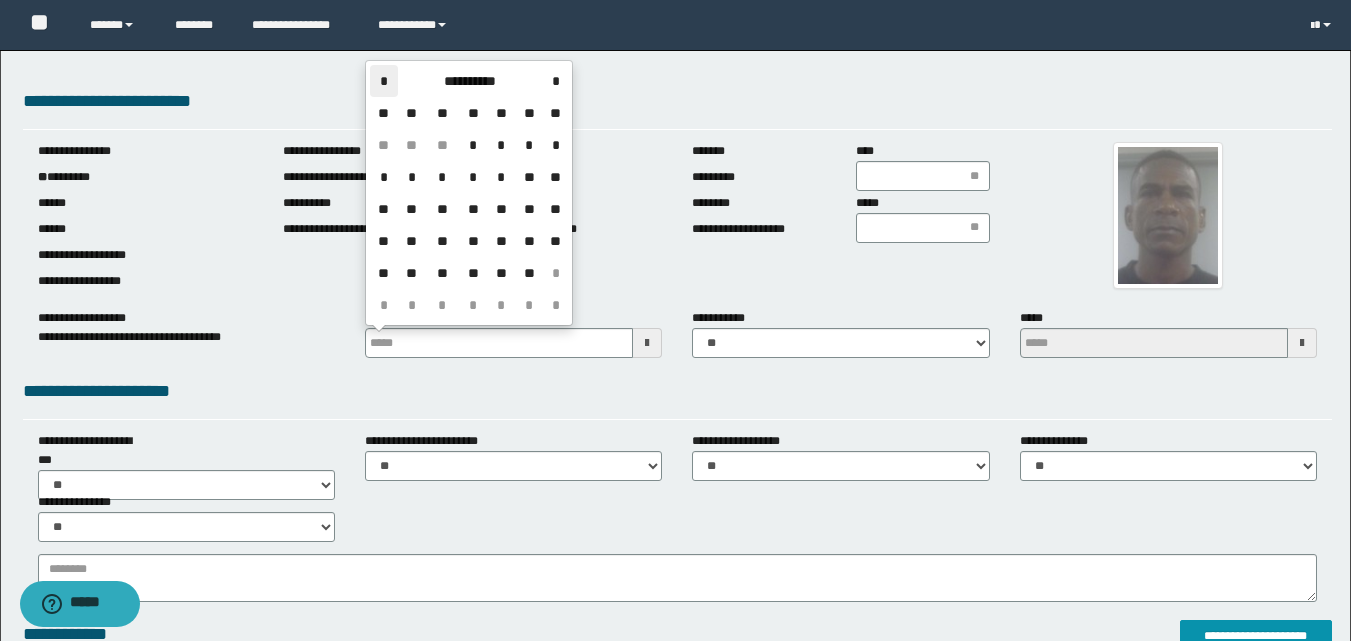 click on "*" at bounding box center [384, 81] 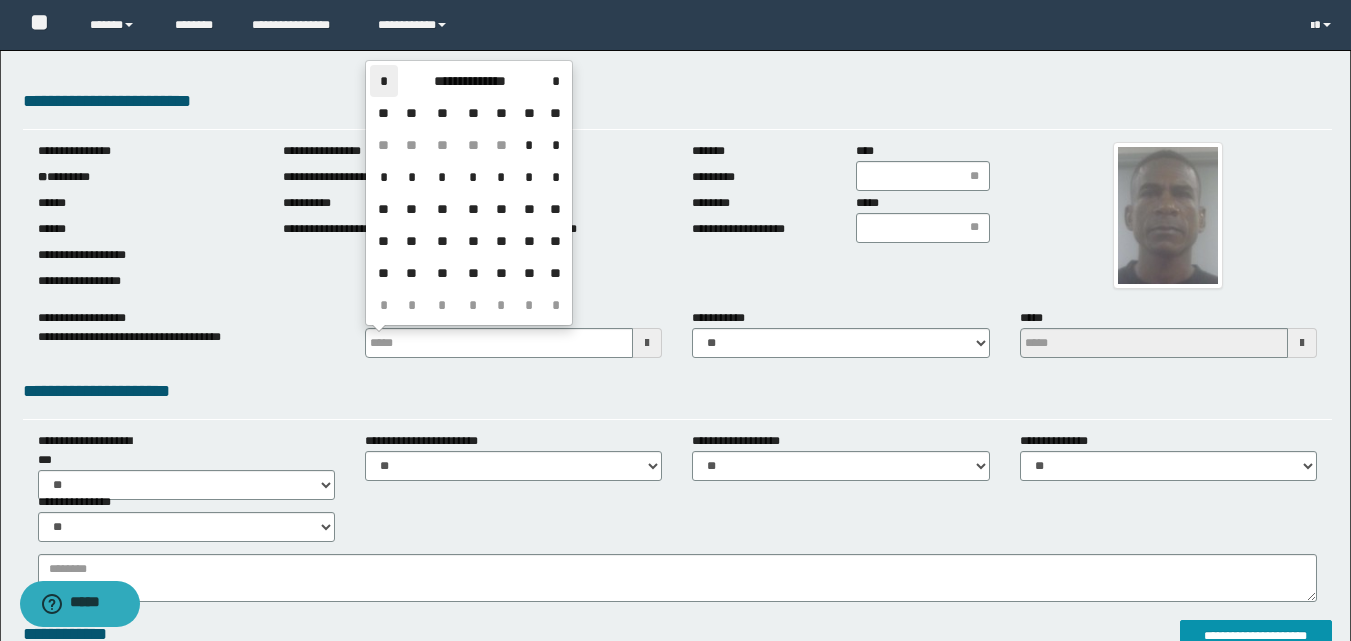 click on "*" at bounding box center (384, 81) 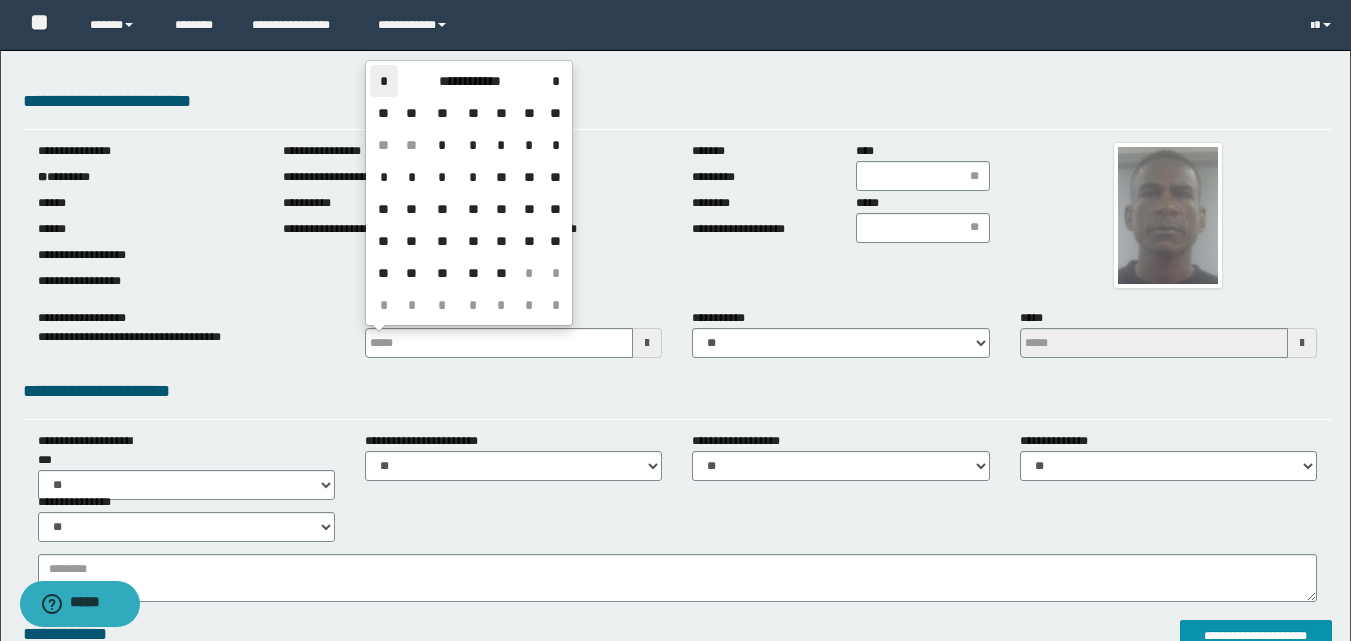 click on "*" at bounding box center [384, 81] 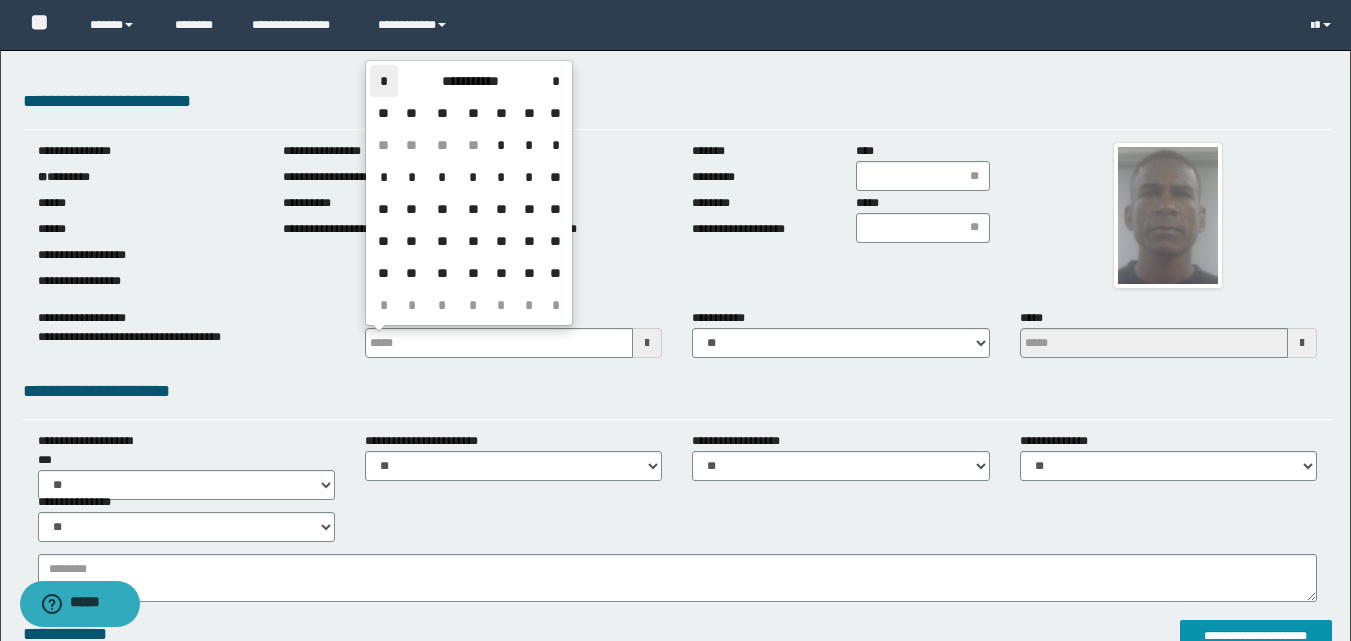 click on "*" at bounding box center [384, 81] 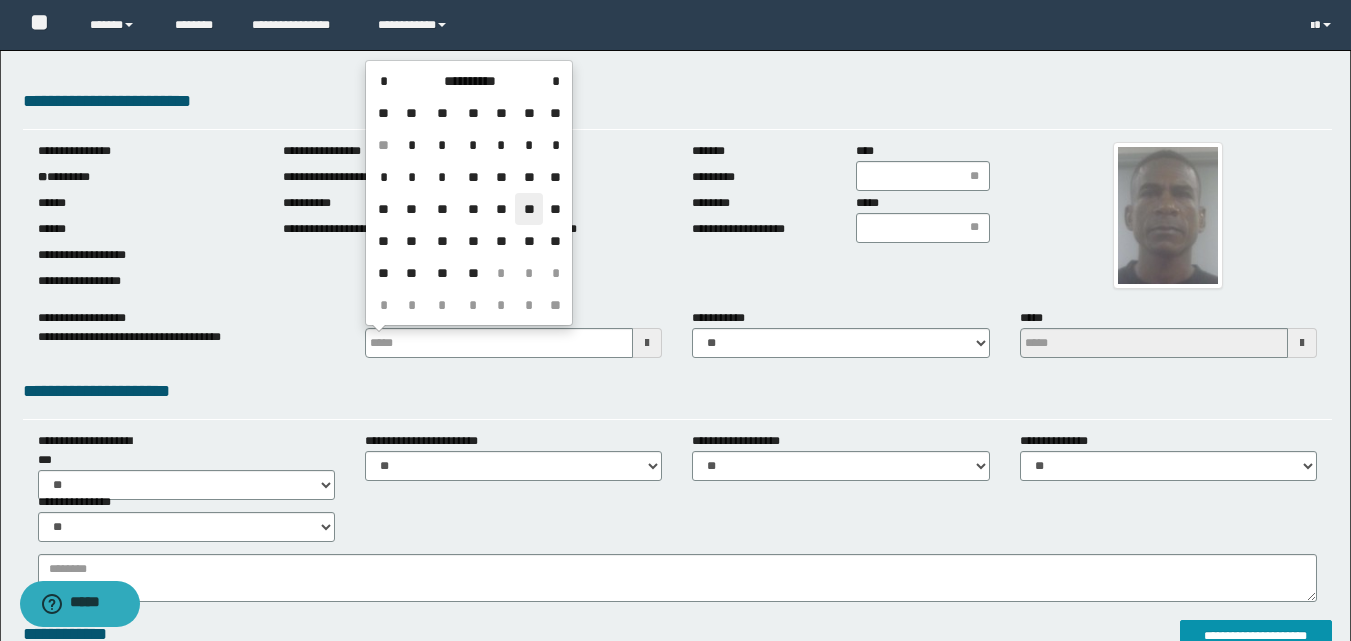 click on "**" at bounding box center [529, 209] 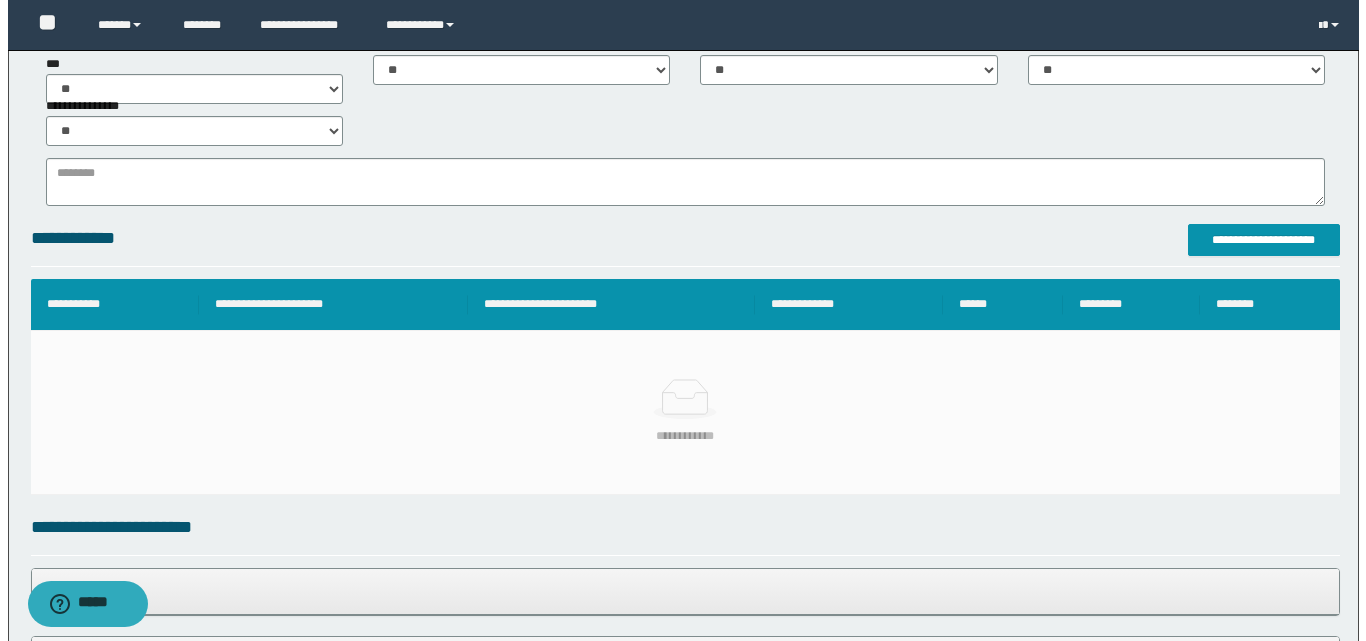 scroll, scrollTop: 400, scrollLeft: 0, axis: vertical 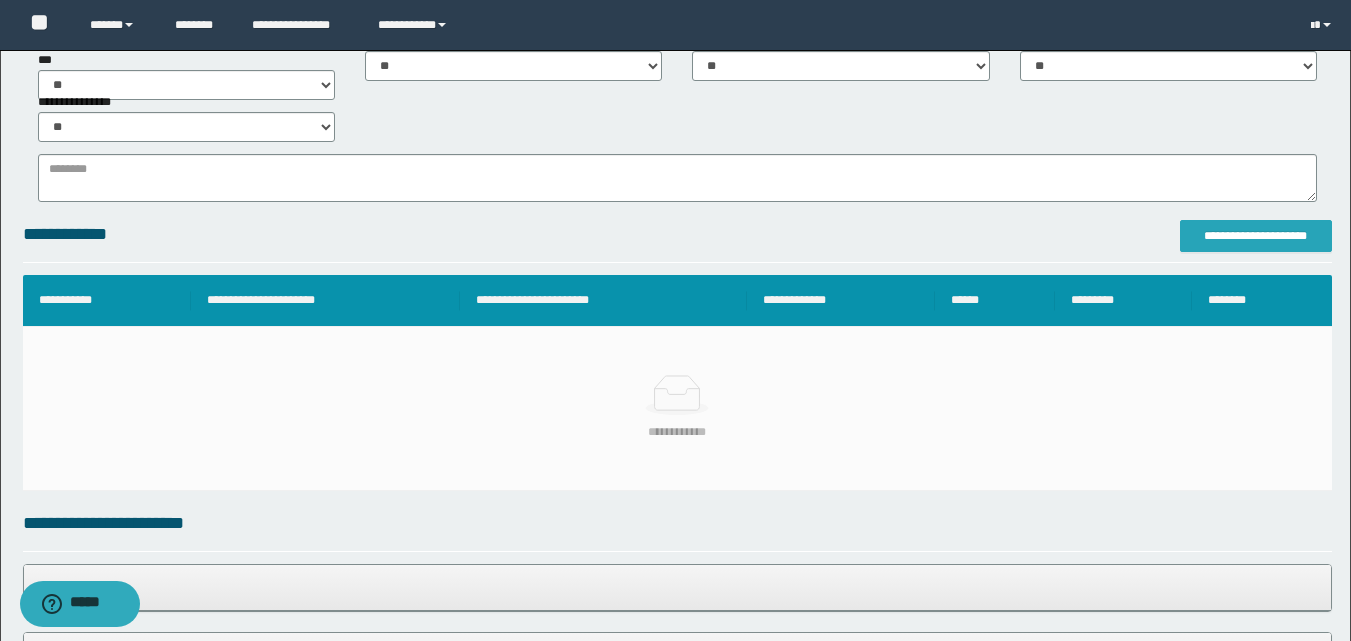 click on "**********" at bounding box center [1256, 236] 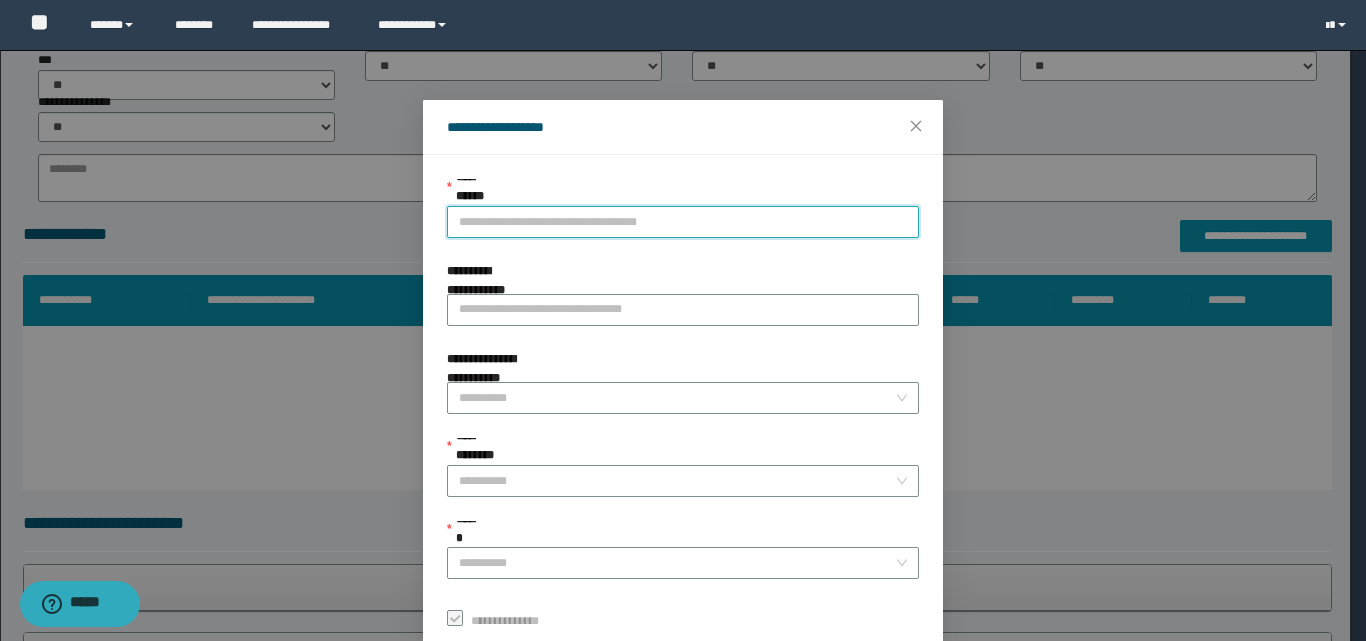 click on "**********" at bounding box center (683, 222) 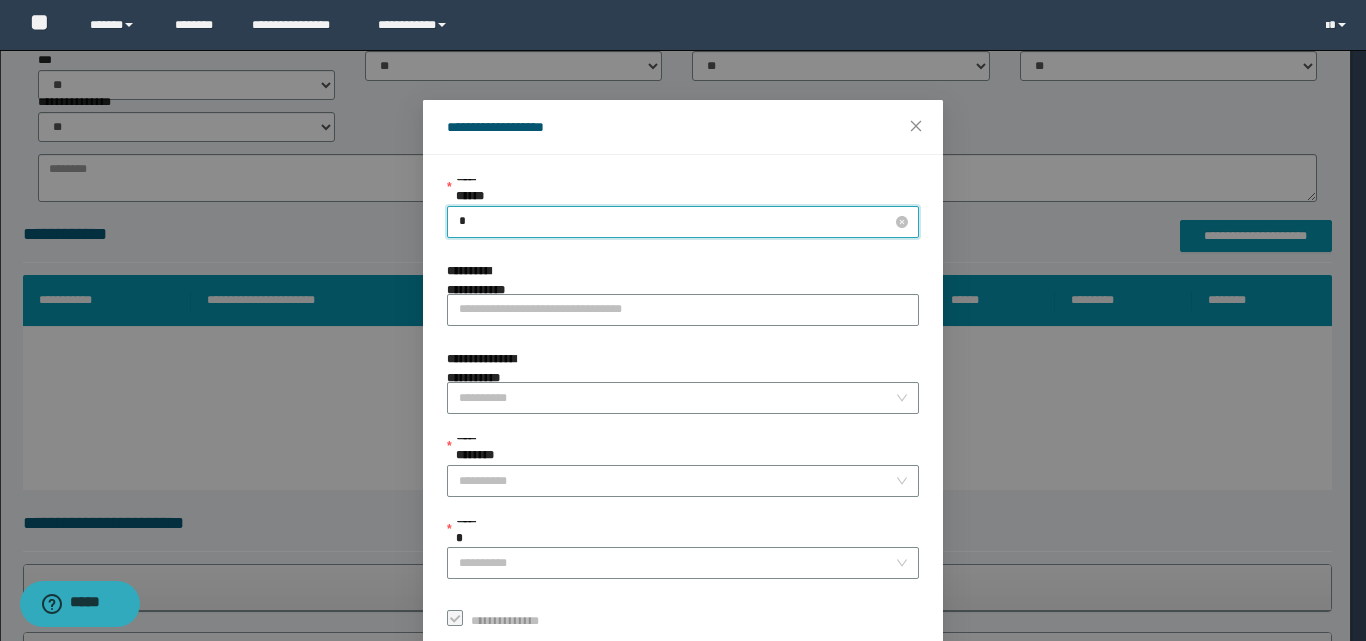 type on "**" 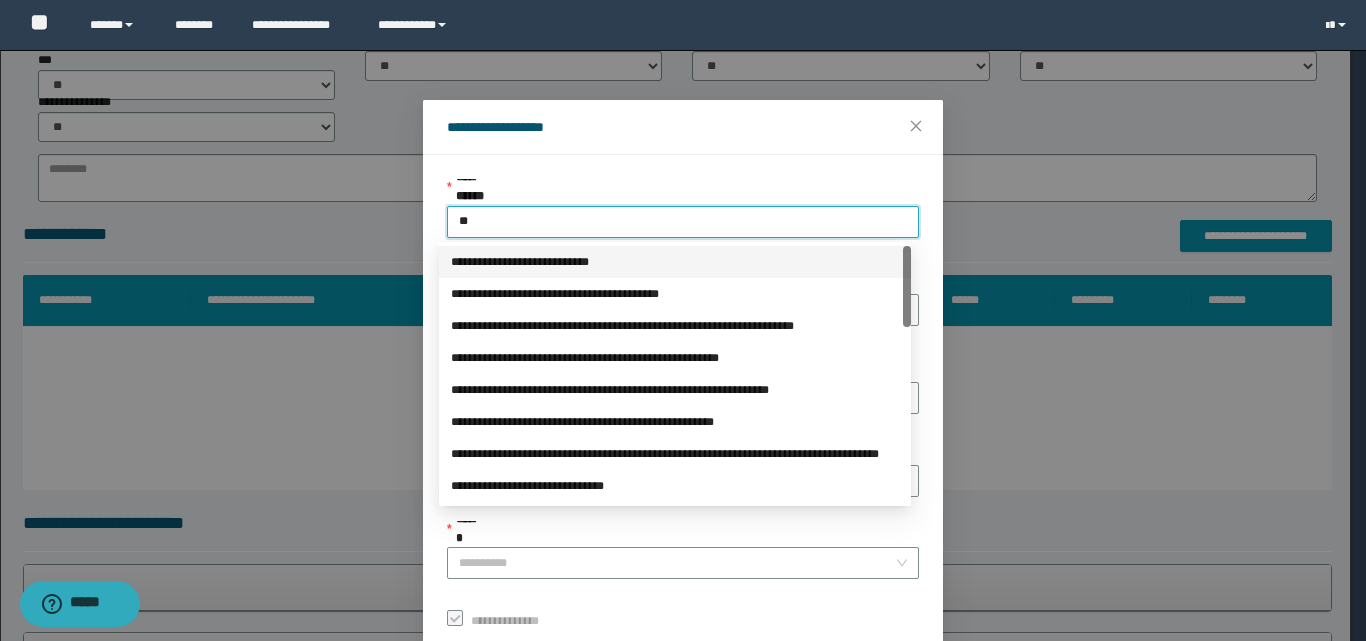 click on "**********" at bounding box center [675, 262] 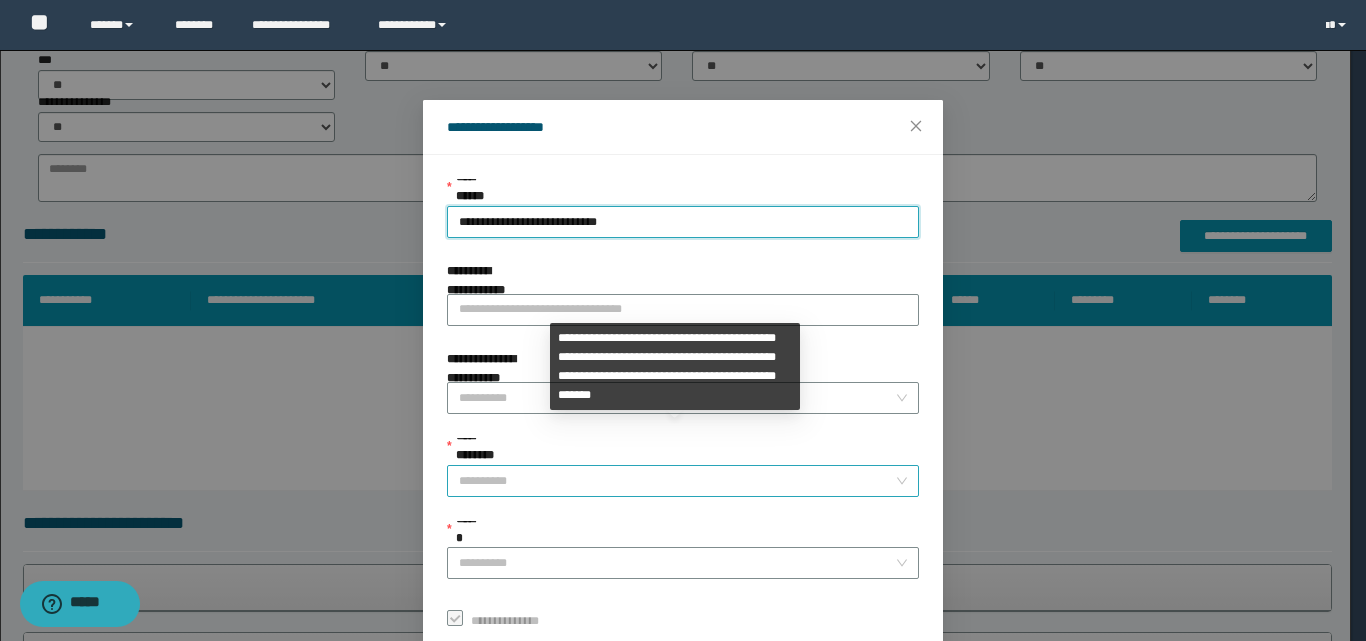 click on "**********" at bounding box center [677, 481] 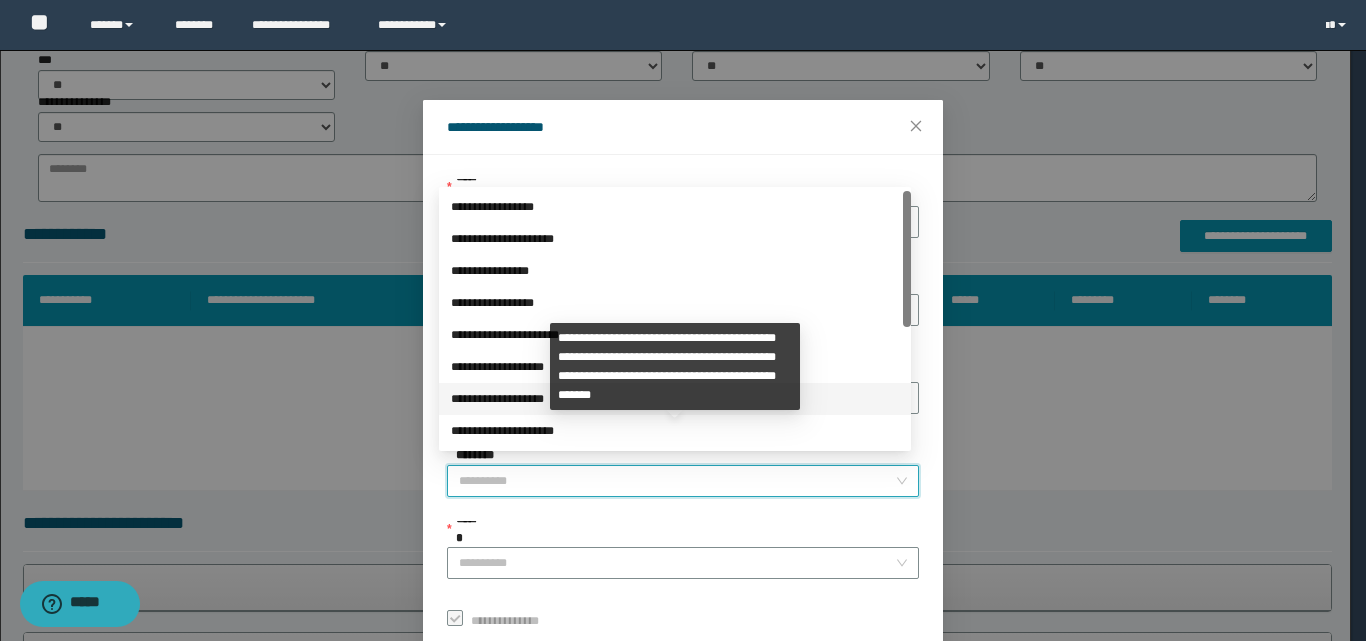 scroll, scrollTop: 224, scrollLeft: 0, axis: vertical 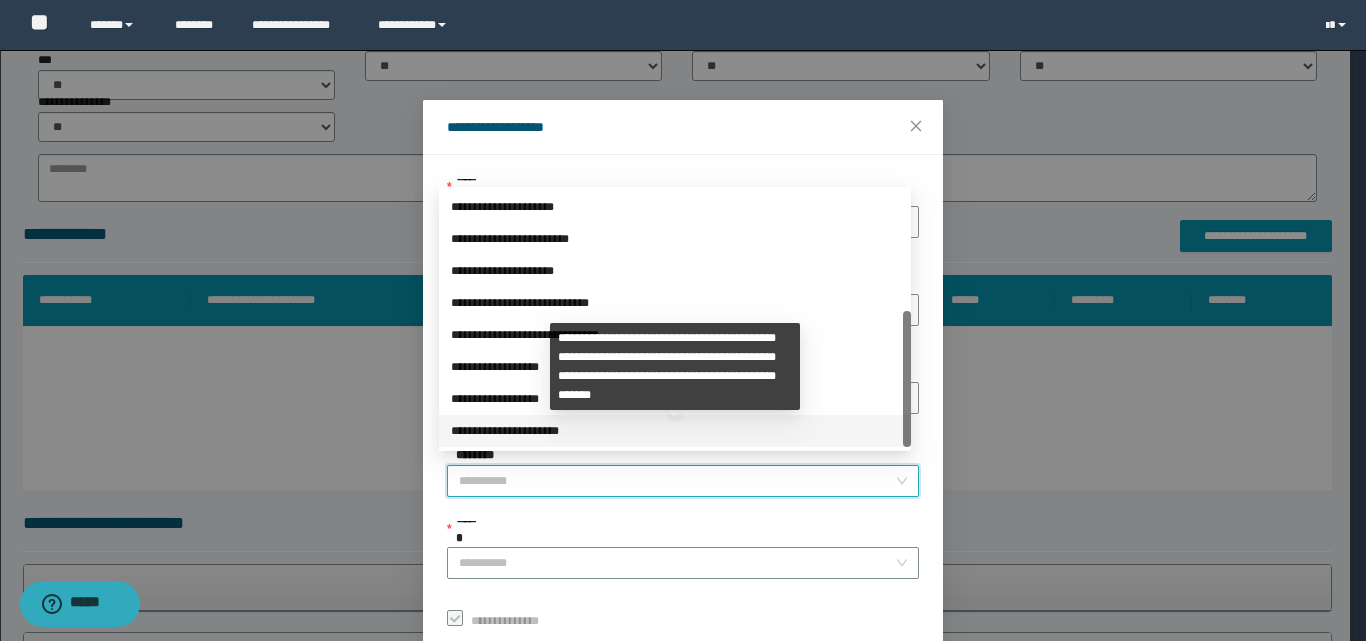 click on "**********" at bounding box center [675, 431] 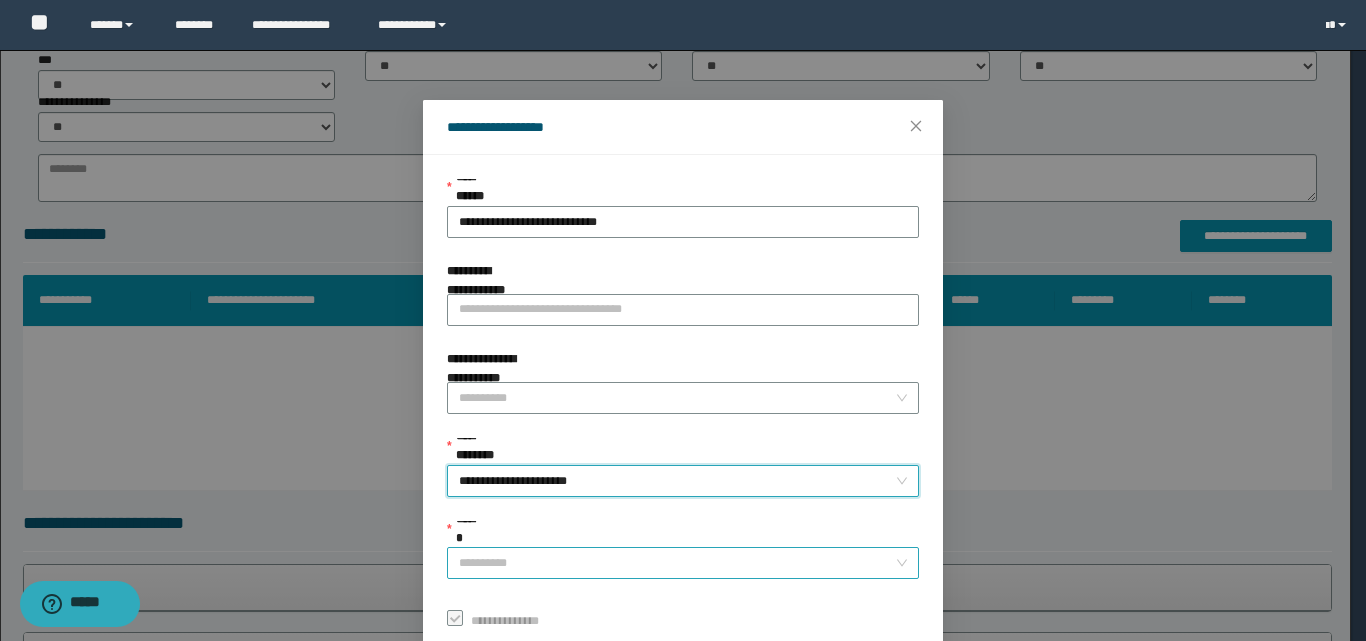 click on "******" at bounding box center (677, 563) 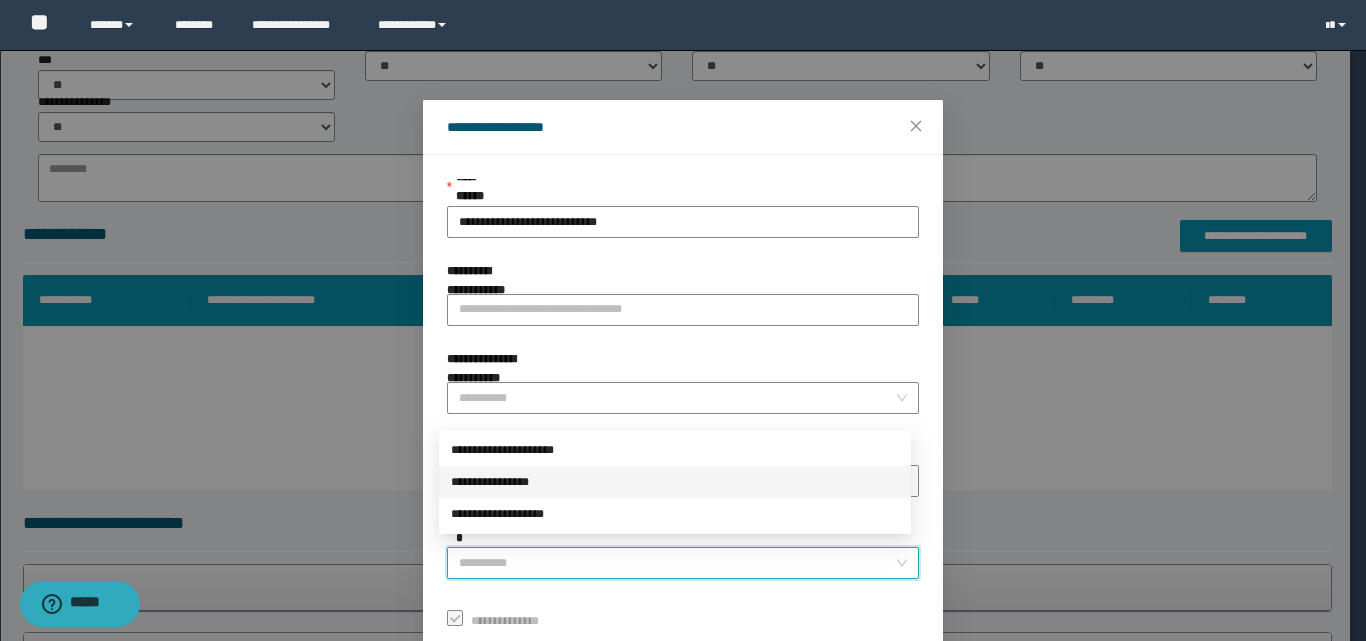 click on "**********" at bounding box center (675, 482) 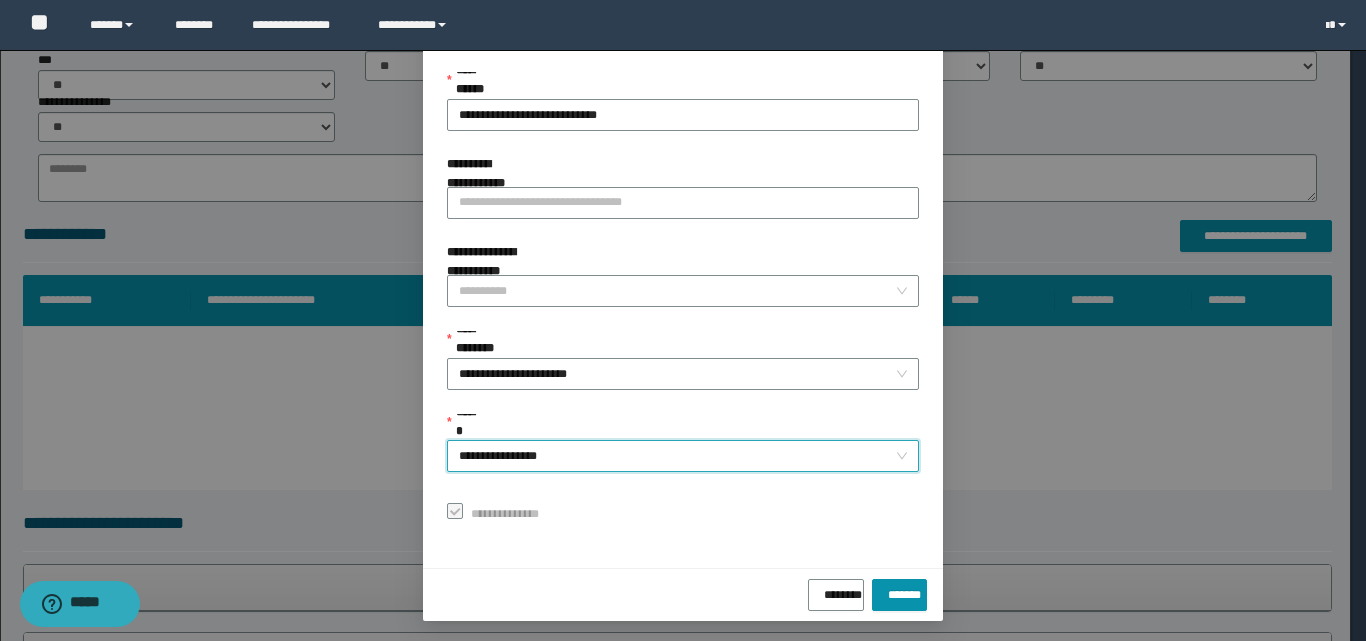 scroll, scrollTop: 111, scrollLeft: 0, axis: vertical 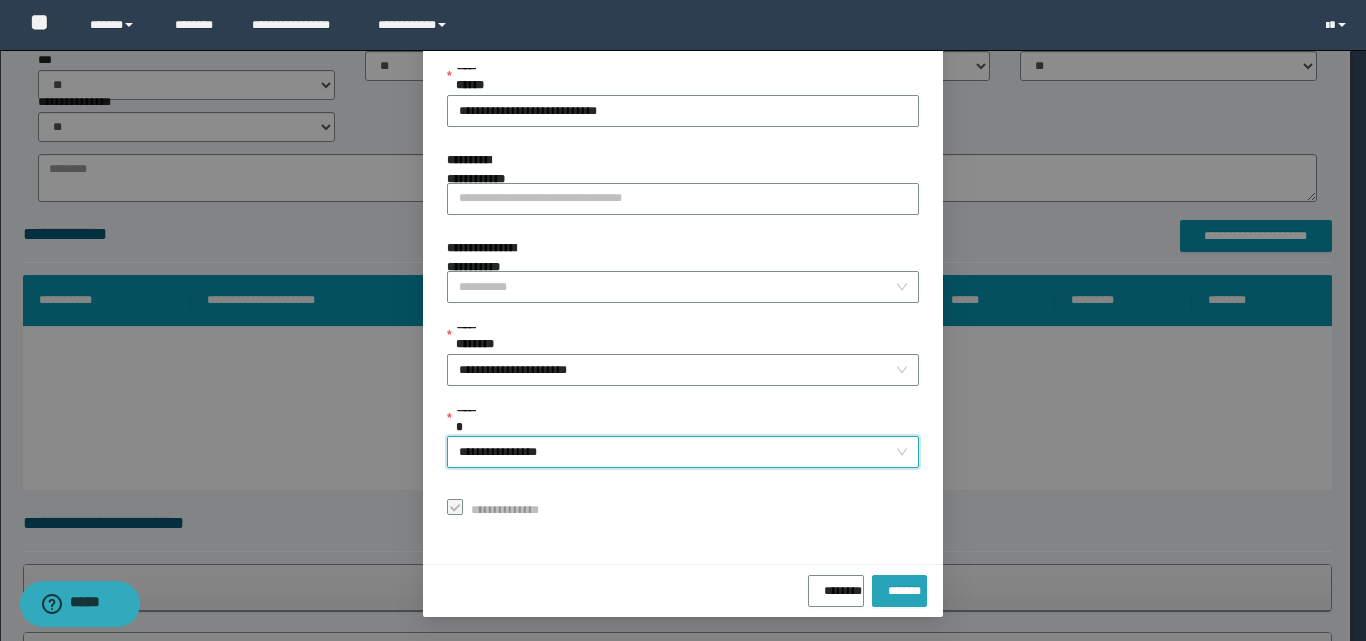 click on "*******" at bounding box center [899, 587] 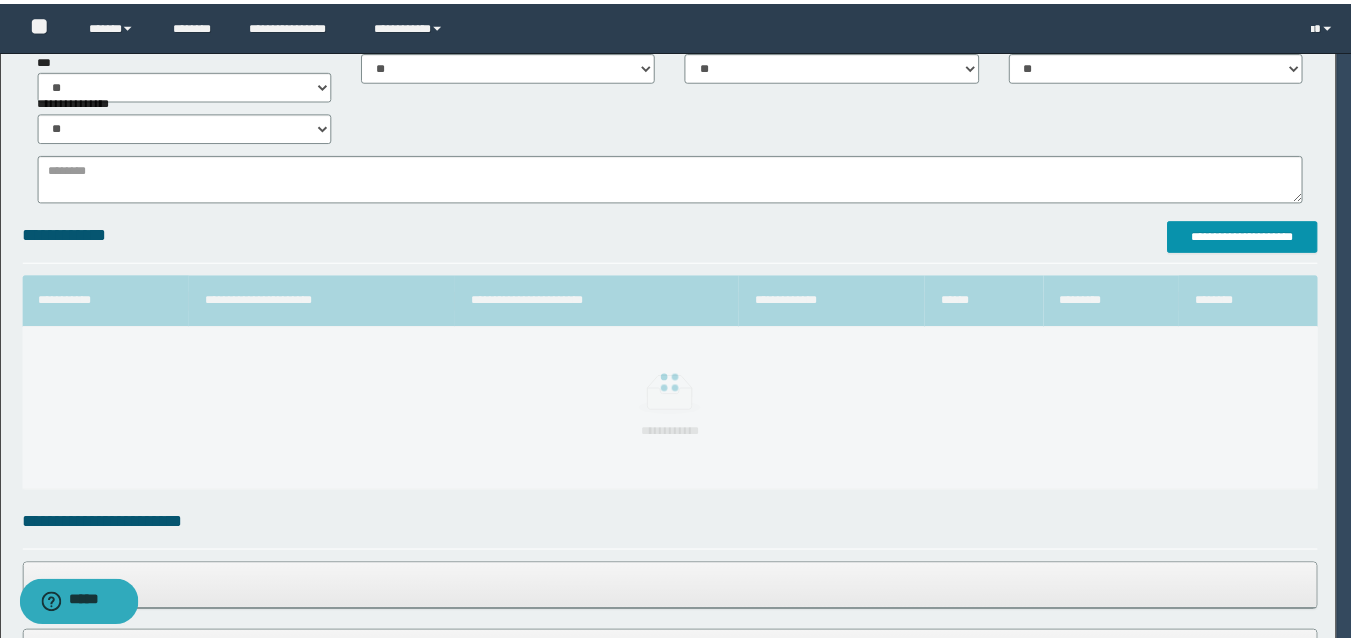 scroll, scrollTop: 64, scrollLeft: 0, axis: vertical 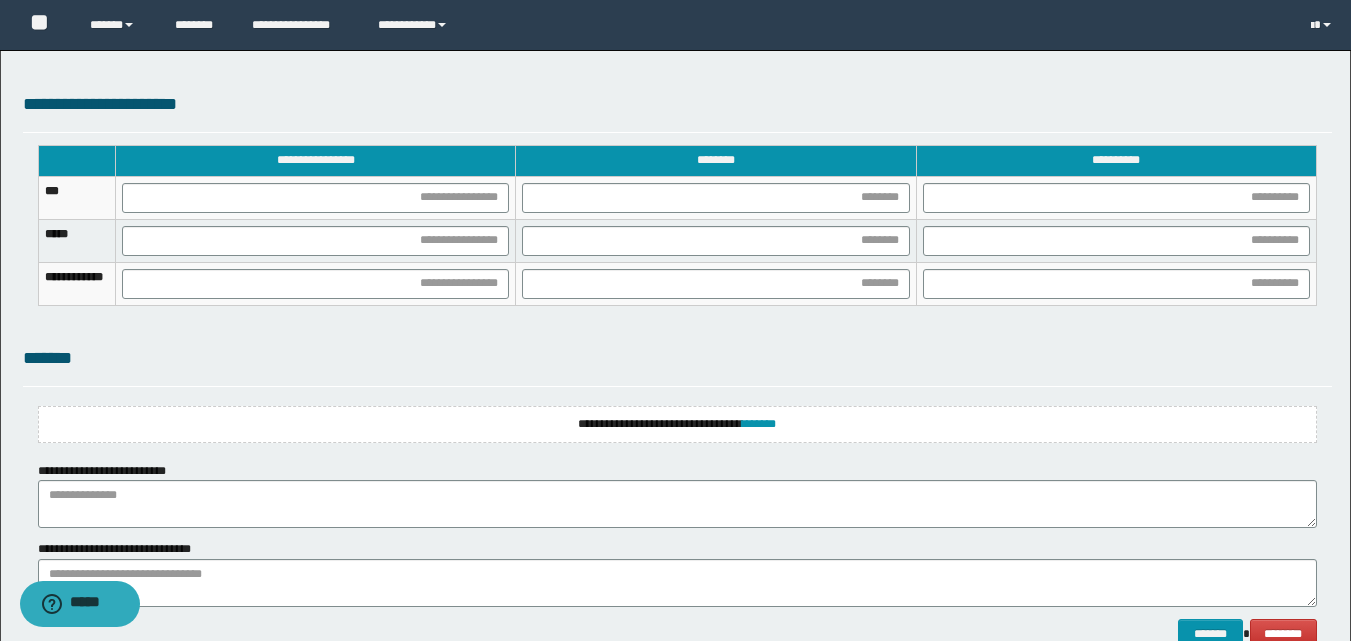 click on "**********" at bounding box center (677, 424) 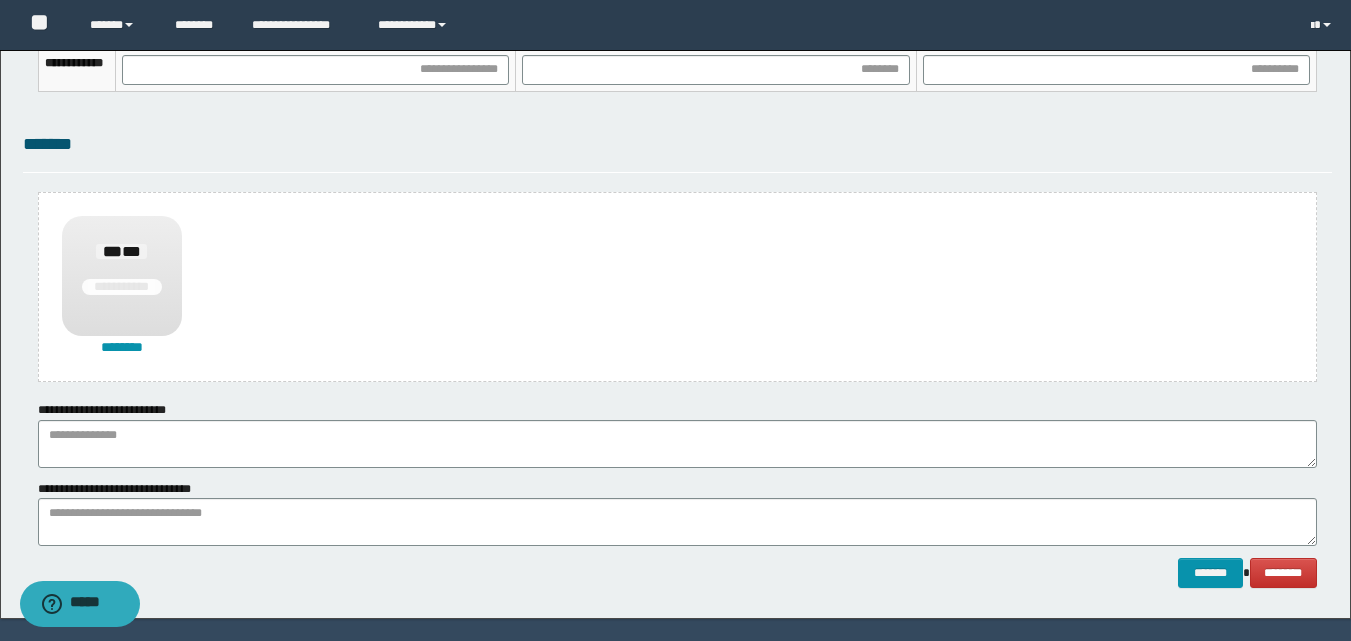 scroll, scrollTop: 1470, scrollLeft: 0, axis: vertical 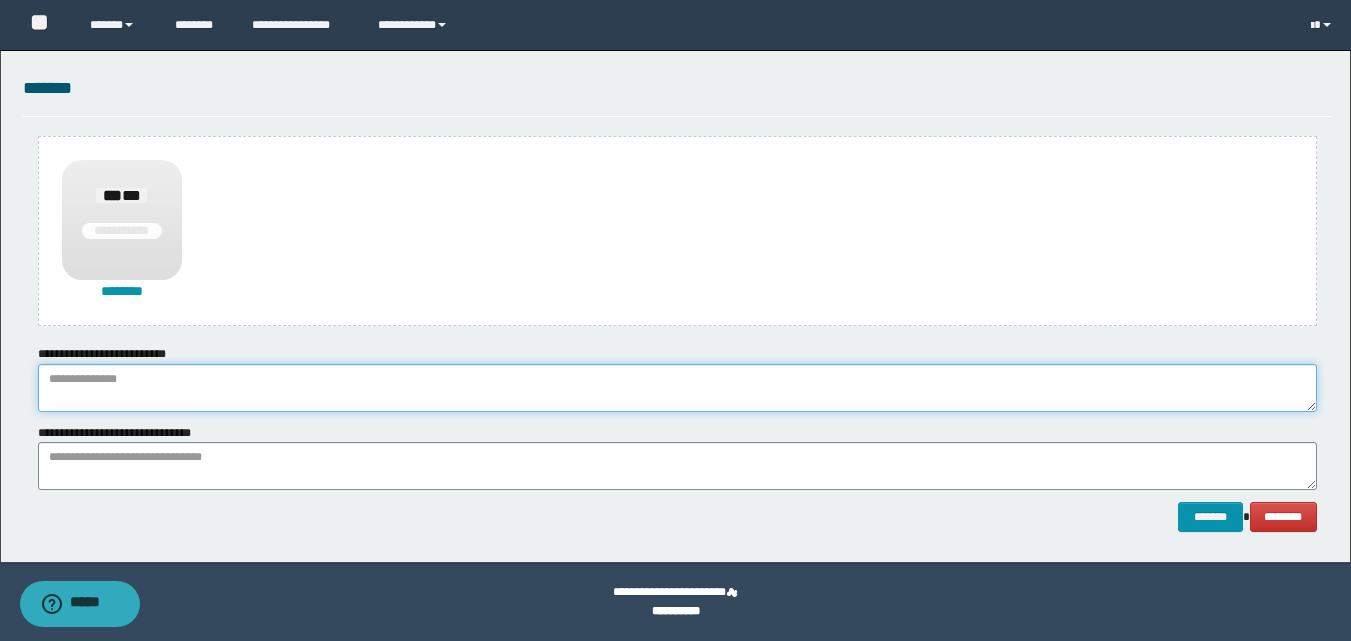 click at bounding box center [677, 388] 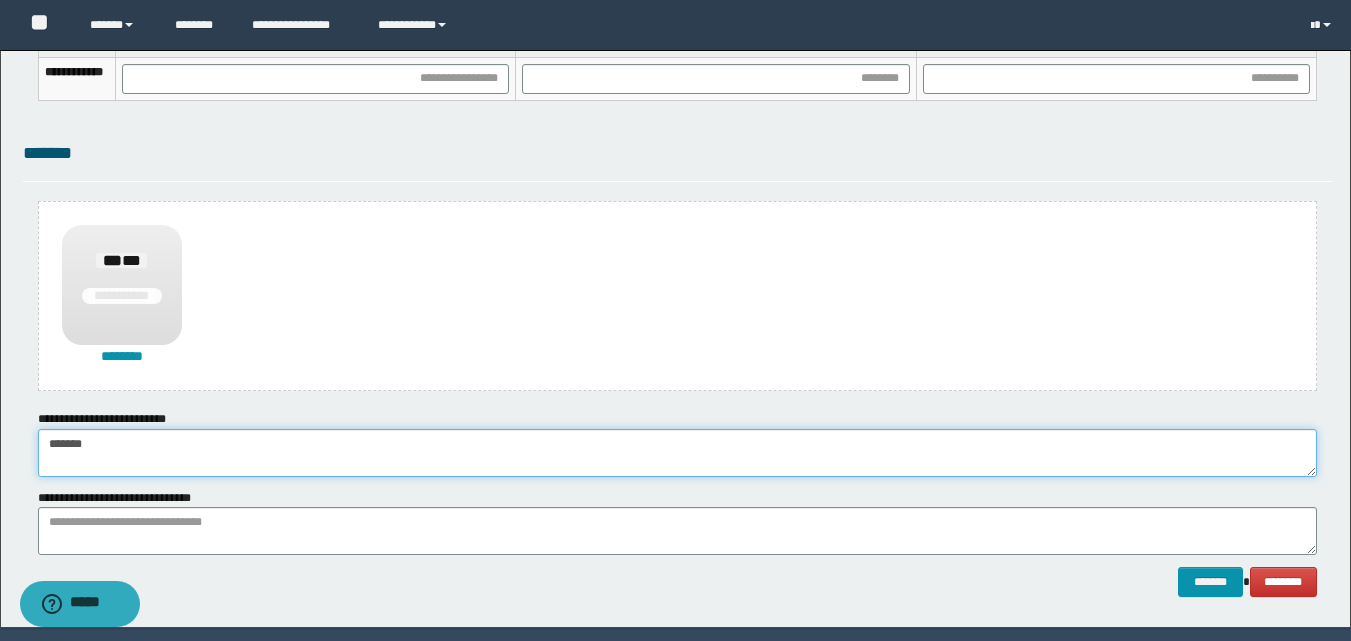 scroll, scrollTop: 1270, scrollLeft: 0, axis: vertical 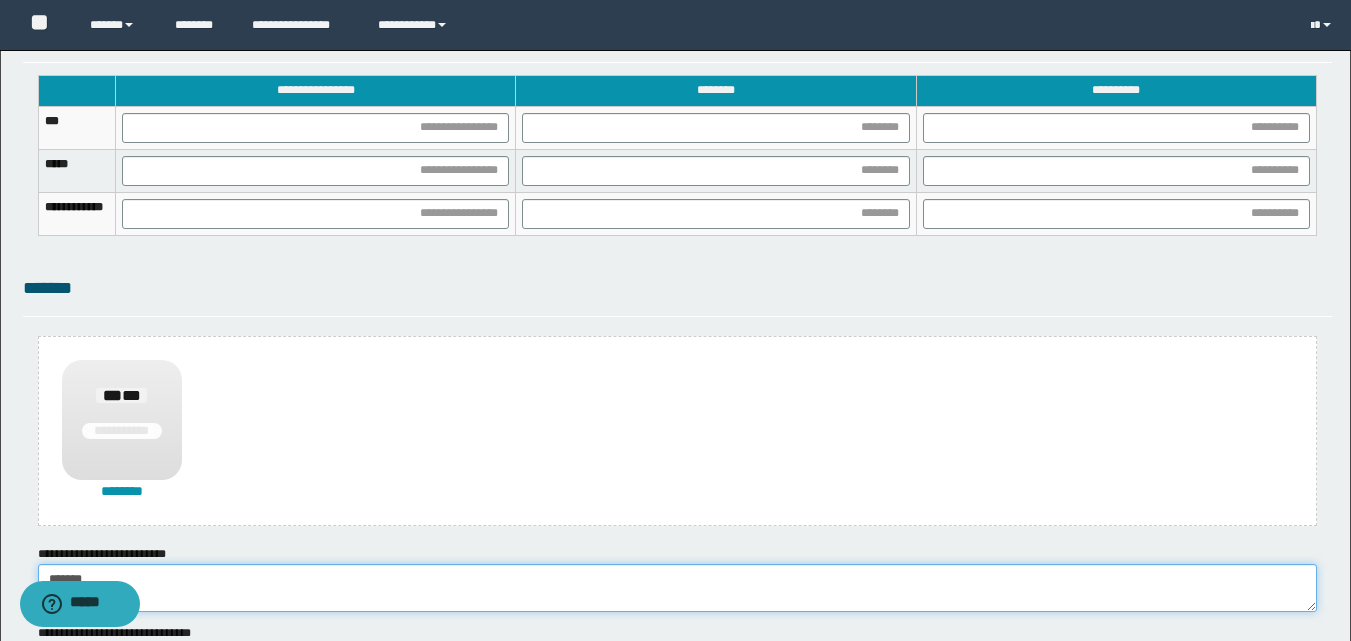 type on "******" 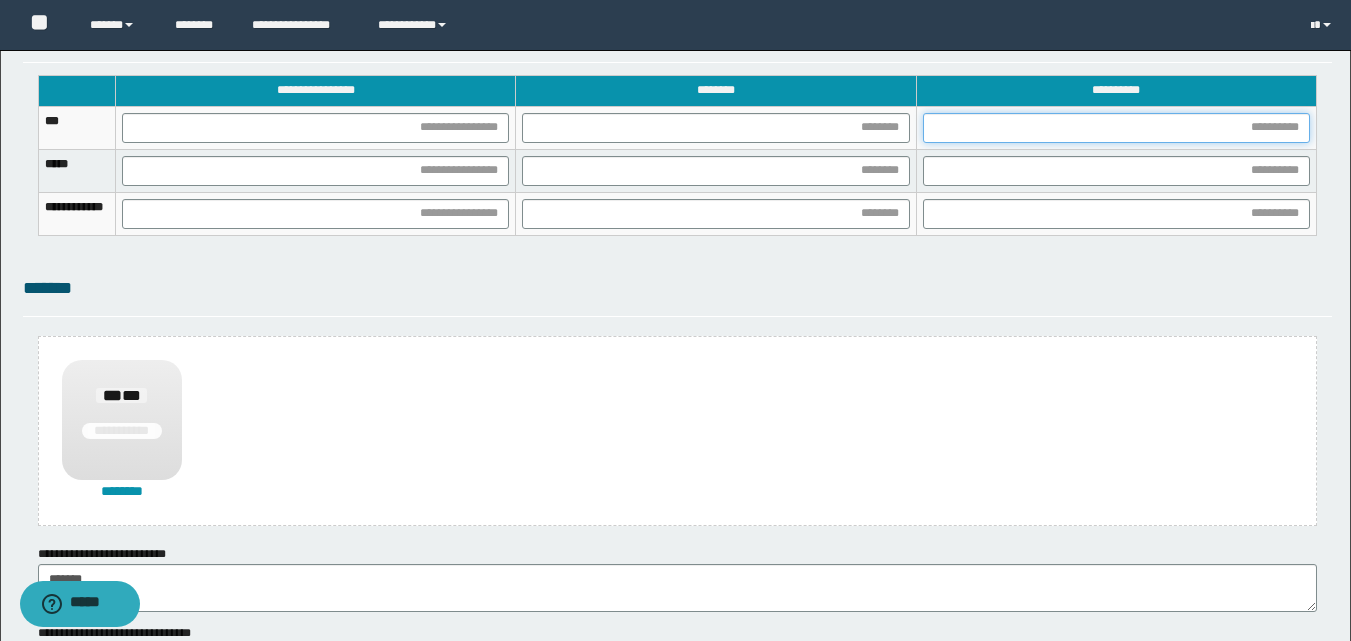 drag, startPoint x: 1013, startPoint y: 140, endPoint x: 920, endPoint y: 219, distance: 122.02459 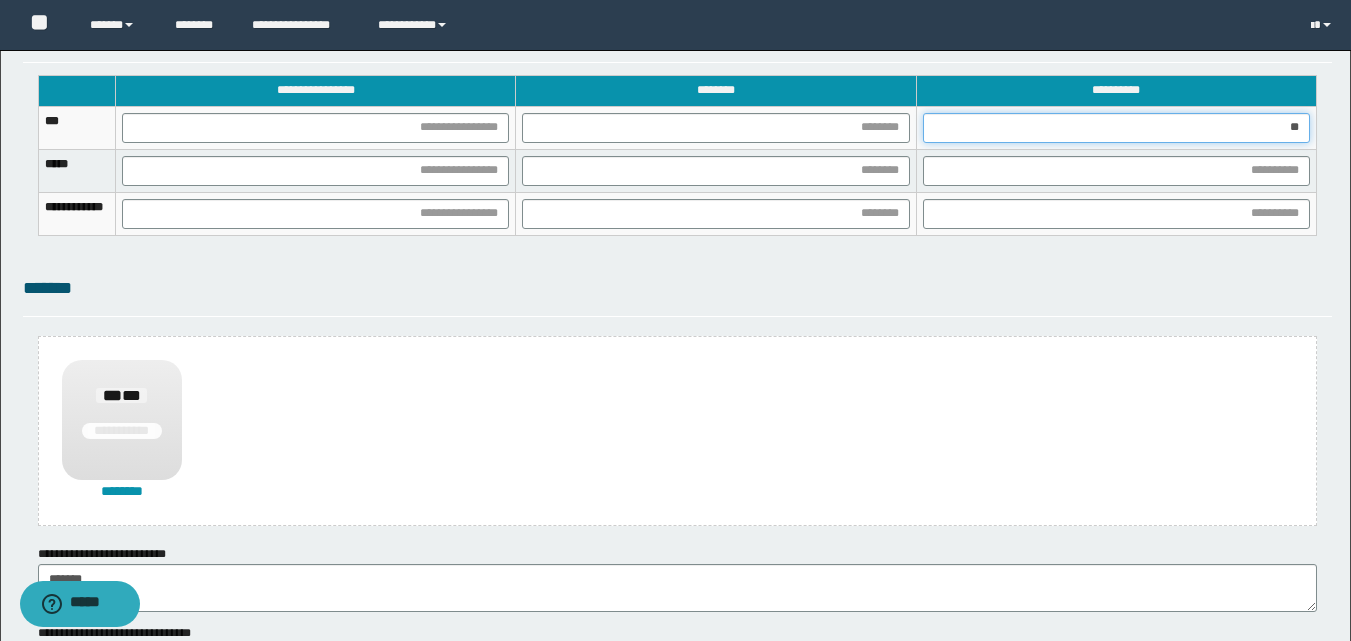 type on "***" 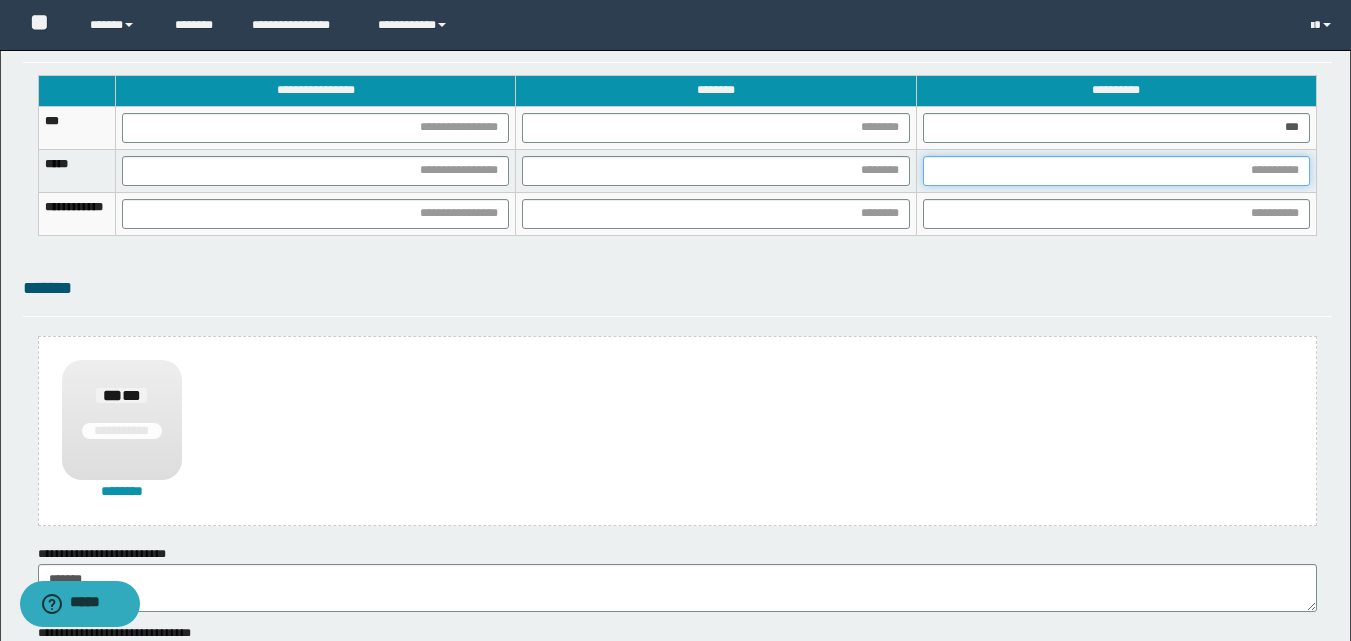 click at bounding box center [1116, 171] 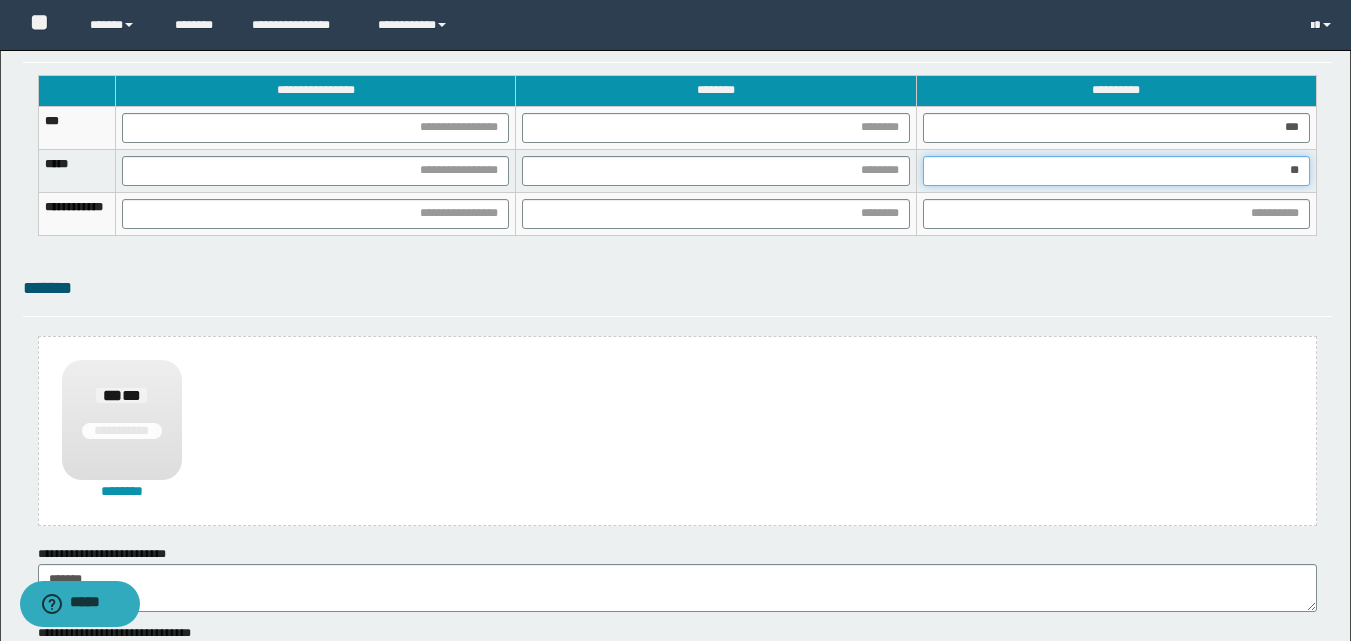 type on "***" 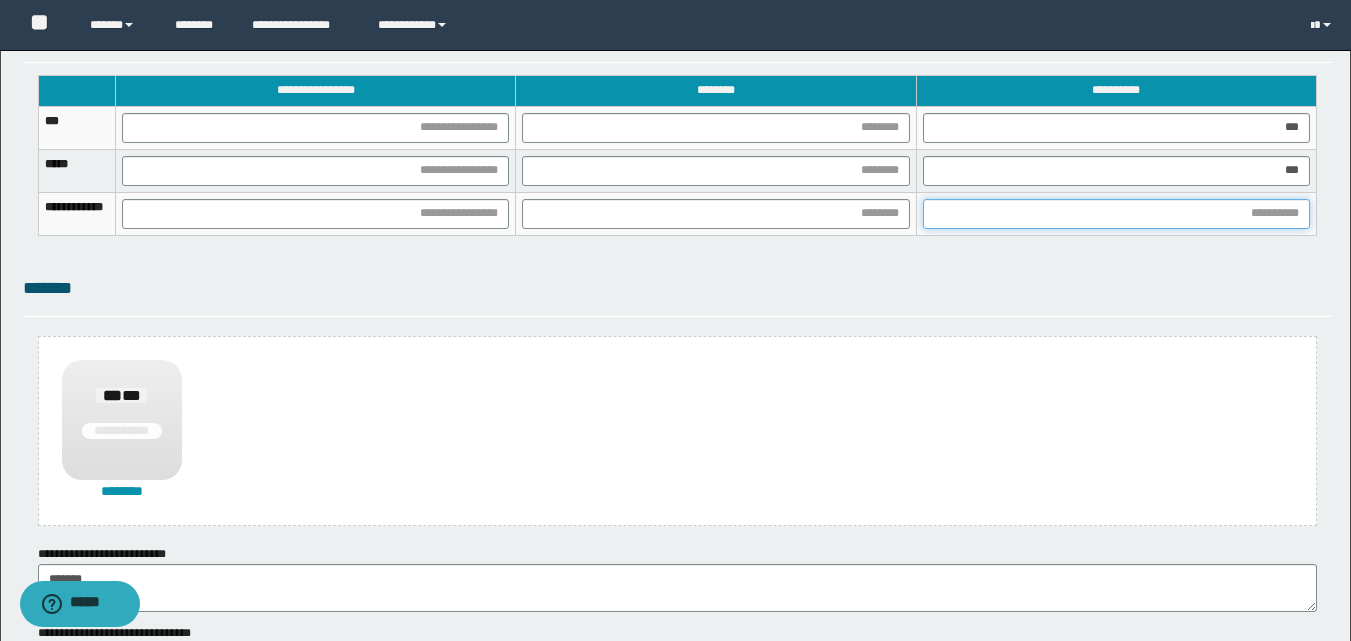 click at bounding box center [1116, 214] 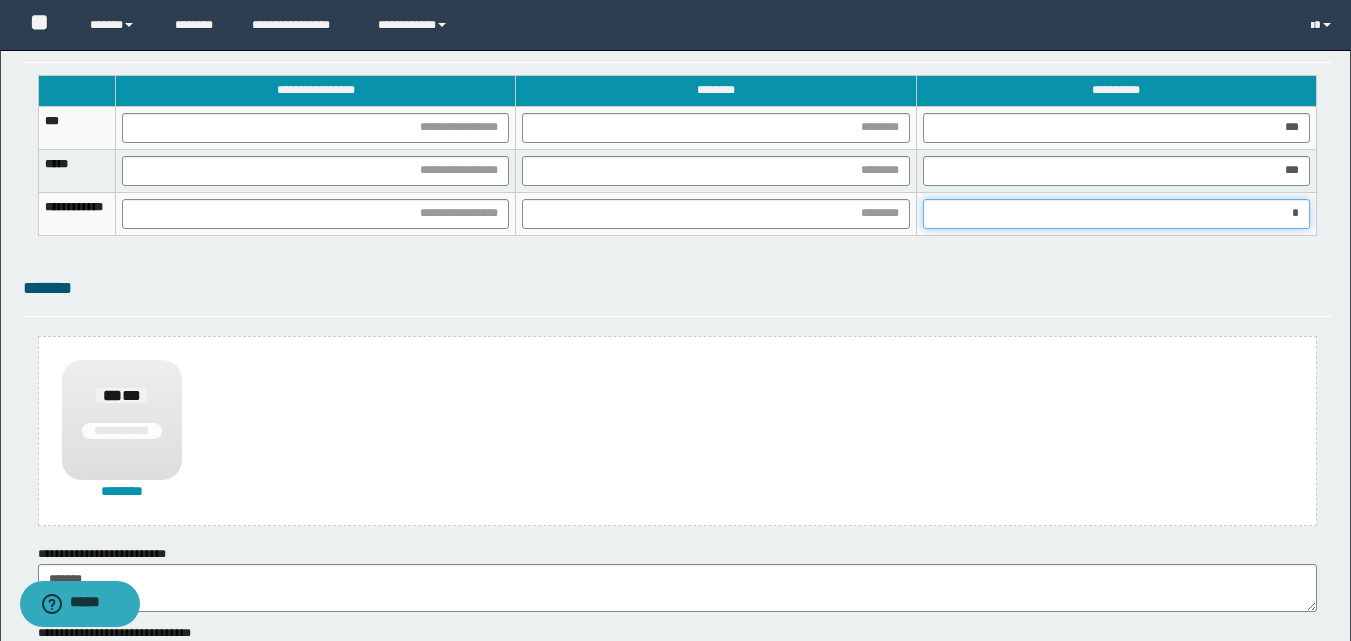 type on "**" 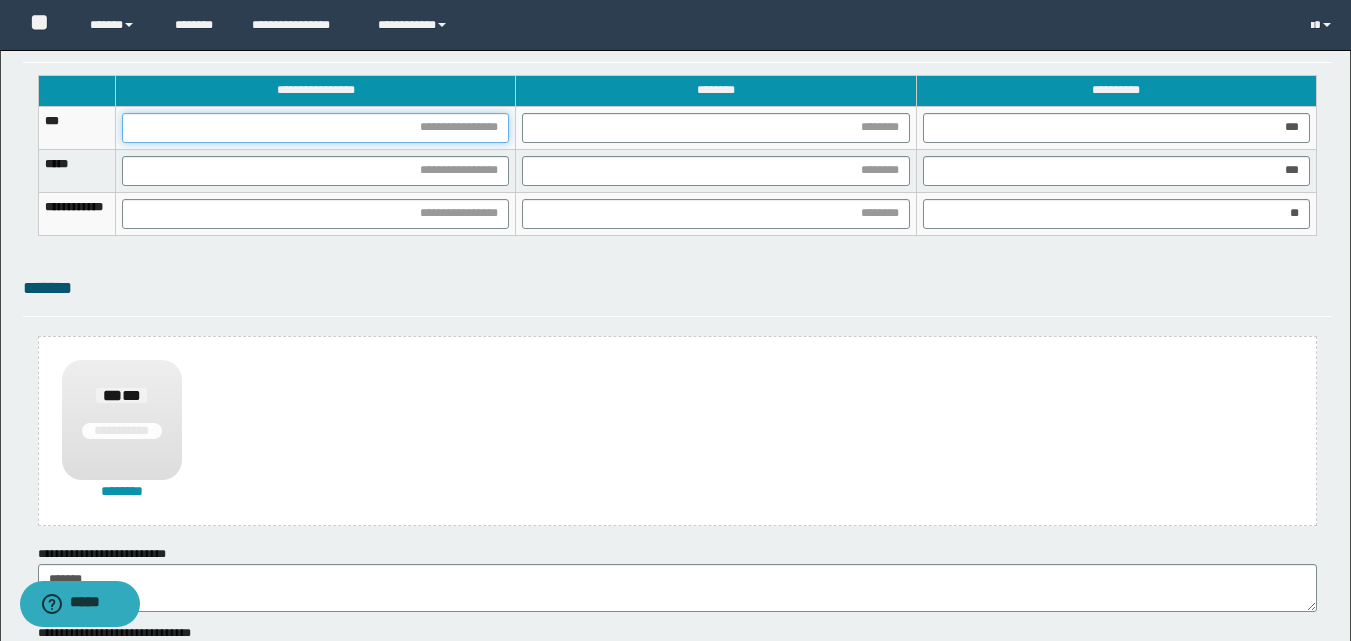 click at bounding box center (315, 128) 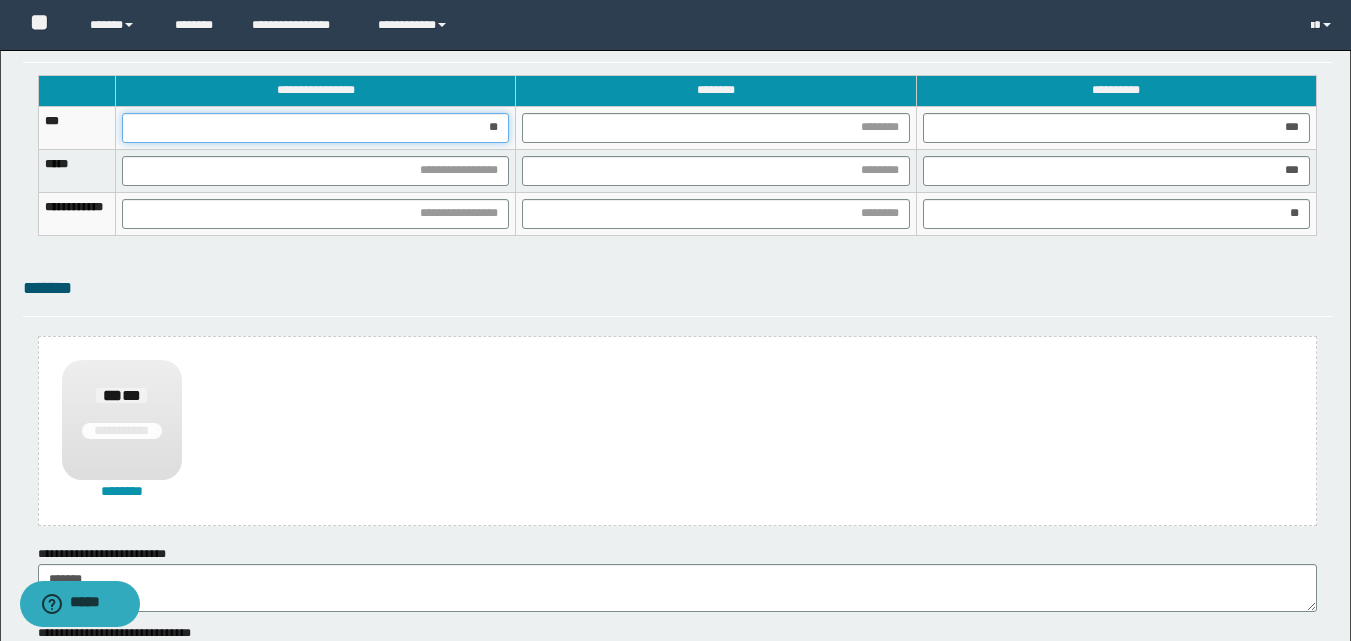 type on "***" 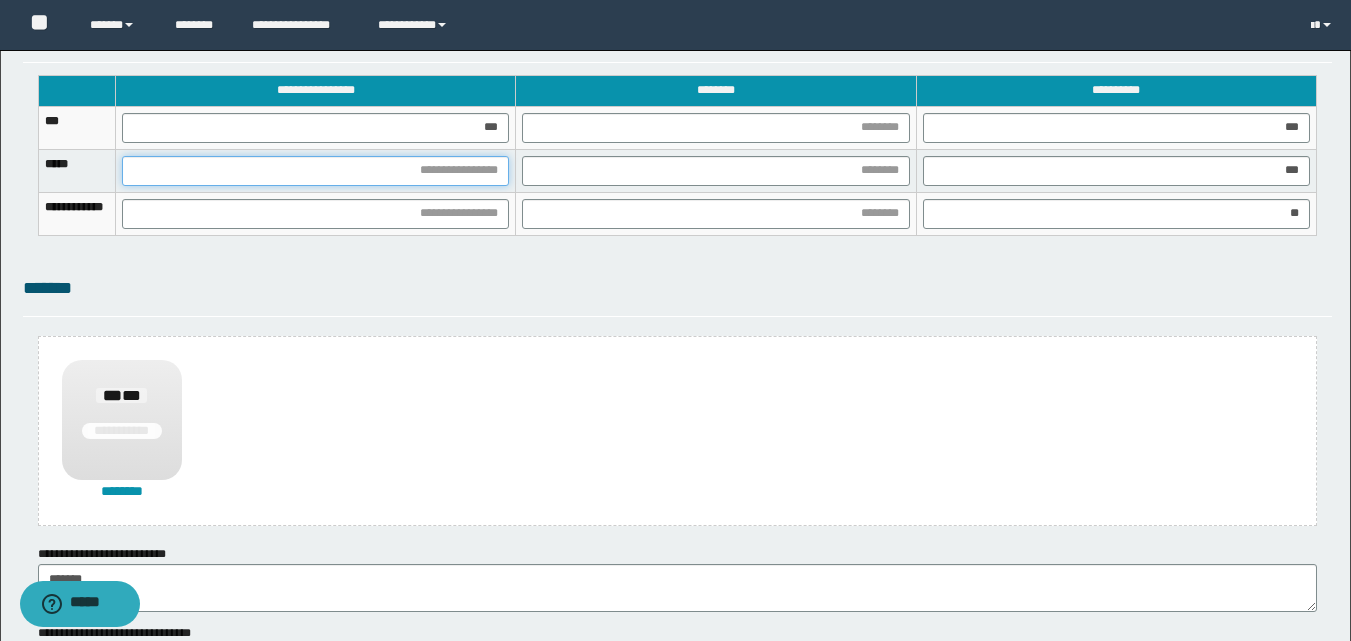 drag, startPoint x: 551, startPoint y: 167, endPoint x: 571, endPoint y: 205, distance: 42.941822 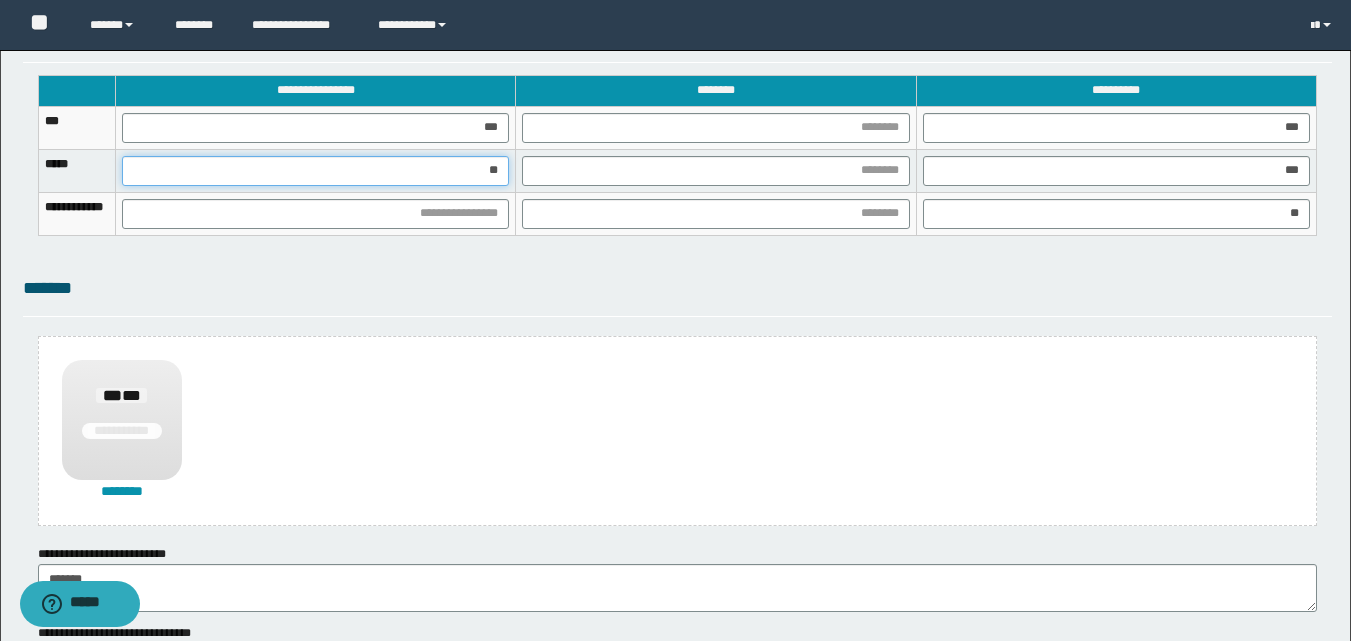 type on "***" 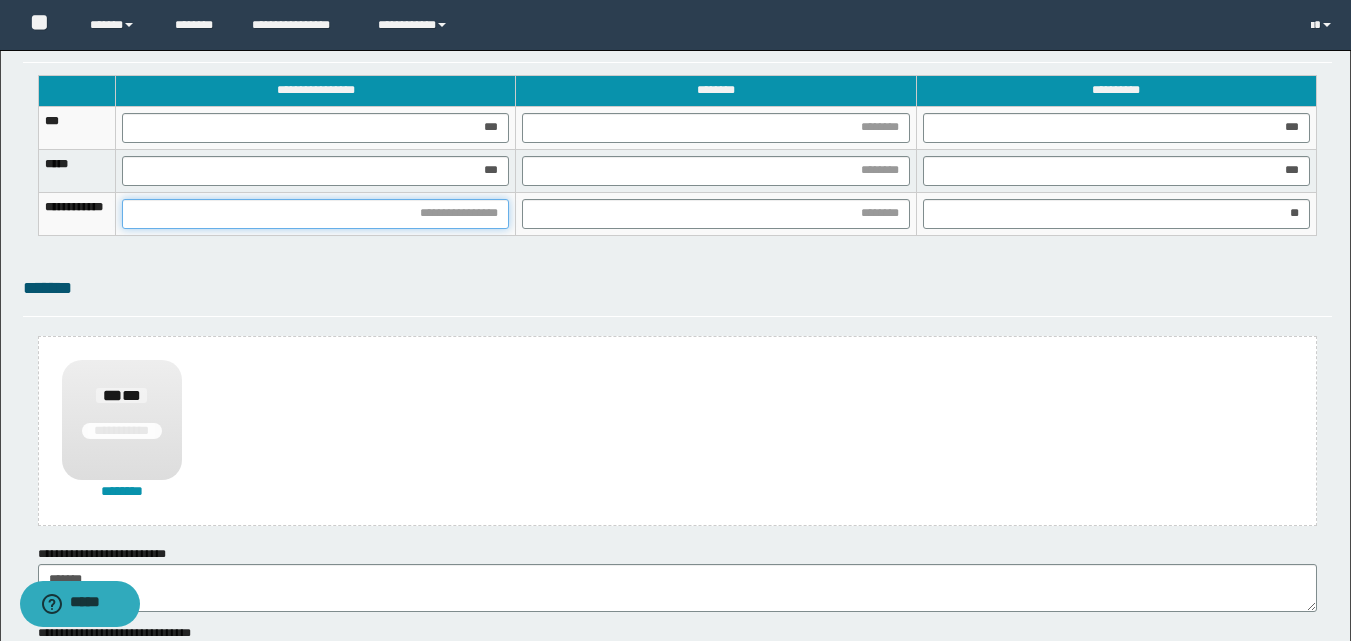 click at bounding box center (315, 214) 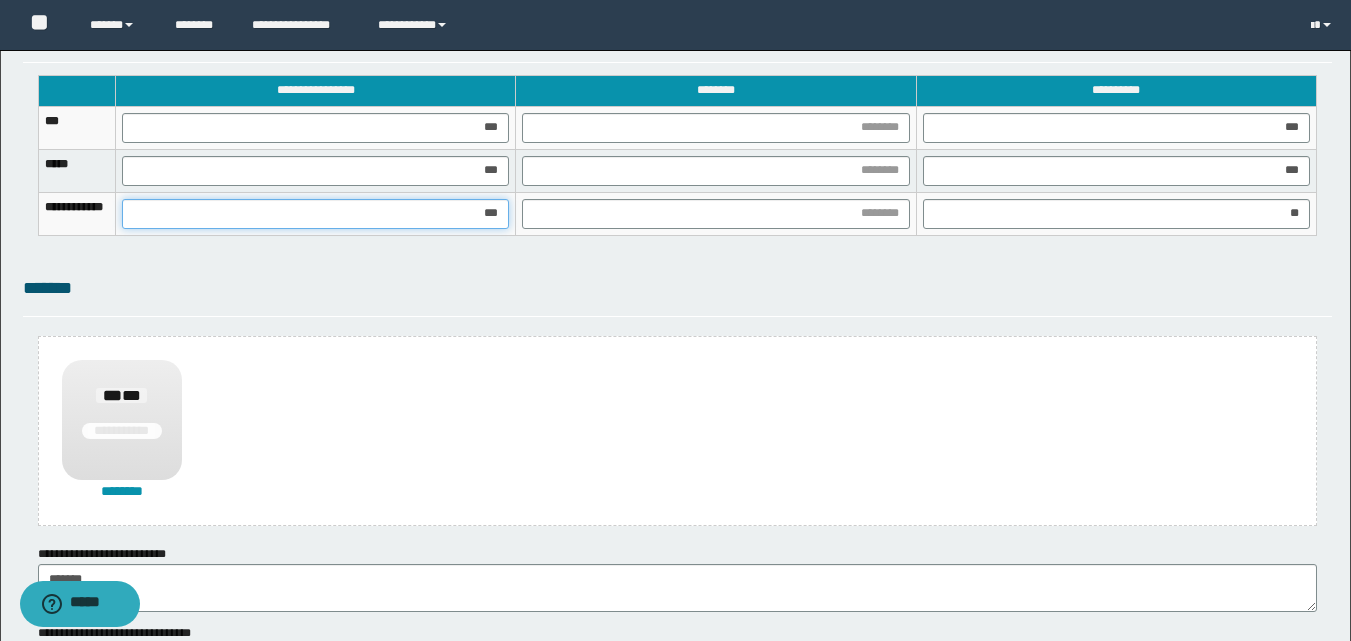 type on "****" 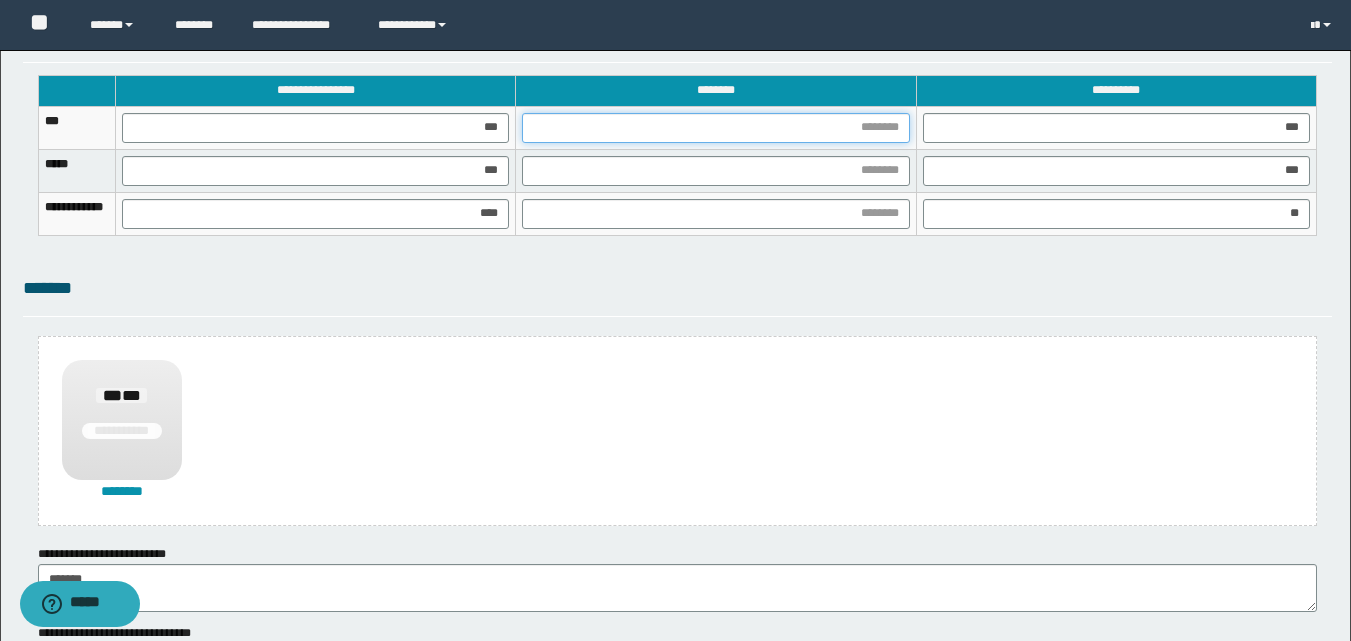 click at bounding box center (715, 128) 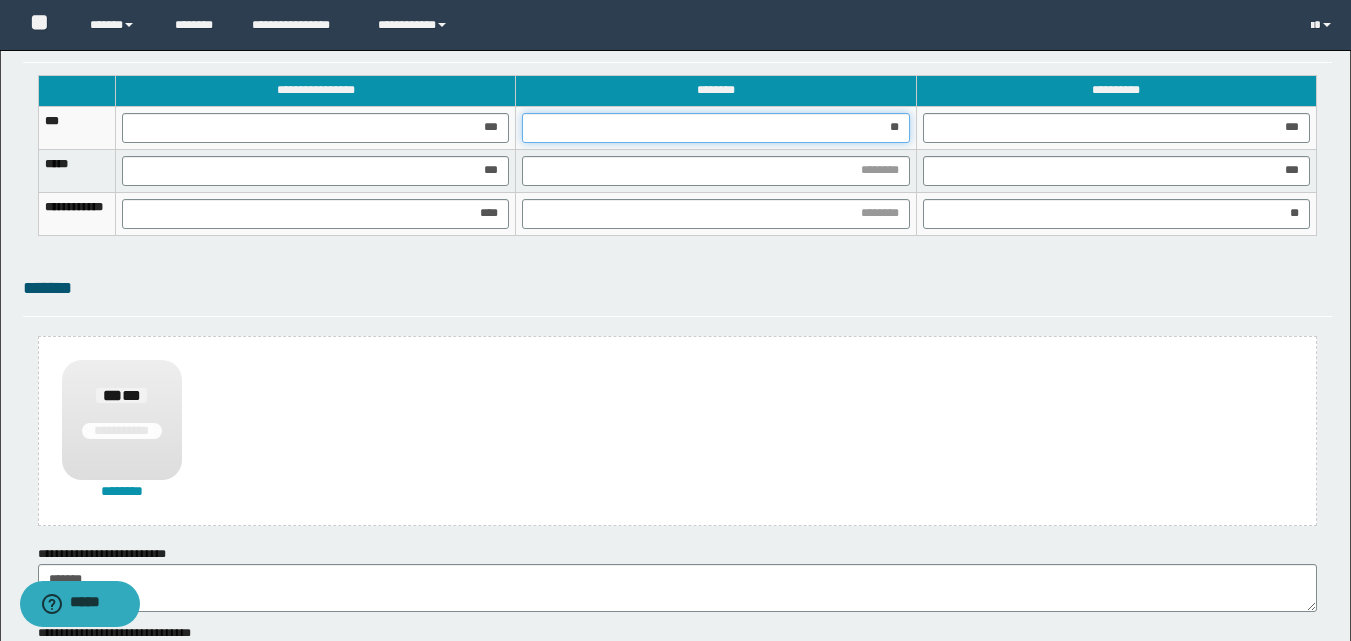 type on "***" 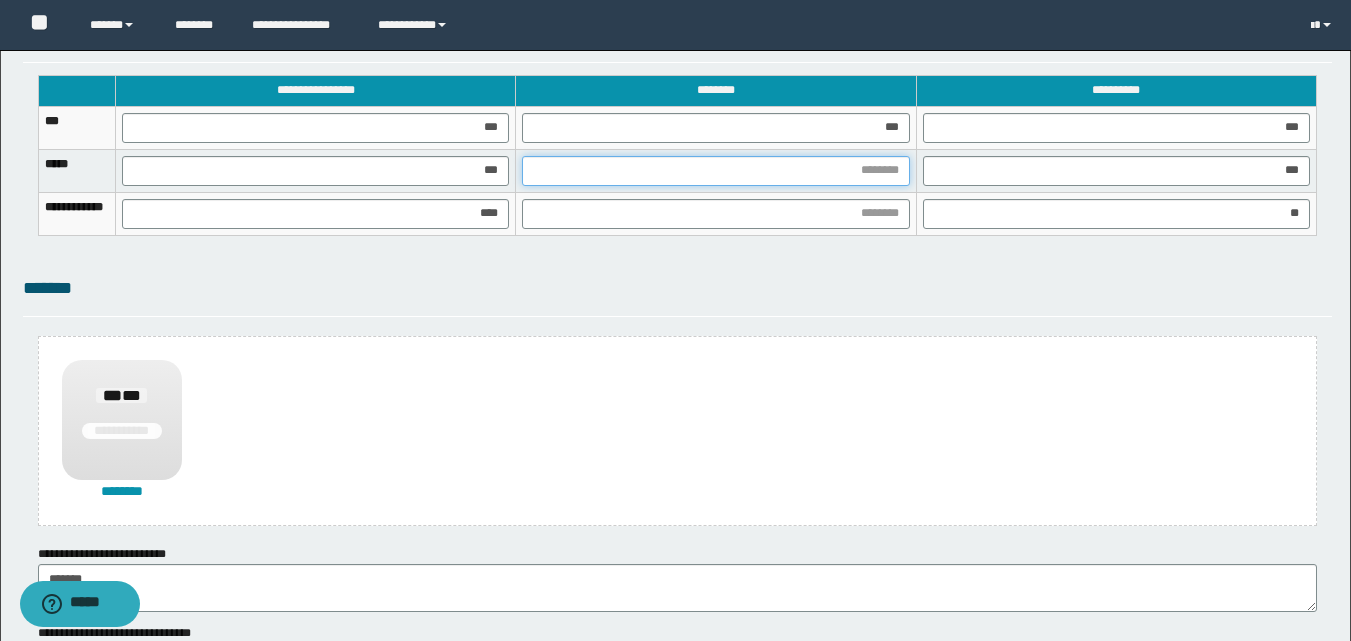 click at bounding box center [715, 171] 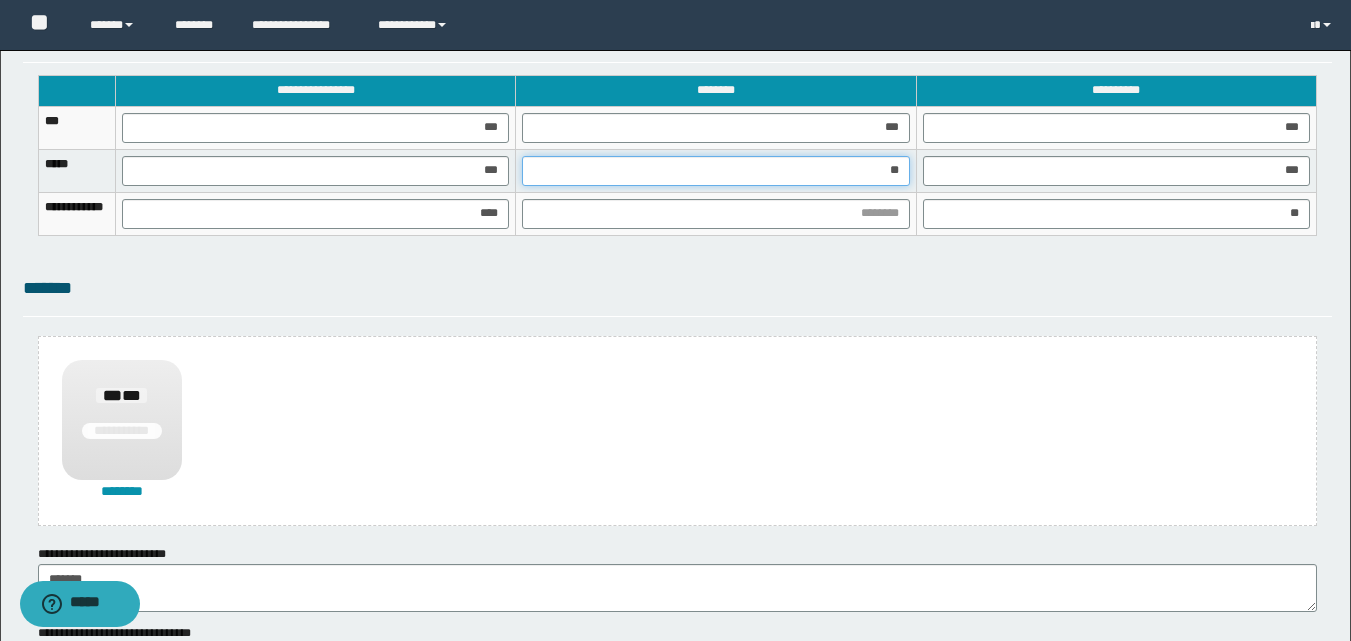 type on "***" 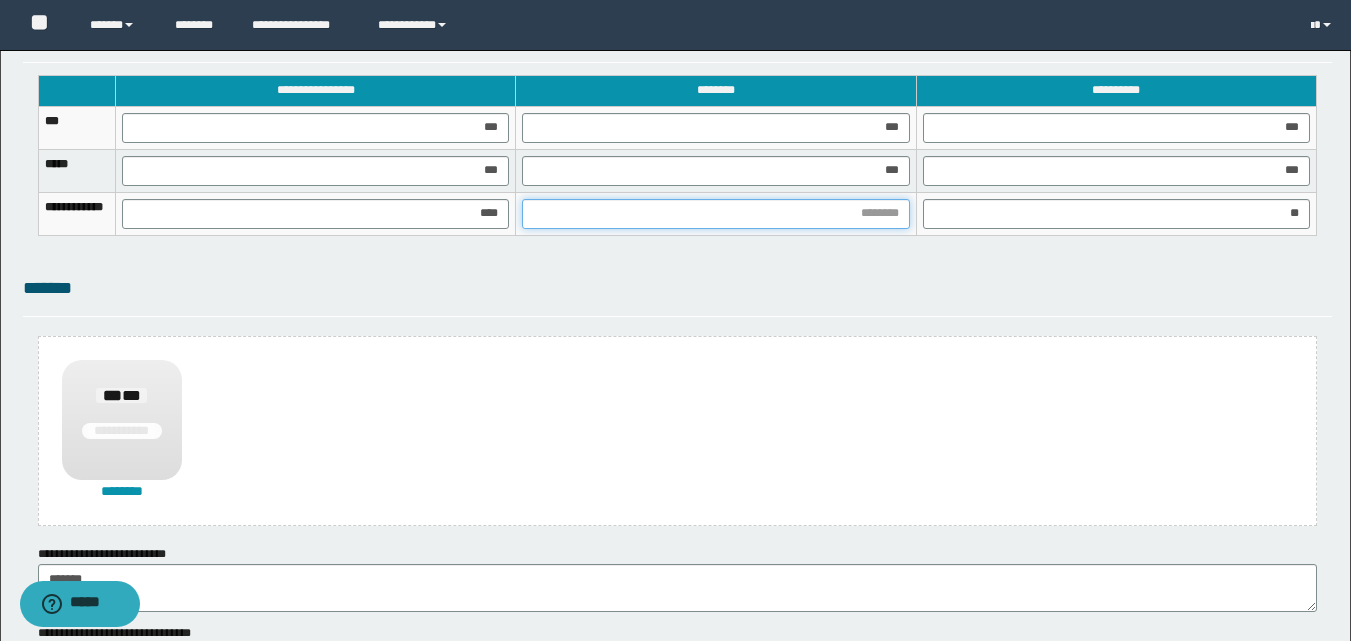 click at bounding box center [715, 214] 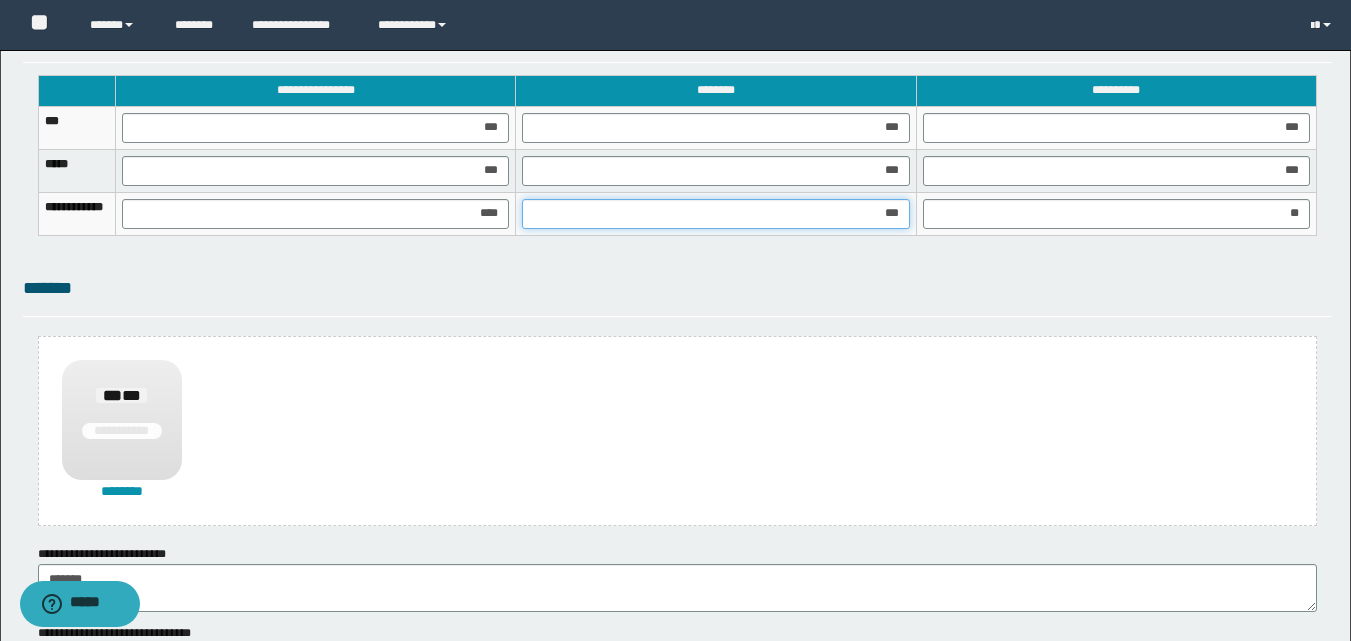type on "****" 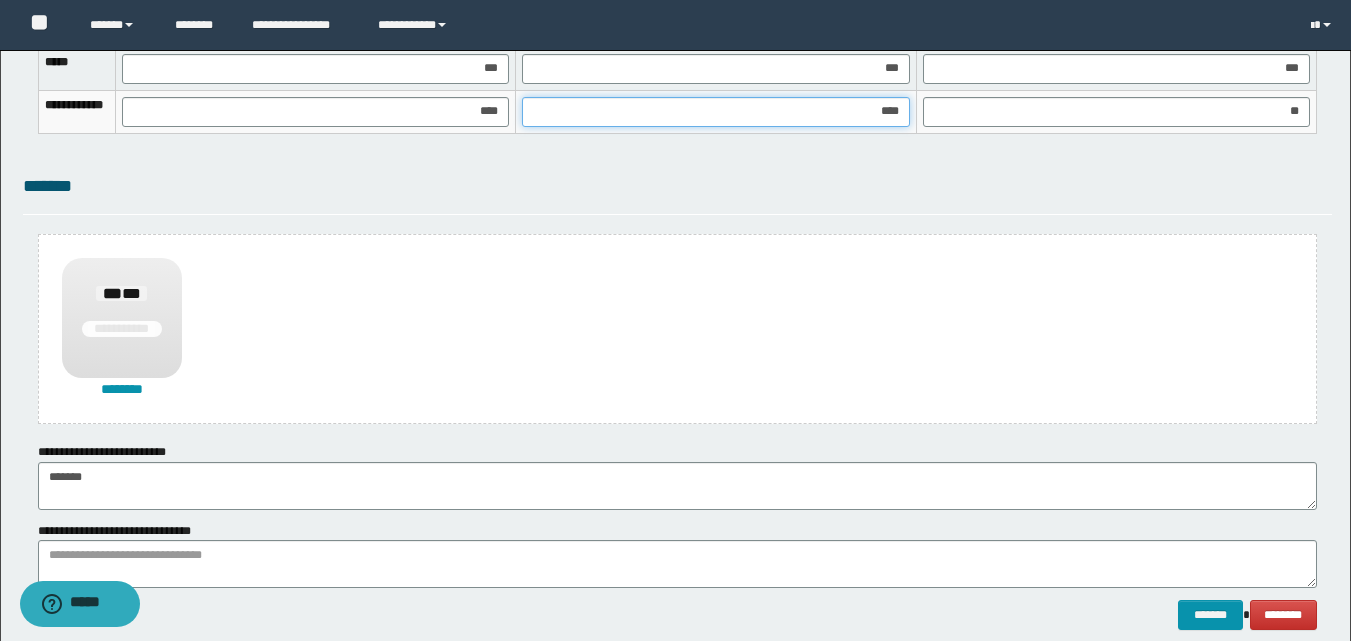 scroll, scrollTop: 1470, scrollLeft: 0, axis: vertical 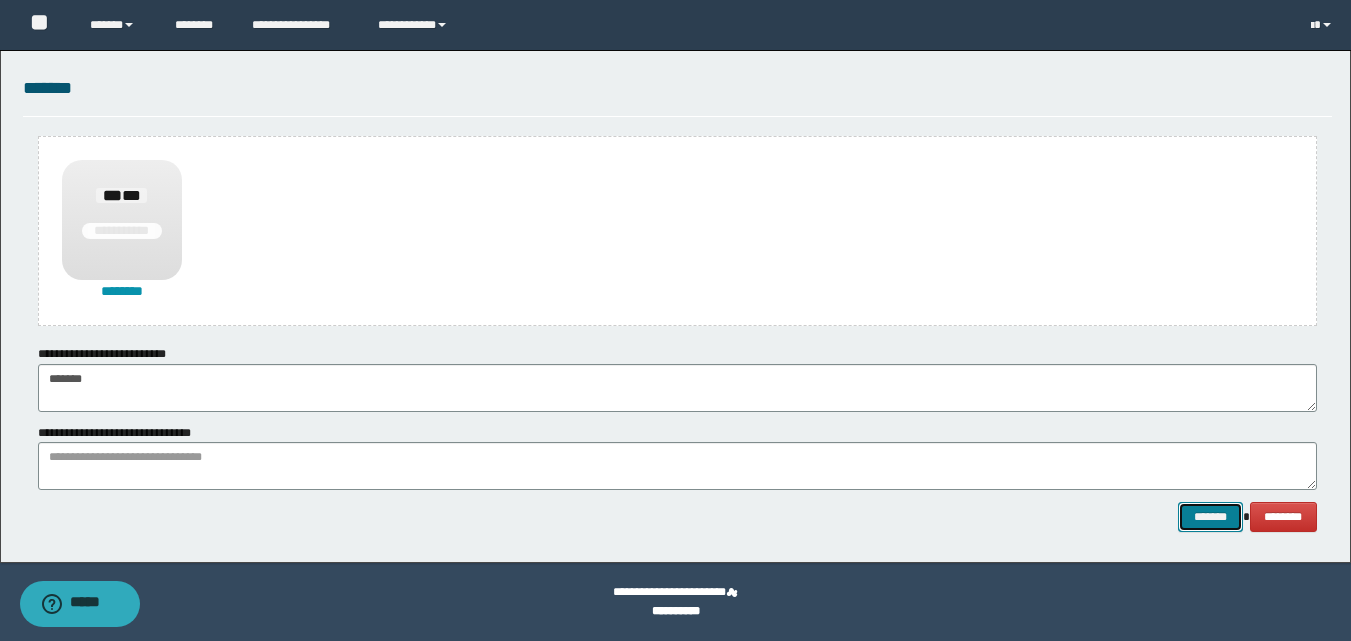 click on "*******" at bounding box center [1210, 517] 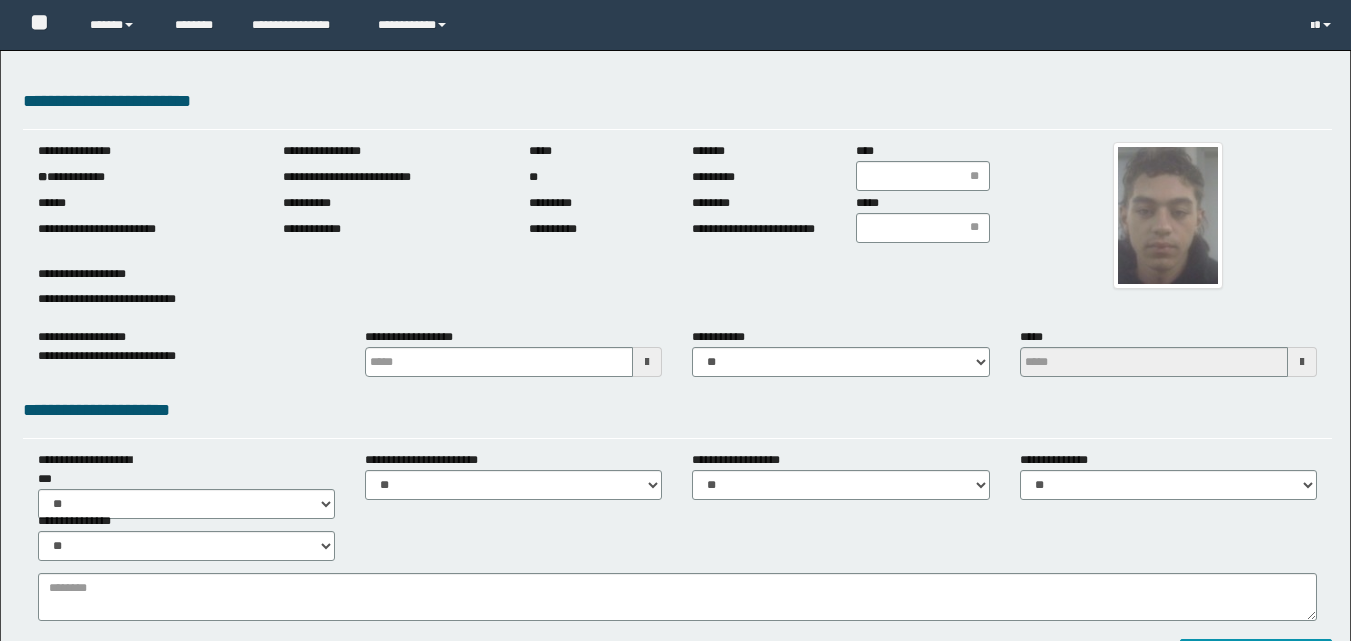 scroll, scrollTop: 0, scrollLeft: 0, axis: both 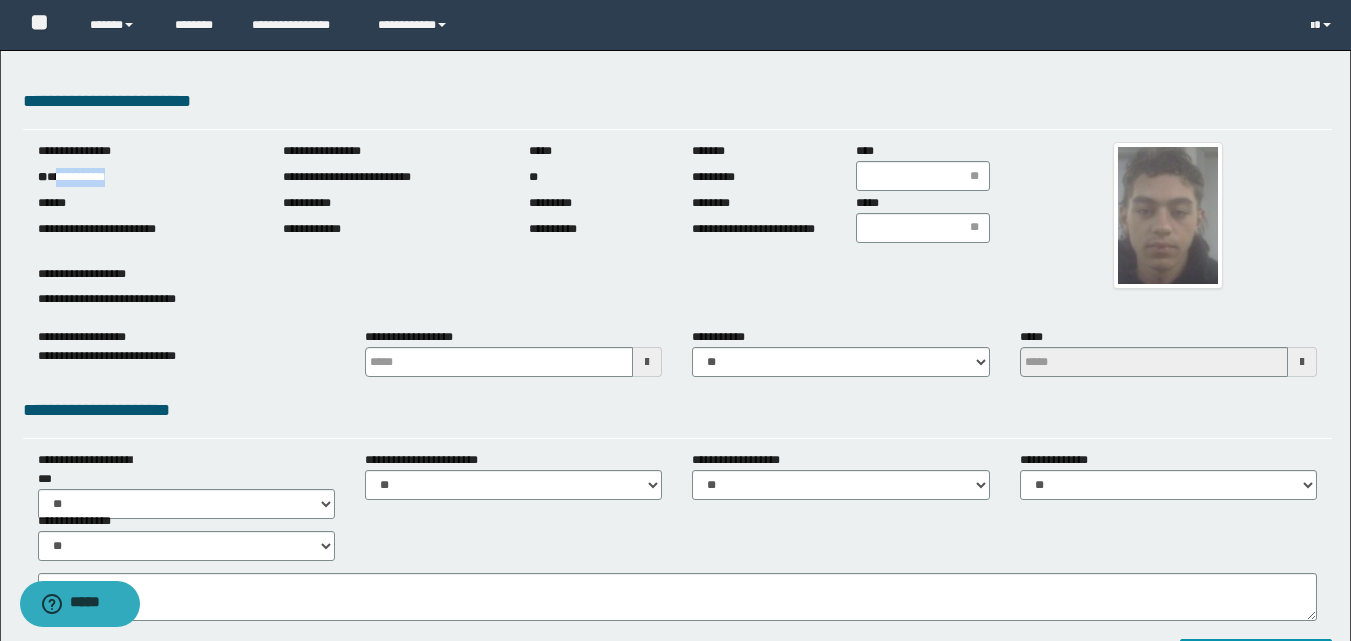 drag, startPoint x: 58, startPoint y: 176, endPoint x: 136, endPoint y: 180, distance: 78.10249 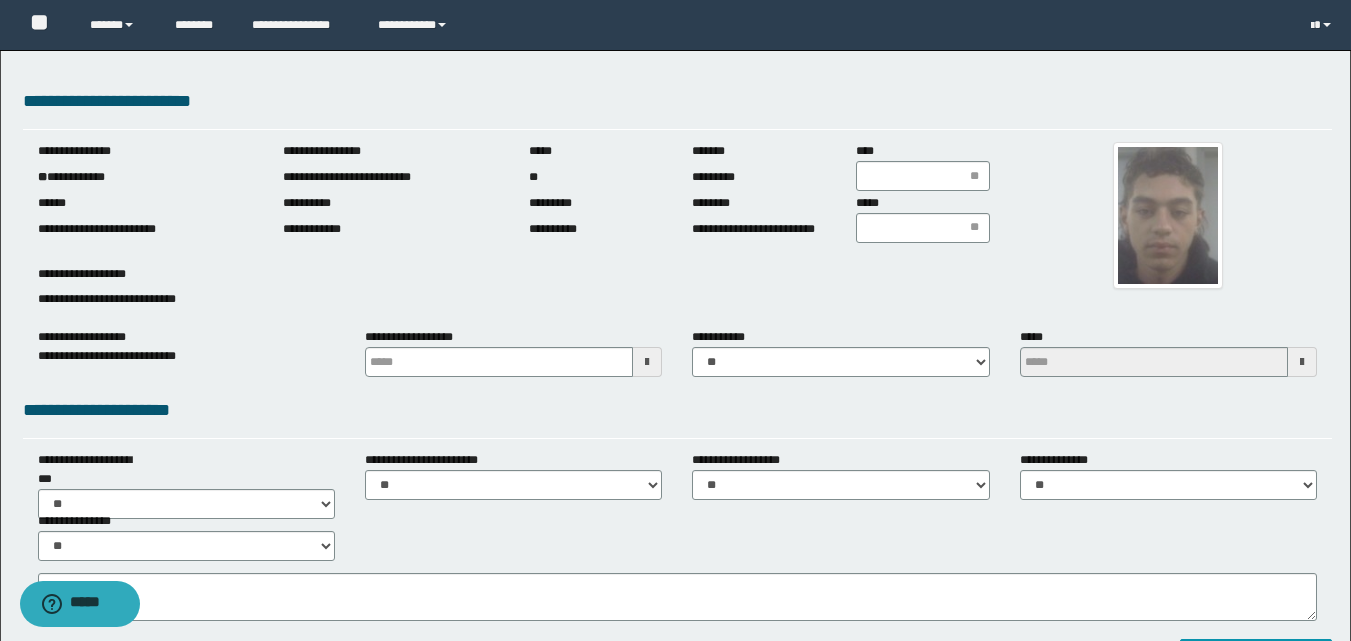 click at bounding box center (647, 362) 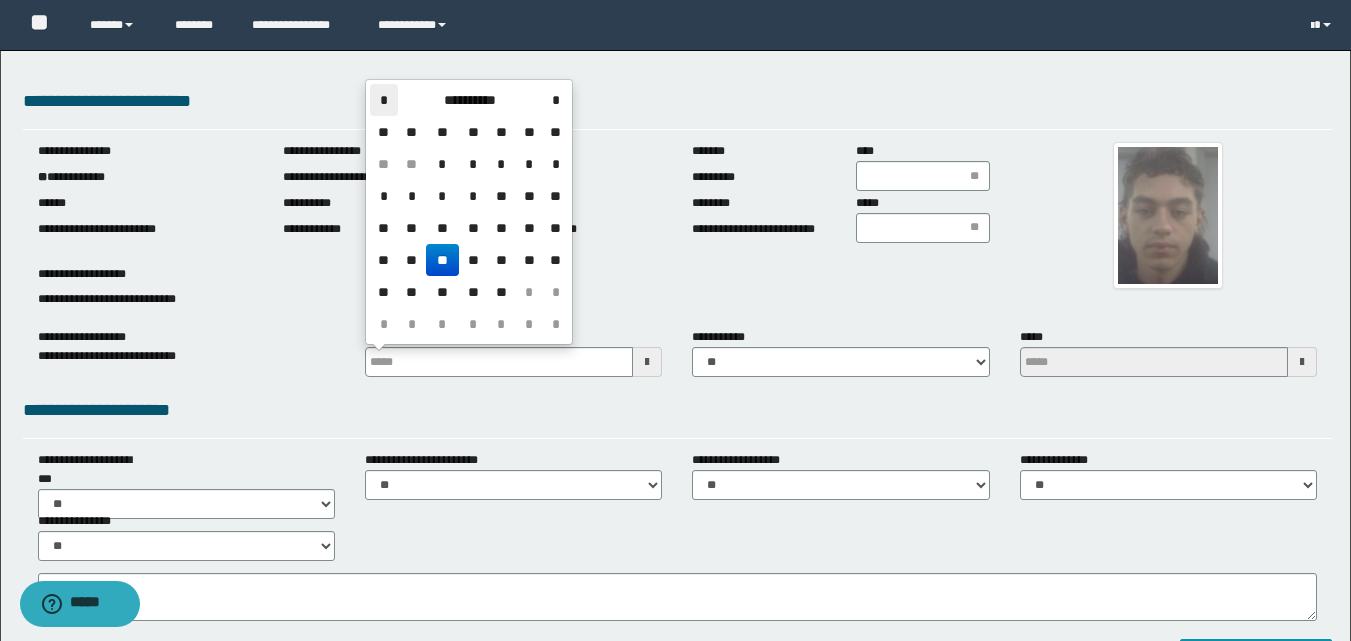 click on "*" at bounding box center [384, 100] 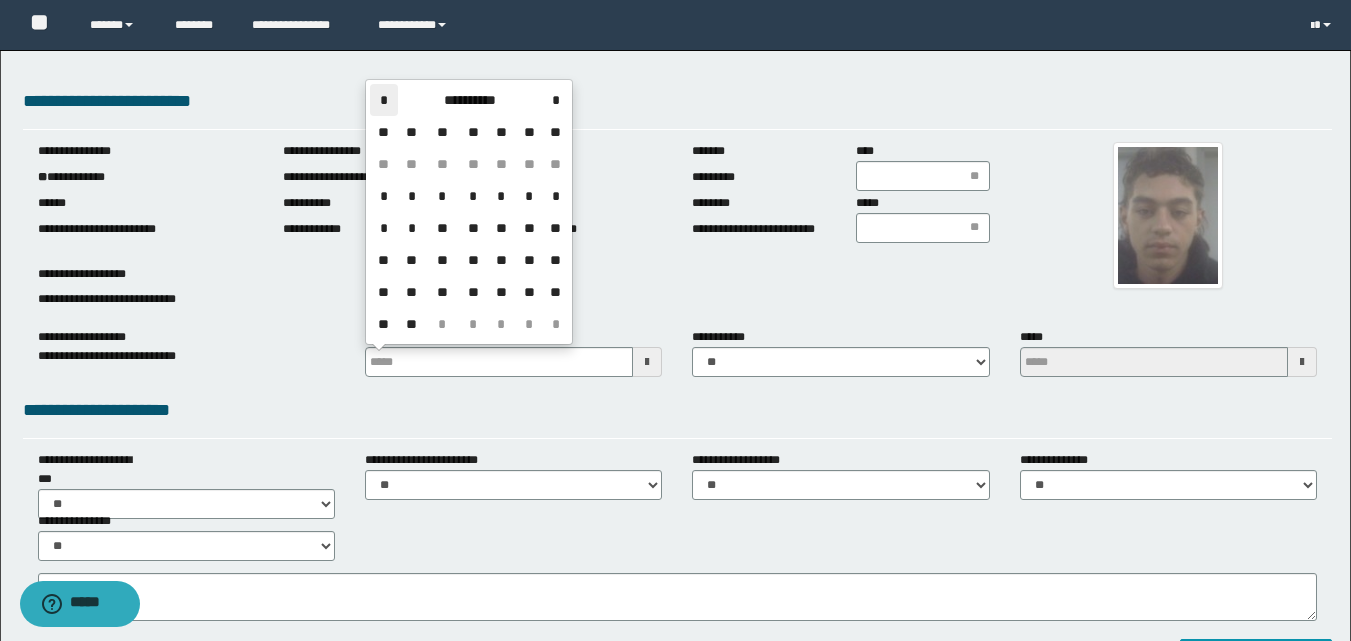 click on "*" at bounding box center (384, 100) 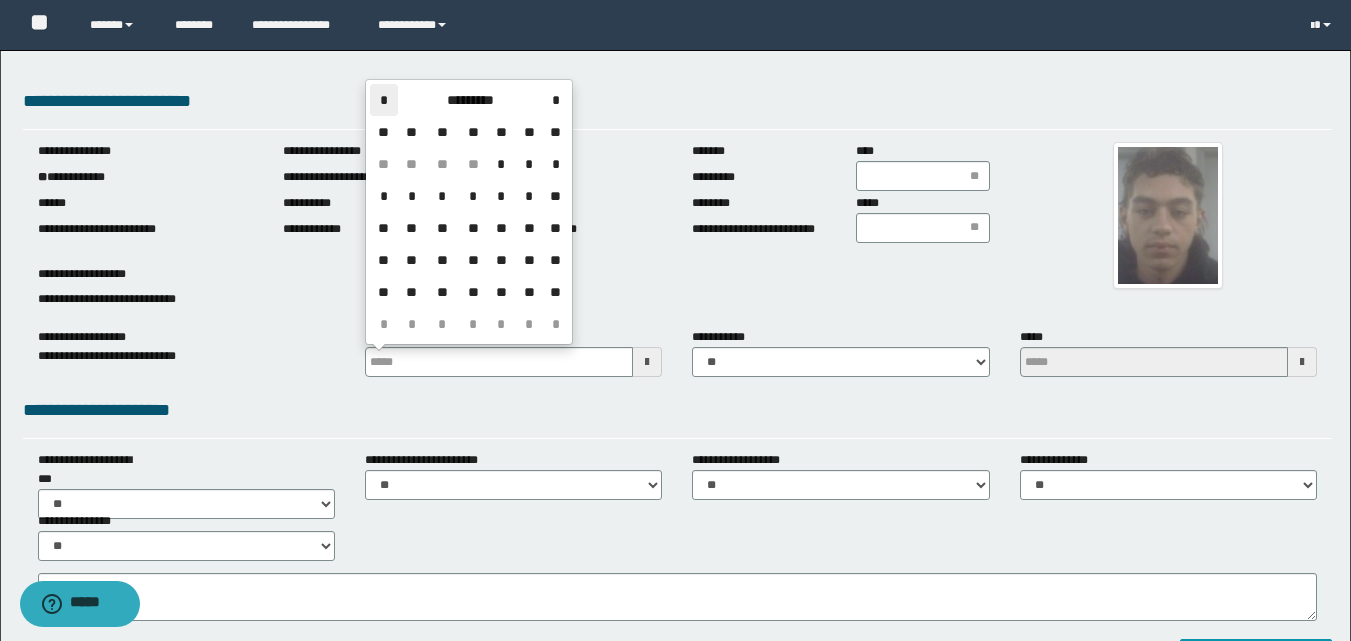 click on "*" at bounding box center (384, 100) 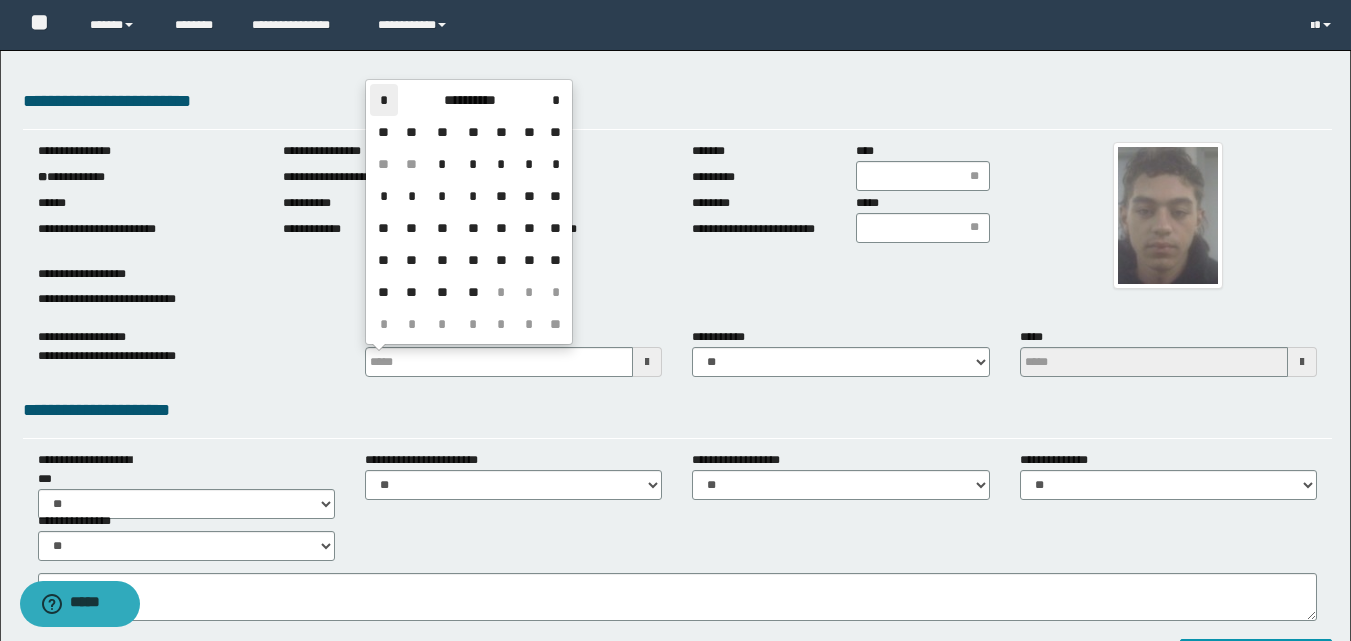 click on "*" at bounding box center (384, 100) 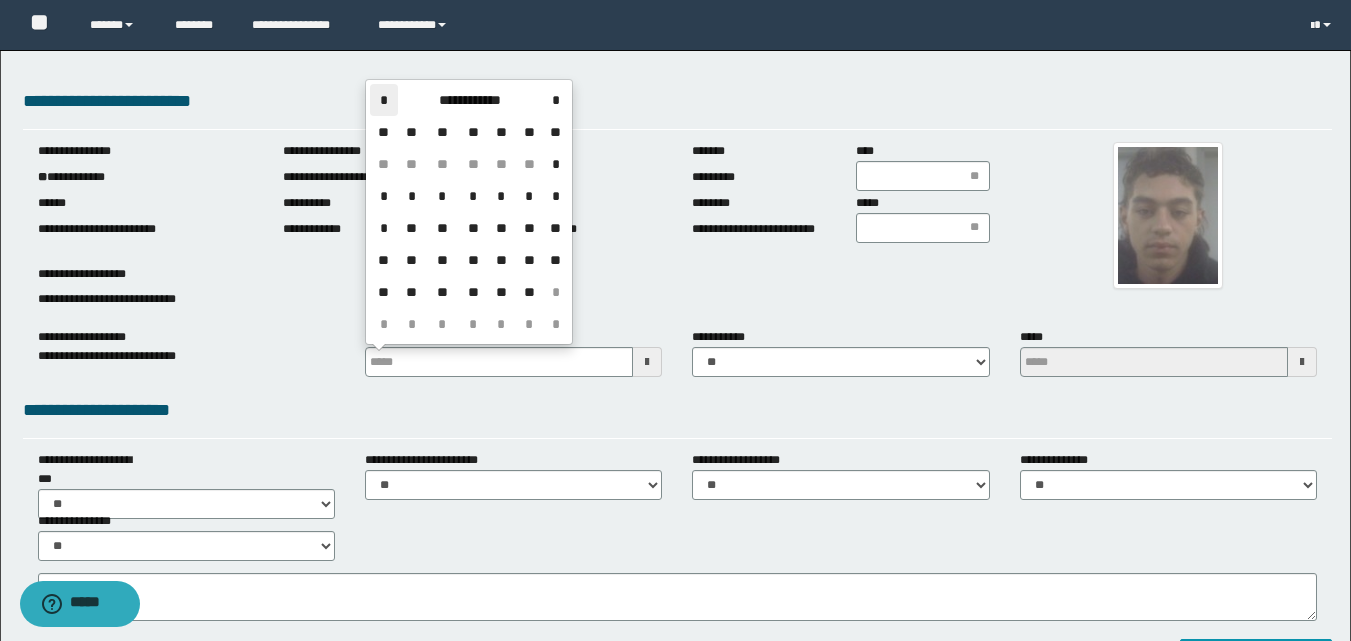 click on "*" at bounding box center (384, 100) 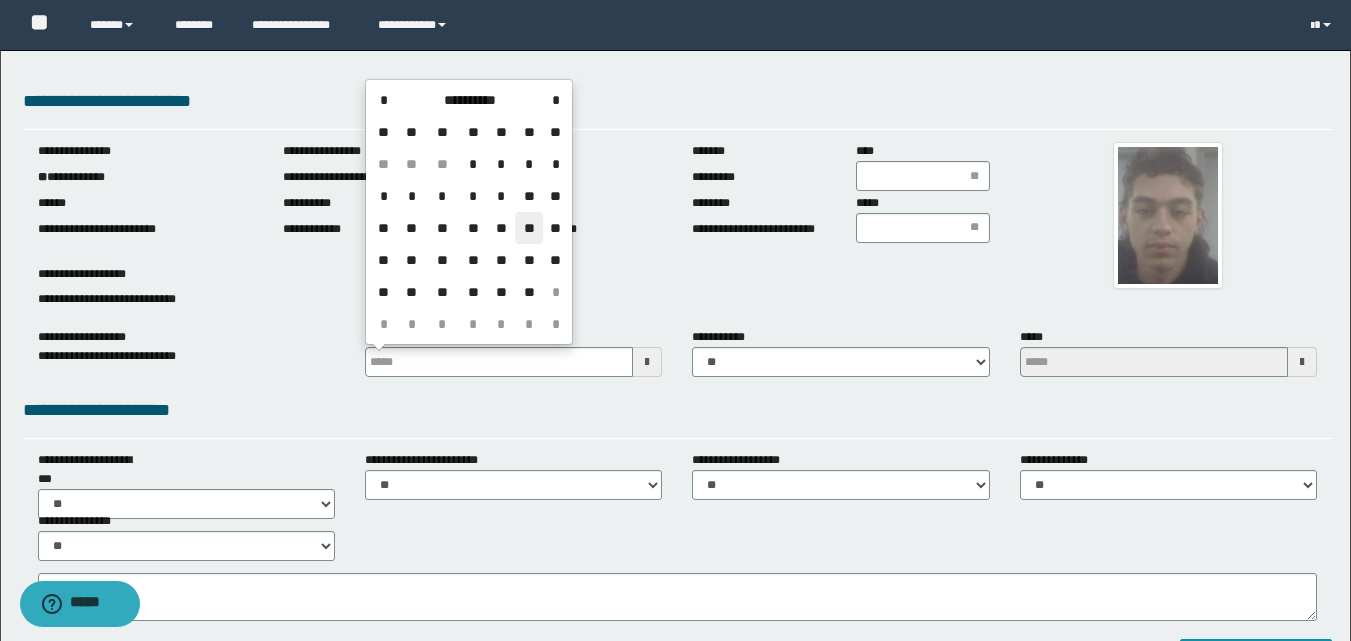 click on "**" at bounding box center [529, 228] 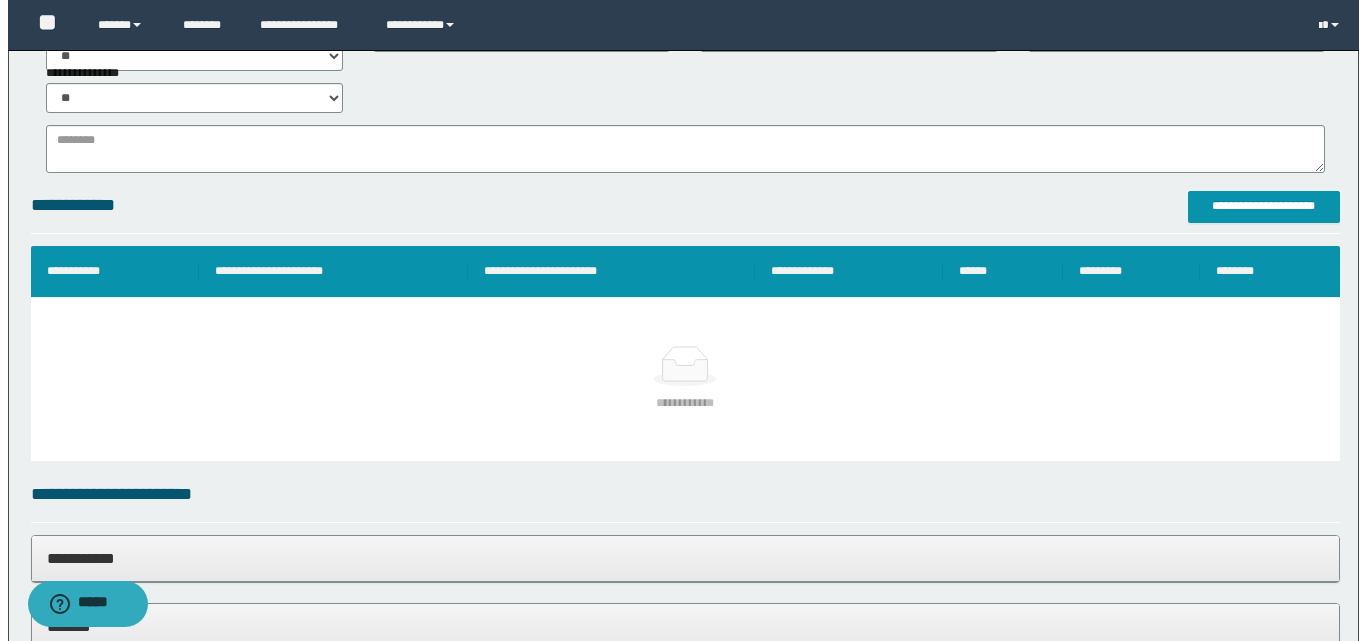 scroll, scrollTop: 500, scrollLeft: 0, axis: vertical 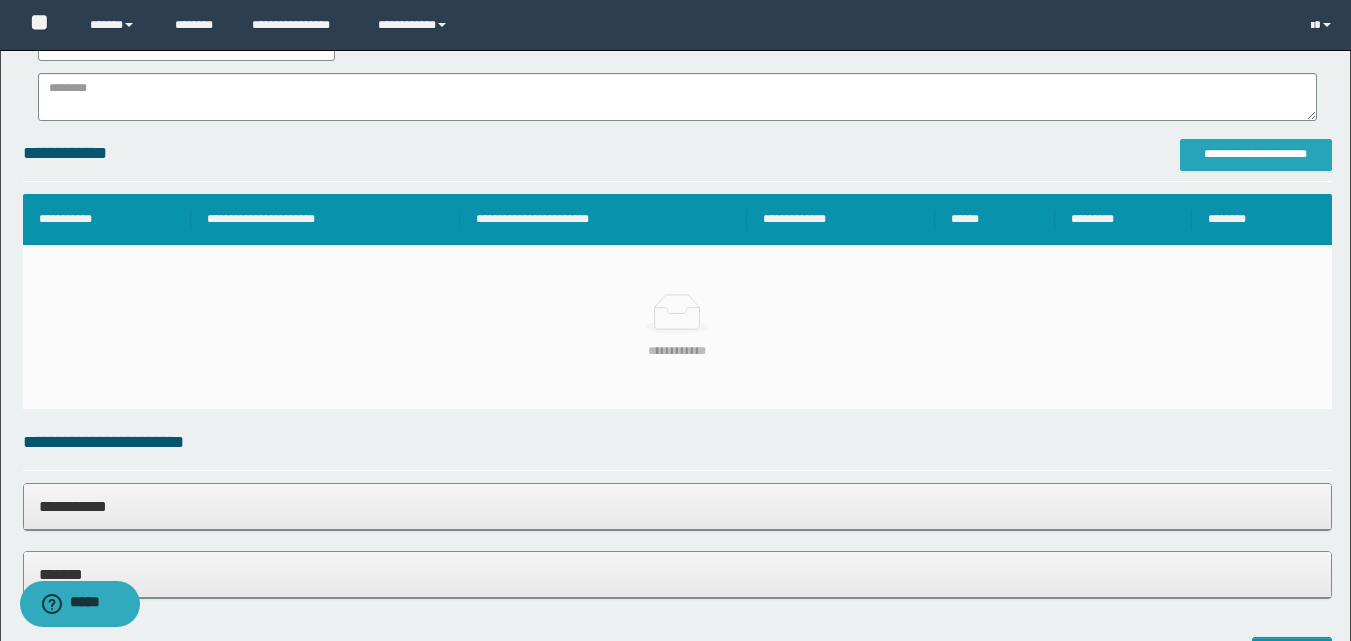 click on "**********" at bounding box center [1256, 154] 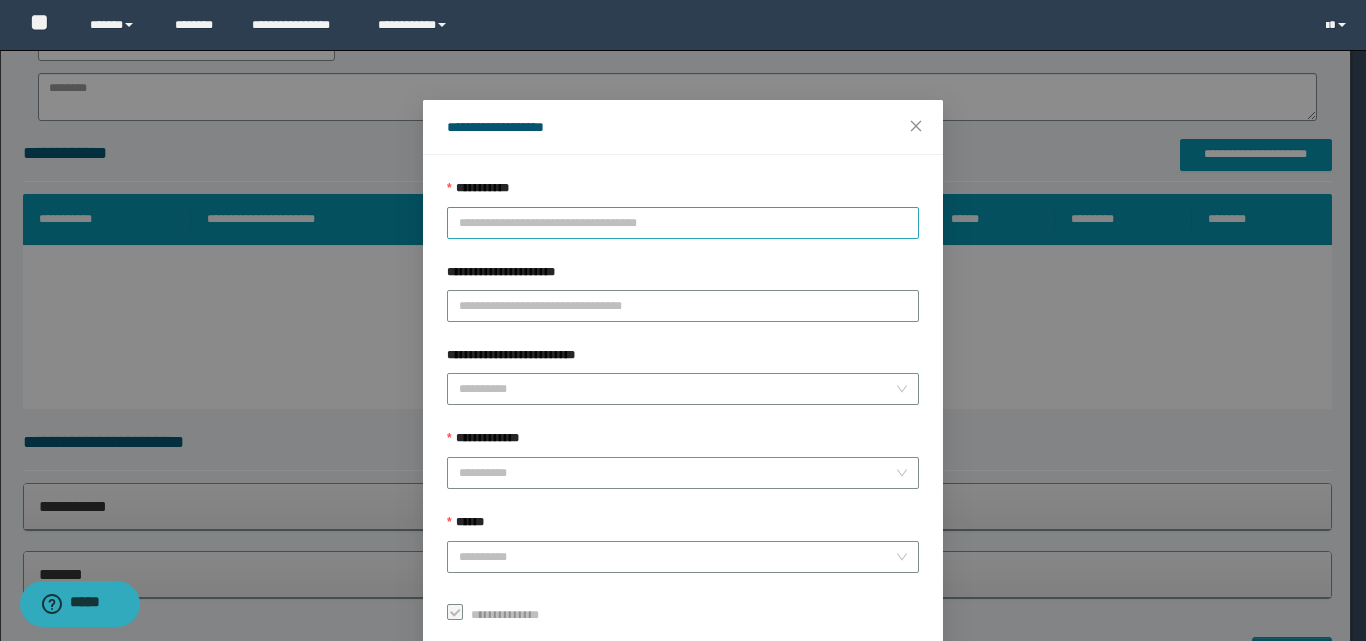 click on "**********" at bounding box center (683, 223) 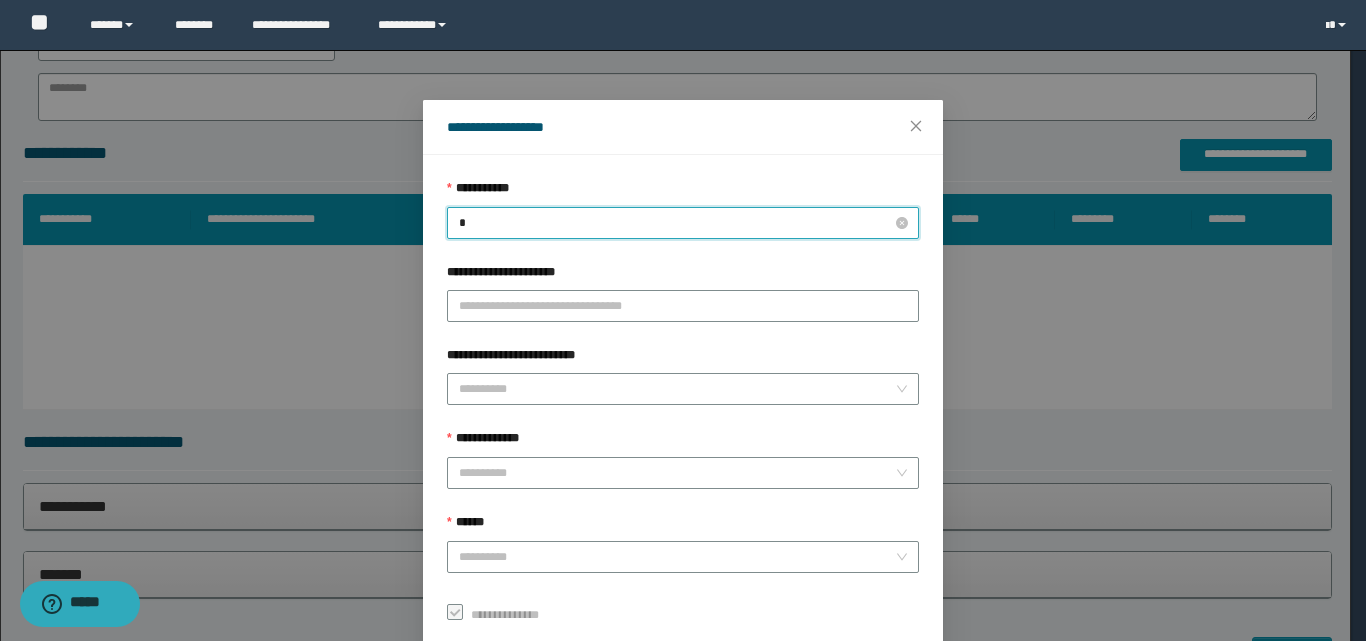 type on "**" 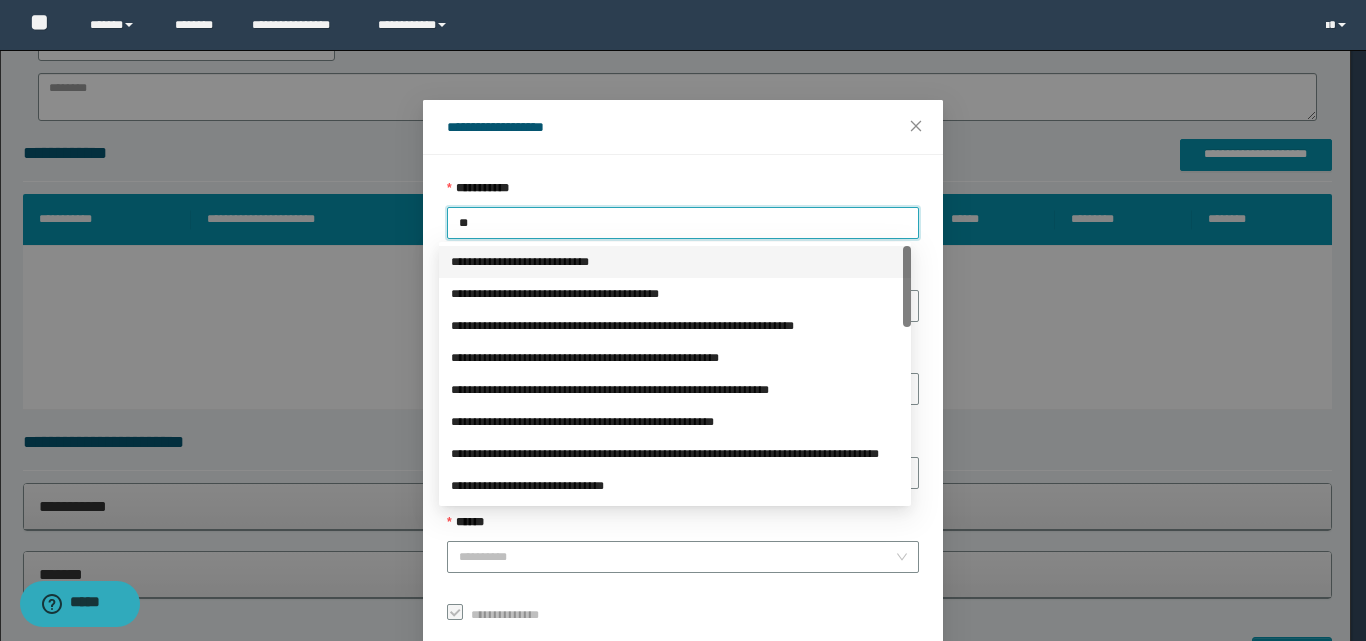 click on "**********" at bounding box center [675, 262] 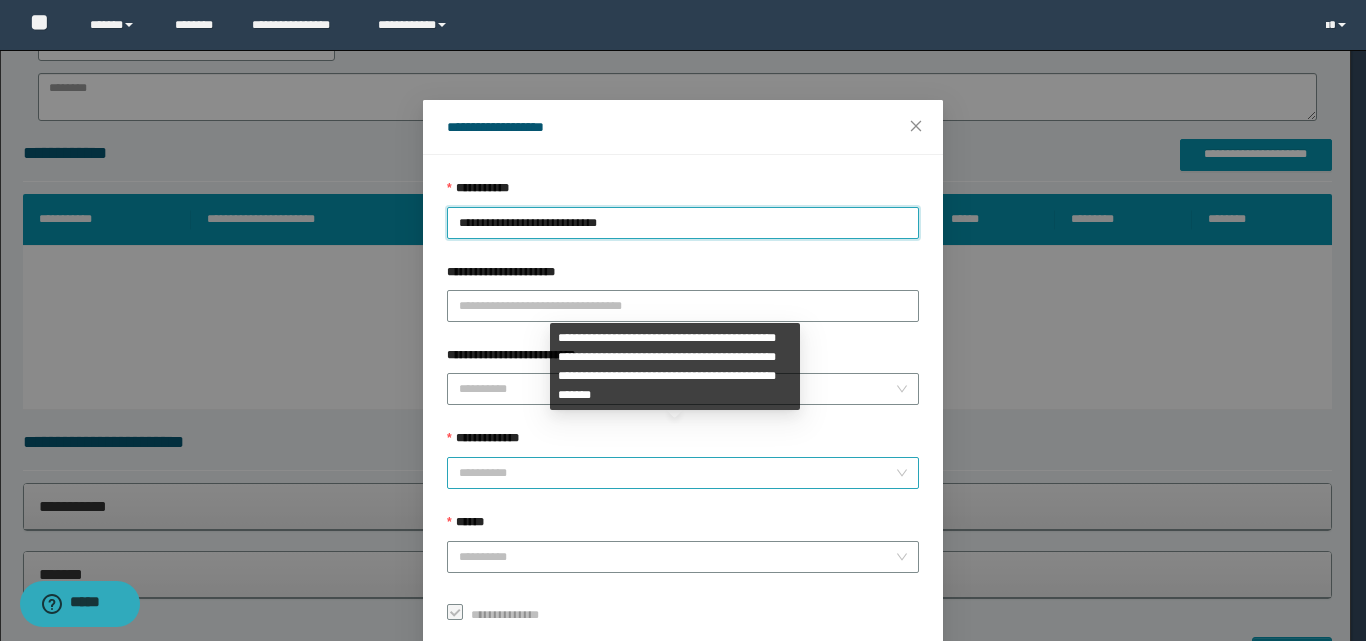 click on "**********" at bounding box center [677, 473] 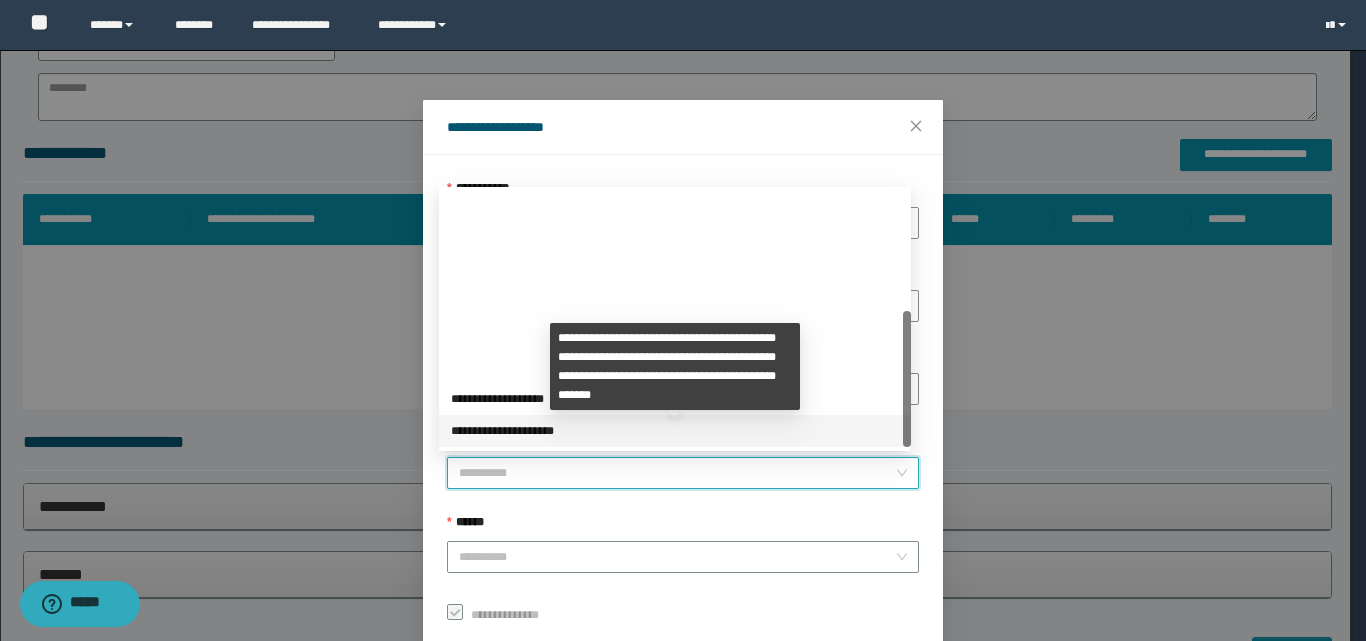 scroll, scrollTop: 224, scrollLeft: 0, axis: vertical 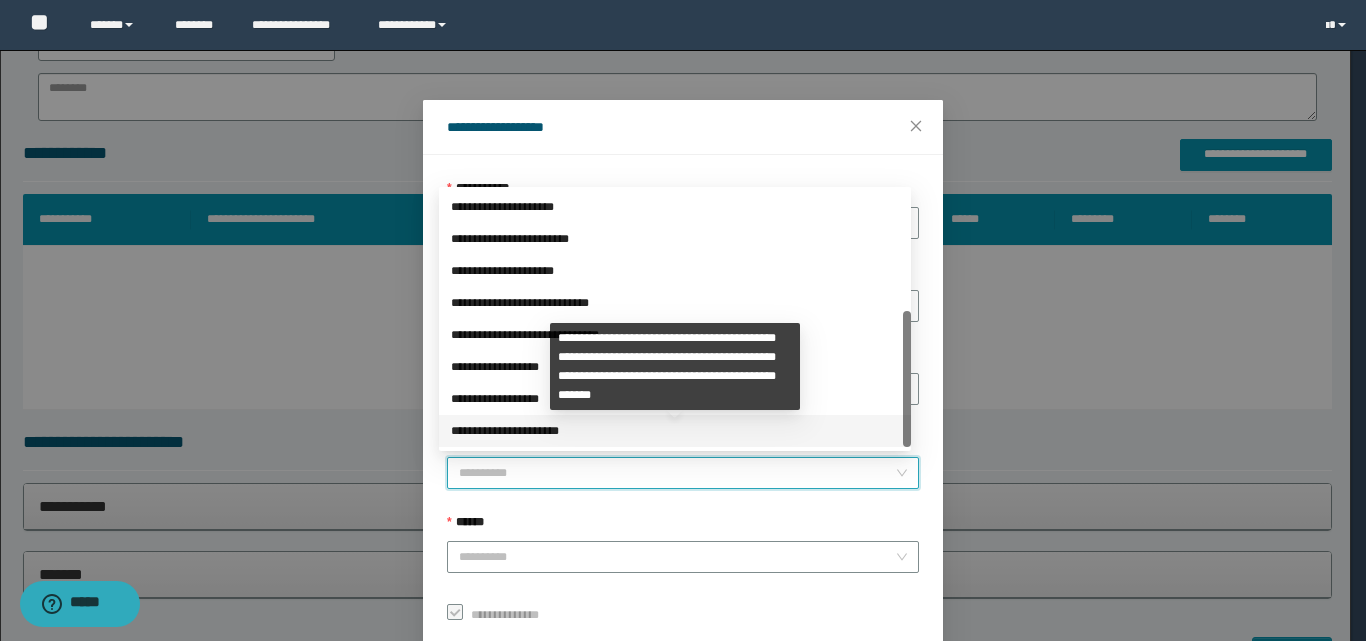 click on "**********" at bounding box center (675, 431) 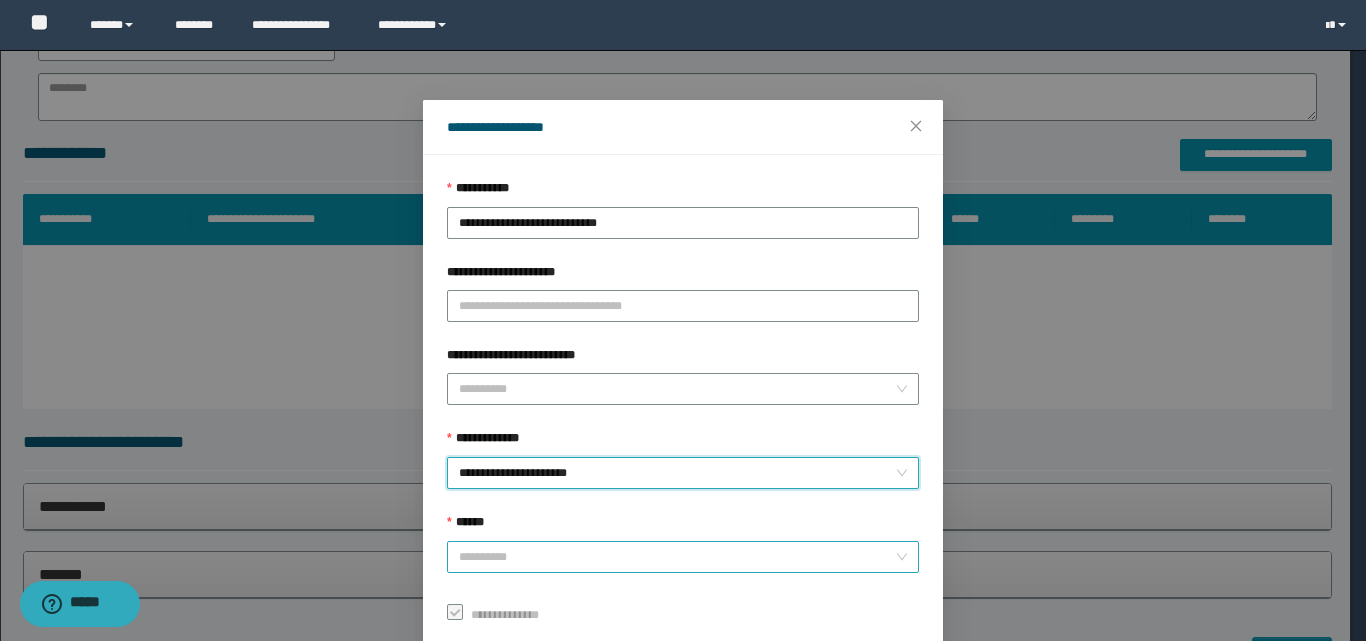 click on "******" at bounding box center [677, 557] 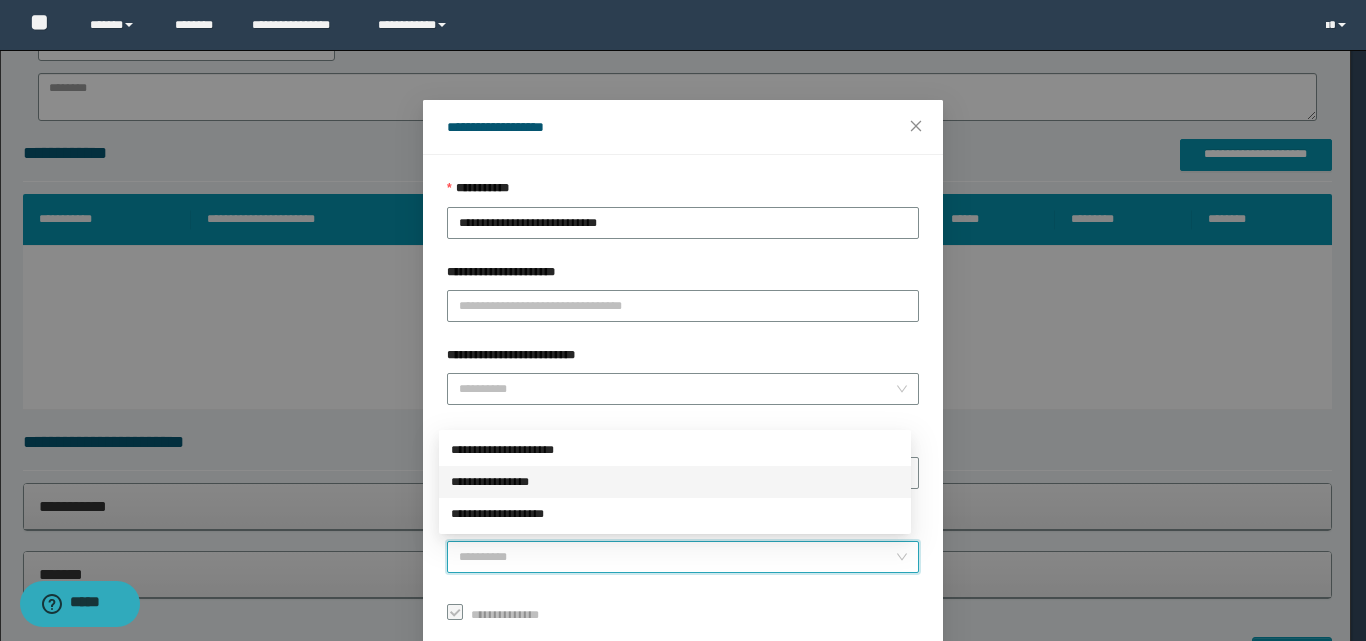 click on "**********" at bounding box center [675, 482] 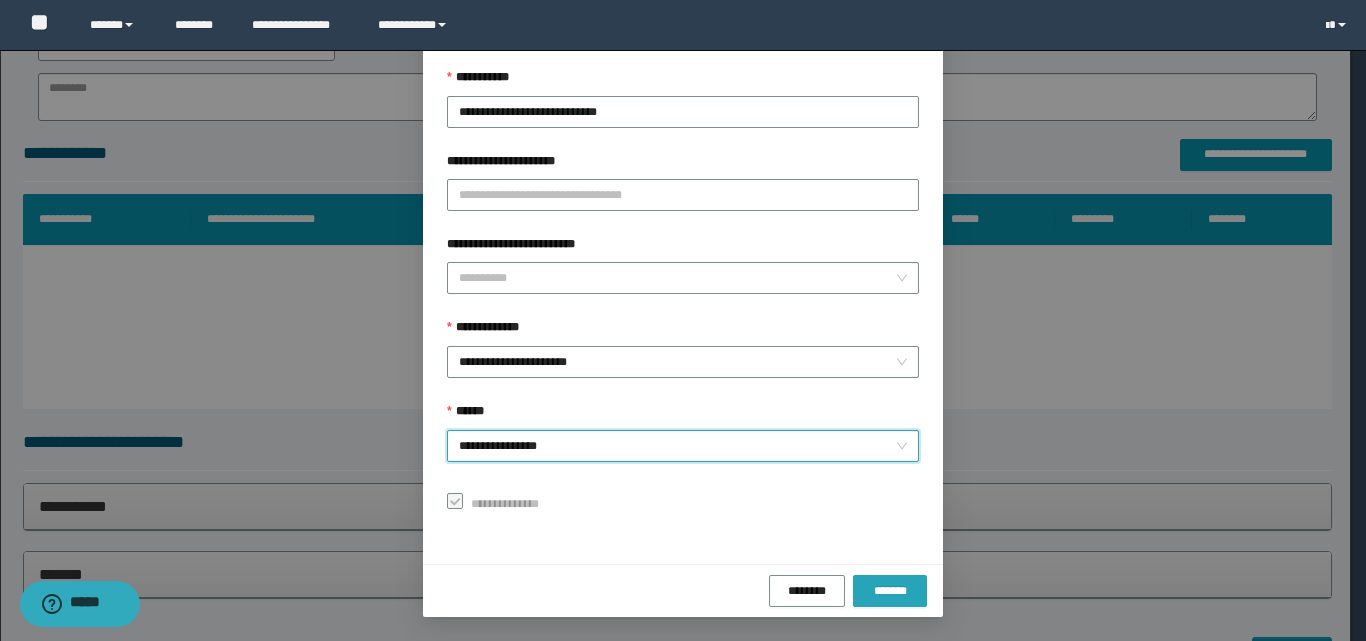 click on "*******" at bounding box center (890, 591) 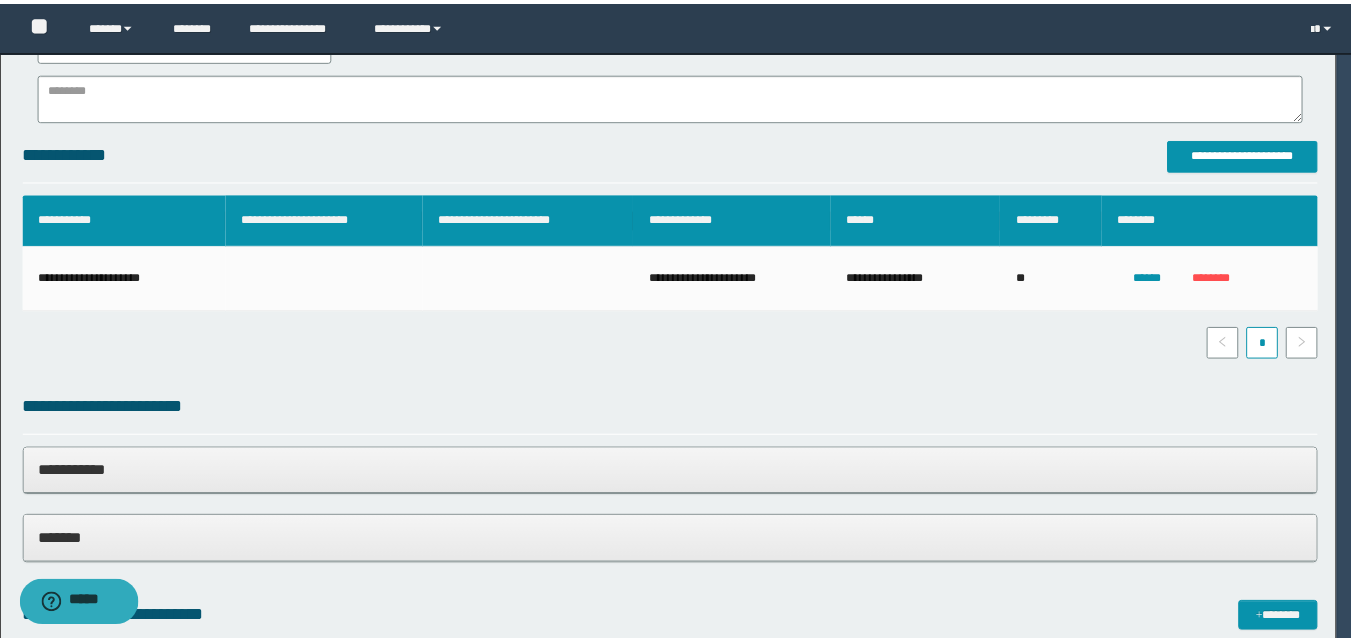 scroll, scrollTop: 64, scrollLeft: 0, axis: vertical 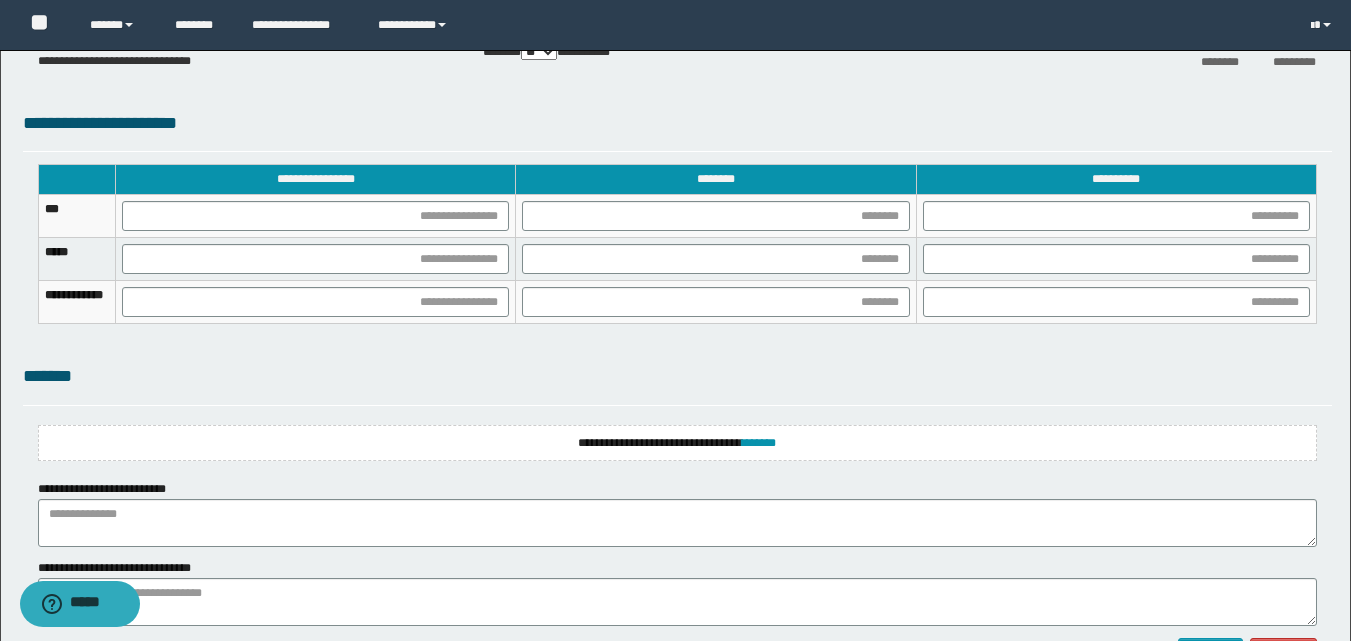 click on "**********" at bounding box center [677, 443] 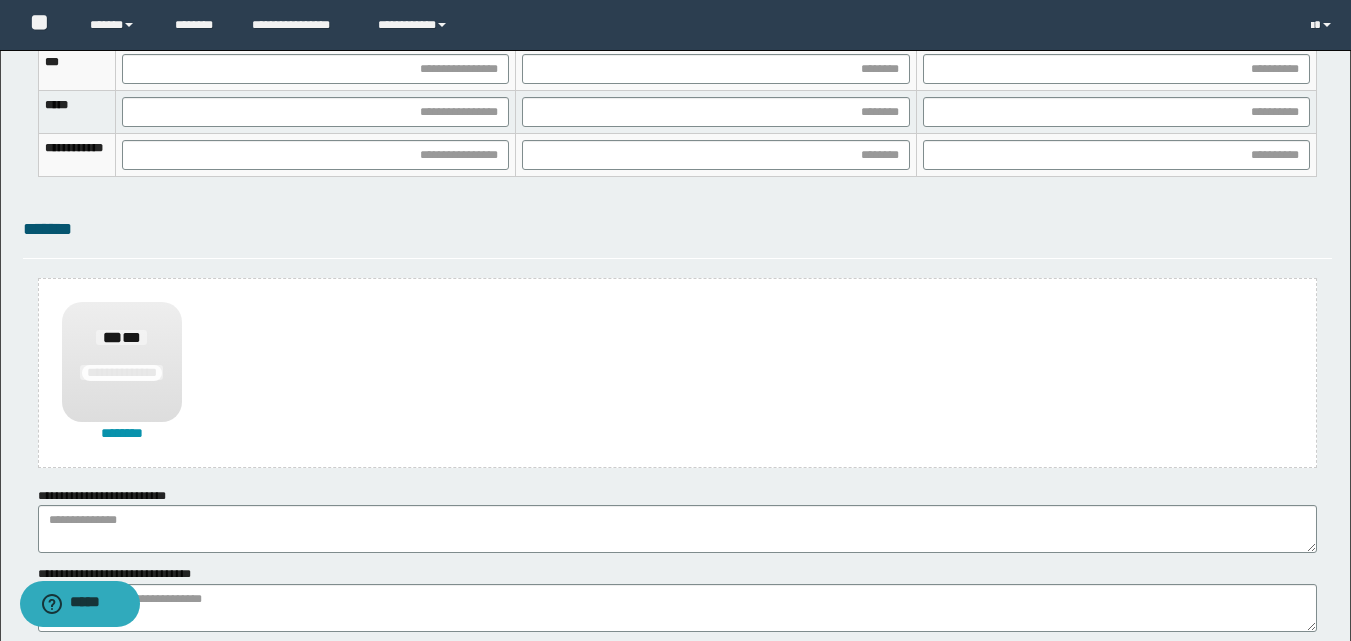 scroll, scrollTop: 1489, scrollLeft: 0, axis: vertical 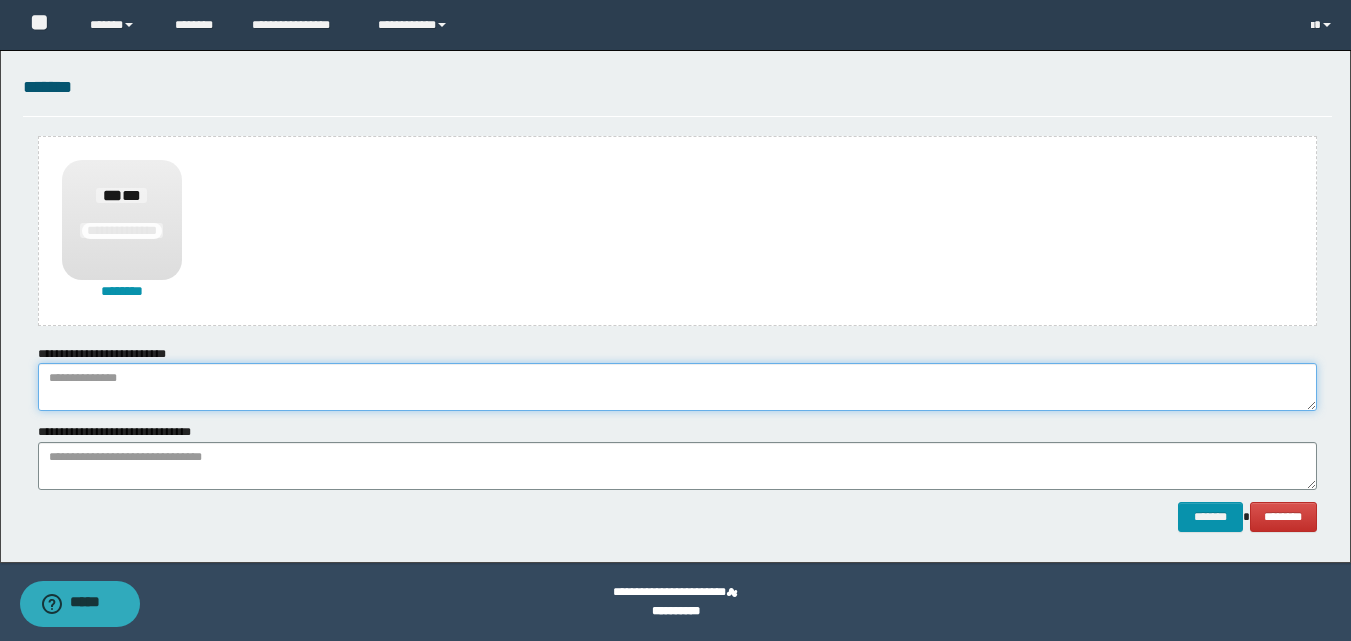 click at bounding box center (677, 387) 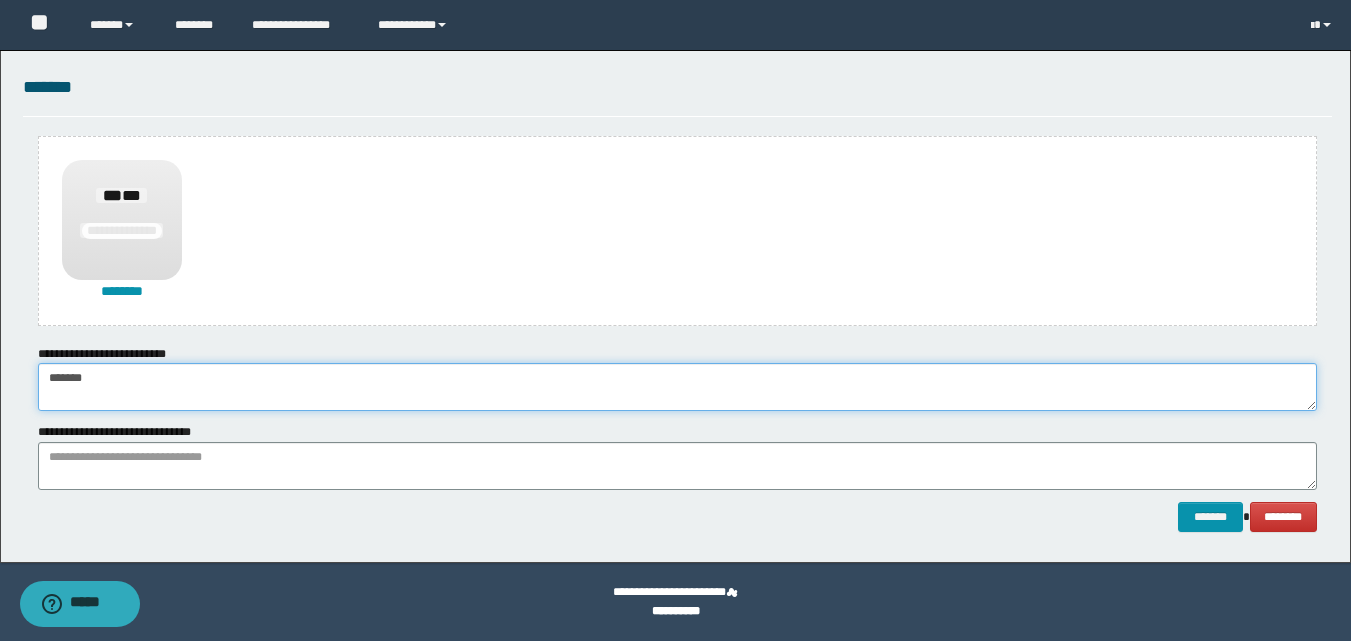 scroll, scrollTop: 1289, scrollLeft: 0, axis: vertical 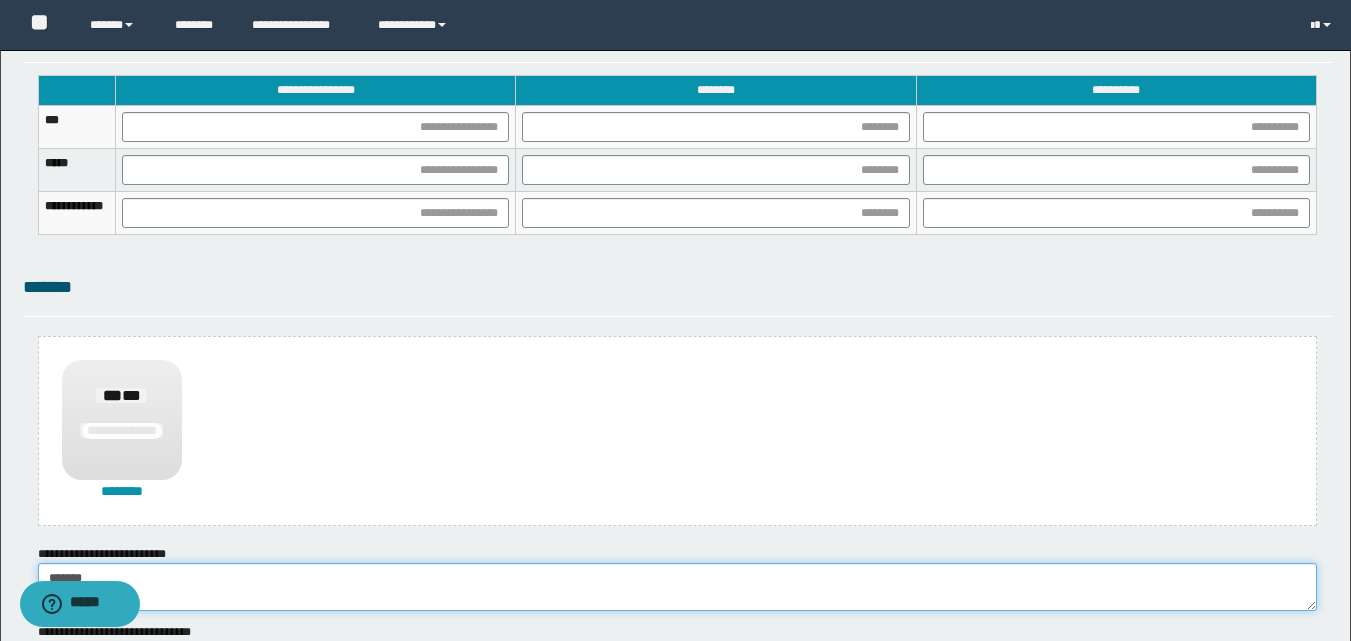 type on "******" 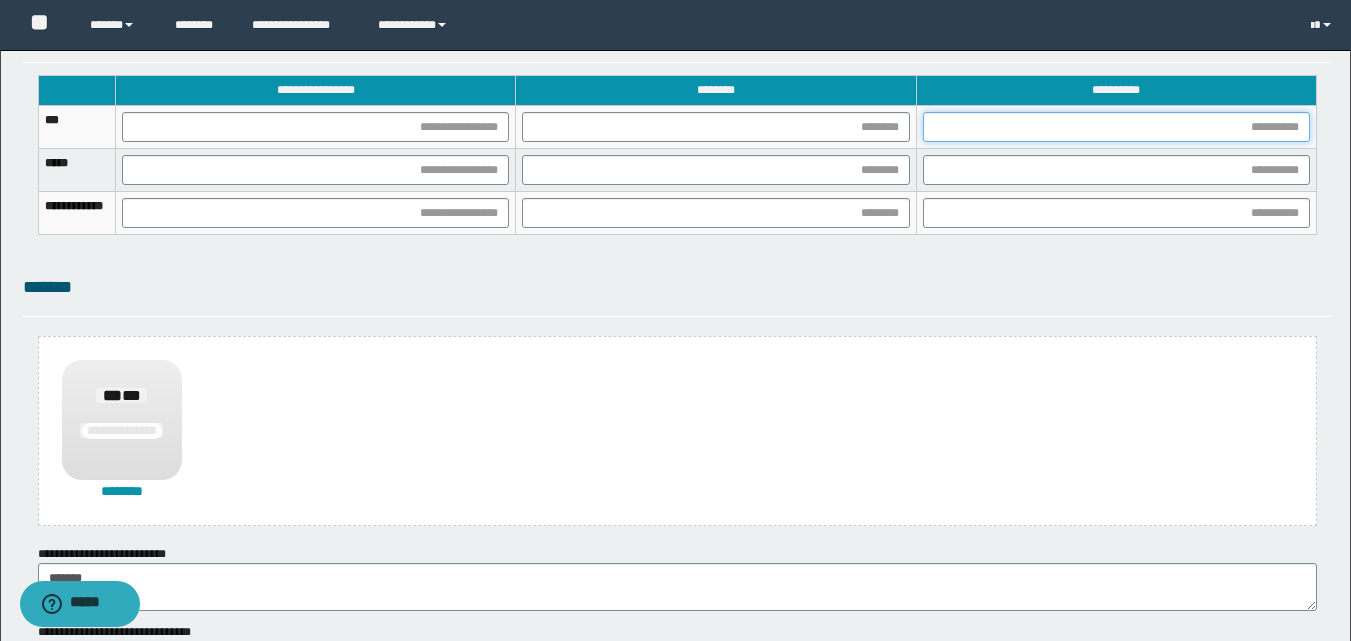 drag, startPoint x: 1000, startPoint y: 122, endPoint x: 955, endPoint y: 159, distance: 58.258045 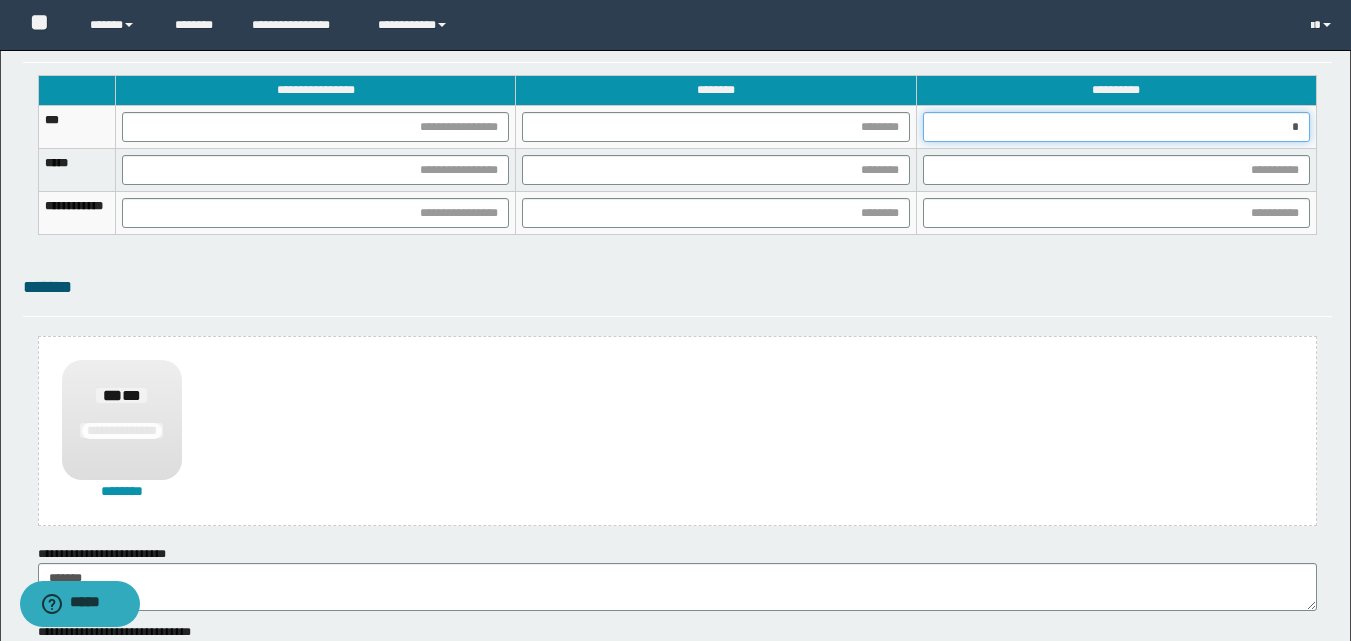 type on "**" 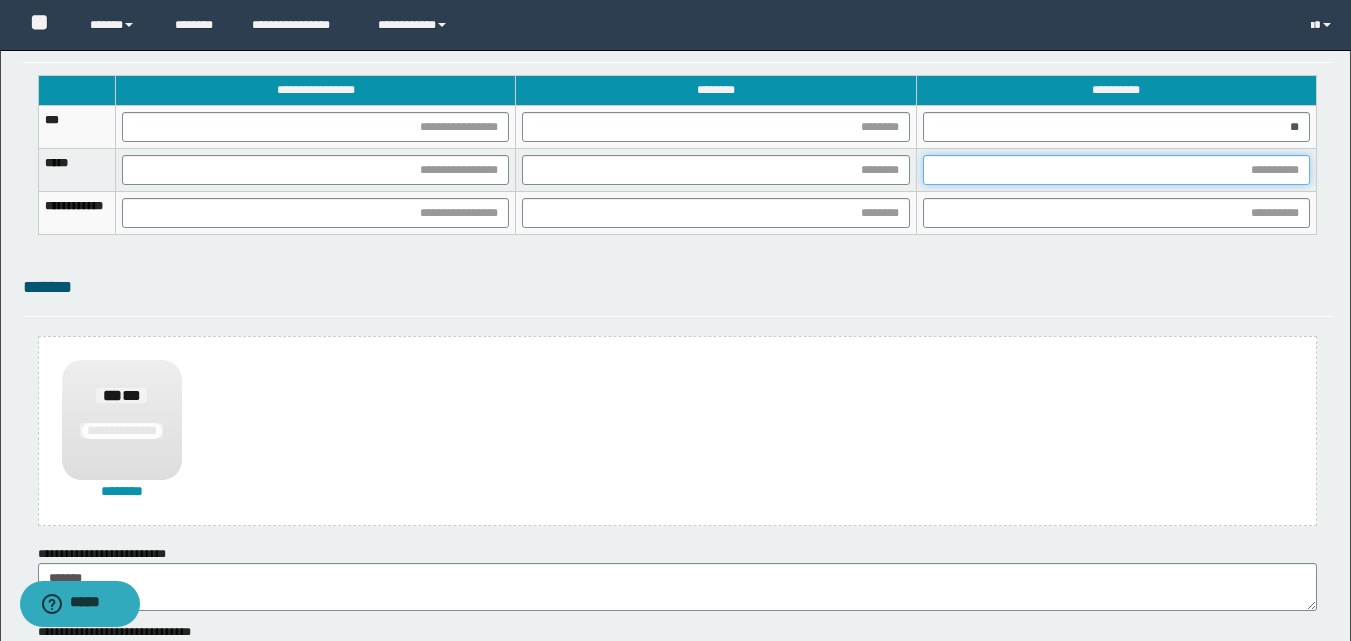 click at bounding box center (1116, 170) 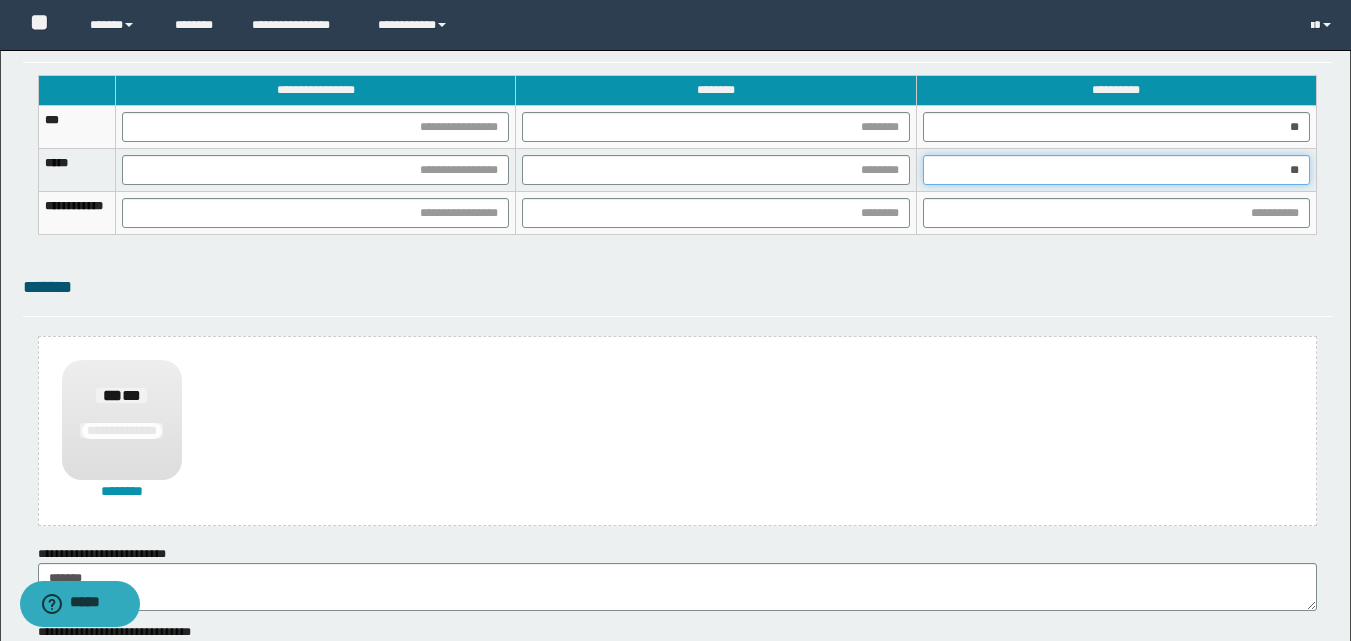 type on "***" 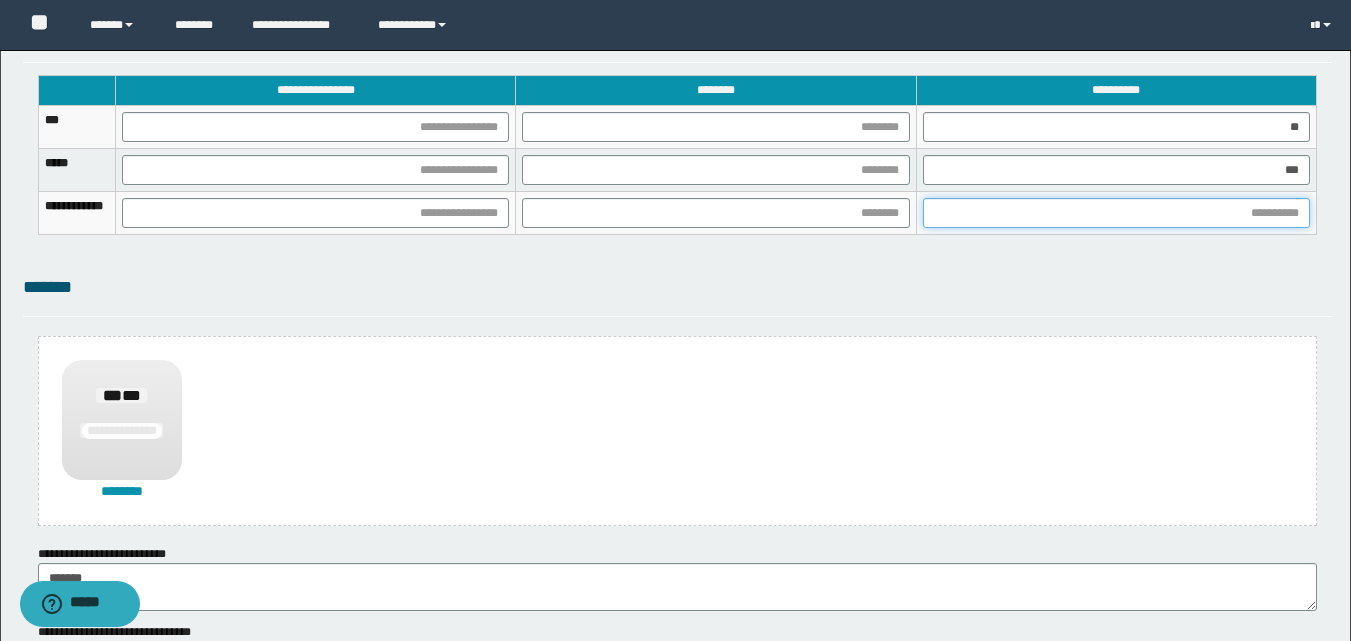 click at bounding box center (1116, 213) 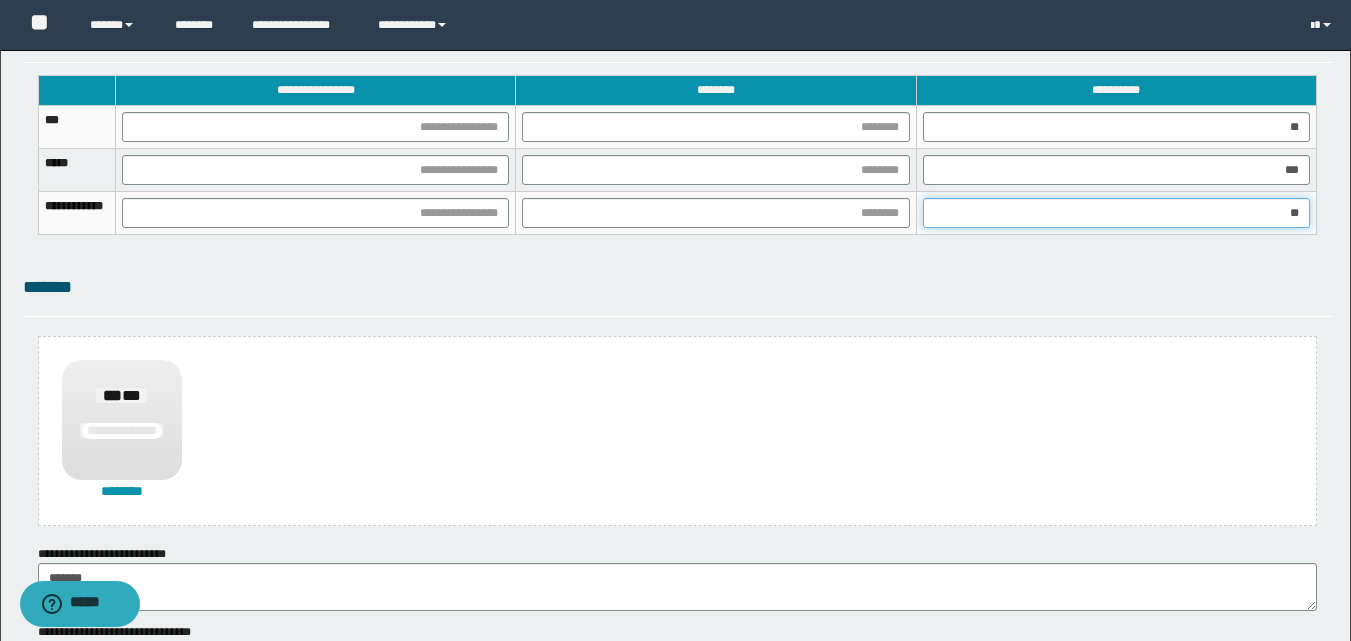 type on "***" 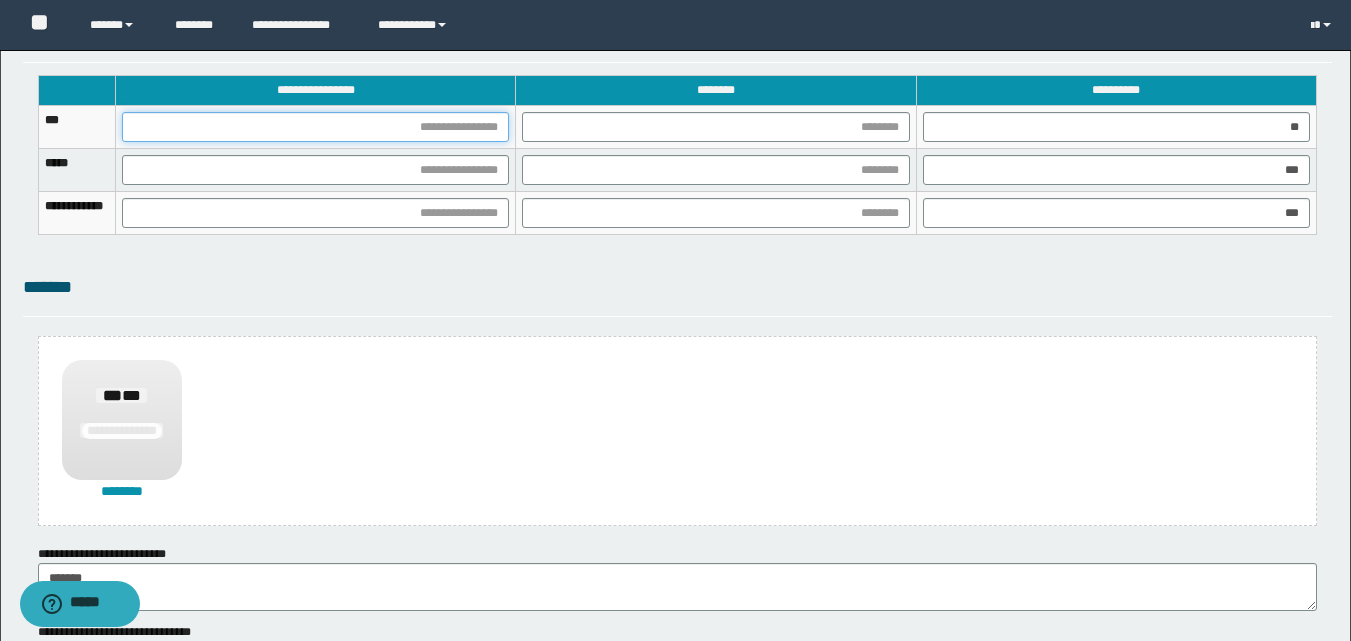 click at bounding box center [315, 127] 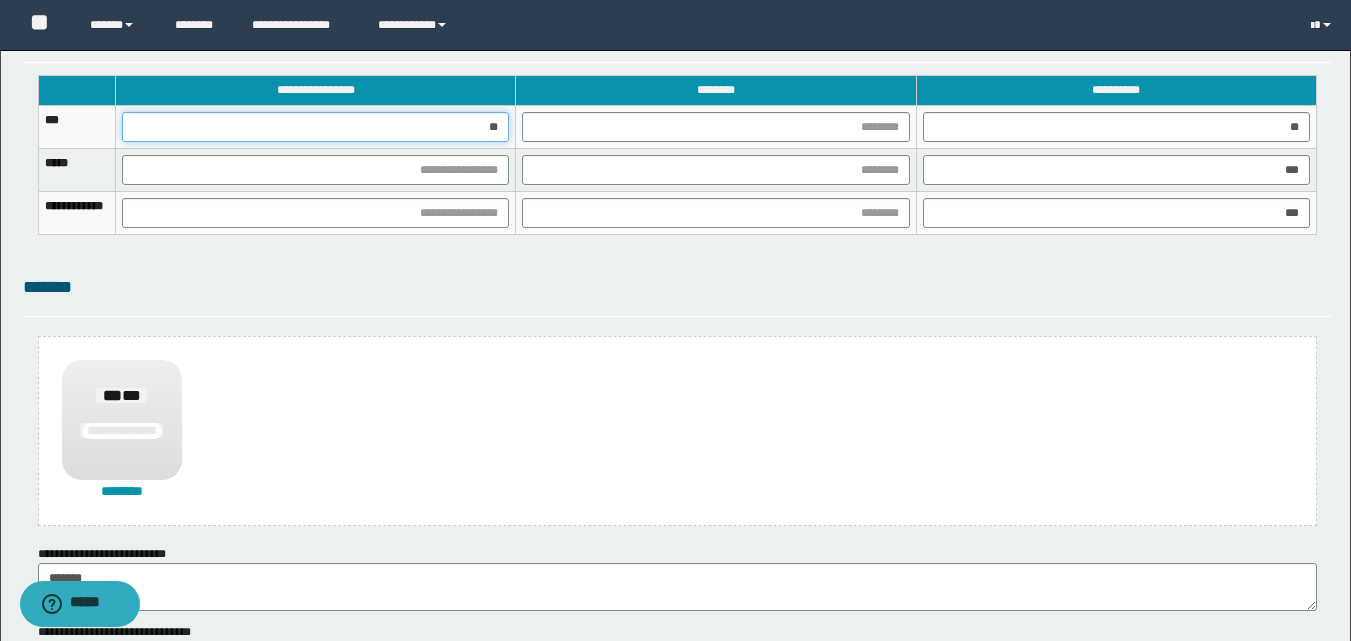 type on "***" 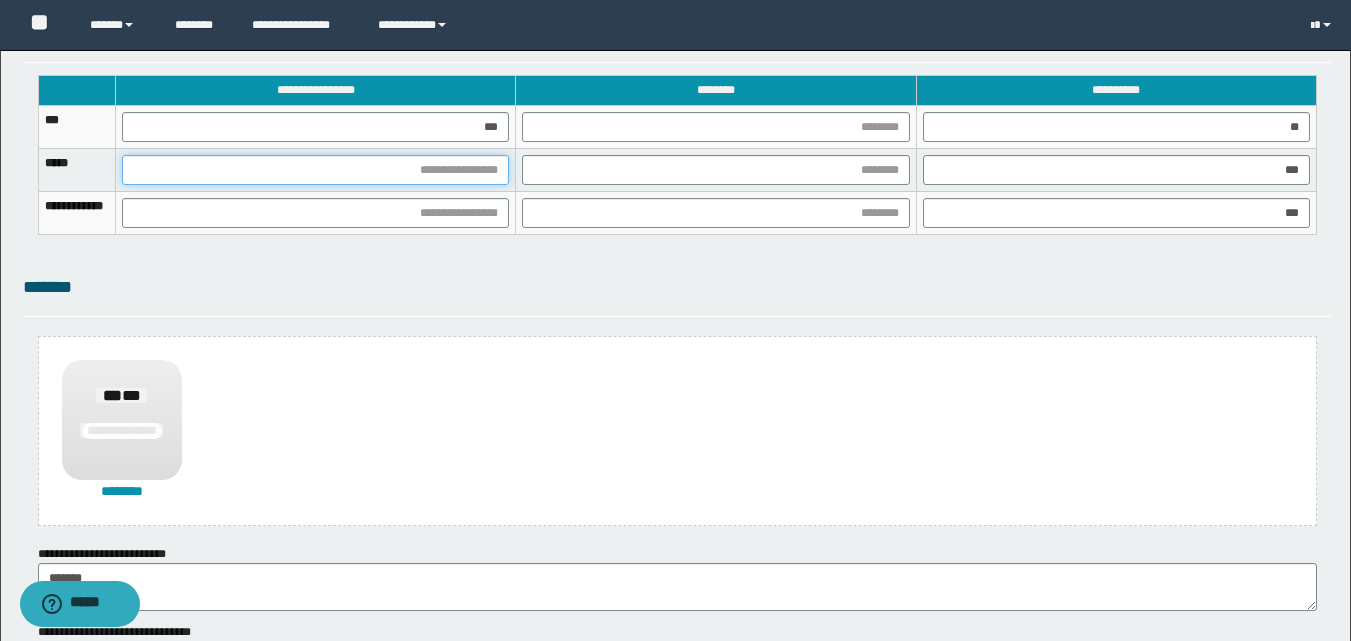 click at bounding box center [315, 170] 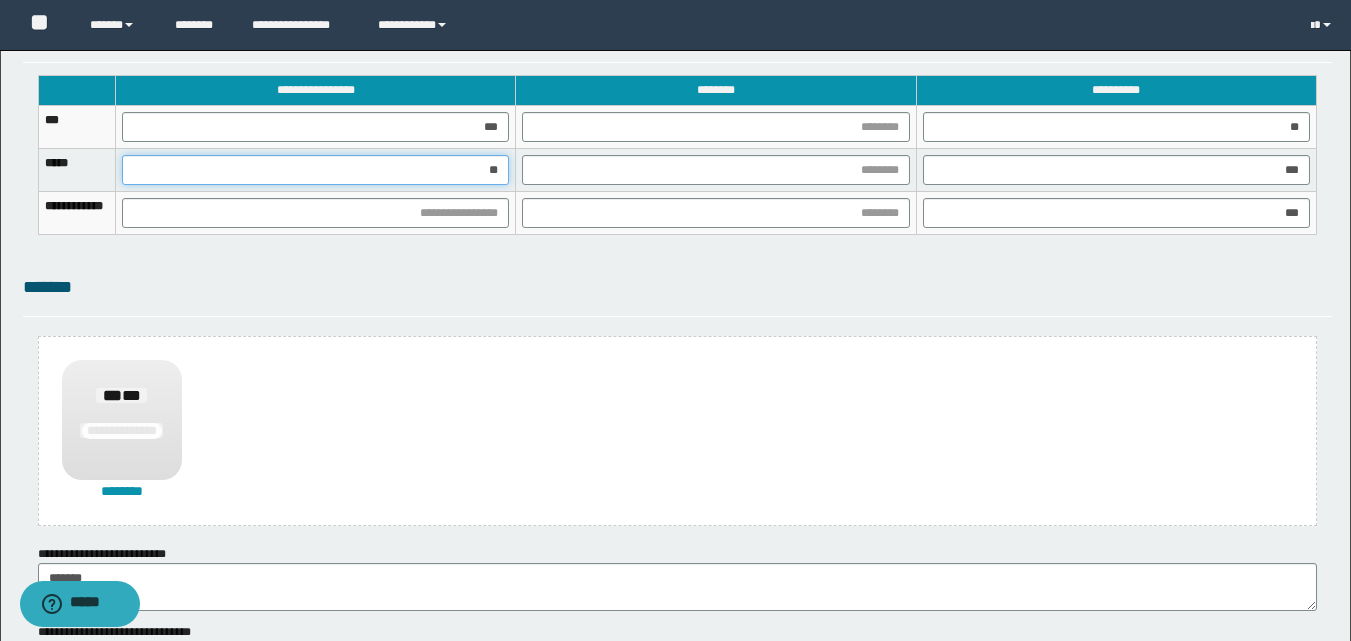 type on "***" 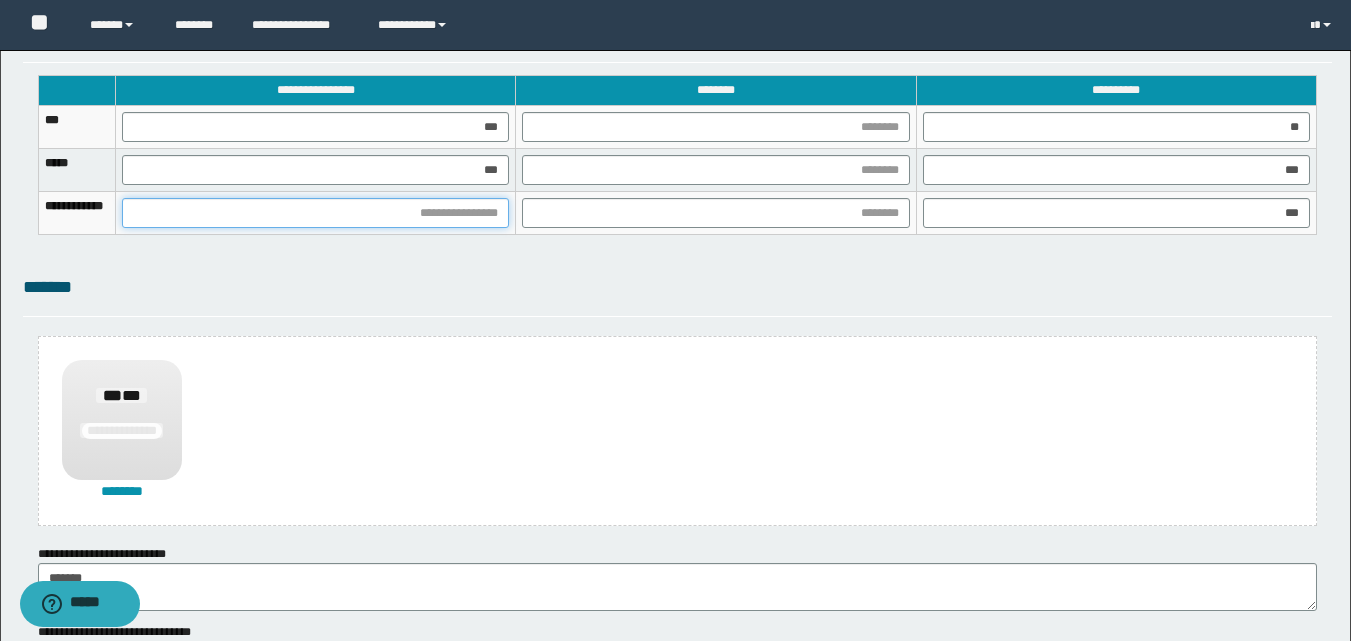 drag, startPoint x: 516, startPoint y: 223, endPoint x: 536, endPoint y: 291, distance: 70.88018 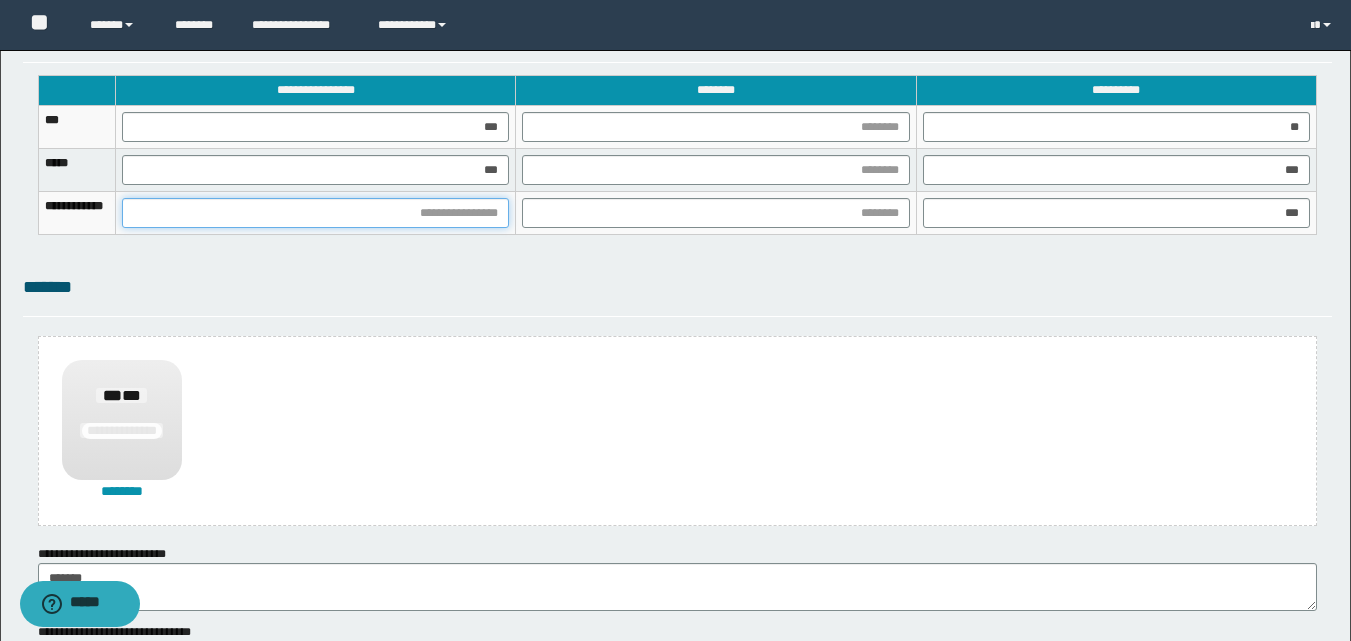 click at bounding box center [315, 213] 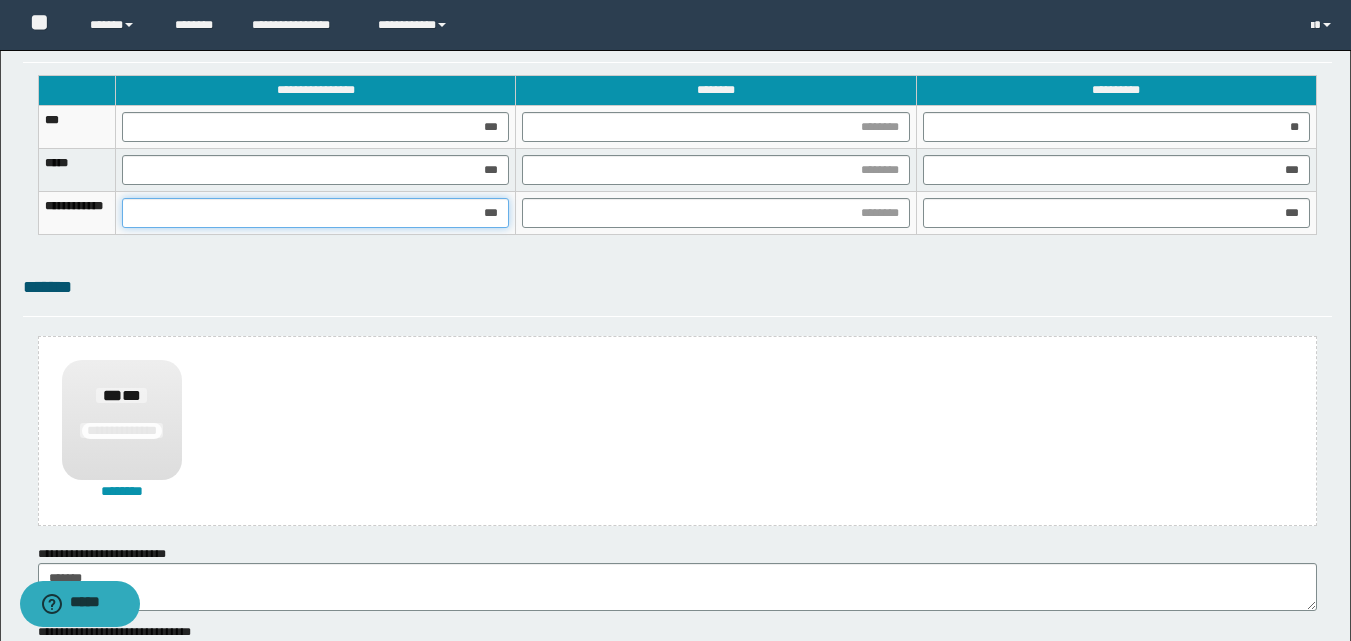 type on "****" 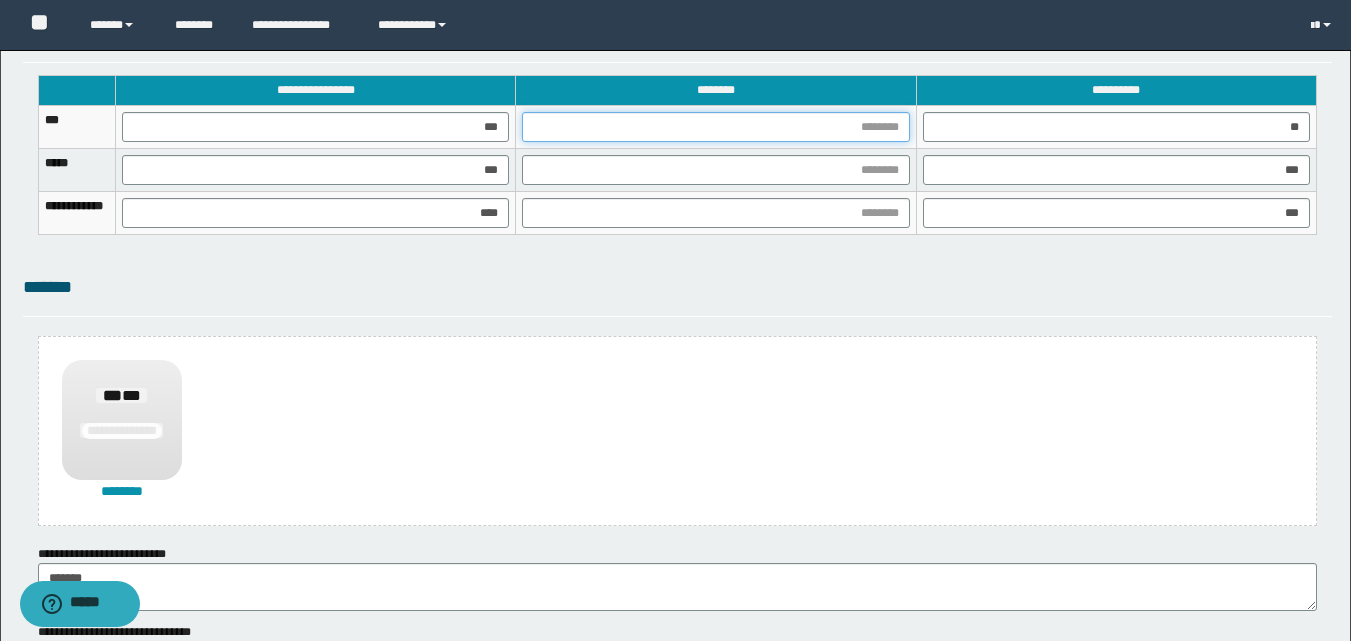 click at bounding box center (715, 127) 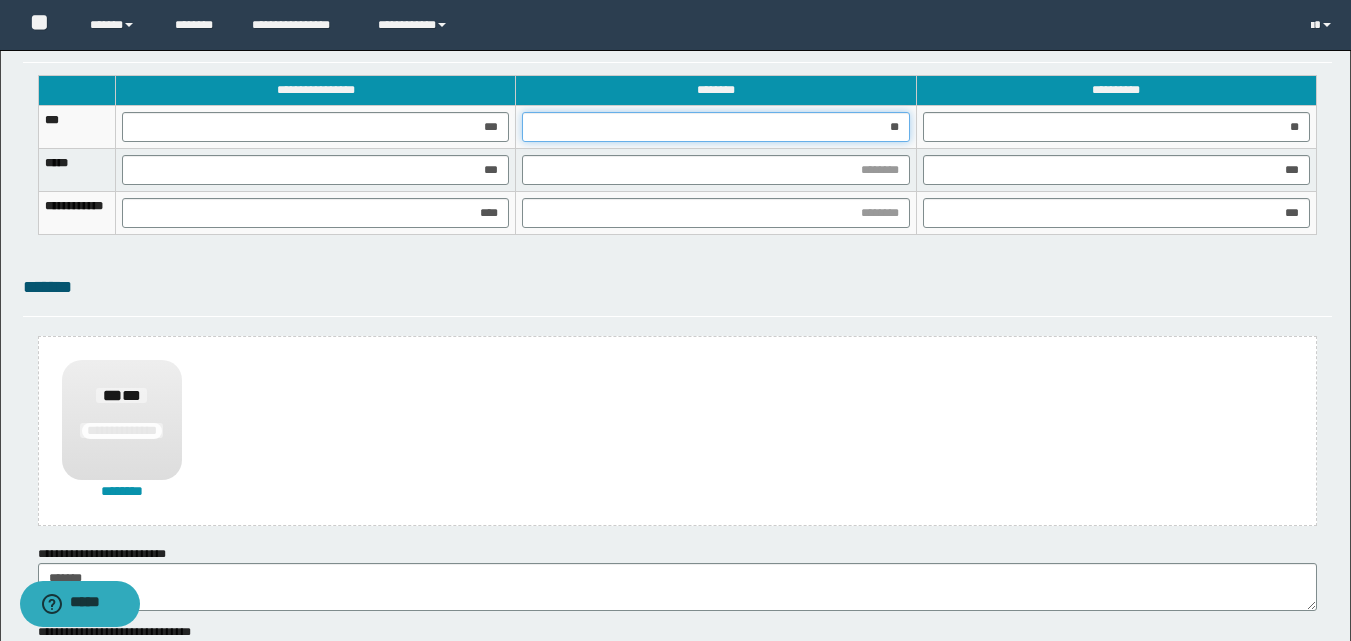 type on "***" 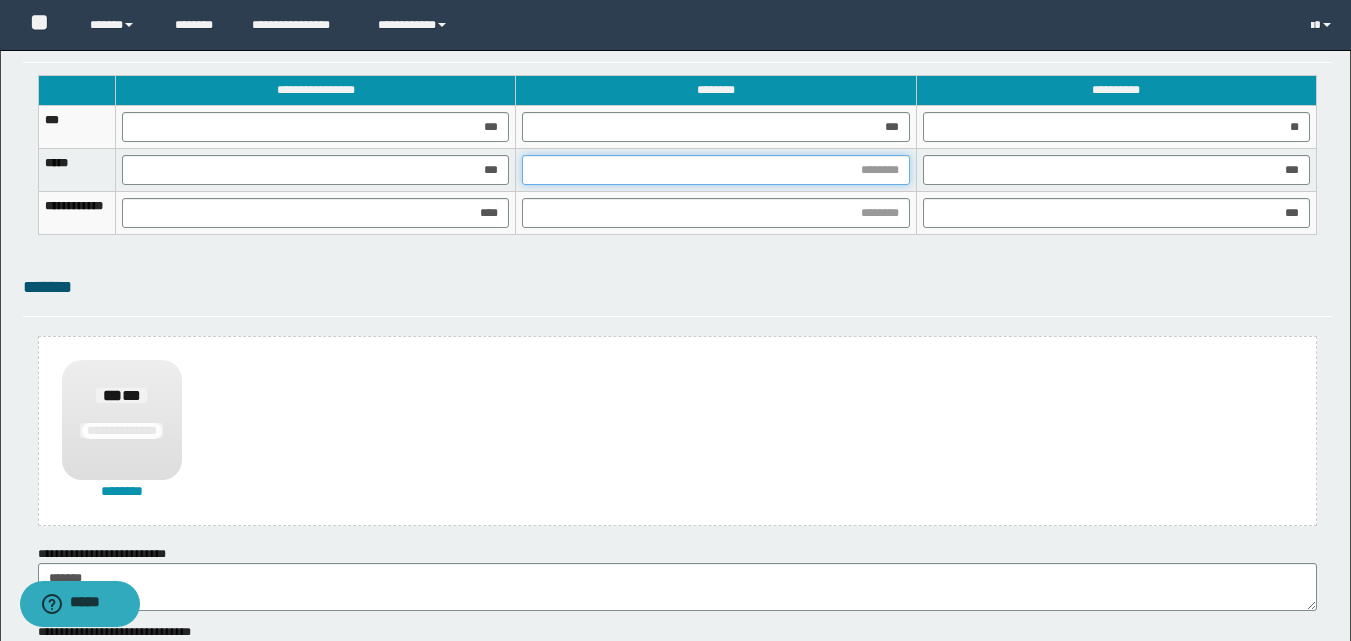 click at bounding box center [715, 170] 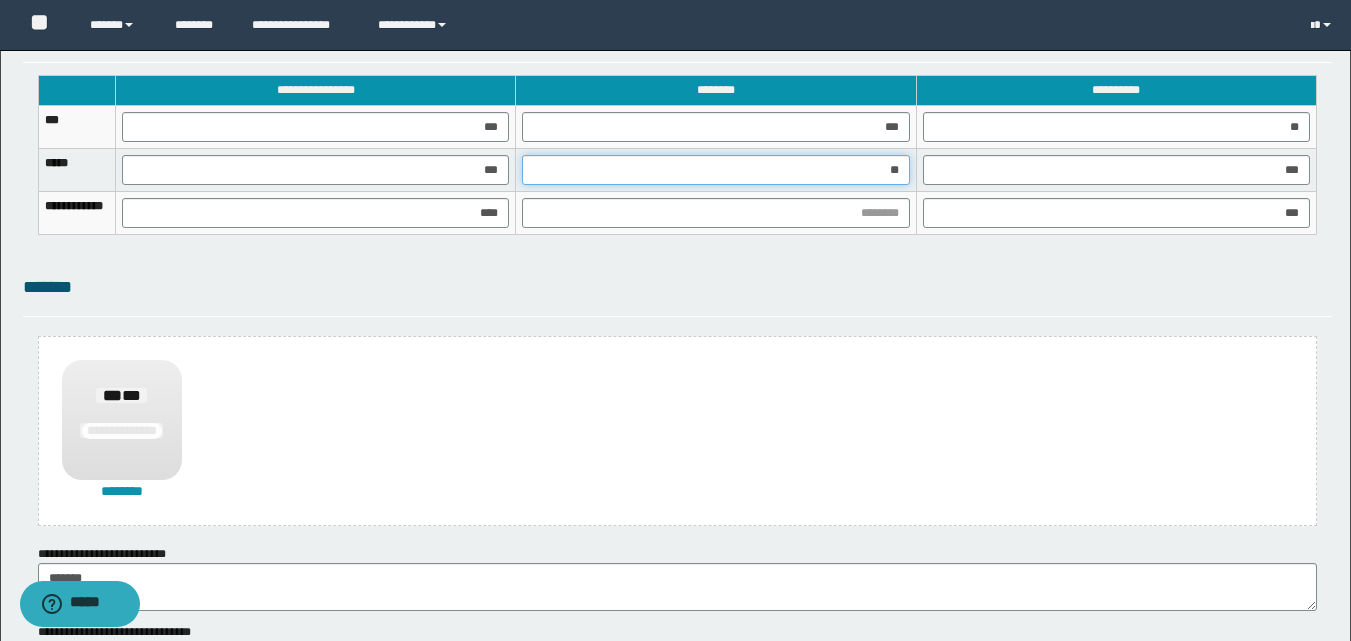 type on "***" 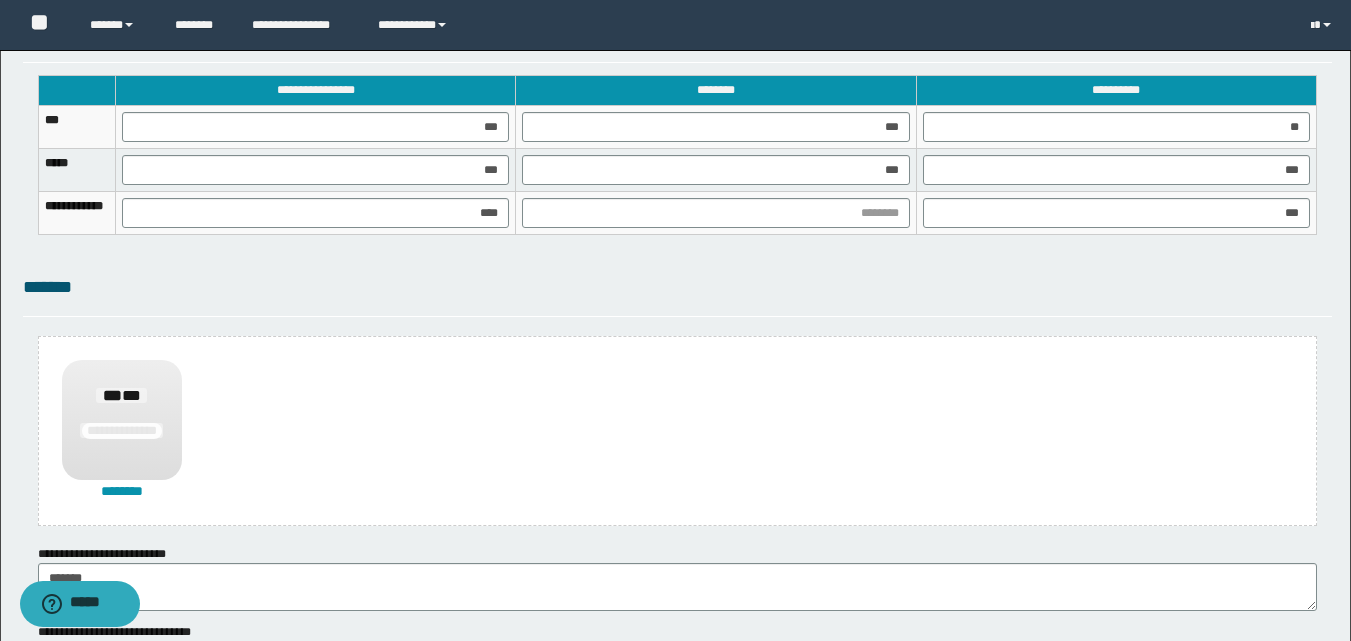 click at bounding box center [716, 213] 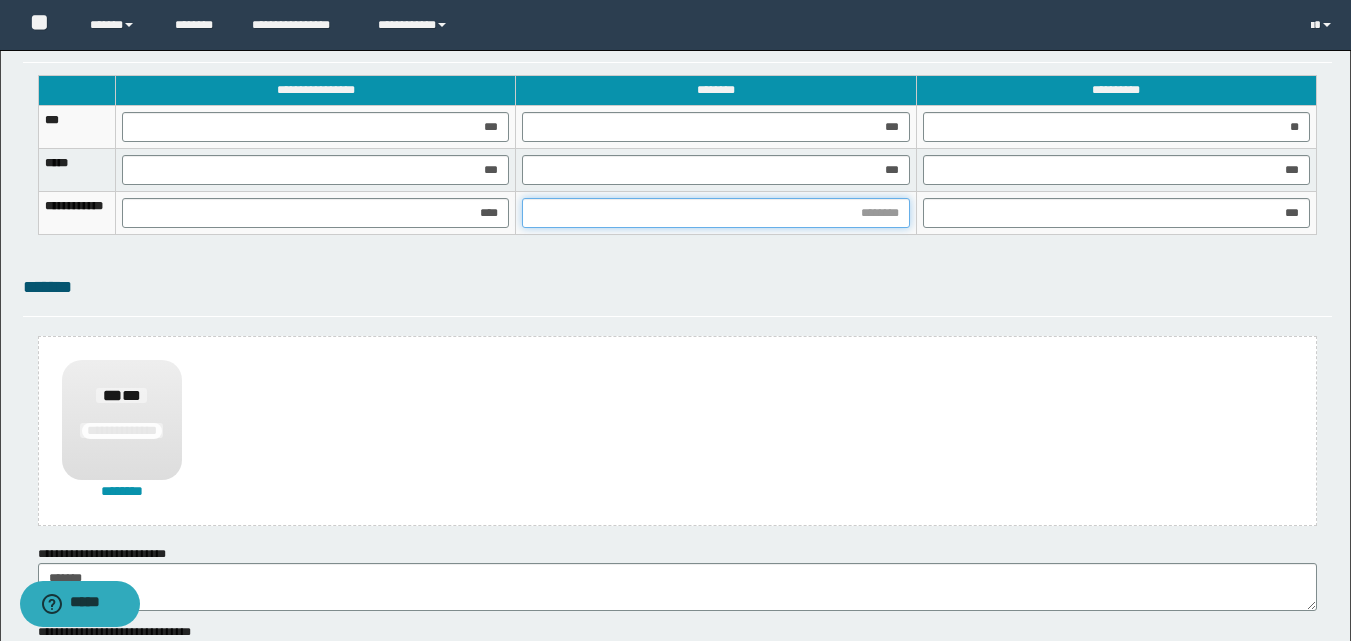 click at bounding box center (715, 213) 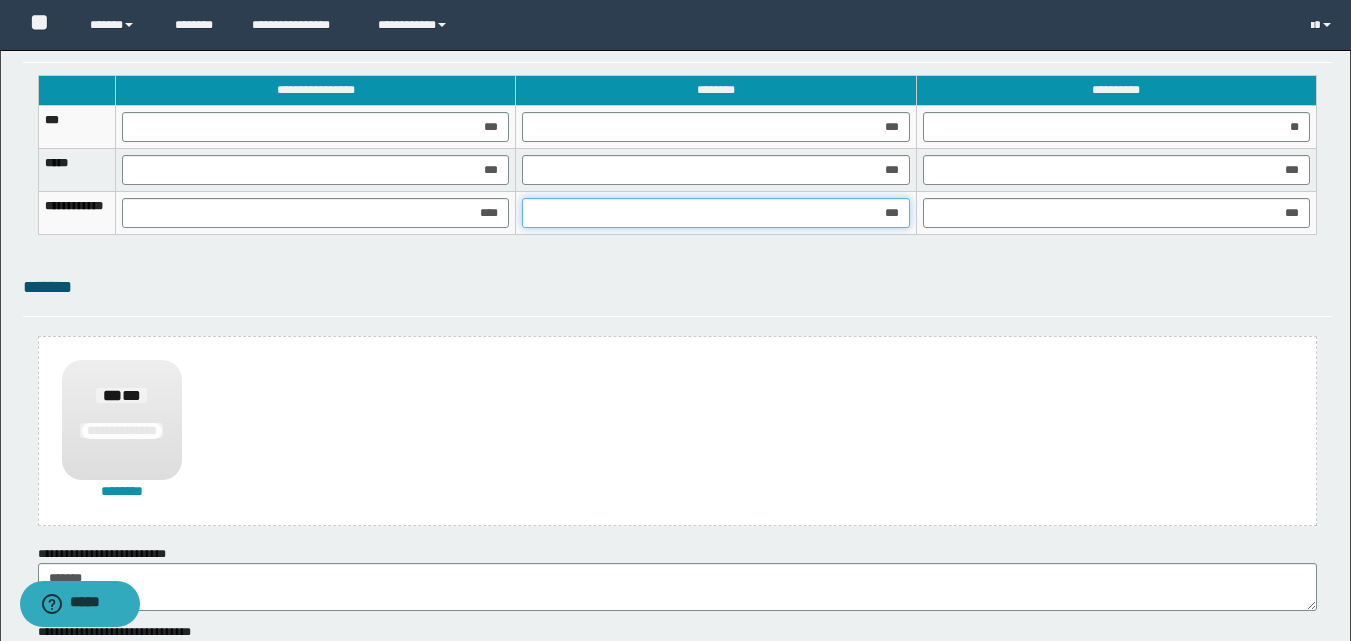 type on "****" 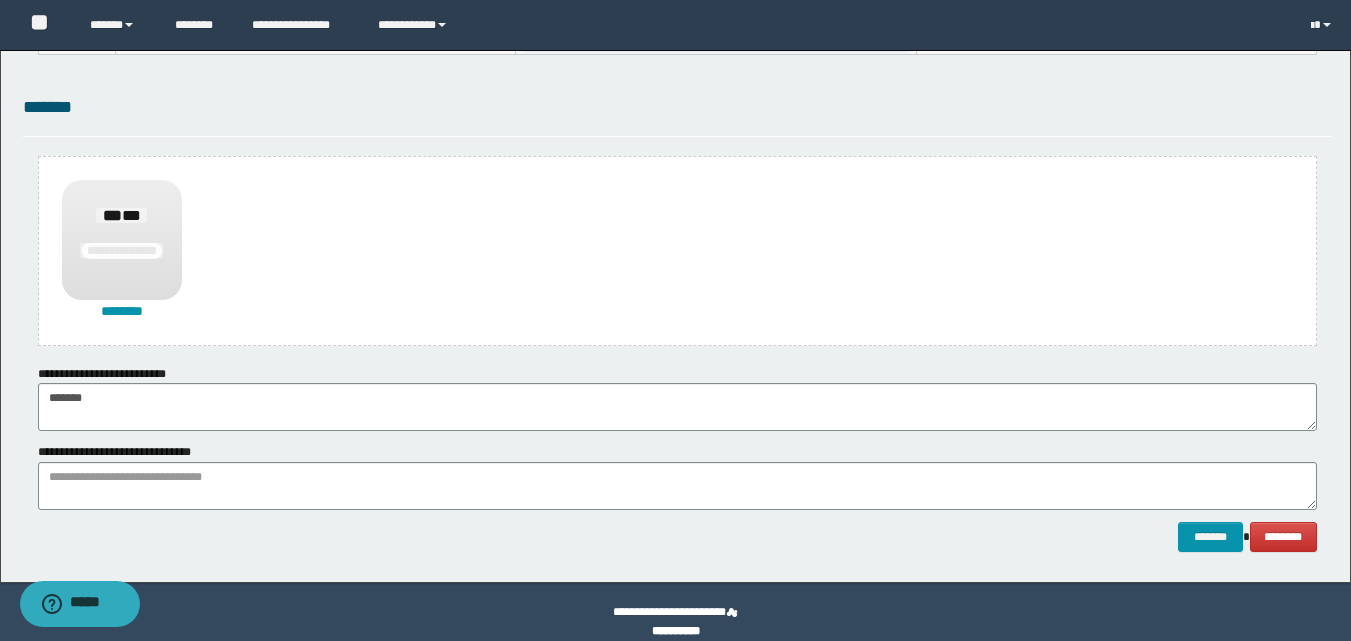 scroll, scrollTop: 1489, scrollLeft: 0, axis: vertical 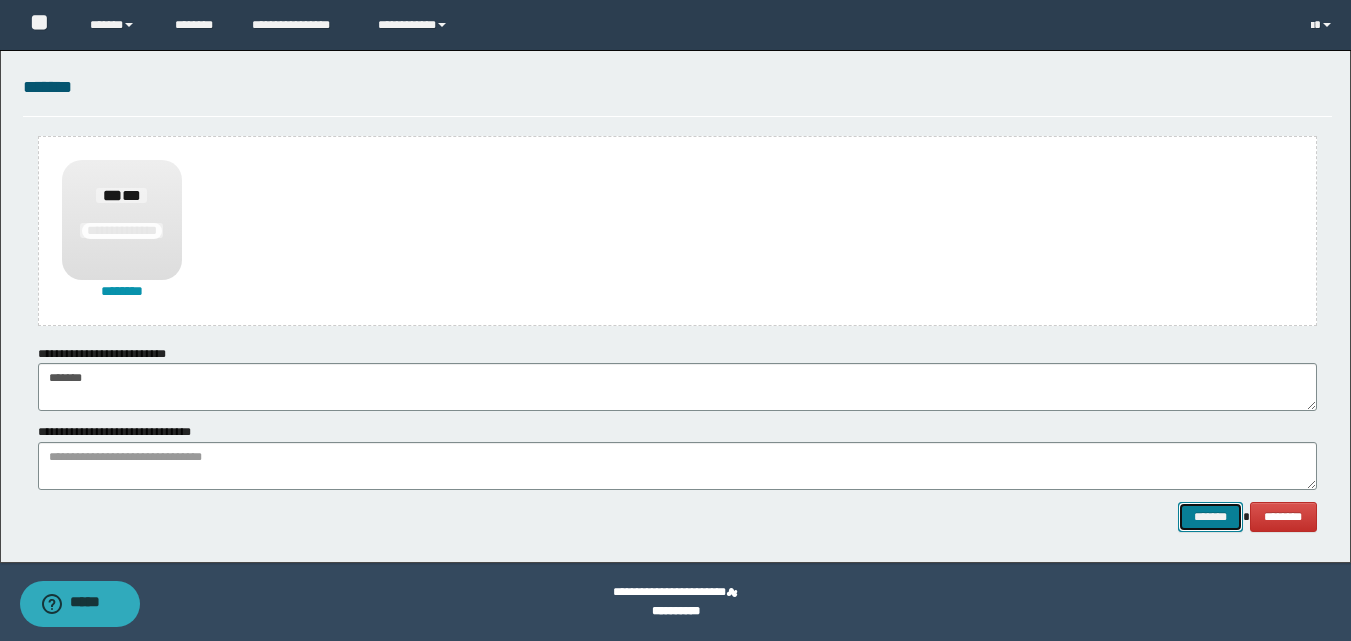 click on "*******" at bounding box center (1210, 517) 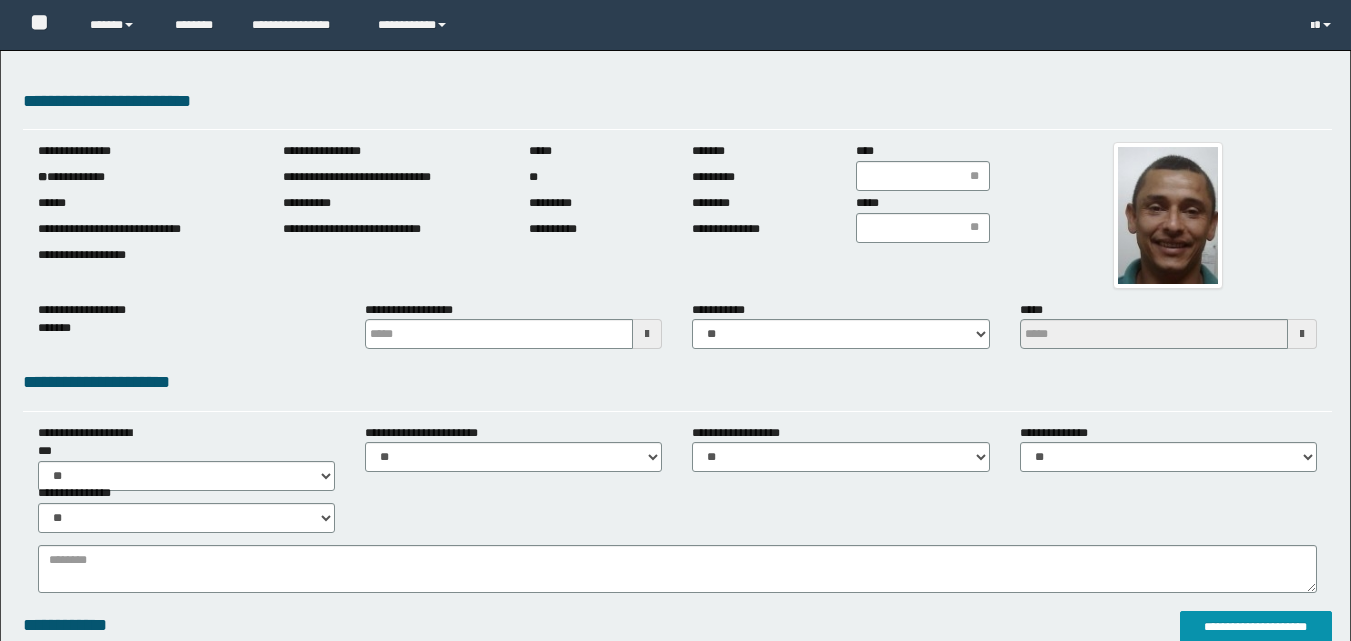 scroll, scrollTop: 0, scrollLeft: 0, axis: both 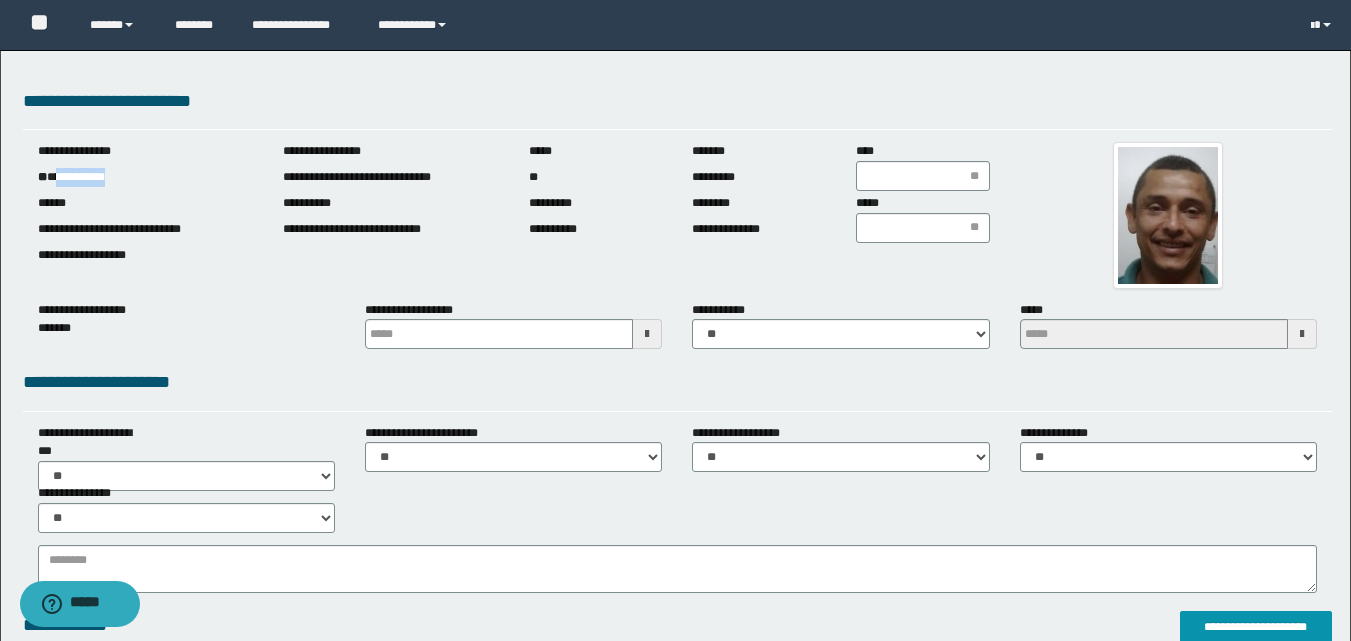 drag, startPoint x: 61, startPoint y: 179, endPoint x: 175, endPoint y: 180, distance: 114.00439 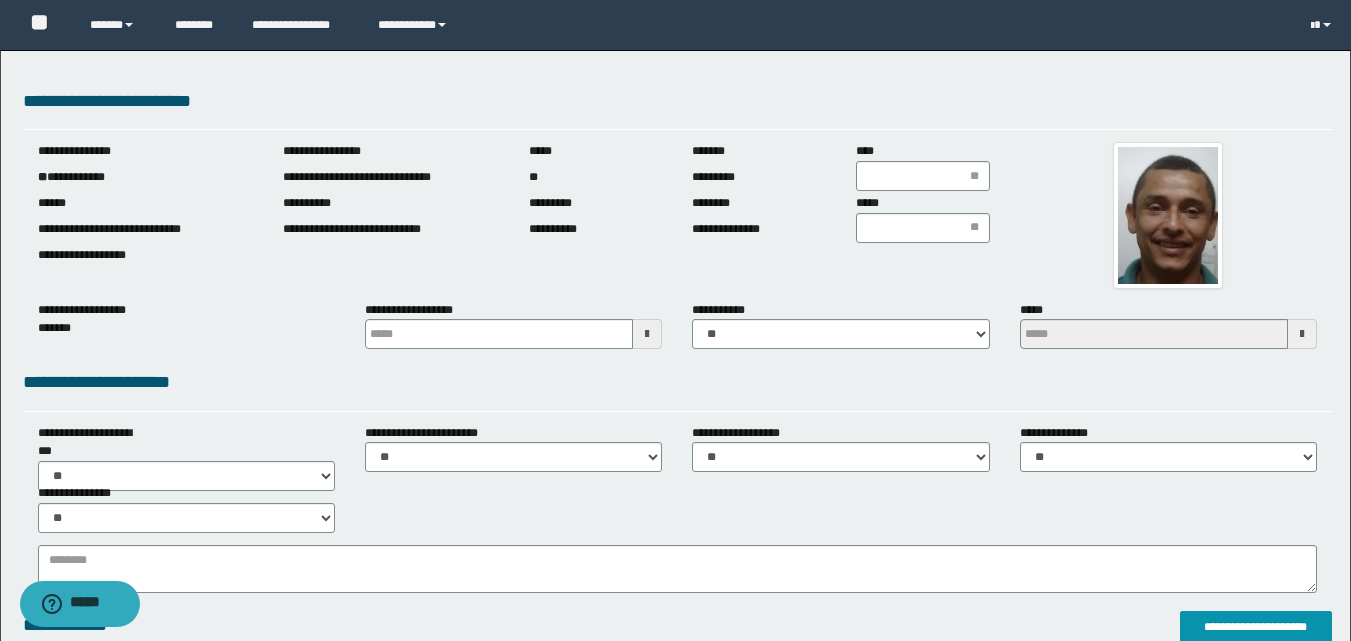 click at bounding box center (647, 334) 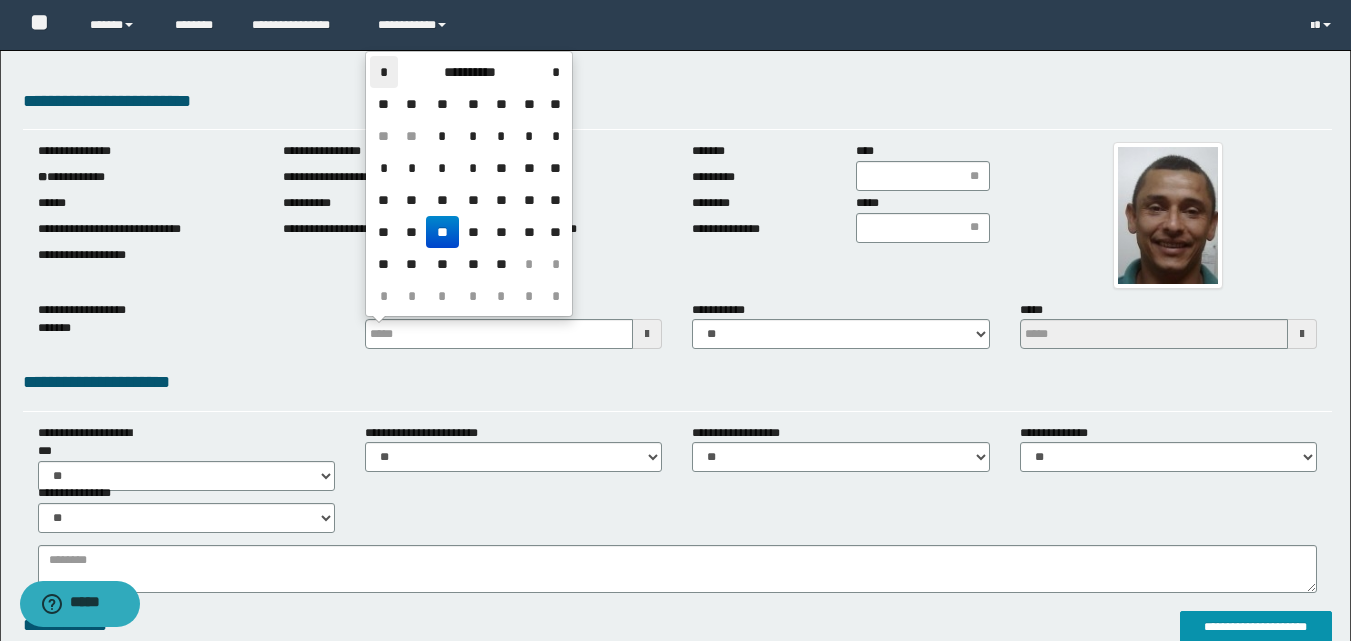 click on "*" at bounding box center [384, 72] 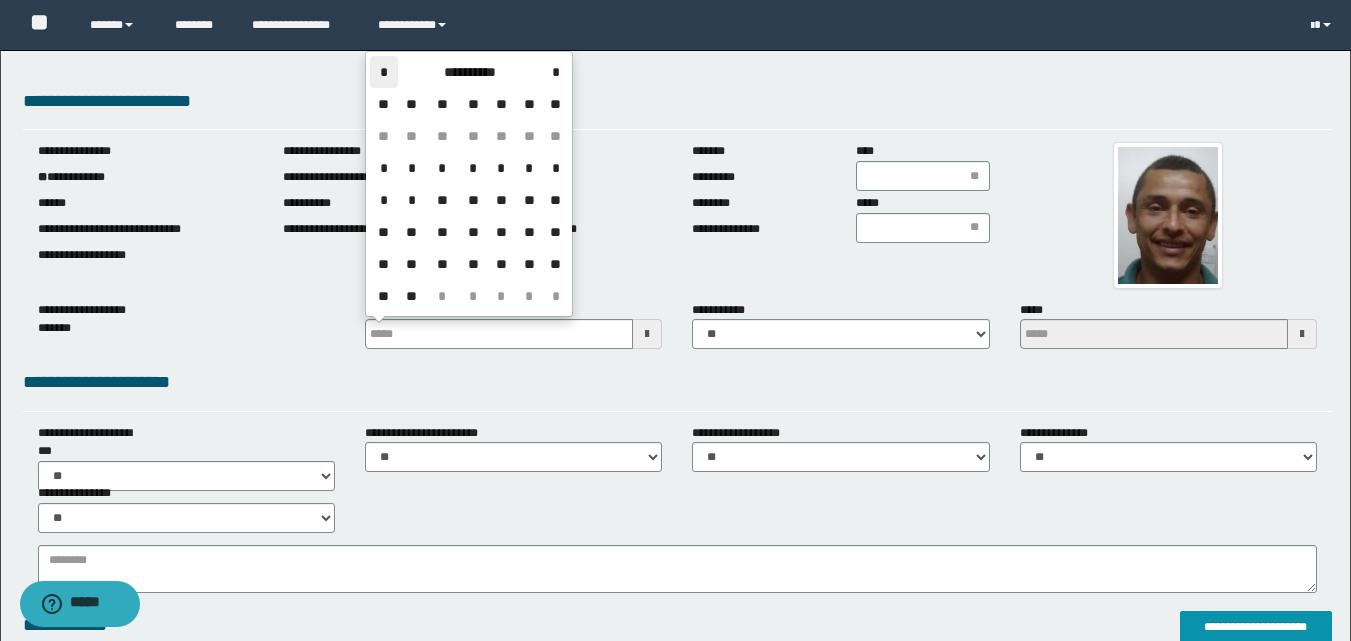 click on "*" at bounding box center (384, 72) 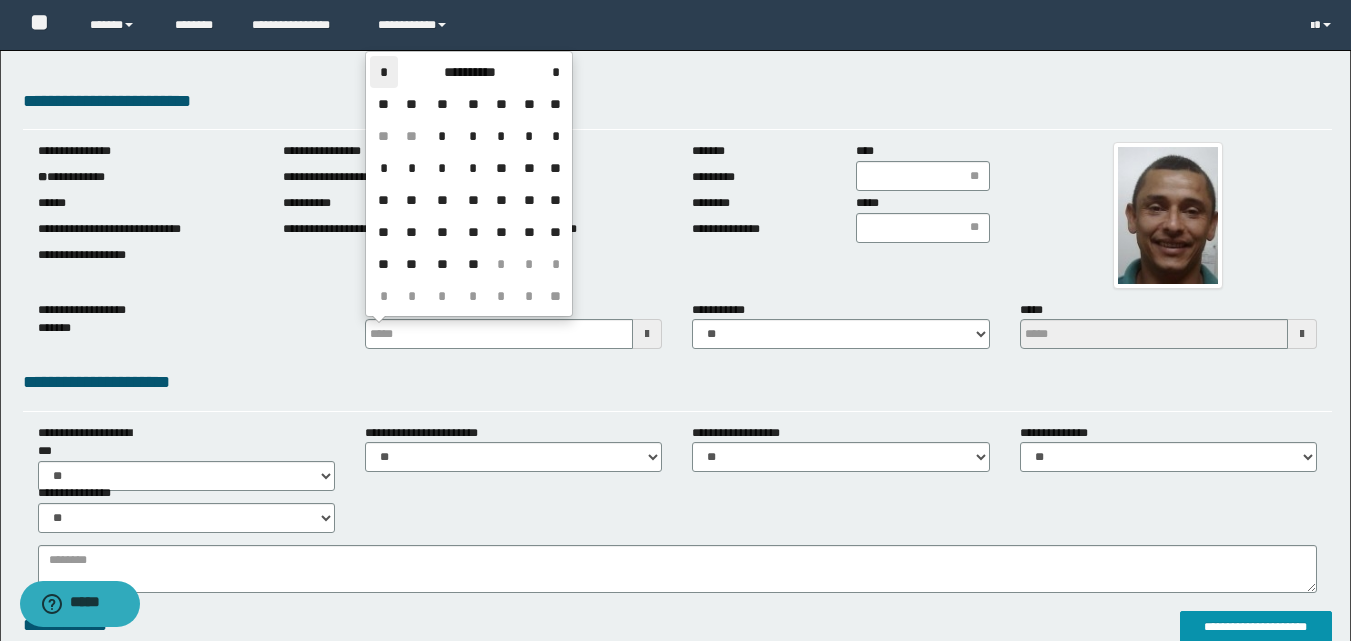 click on "*" at bounding box center (384, 72) 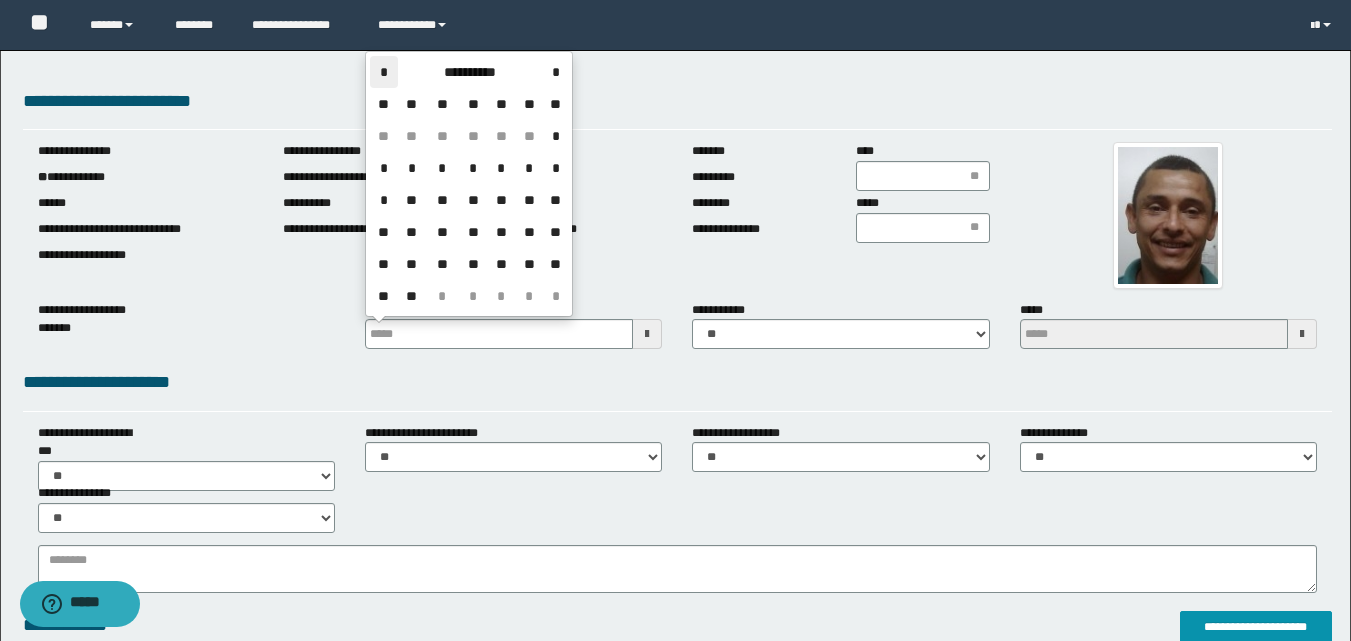 click on "*" at bounding box center (384, 72) 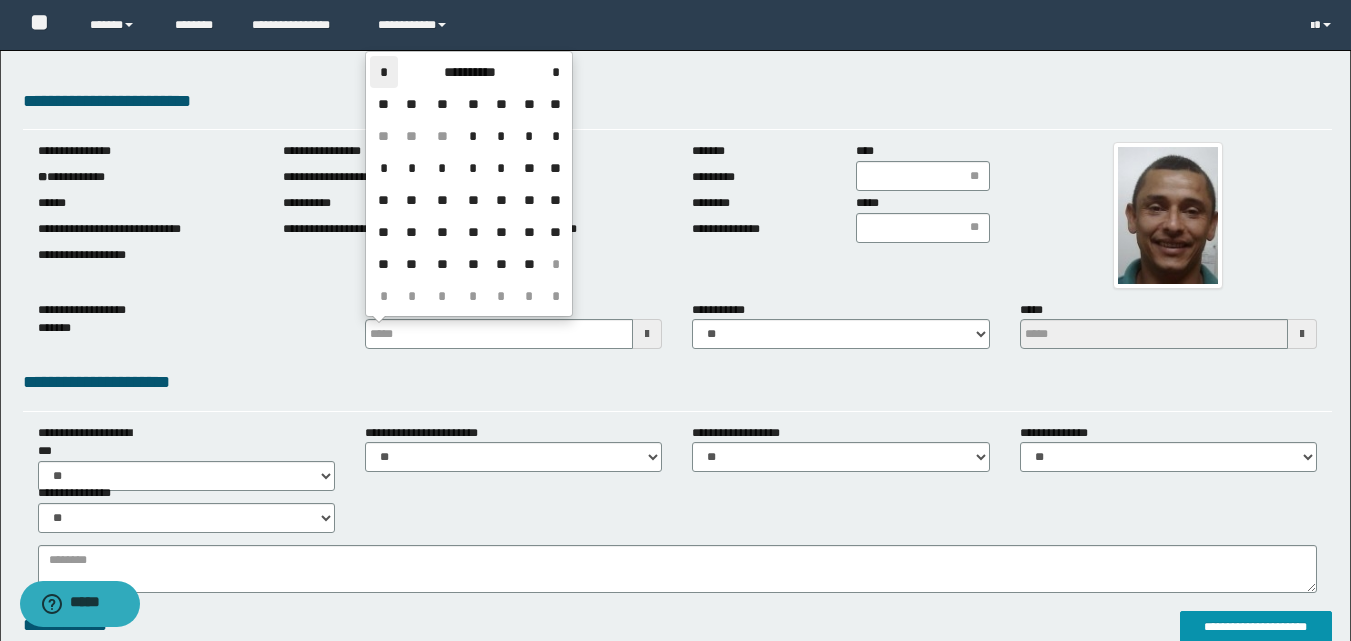 click on "*" at bounding box center (384, 72) 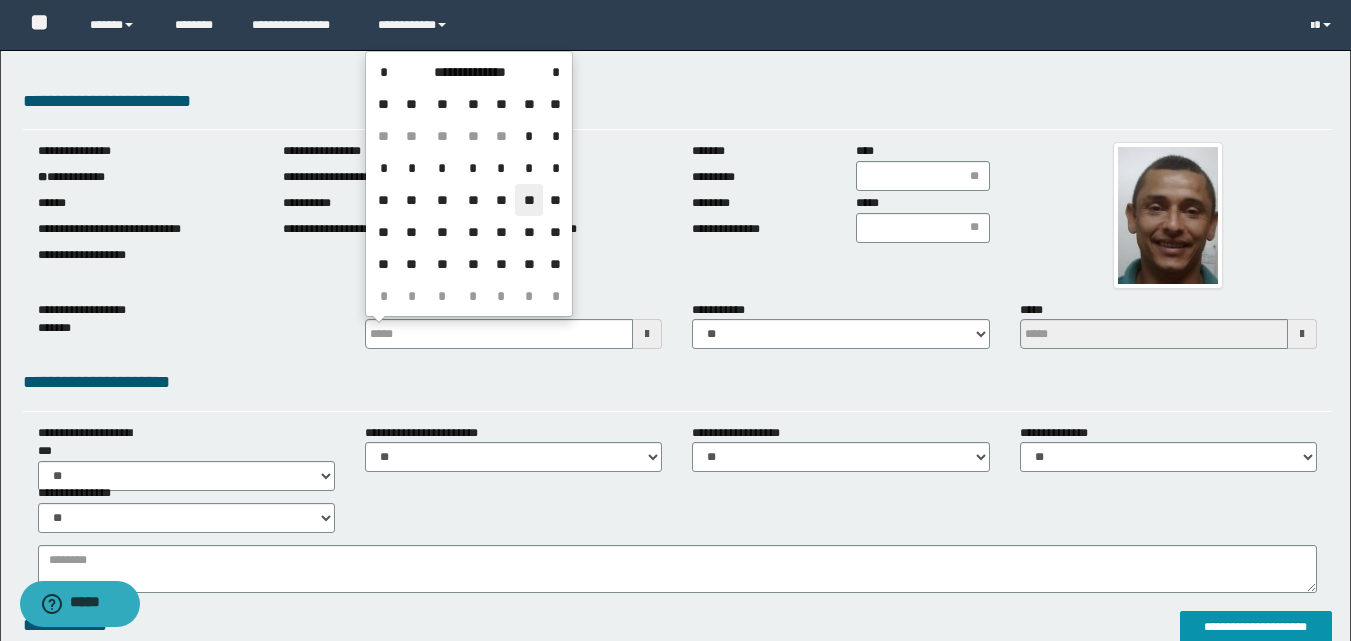 click on "**" at bounding box center [529, 200] 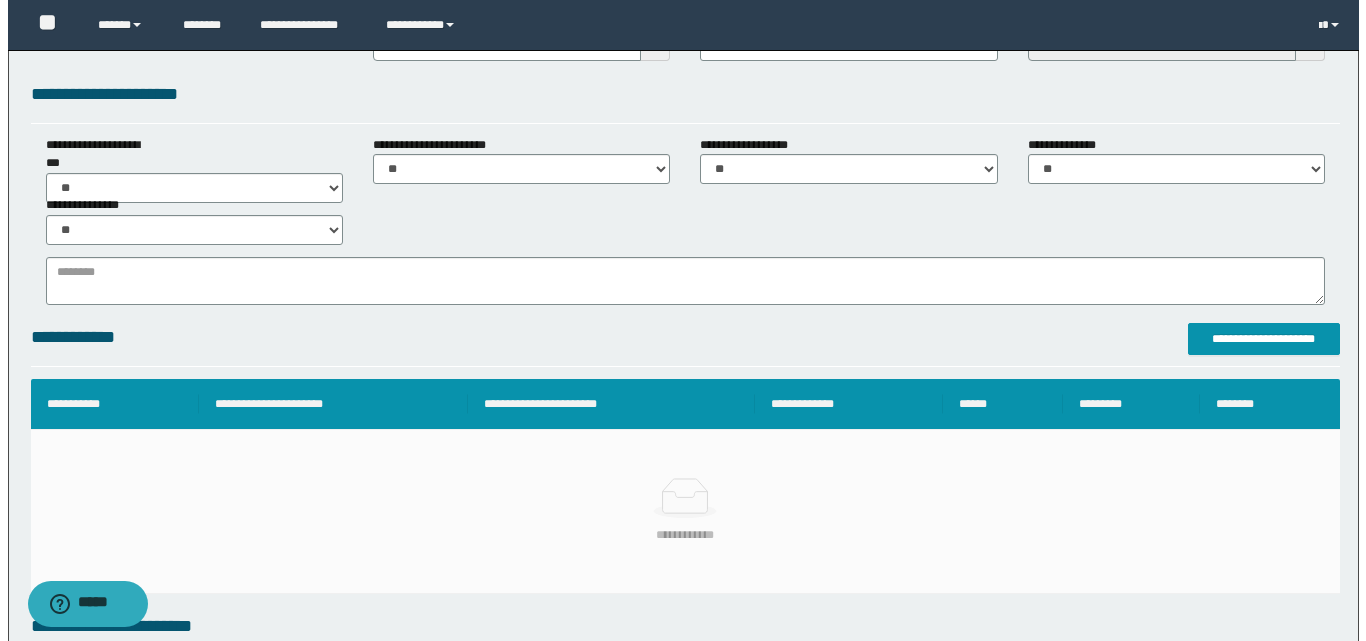 scroll, scrollTop: 300, scrollLeft: 0, axis: vertical 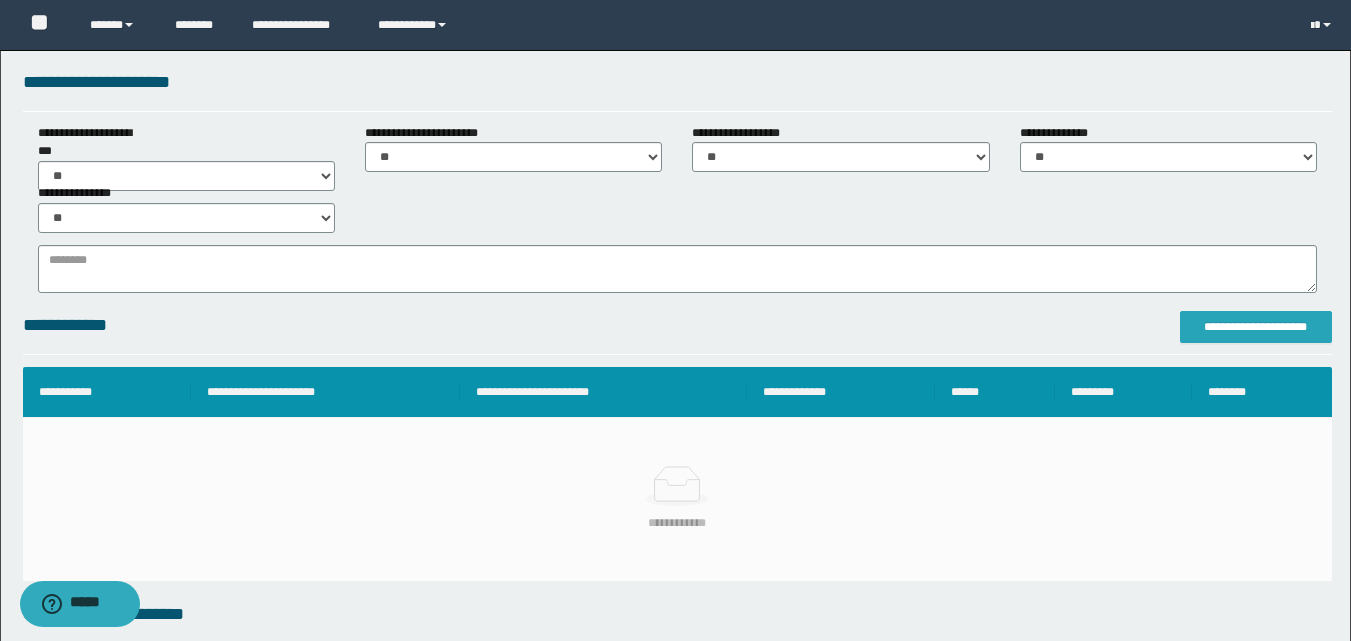 click on "**********" at bounding box center [1256, 327] 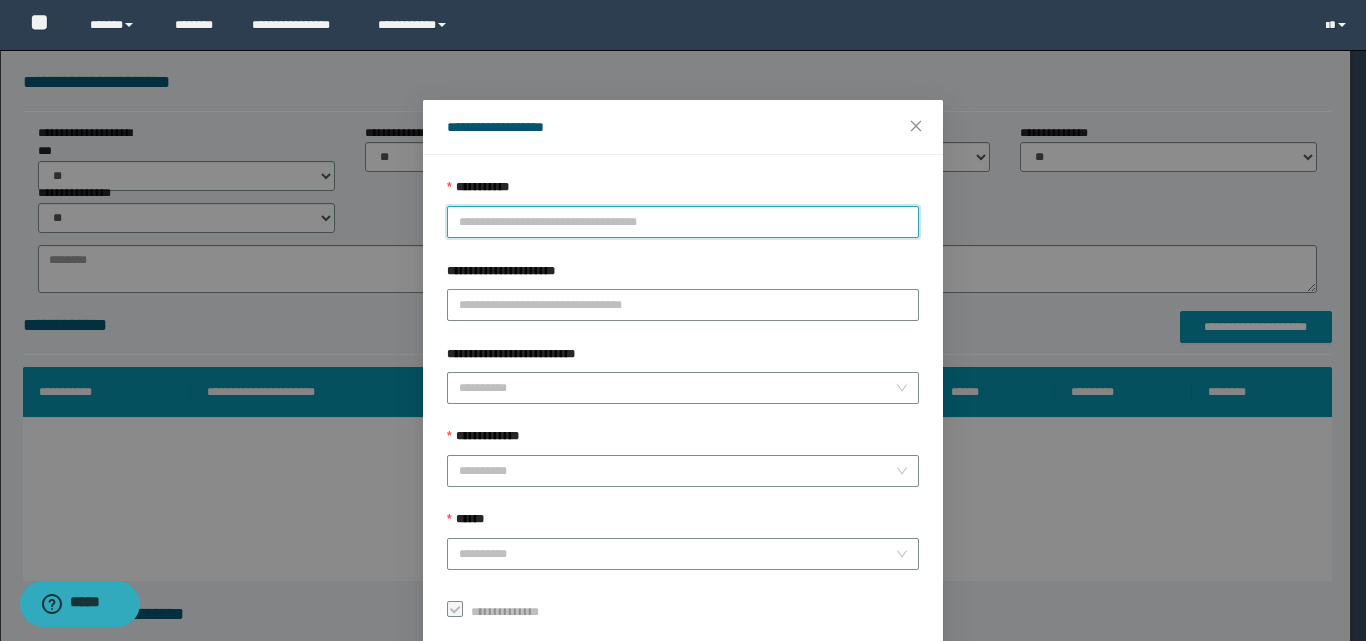 click on "**********" at bounding box center (683, 222) 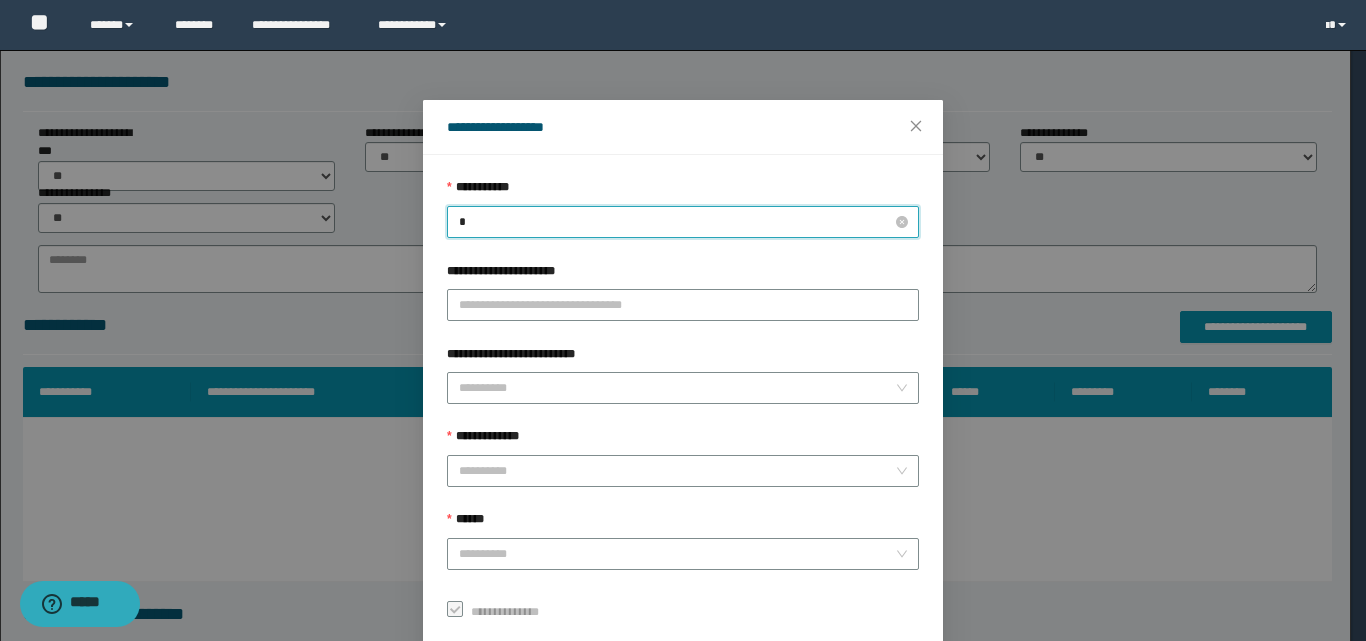 type on "**" 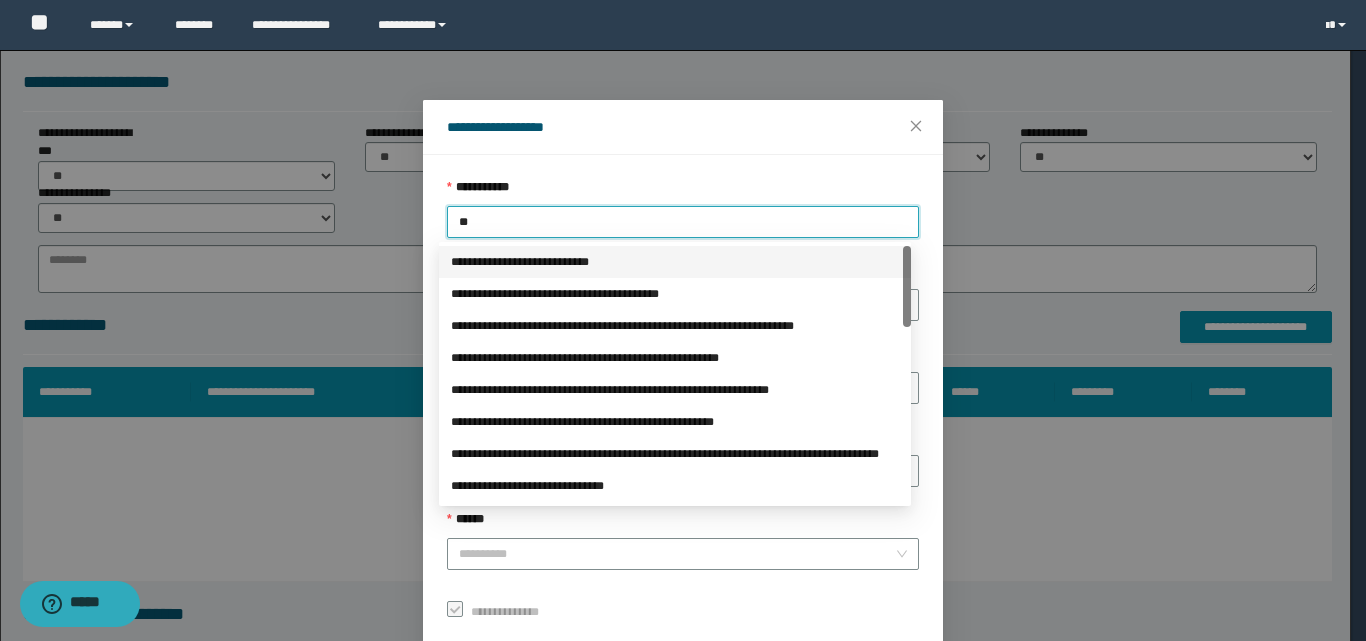 click on "**********" at bounding box center (675, 262) 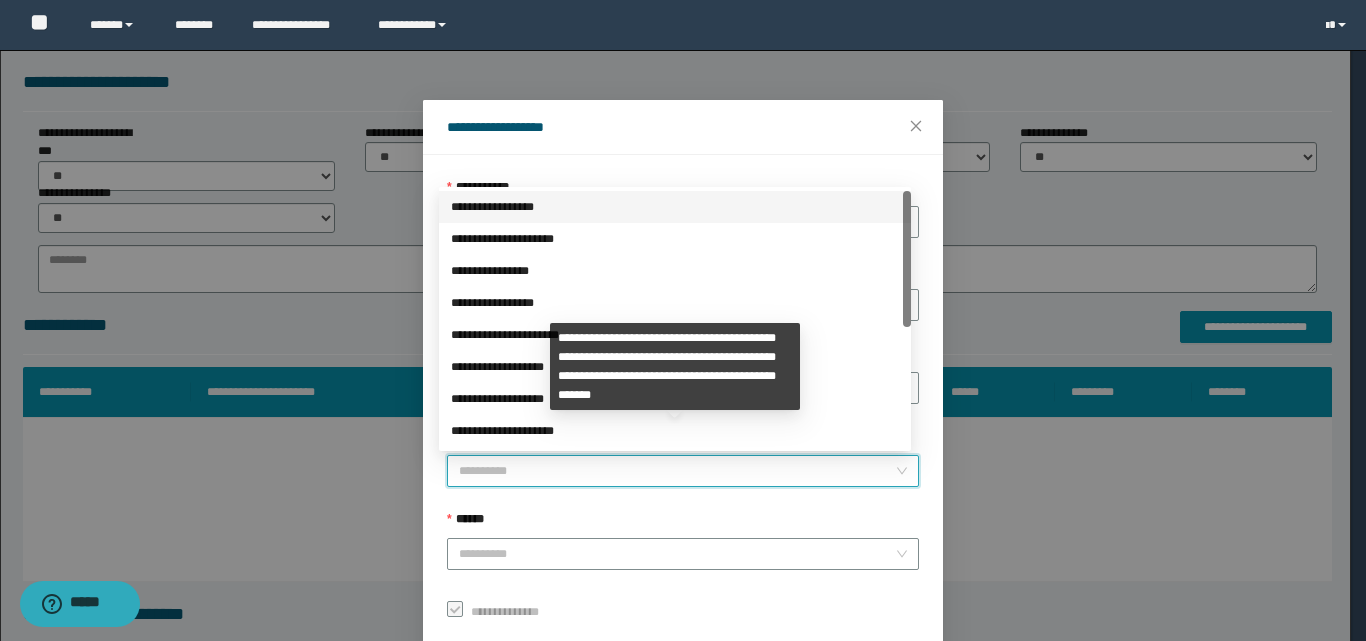 click on "**********" at bounding box center [677, 471] 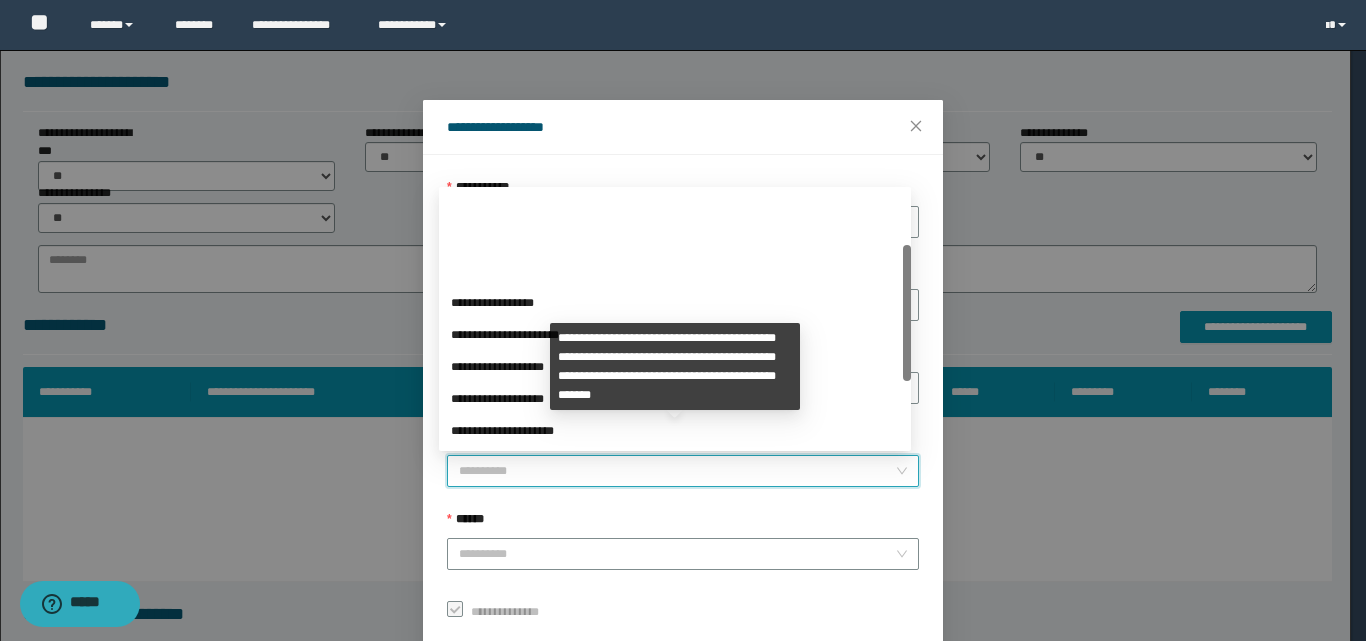 scroll, scrollTop: 224, scrollLeft: 0, axis: vertical 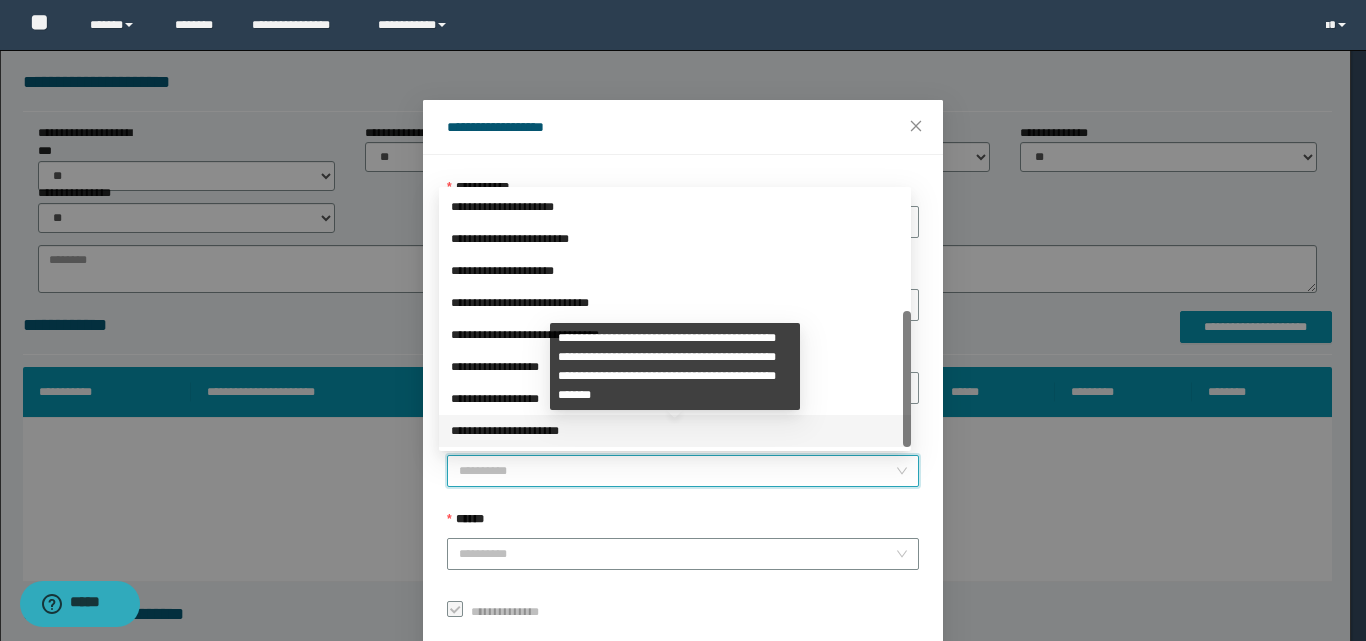 click on "**********" at bounding box center [675, 431] 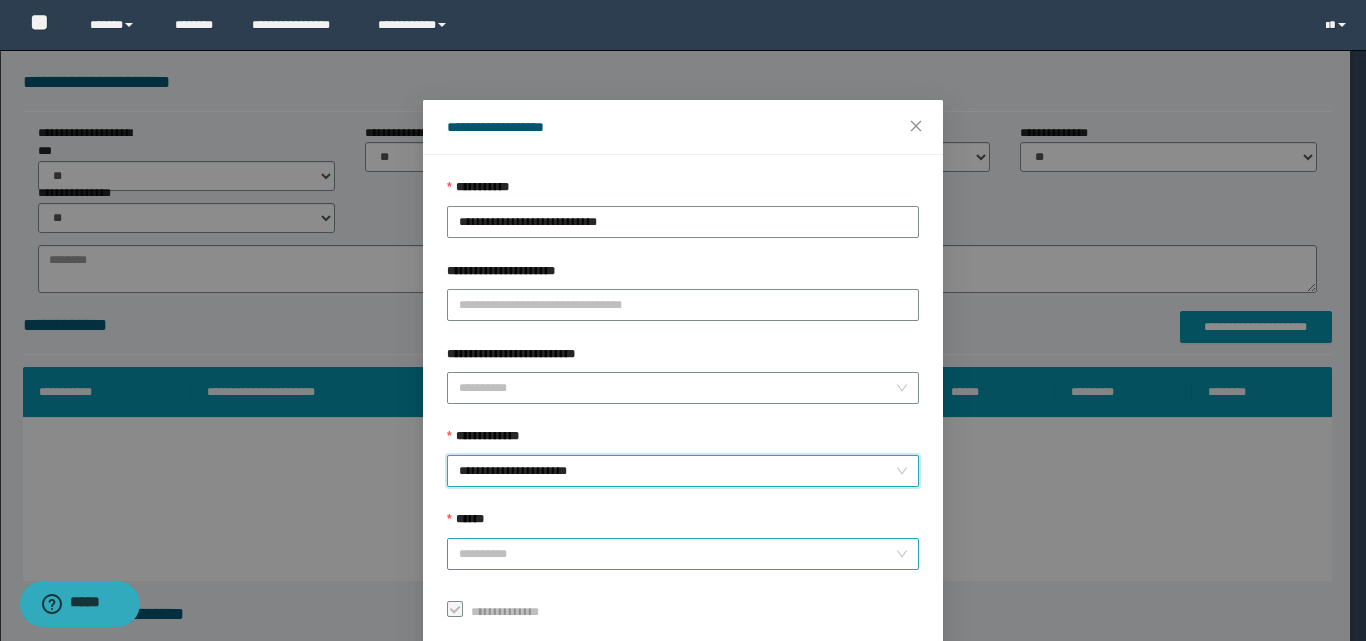 click on "******" at bounding box center (677, 554) 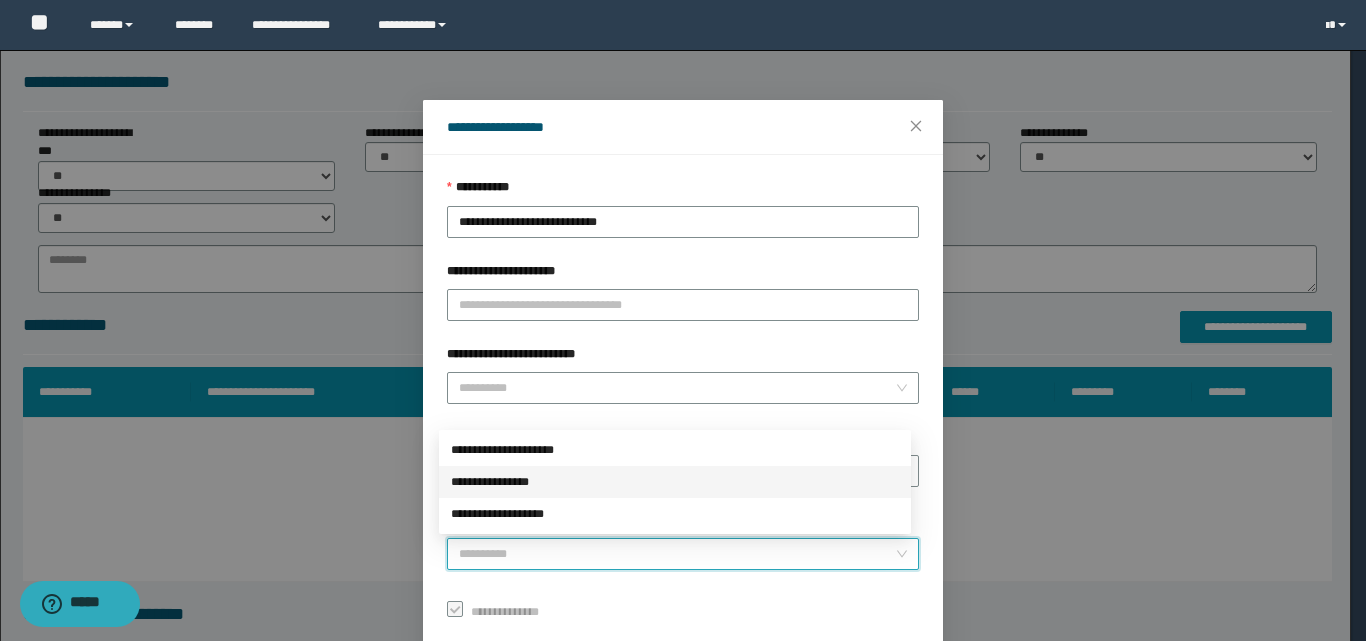 click on "**********" at bounding box center (675, 482) 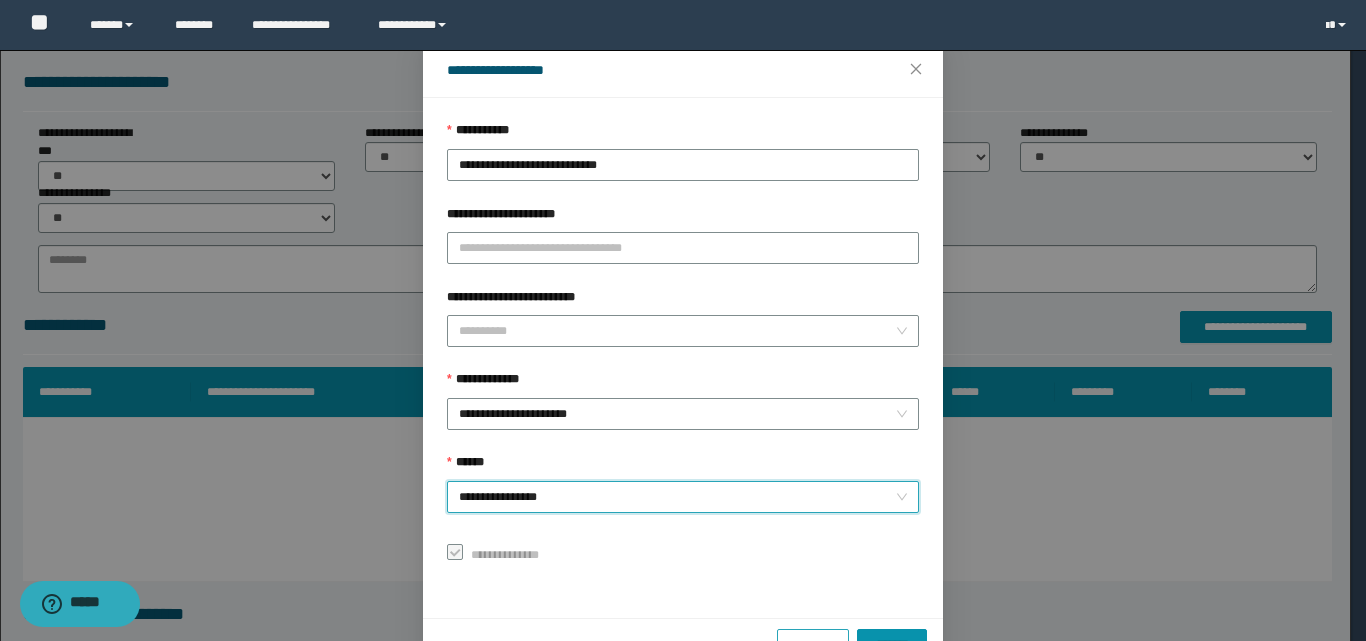 scroll, scrollTop: 111, scrollLeft: 0, axis: vertical 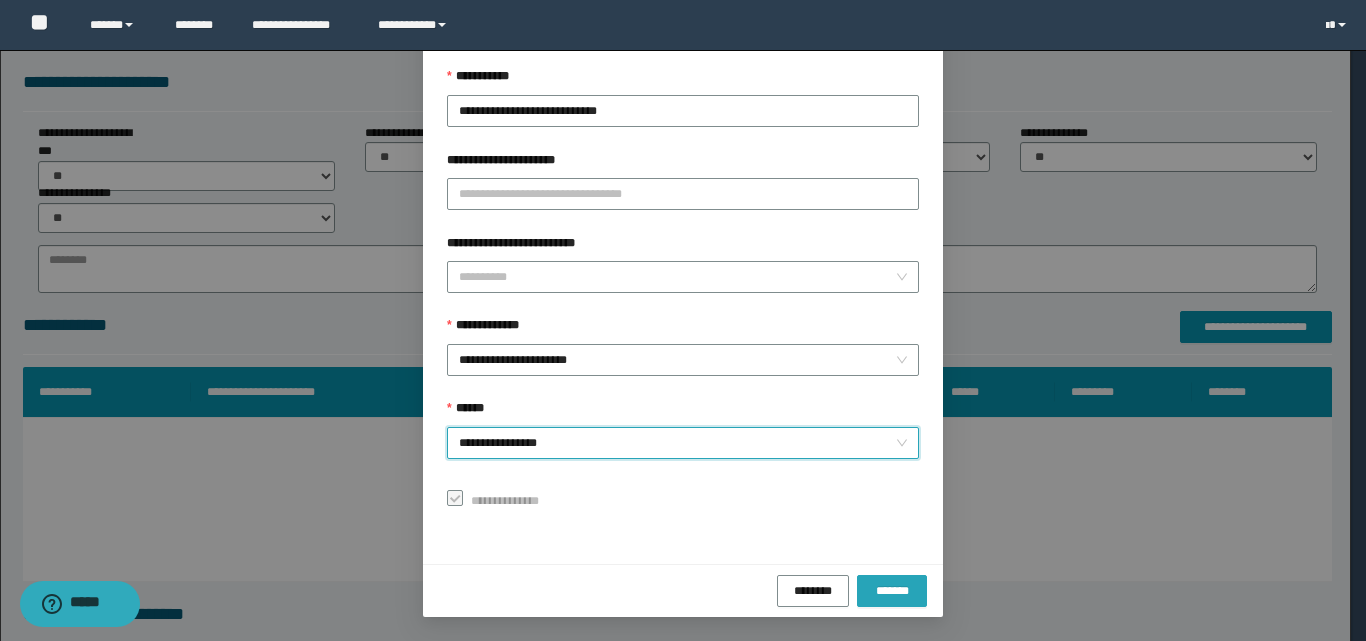click on "*******" at bounding box center [892, 590] 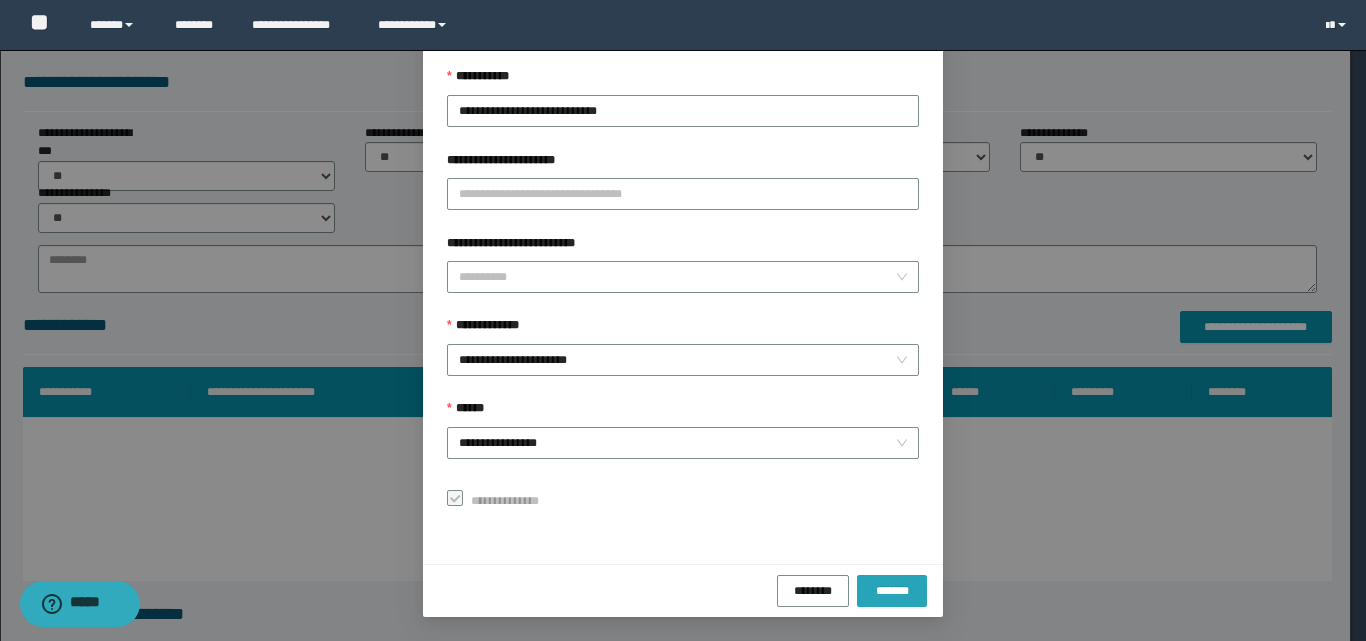 click on "*******" at bounding box center [892, 590] 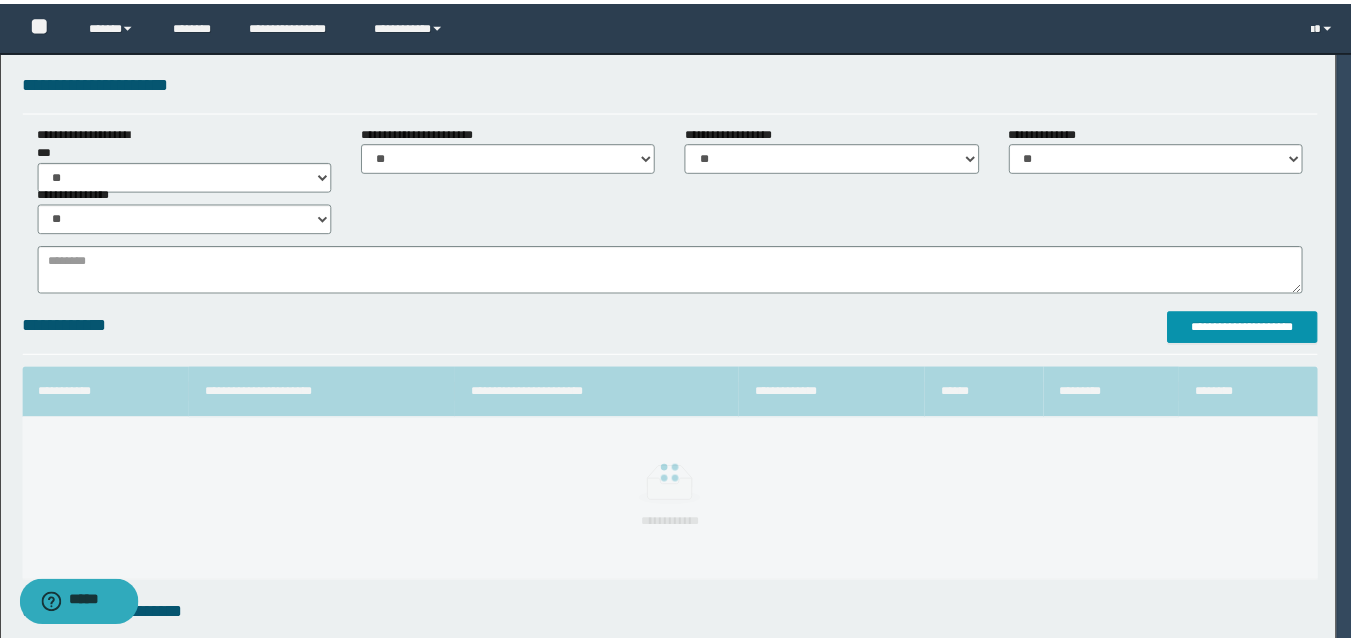 scroll, scrollTop: 64, scrollLeft: 0, axis: vertical 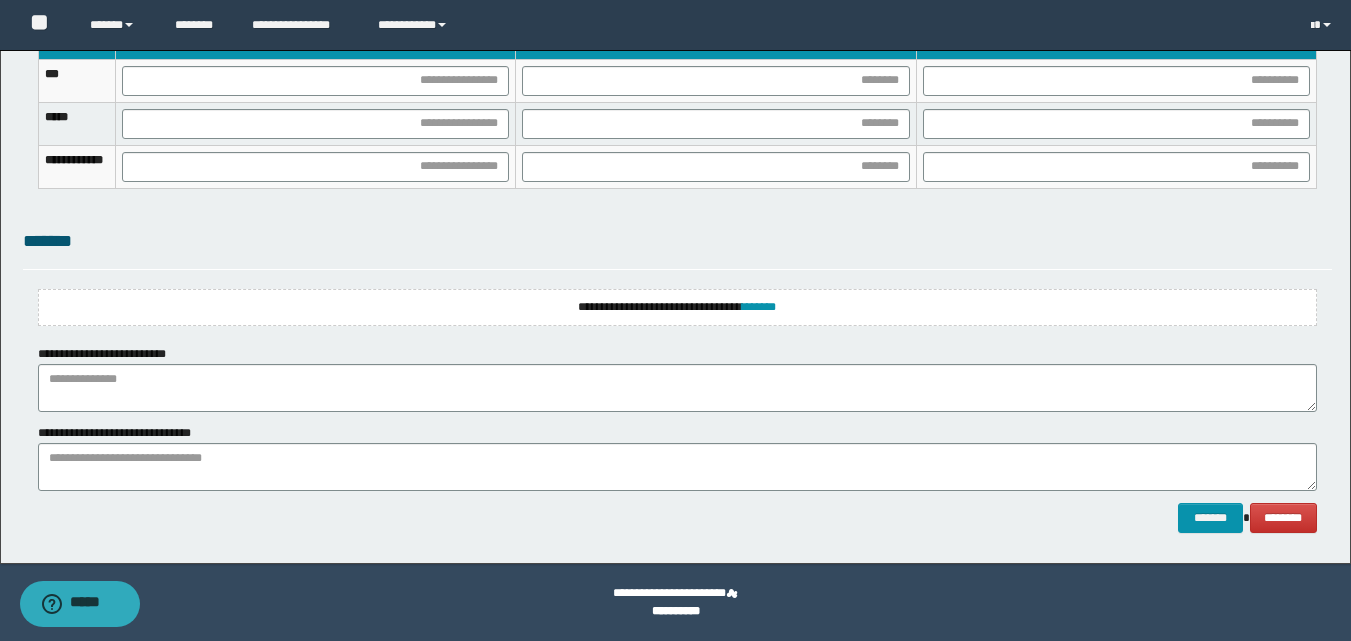 click on "**********" at bounding box center (677, 307) 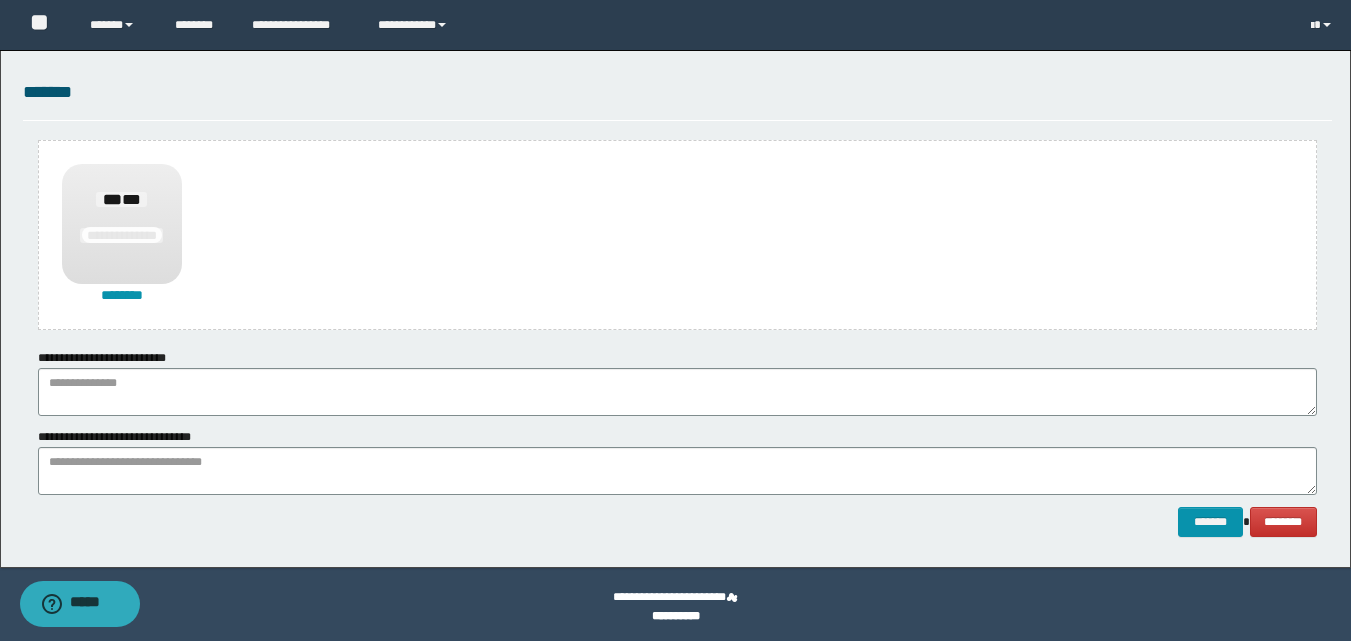 scroll, scrollTop: 1526, scrollLeft: 0, axis: vertical 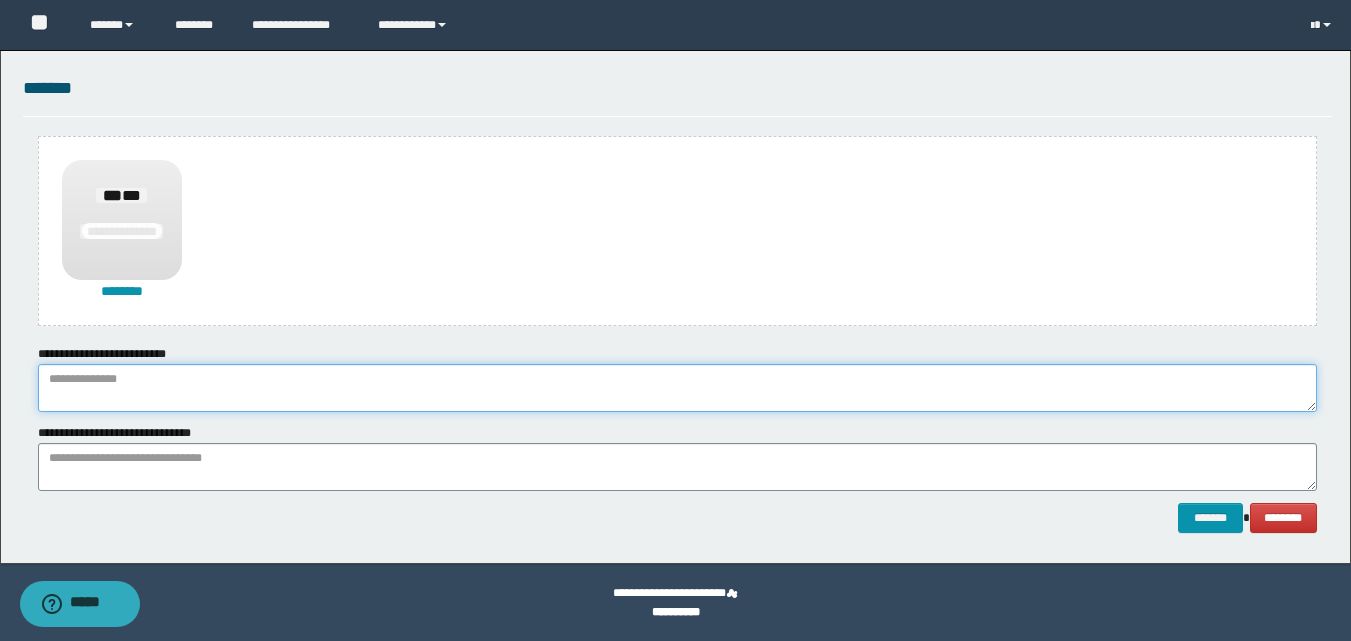 click at bounding box center [677, 388] 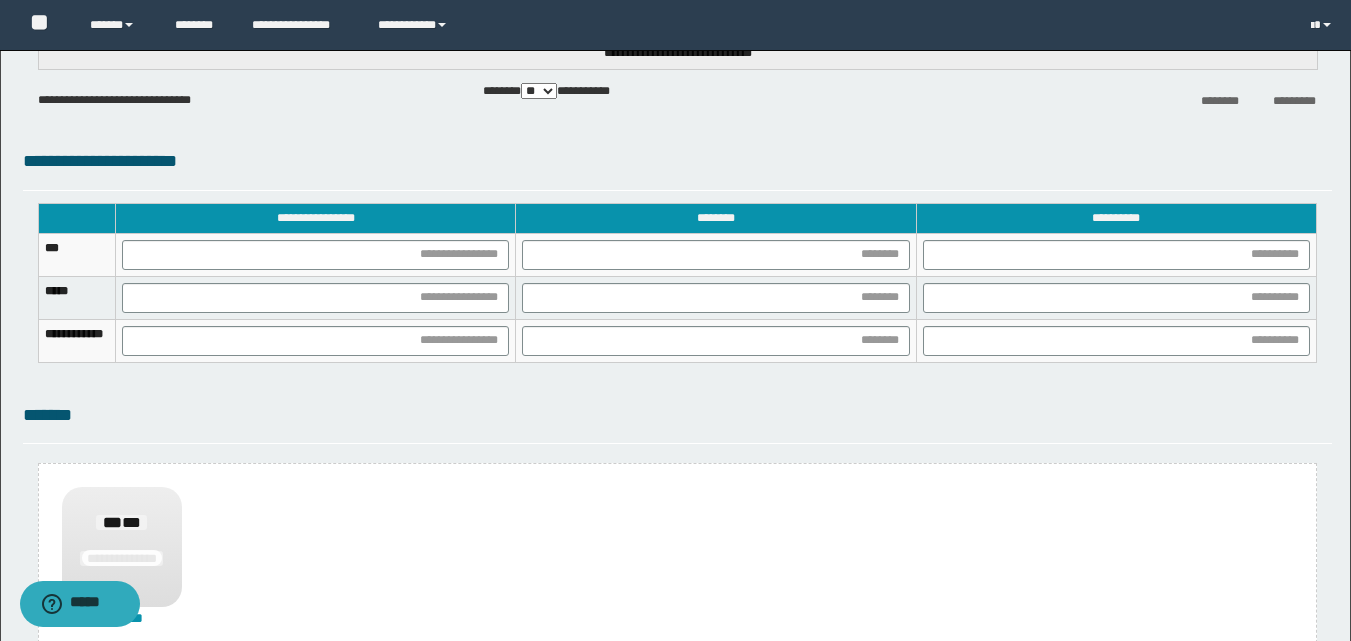 scroll, scrollTop: 1126, scrollLeft: 0, axis: vertical 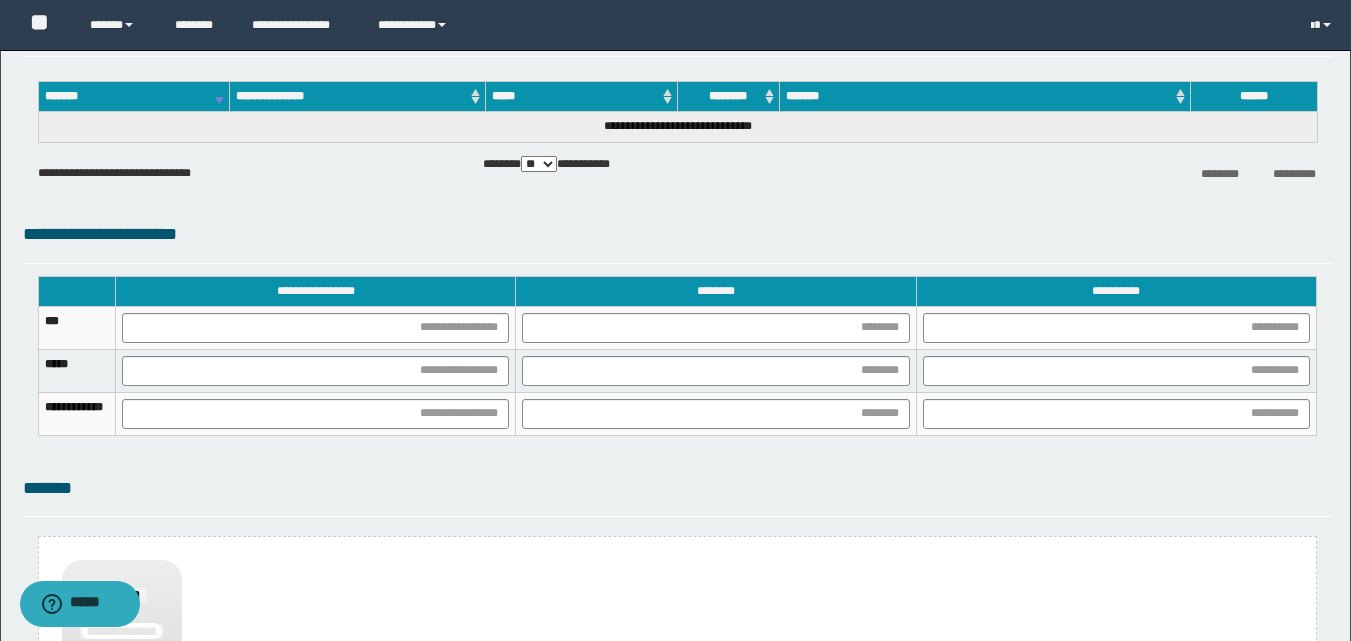 type on "******" 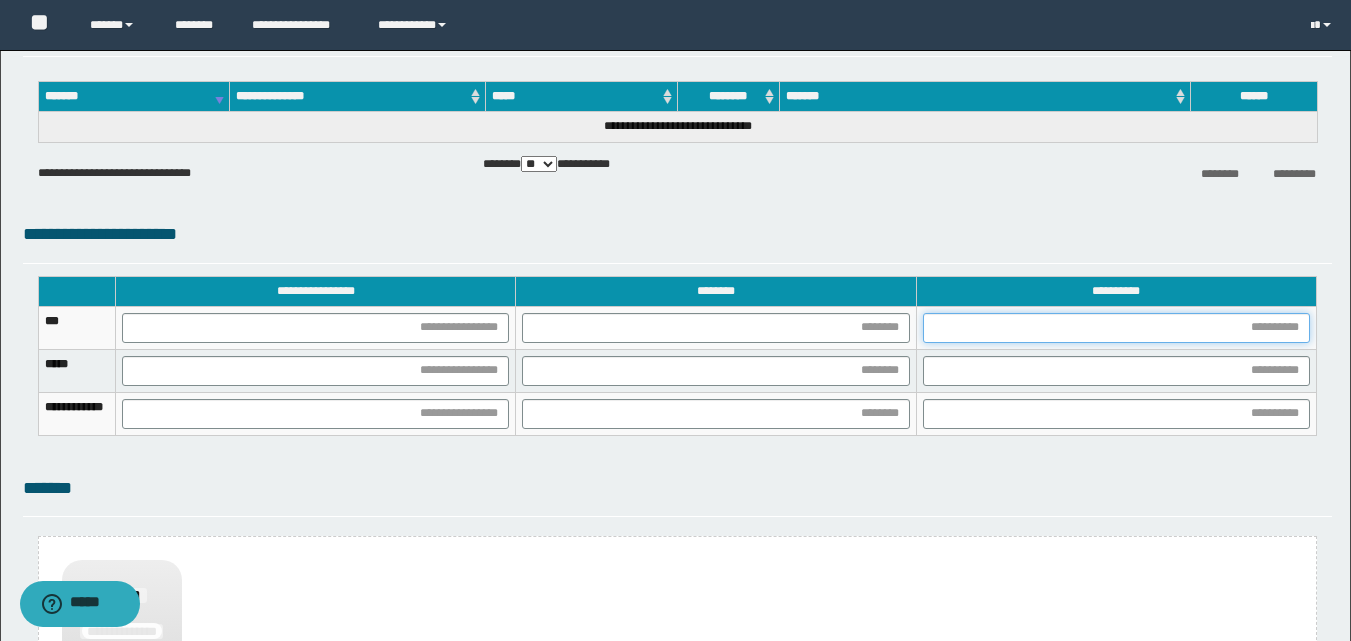 click at bounding box center [1116, 328] 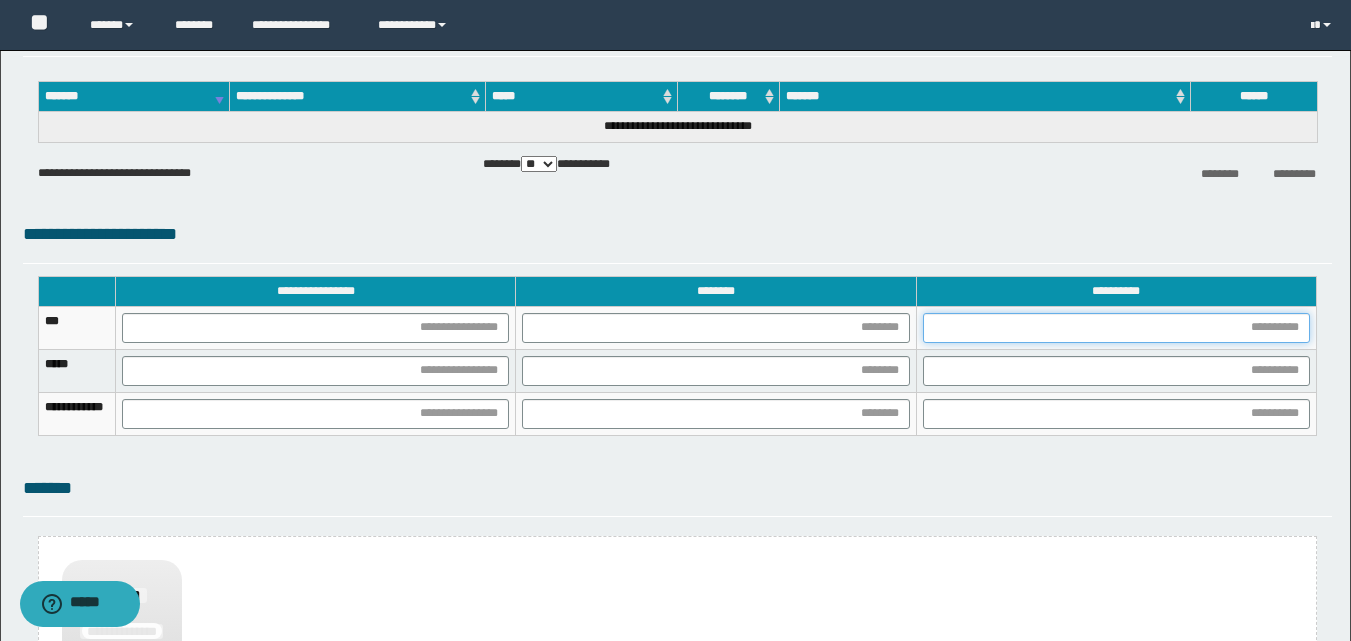 click at bounding box center [1116, 328] 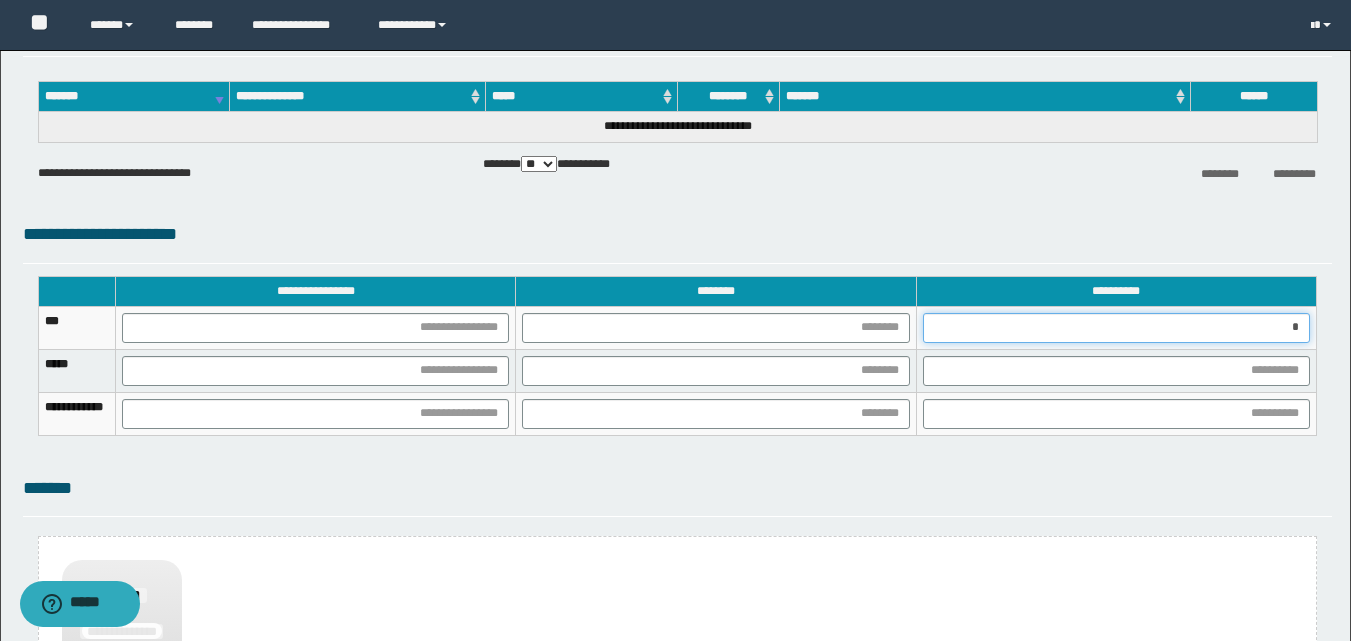 type on "**" 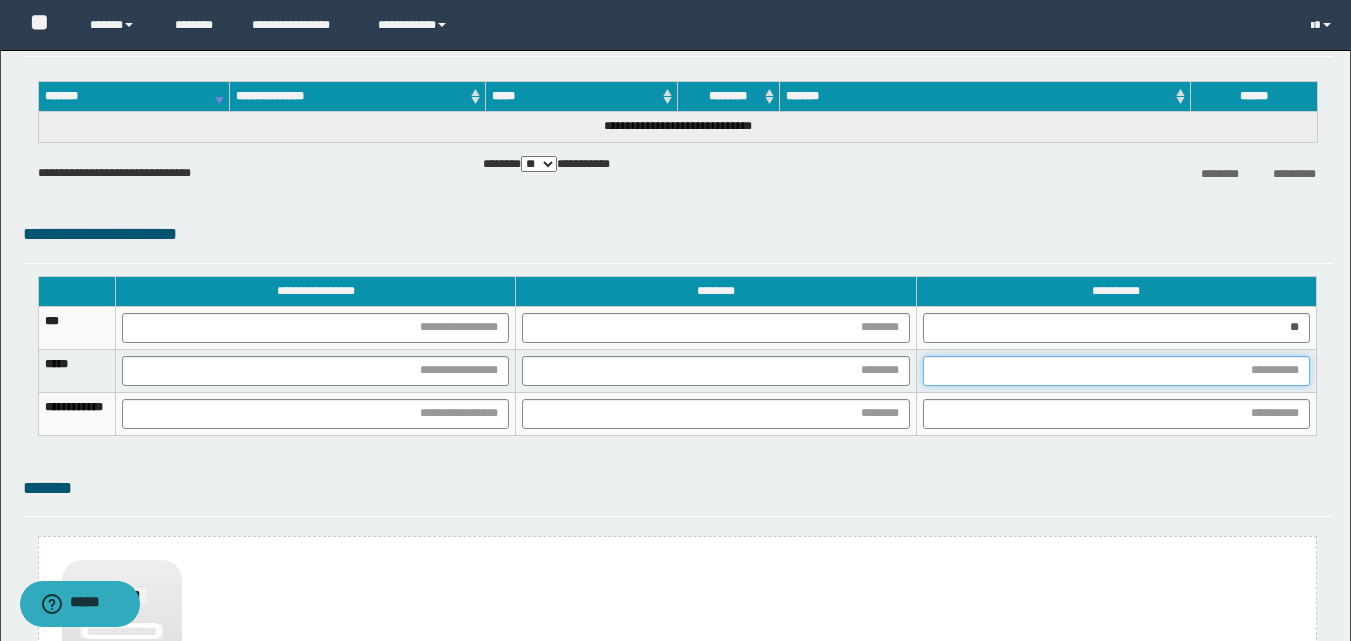 click at bounding box center [1116, 371] 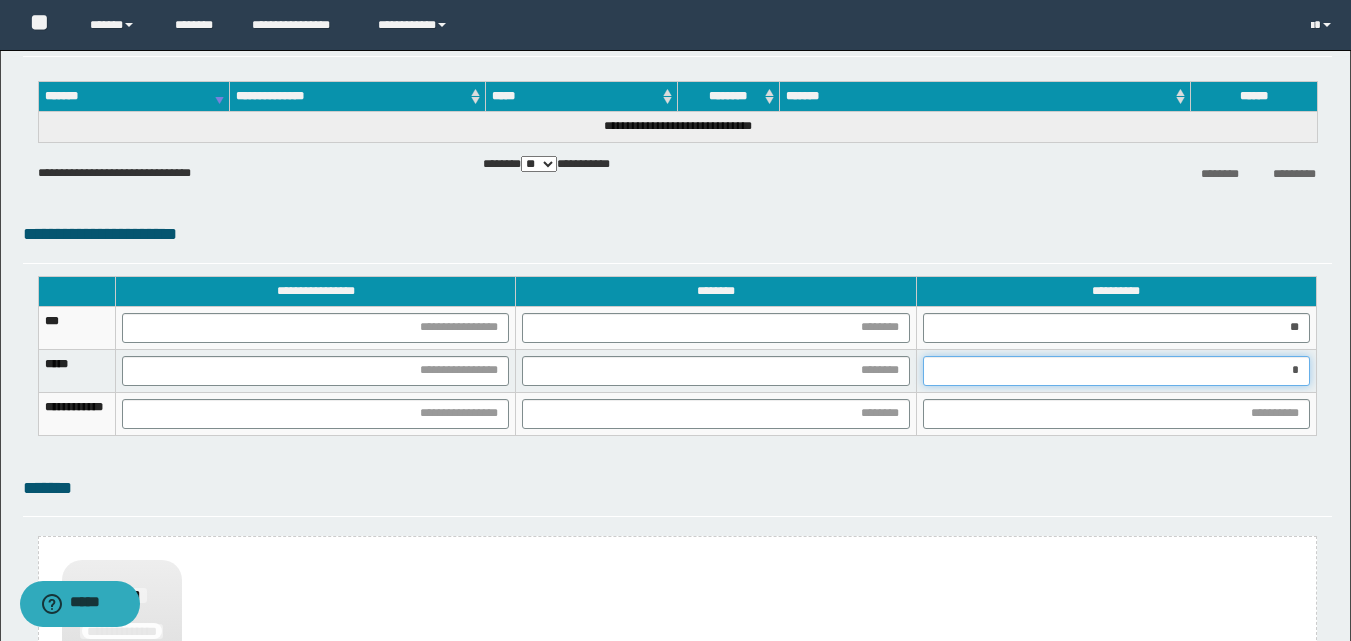 type on "**" 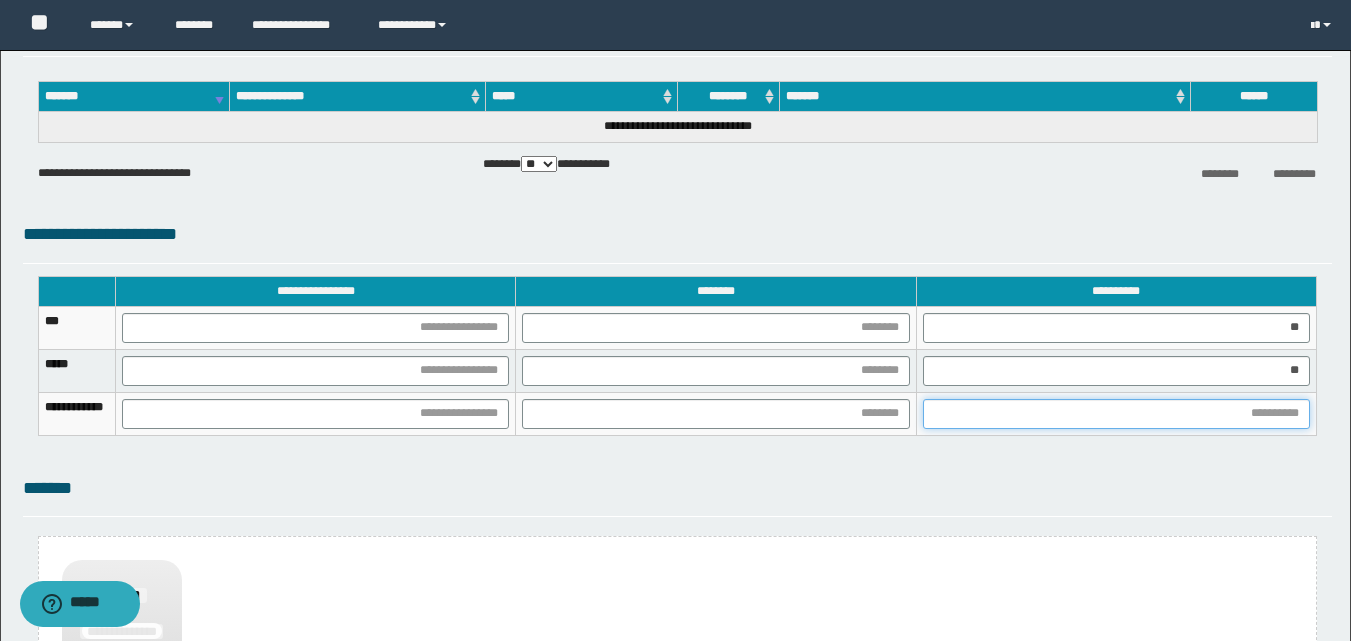 click at bounding box center (1116, 414) 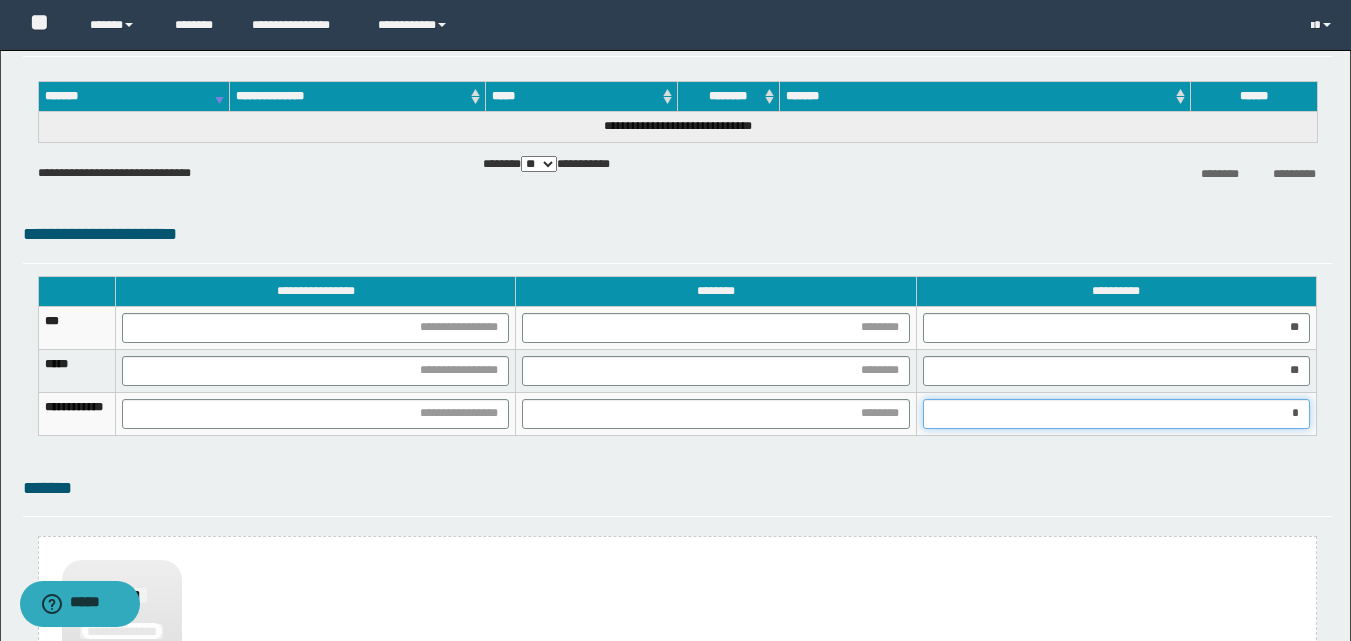 type on "**" 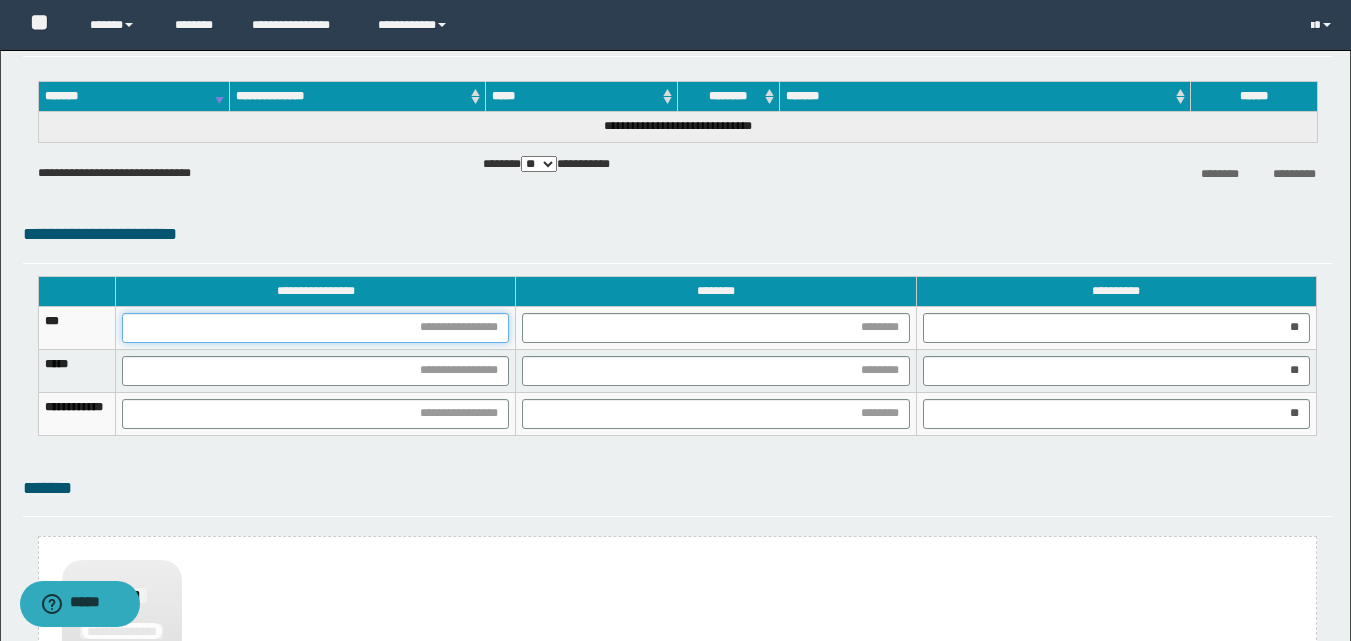 drag, startPoint x: 536, startPoint y: 330, endPoint x: 551, endPoint y: 471, distance: 141.79562 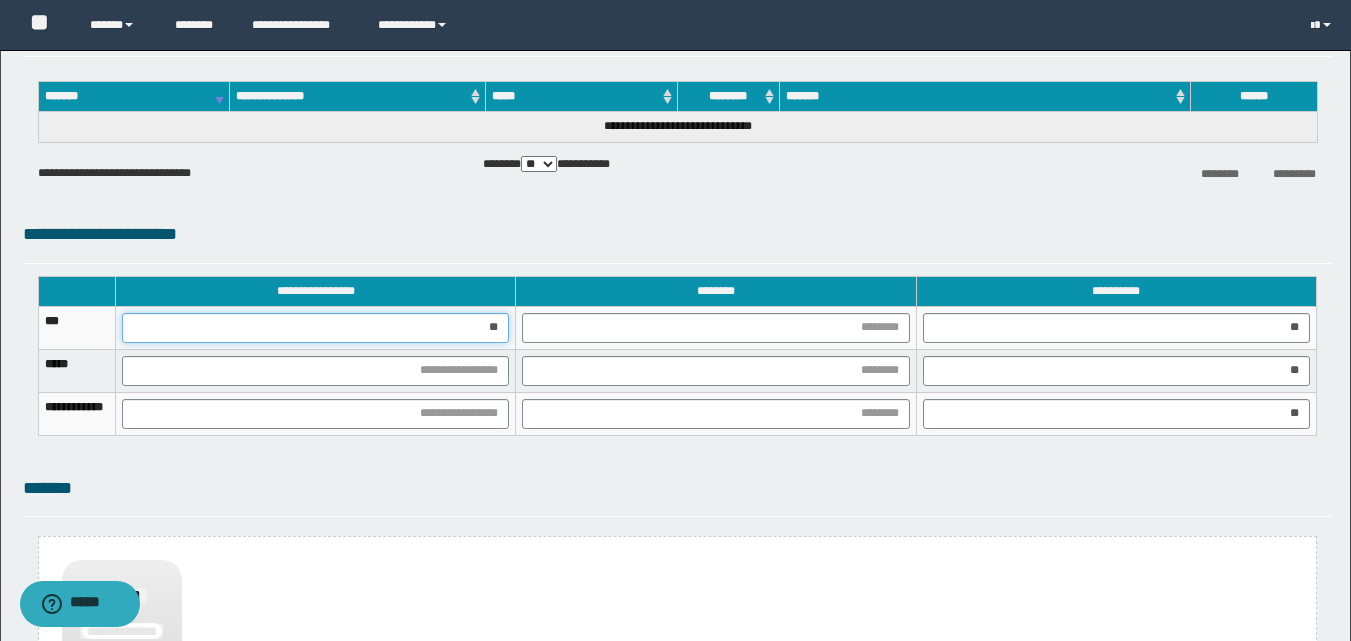 type on "***" 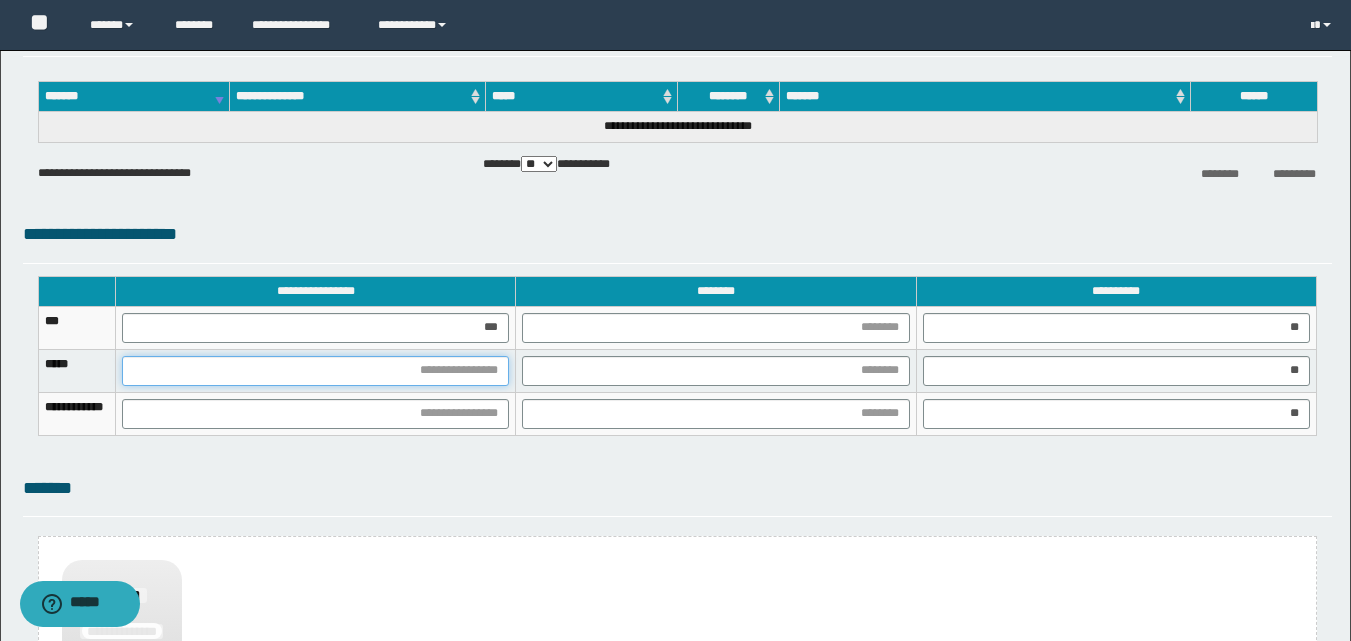 drag, startPoint x: 555, startPoint y: 374, endPoint x: 560, endPoint y: 444, distance: 70.178345 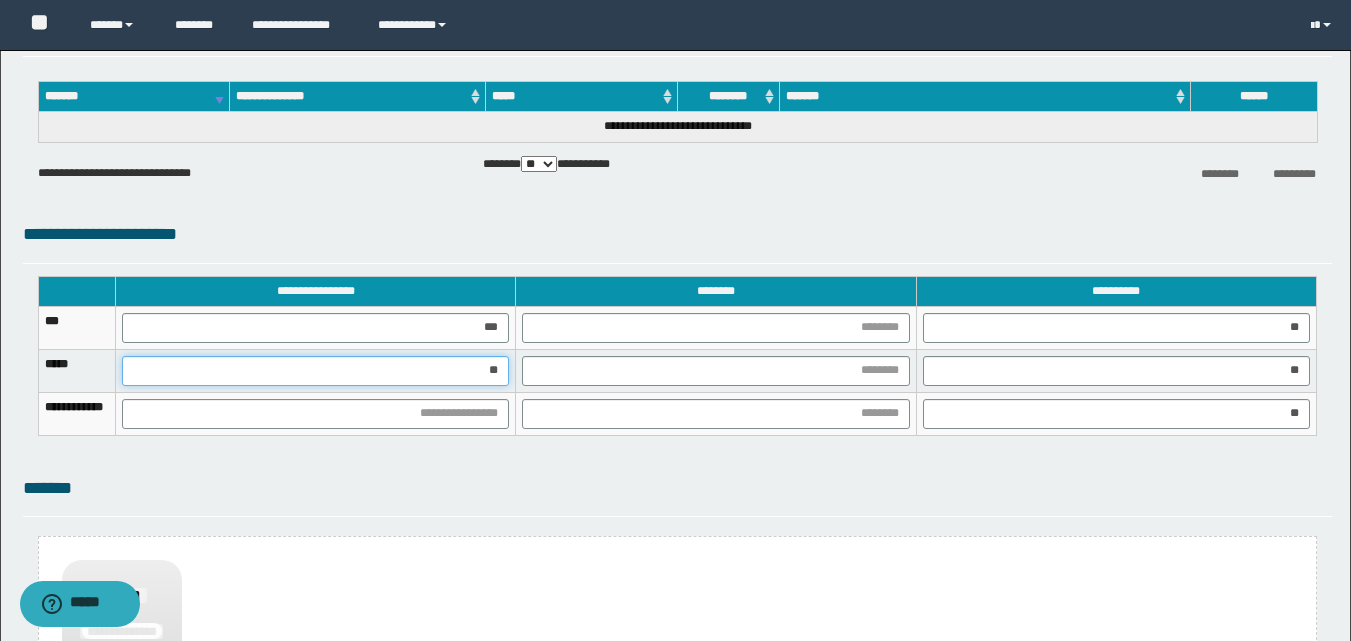 type on "***" 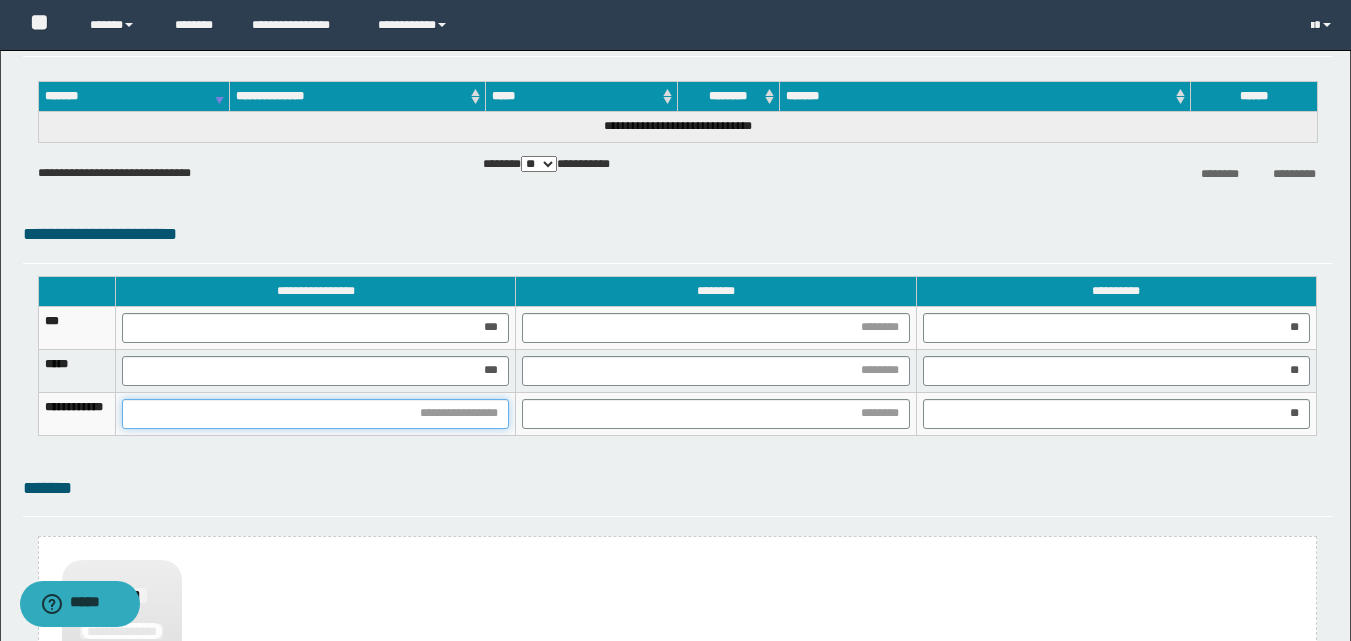 click at bounding box center (315, 414) 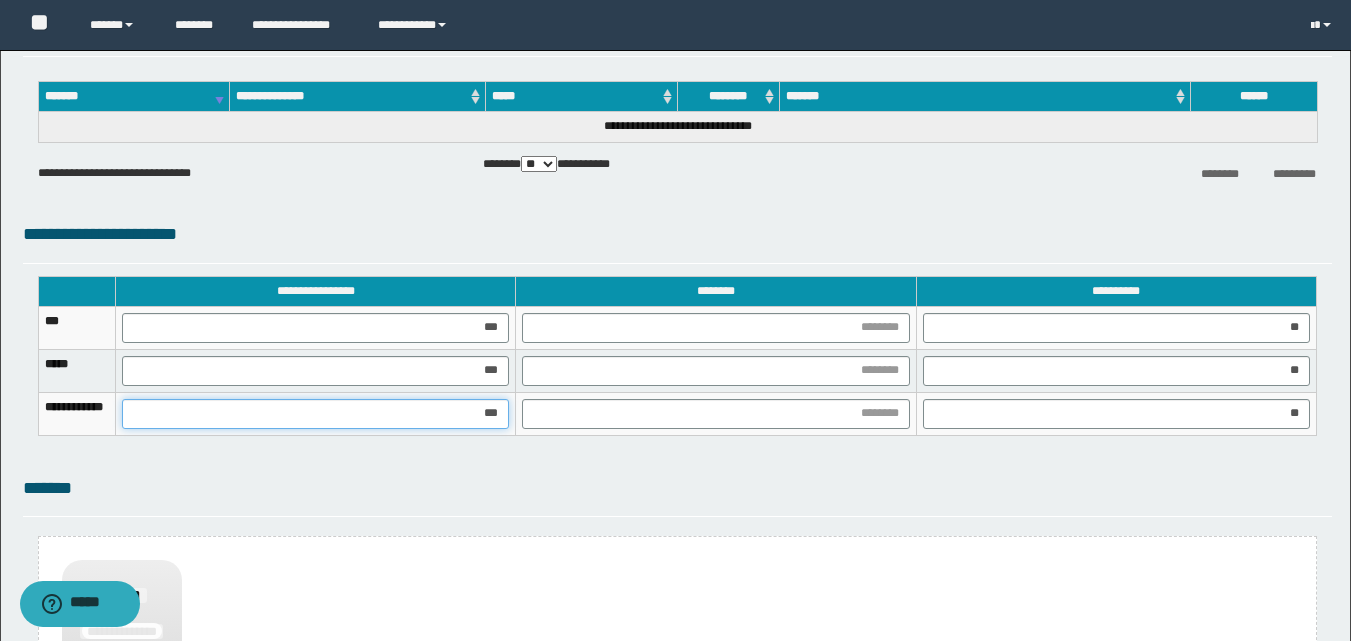 type on "****" 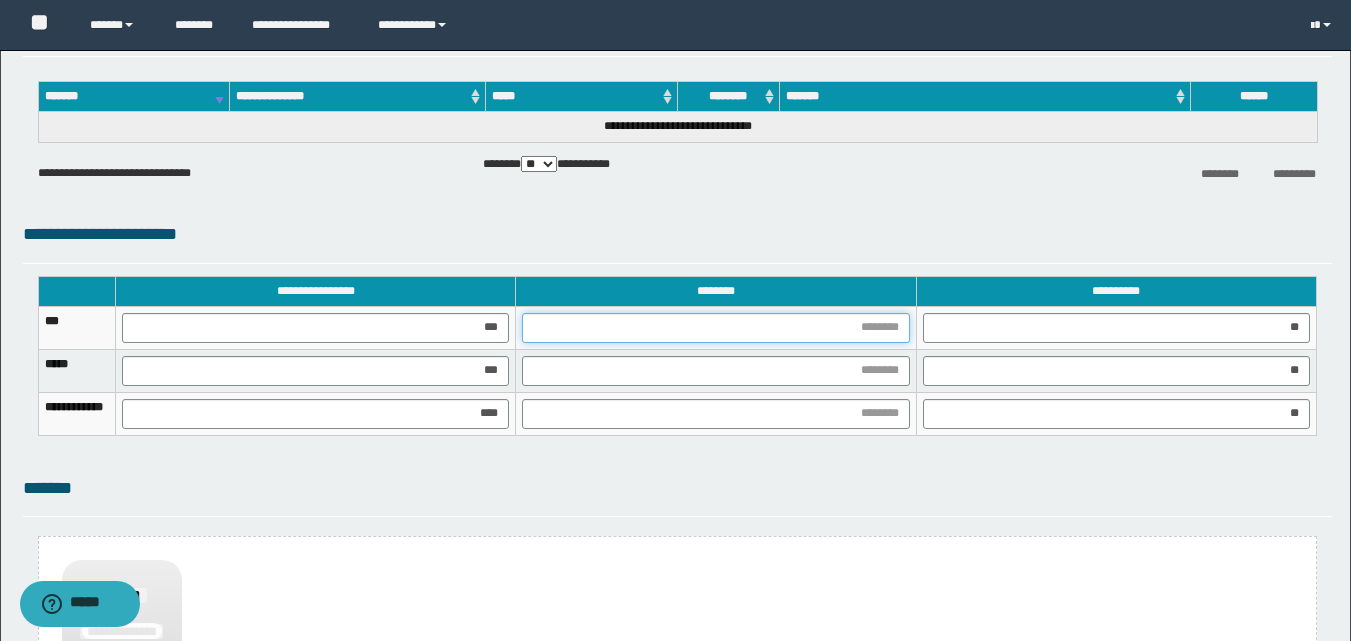 drag, startPoint x: 845, startPoint y: 324, endPoint x: 836, endPoint y: 339, distance: 17.492855 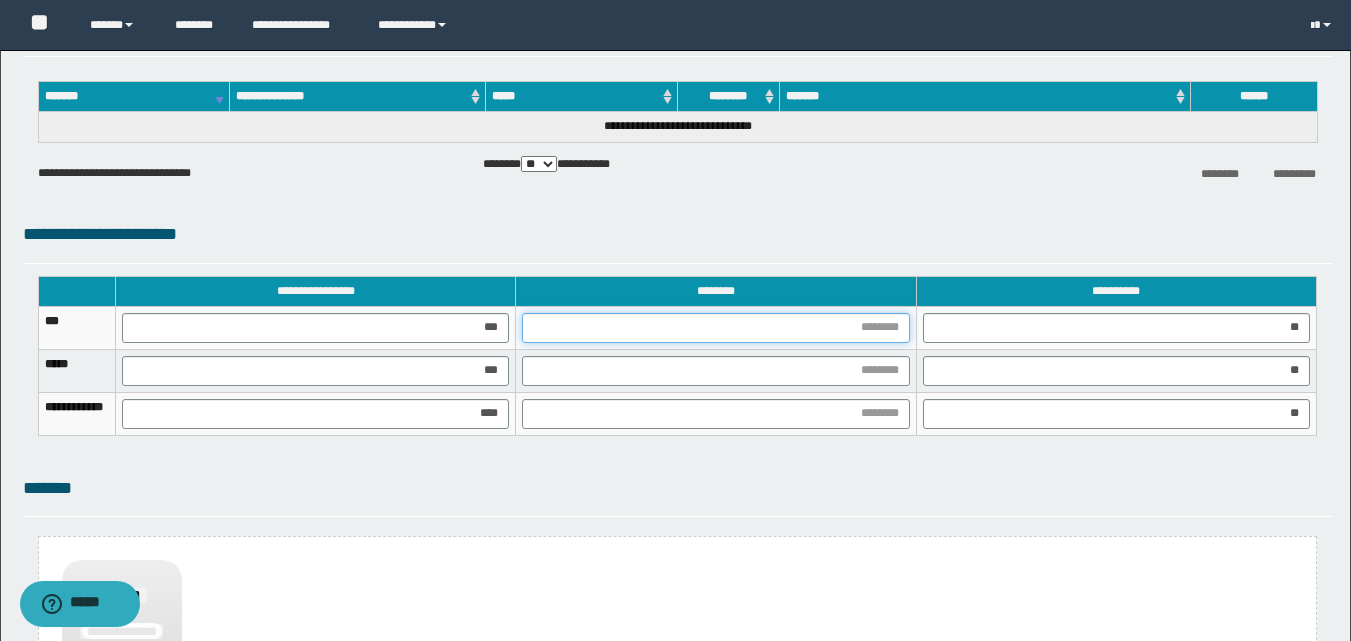 click at bounding box center [715, 328] 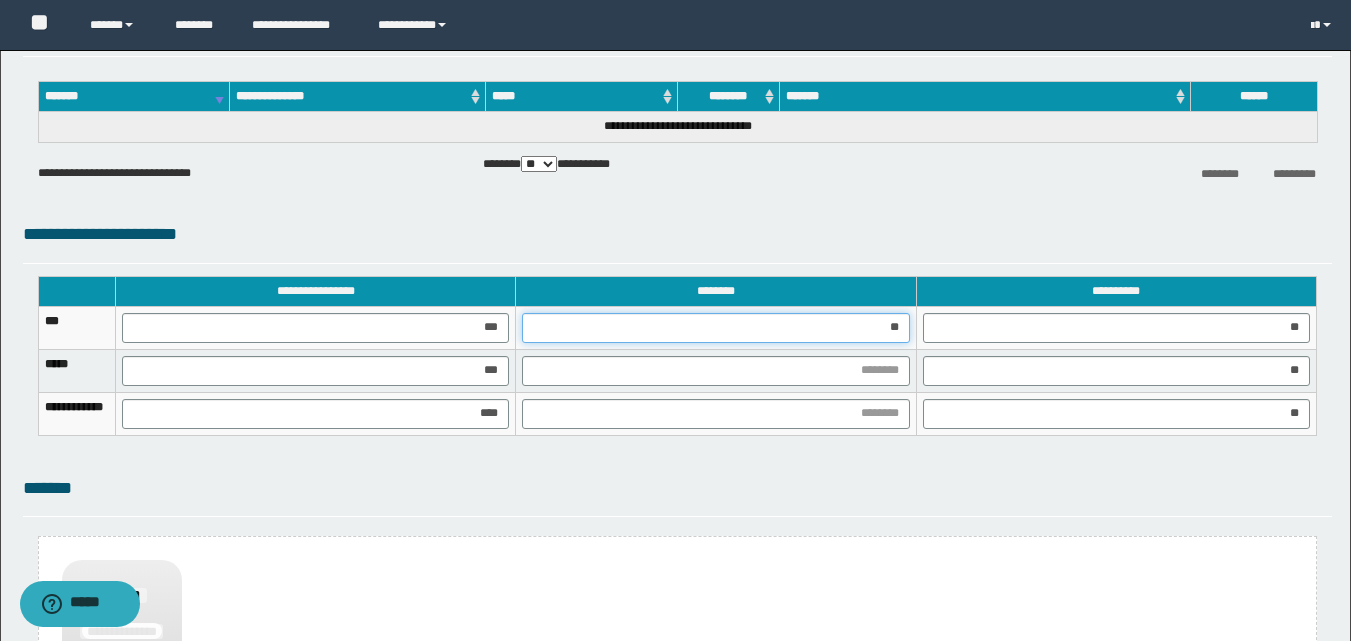type on "***" 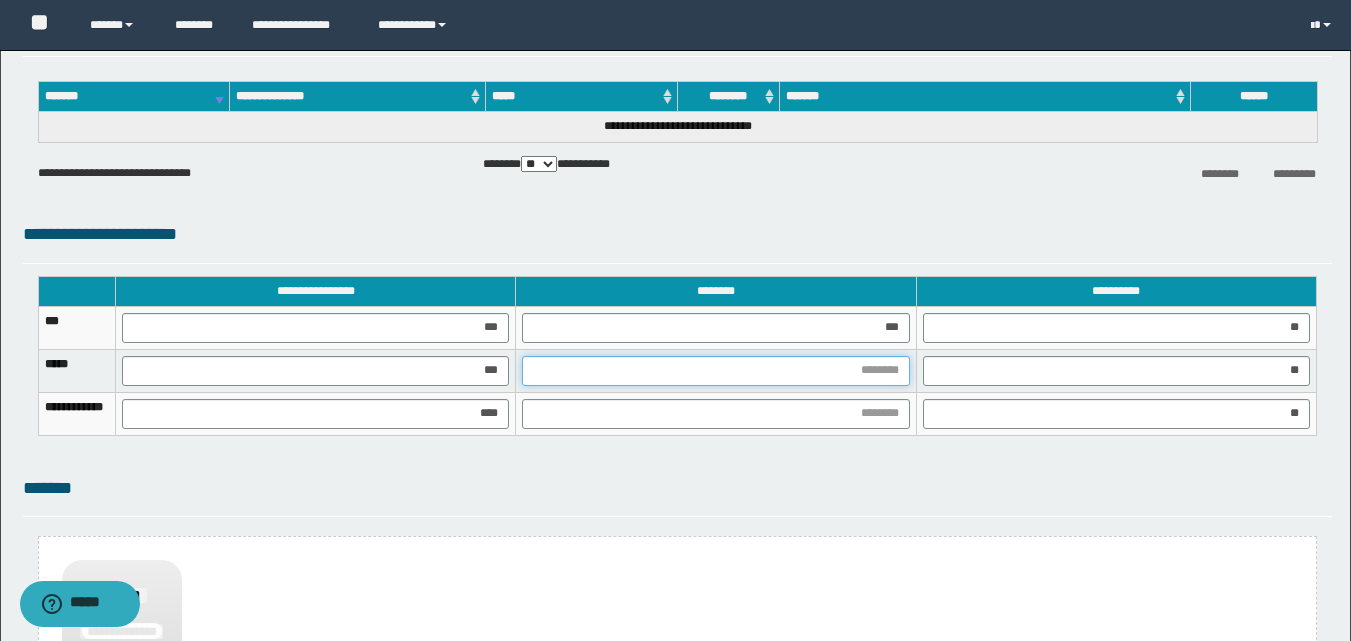 drag, startPoint x: 785, startPoint y: 379, endPoint x: 774, endPoint y: 383, distance: 11.7046995 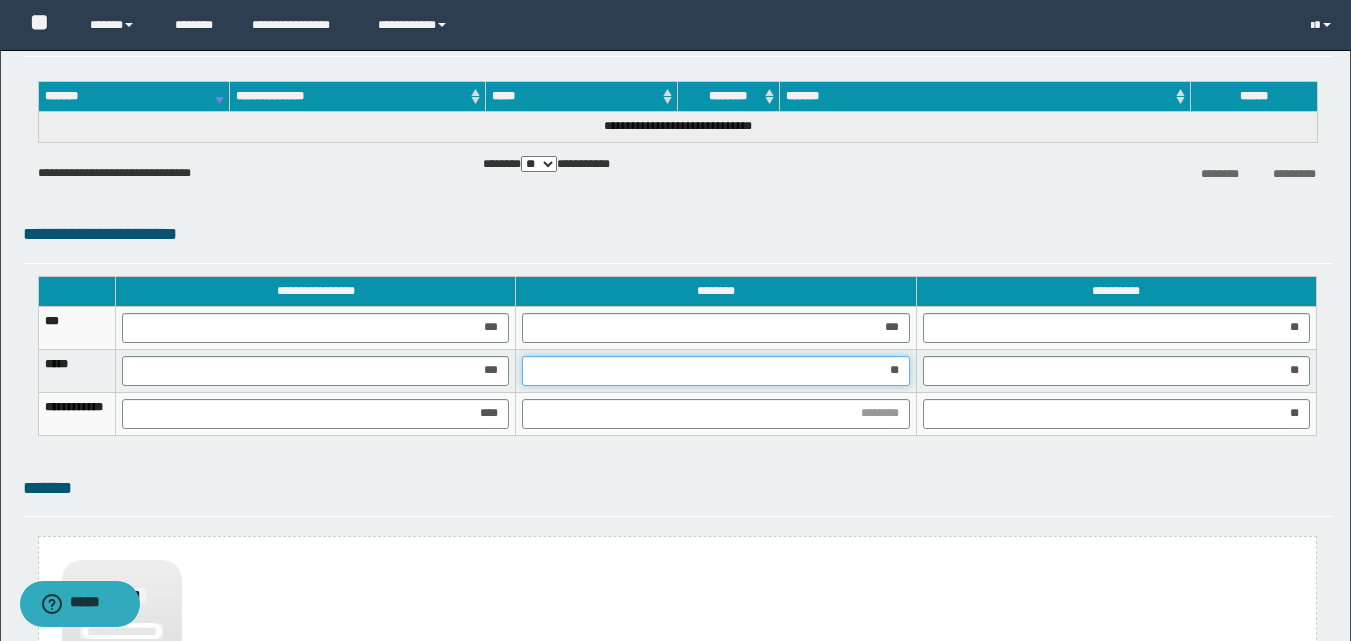 type on "***" 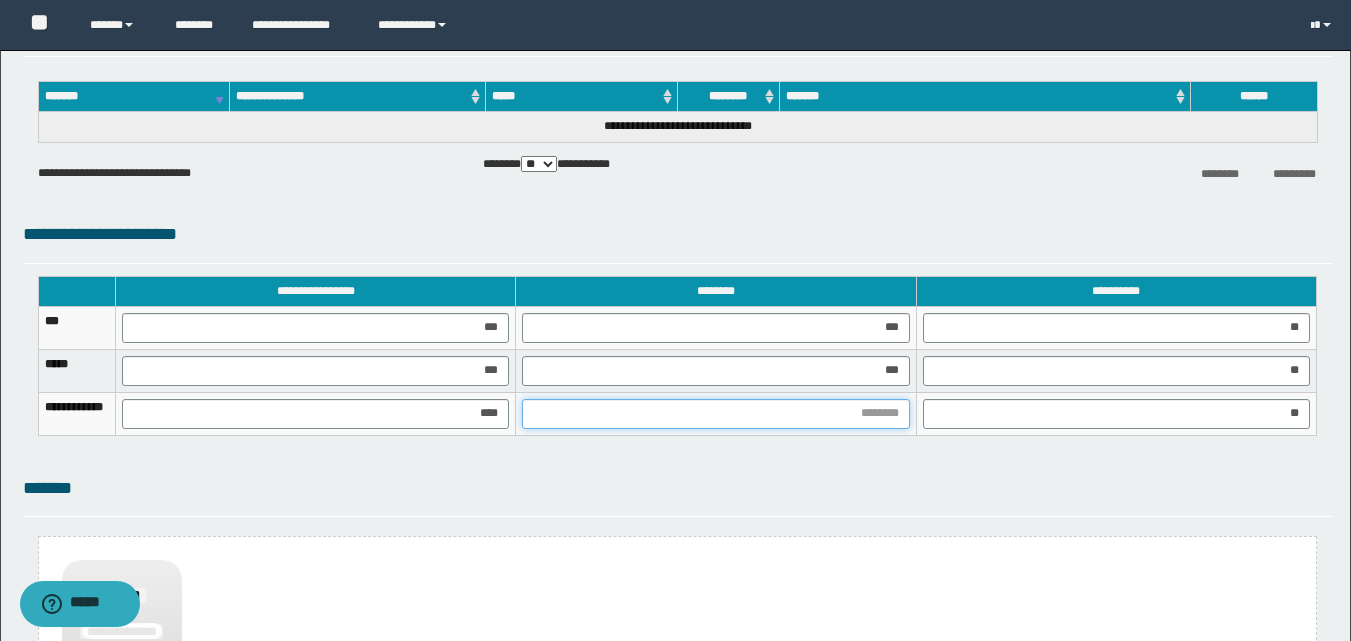 drag, startPoint x: 768, startPoint y: 424, endPoint x: 756, endPoint y: 434, distance: 15.6205 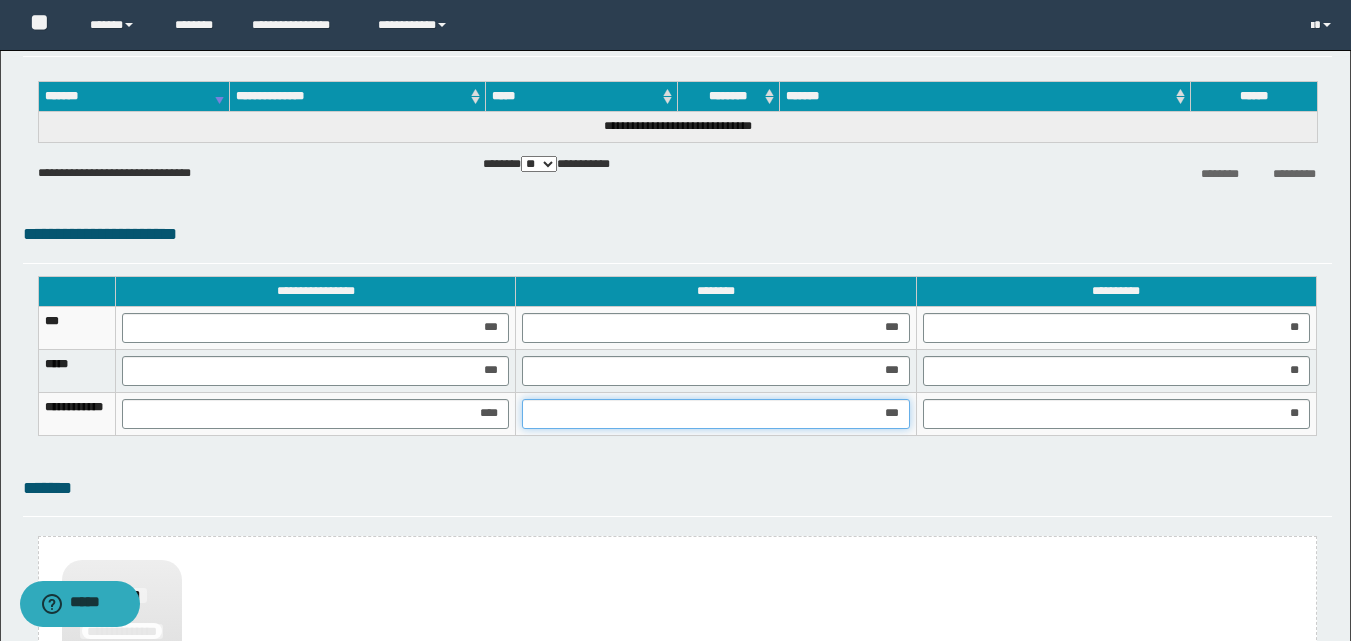 type on "****" 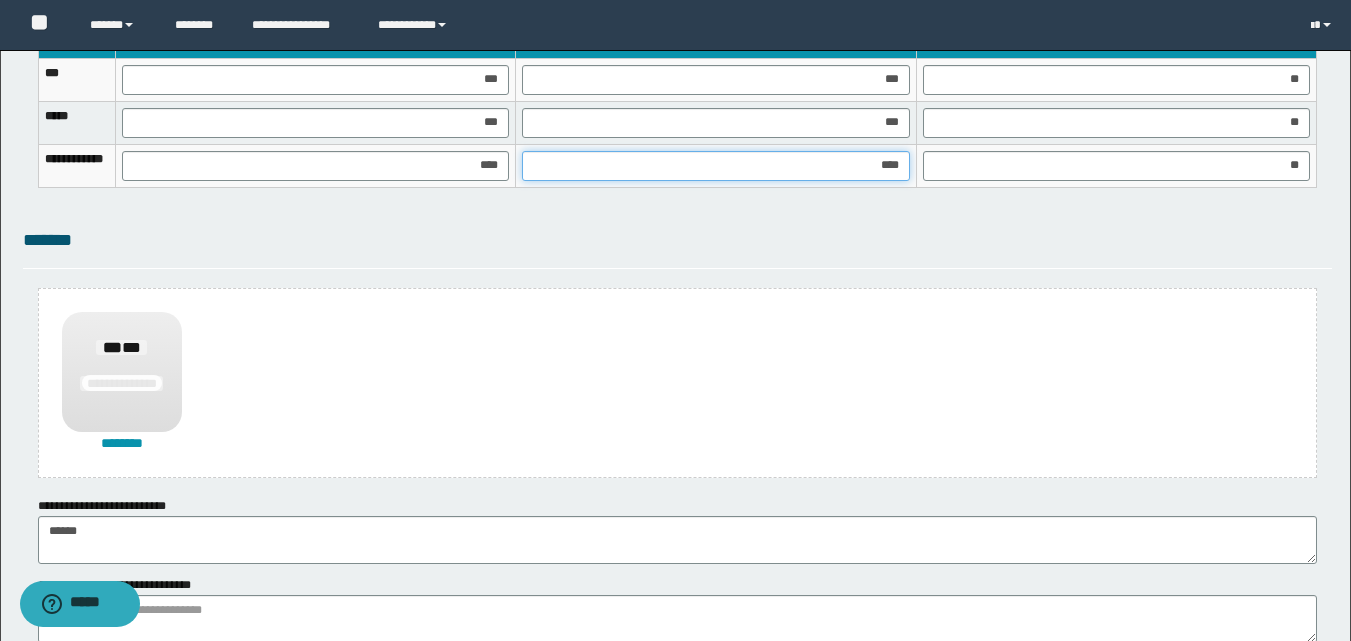 scroll, scrollTop: 1526, scrollLeft: 0, axis: vertical 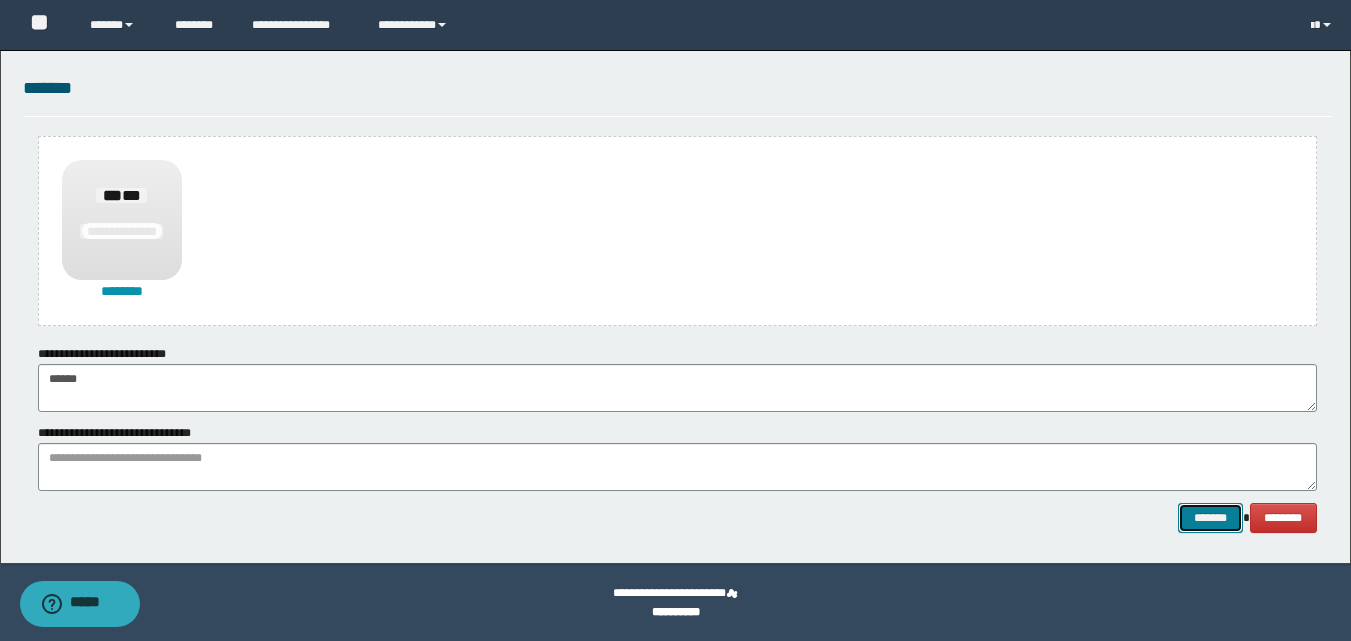drag, startPoint x: 1214, startPoint y: 516, endPoint x: 1198, endPoint y: 516, distance: 16 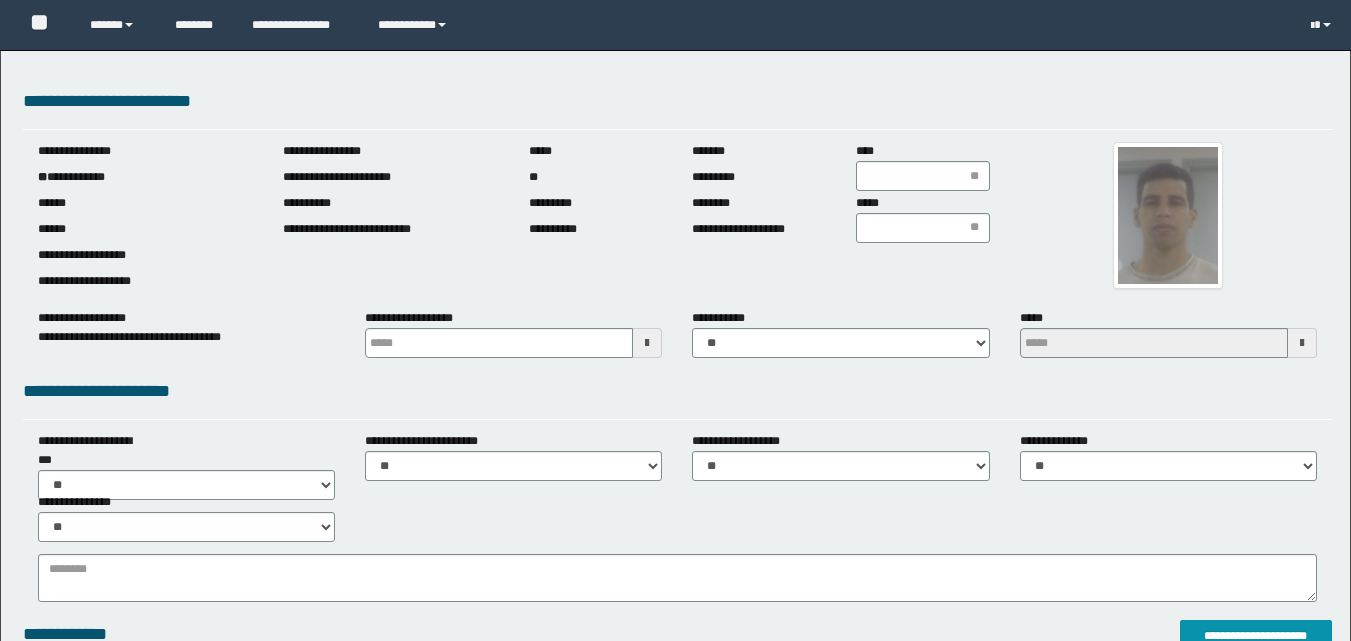 scroll, scrollTop: 0, scrollLeft: 0, axis: both 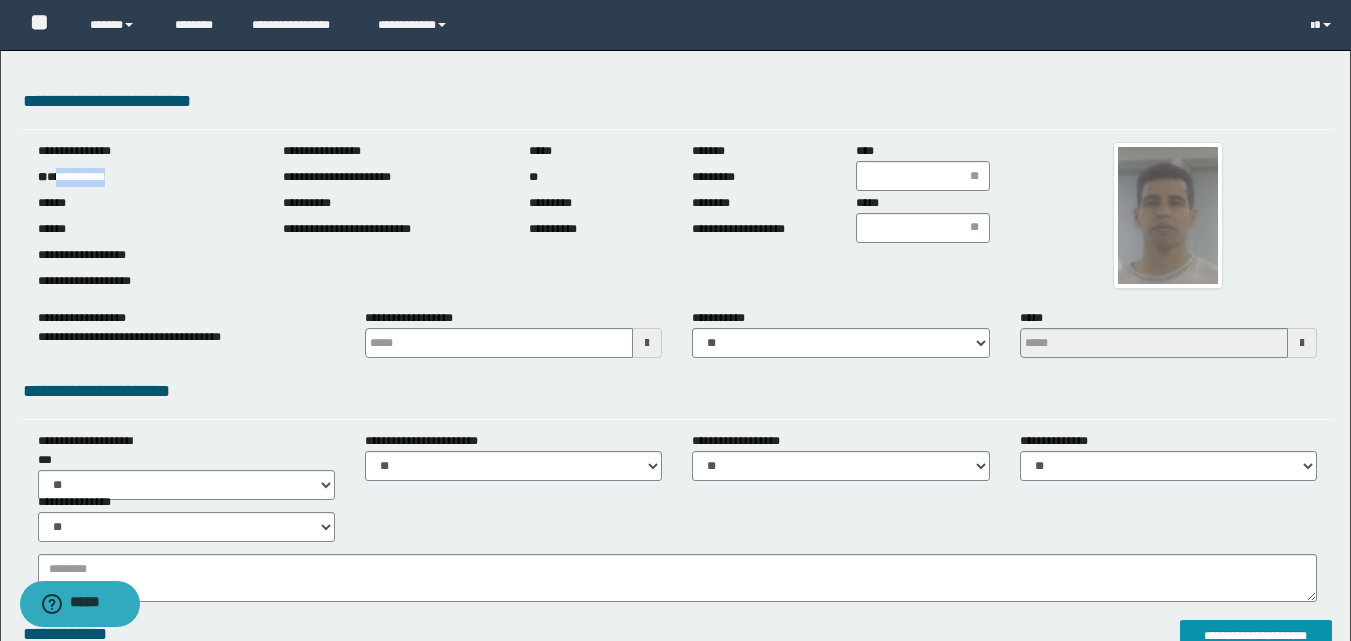 drag, startPoint x: 59, startPoint y: 178, endPoint x: 142, endPoint y: 182, distance: 83.09633 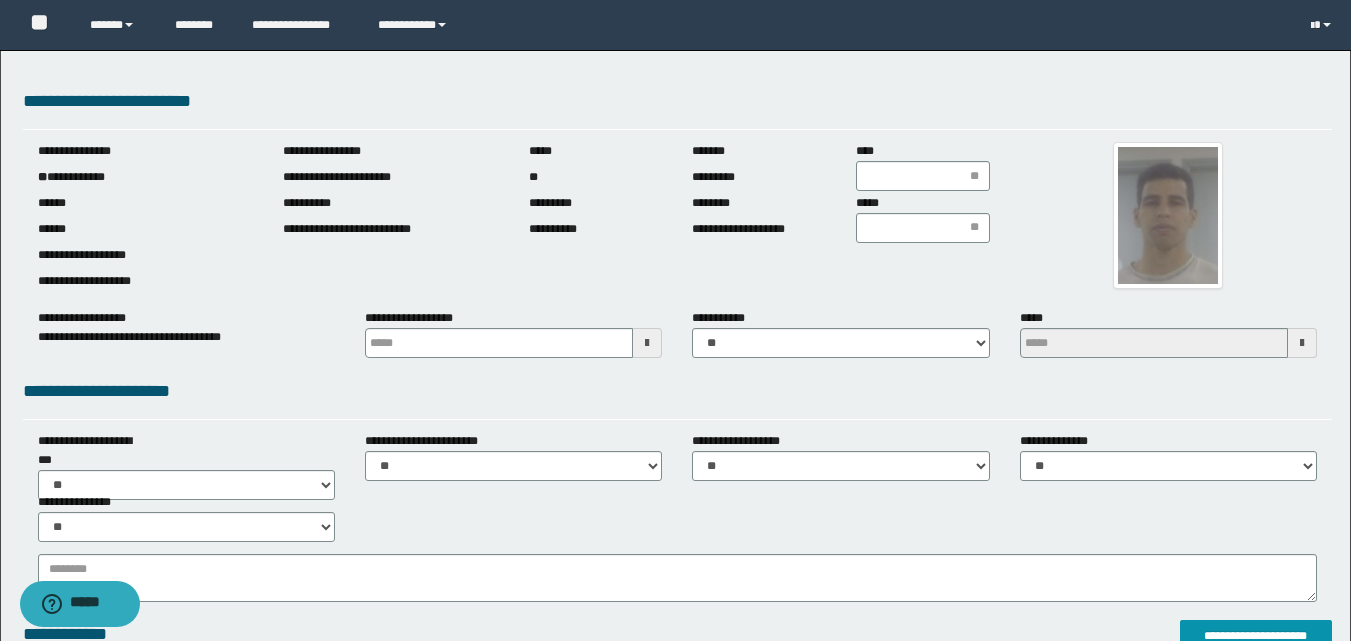 drag, startPoint x: 644, startPoint y: 342, endPoint x: 596, endPoint y: 150, distance: 197.90907 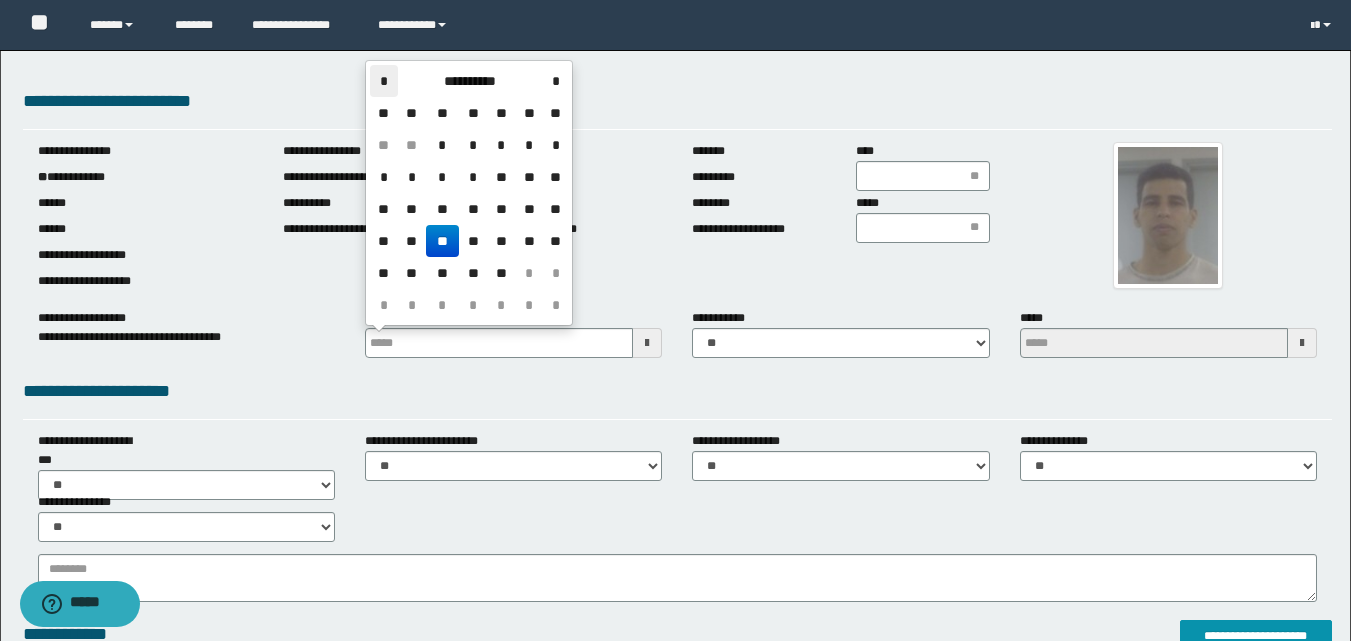 click on "*" at bounding box center (384, 81) 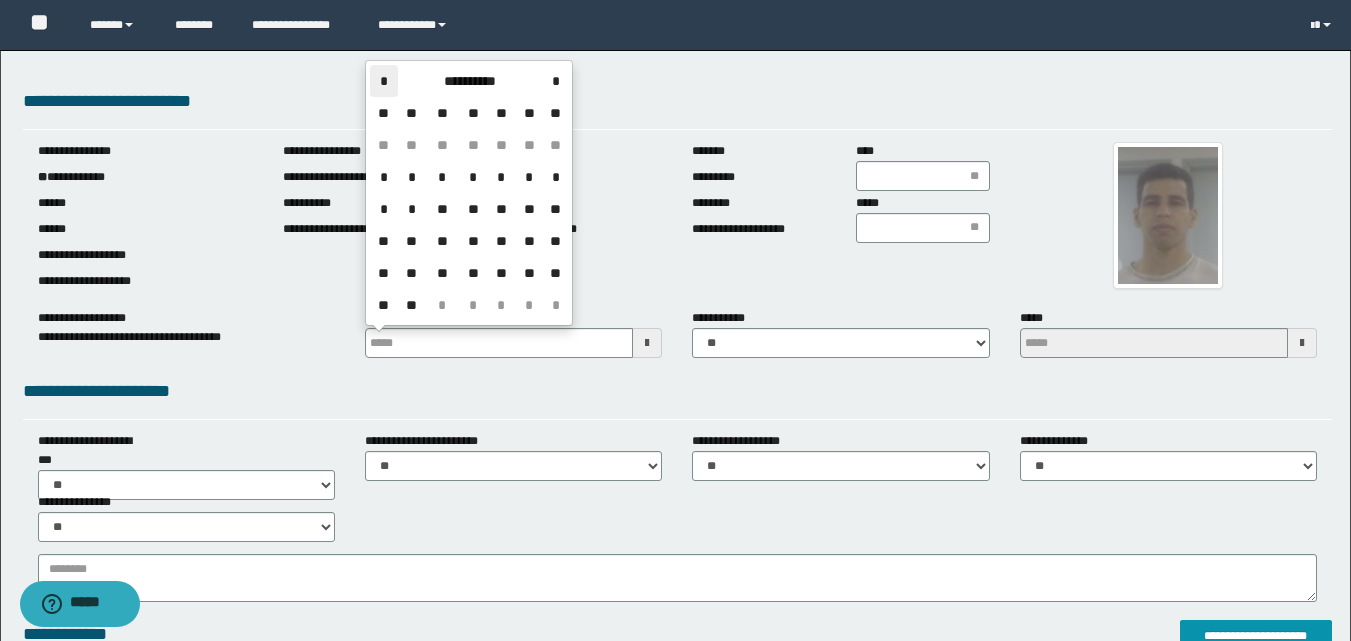 click on "*" at bounding box center (384, 81) 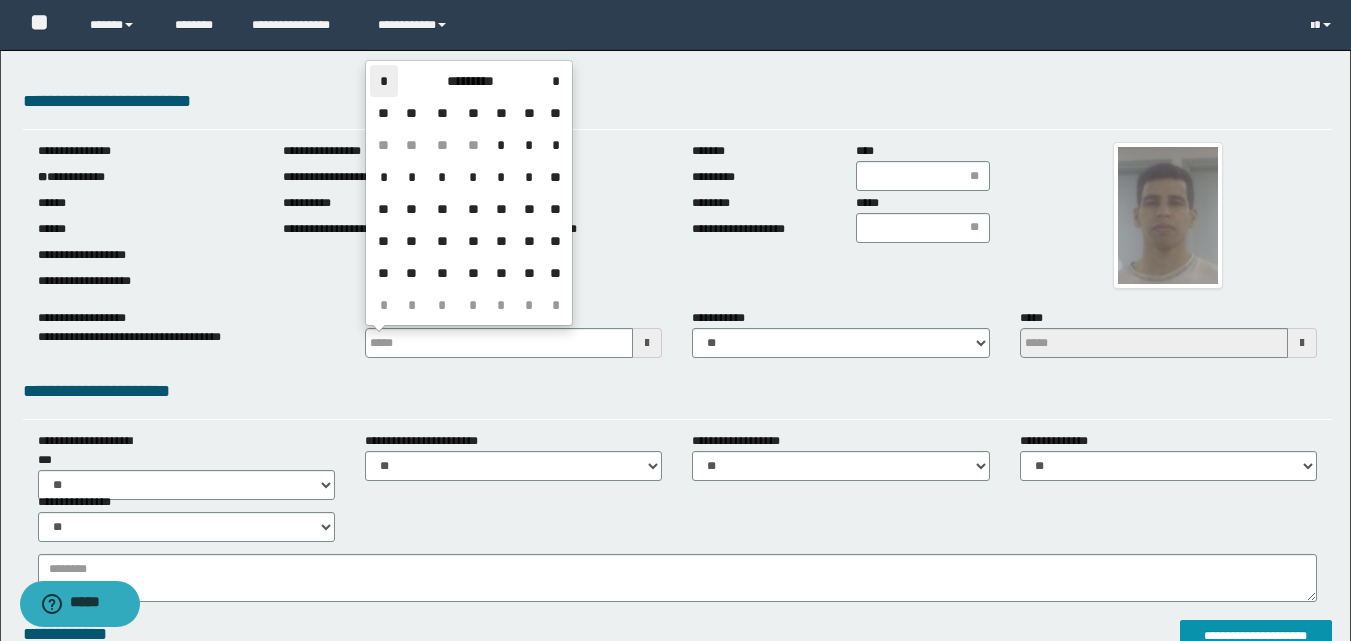 click on "*" at bounding box center (384, 81) 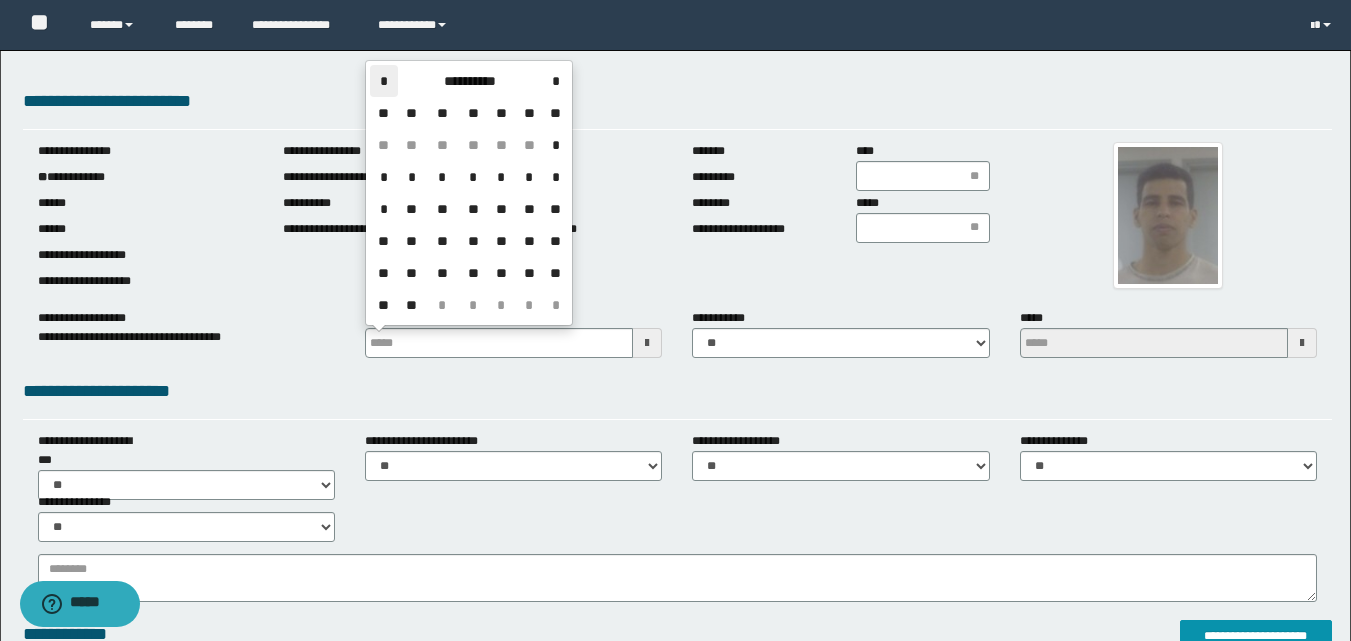 click on "*" at bounding box center (384, 81) 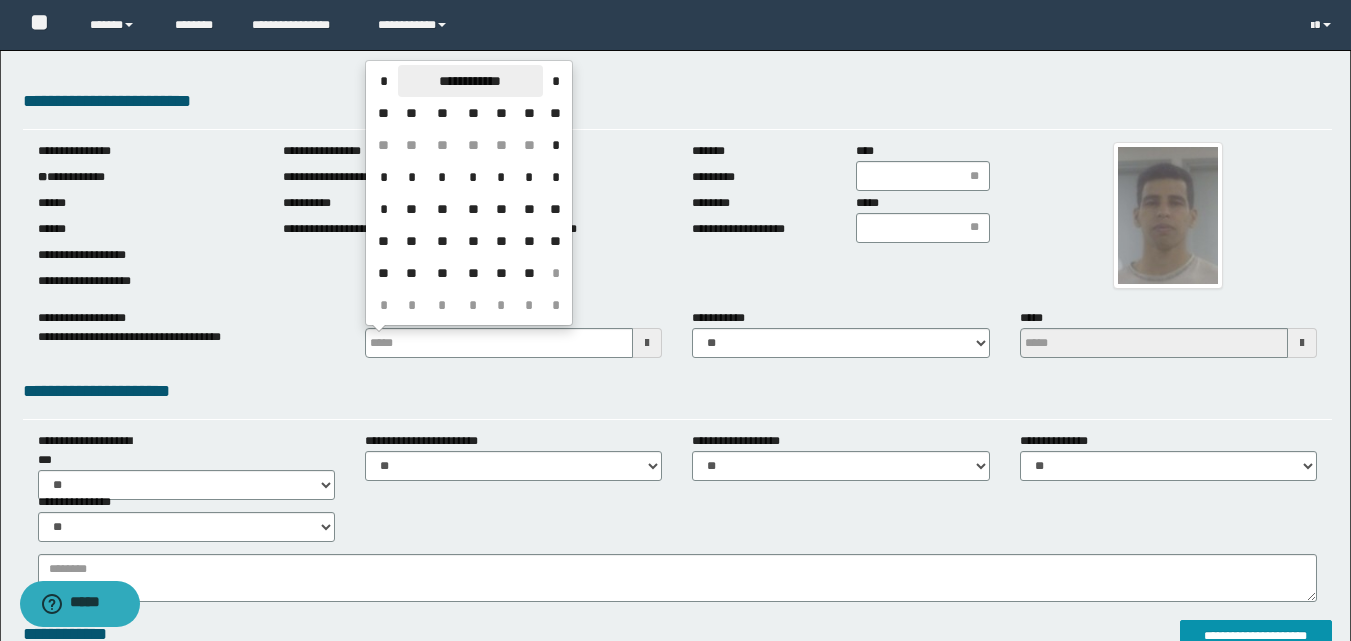 drag, startPoint x: 391, startPoint y: 78, endPoint x: 410, endPoint y: 92, distance: 23.600847 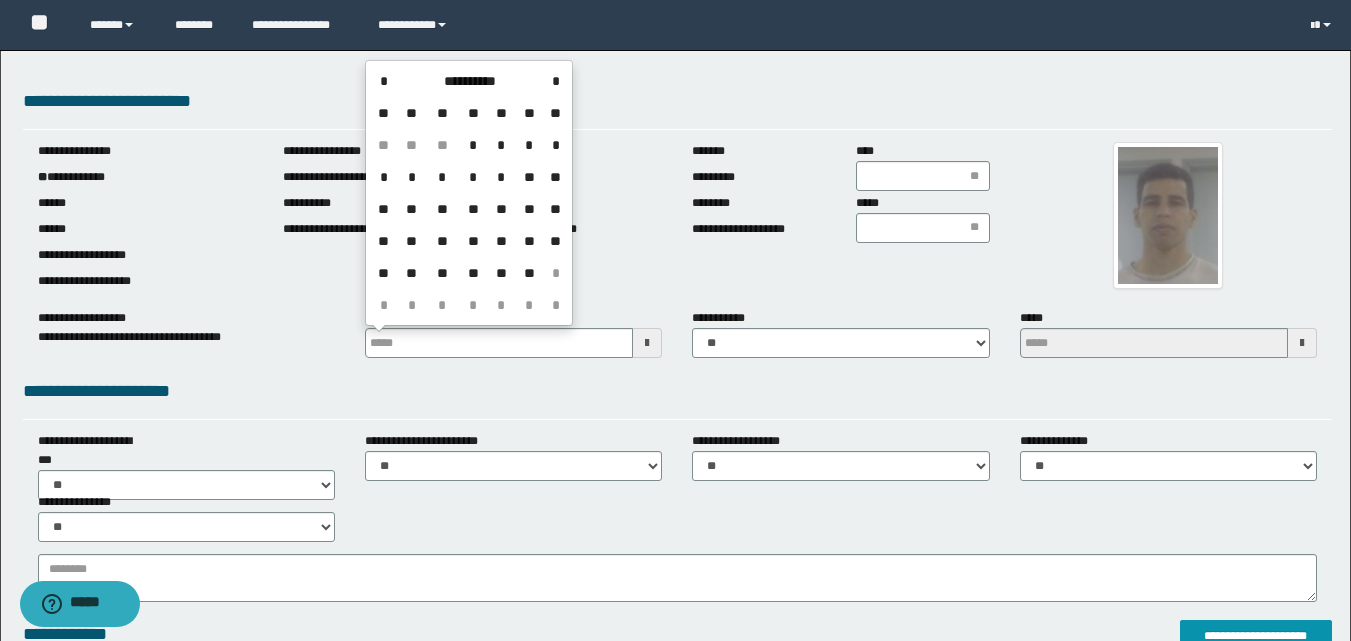 click on "**" at bounding box center (529, 209) 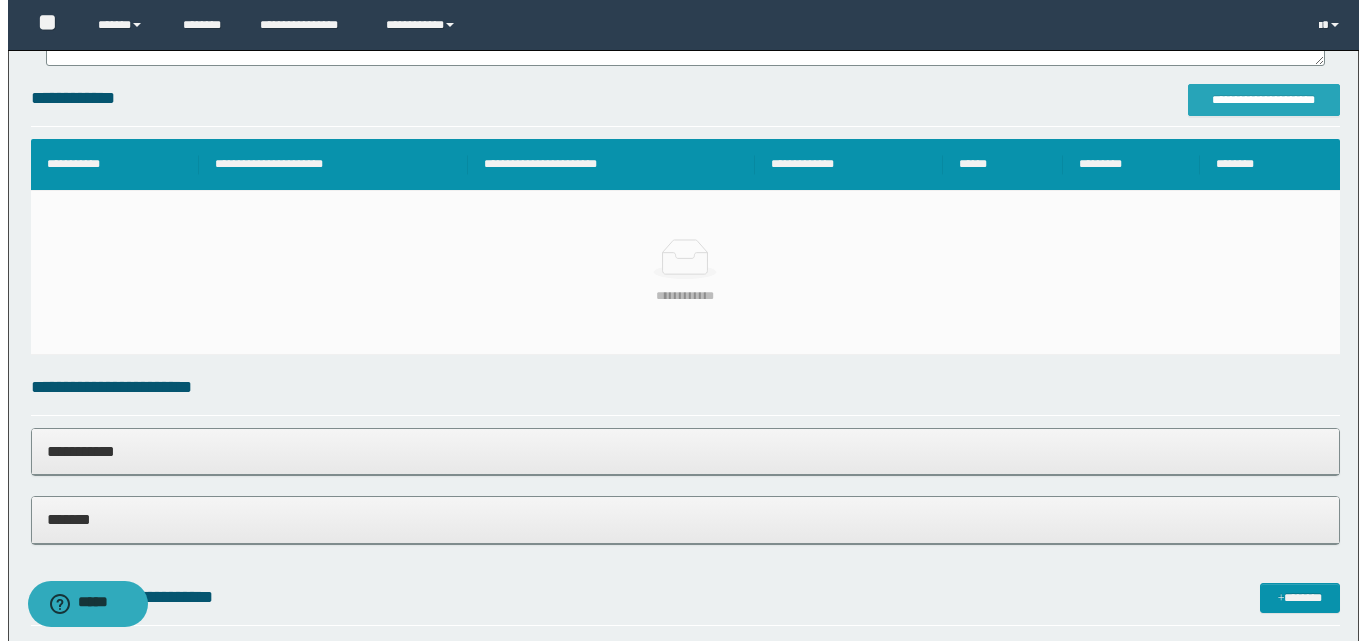 scroll, scrollTop: 500, scrollLeft: 0, axis: vertical 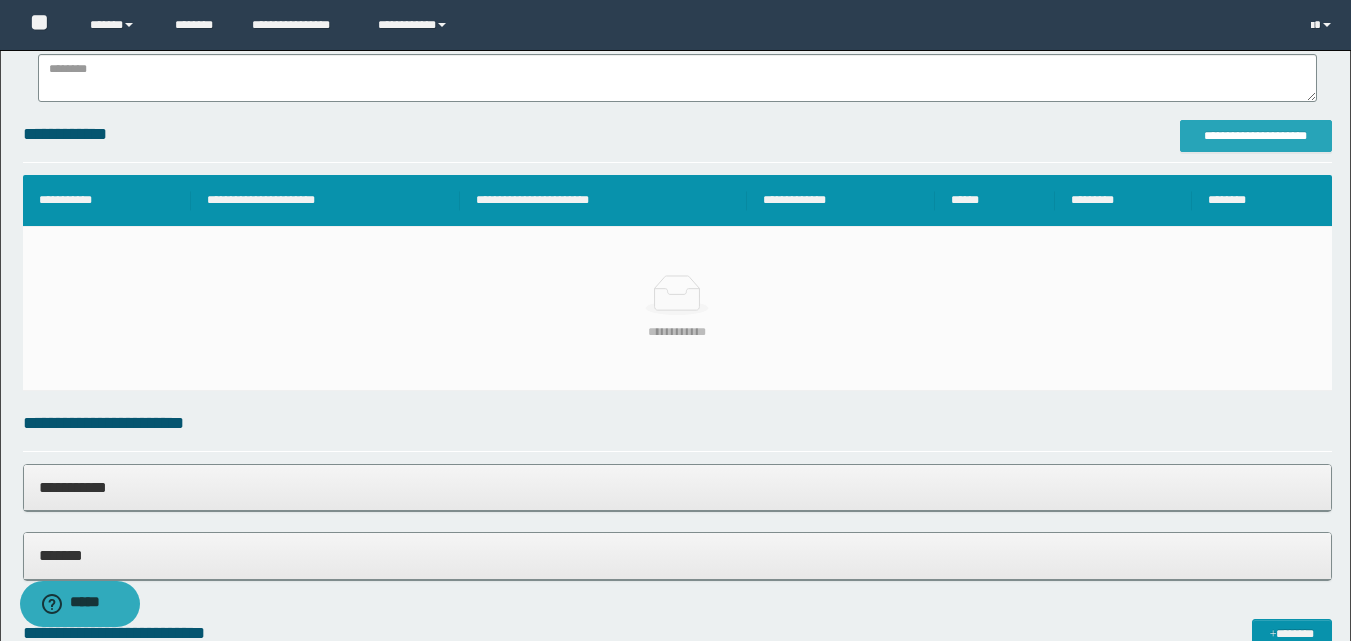 click on "**********" at bounding box center (1256, 136) 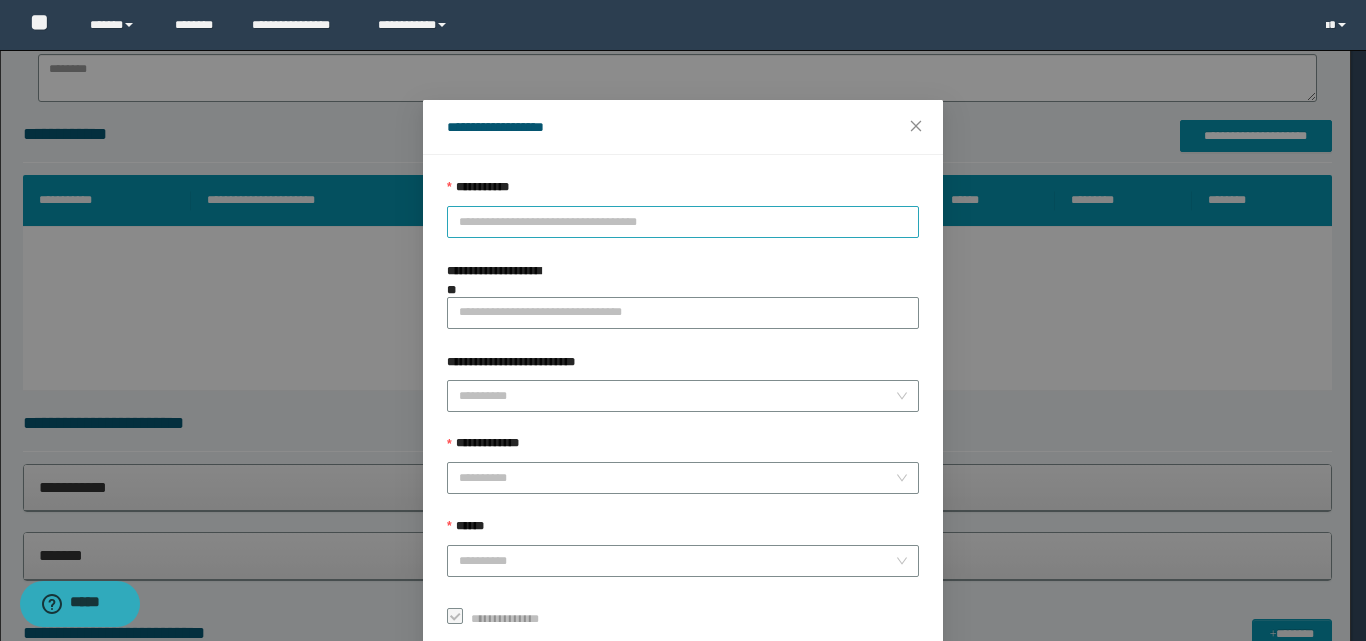 click on "**********" at bounding box center (683, 222) 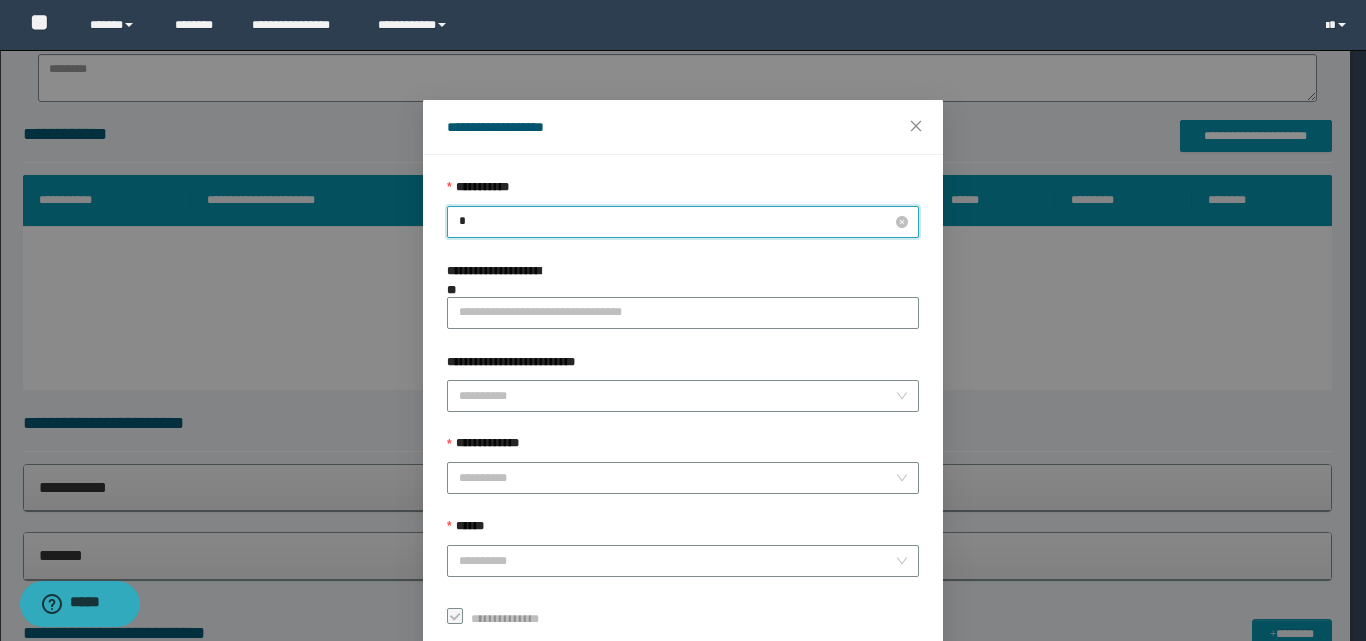 type on "**" 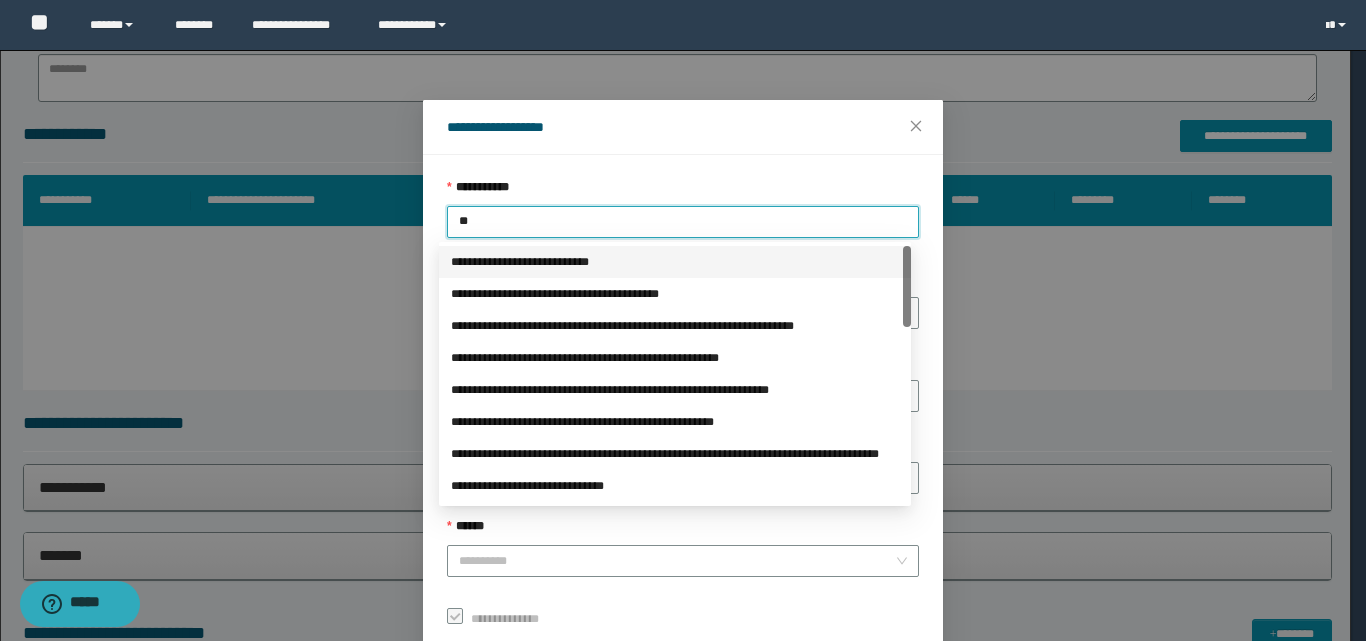 drag, startPoint x: 555, startPoint y: 261, endPoint x: 500, endPoint y: 325, distance: 84.38602 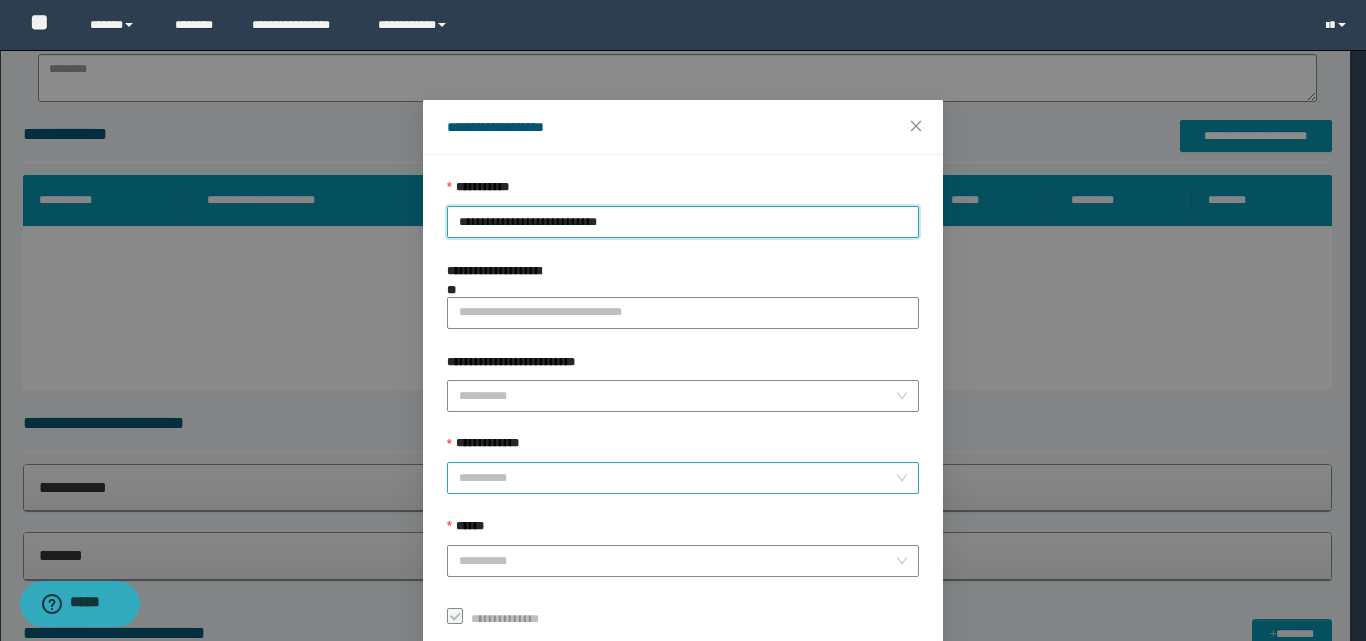 click on "**********" at bounding box center (677, 478) 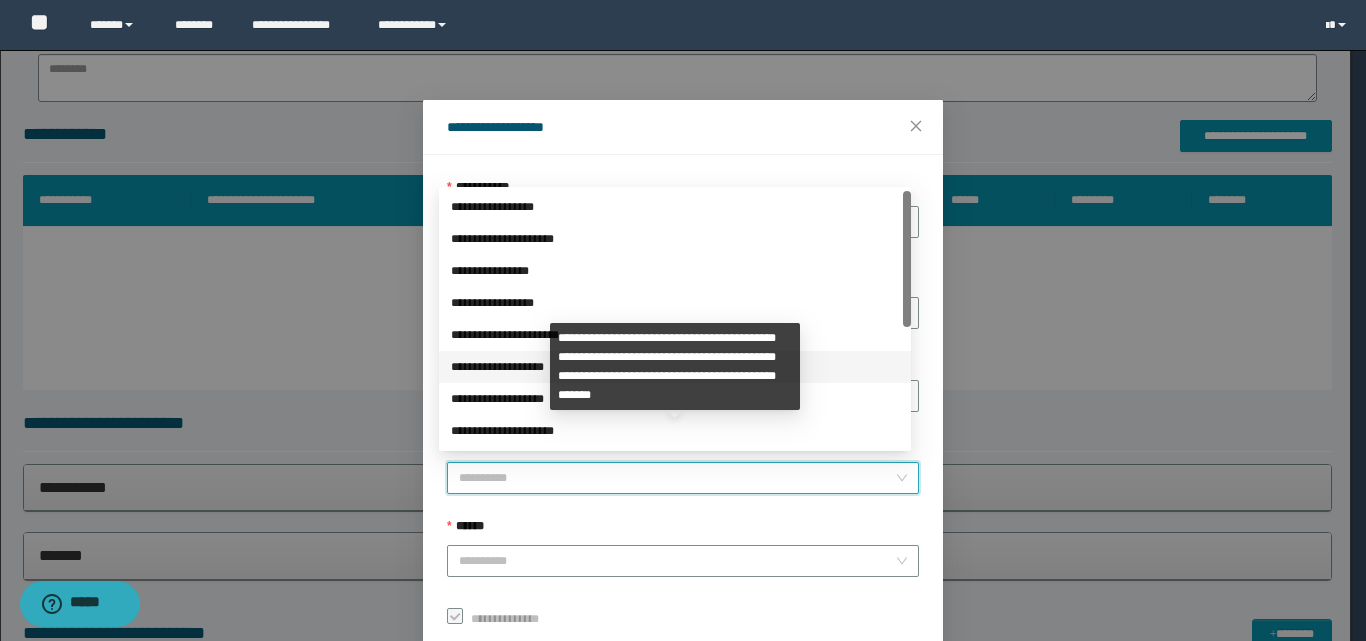 scroll, scrollTop: 224, scrollLeft: 0, axis: vertical 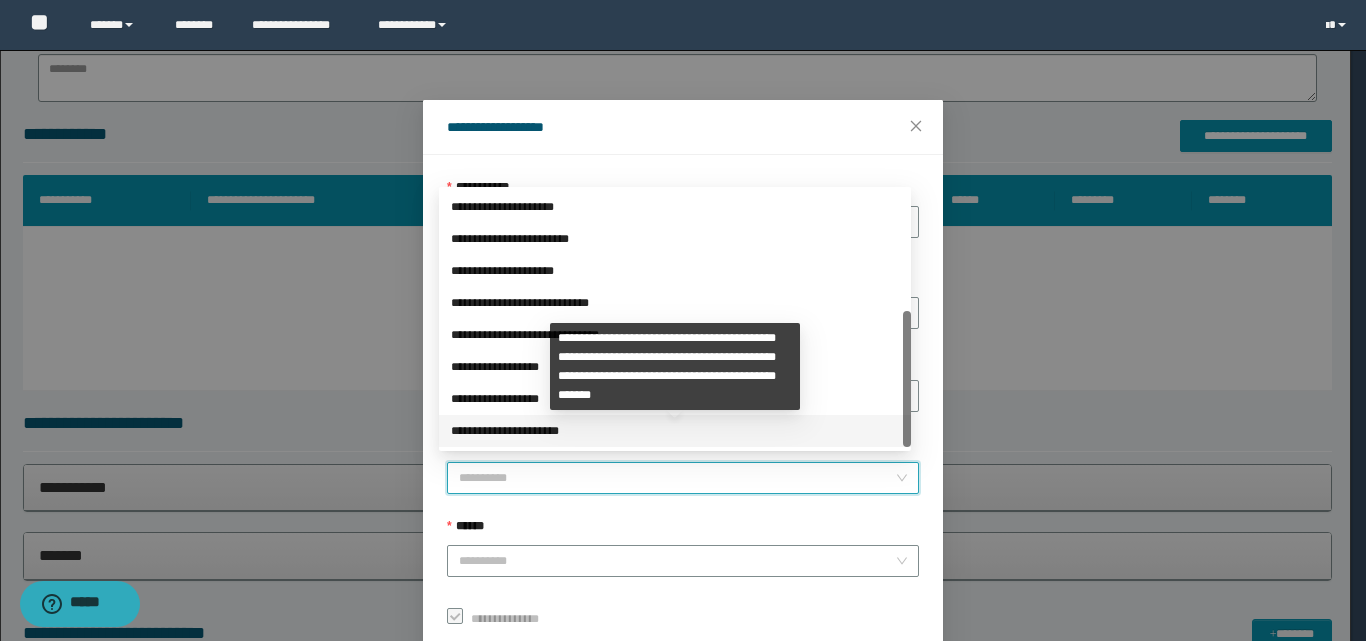 click on "**********" at bounding box center [675, 431] 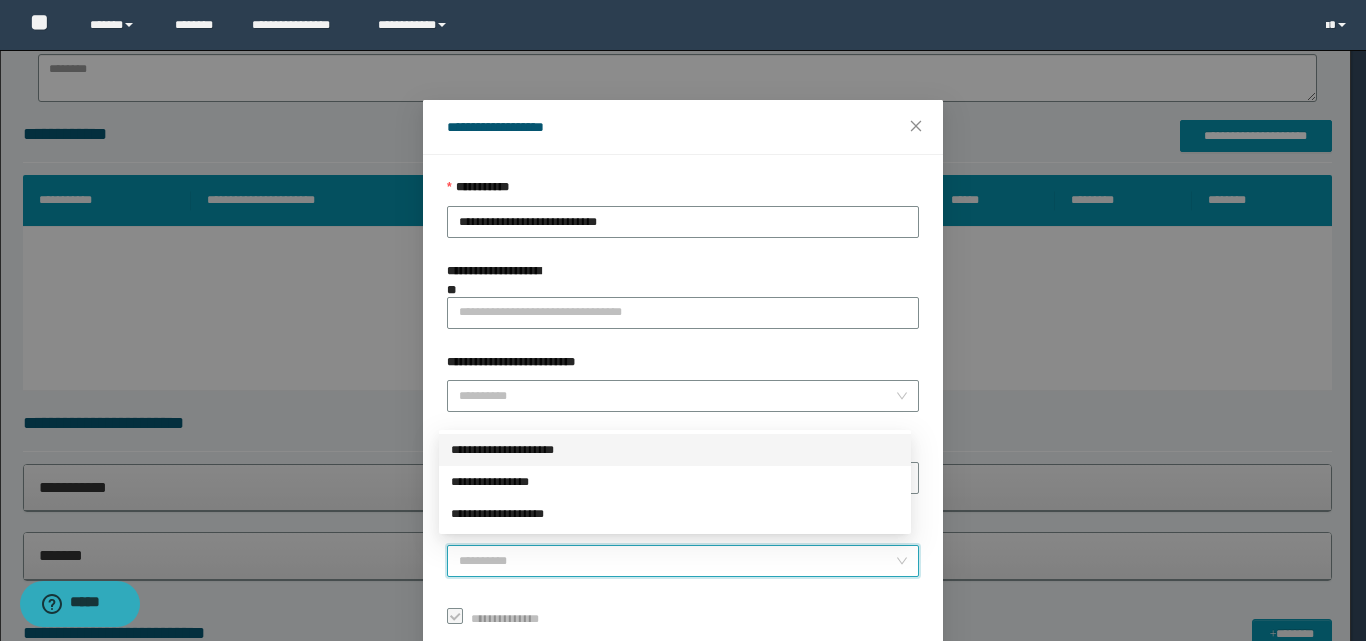 click on "******" at bounding box center [677, 561] 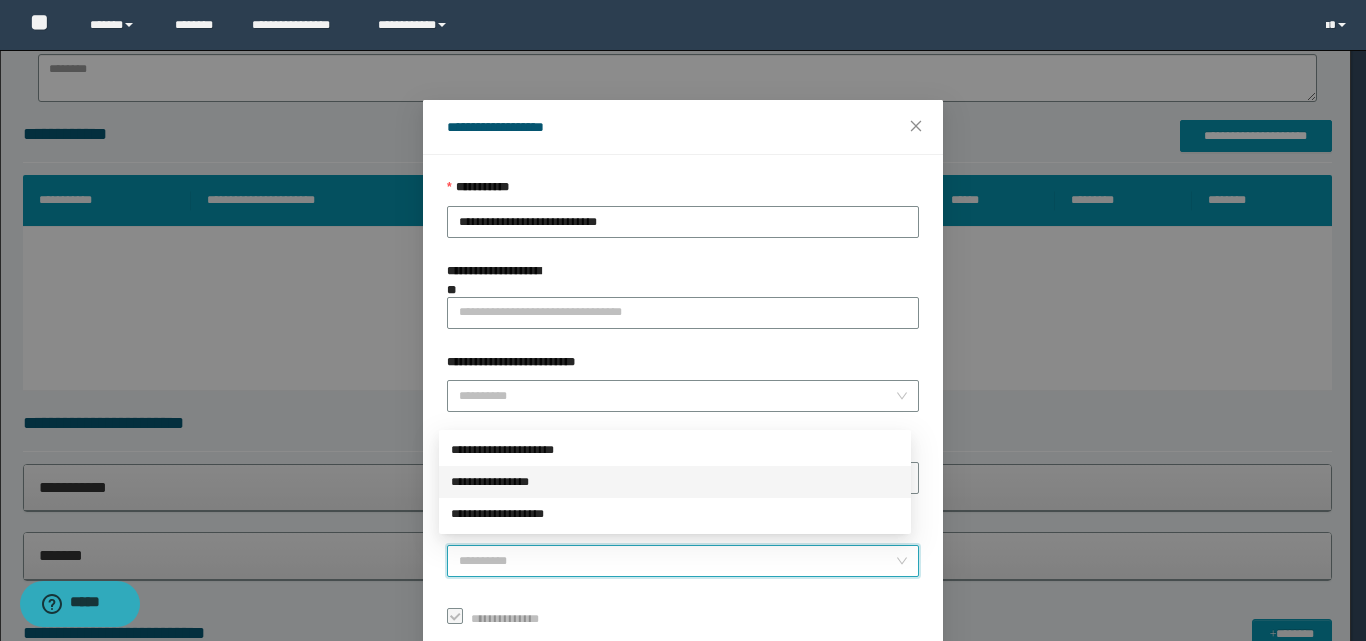 click on "**********" at bounding box center (675, 482) 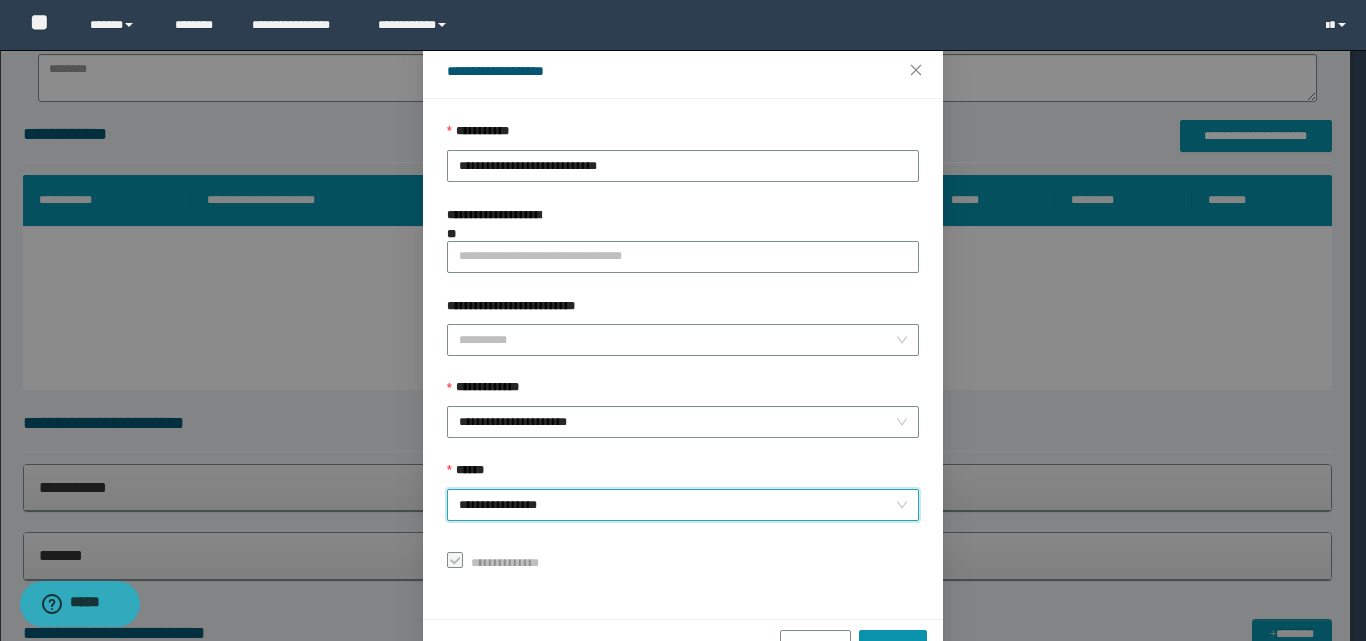 scroll, scrollTop: 111, scrollLeft: 0, axis: vertical 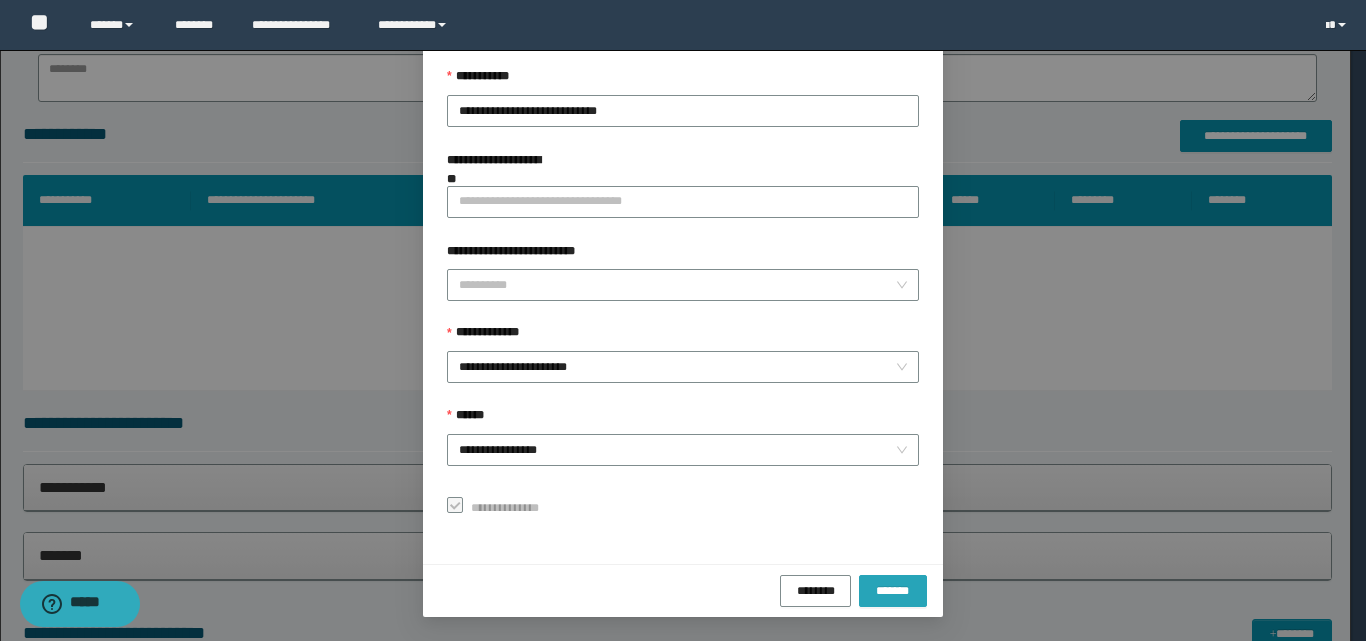 drag, startPoint x: 859, startPoint y: 588, endPoint x: 676, endPoint y: 541, distance: 188.93915 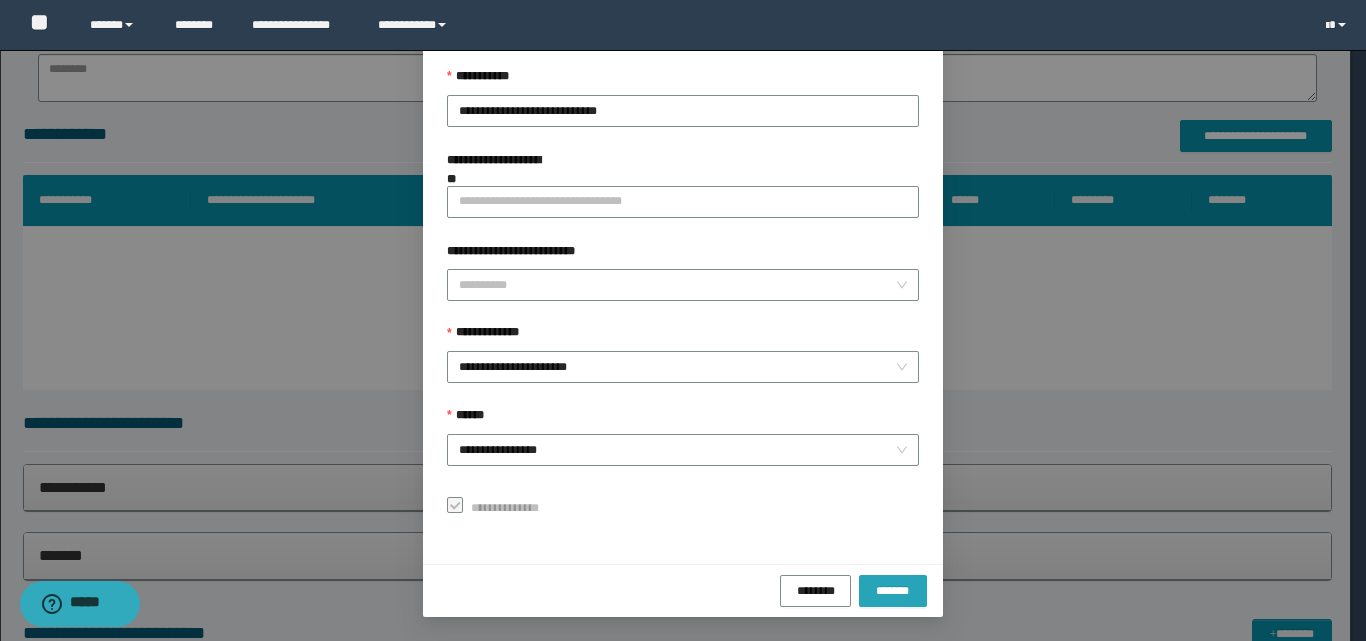 drag, startPoint x: 902, startPoint y: 588, endPoint x: 880, endPoint y: 604, distance: 27.202942 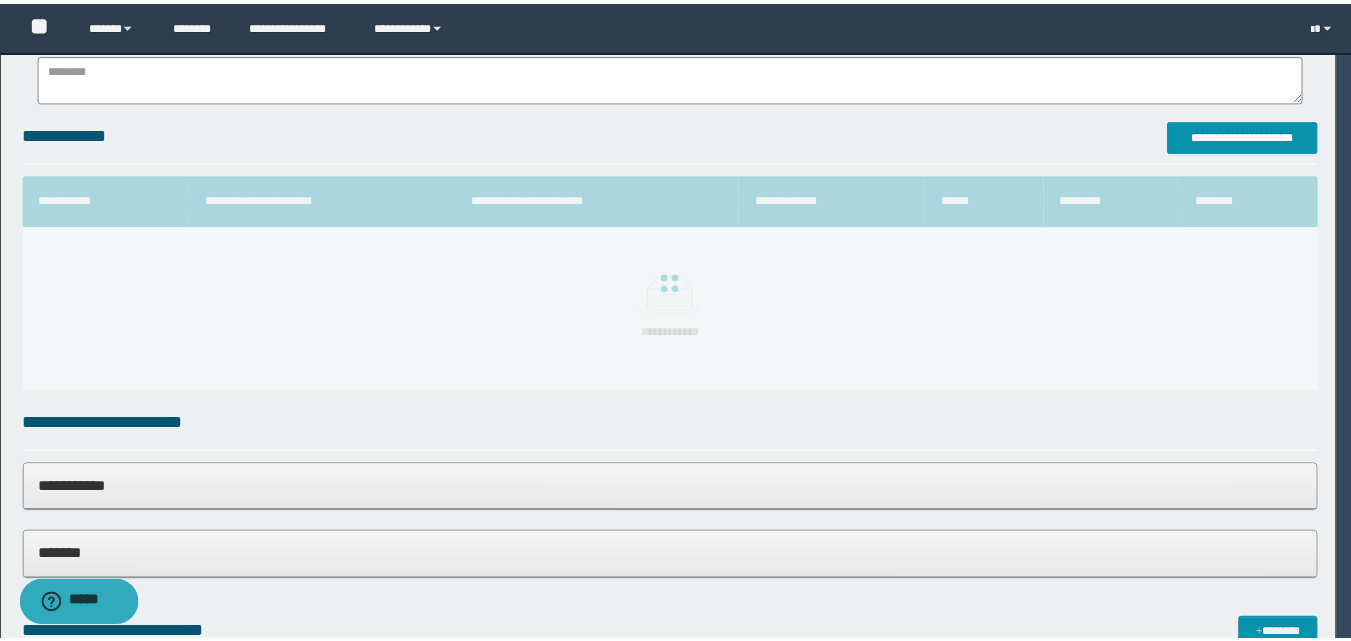 scroll, scrollTop: 64, scrollLeft: 0, axis: vertical 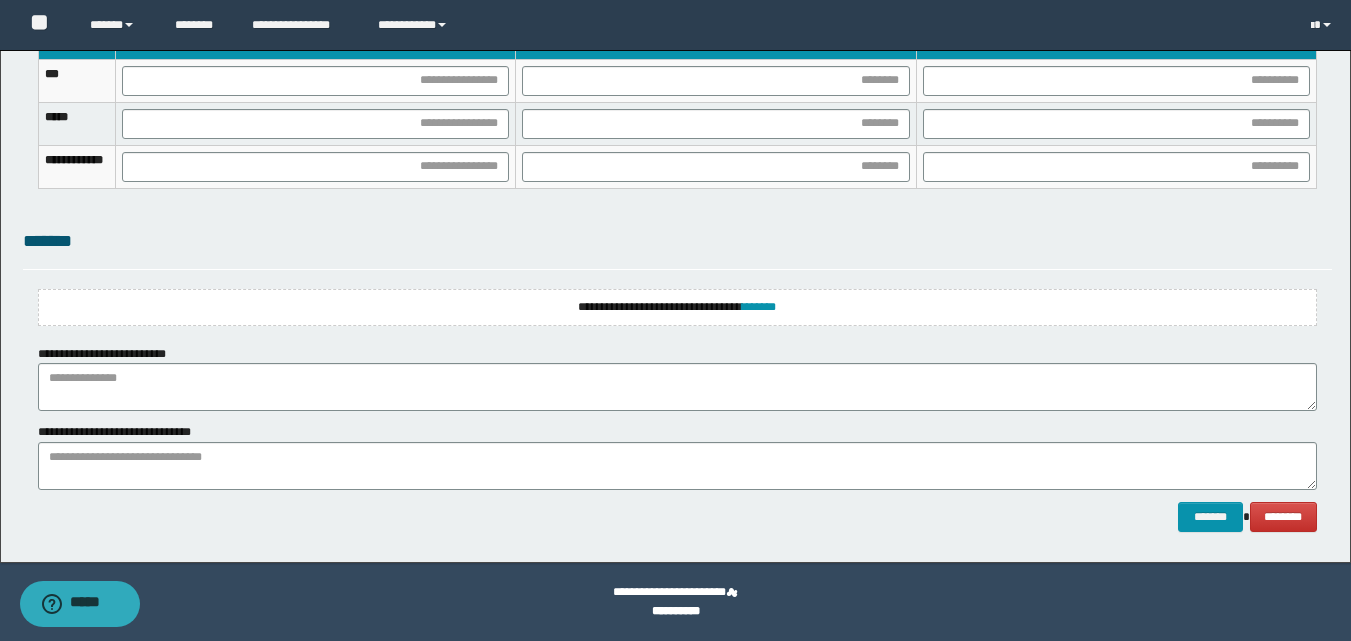 click on "**********" at bounding box center (677, 307) 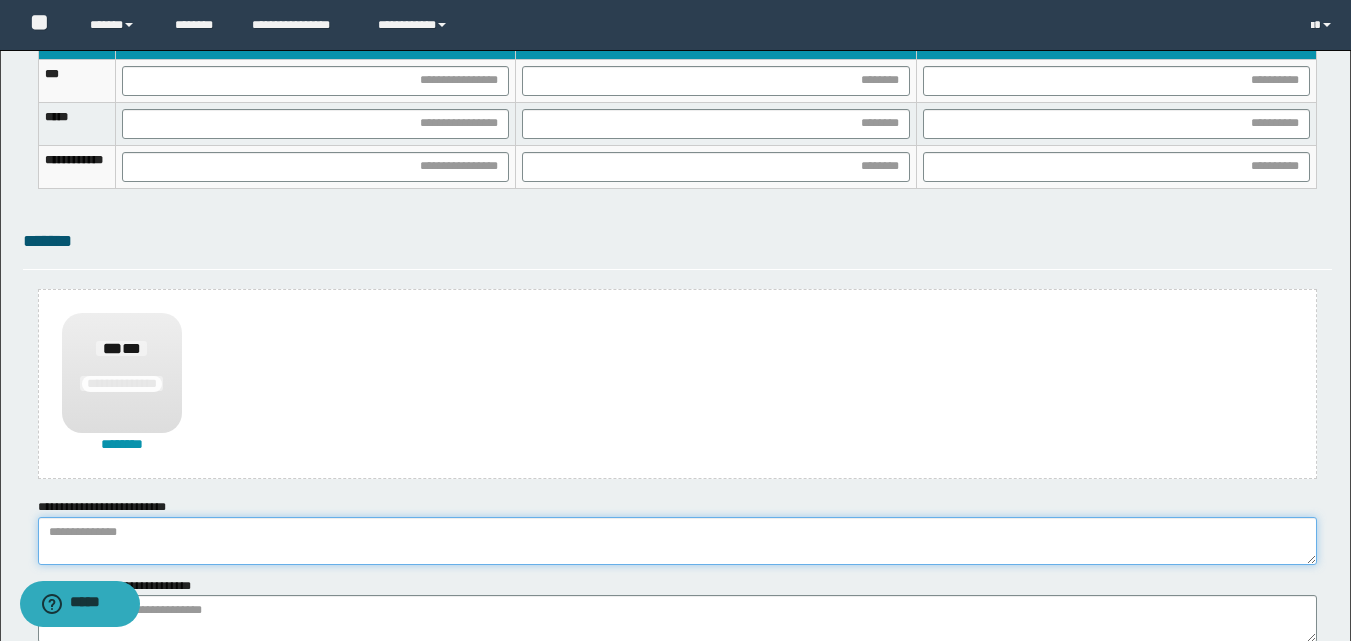 click at bounding box center (677, 541) 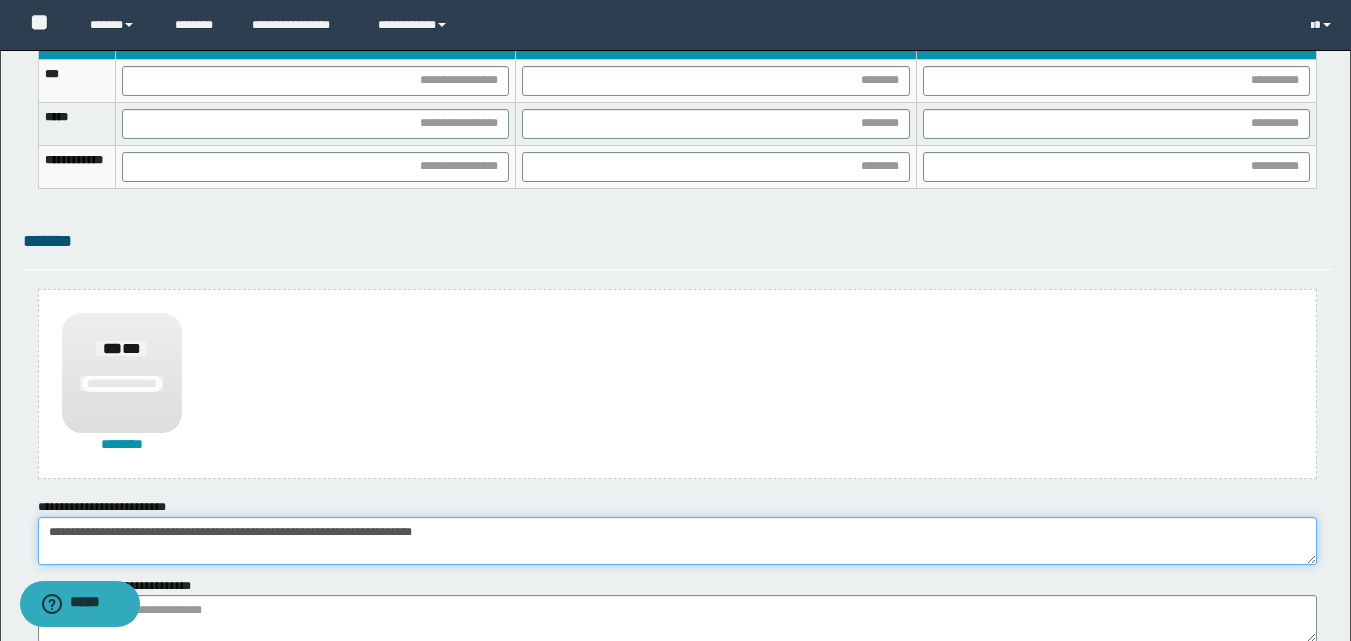 scroll, scrollTop: 1470, scrollLeft: 0, axis: vertical 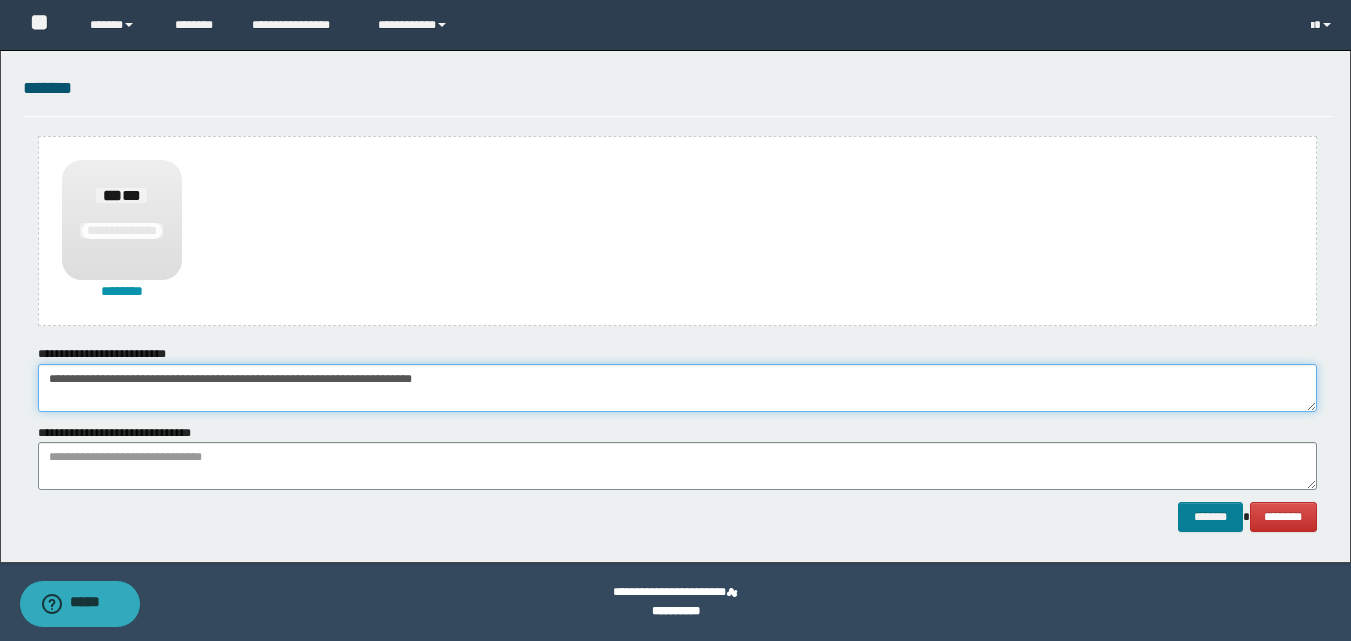 type on "**********" 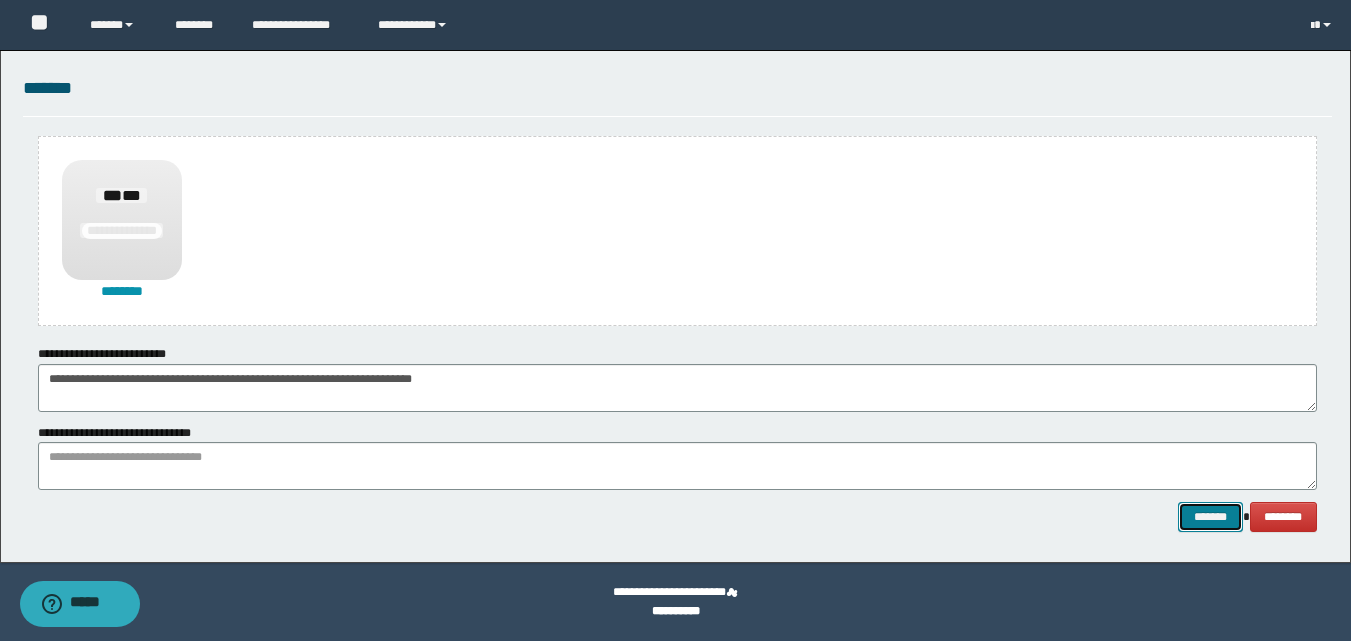 click on "*******" at bounding box center (1210, 517) 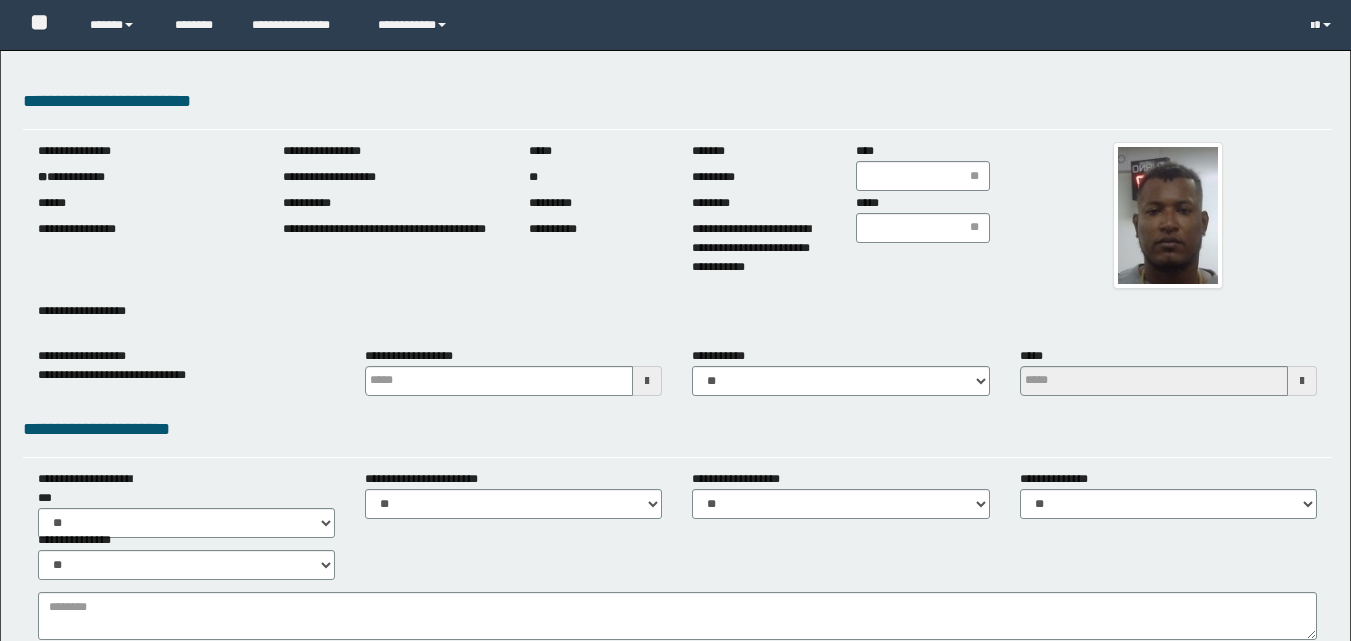scroll, scrollTop: 0, scrollLeft: 0, axis: both 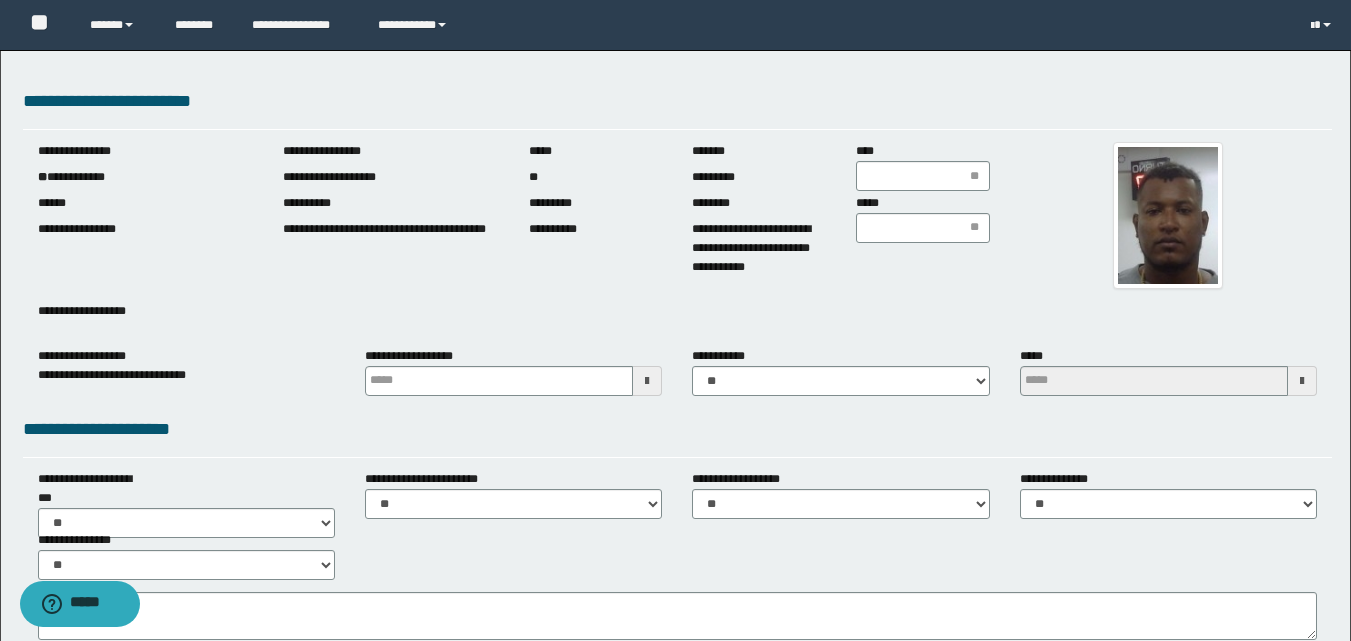 click on "**********" at bounding box center (146, 177) 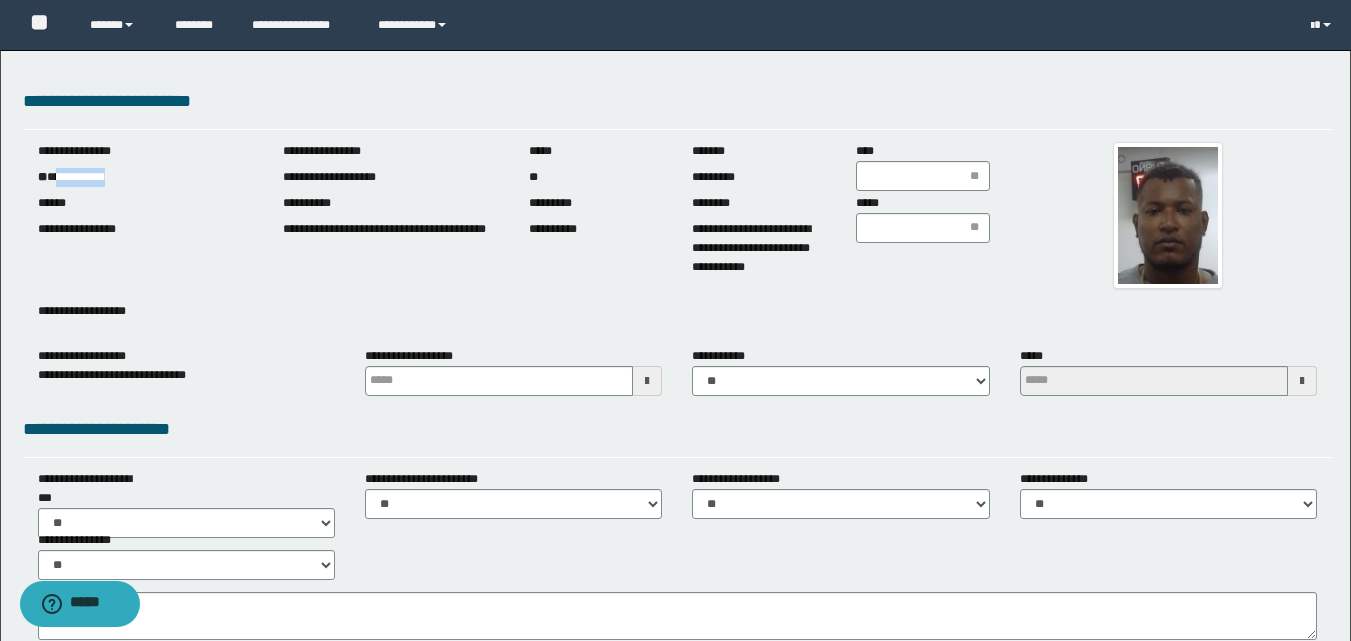 drag, startPoint x: 60, startPoint y: 174, endPoint x: 114, endPoint y: 170, distance: 54.147945 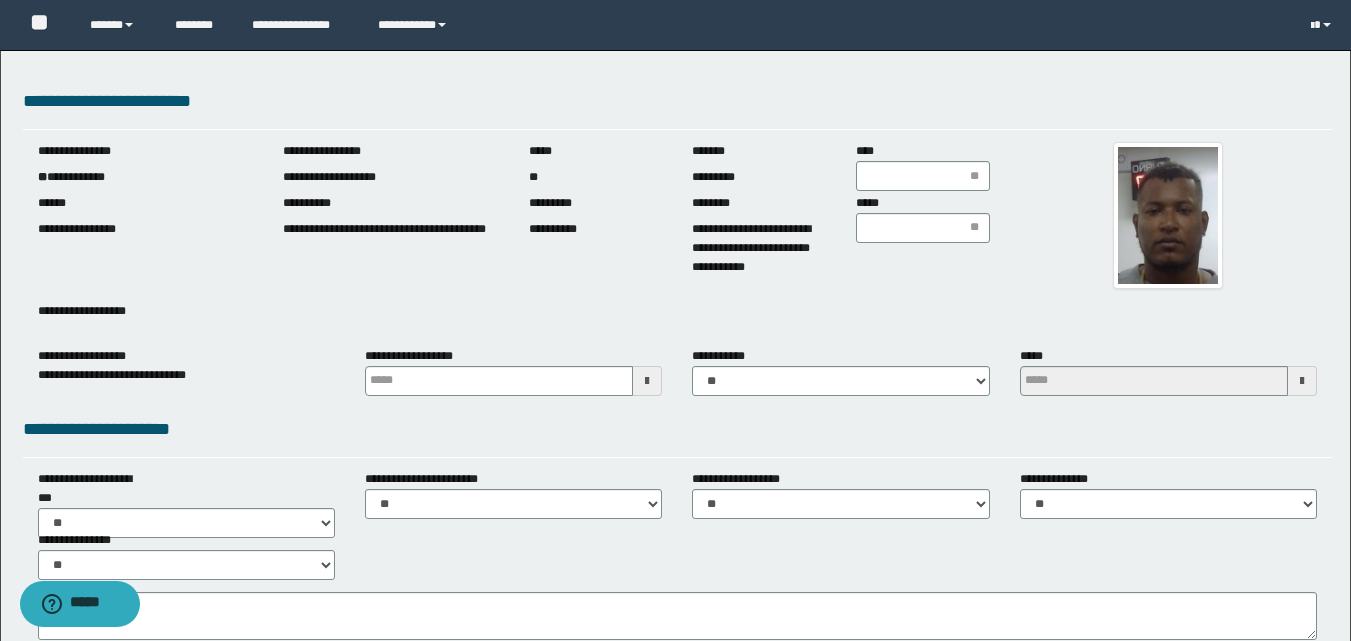 click at bounding box center (647, 381) 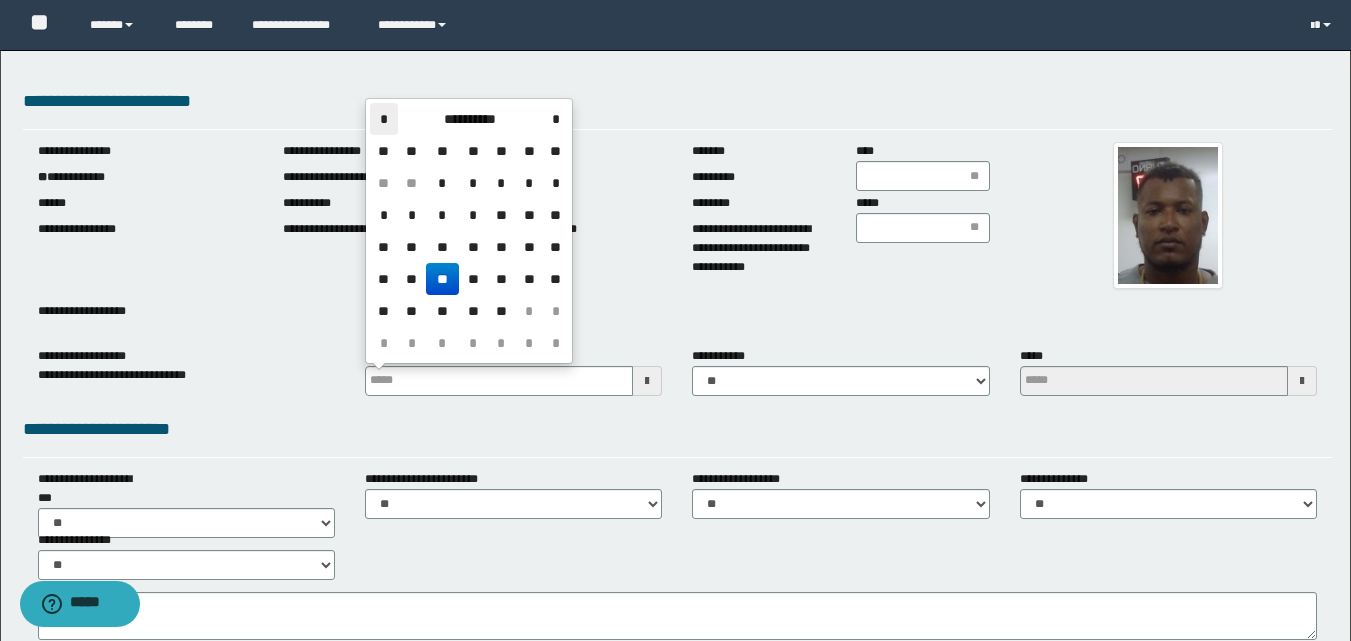 click on "*" at bounding box center (384, 119) 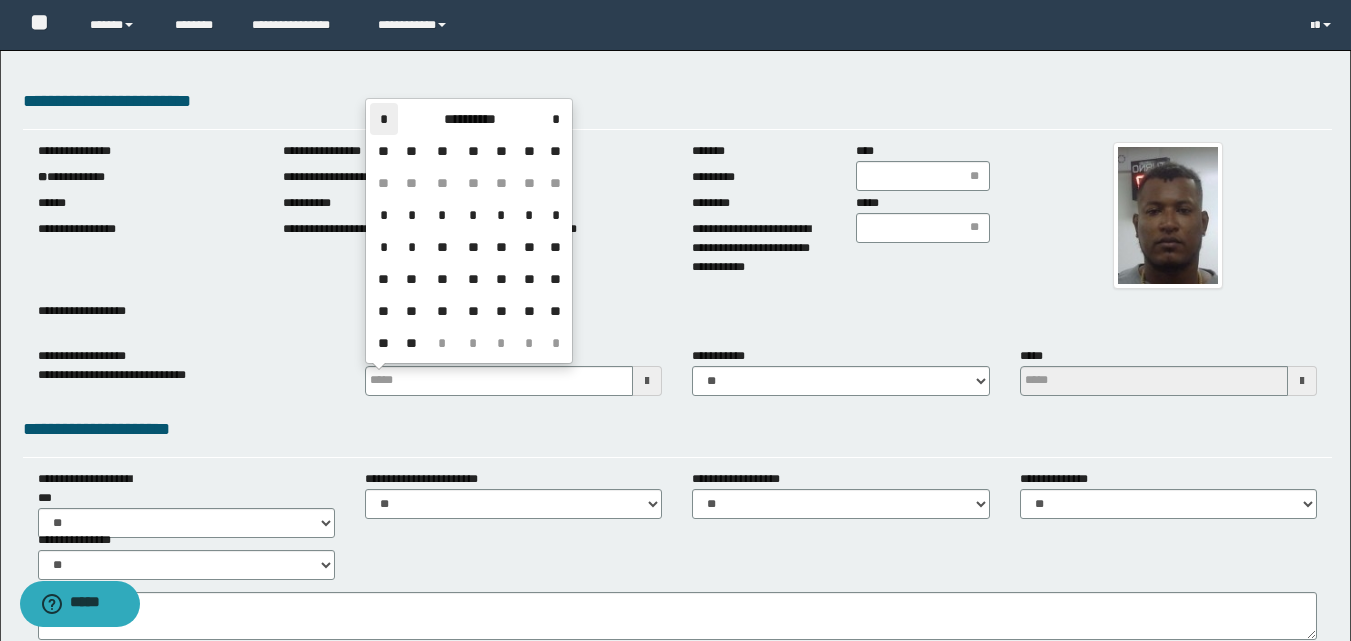 click on "*" at bounding box center [384, 119] 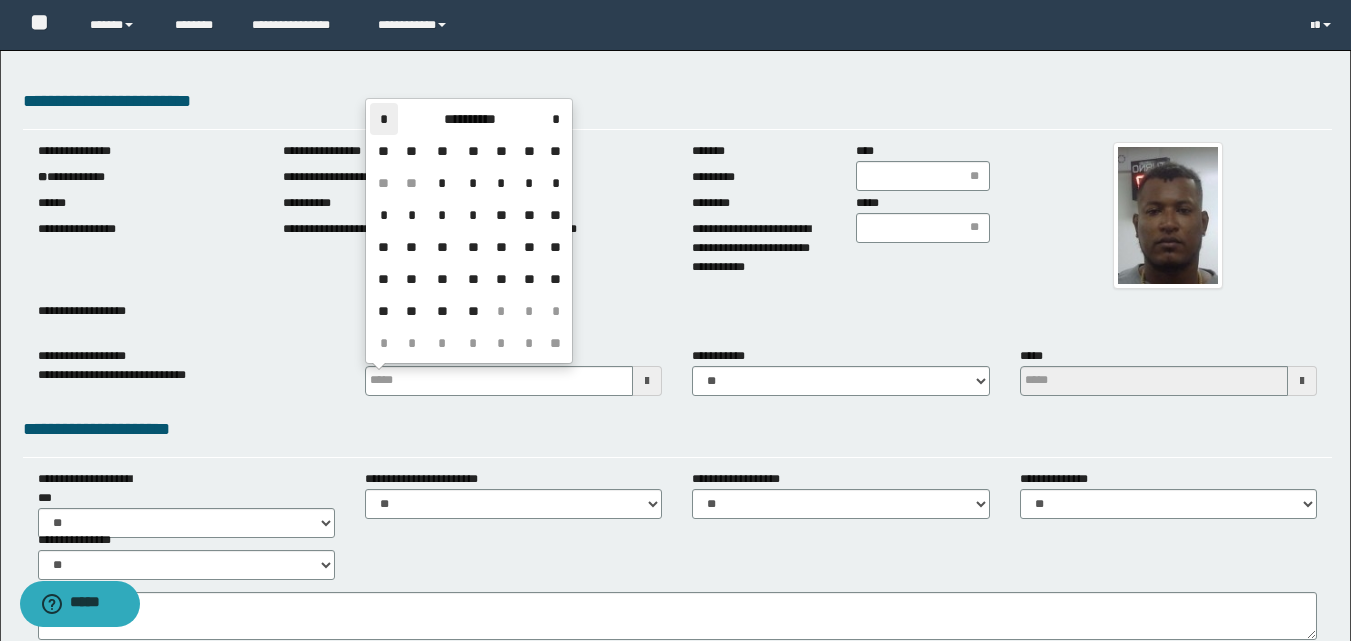 click on "*" at bounding box center (384, 119) 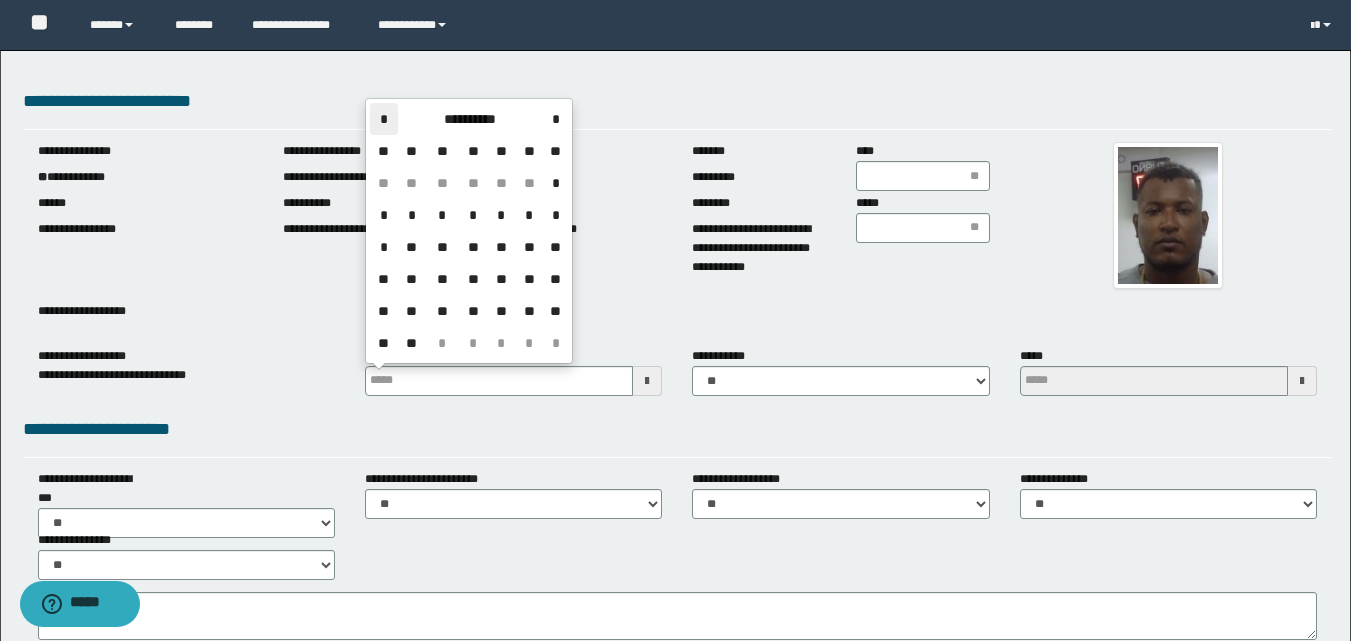 click on "*" at bounding box center (384, 119) 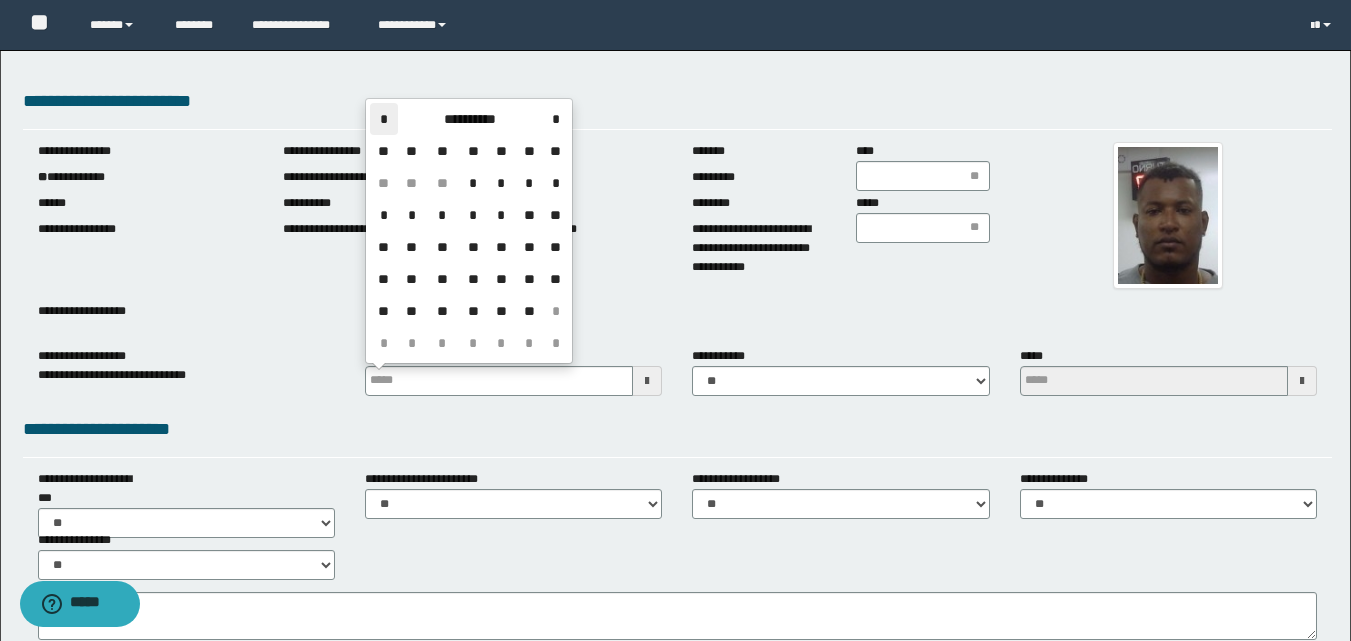 click on "*" at bounding box center [384, 119] 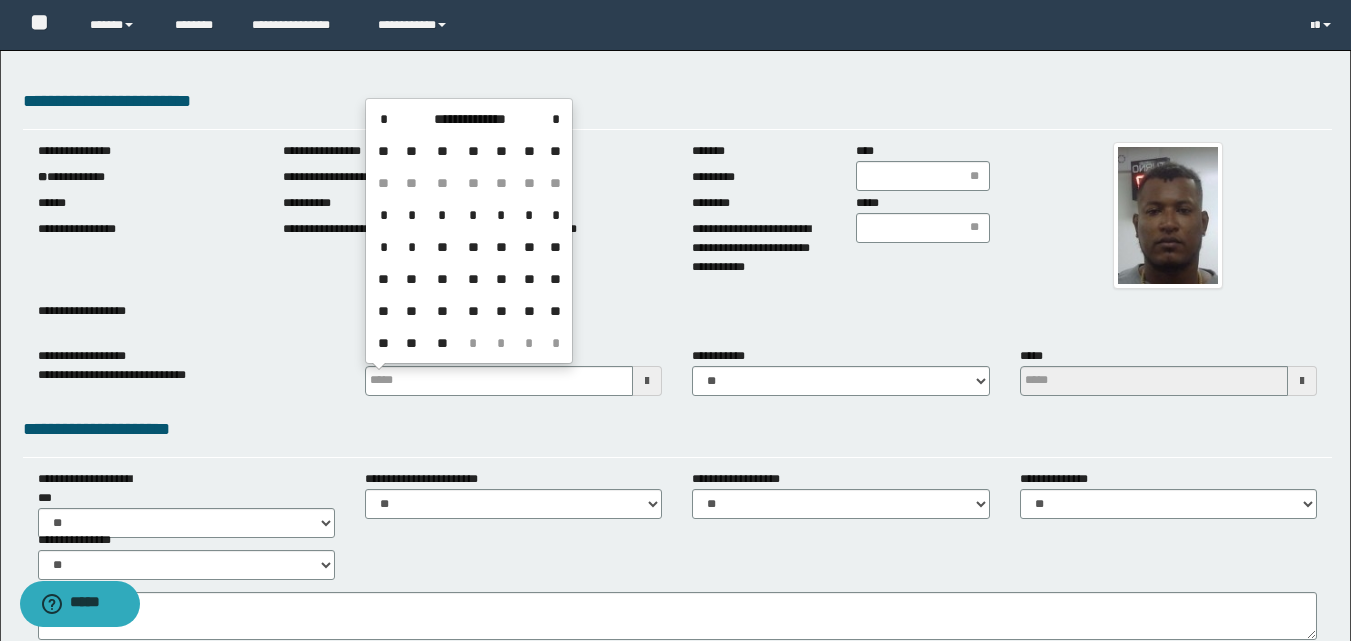 drag, startPoint x: 387, startPoint y: 111, endPoint x: 435, endPoint y: 160, distance: 68.593 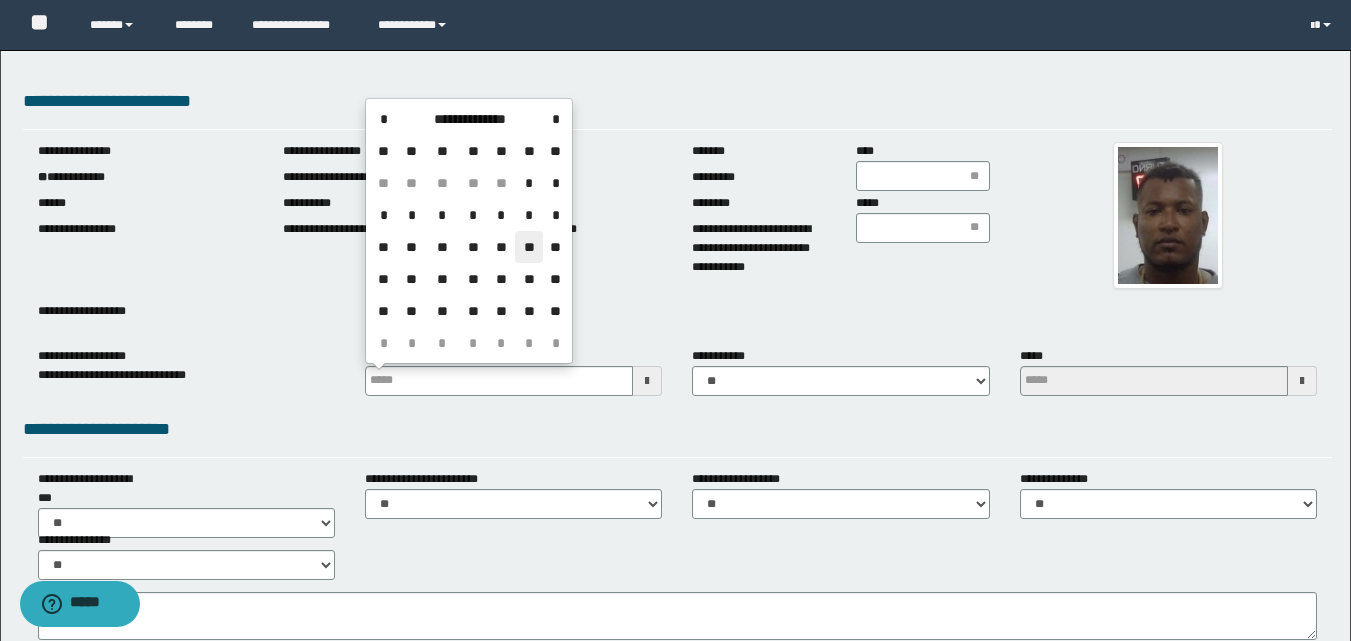 click on "**" at bounding box center (529, 247) 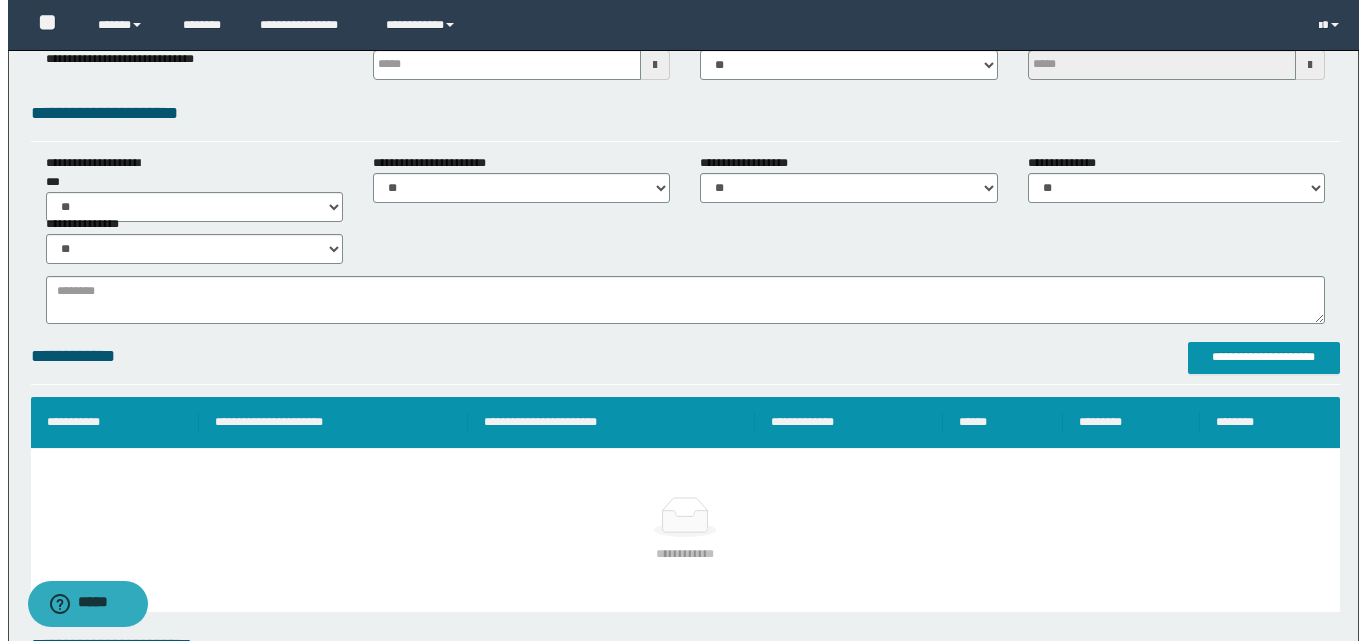 scroll, scrollTop: 500, scrollLeft: 0, axis: vertical 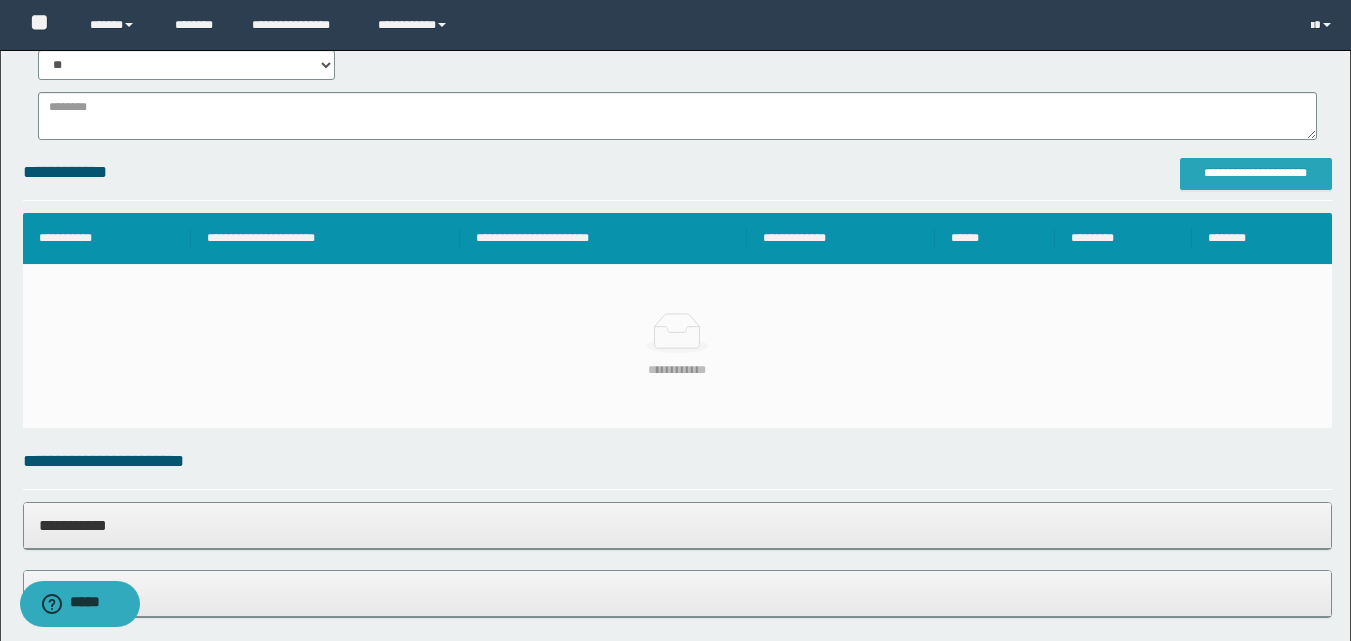 click on "**********" at bounding box center [1256, 173] 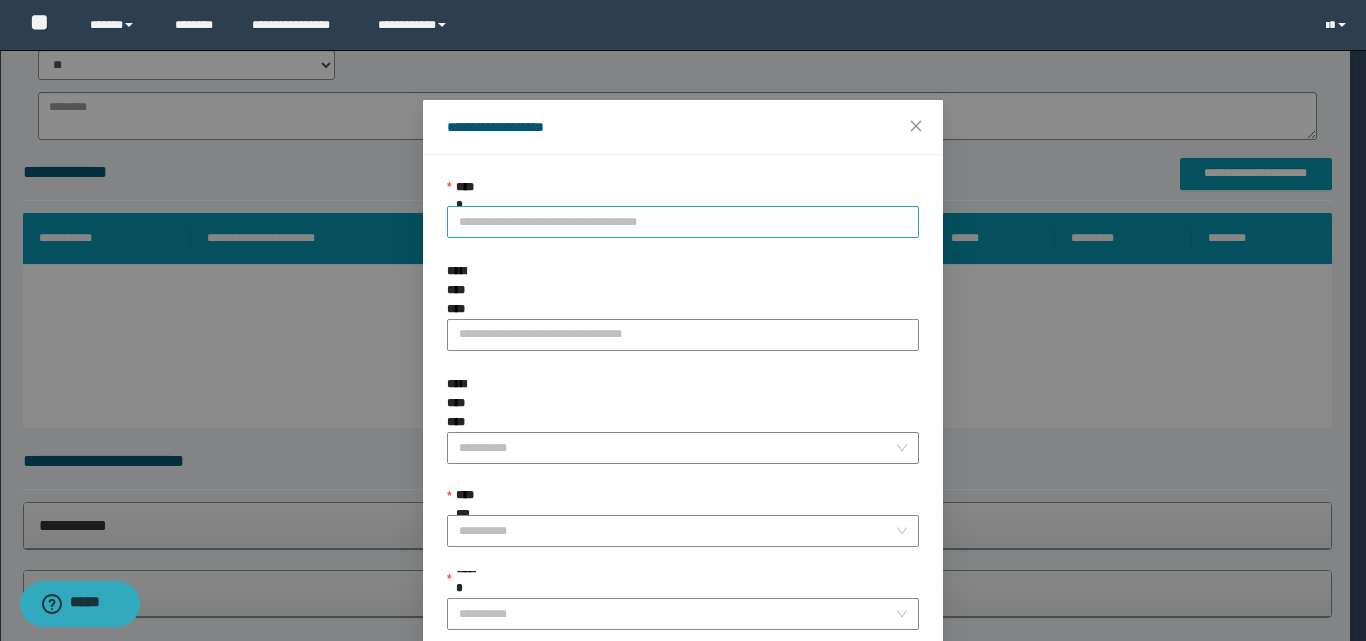click on "**********" at bounding box center (683, 222) 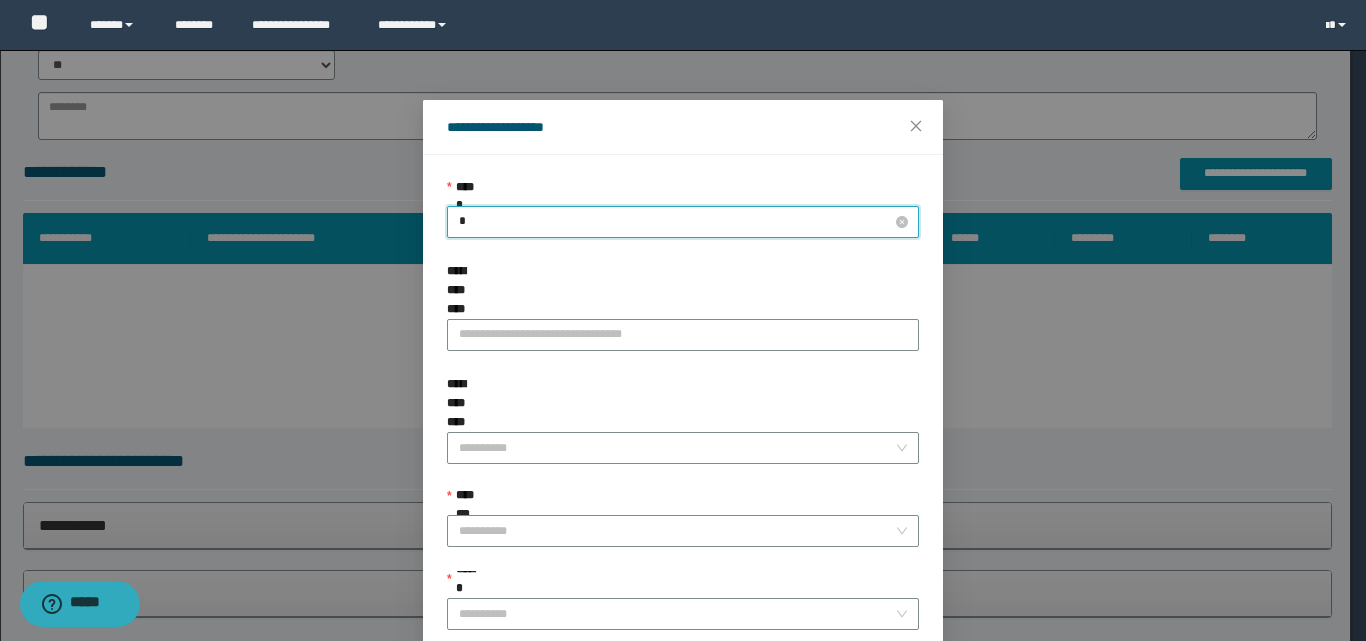 type on "**" 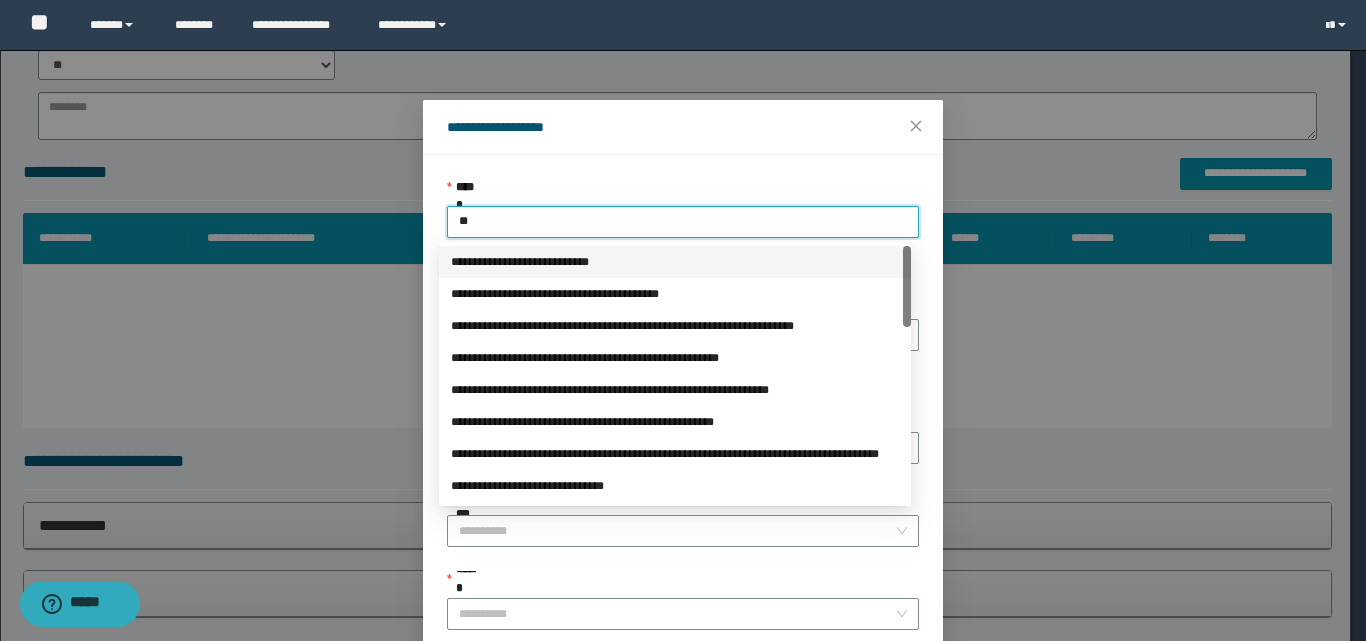click on "**********" at bounding box center [675, 262] 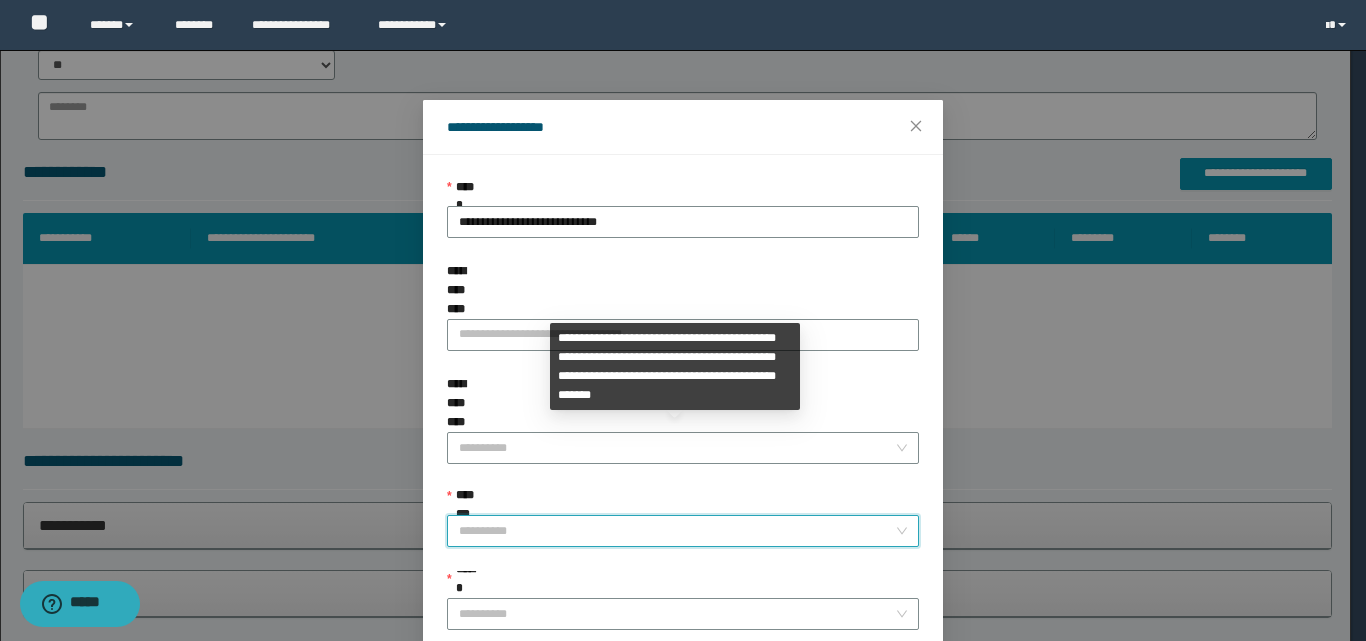 click on "**********" at bounding box center [677, 531] 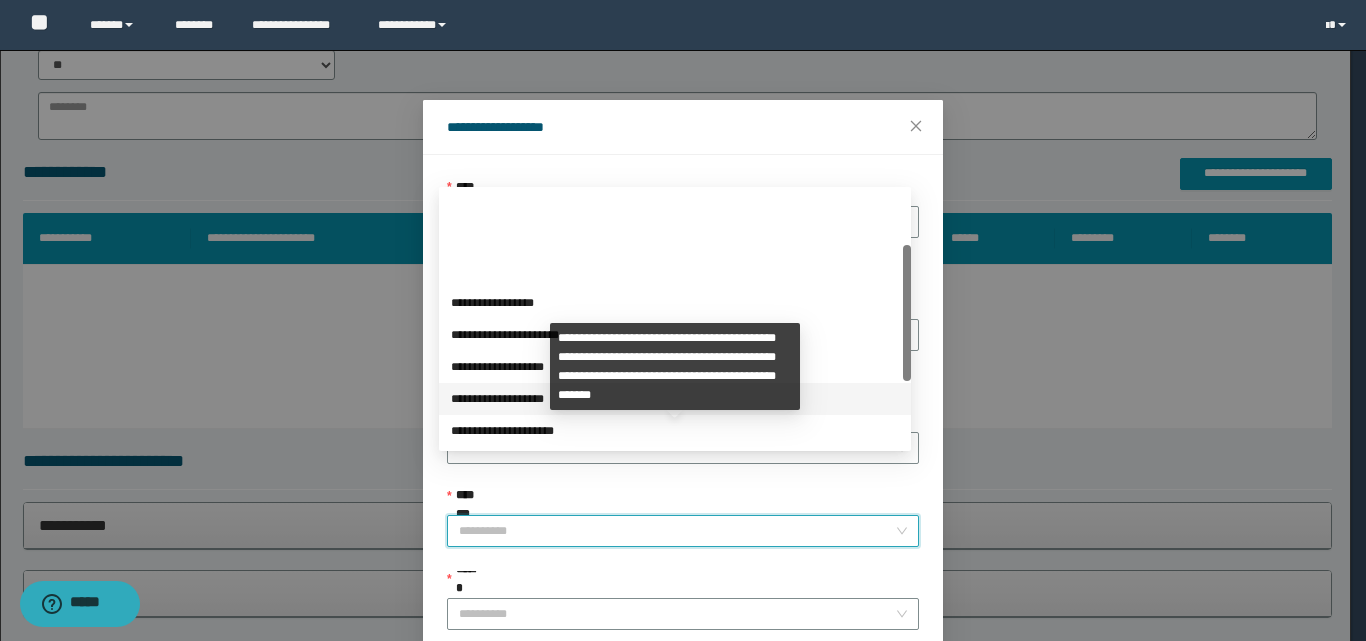 scroll, scrollTop: 224, scrollLeft: 0, axis: vertical 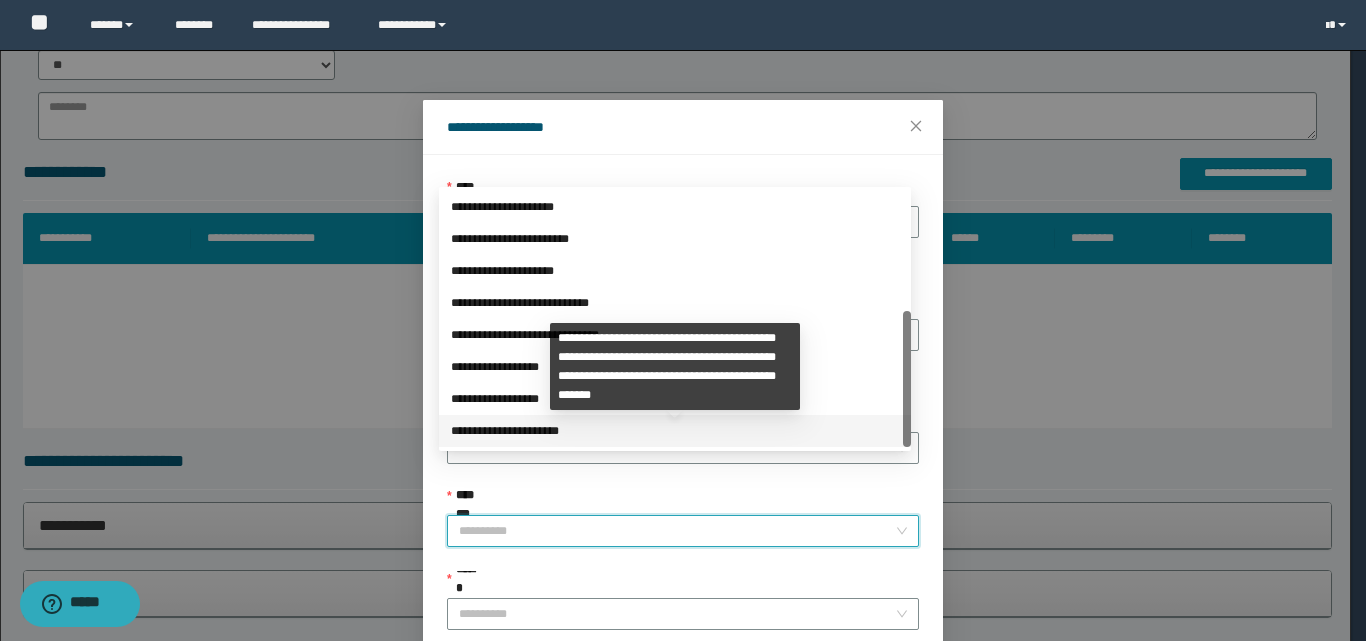 click on "**********" at bounding box center [675, 431] 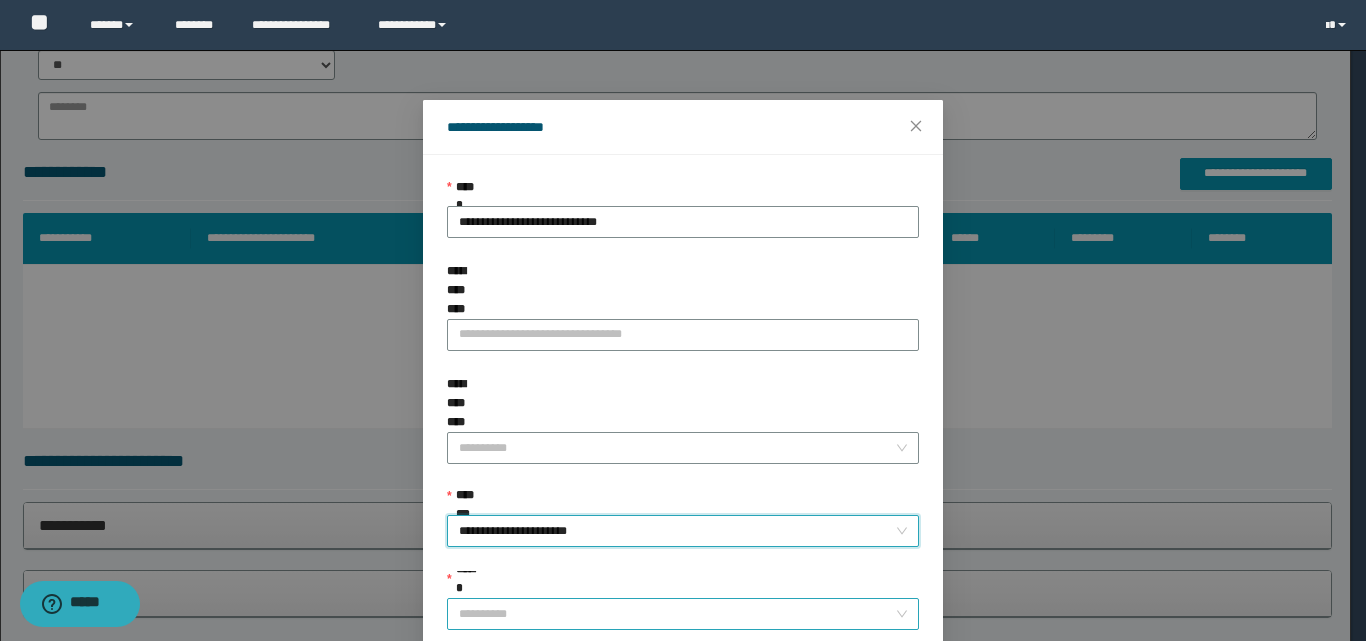 click on "******" at bounding box center [677, 614] 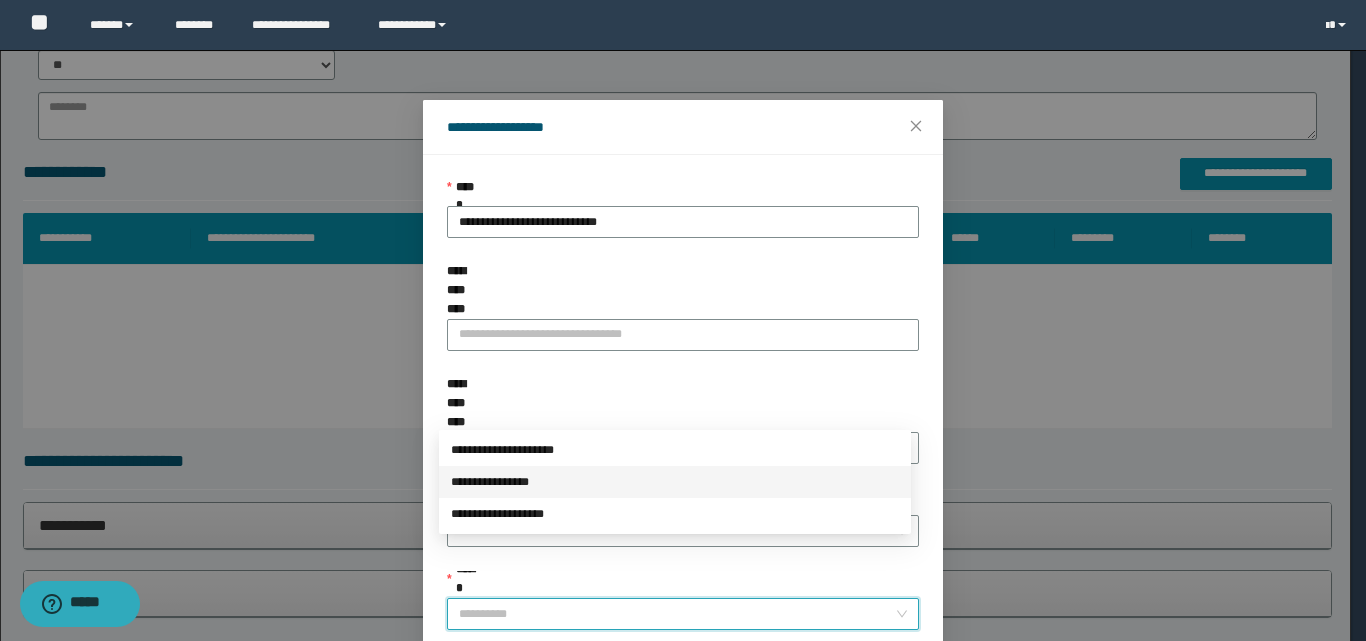 click on "**********" at bounding box center [675, 482] 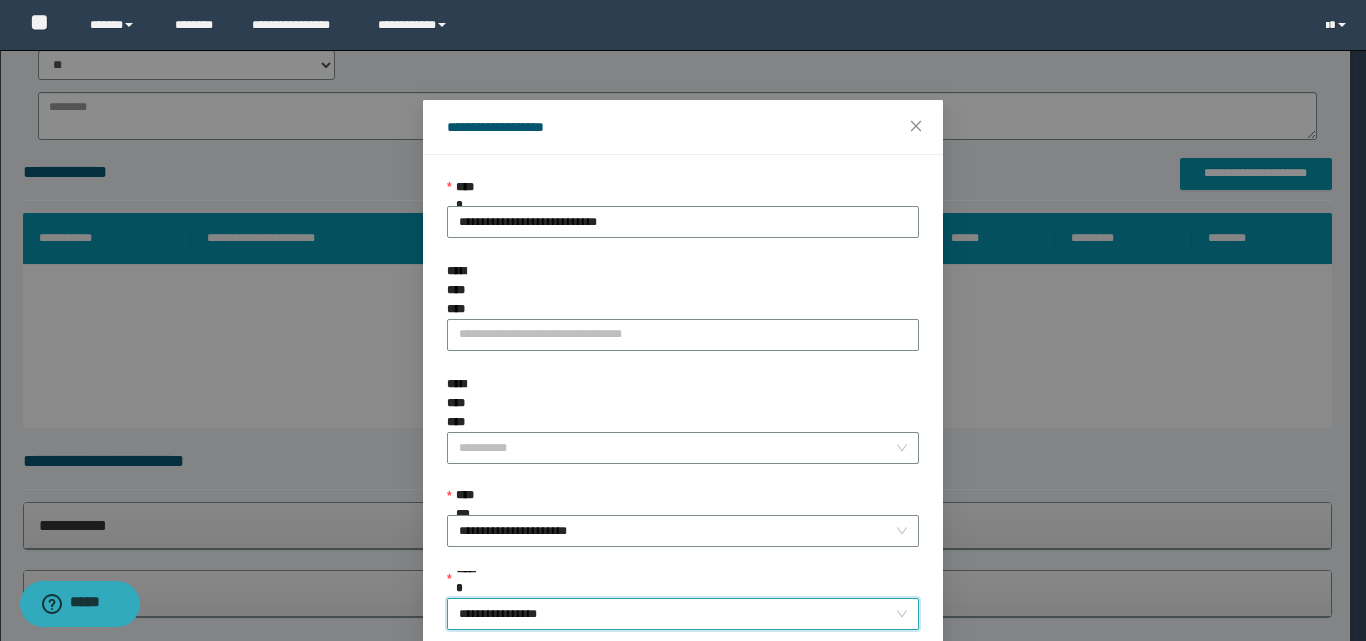 scroll, scrollTop: 111, scrollLeft: 0, axis: vertical 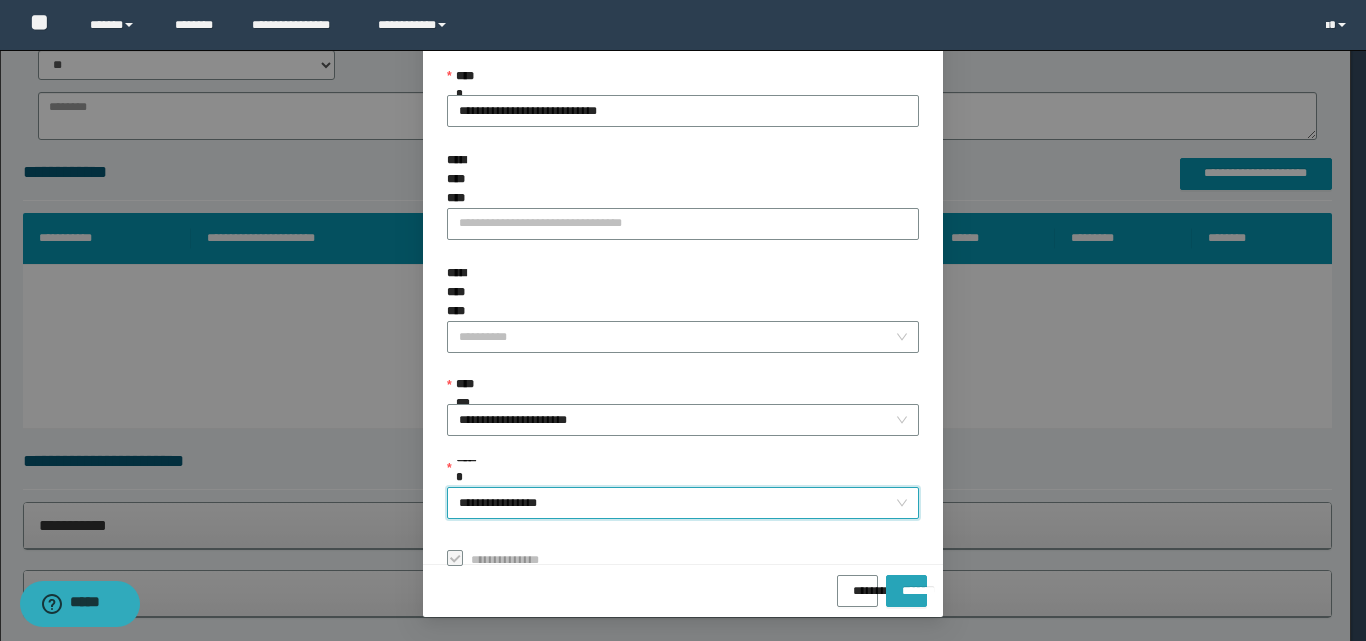 click on "*******" at bounding box center (906, 584) 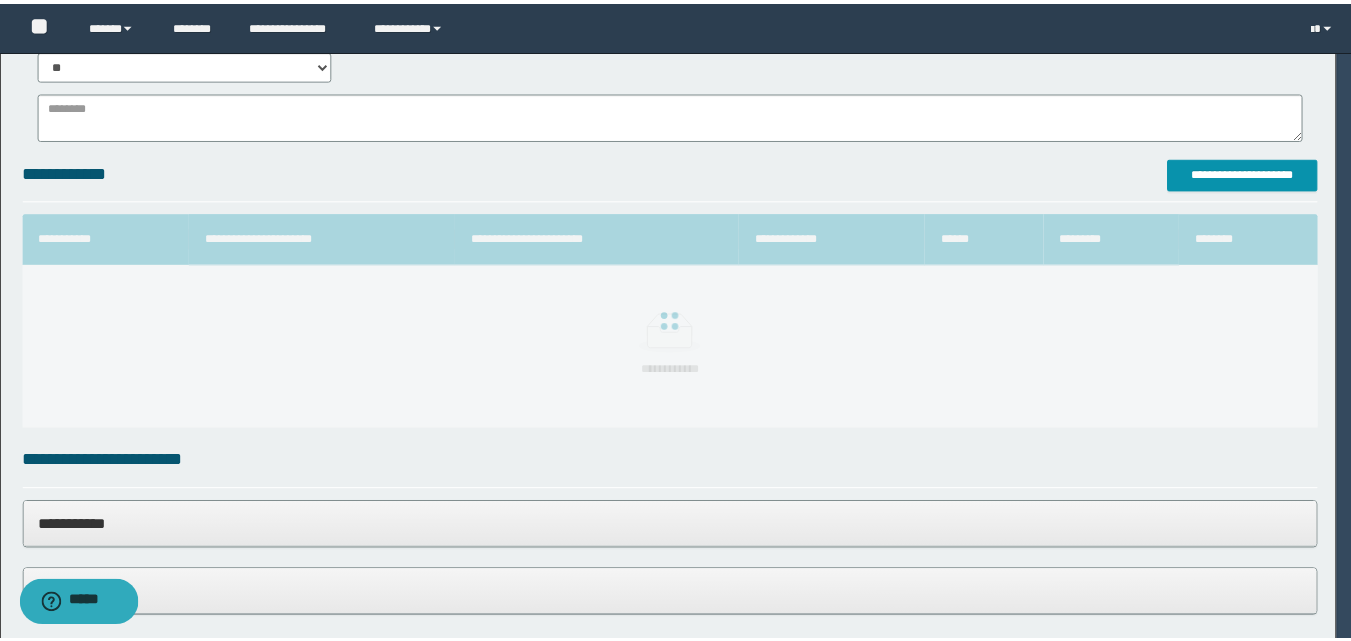 scroll, scrollTop: 64, scrollLeft: 0, axis: vertical 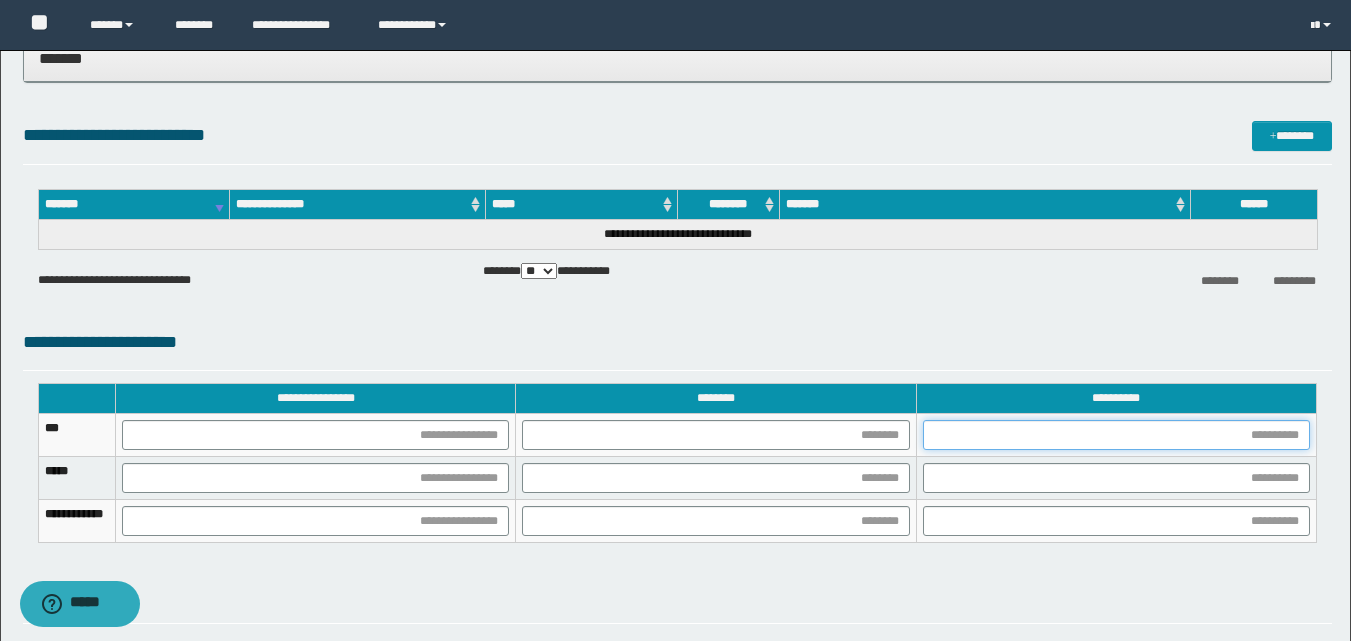 drag, startPoint x: 1095, startPoint y: 442, endPoint x: 1076, endPoint y: 450, distance: 20.615528 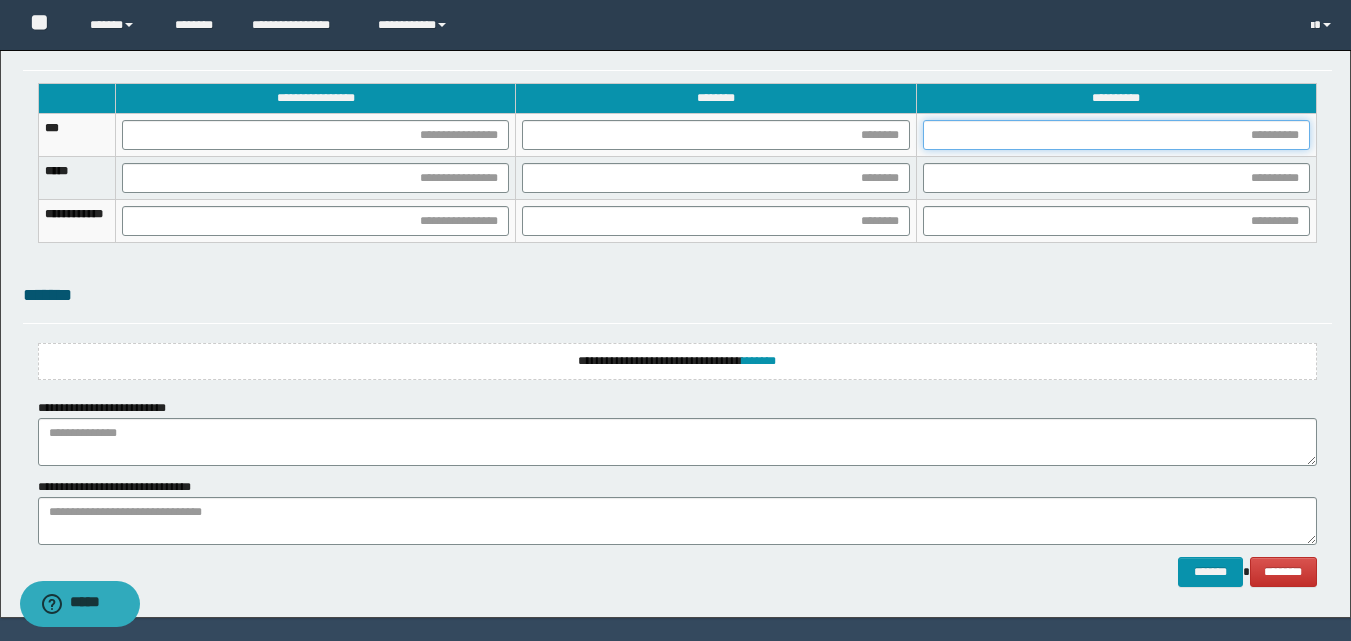 scroll, scrollTop: 1355, scrollLeft: 0, axis: vertical 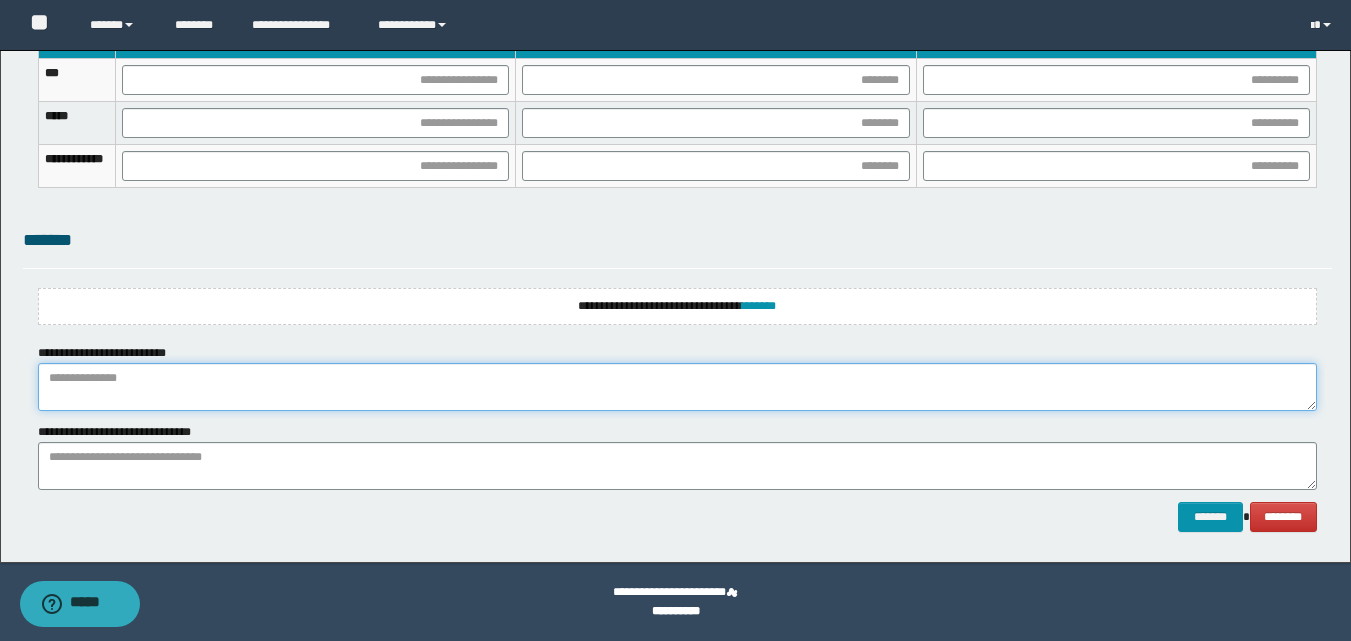 click at bounding box center (677, 387) 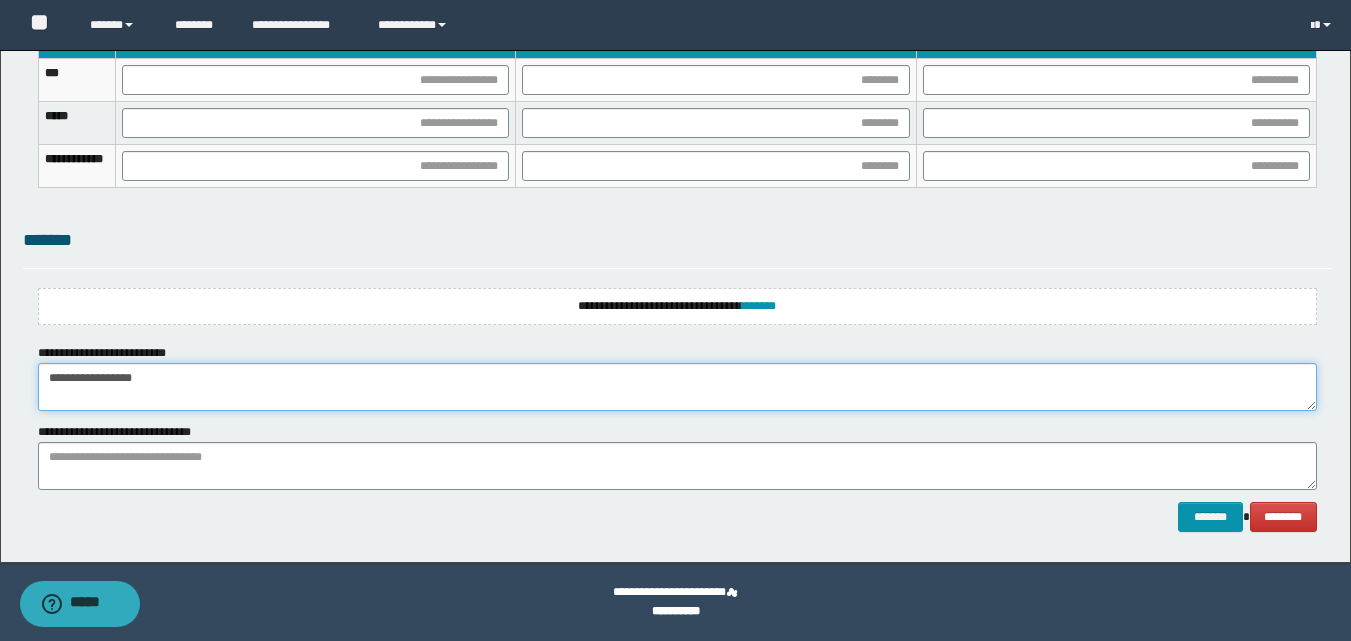 type on "**********" 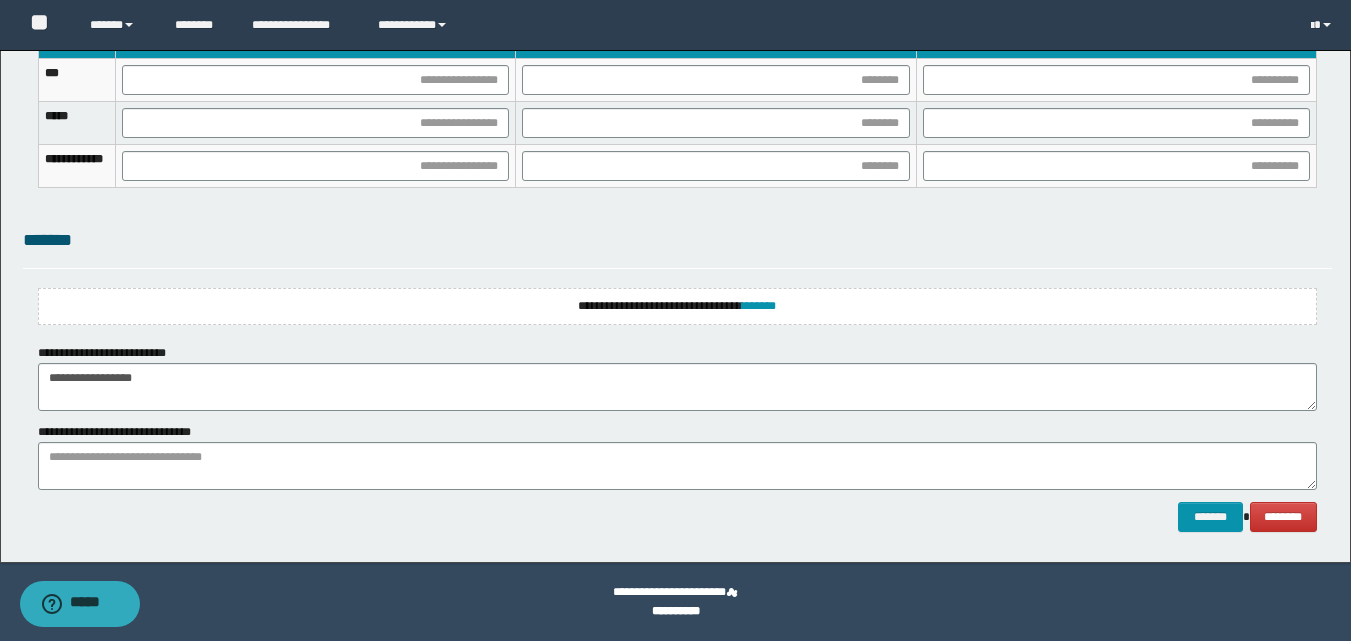click on "**********" at bounding box center [677, 306] 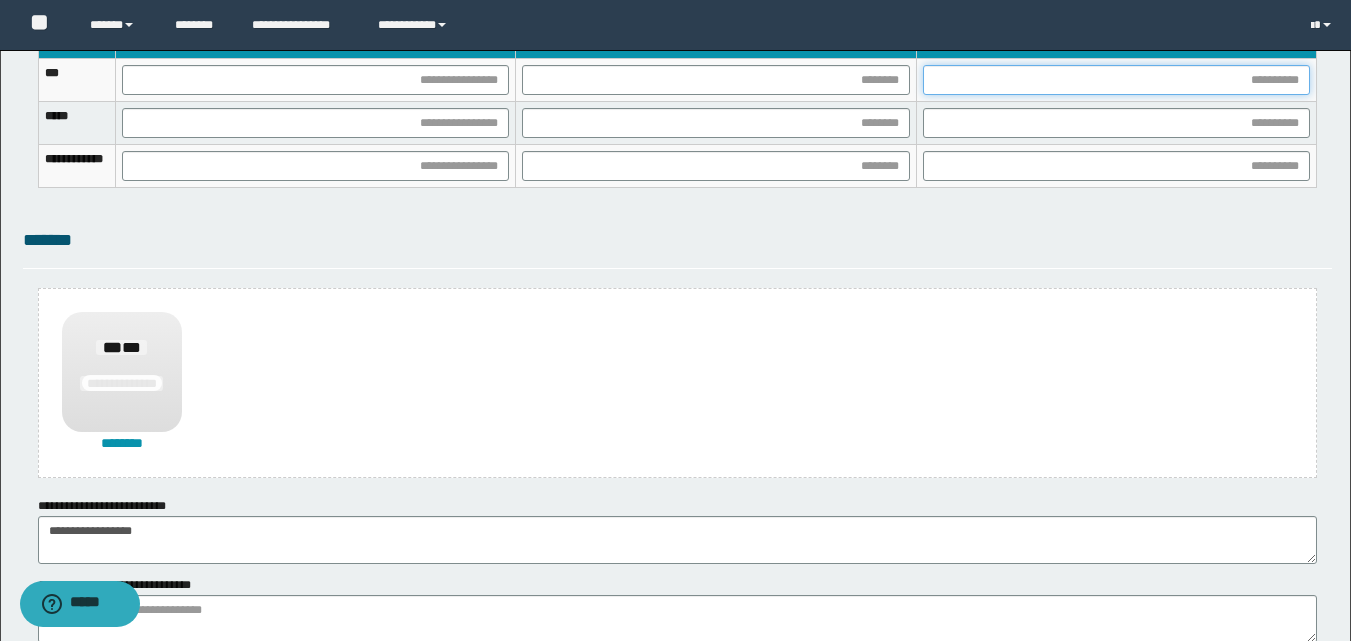 click at bounding box center (1116, 80) 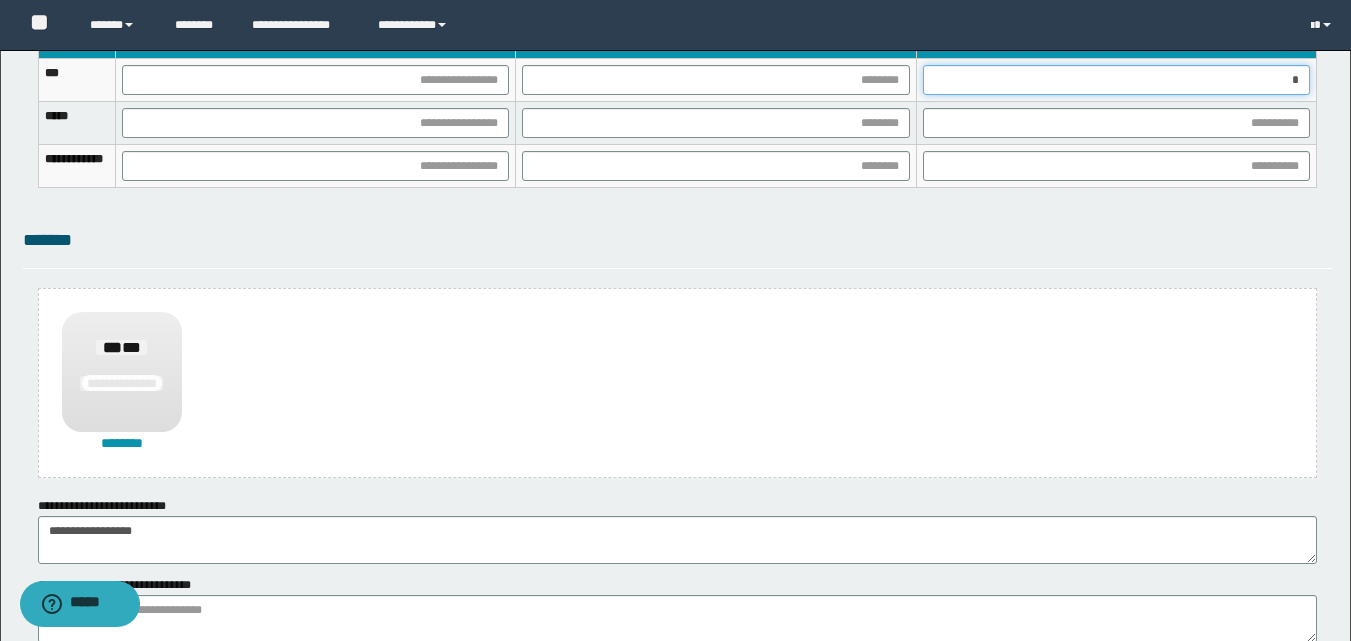 type on "**" 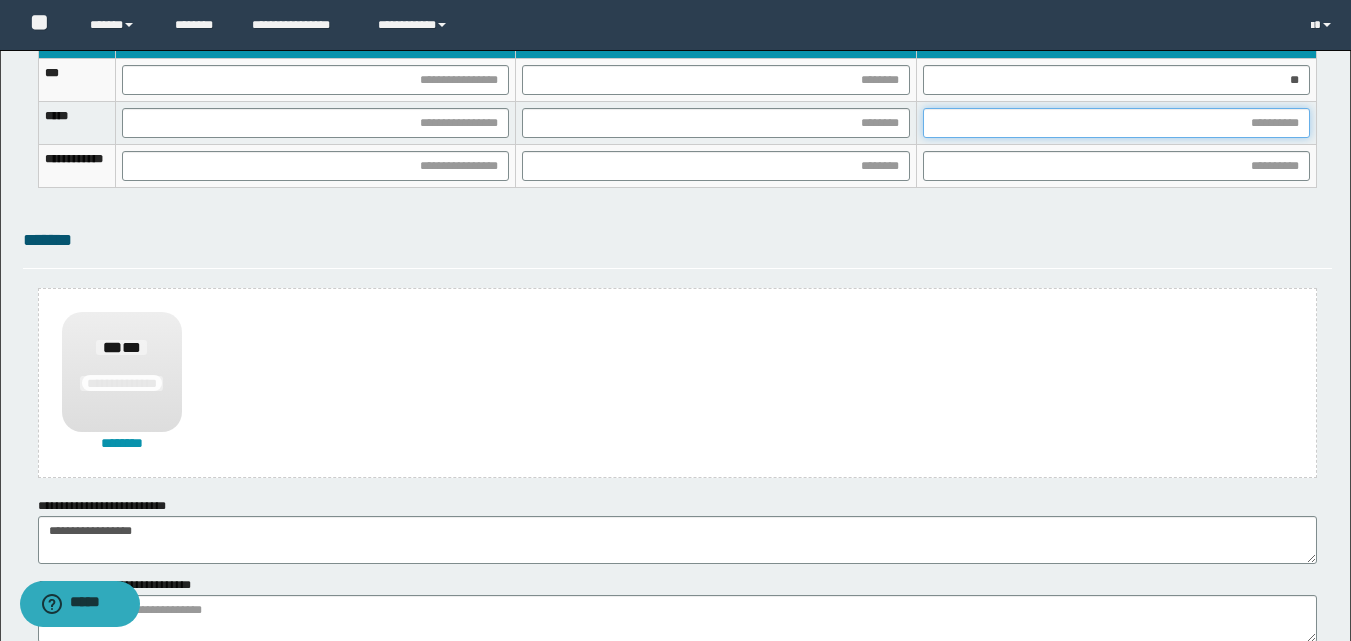 click at bounding box center (1116, 123) 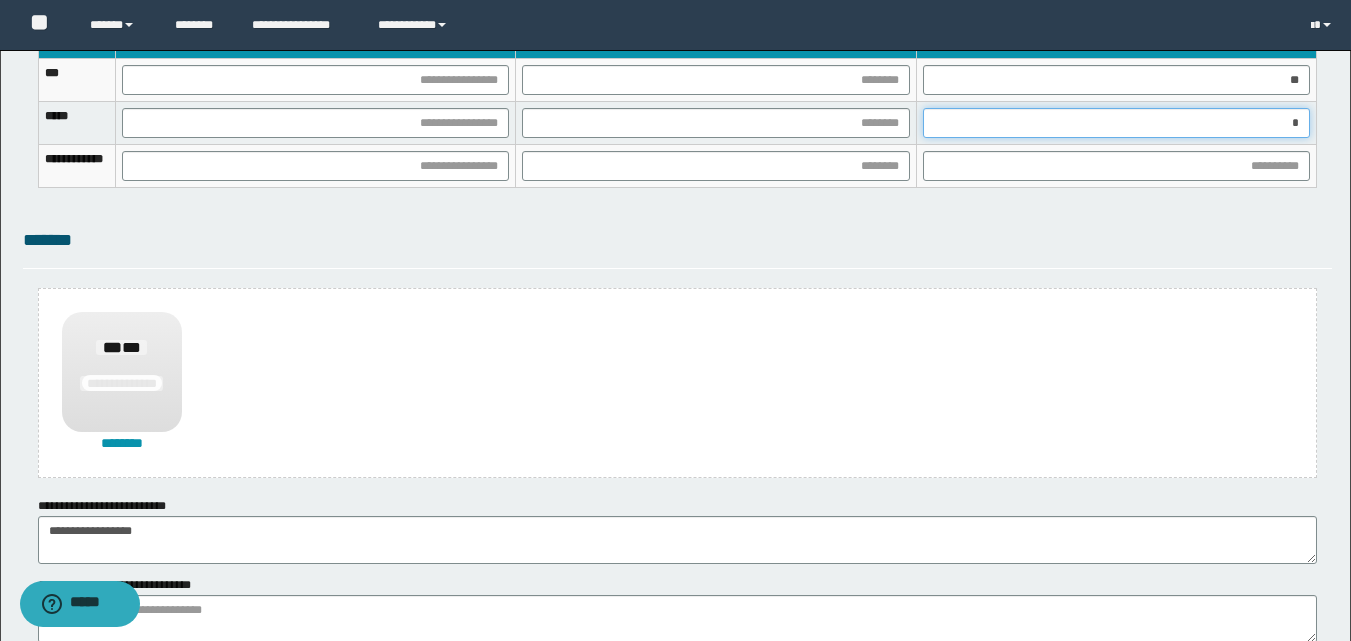 type on "**" 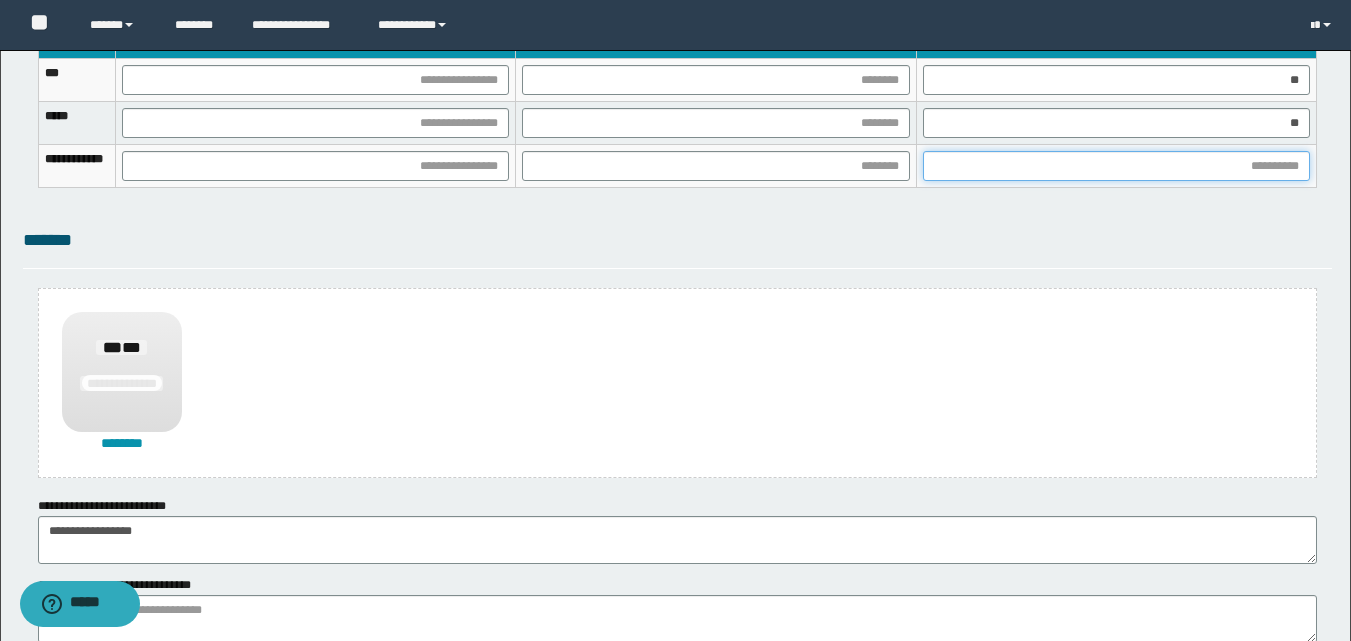 drag, startPoint x: 1260, startPoint y: 167, endPoint x: 1240, endPoint y: 183, distance: 25.612497 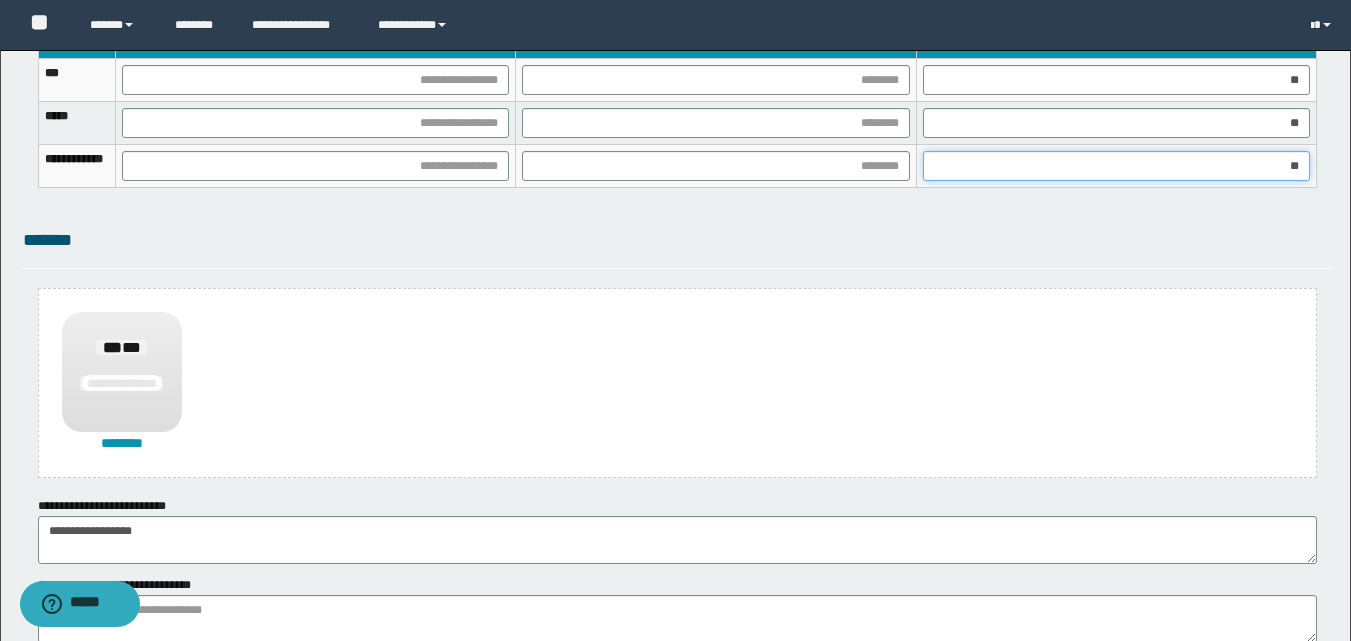 type on "***" 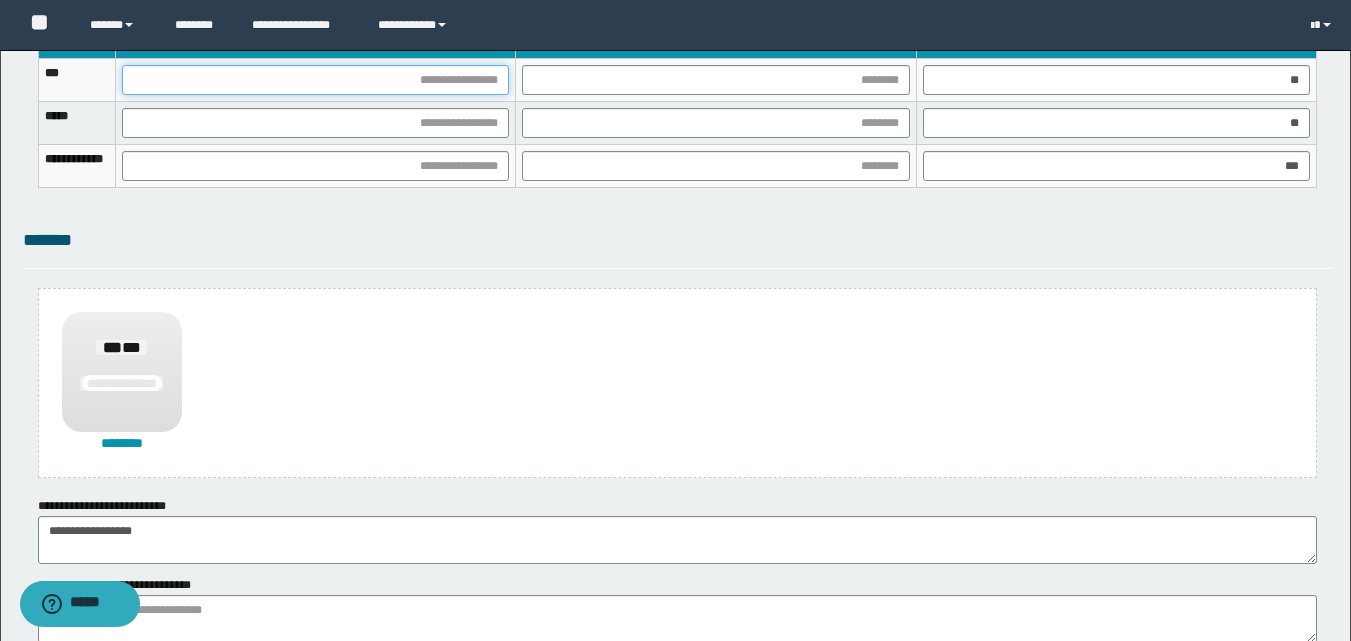 click at bounding box center (315, 80) 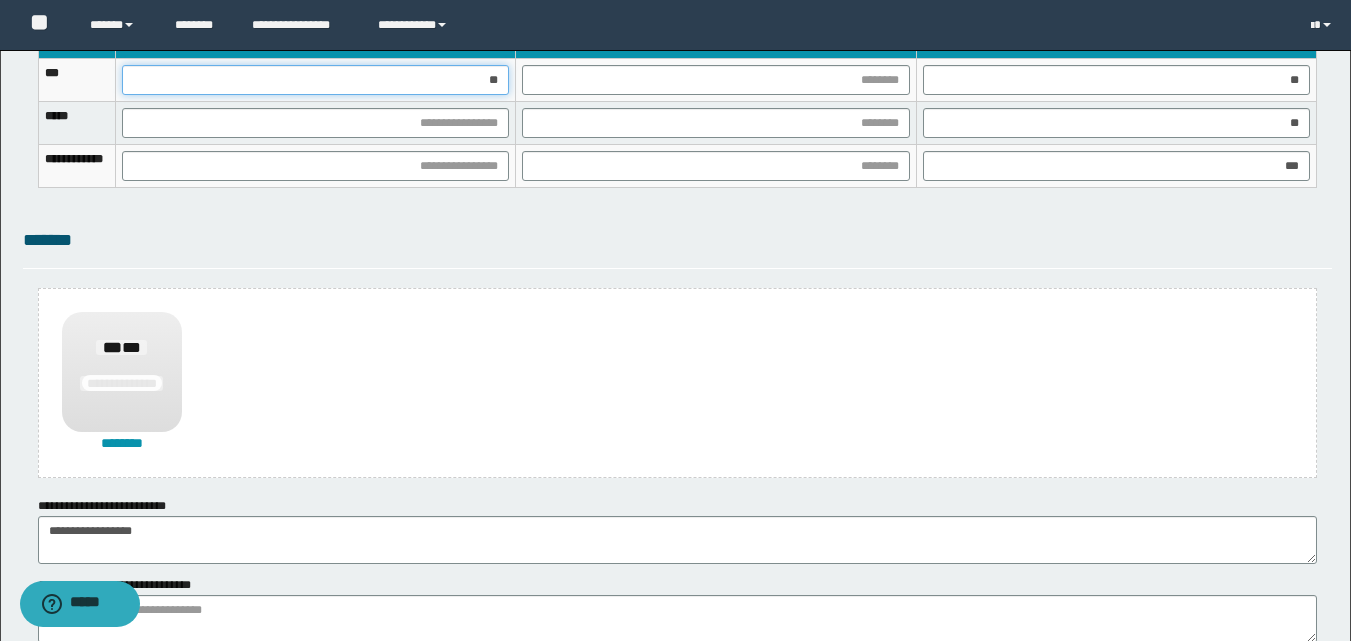 type on "***" 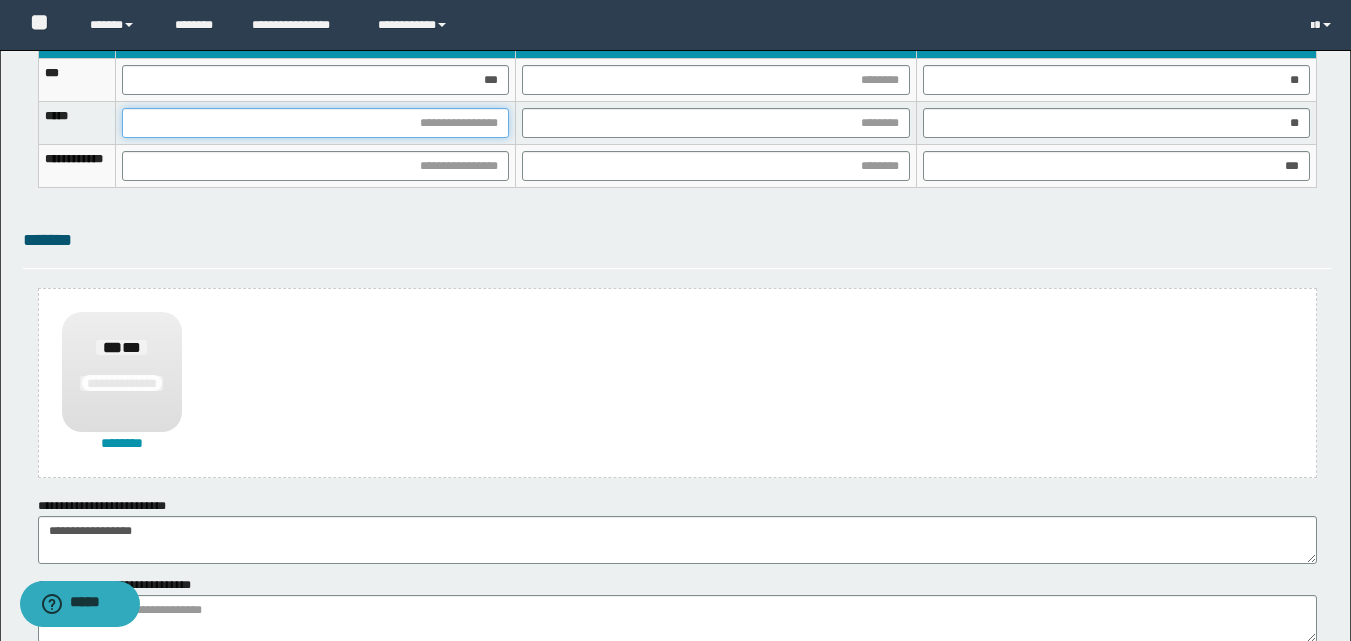 click at bounding box center (315, 123) 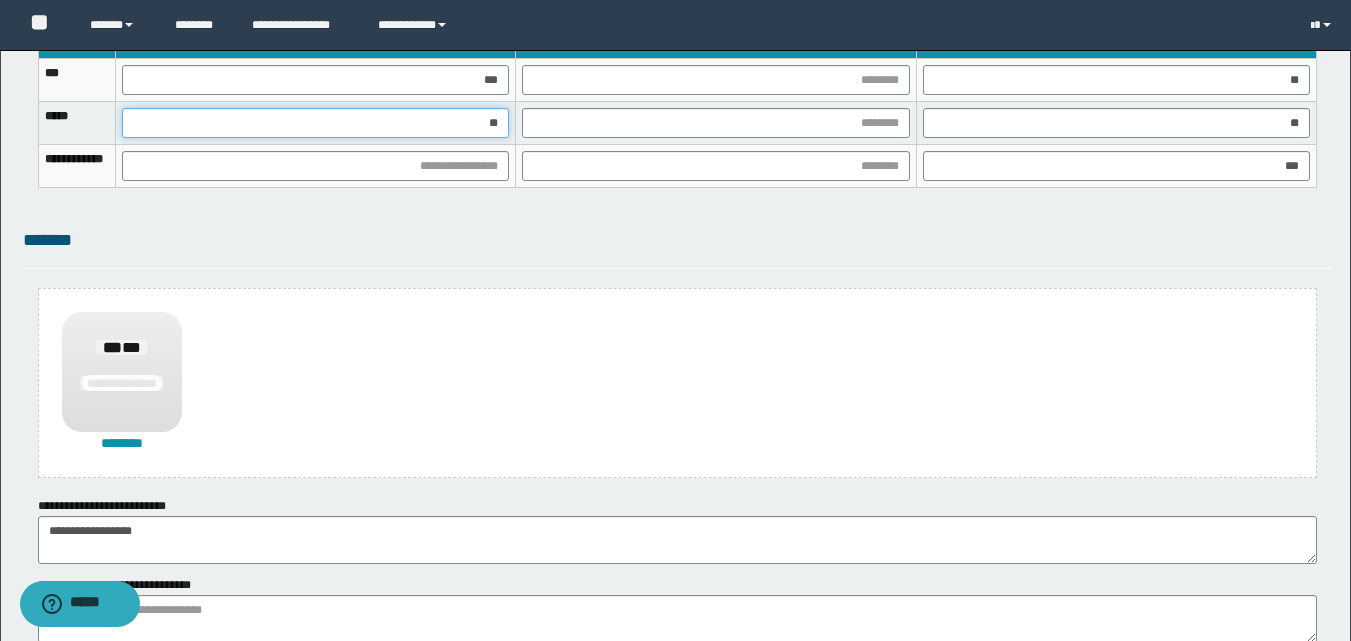 type on "***" 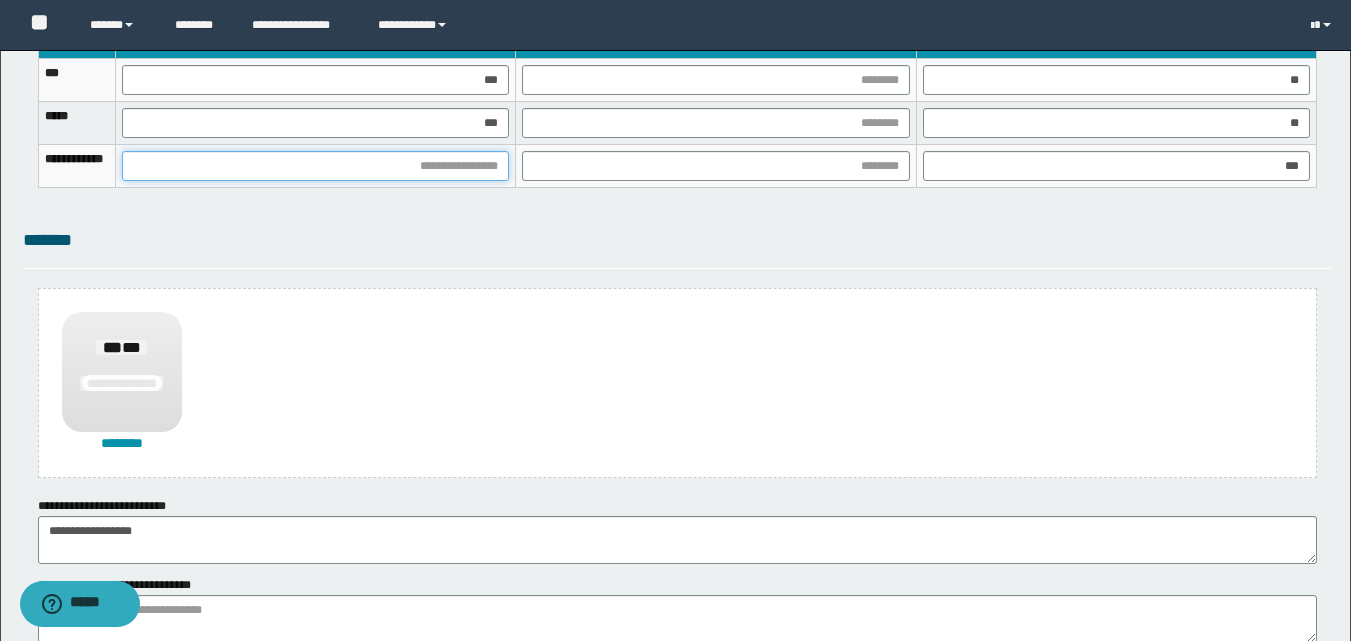 drag, startPoint x: 569, startPoint y: 169, endPoint x: 573, endPoint y: 183, distance: 14.56022 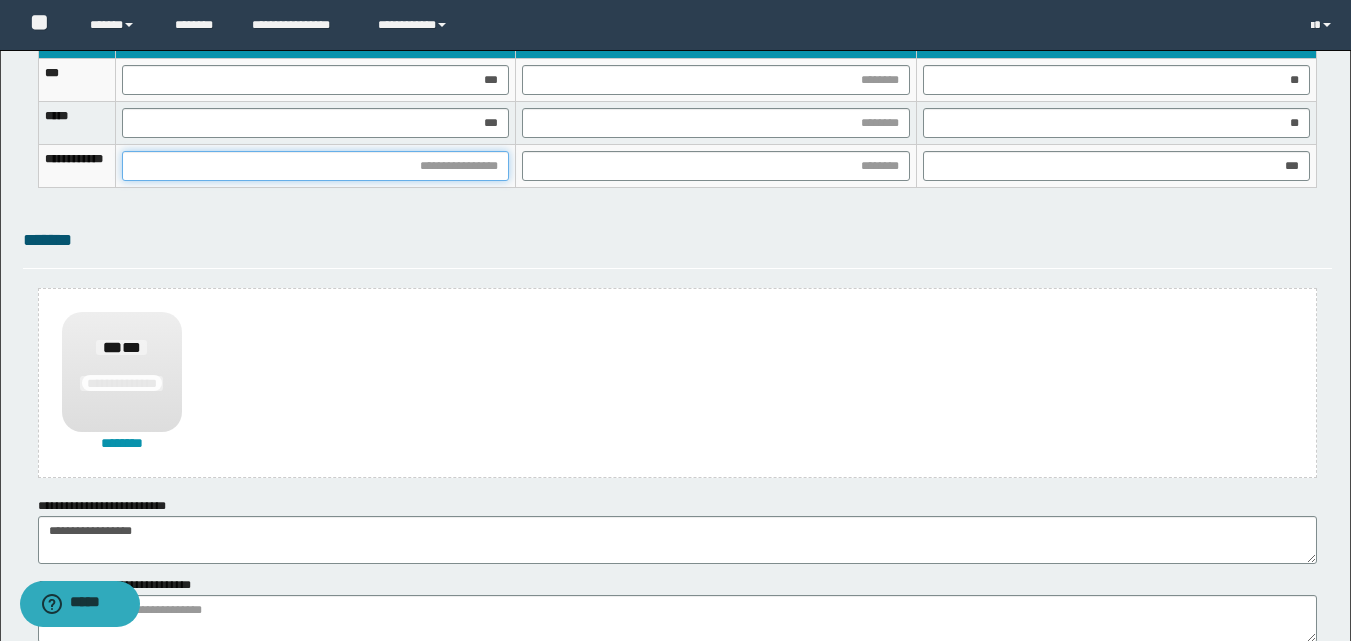 click at bounding box center (315, 166) 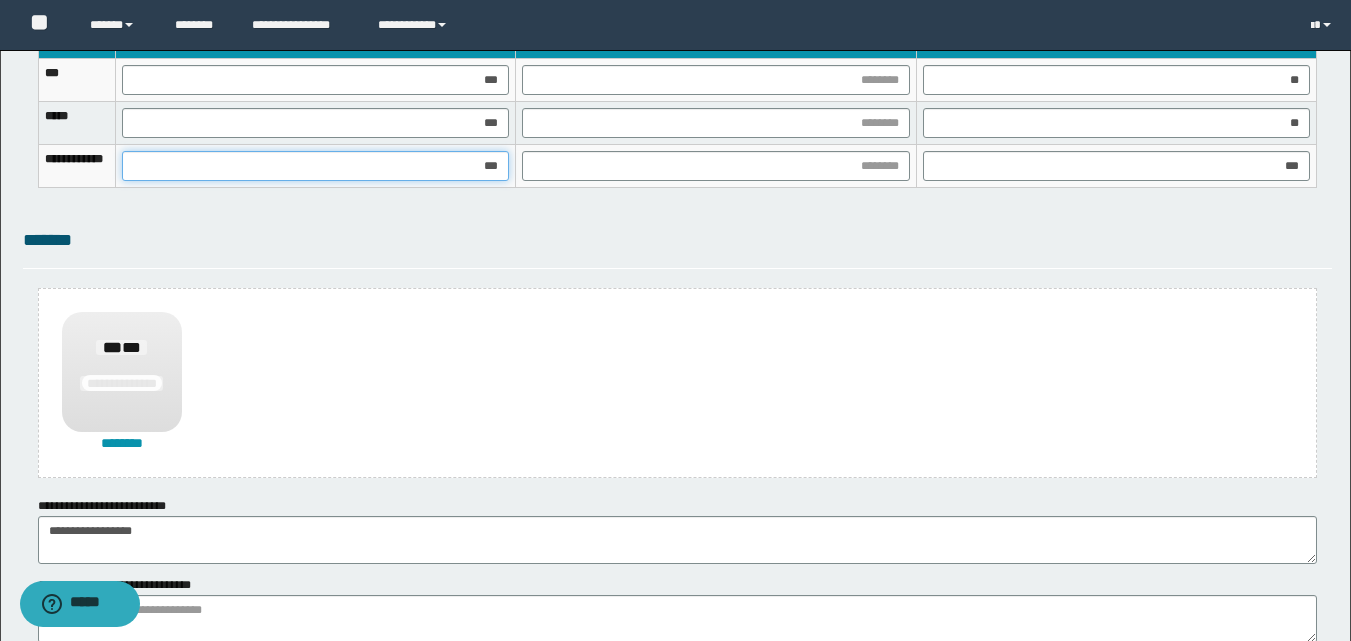 type on "****" 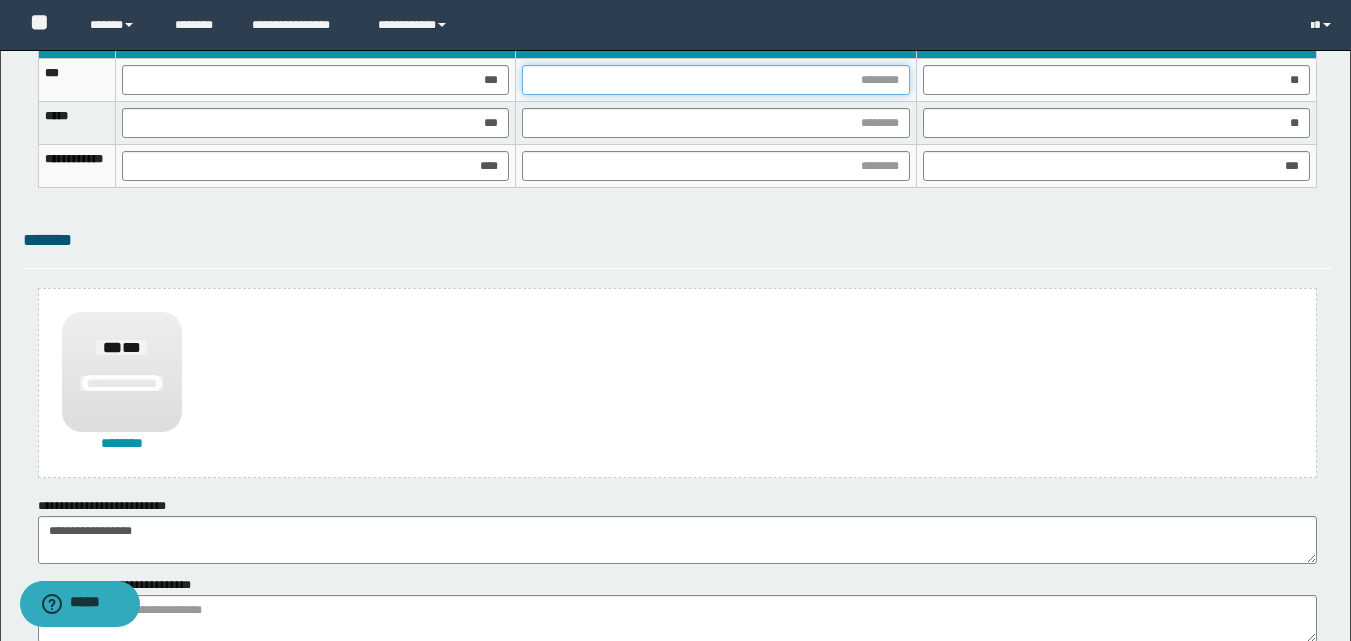 click at bounding box center [715, 80] 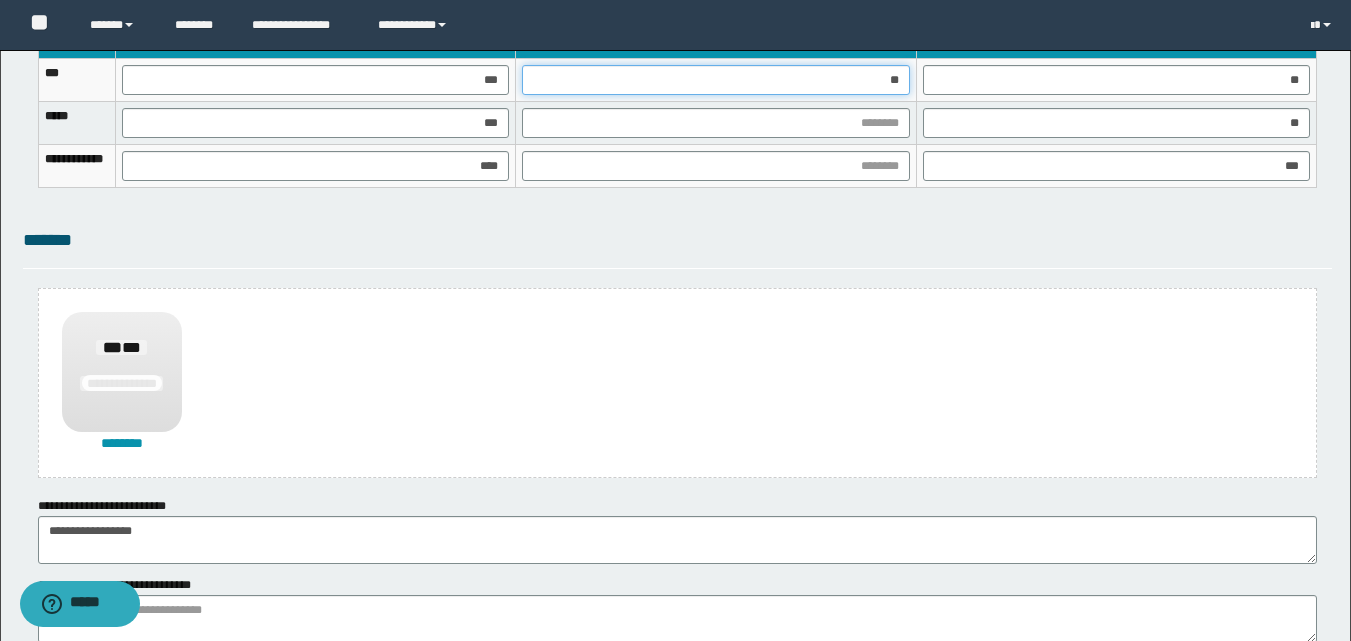 type on "***" 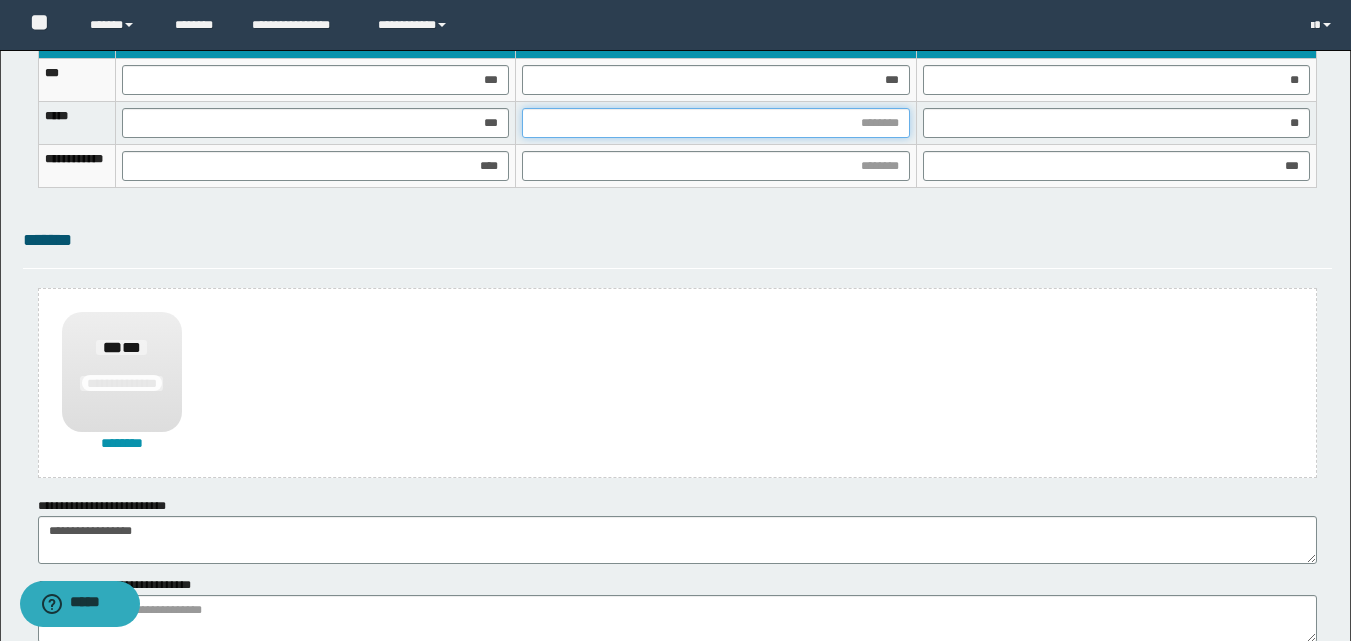 drag, startPoint x: 868, startPoint y: 121, endPoint x: 849, endPoint y: 133, distance: 22.472204 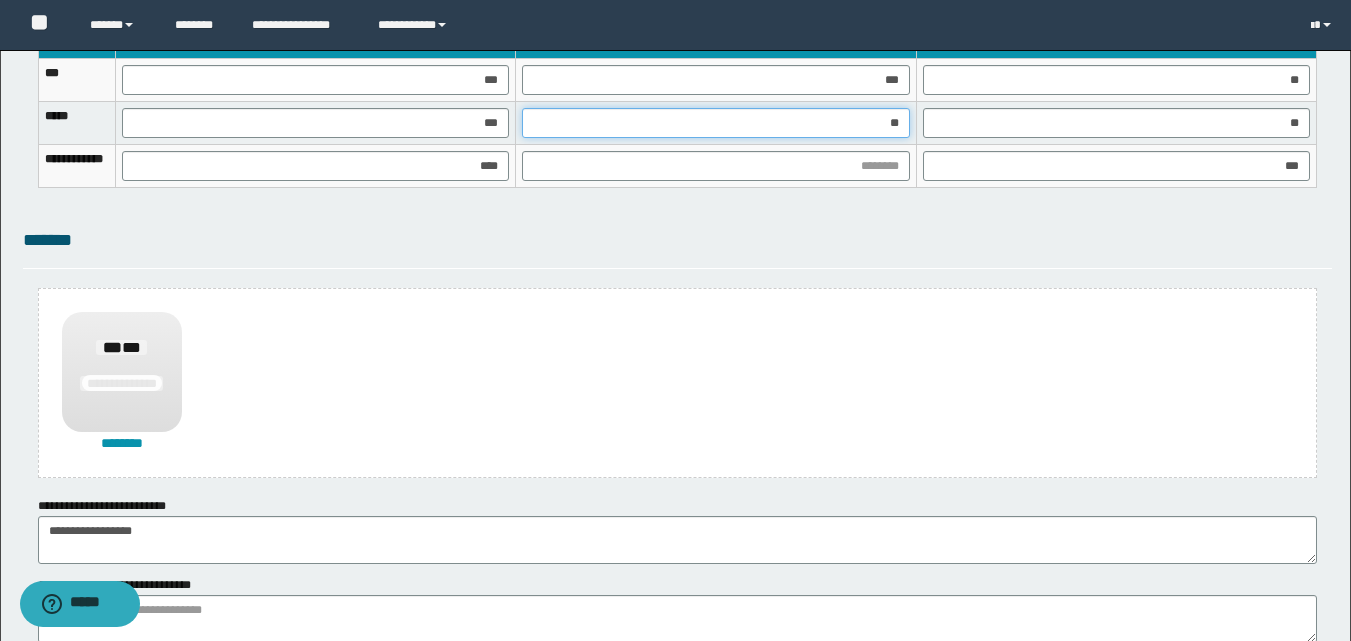 type on "***" 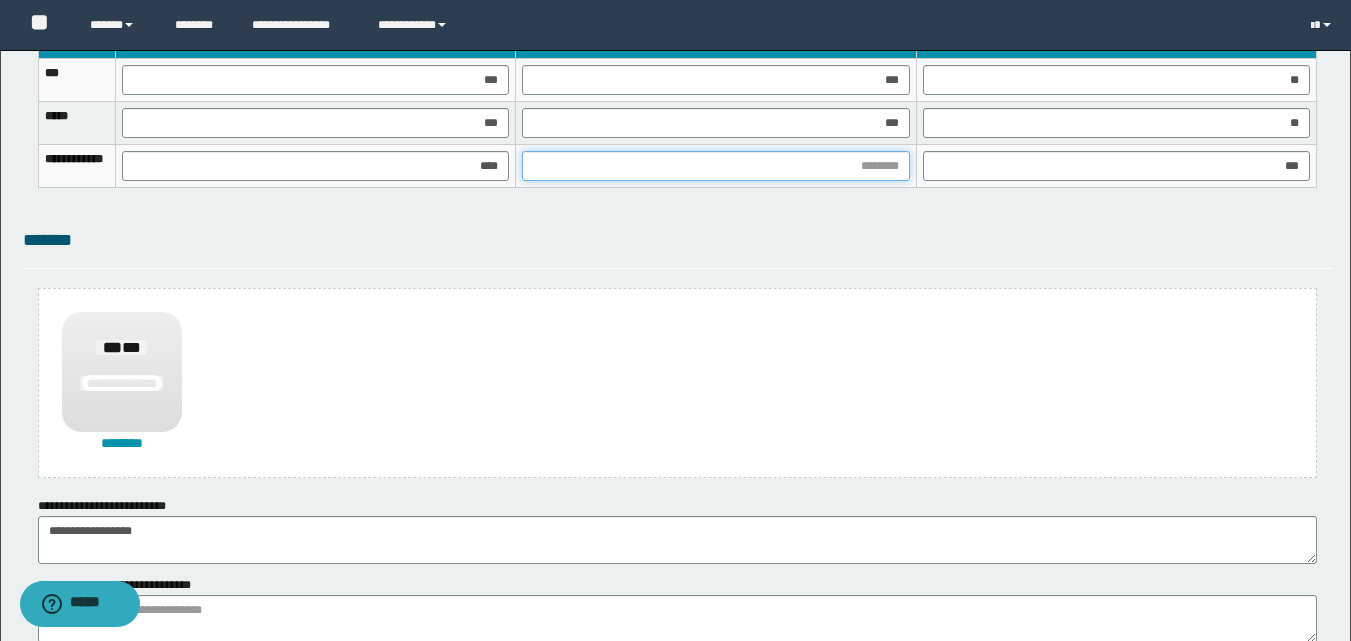 drag, startPoint x: 921, startPoint y: 166, endPoint x: 911, endPoint y: 176, distance: 14.142136 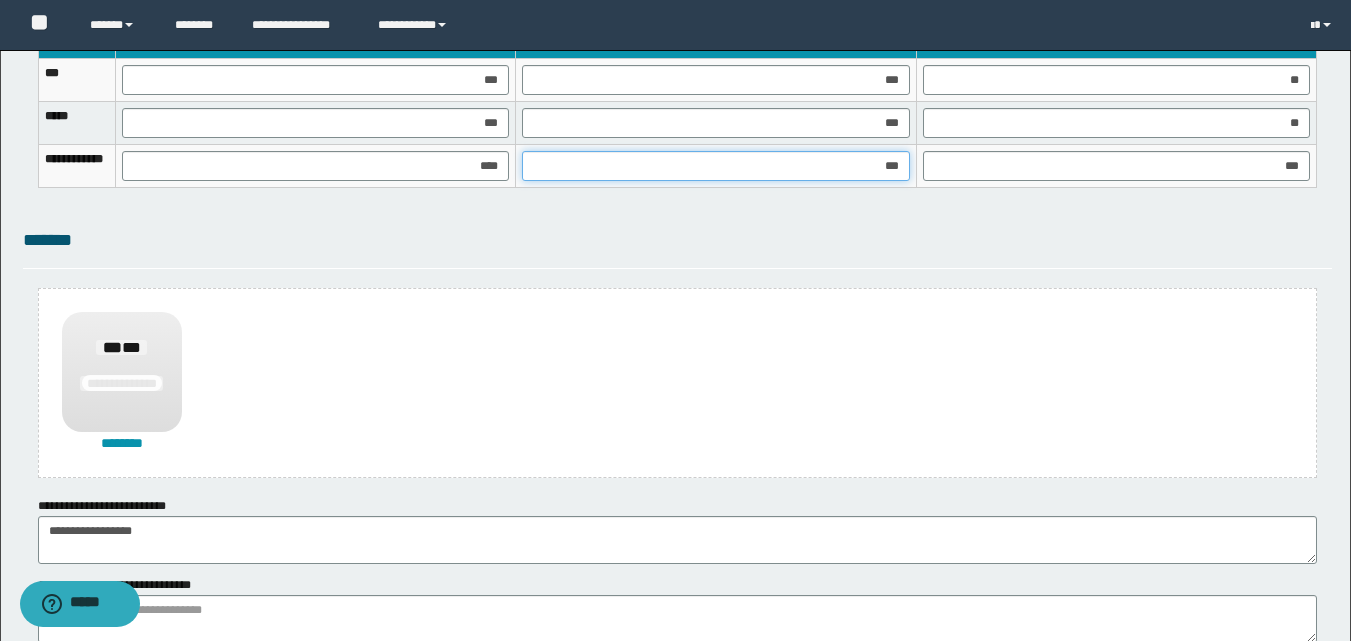 type on "****" 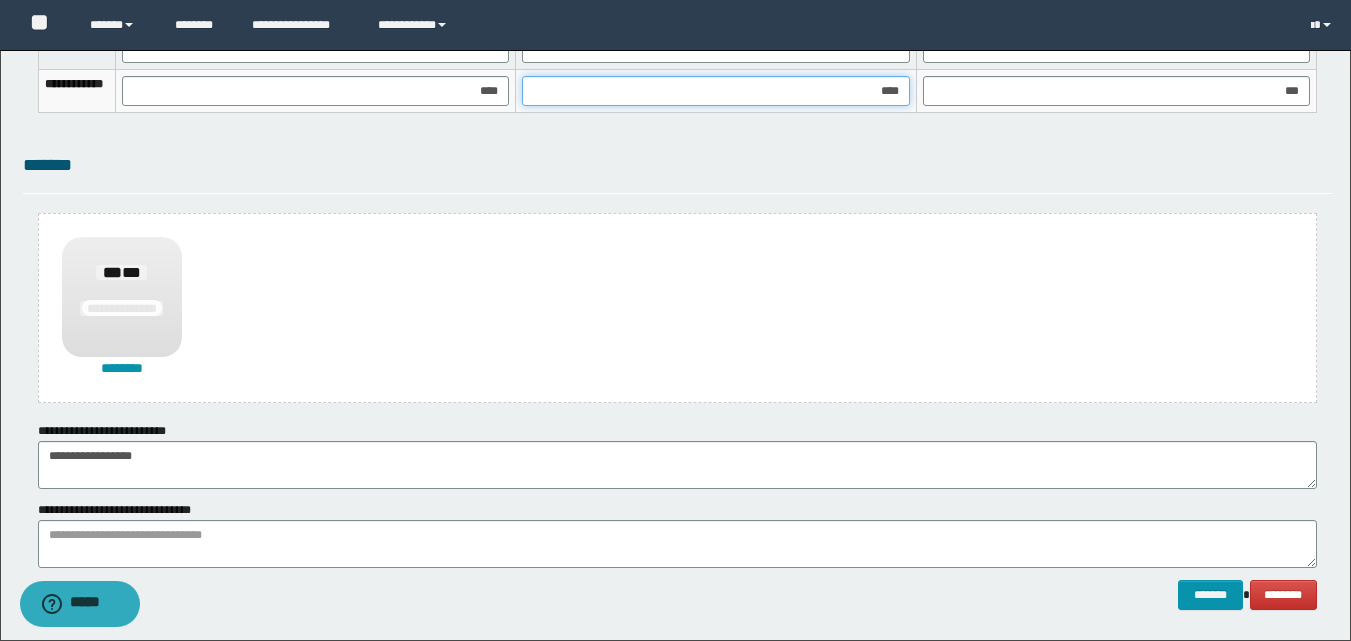 scroll, scrollTop: 1508, scrollLeft: 0, axis: vertical 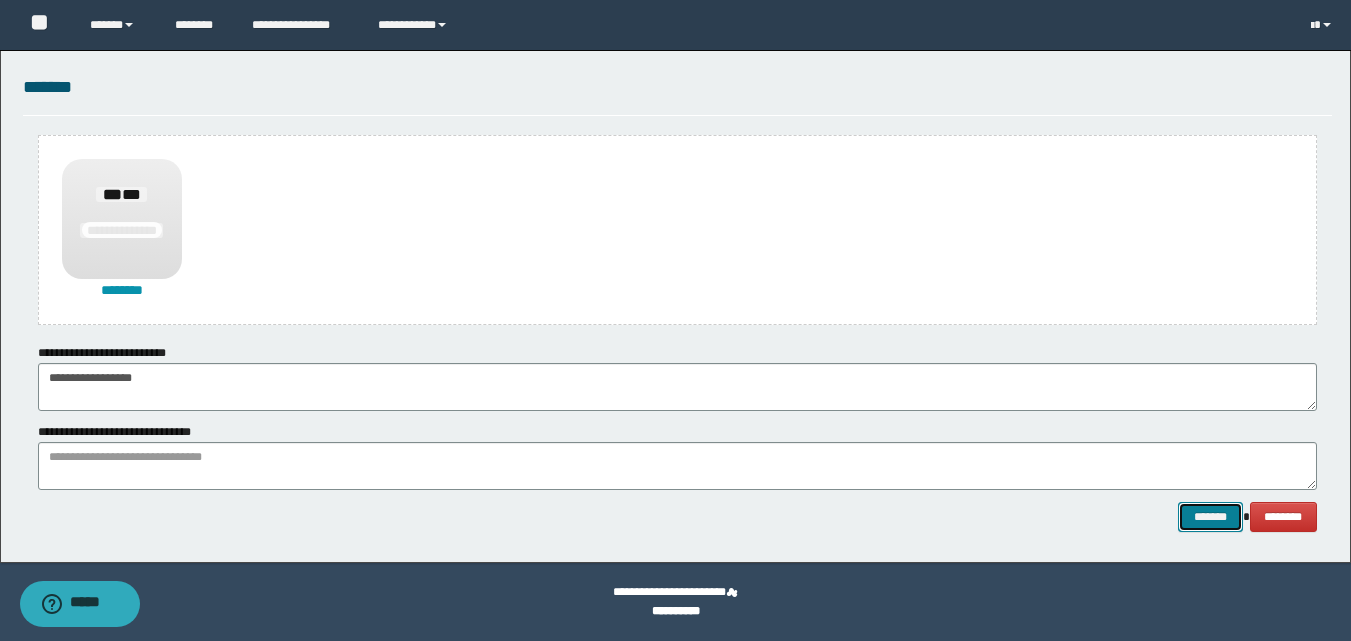 click on "*******" at bounding box center (1210, 517) 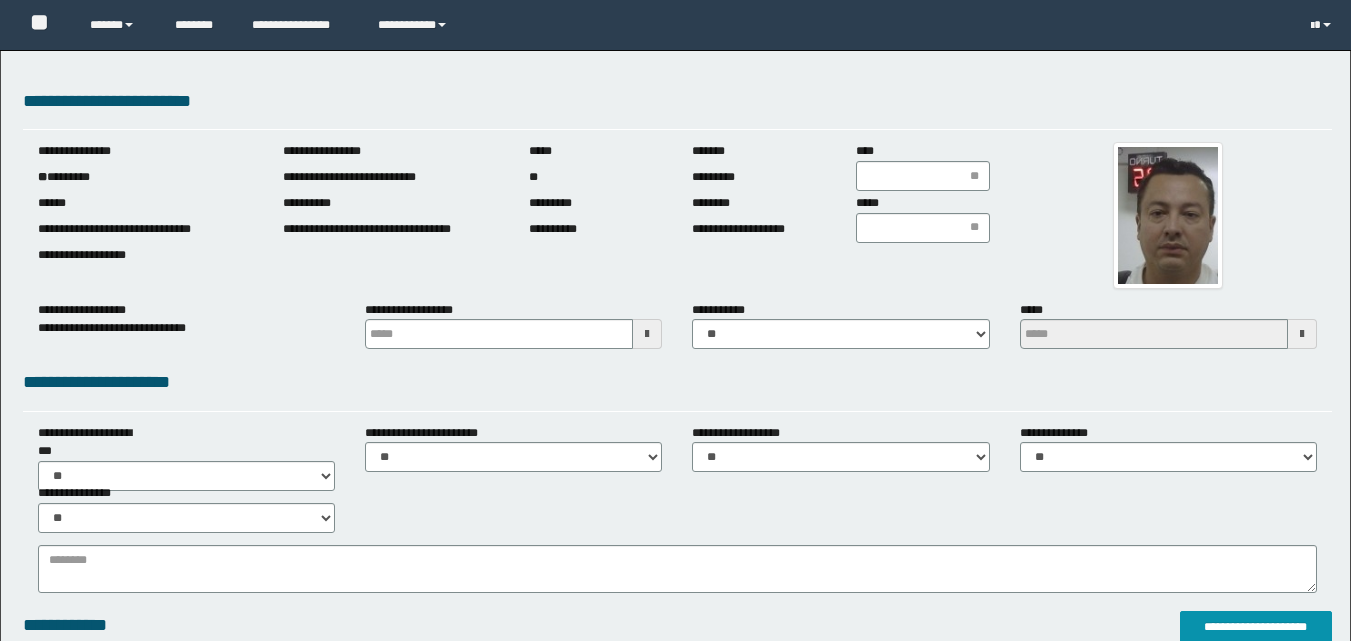 scroll, scrollTop: 0, scrollLeft: 0, axis: both 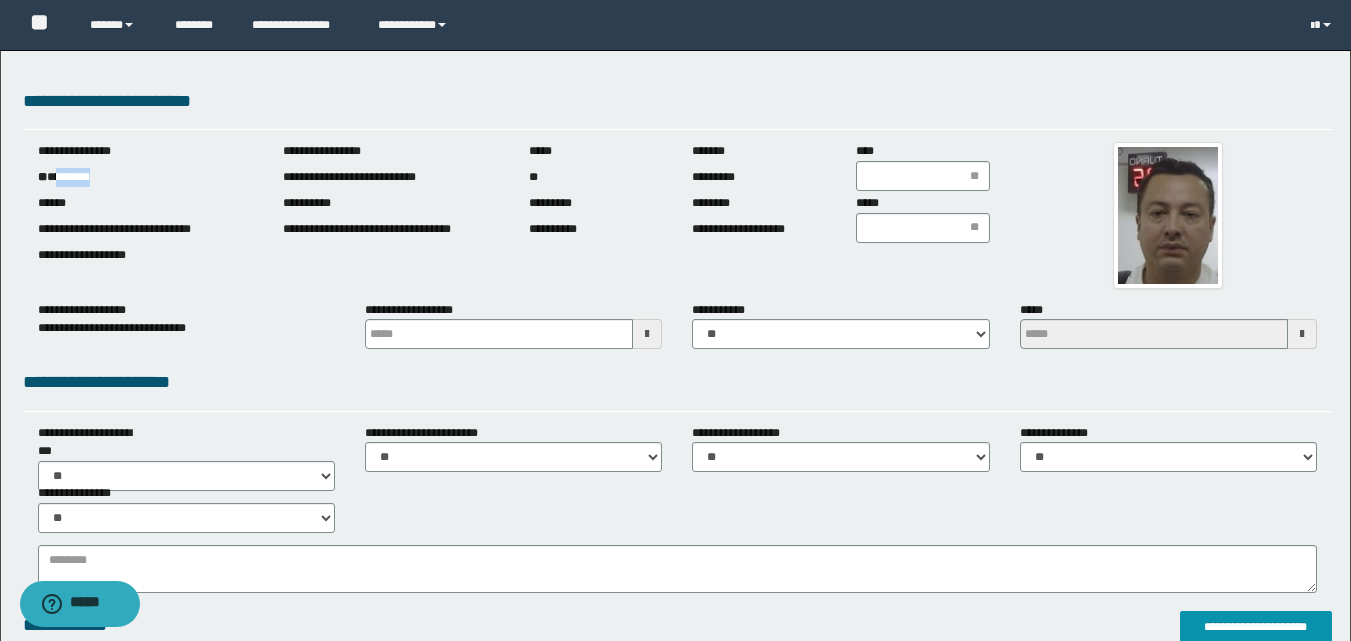 drag, startPoint x: 59, startPoint y: 175, endPoint x: 158, endPoint y: 178, distance: 99.04544 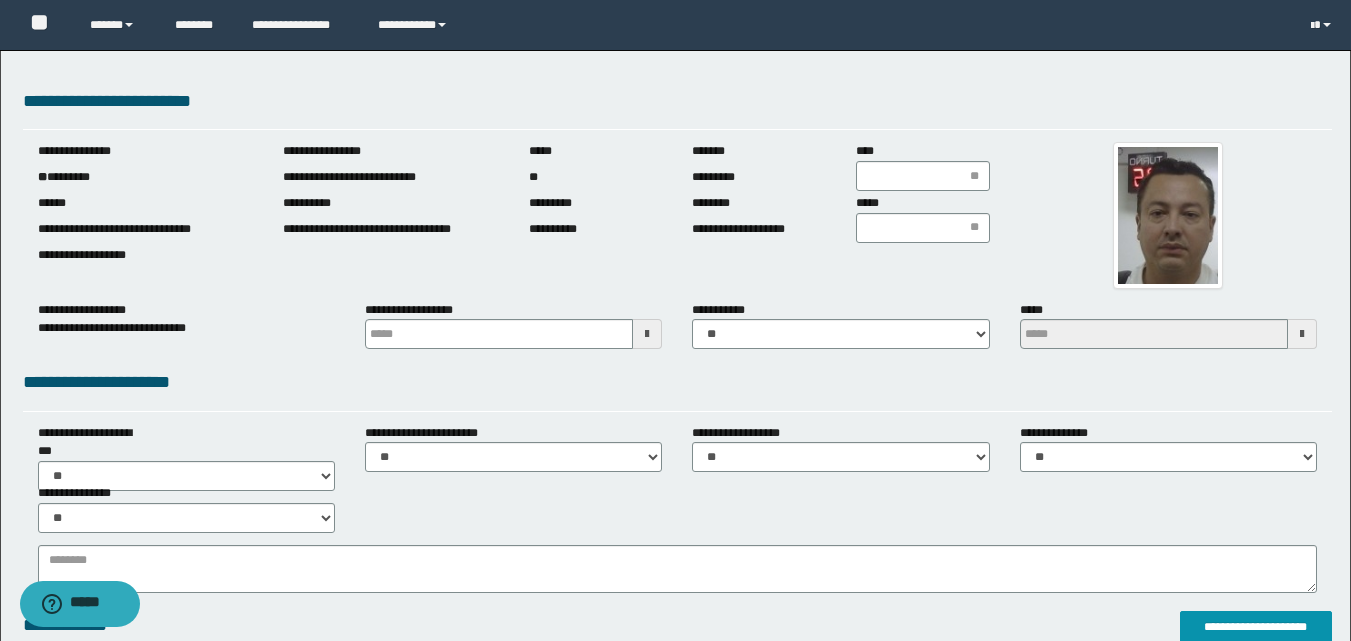 click at bounding box center (647, 334) 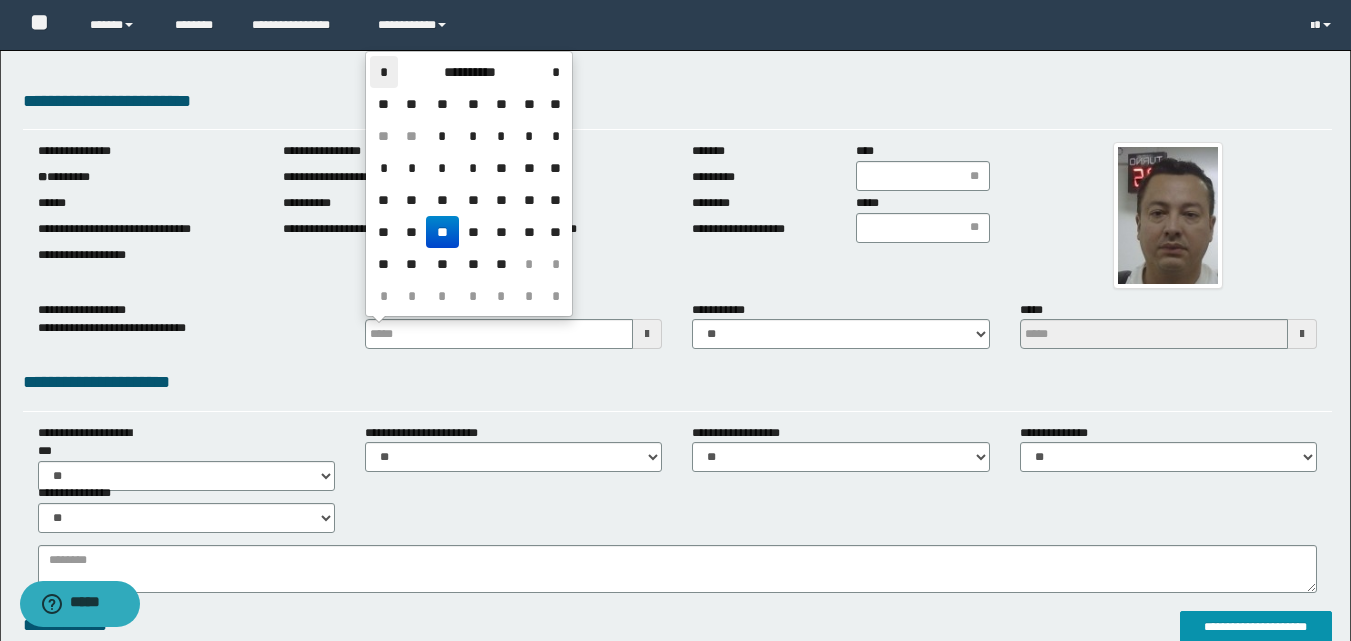 click on "*" at bounding box center (384, 72) 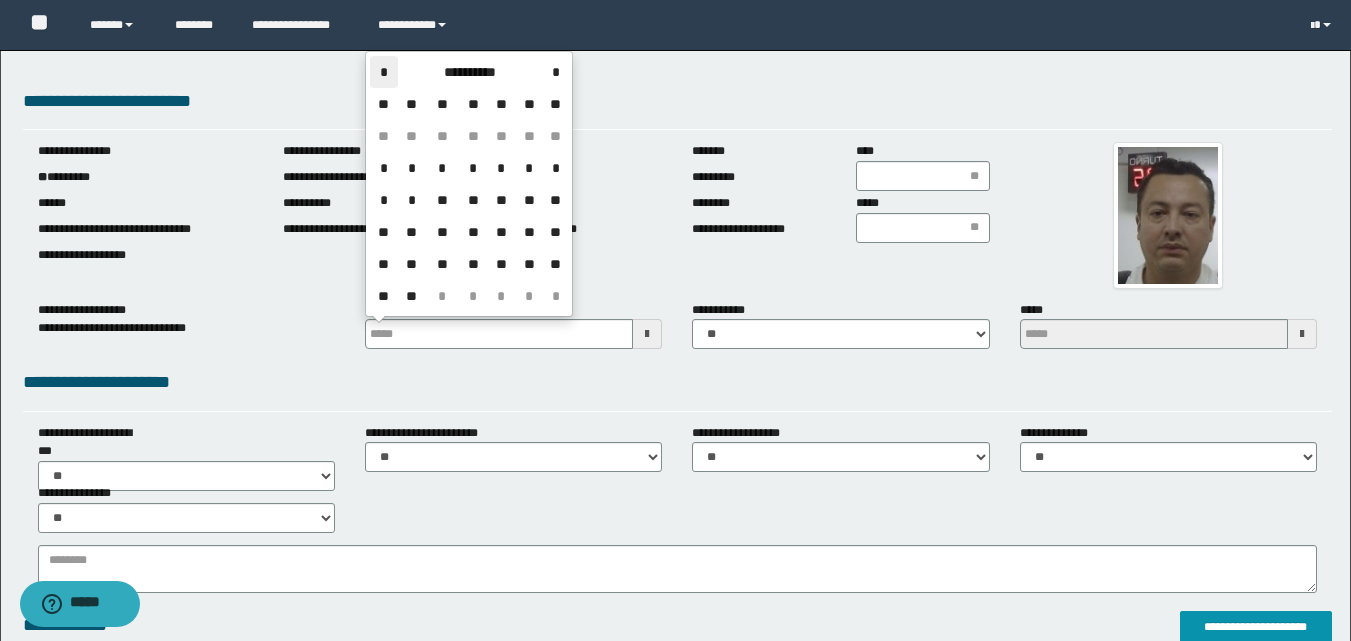 click on "*" at bounding box center (384, 72) 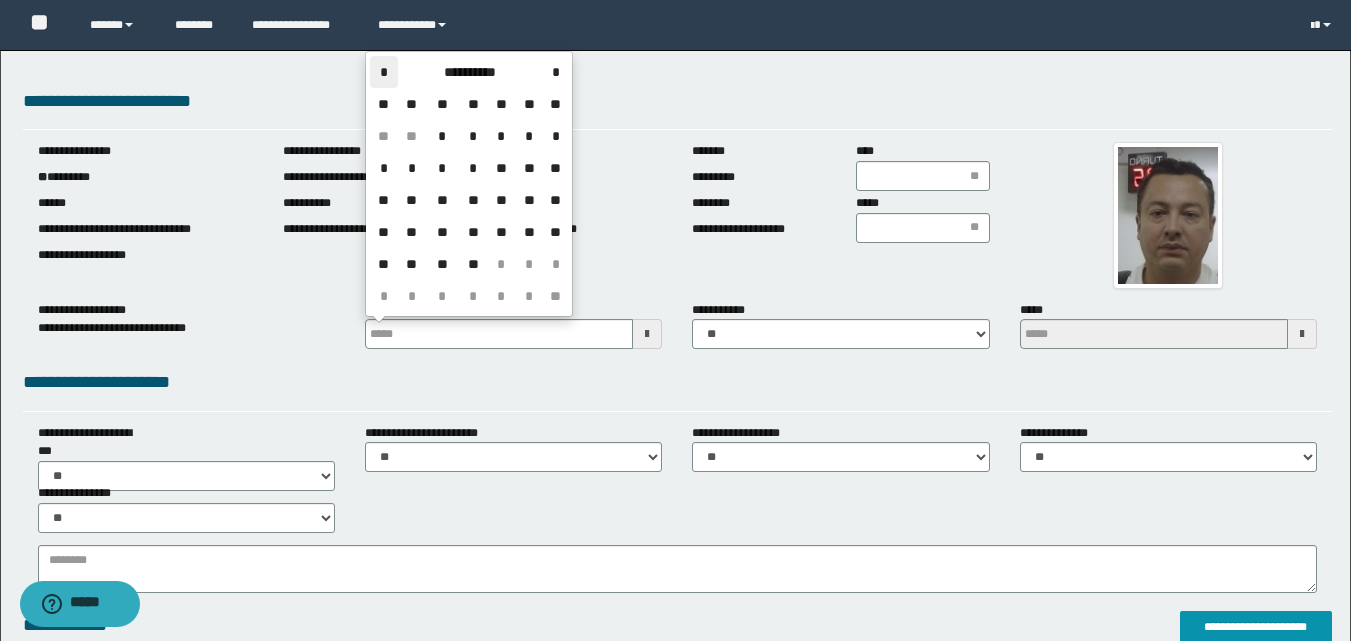 click on "*" at bounding box center [384, 72] 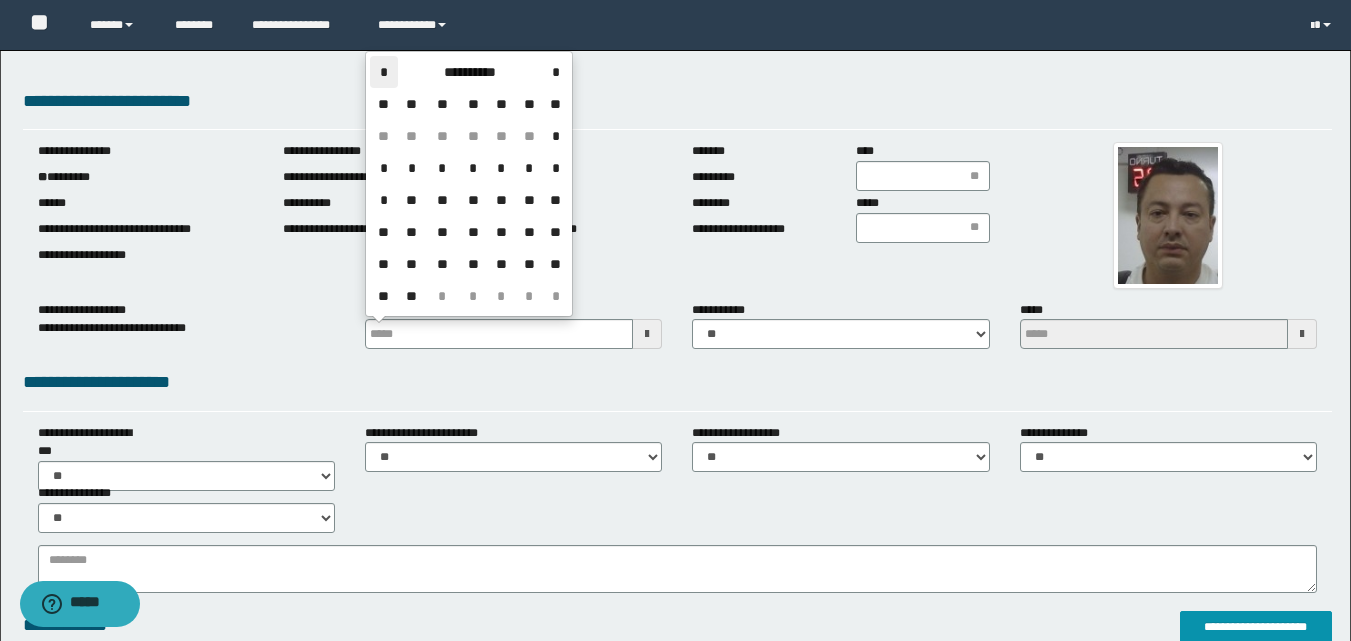 click on "*" at bounding box center [384, 72] 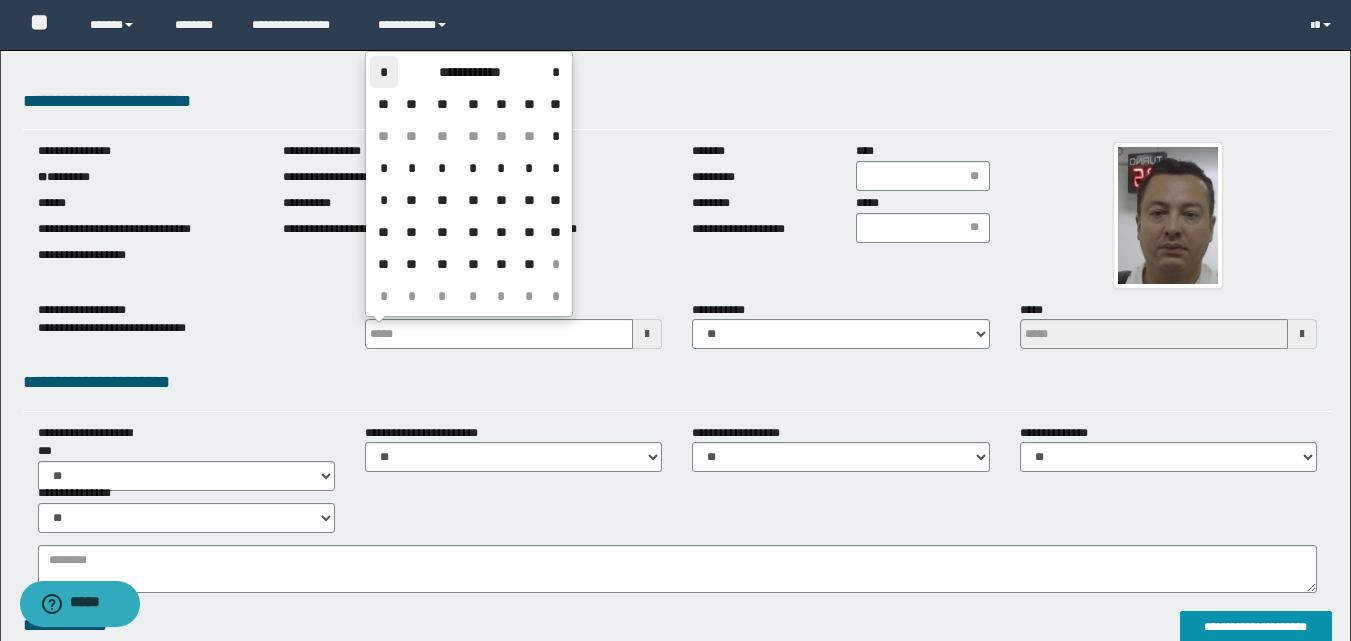 click on "*" at bounding box center [384, 72] 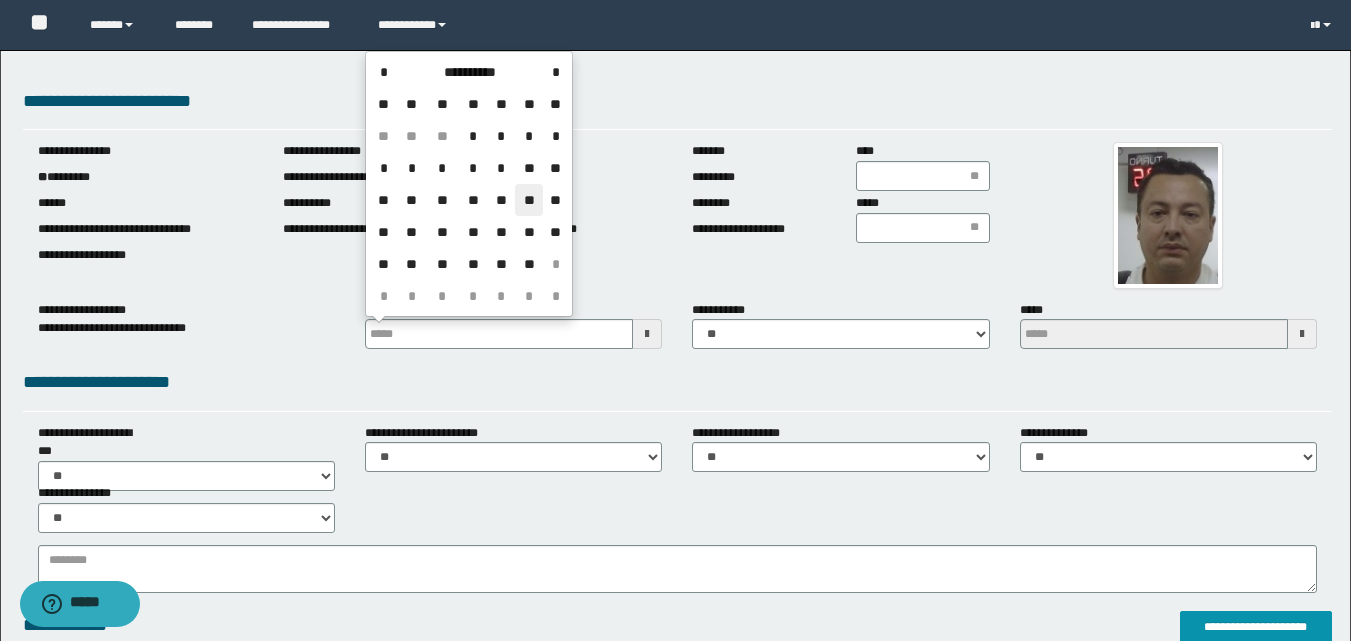 click on "**" at bounding box center [529, 200] 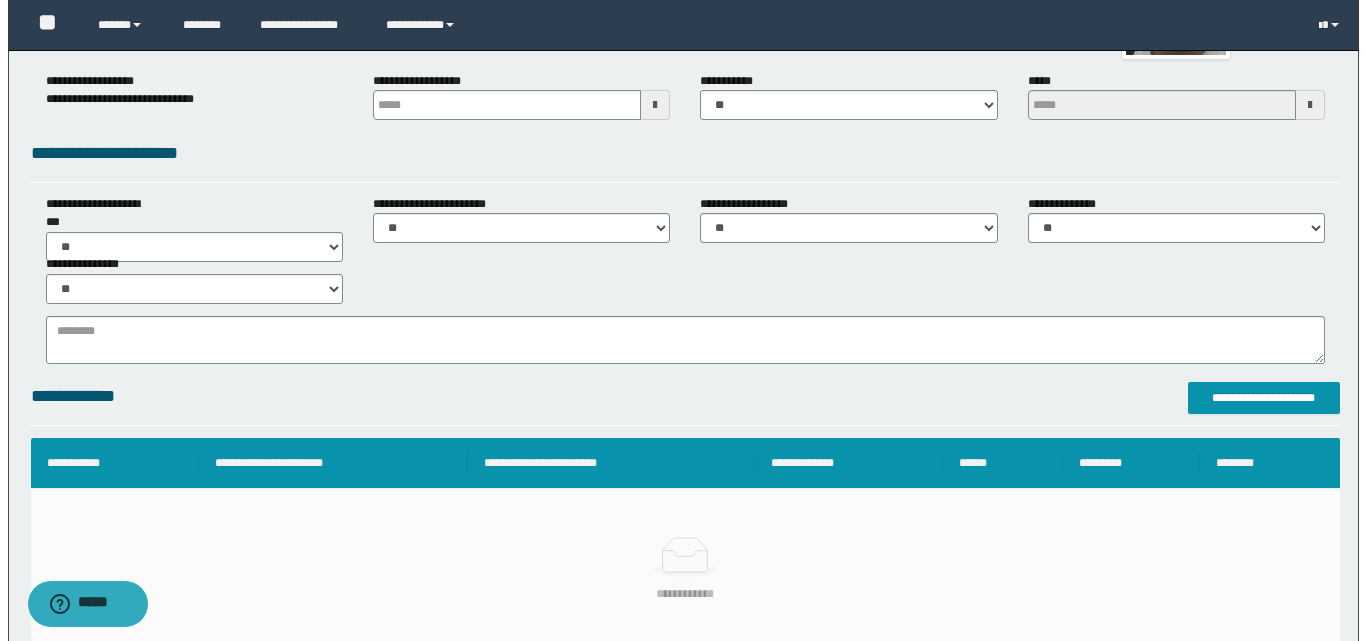 scroll, scrollTop: 500, scrollLeft: 0, axis: vertical 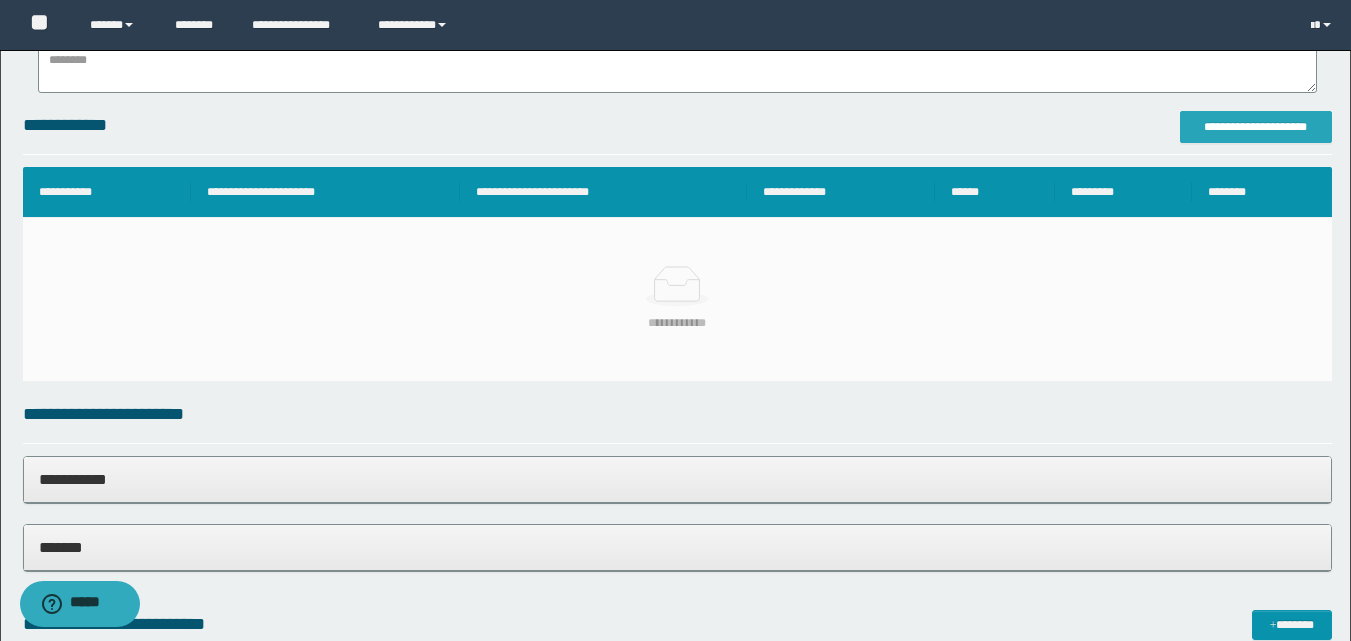 click on "**********" at bounding box center [1256, 127] 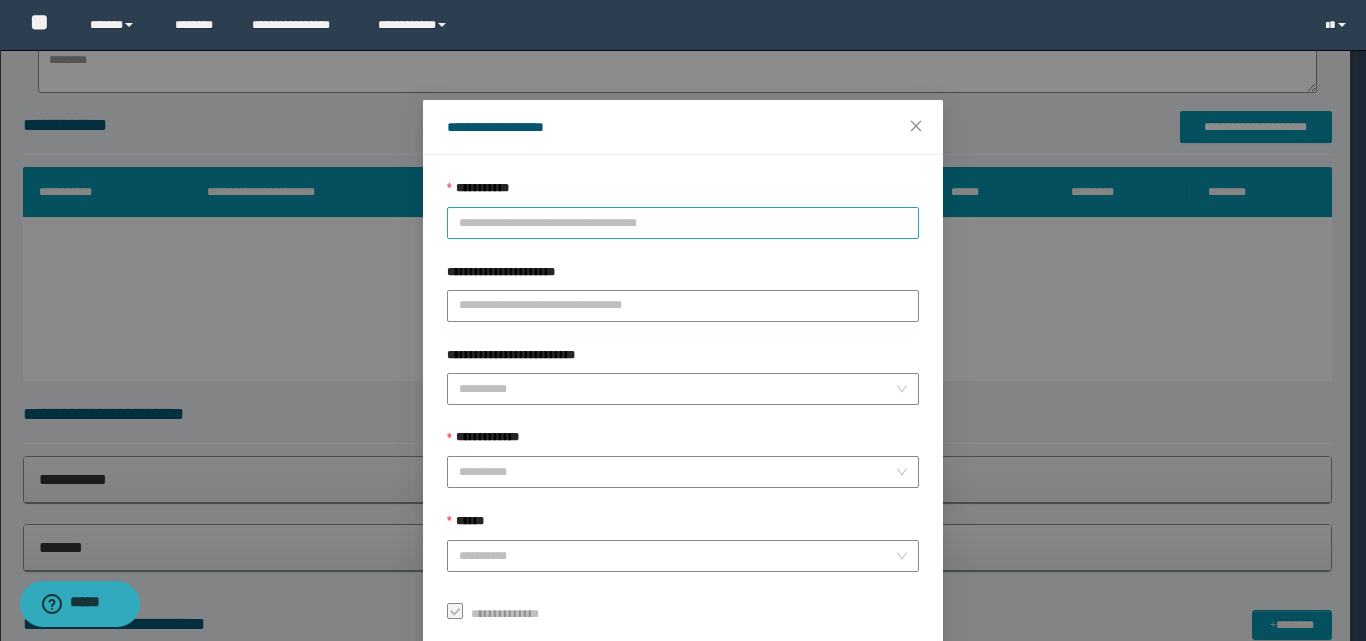 click on "**********" at bounding box center [683, 223] 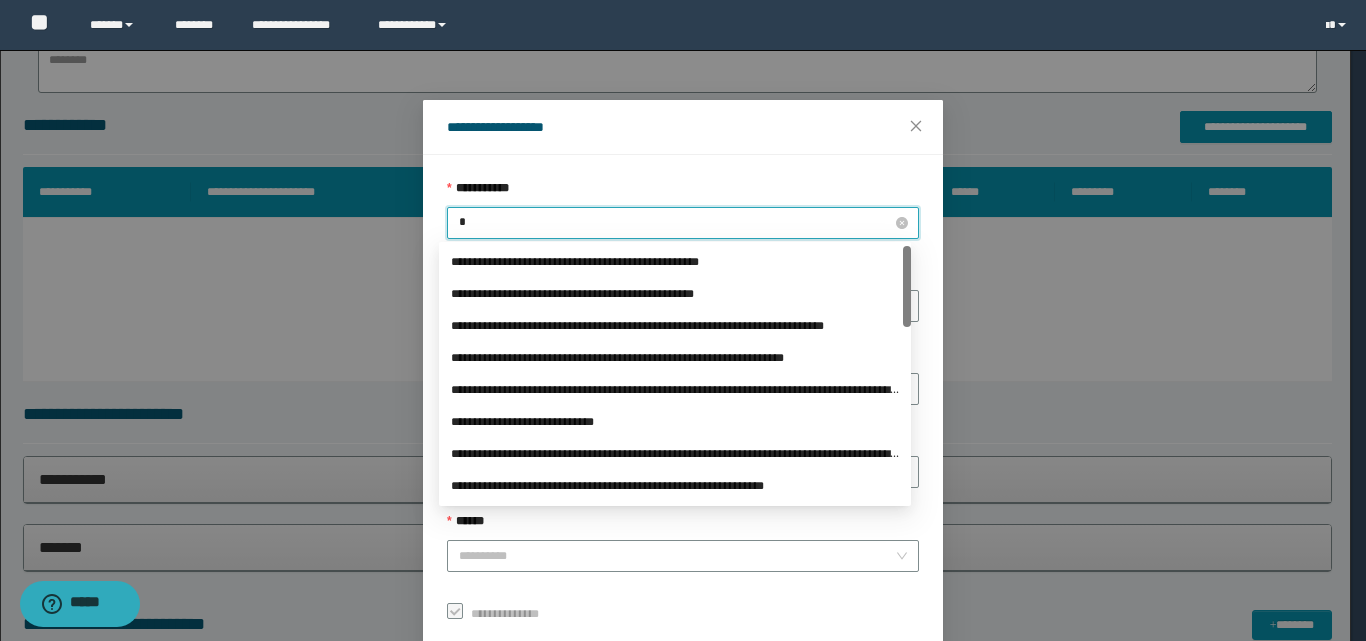 type on "**" 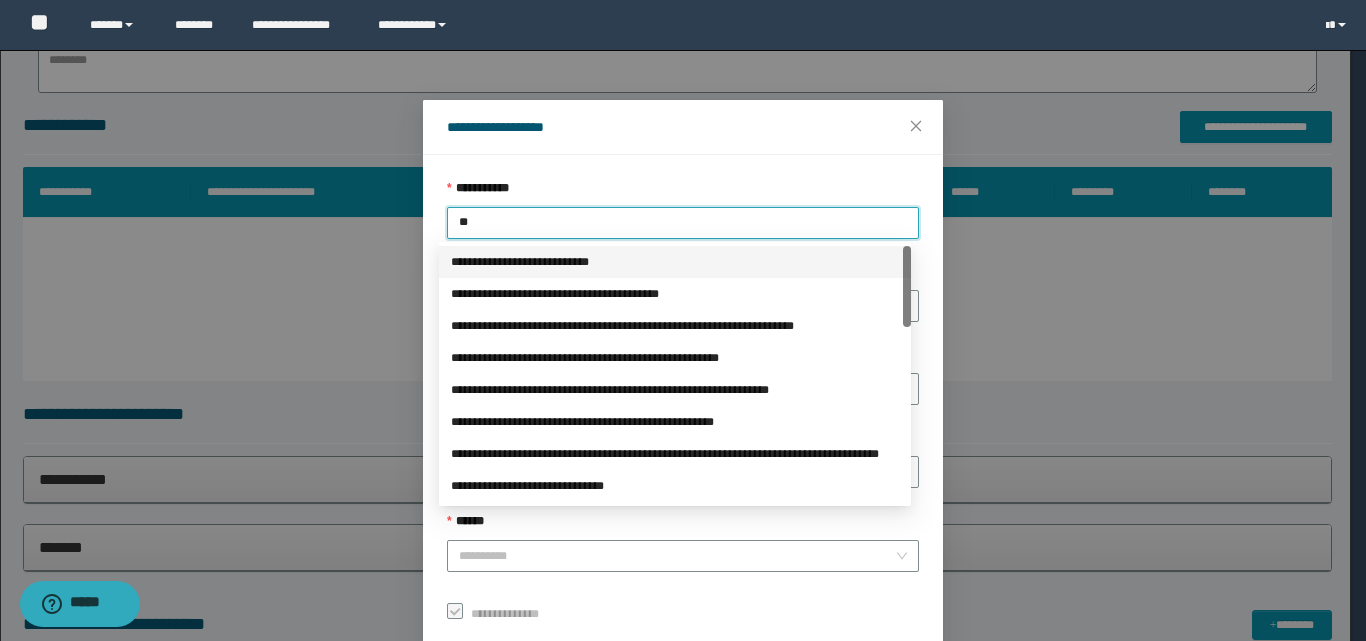 click on "**********" at bounding box center (675, 262) 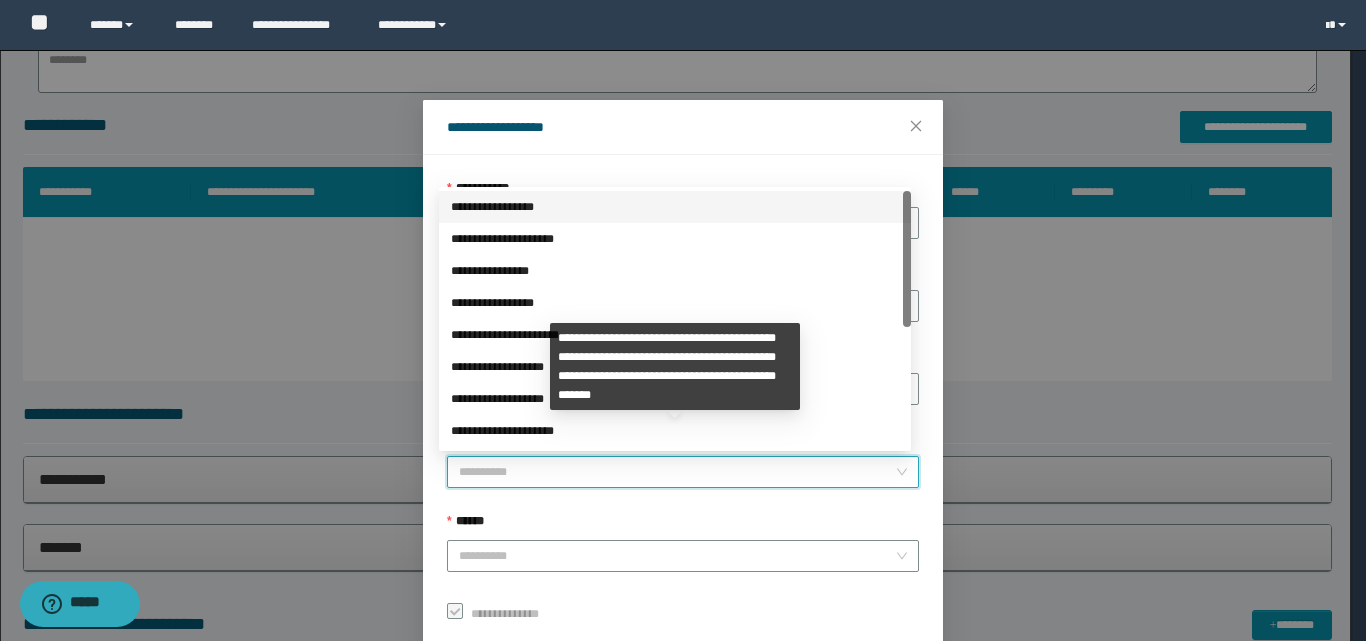 click on "**********" at bounding box center [677, 472] 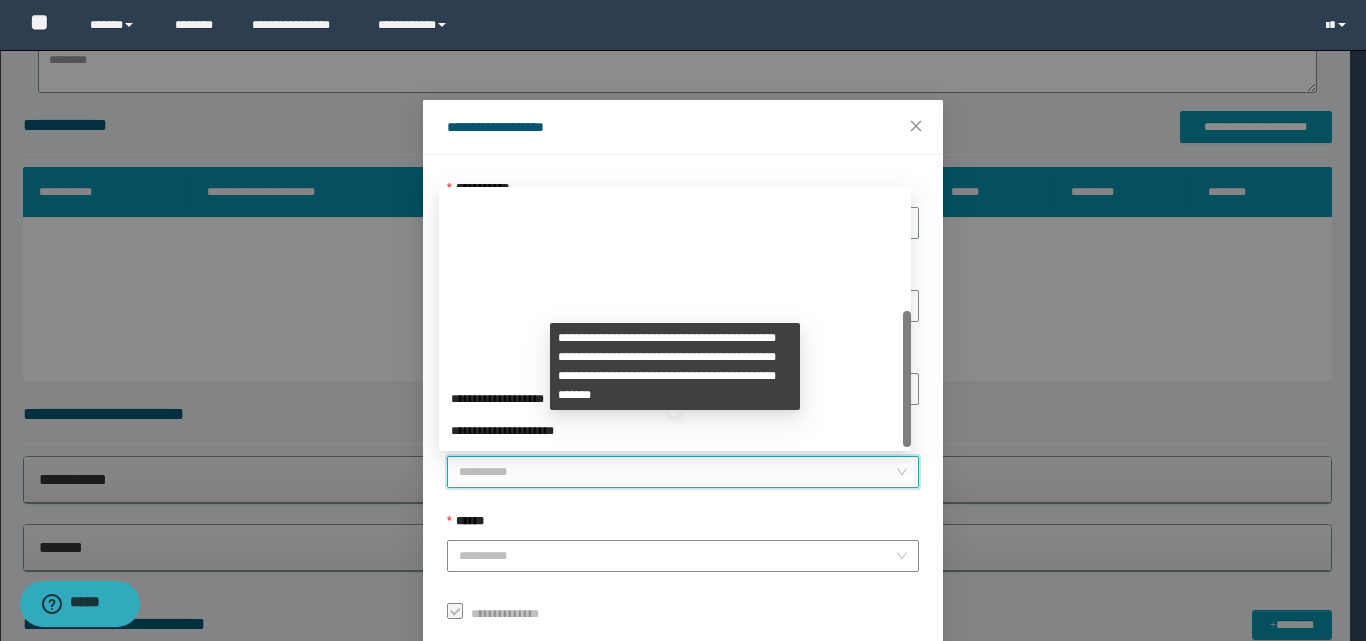 scroll, scrollTop: 224, scrollLeft: 0, axis: vertical 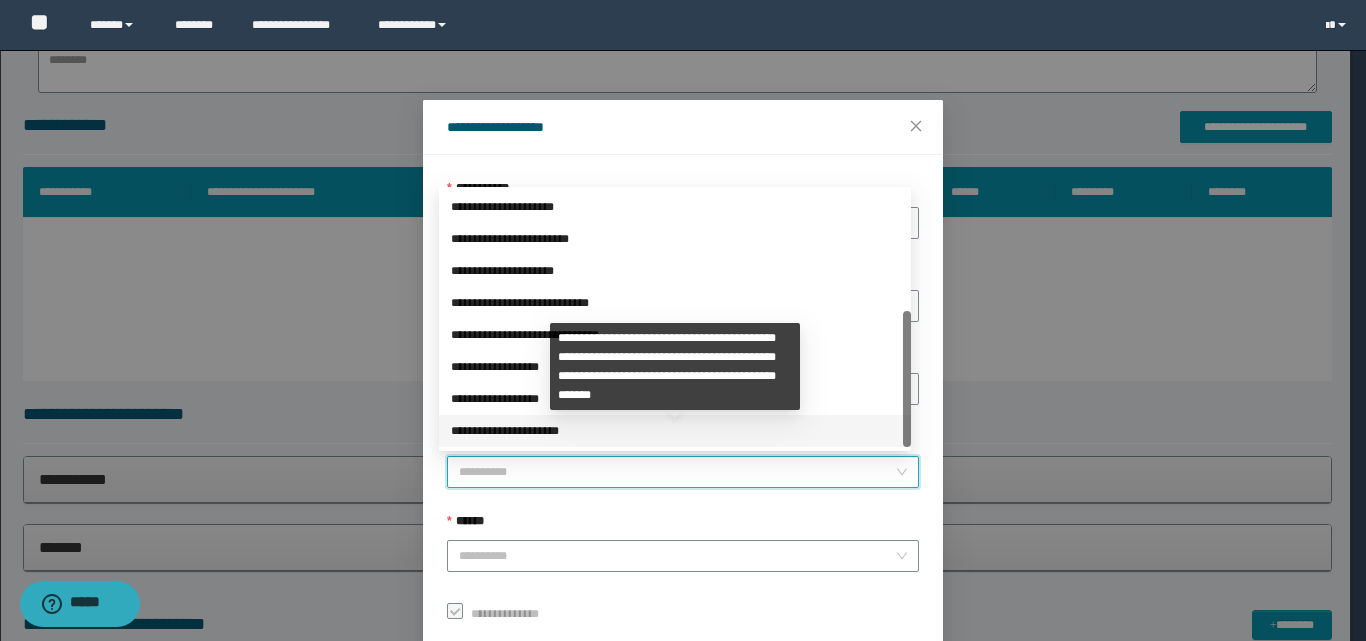 drag, startPoint x: 500, startPoint y: 434, endPoint x: 489, endPoint y: 449, distance: 18.601076 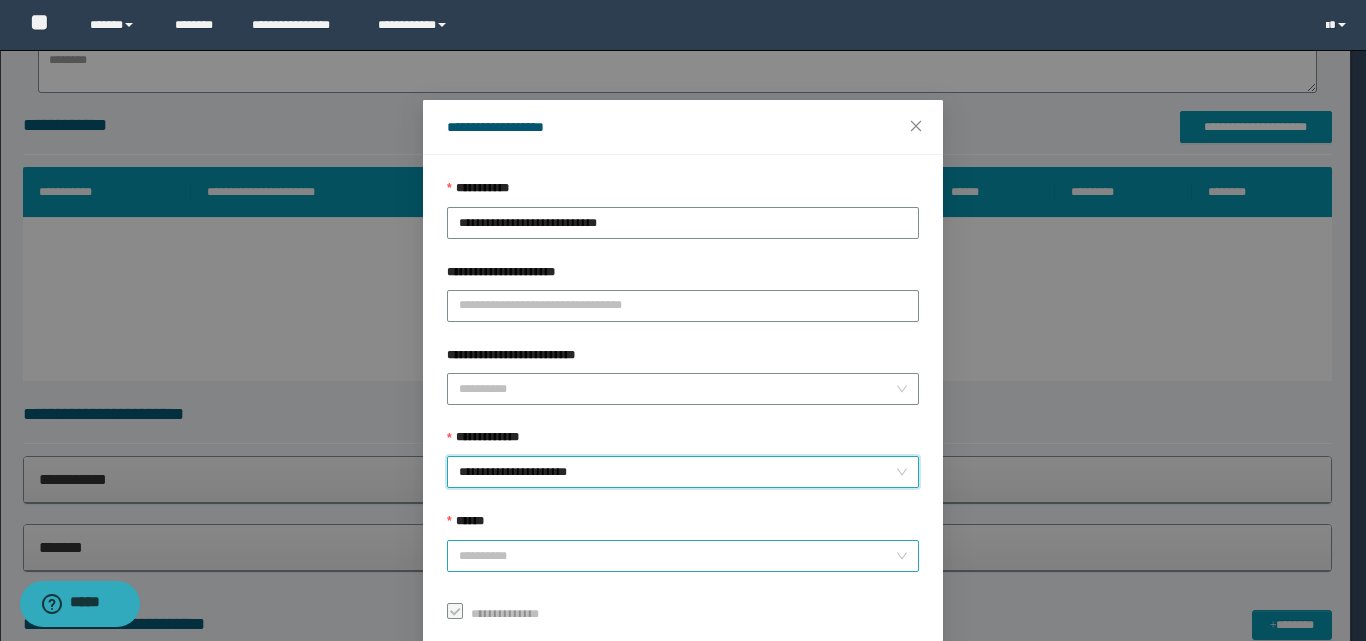 click on "******" at bounding box center (677, 556) 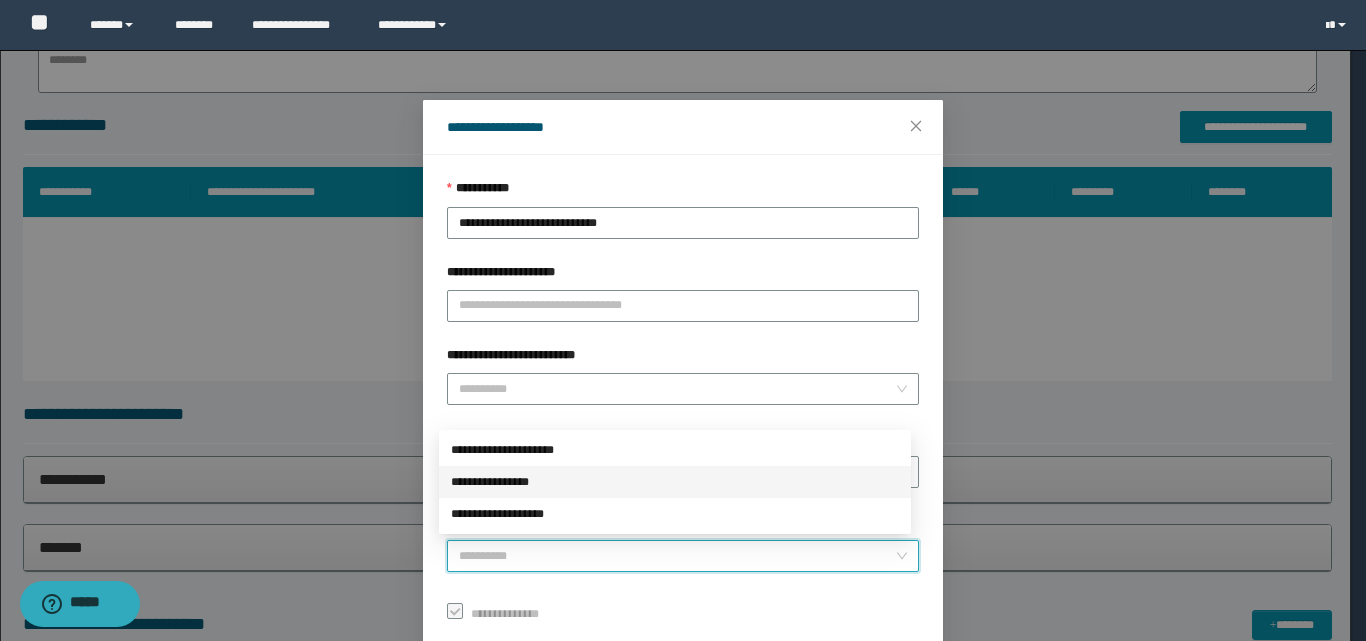 click on "**********" at bounding box center [675, 482] 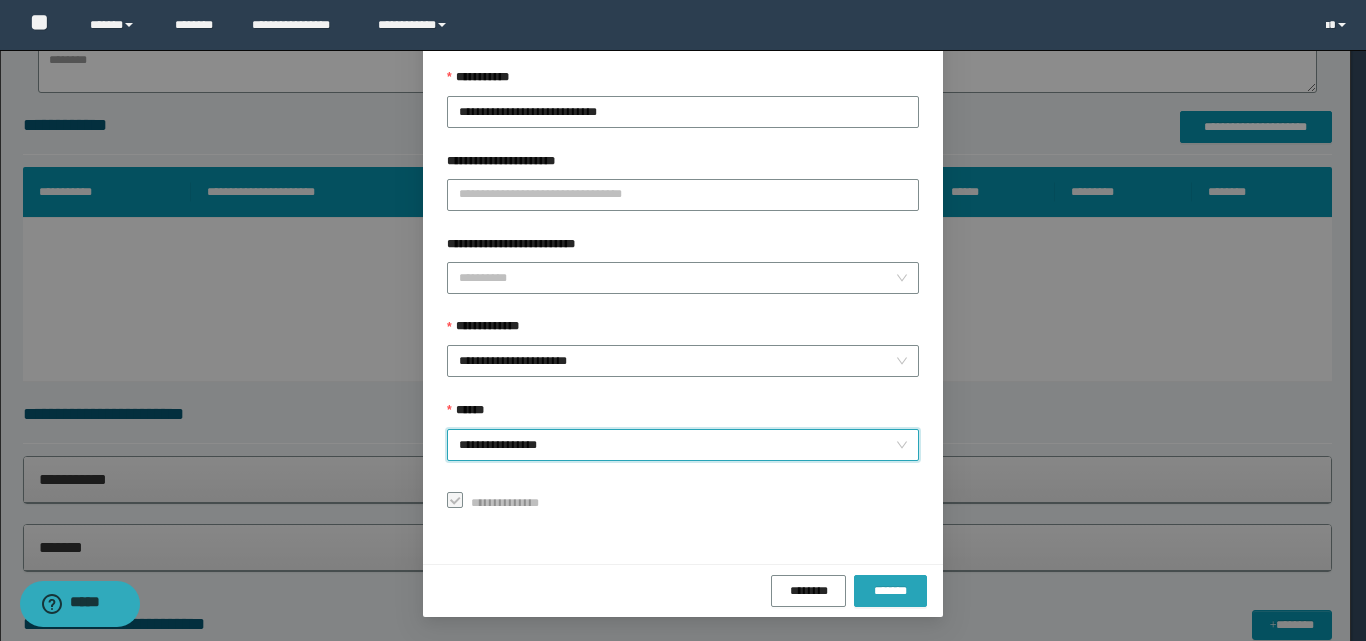 click on "*******" at bounding box center (890, 591) 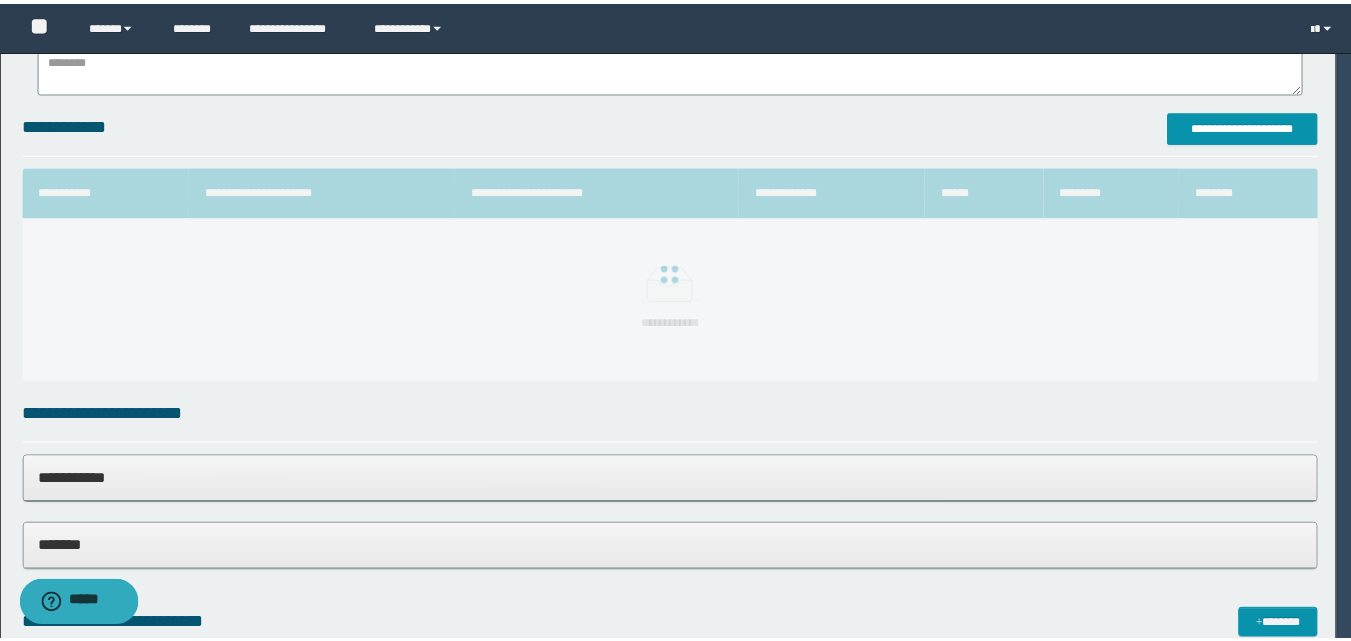 scroll, scrollTop: 64, scrollLeft: 0, axis: vertical 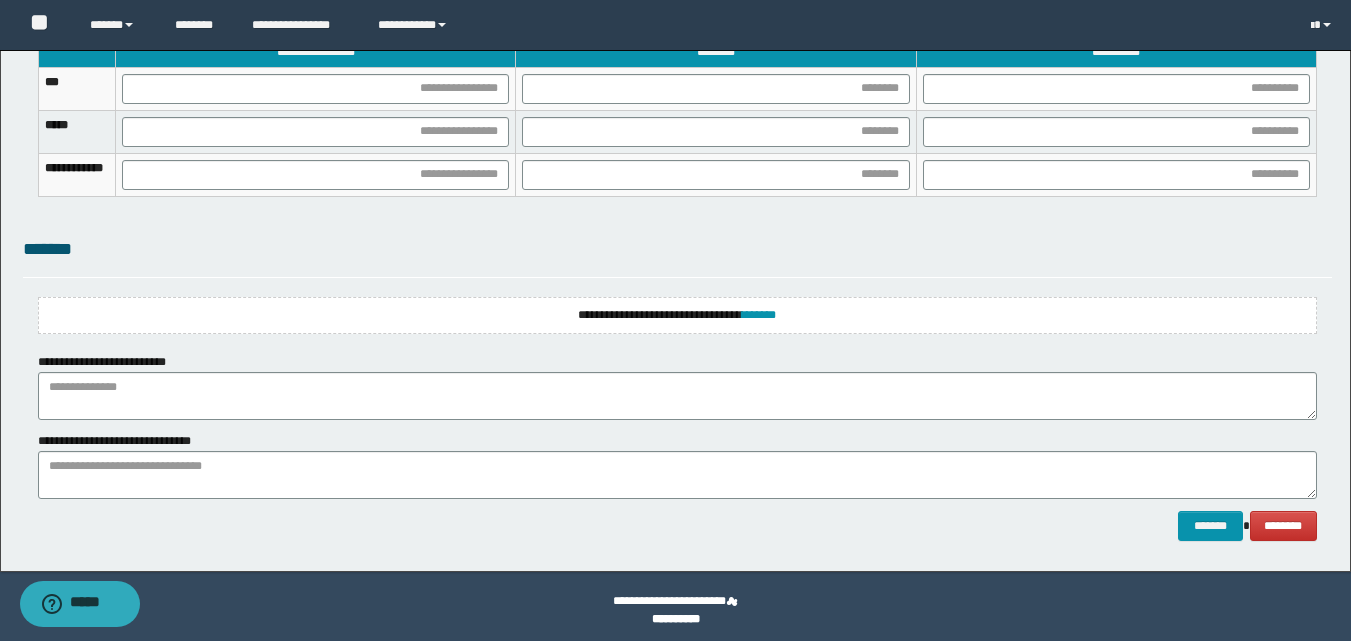 click on "**********" at bounding box center [677, 315] 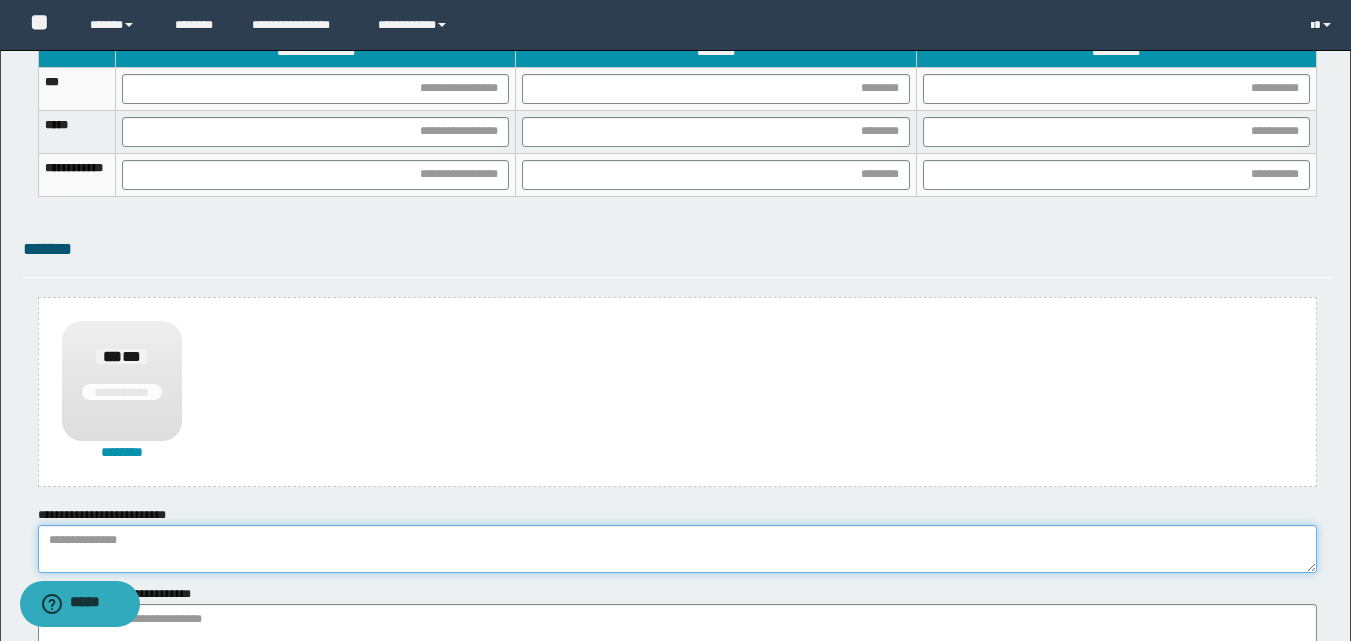 drag, startPoint x: 96, startPoint y: 549, endPoint x: 81, endPoint y: 550, distance: 15.033297 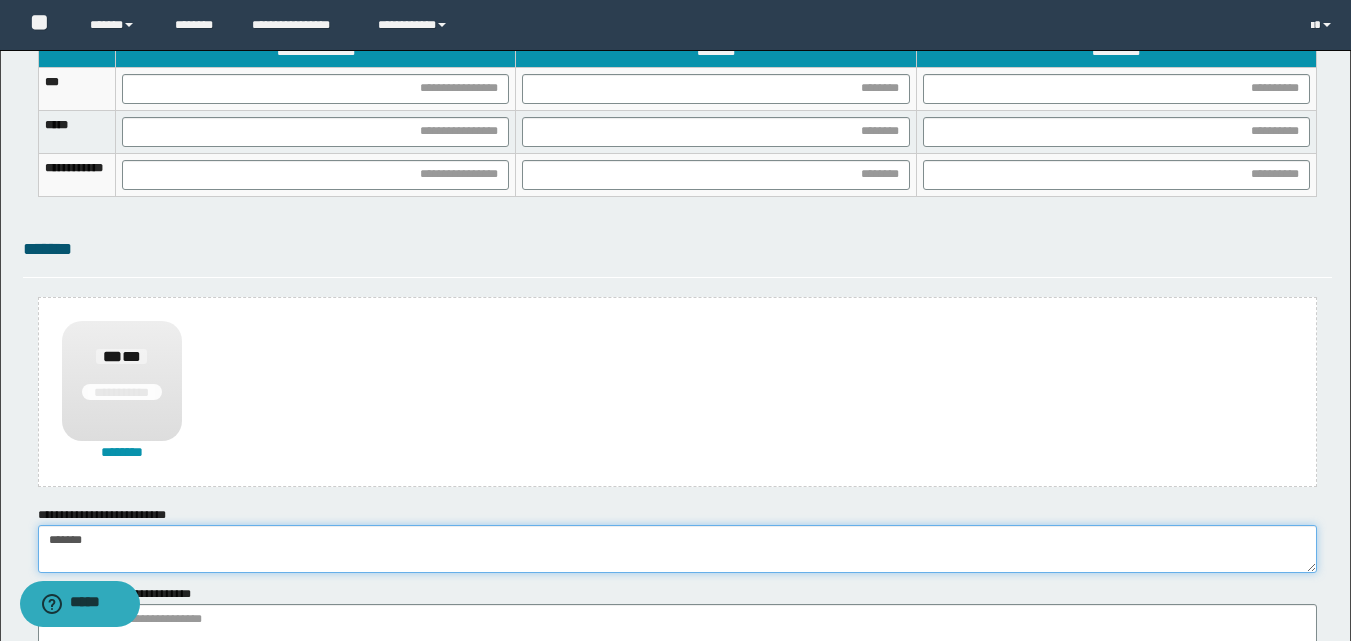 type on "******" 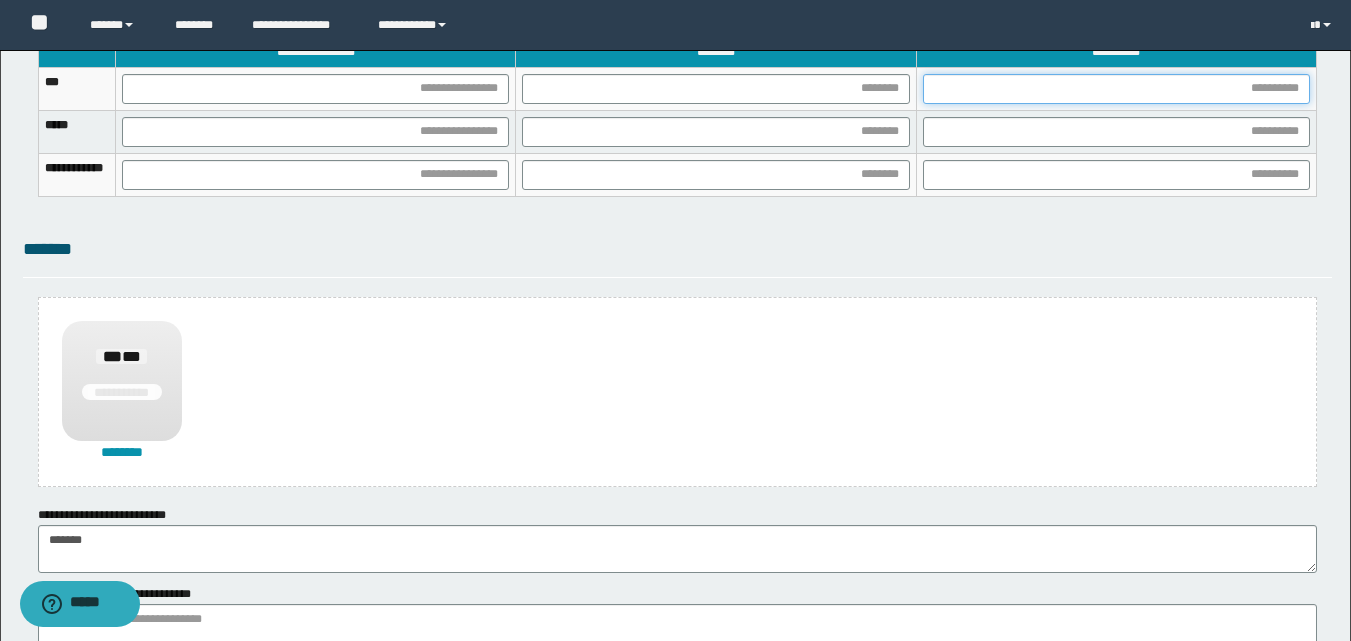 click at bounding box center (1116, 89) 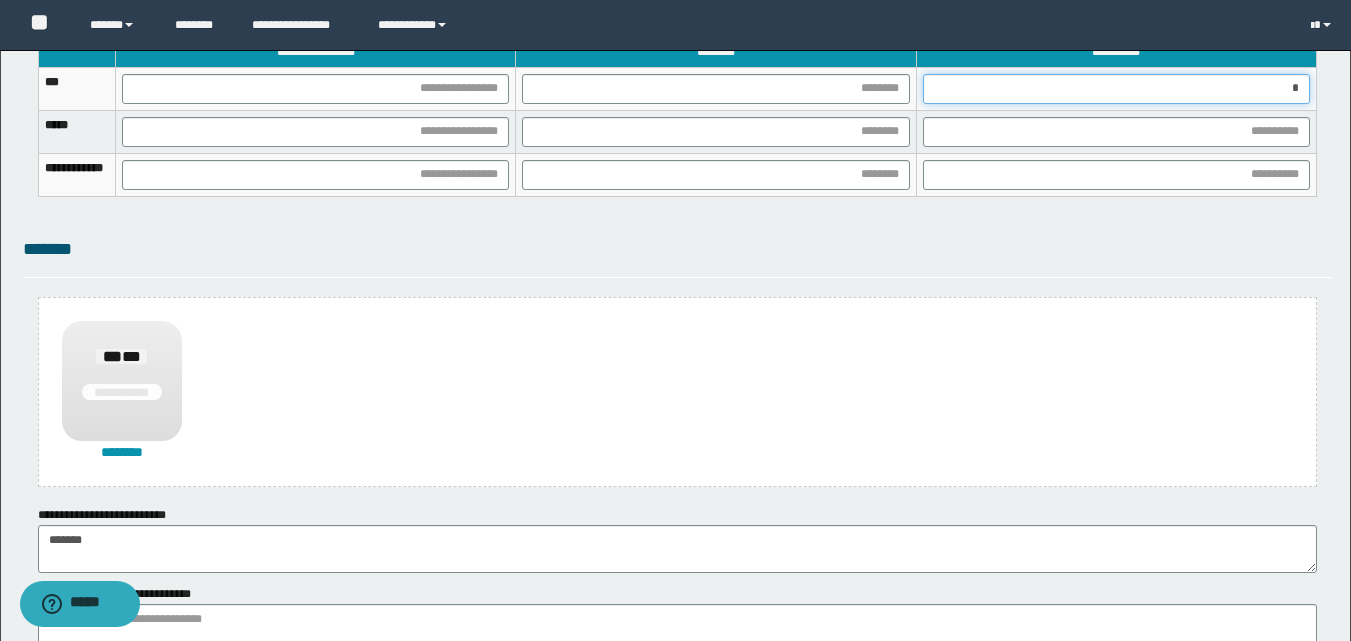 type on "**" 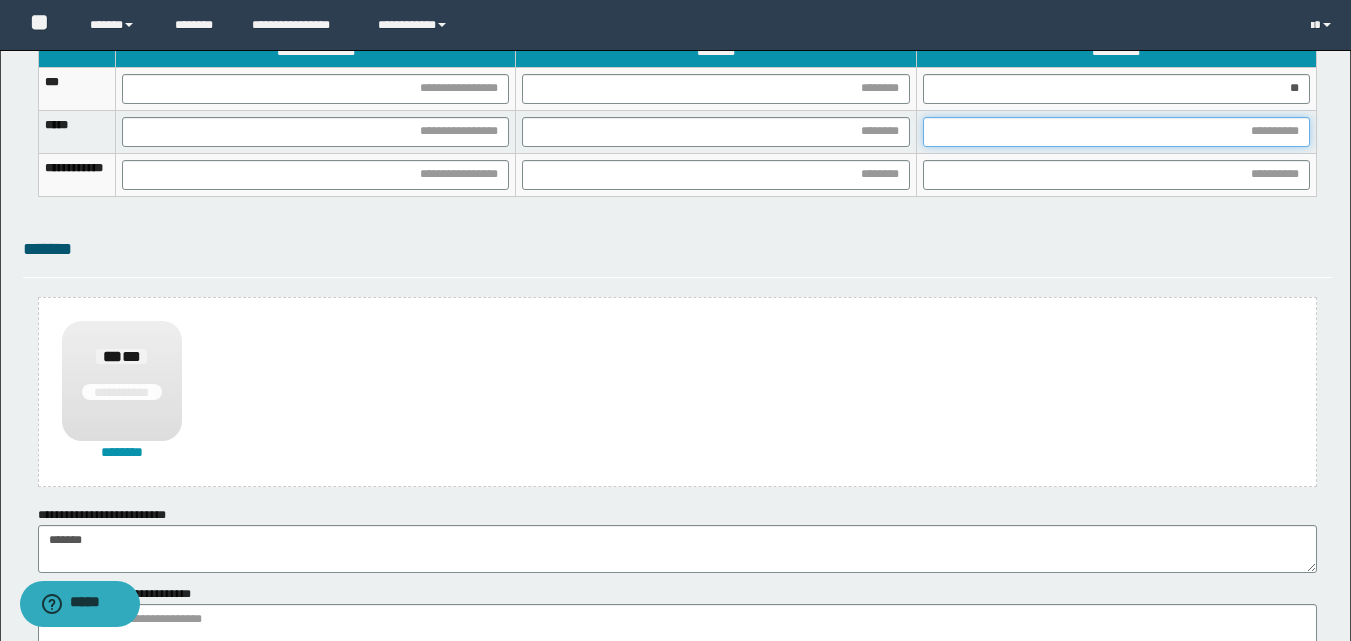 click at bounding box center (1116, 132) 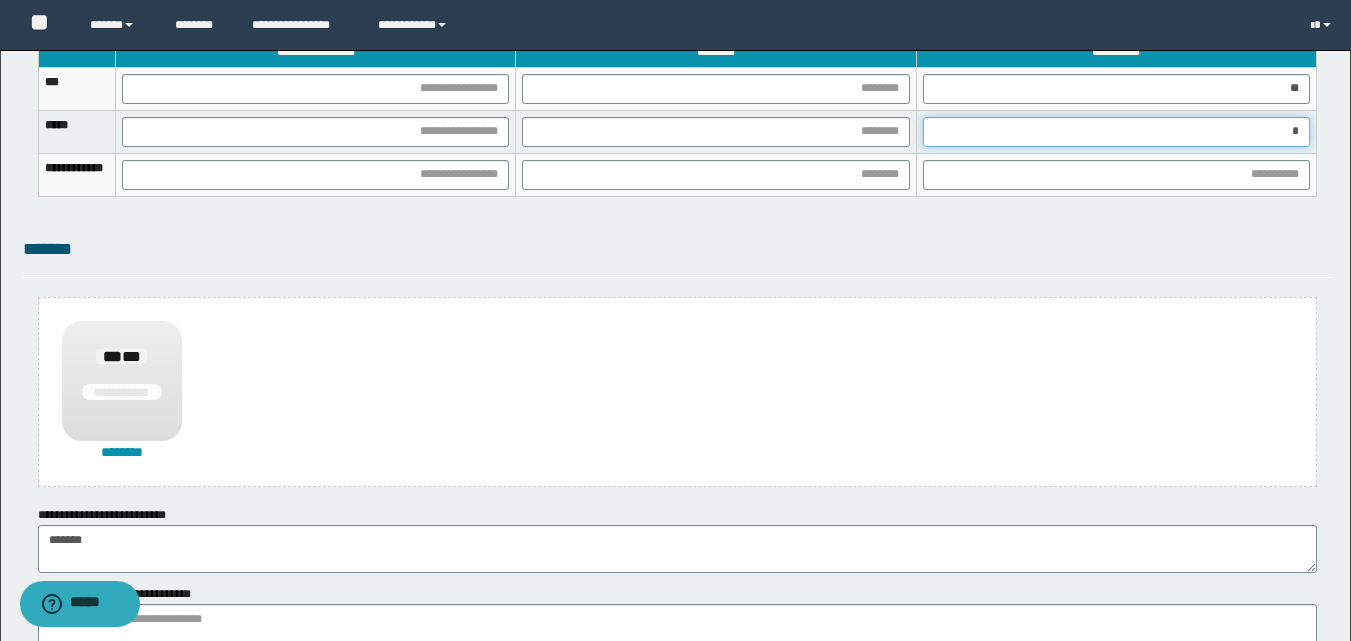 type on "**" 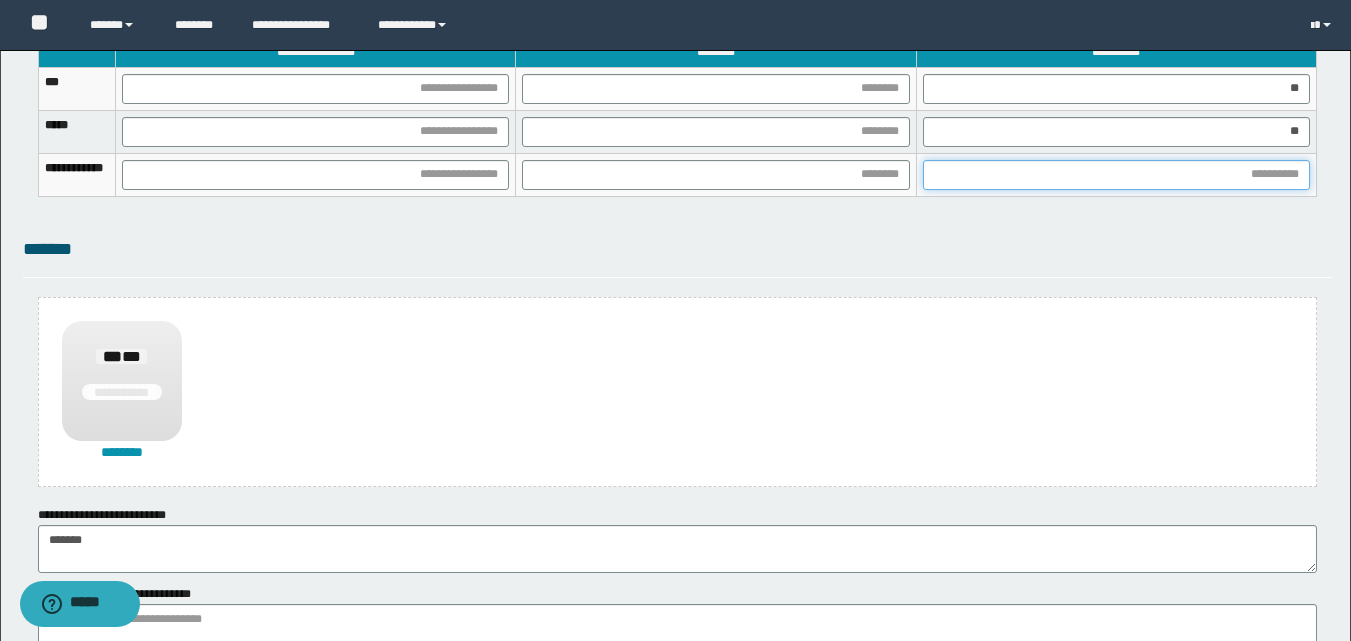 click at bounding box center [1116, 175] 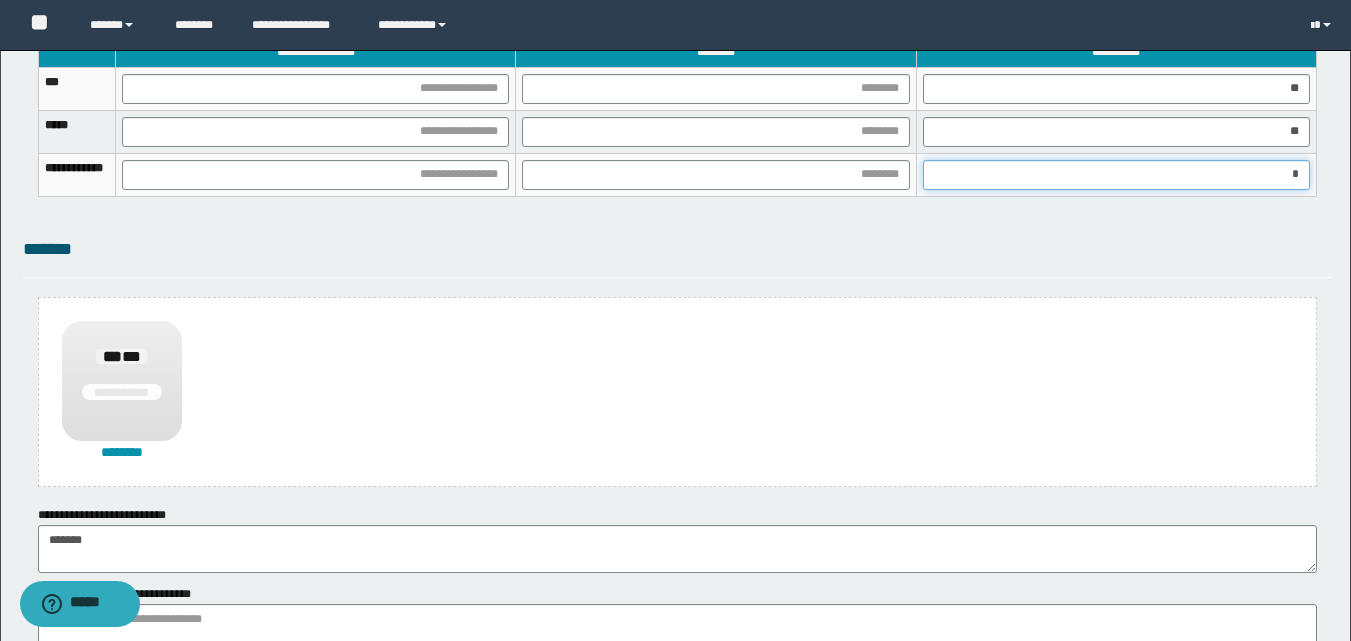 type on "**" 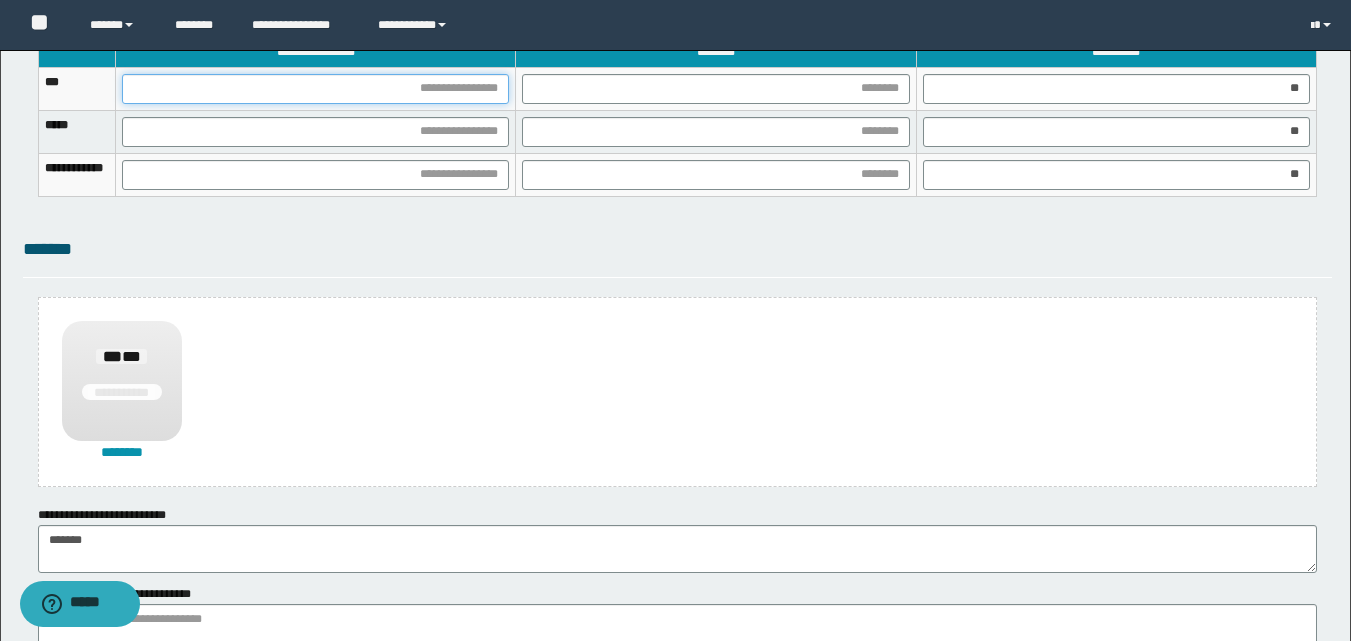 drag, startPoint x: 567, startPoint y: 96, endPoint x: 576, endPoint y: 156, distance: 60.671246 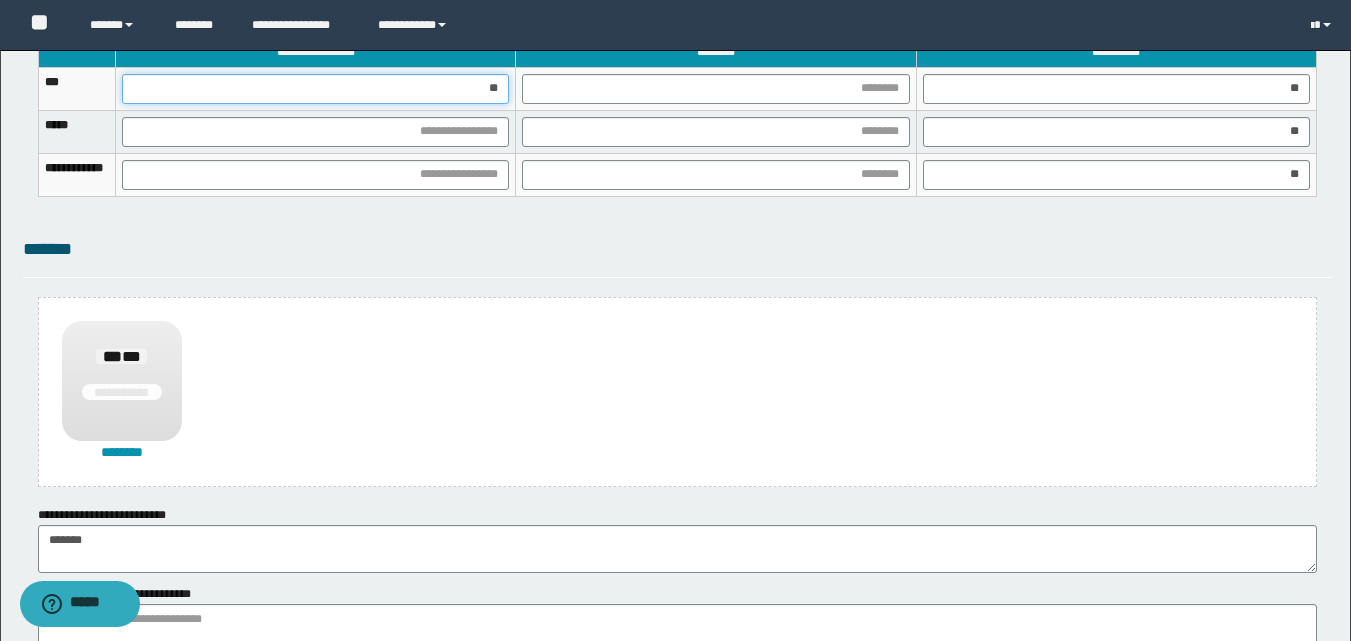 type on "***" 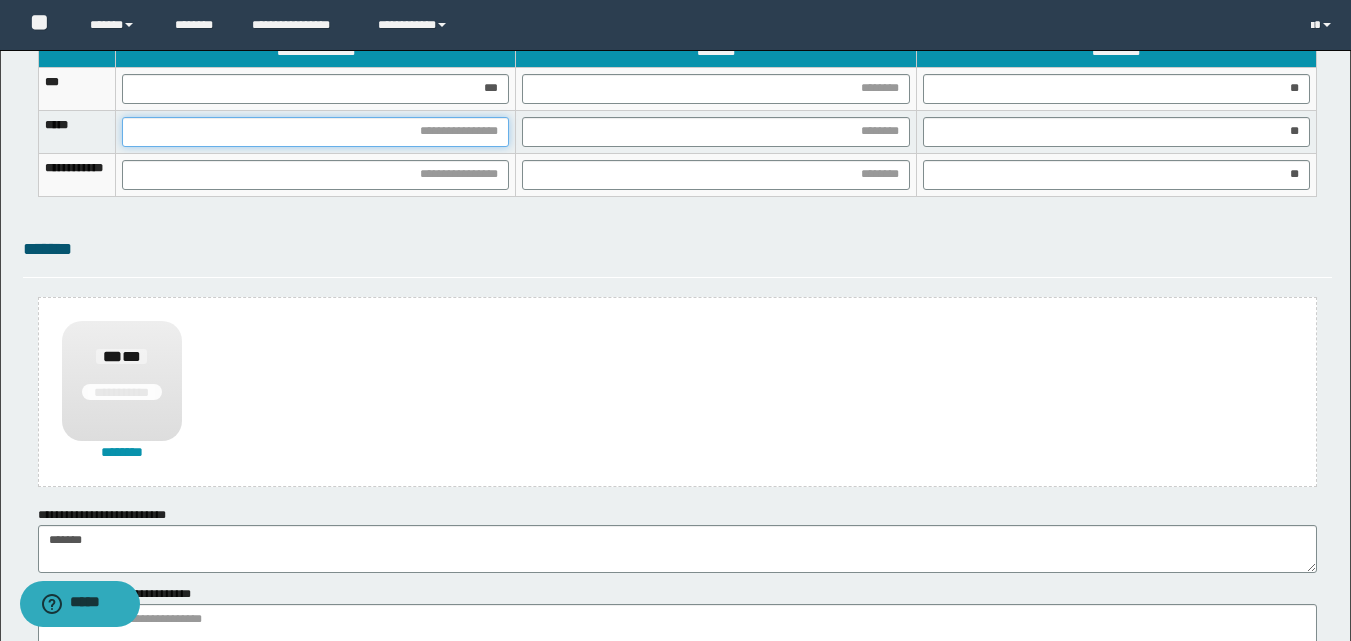 click at bounding box center [315, 132] 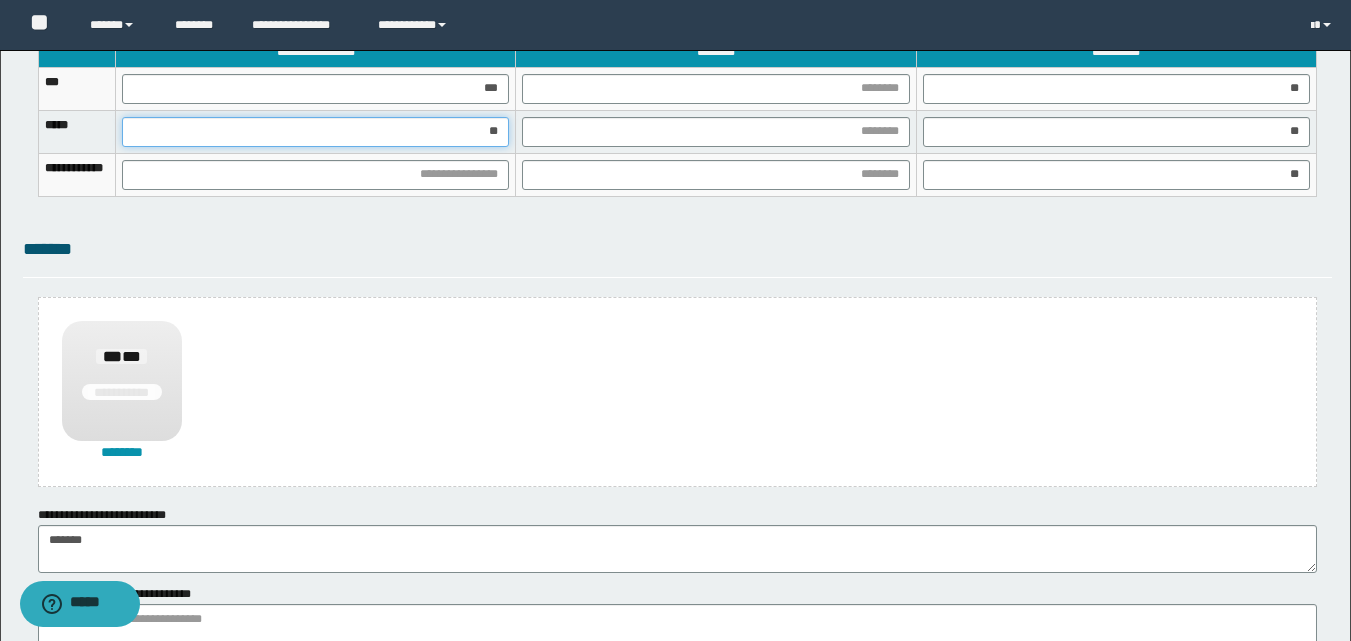 type on "***" 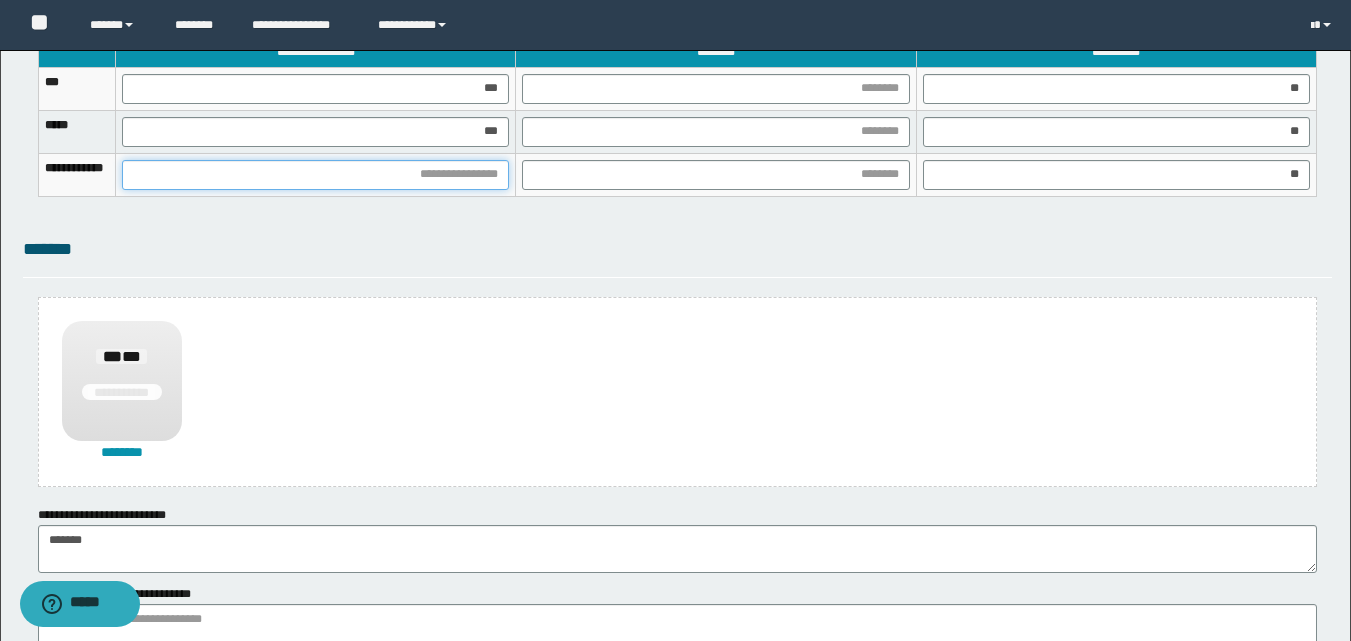 click at bounding box center (315, 175) 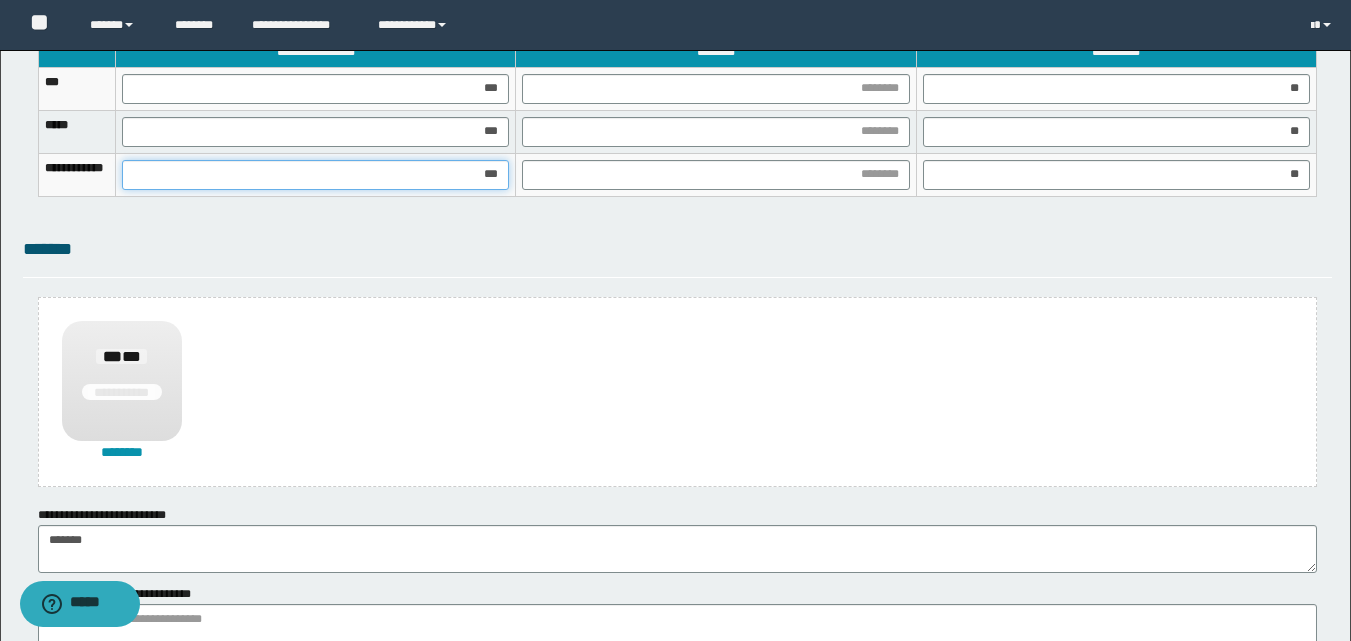 type on "****" 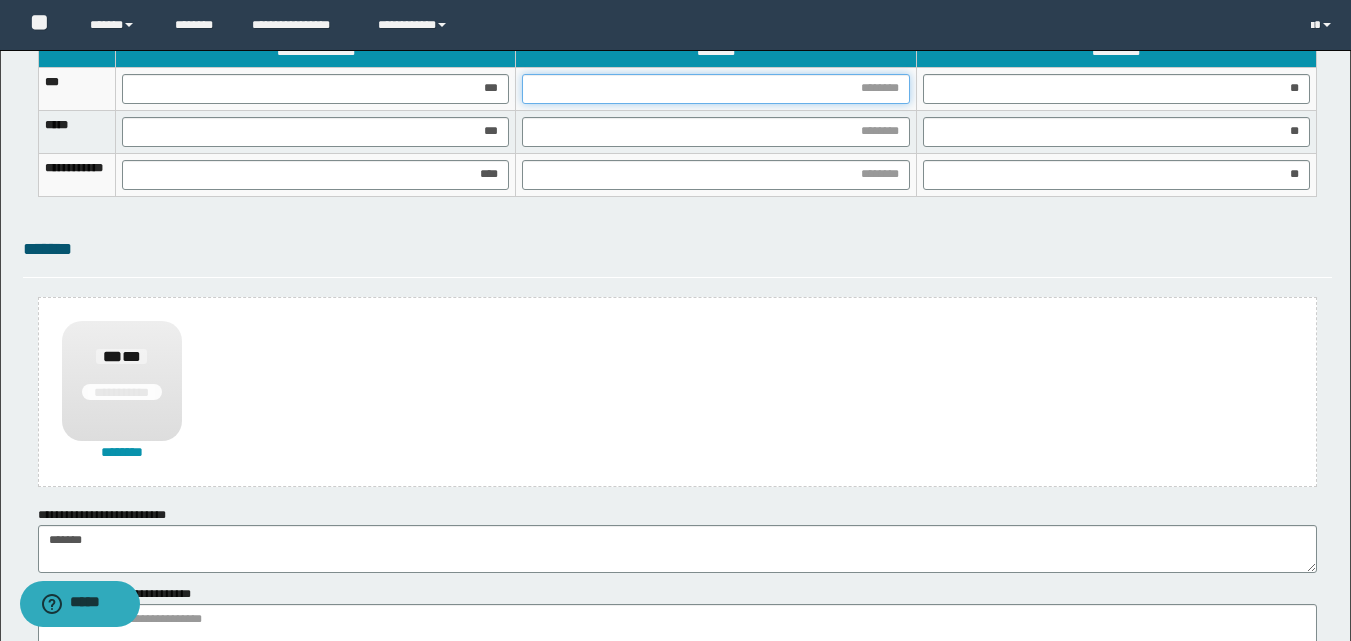 click at bounding box center (715, 89) 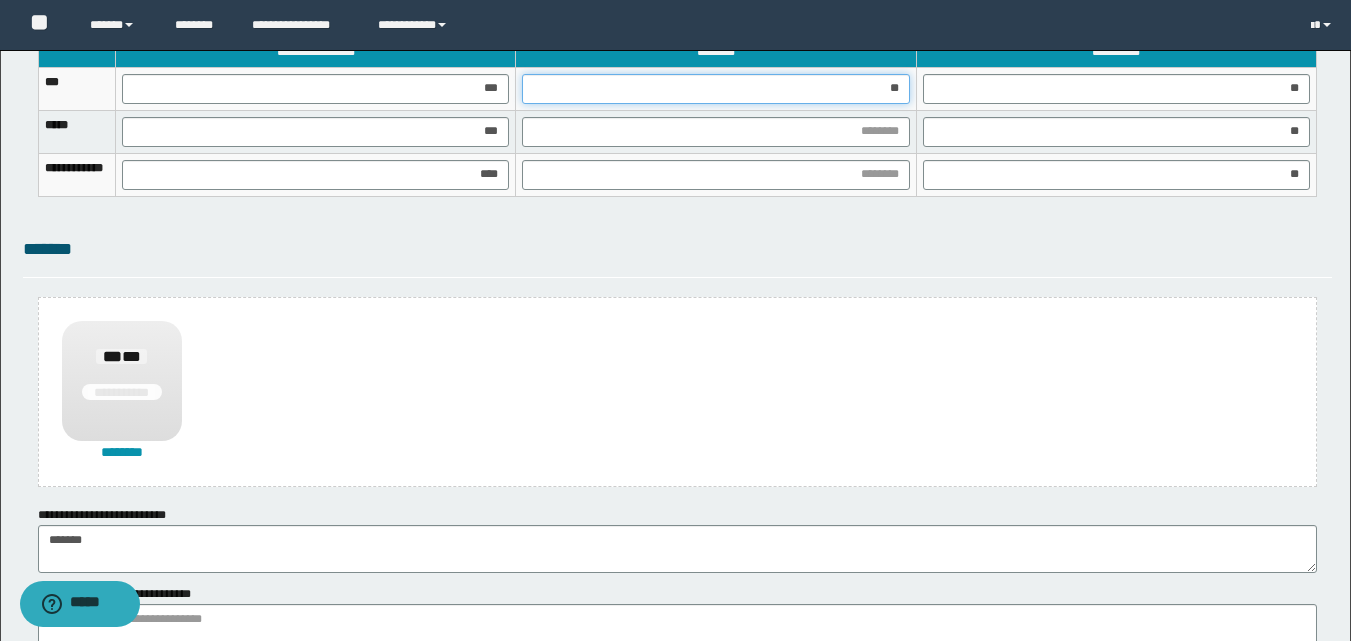 type on "***" 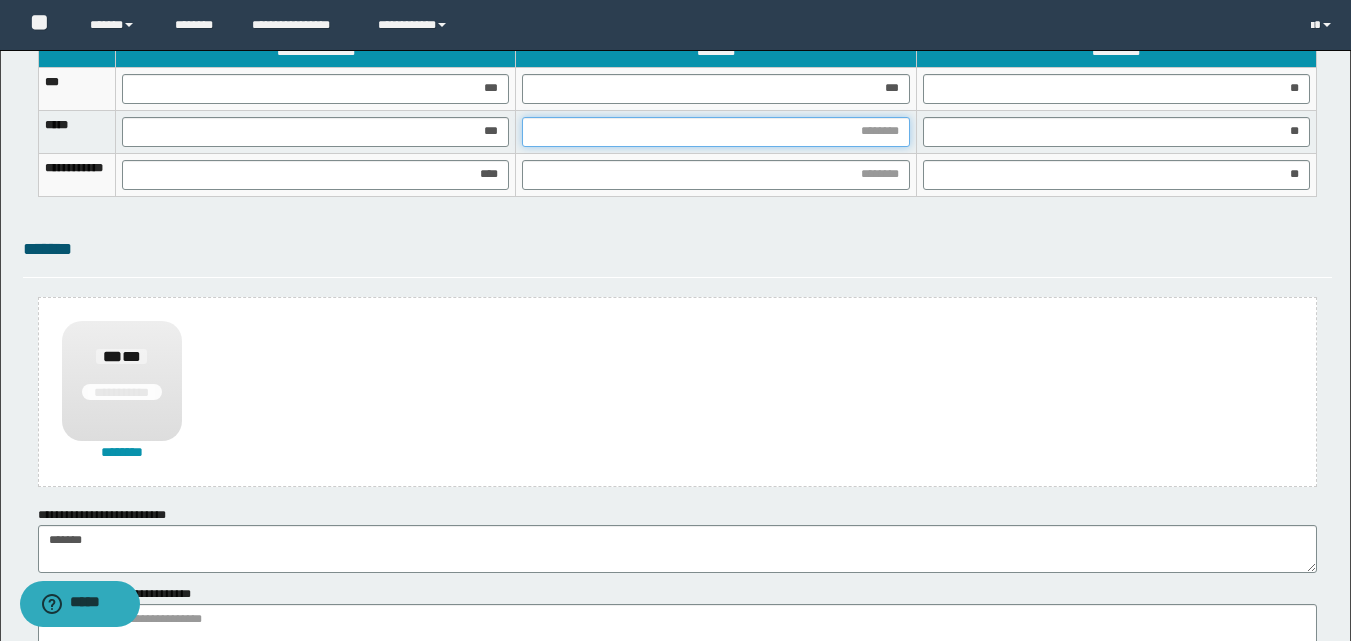 click at bounding box center [715, 132] 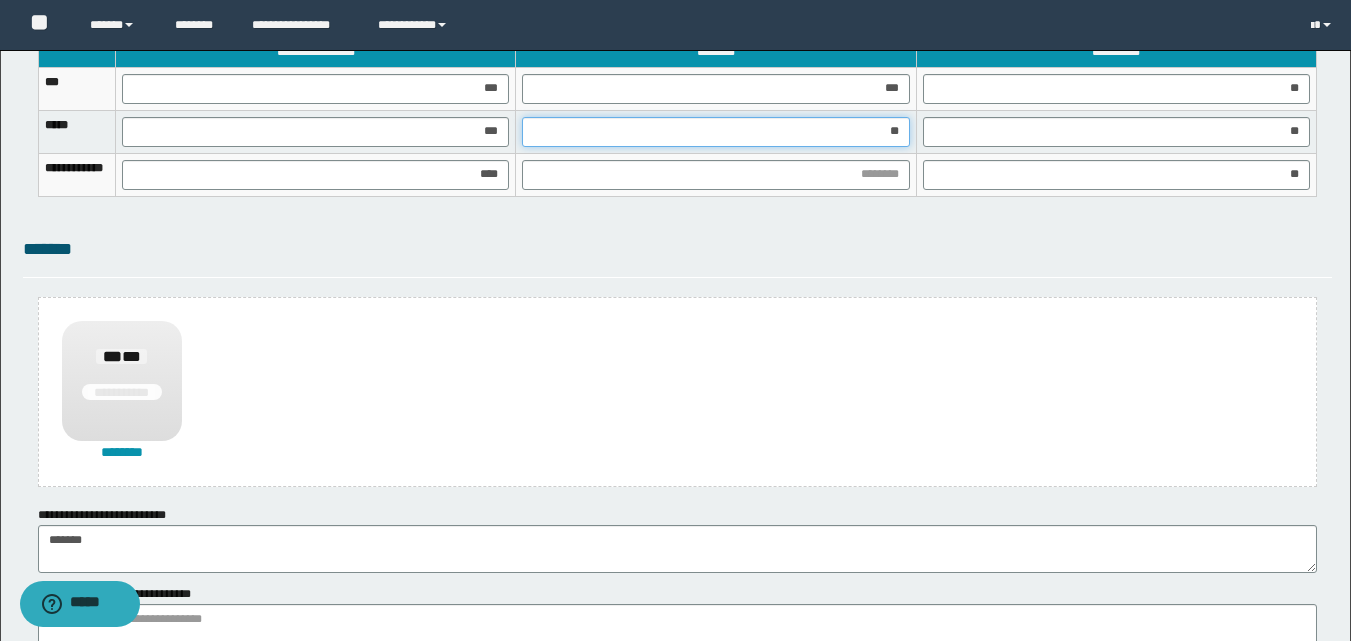 type on "***" 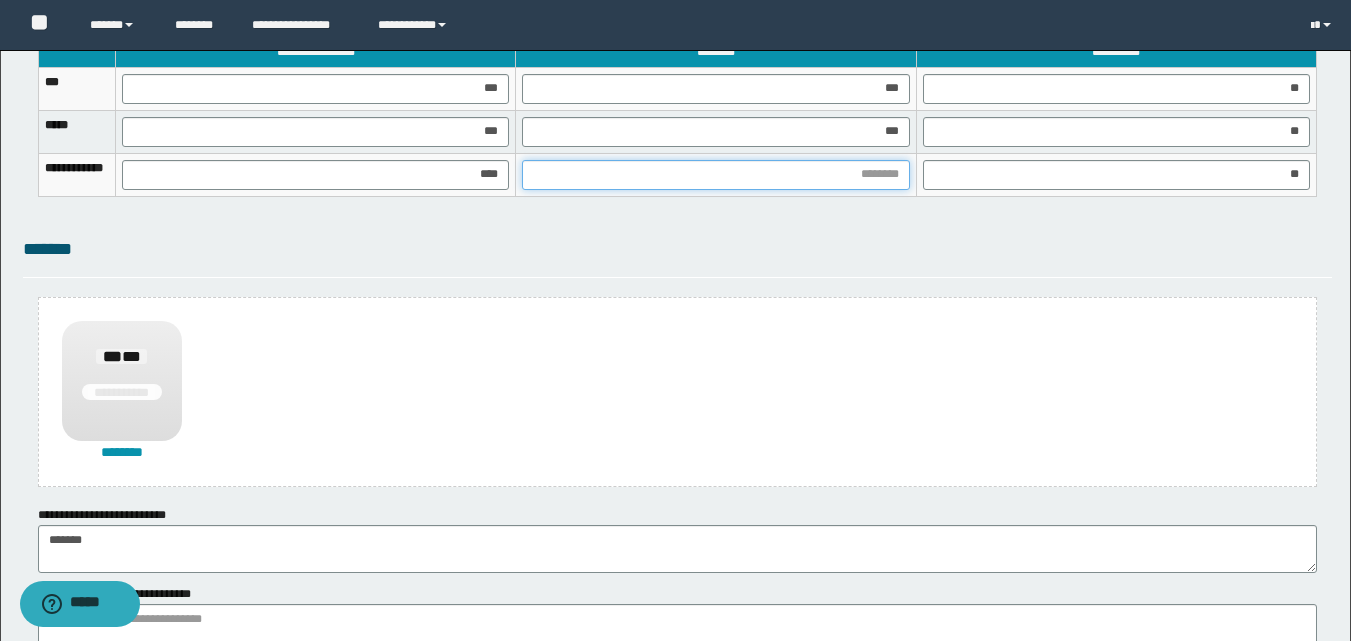 click at bounding box center [715, 175] 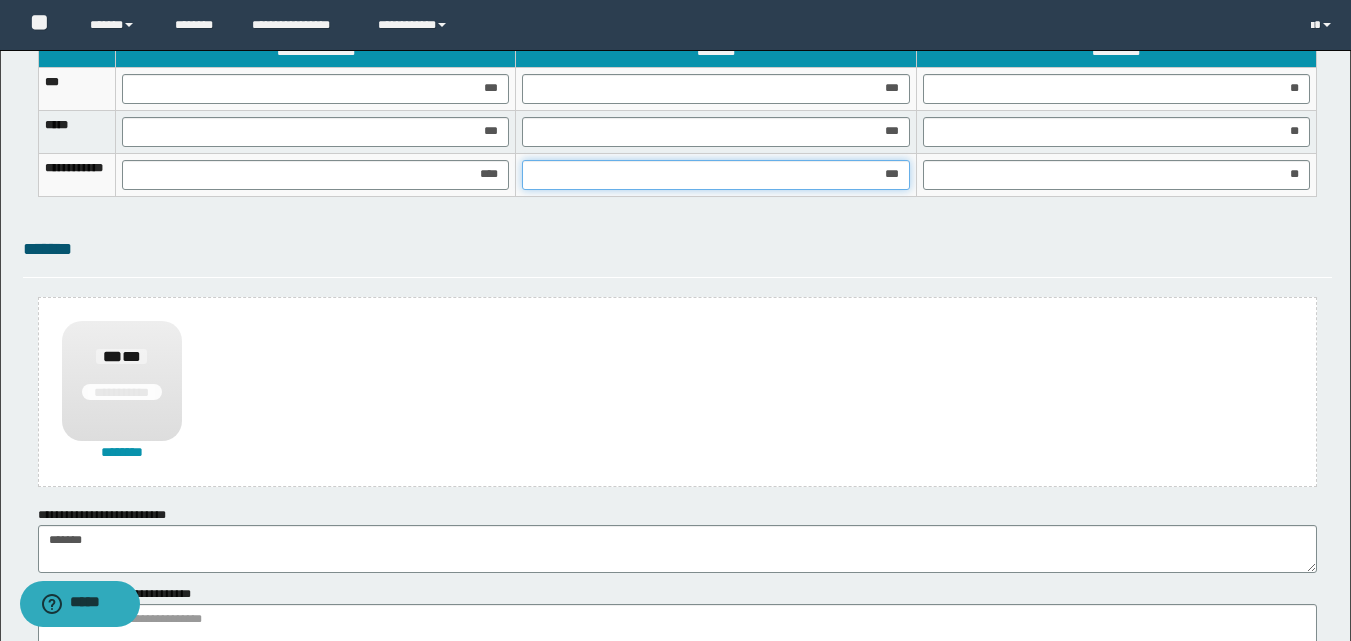 type on "****" 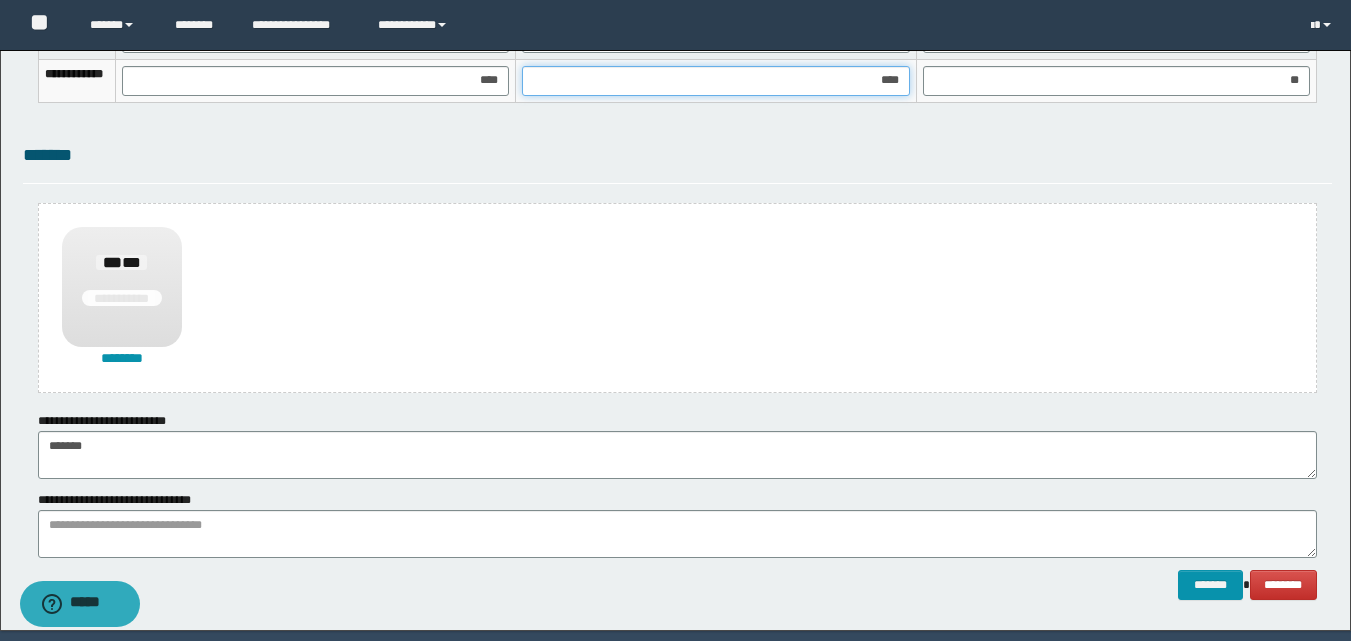 scroll, scrollTop: 1461, scrollLeft: 0, axis: vertical 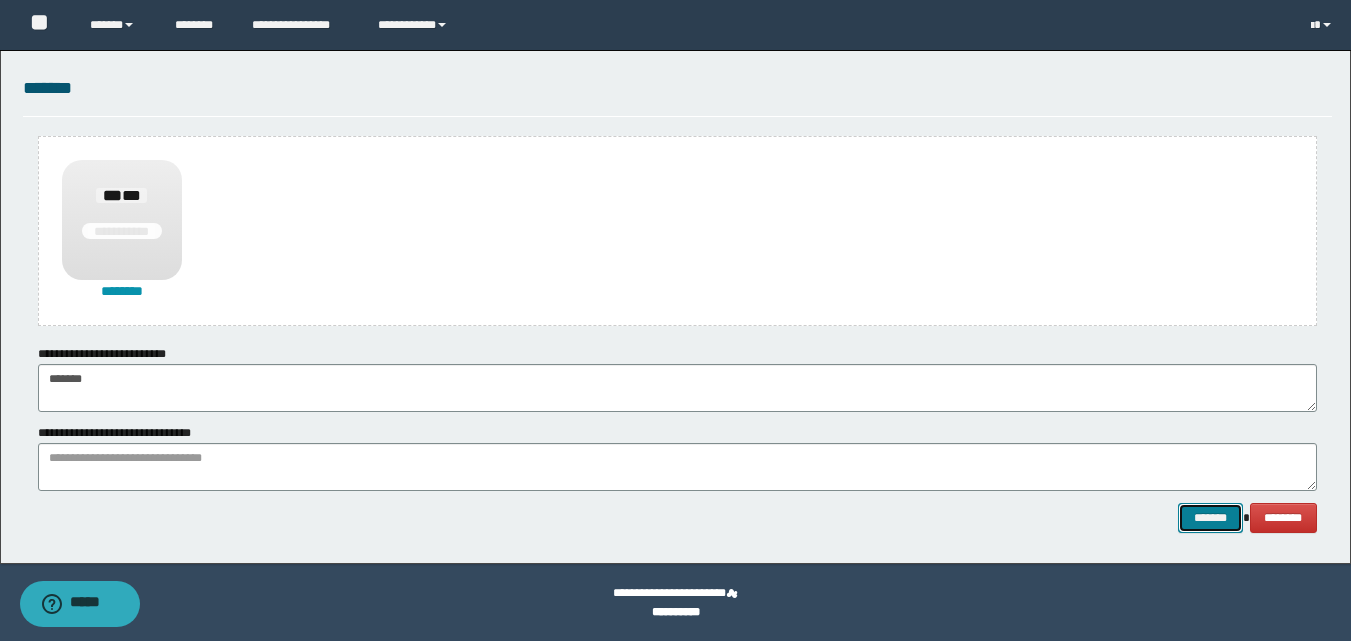click on "*******" at bounding box center (1210, 518) 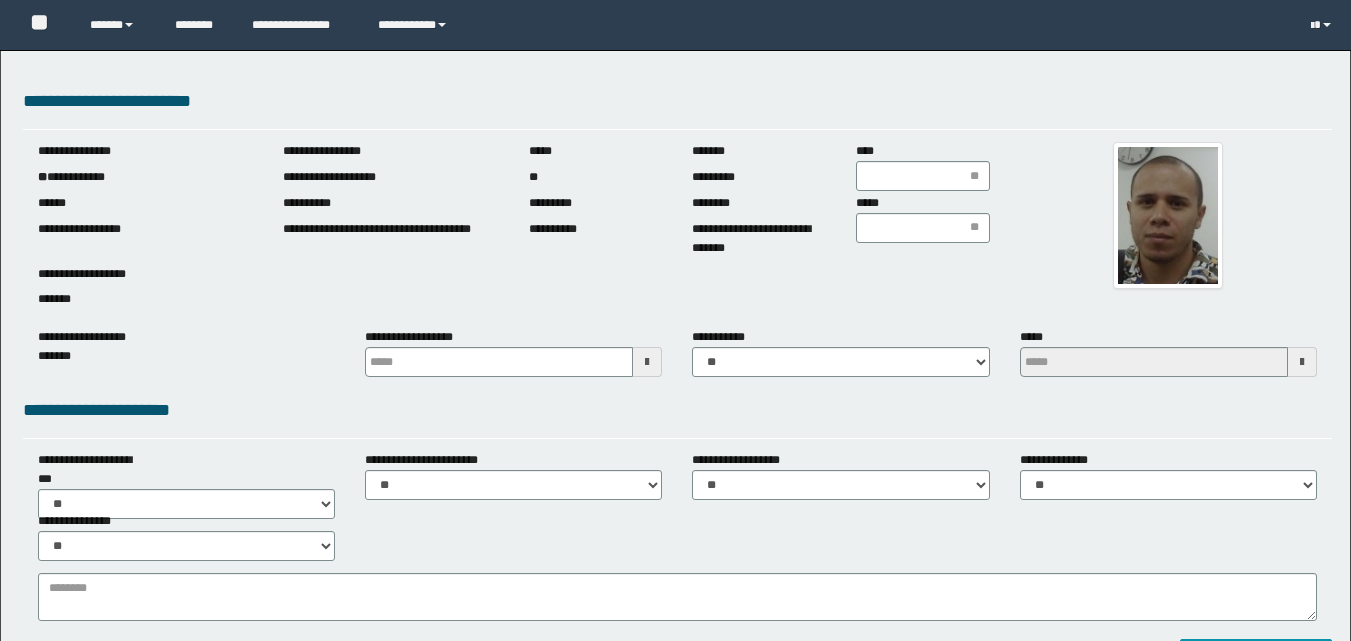 scroll, scrollTop: 0, scrollLeft: 0, axis: both 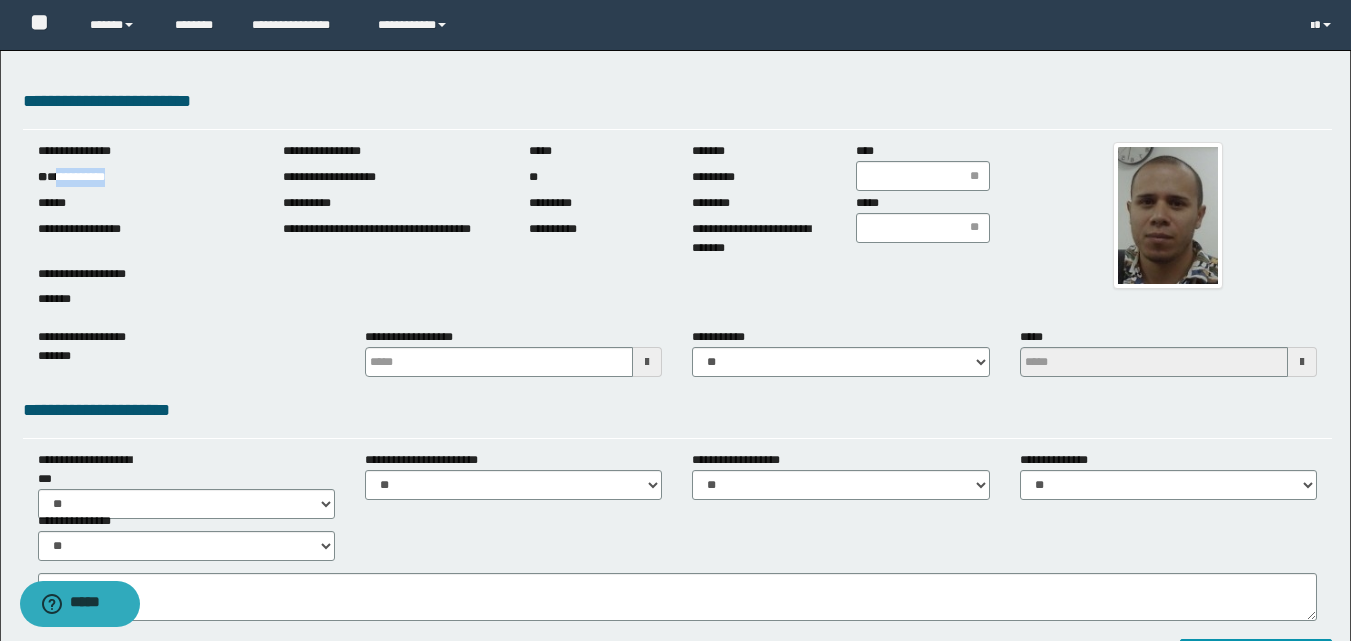 drag, startPoint x: 60, startPoint y: 176, endPoint x: 182, endPoint y: 175, distance: 122.0041 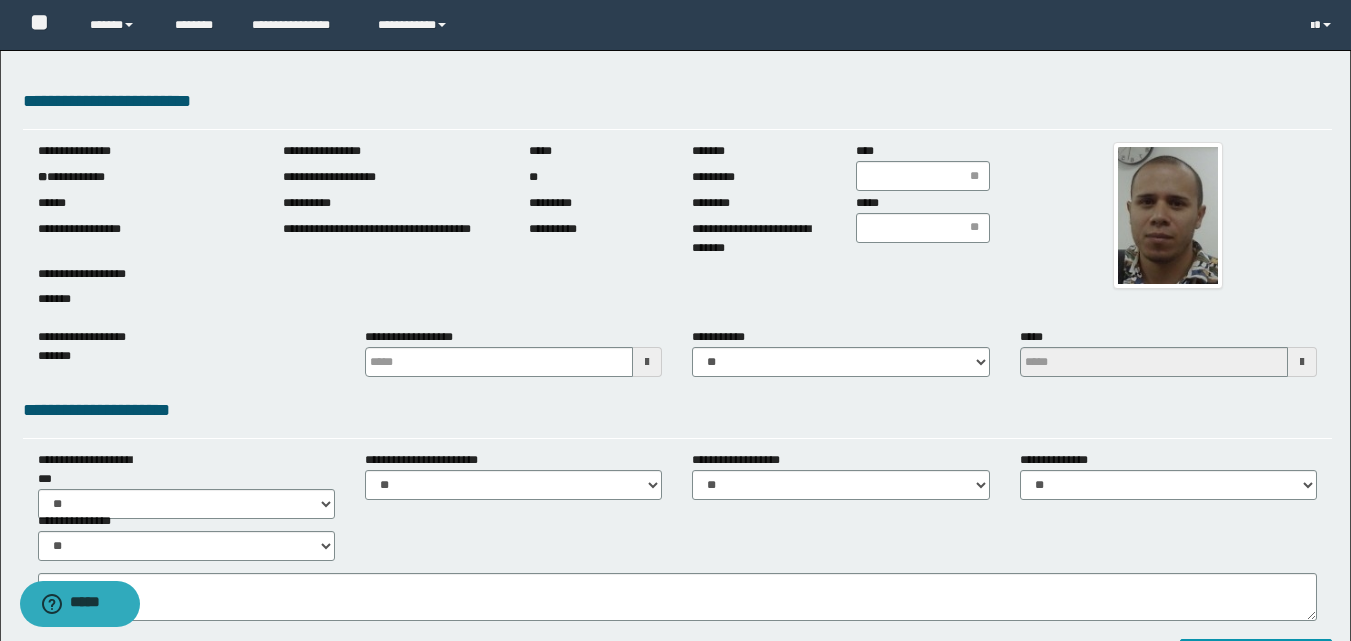 click at bounding box center (647, 362) 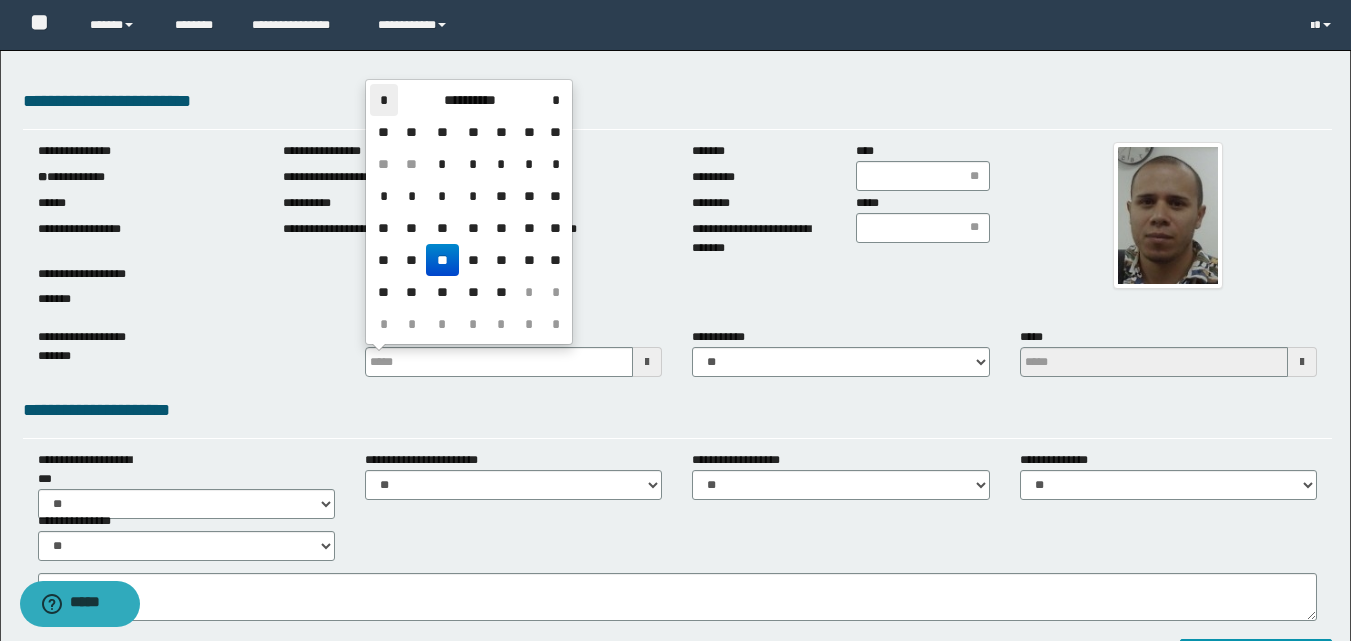click on "*" at bounding box center (384, 100) 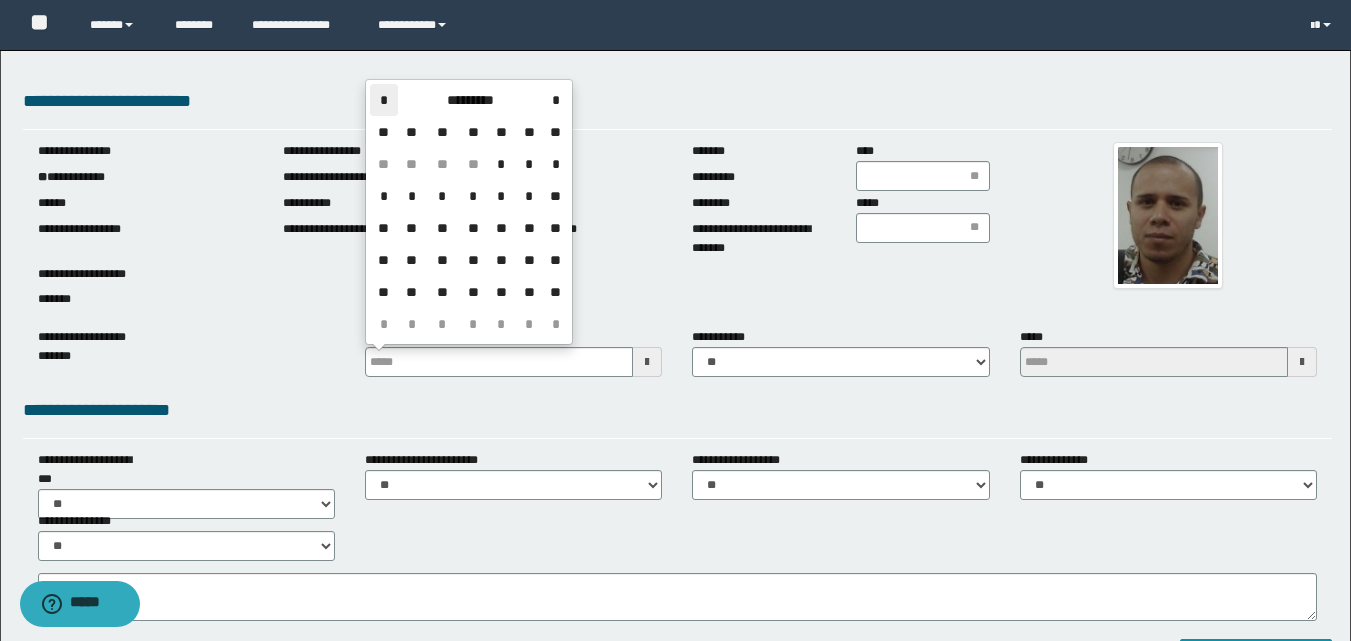 click on "*" at bounding box center [384, 100] 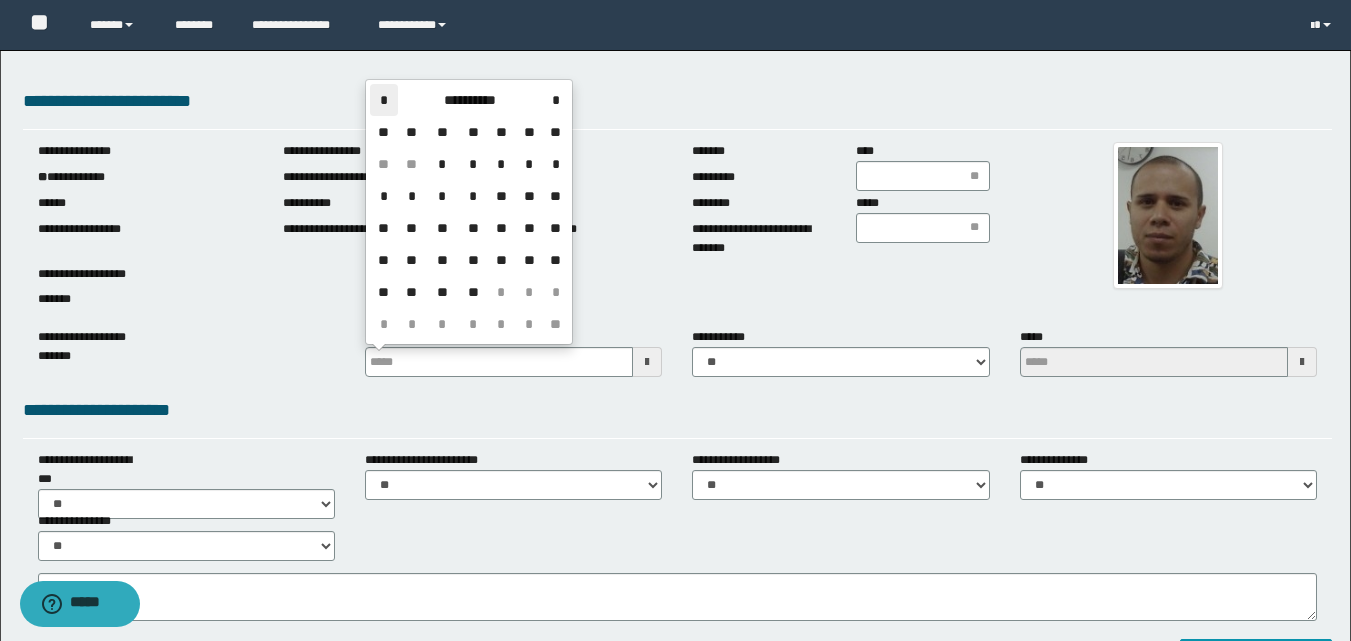 click on "*" at bounding box center (384, 100) 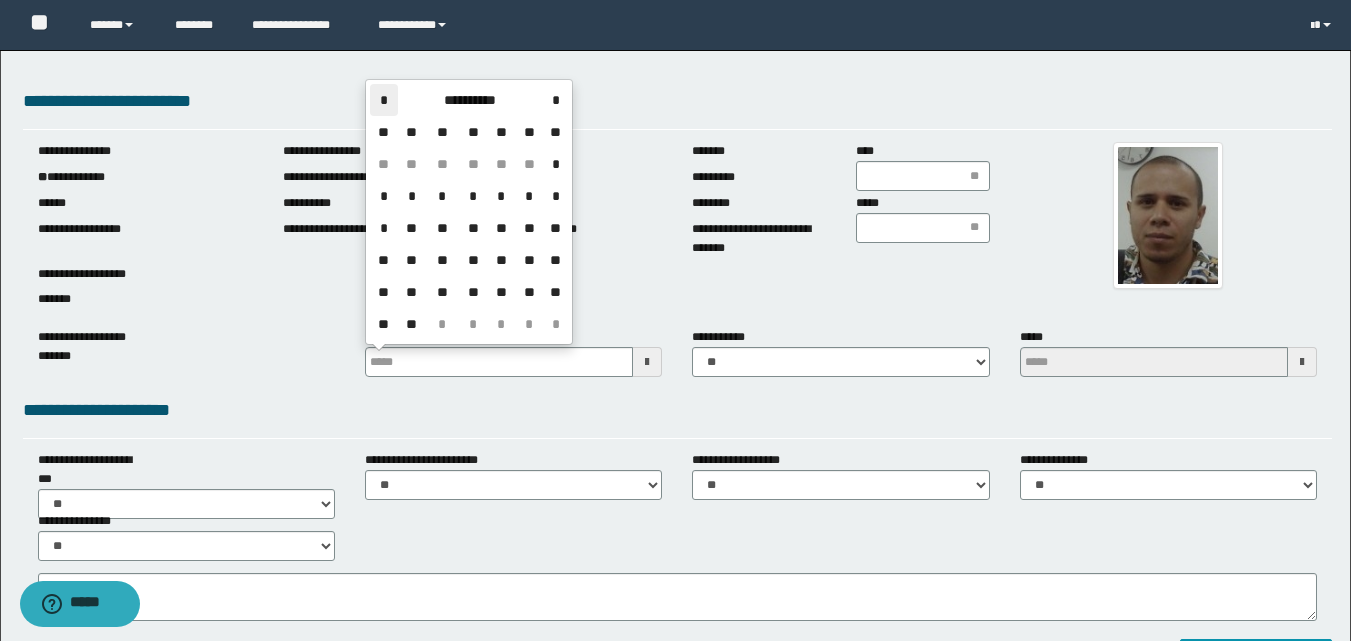 click on "*" at bounding box center [384, 100] 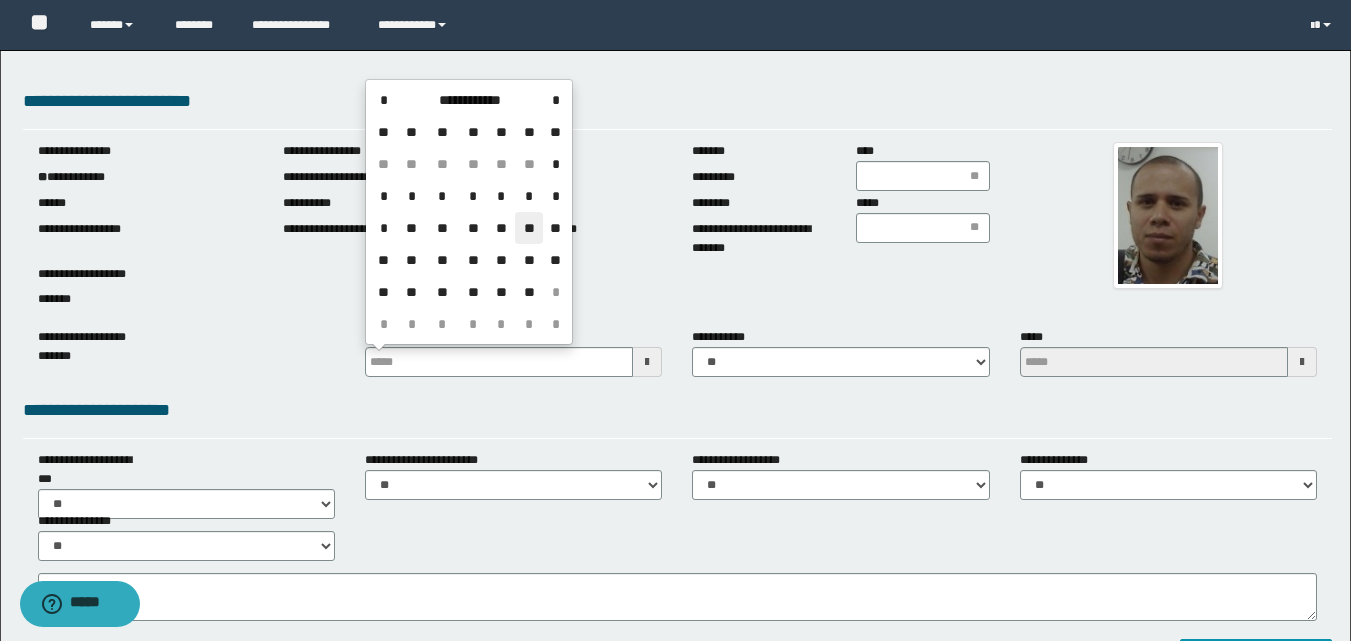 click on "**" at bounding box center [529, 228] 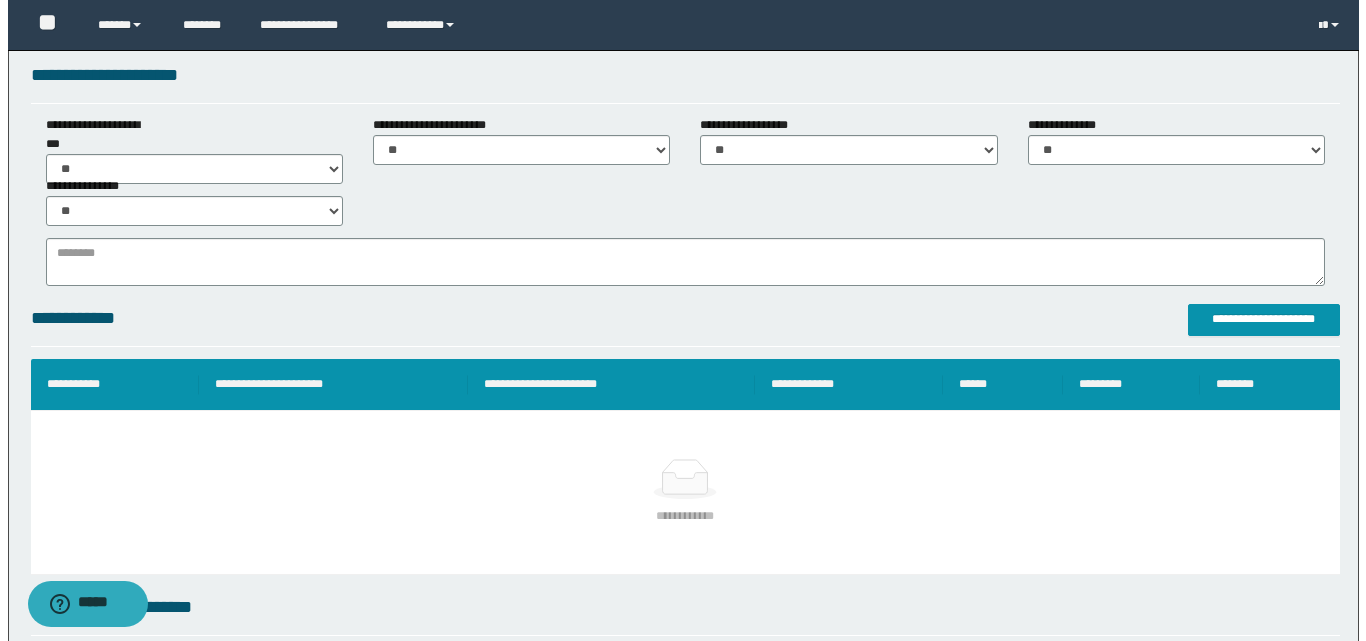 scroll, scrollTop: 400, scrollLeft: 0, axis: vertical 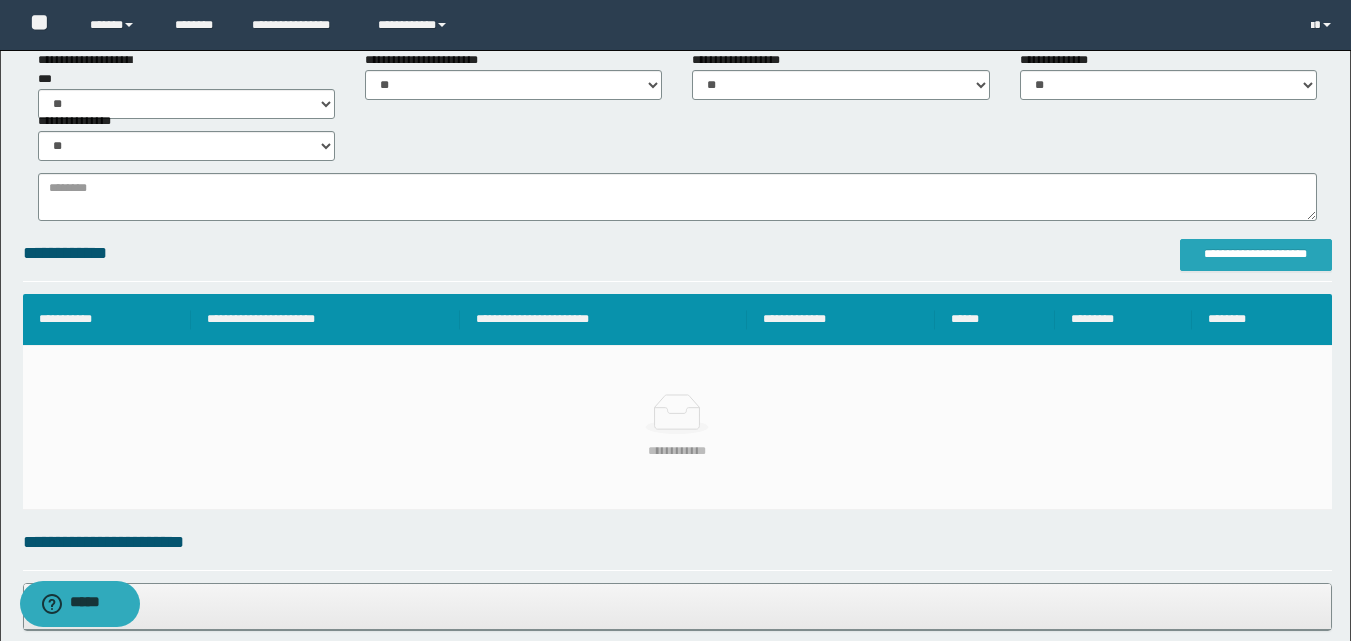 click on "**********" at bounding box center [1256, 254] 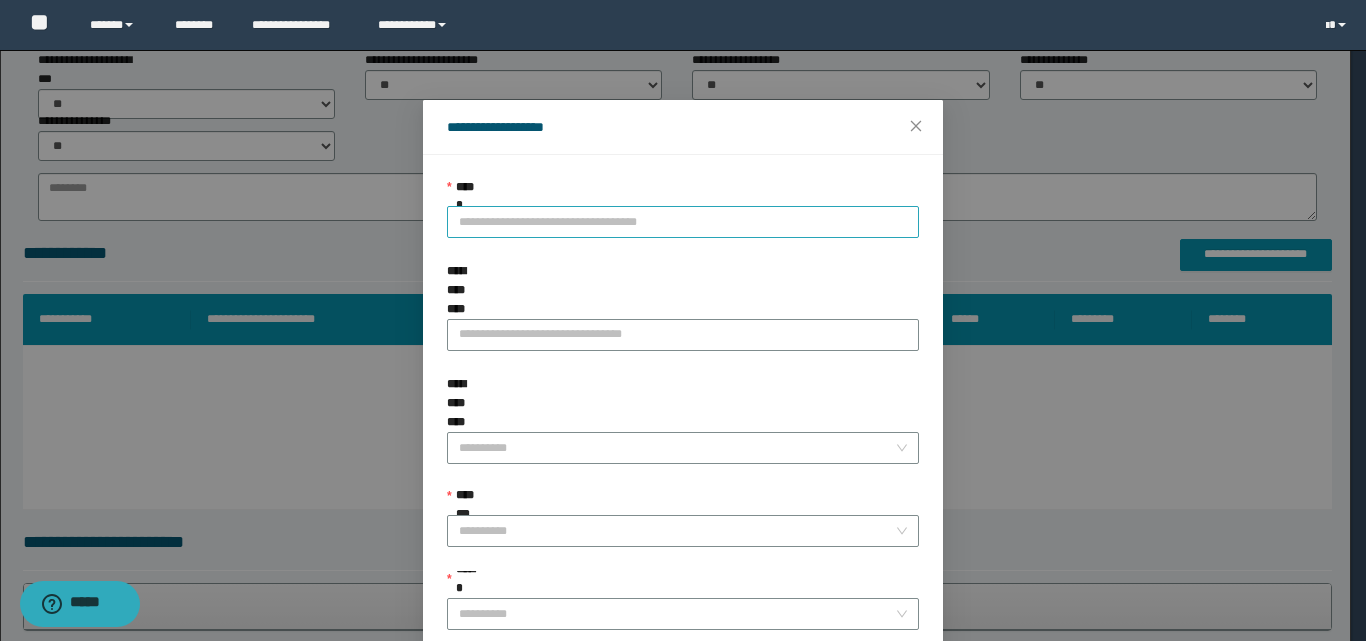 click on "**********" at bounding box center [683, 222] 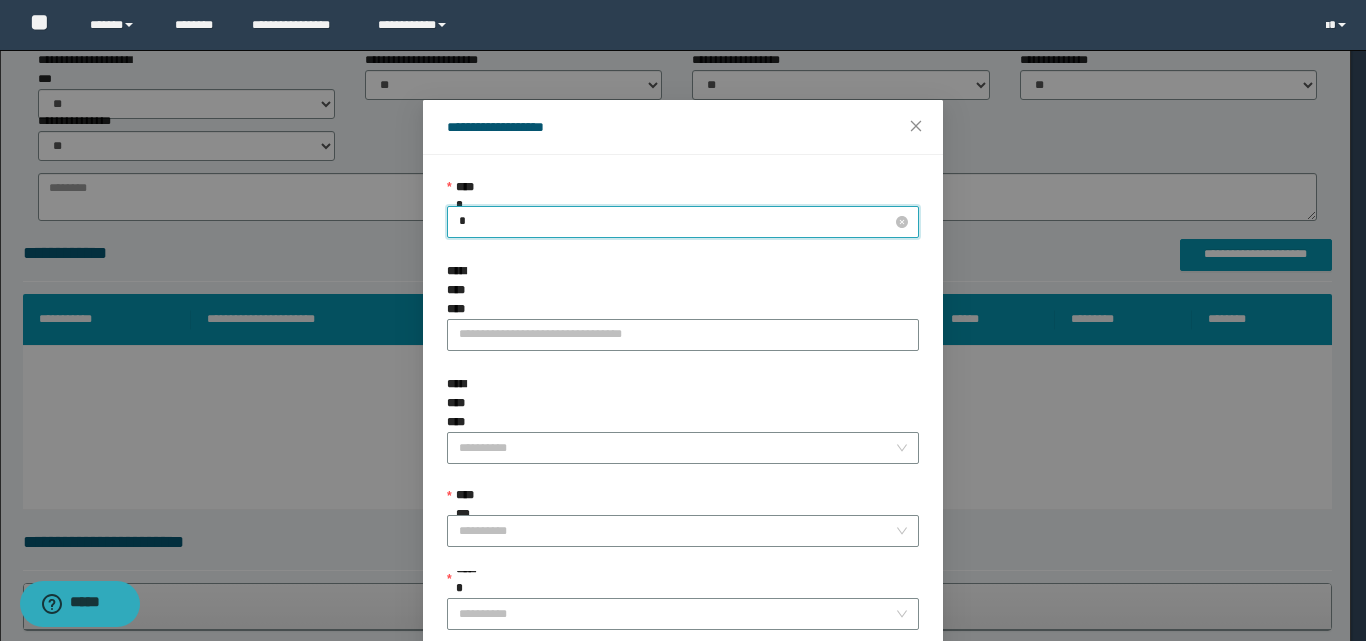 type on "**" 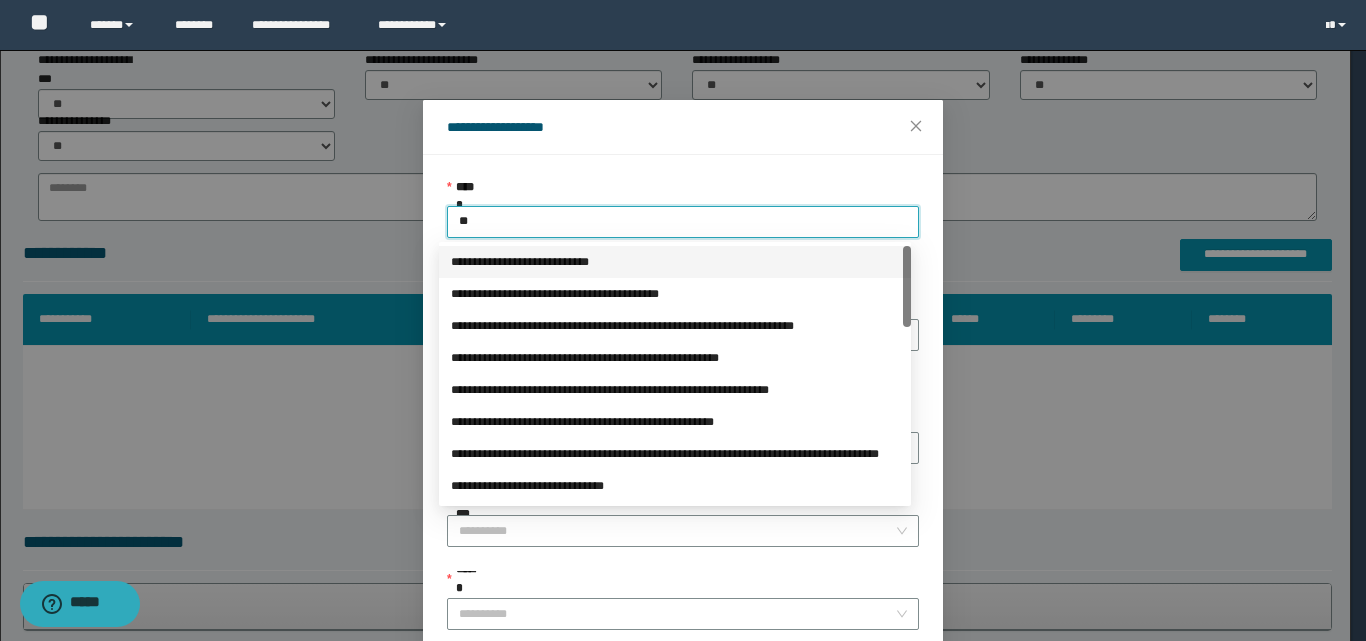 click on "**********" at bounding box center [675, 262] 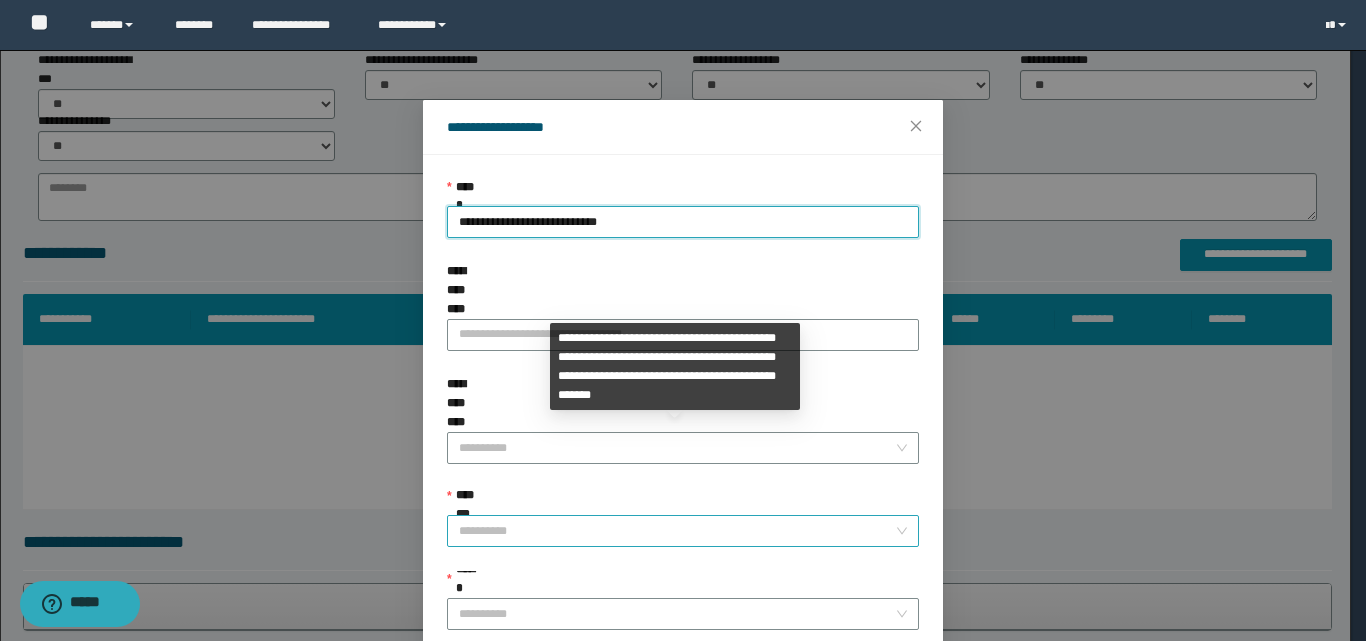 click on "**********" at bounding box center [677, 531] 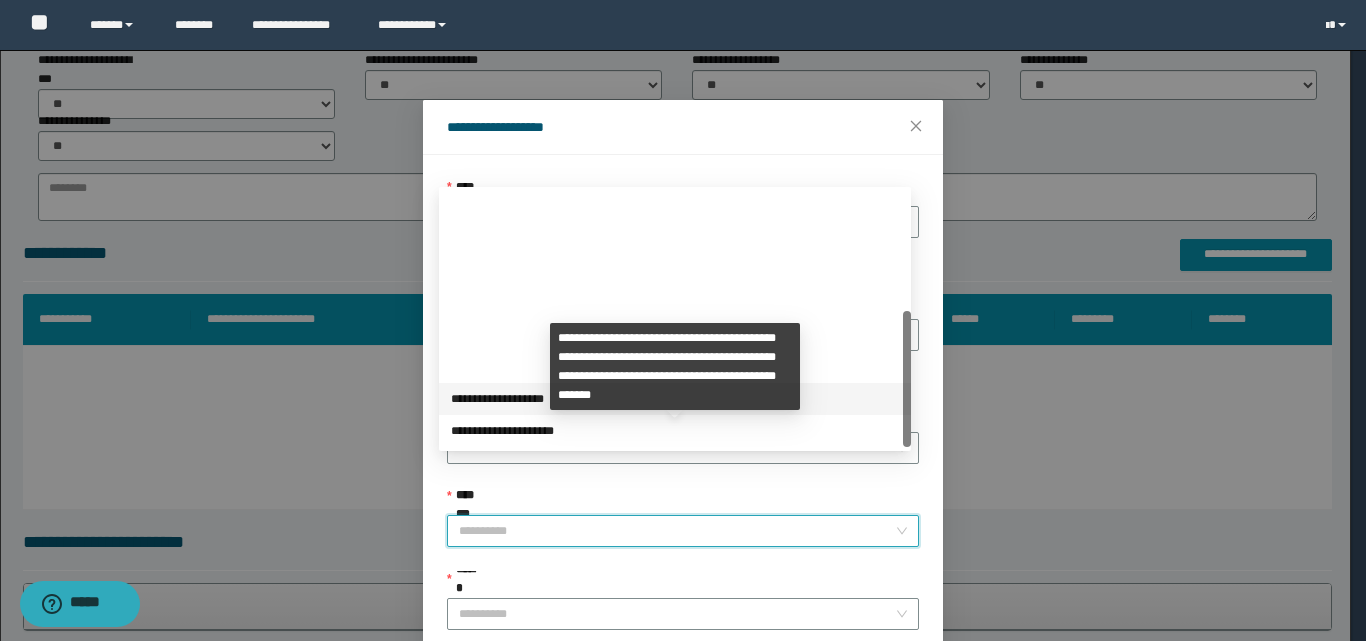 scroll, scrollTop: 224, scrollLeft: 0, axis: vertical 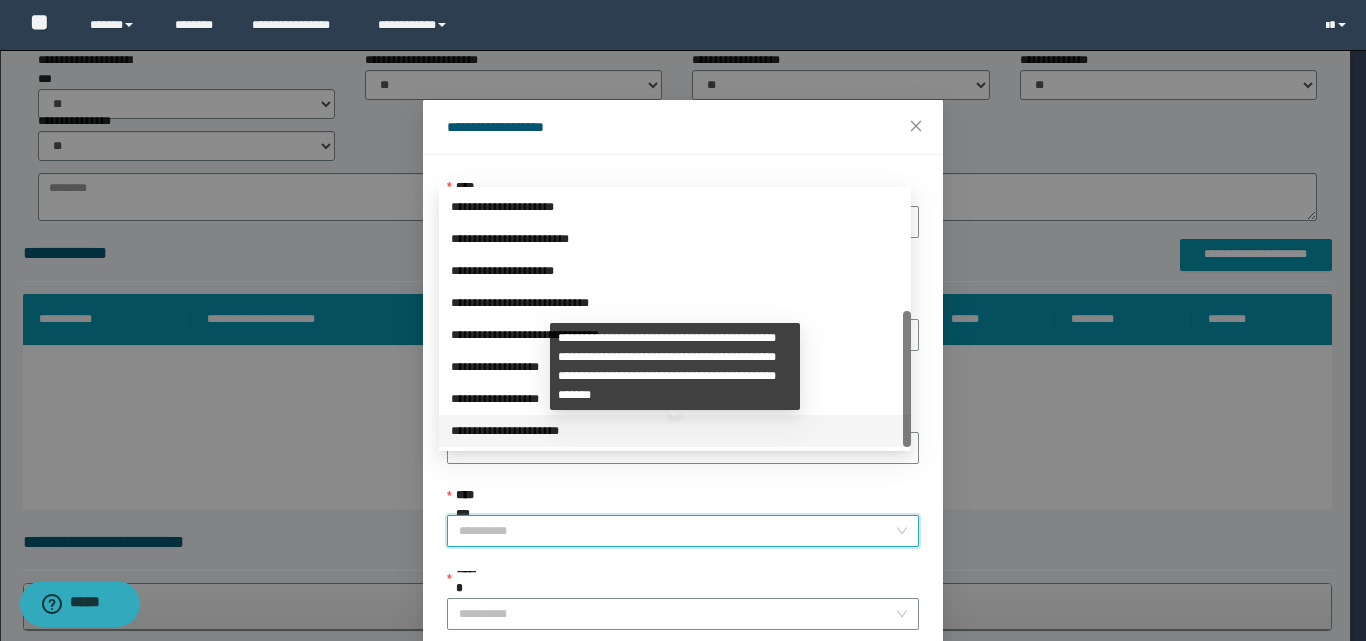 click on "**********" at bounding box center (675, 431) 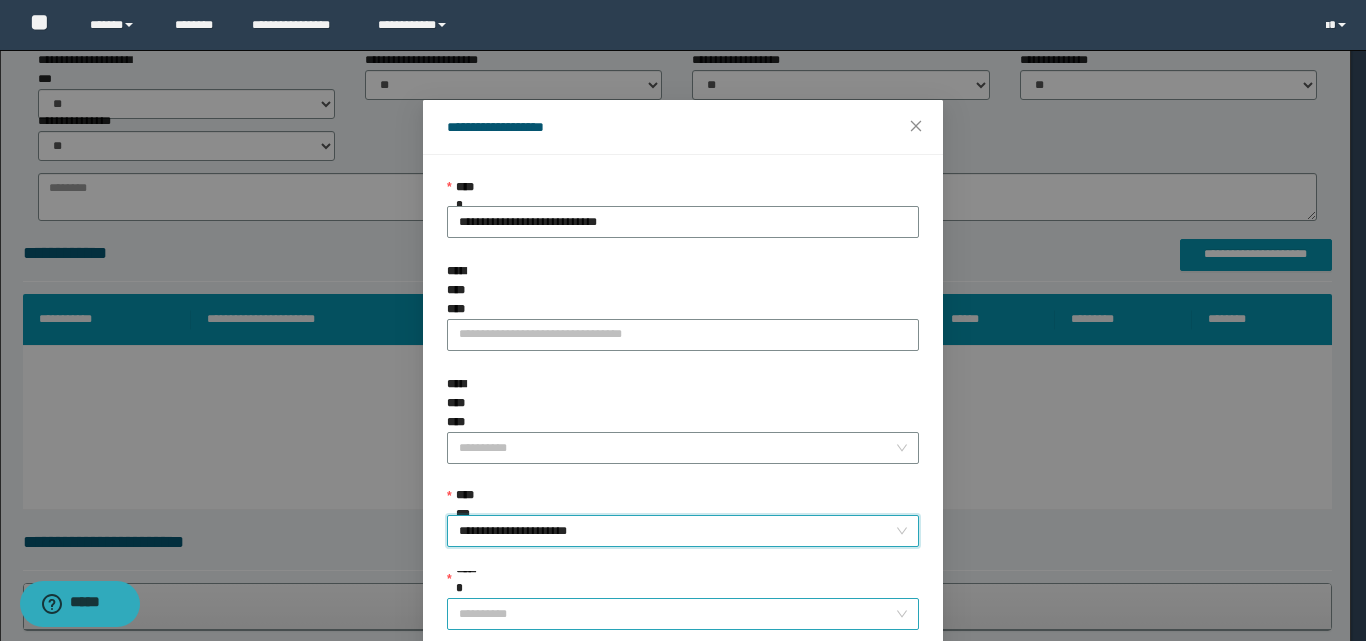 click on "******" at bounding box center (677, 614) 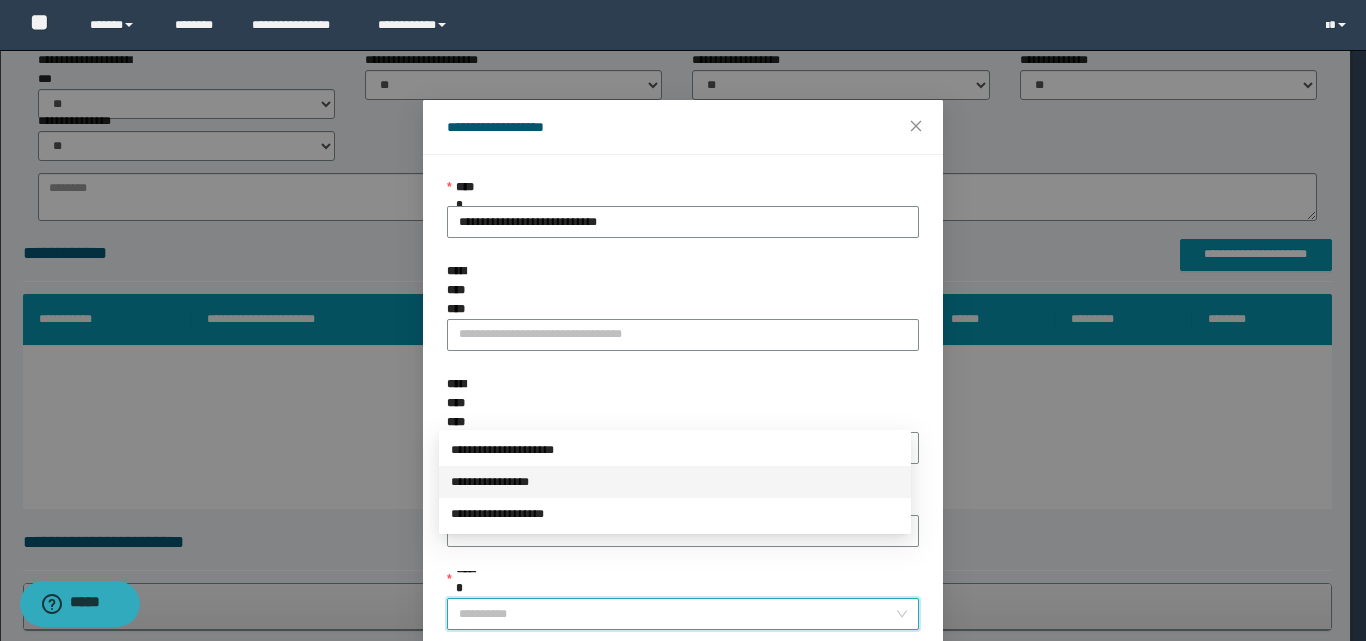click on "**********" at bounding box center [675, 482] 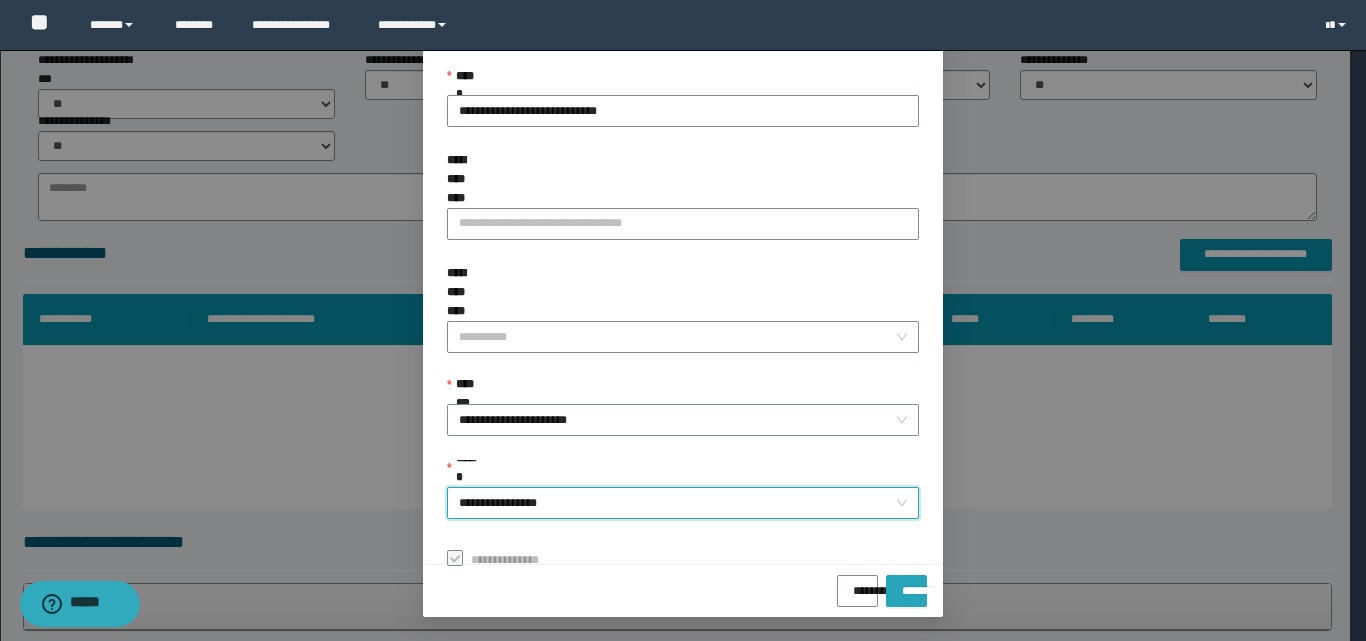 click on "*******" at bounding box center [906, 591] 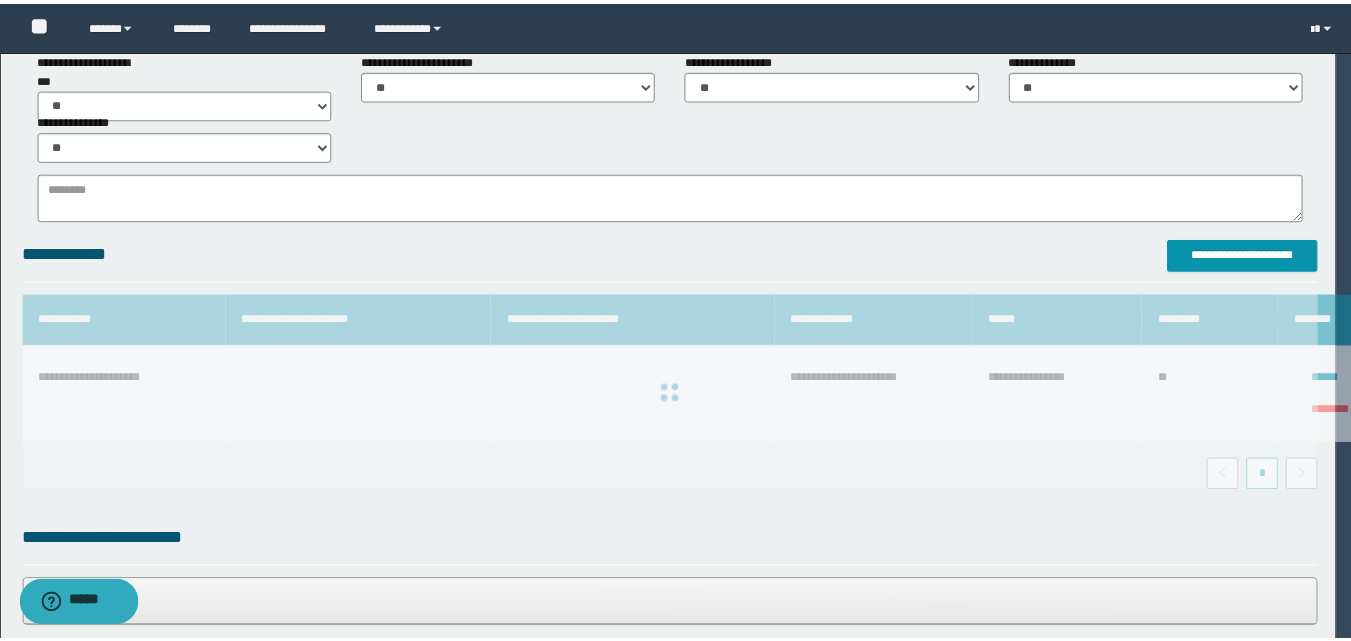 scroll, scrollTop: 64, scrollLeft: 0, axis: vertical 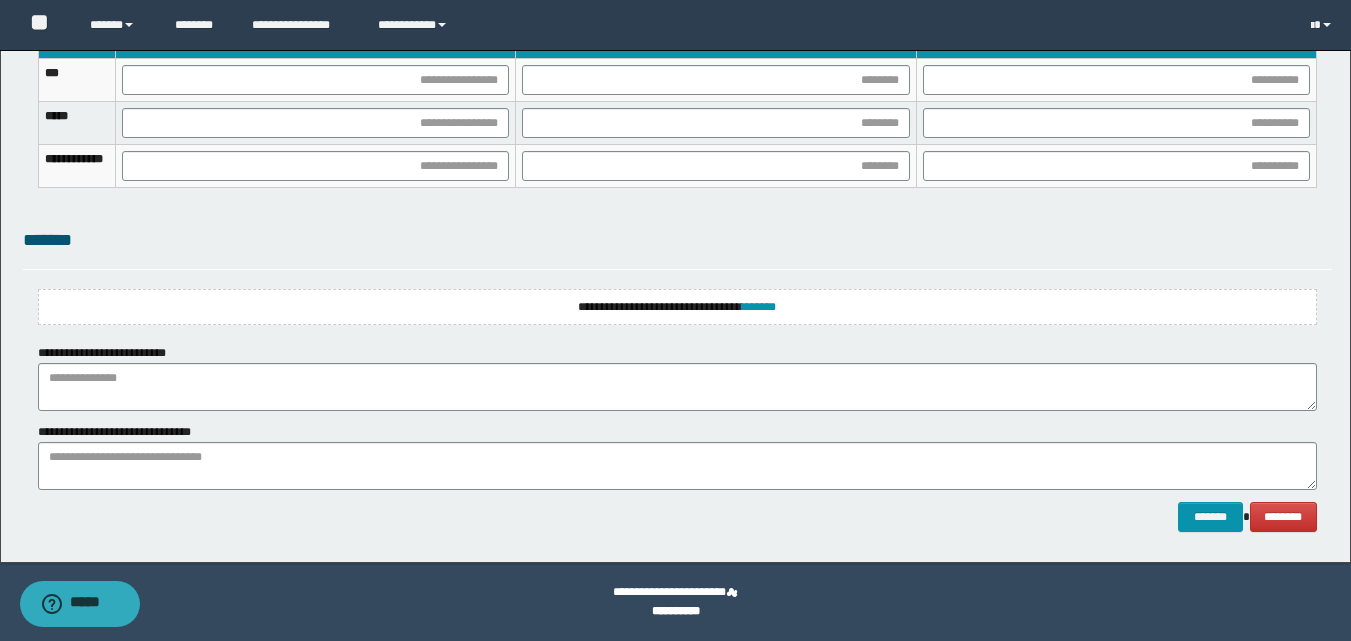 click on "**********" at bounding box center (677, 307) 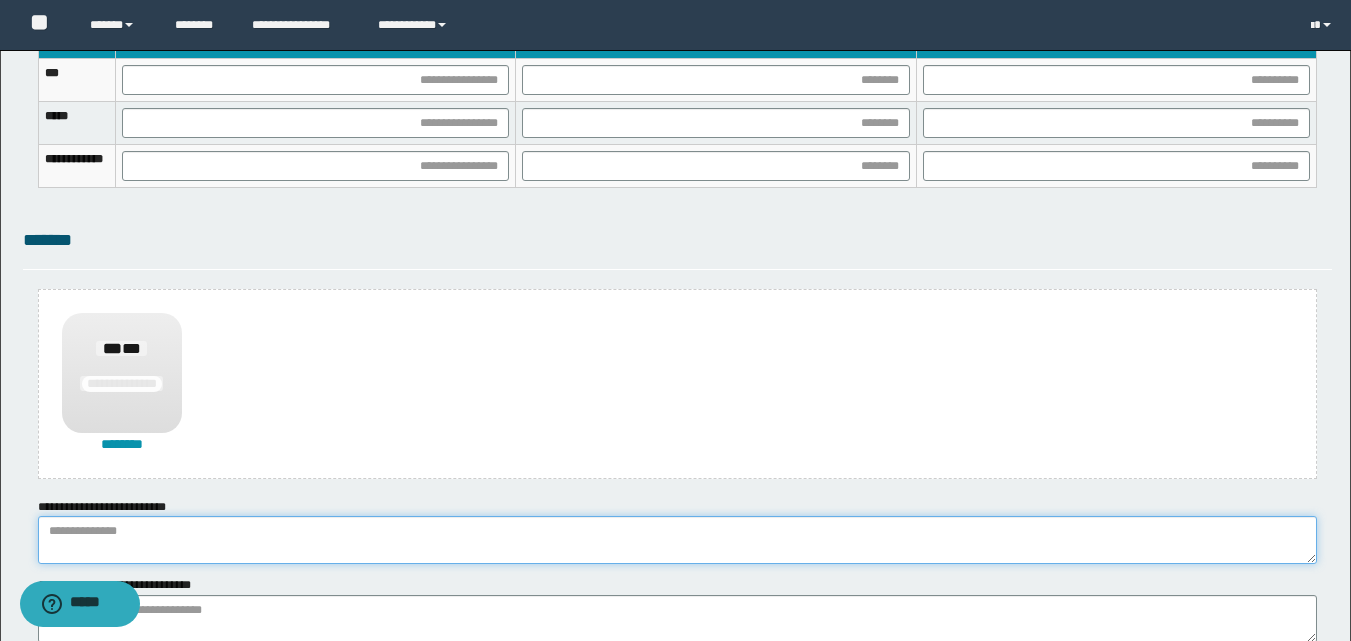 click at bounding box center (677, 540) 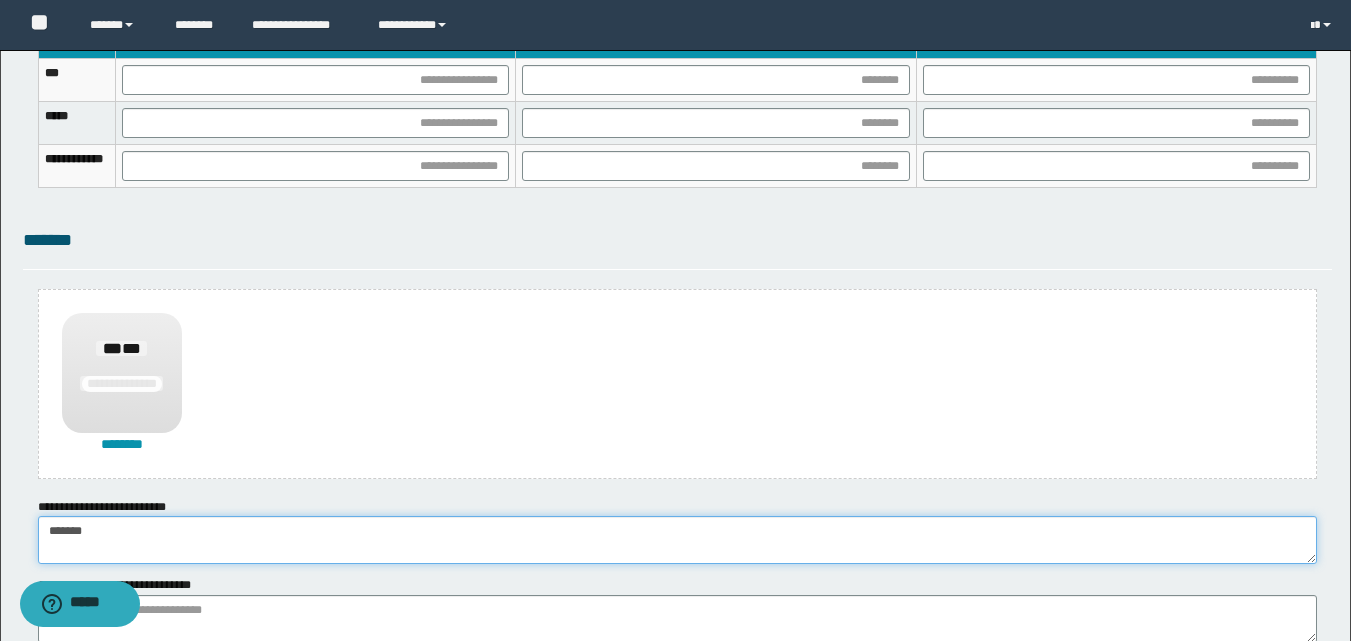 type on "******" 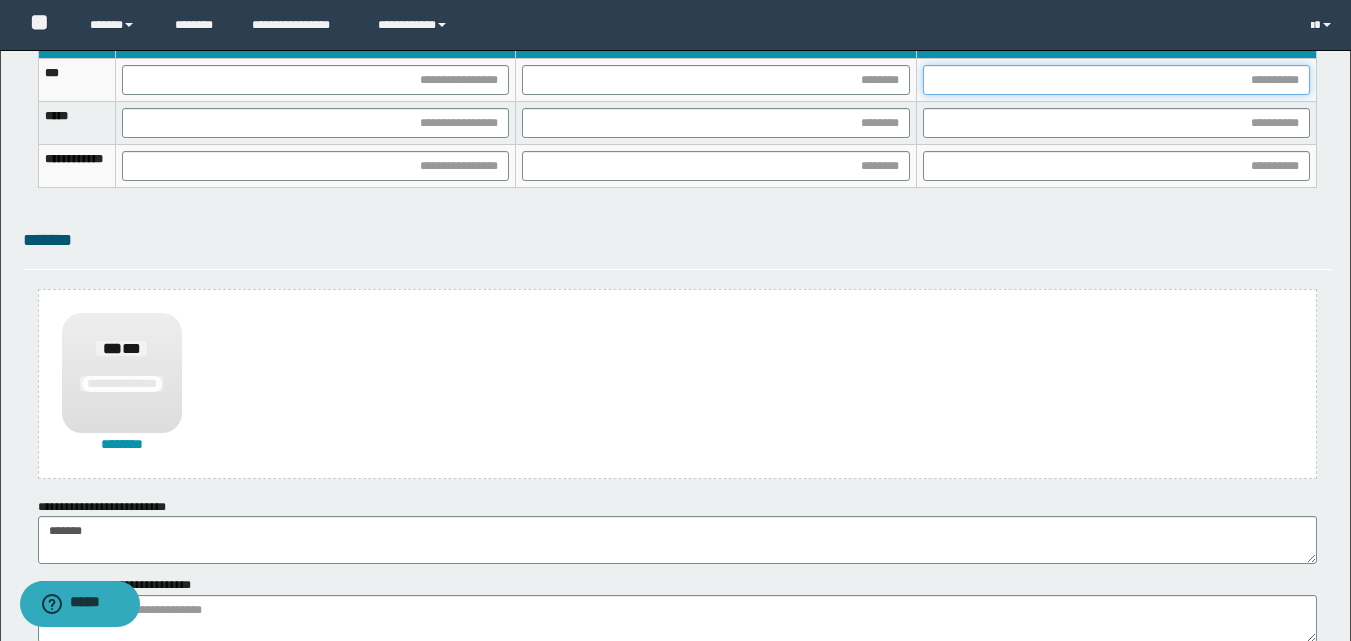 click at bounding box center [1116, 80] 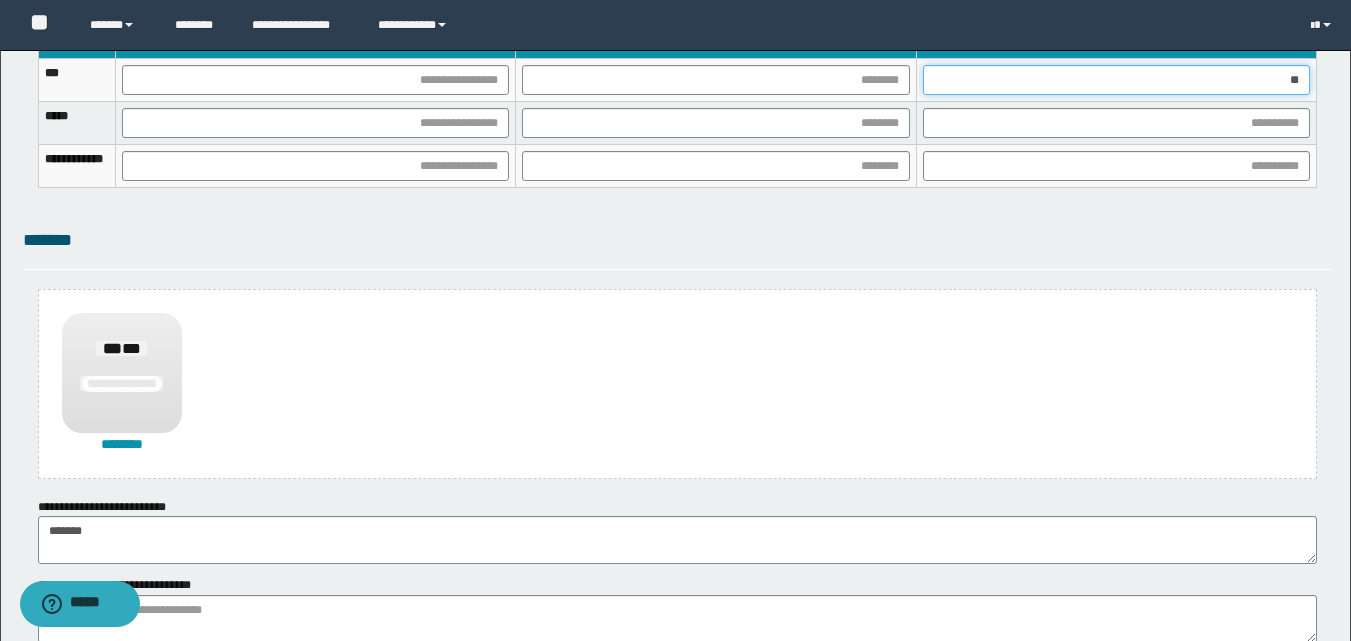 type on "***" 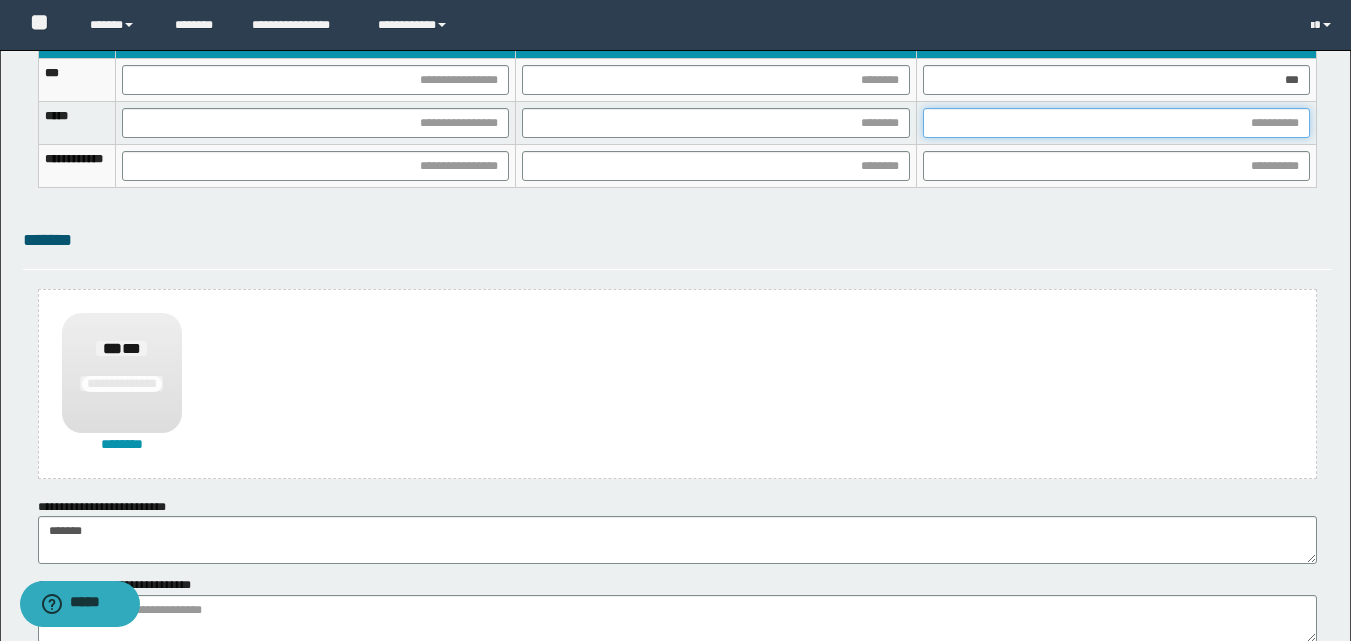 drag, startPoint x: 1264, startPoint y: 128, endPoint x: 1232, endPoint y: 139, distance: 33.83785 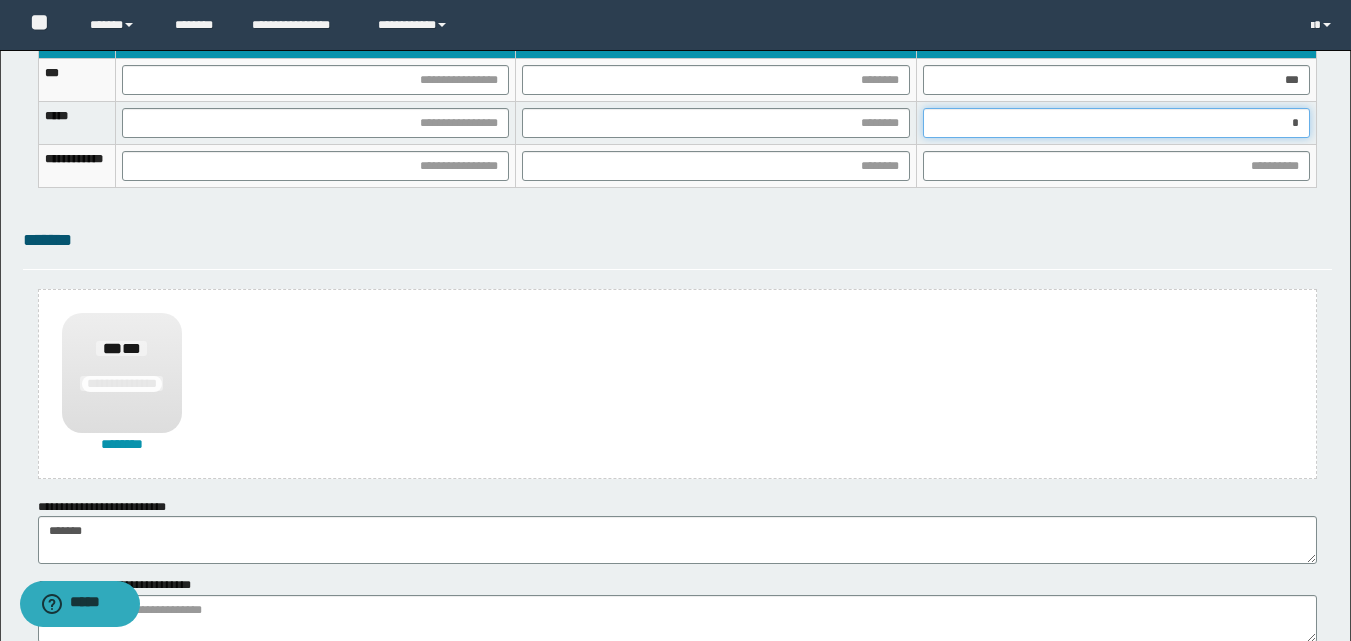 type on "**" 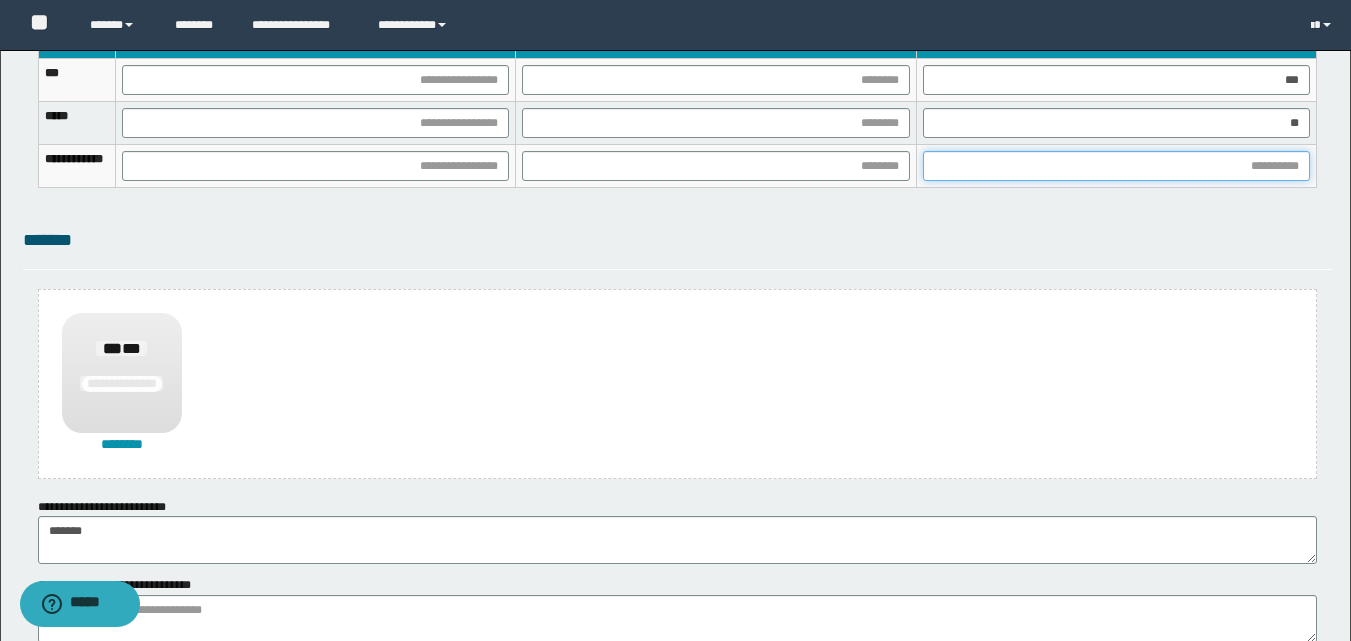 click at bounding box center (1116, 166) 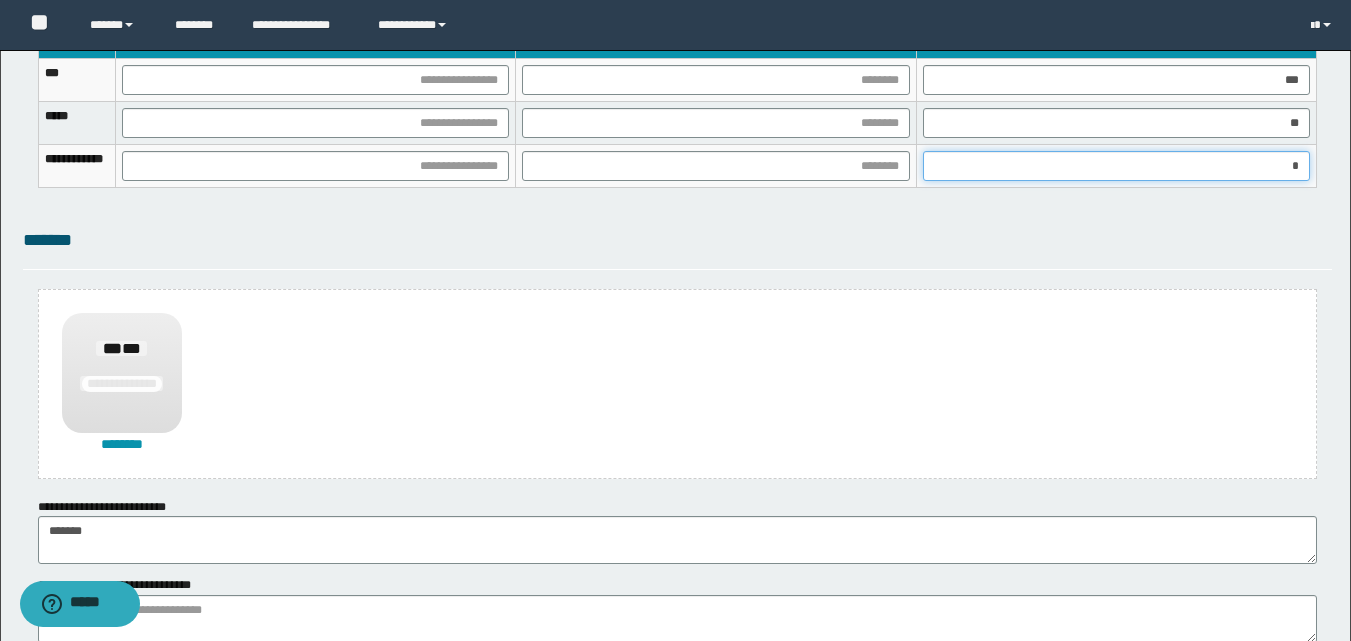type on "**" 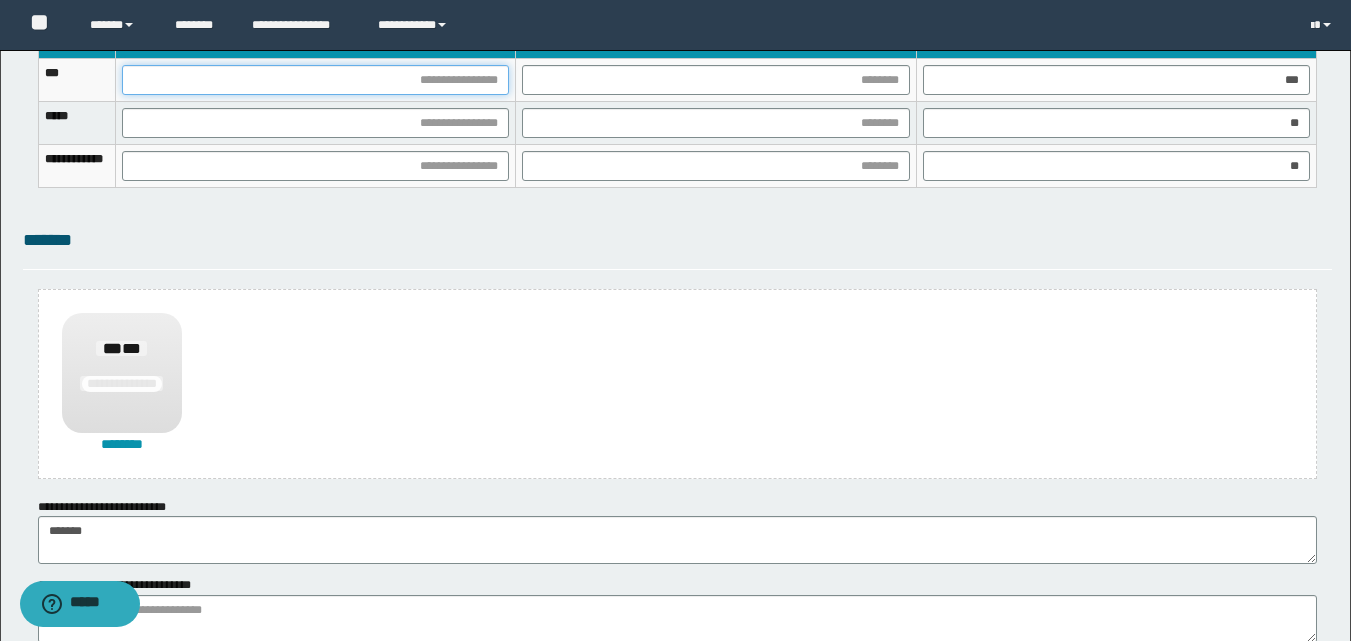 click at bounding box center [315, 80] 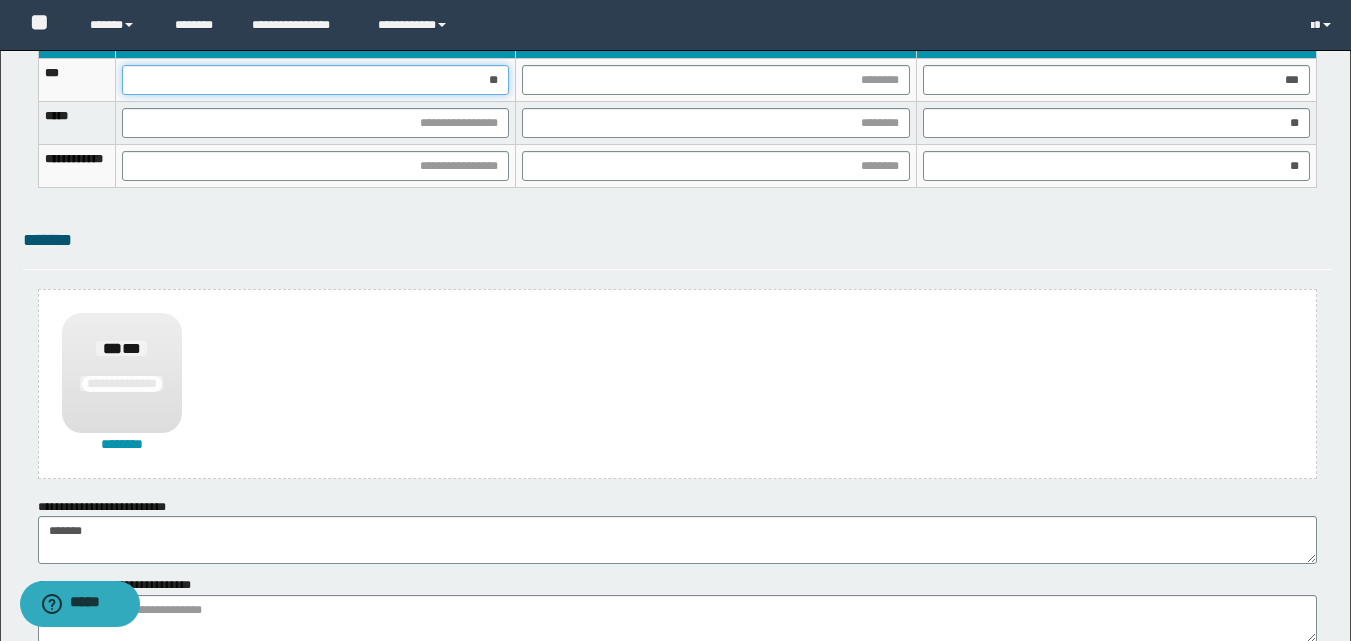 type on "***" 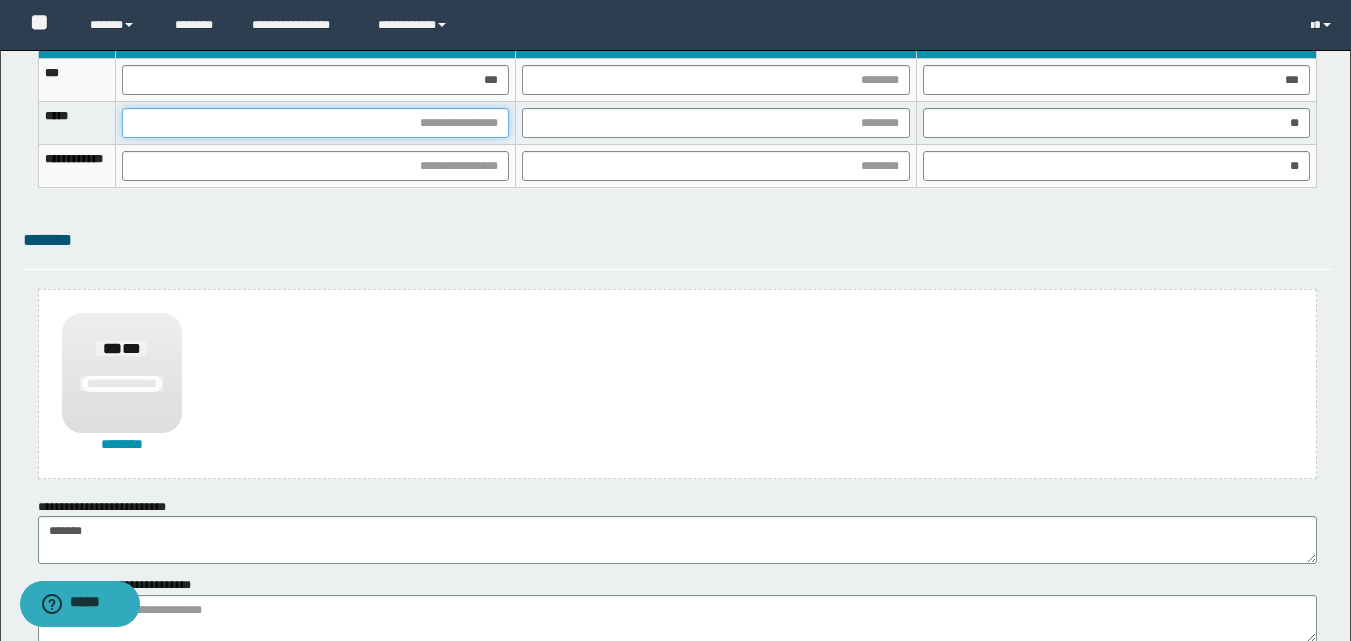 click at bounding box center [315, 123] 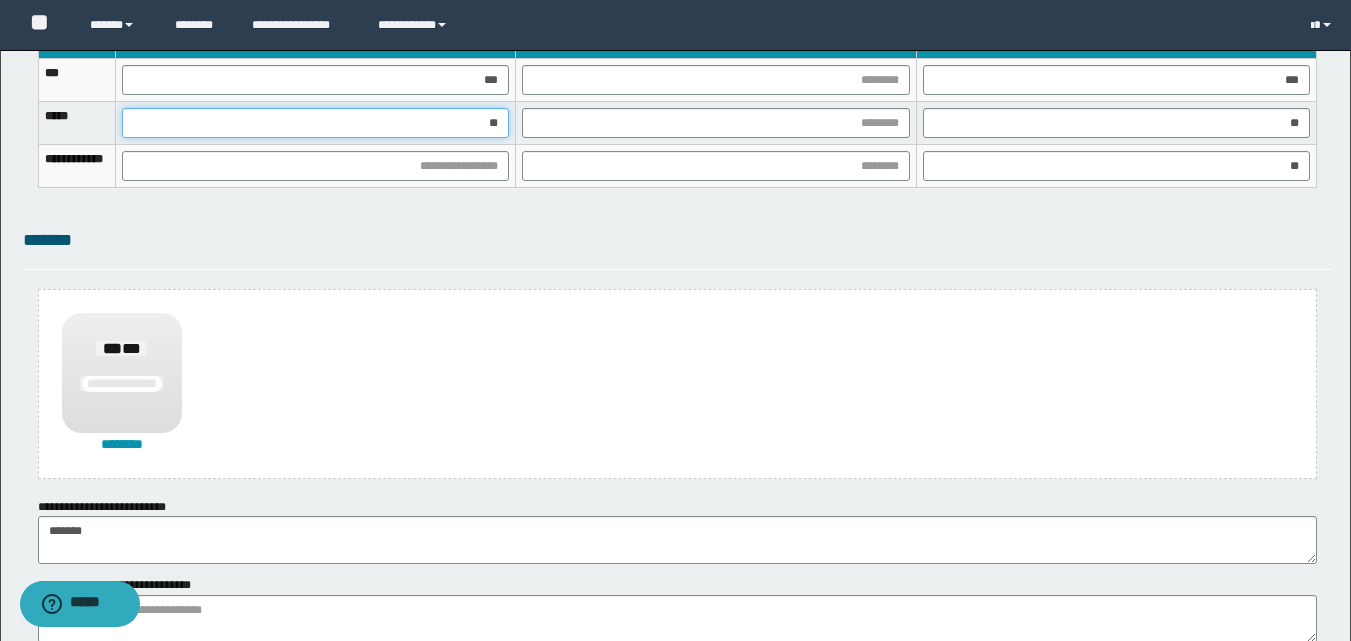 type on "***" 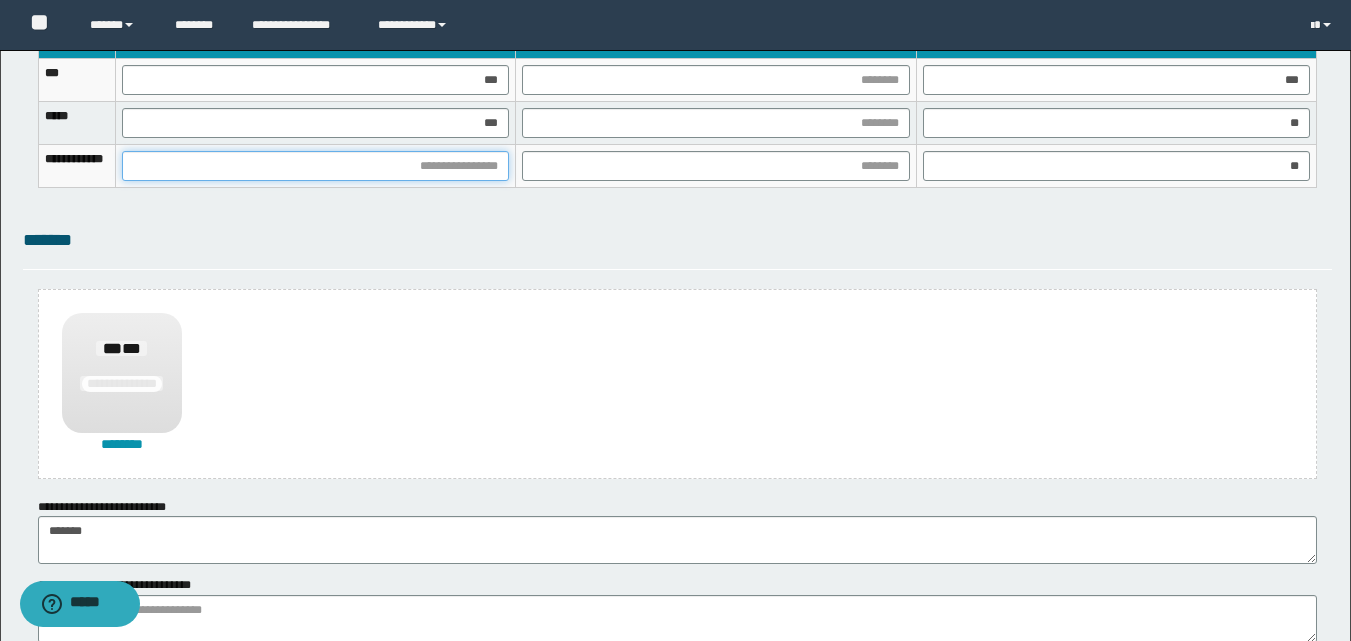click at bounding box center [315, 166] 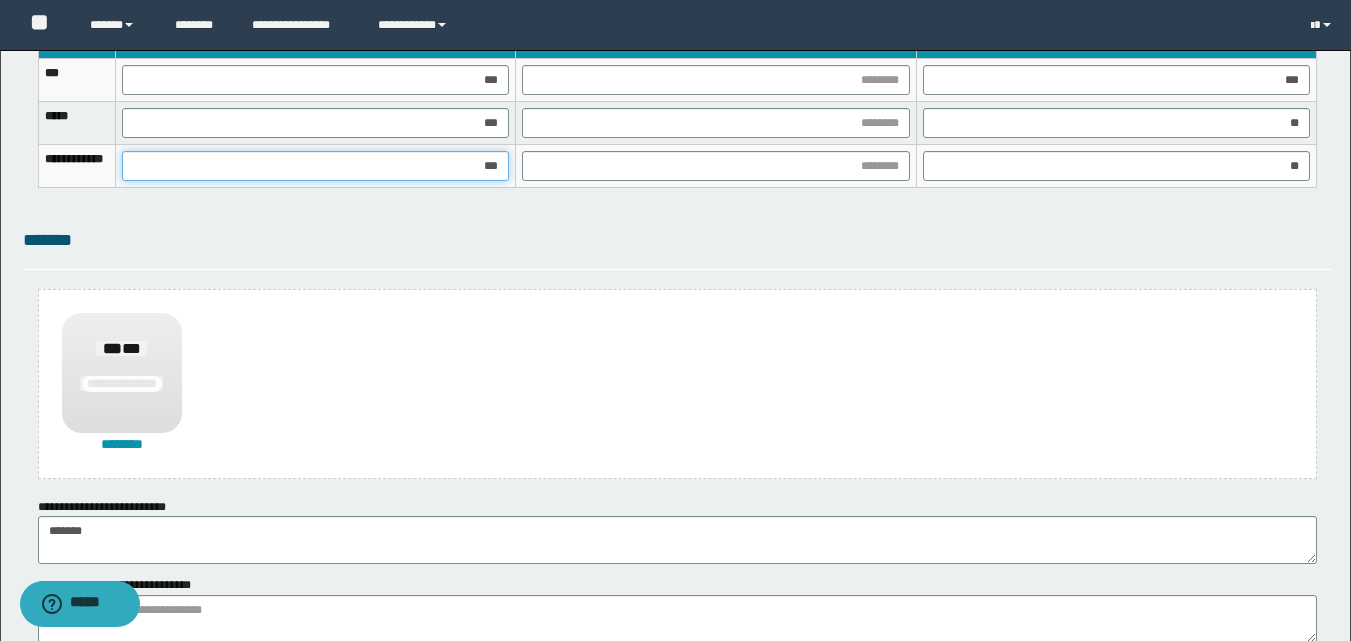 type on "****" 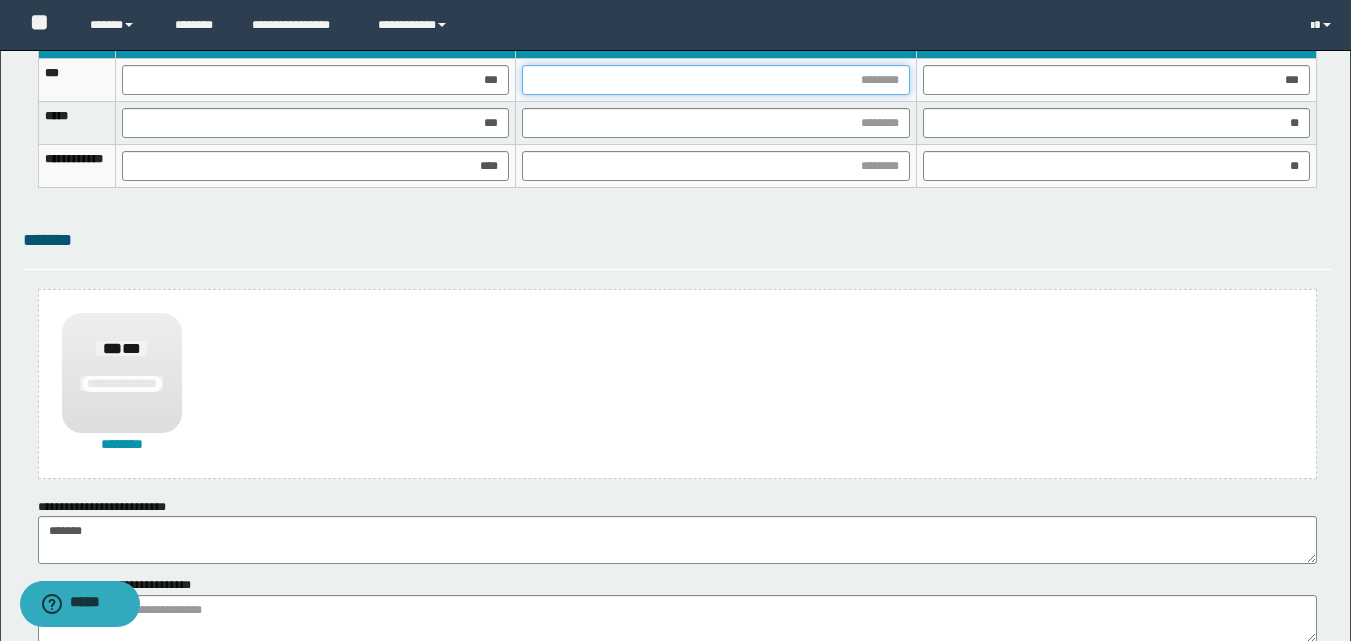 drag, startPoint x: 930, startPoint y: 78, endPoint x: 887, endPoint y: 136, distance: 72.20111 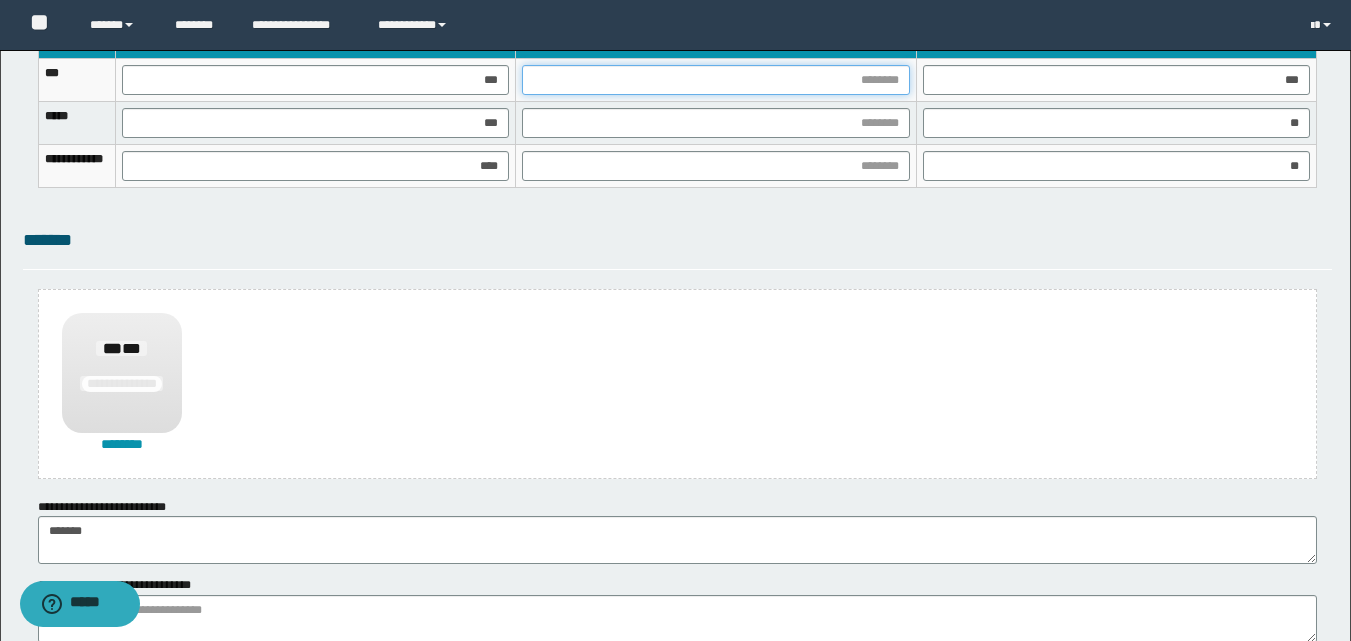 click at bounding box center (715, 80) 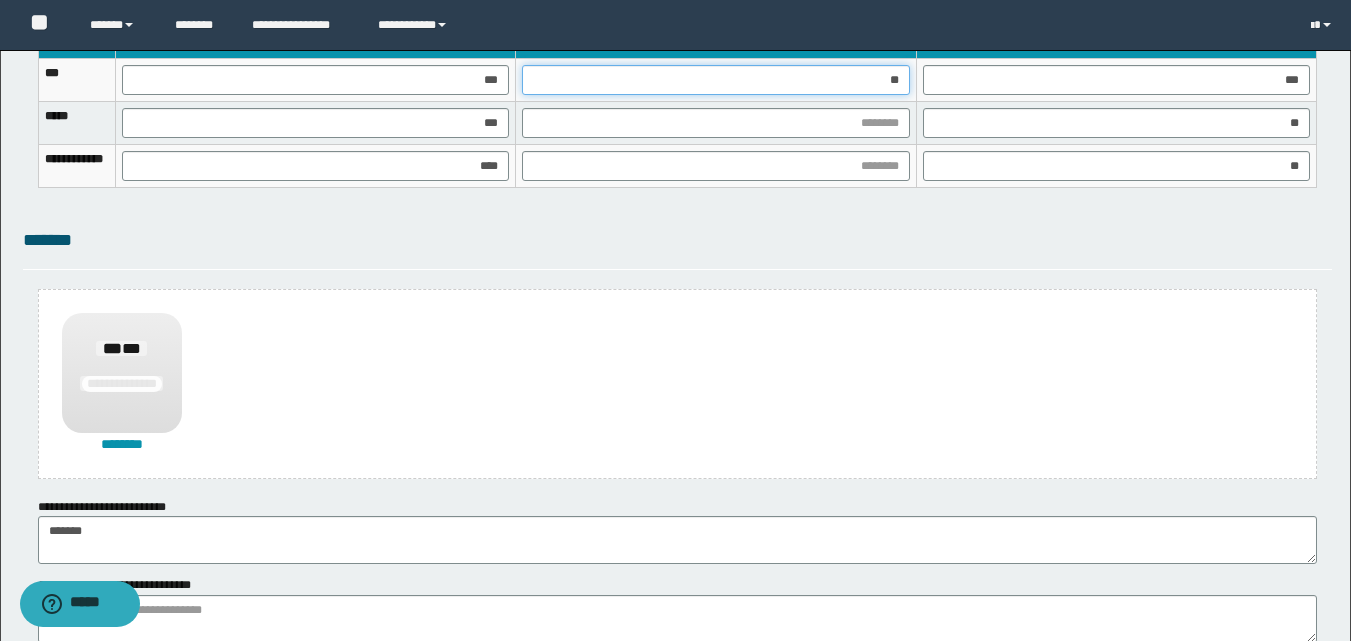 type on "***" 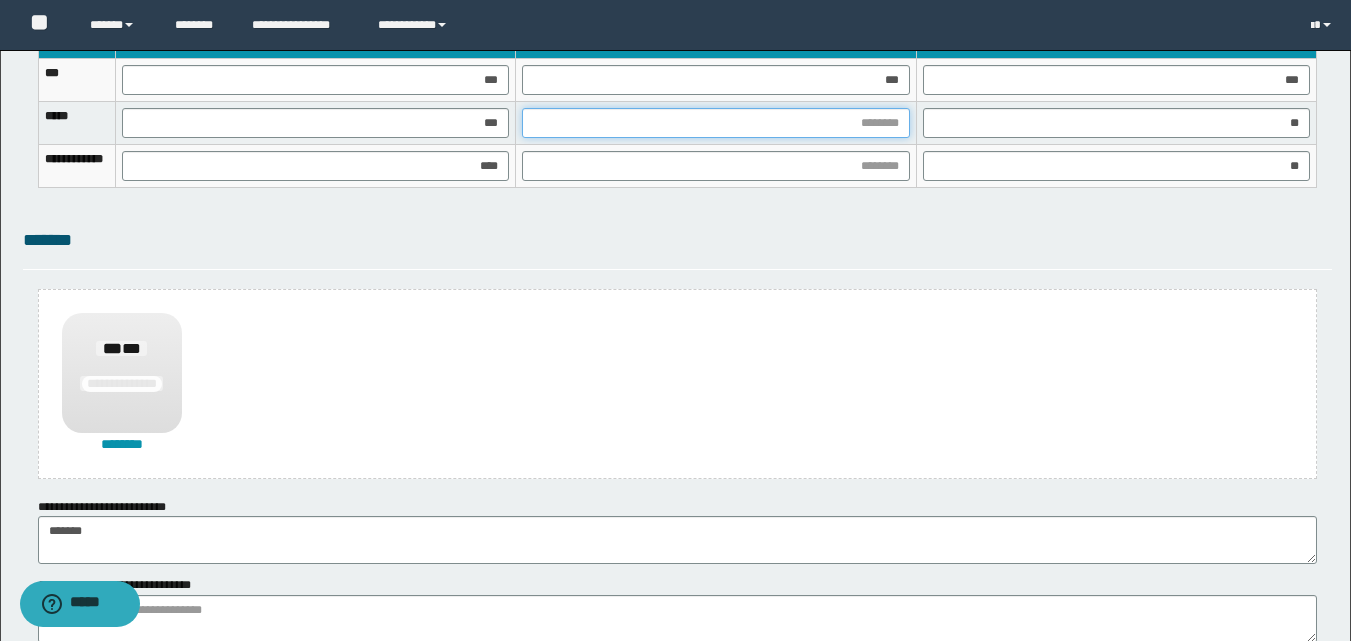 click at bounding box center [715, 123] 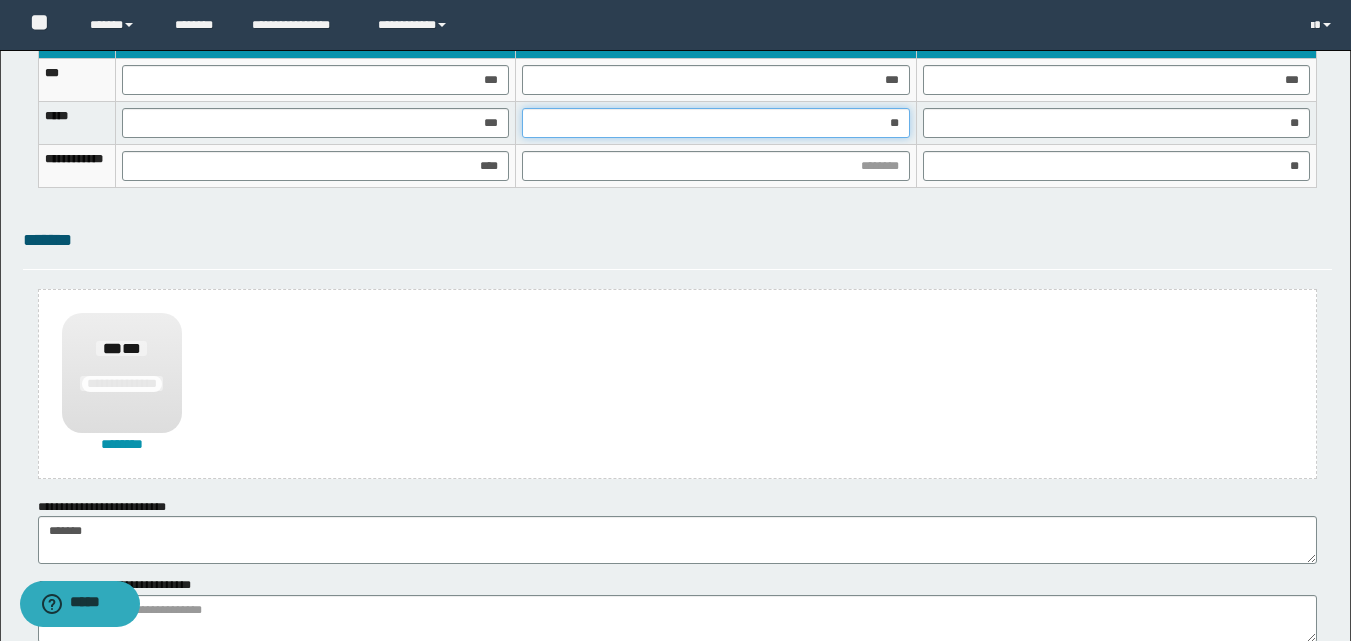 type on "***" 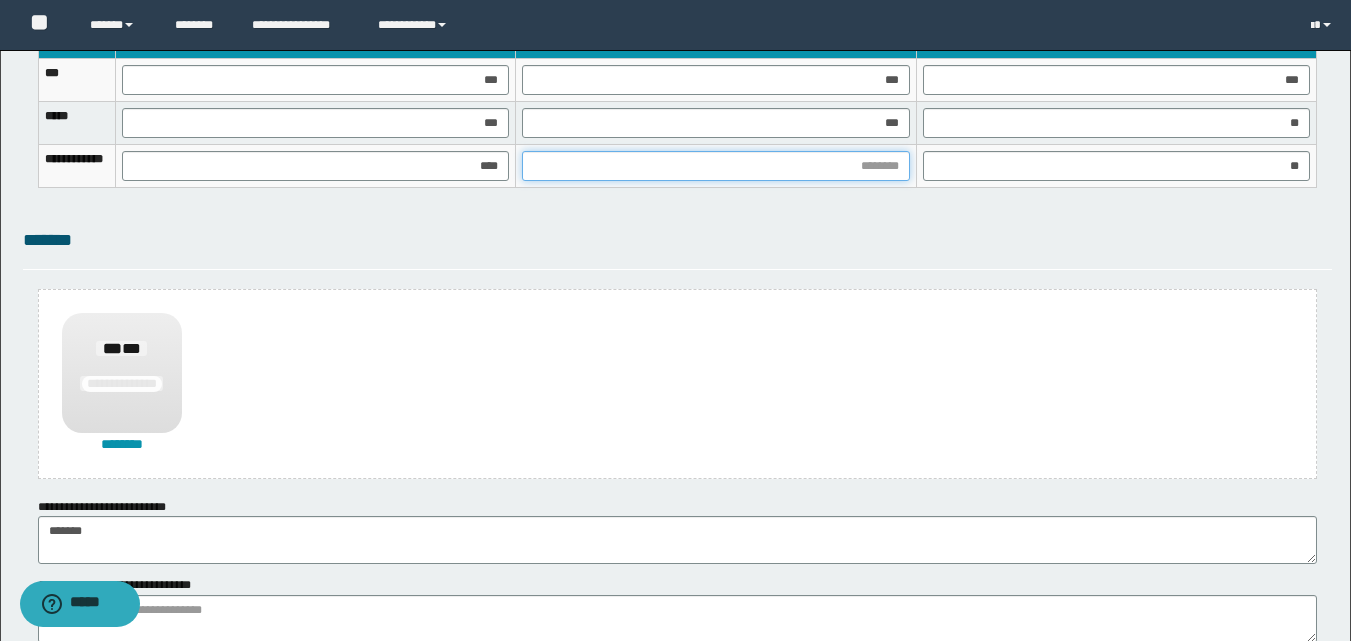 click at bounding box center (715, 166) 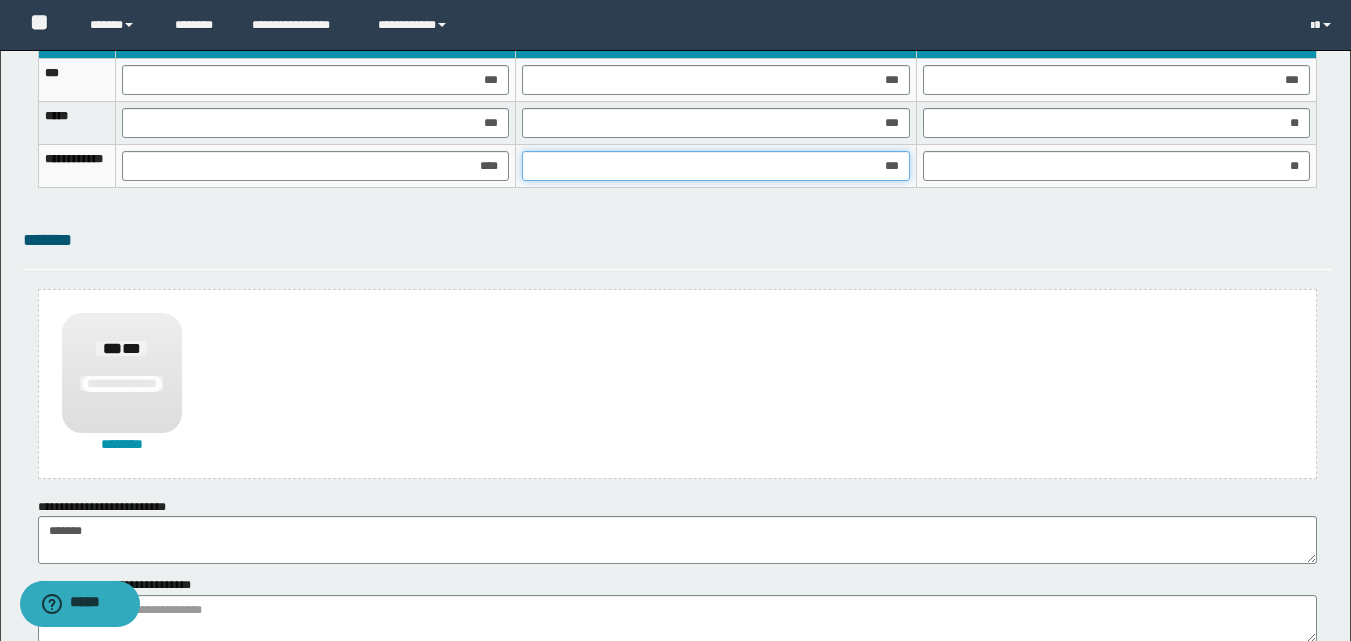 type on "****" 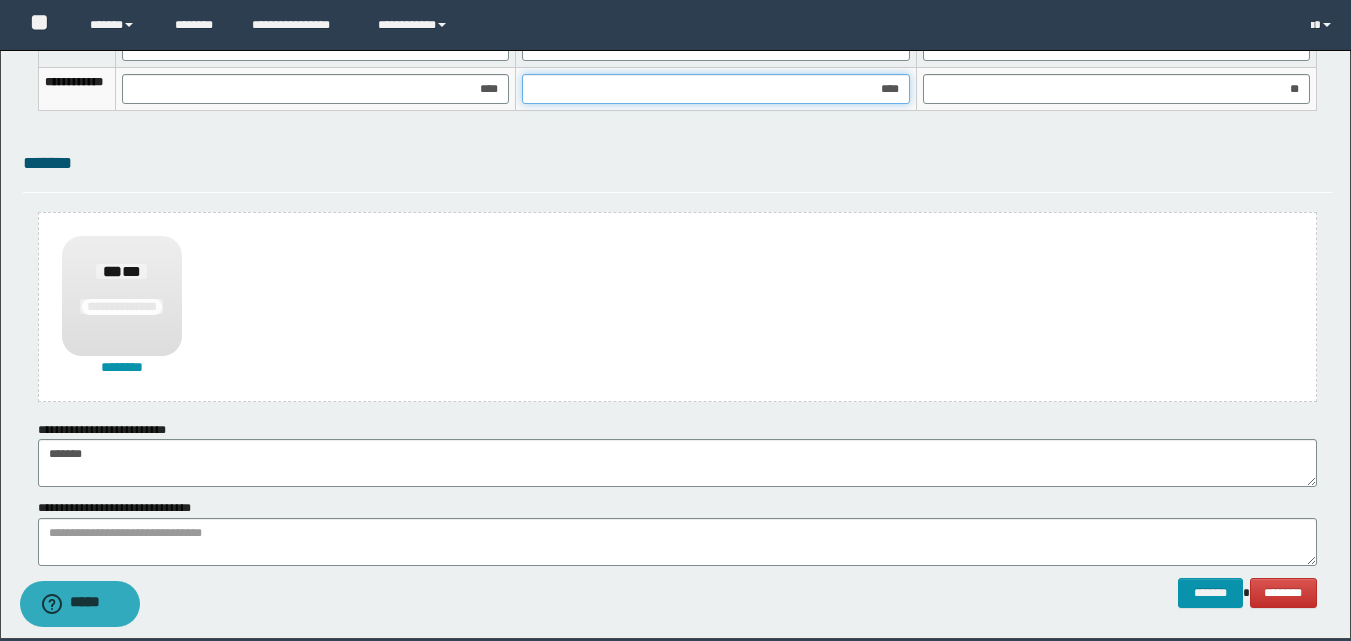 scroll, scrollTop: 1489, scrollLeft: 0, axis: vertical 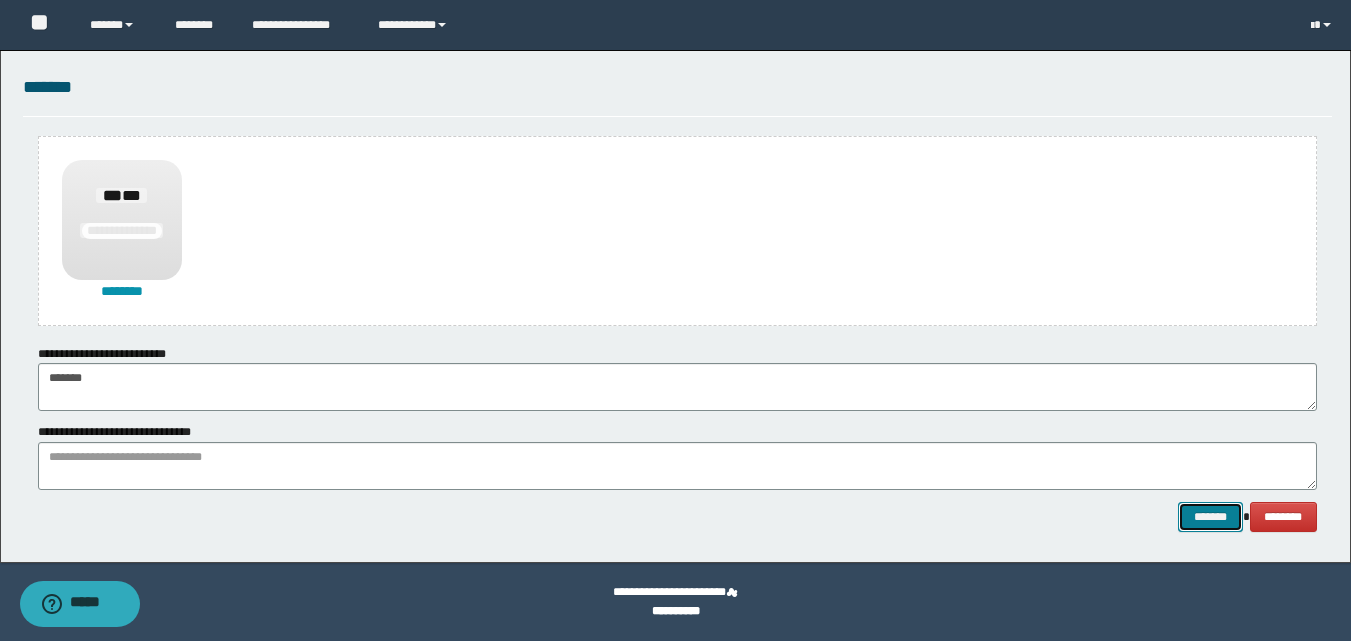 click on "*******" at bounding box center (1210, 517) 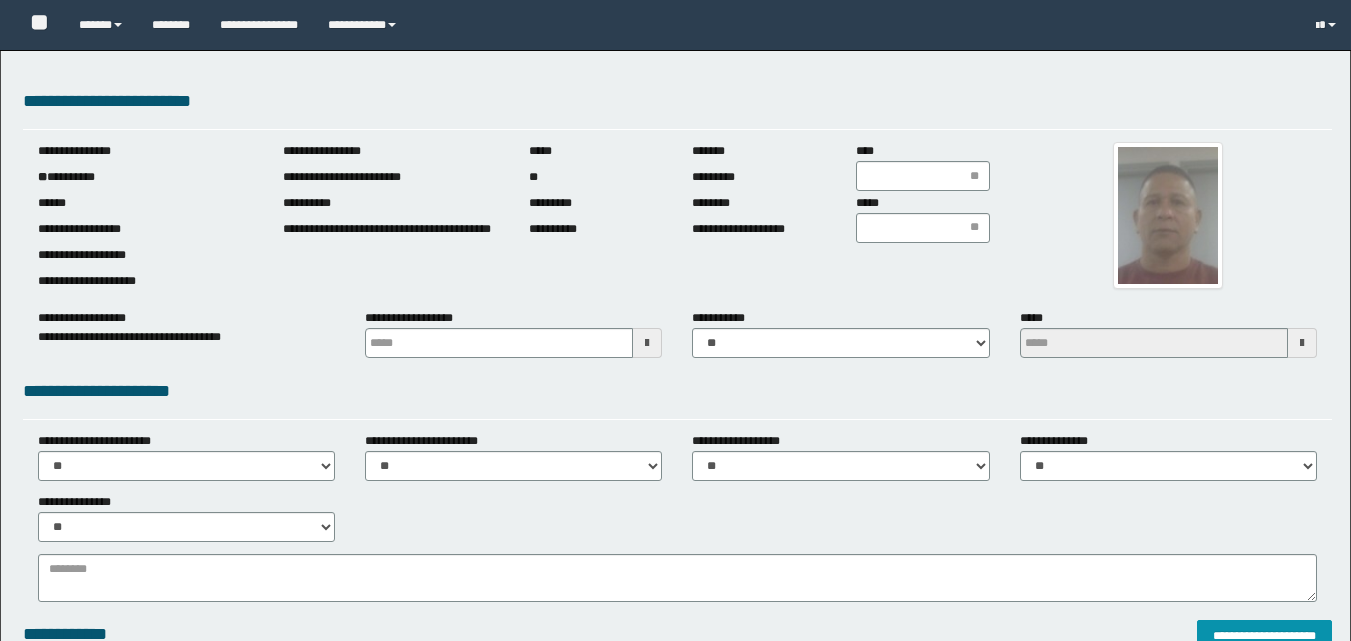 scroll, scrollTop: 0, scrollLeft: 0, axis: both 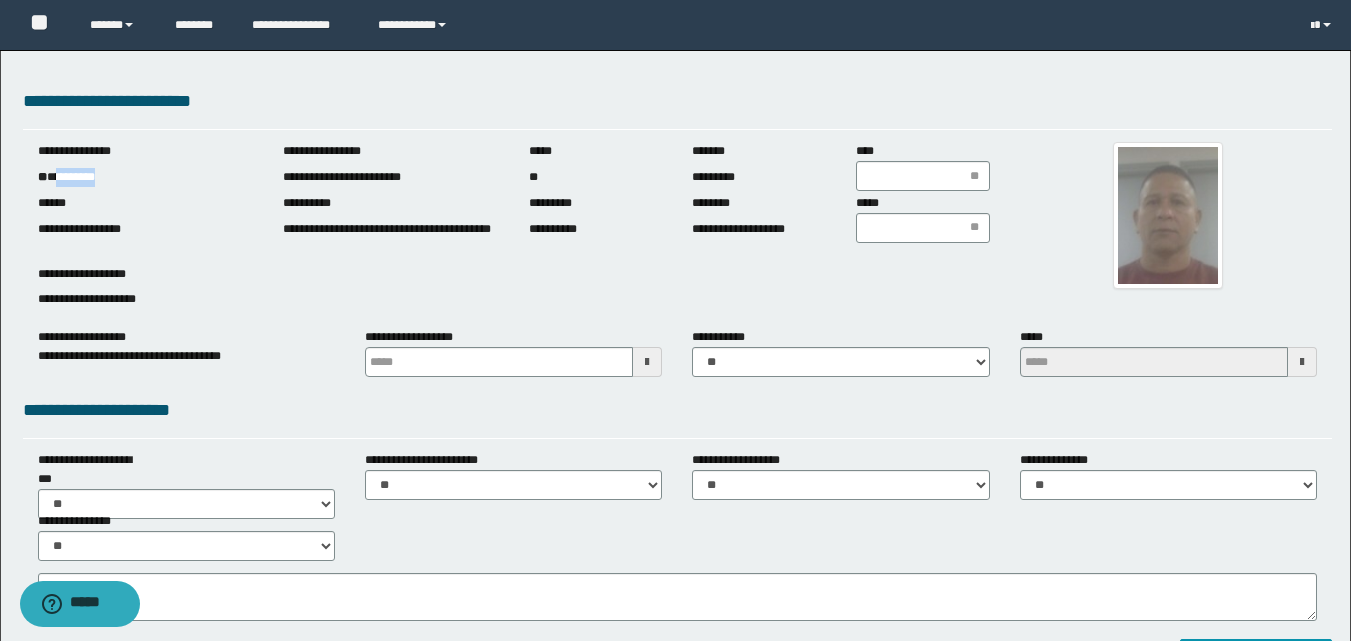 drag, startPoint x: 61, startPoint y: 182, endPoint x: 157, endPoint y: 185, distance: 96.04687 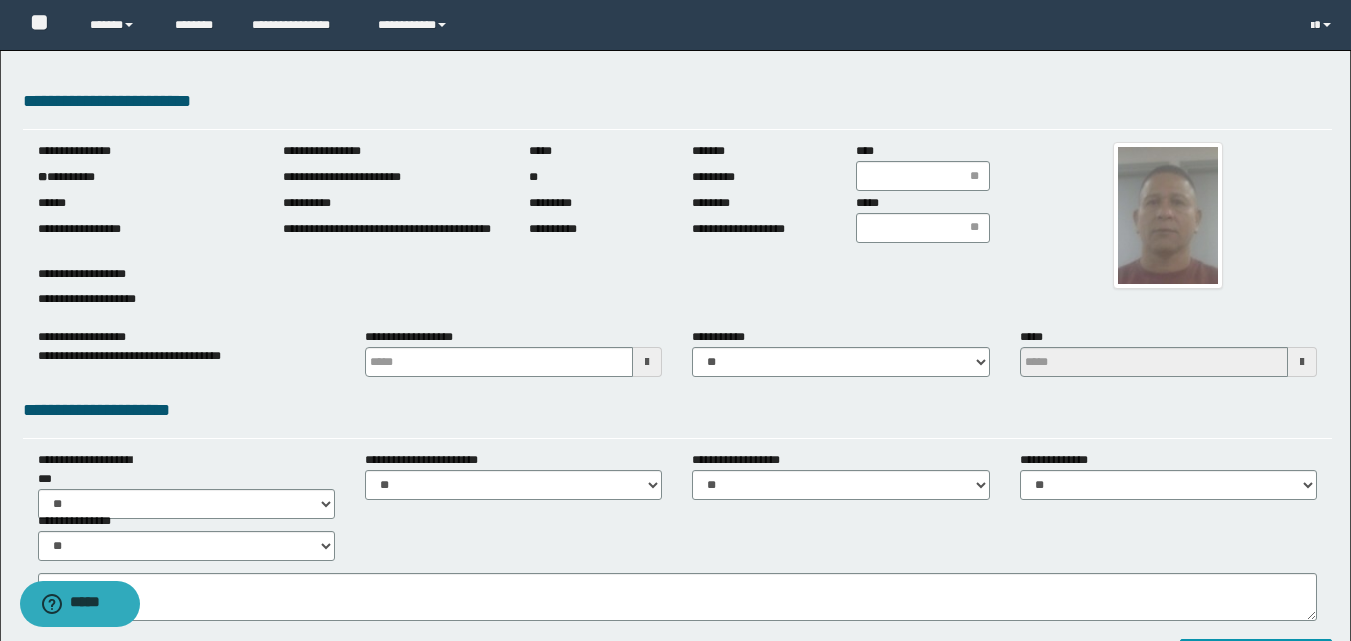 click at bounding box center [647, 362] 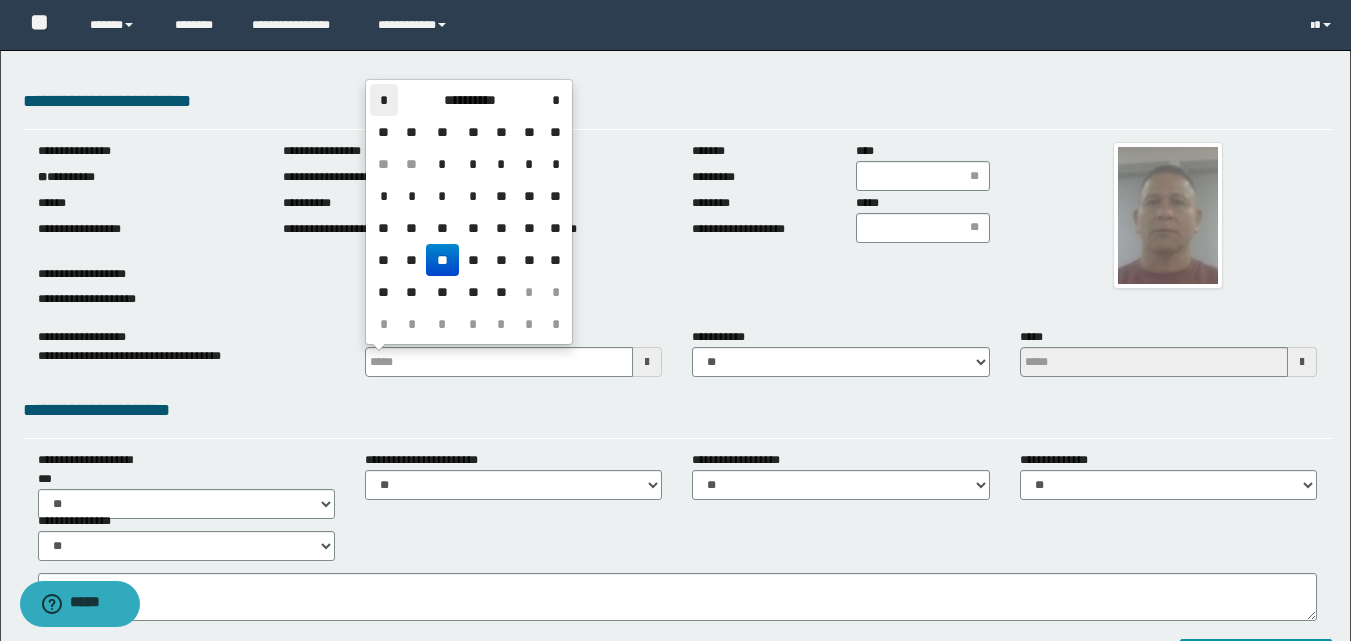 click on "*" at bounding box center [384, 100] 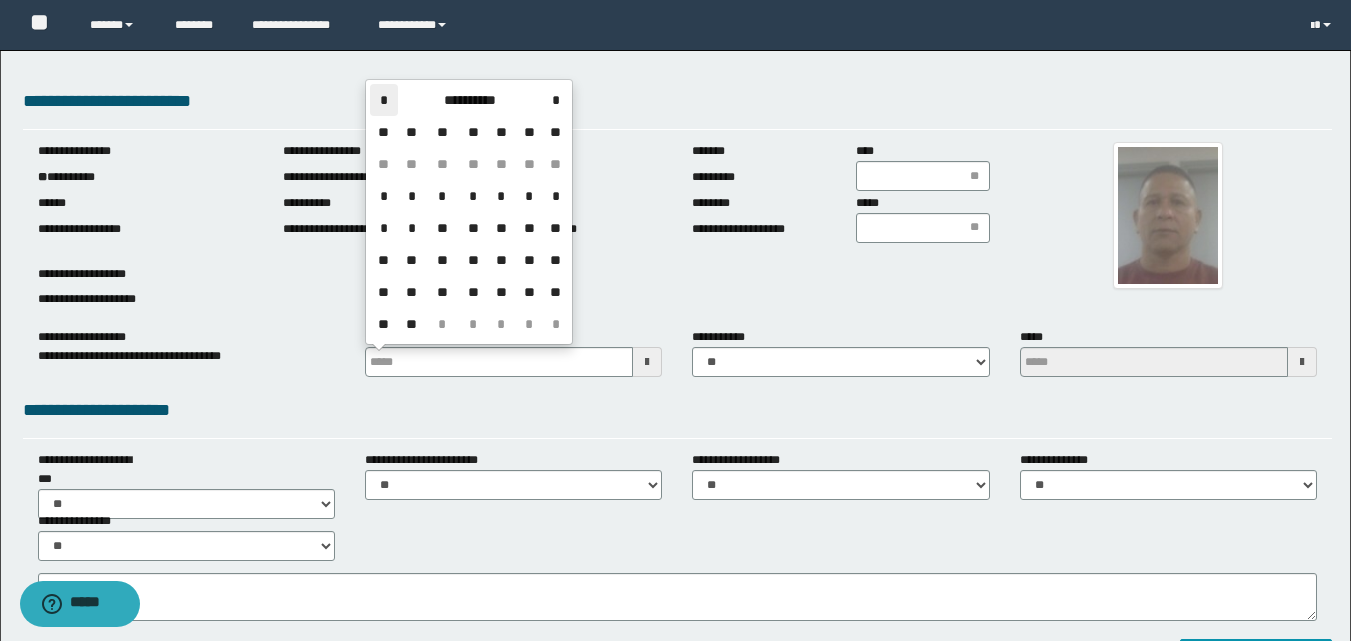 click on "*" at bounding box center (384, 100) 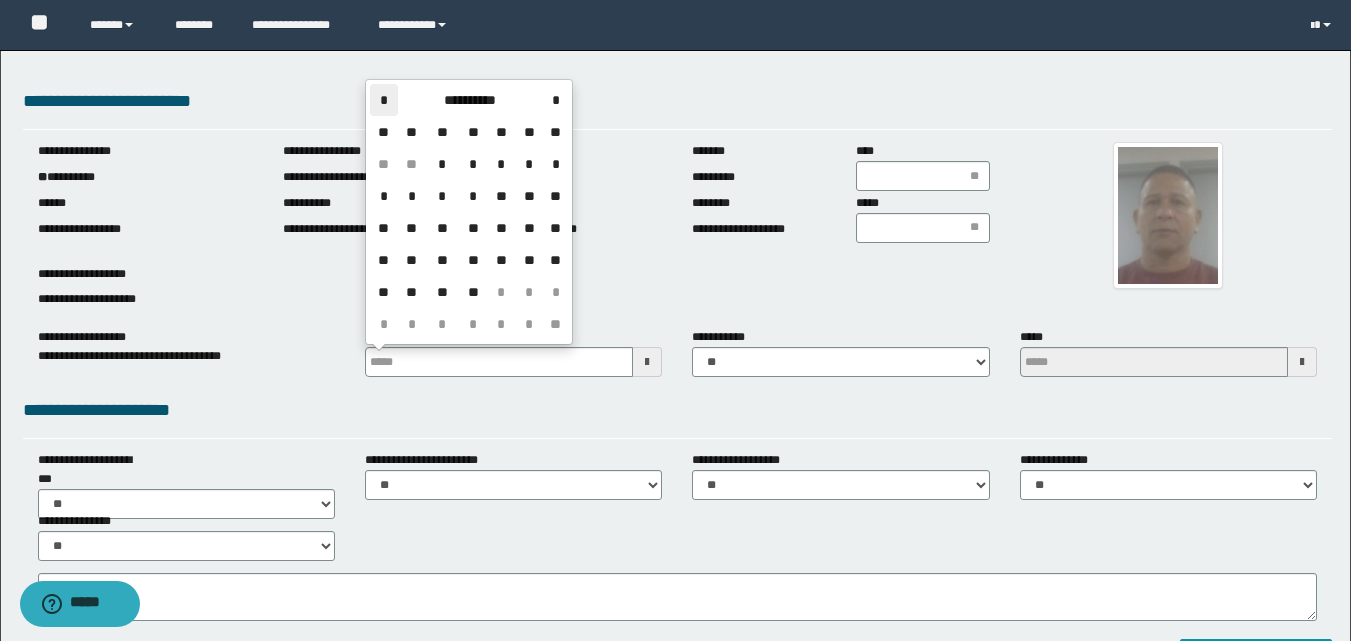 click on "*" at bounding box center (384, 100) 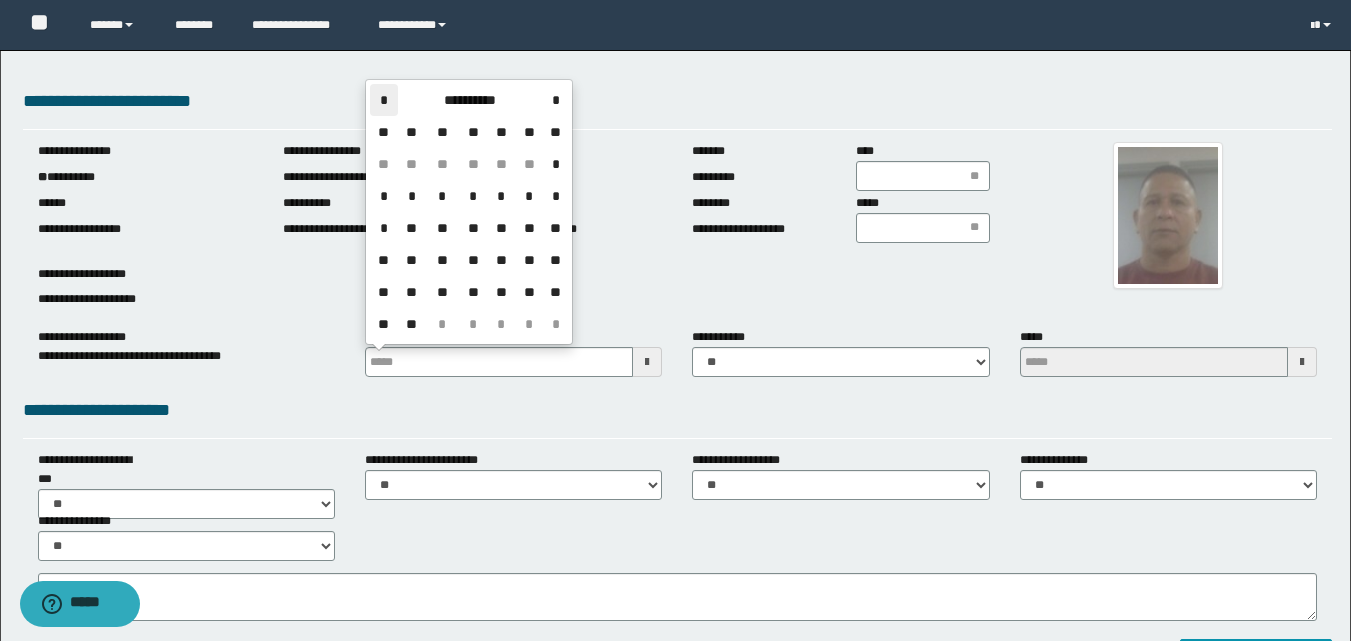 click on "*" at bounding box center [384, 100] 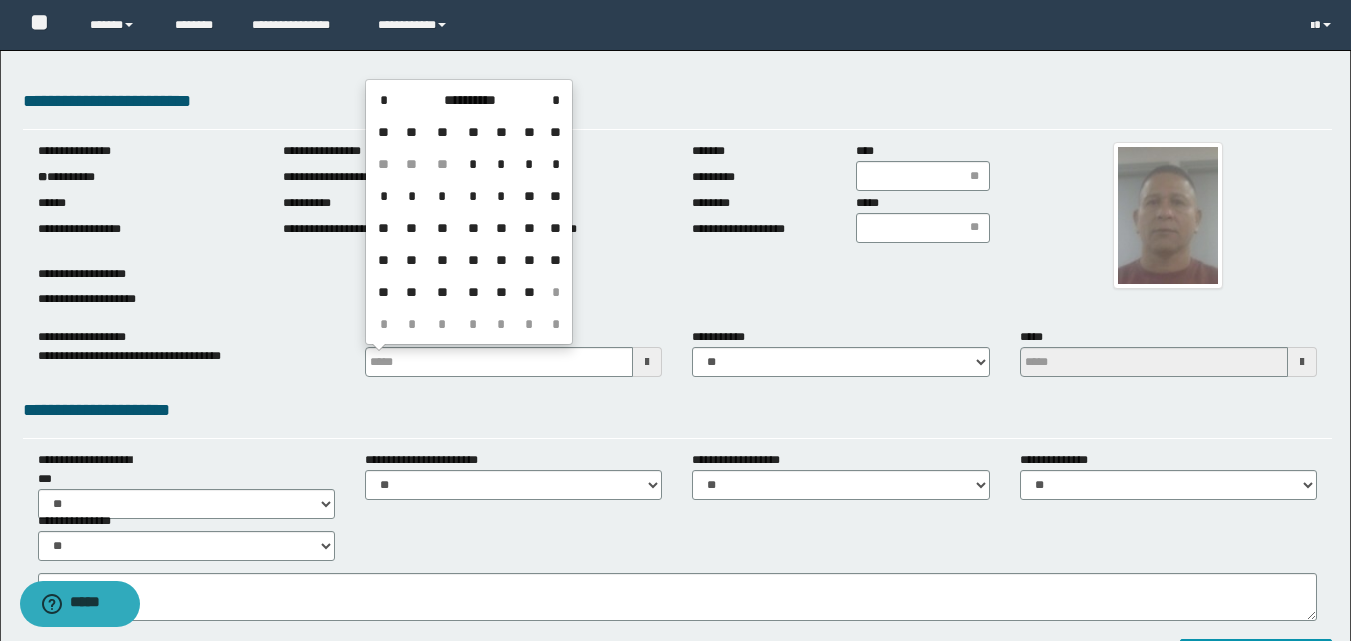 click on "**" at bounding box center [529, 228] 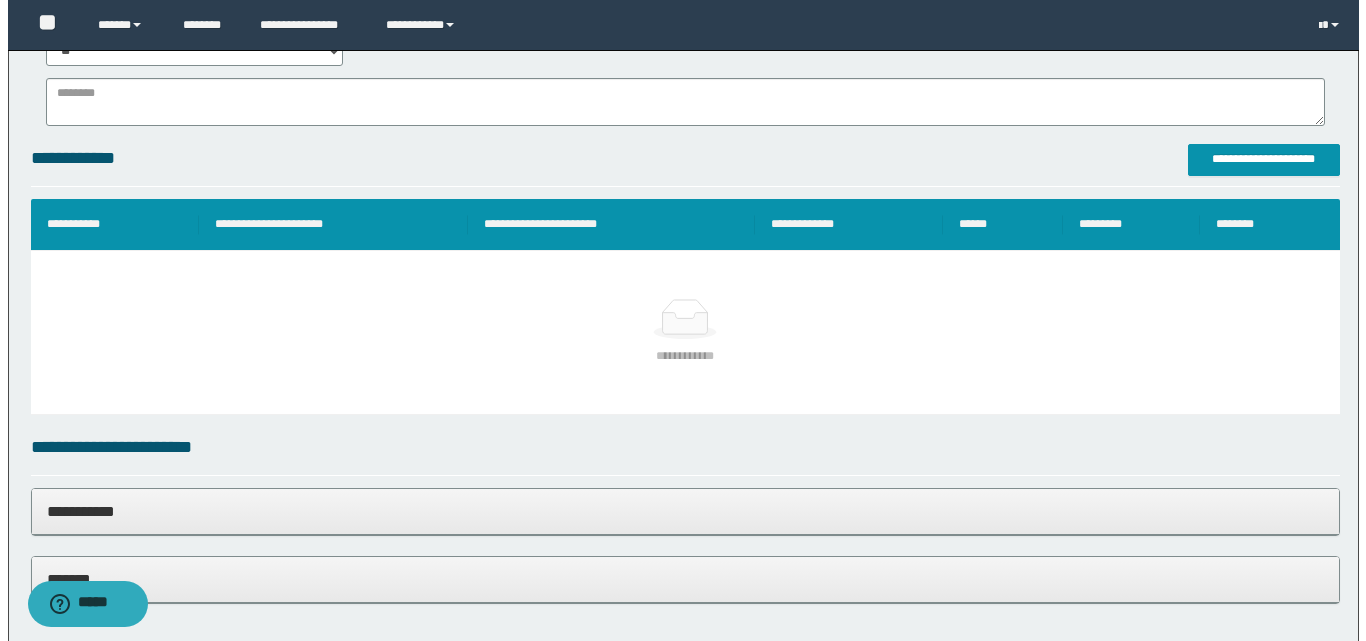 scroll, scrollTop: 500, scrollLeft: 0, axis: vertical 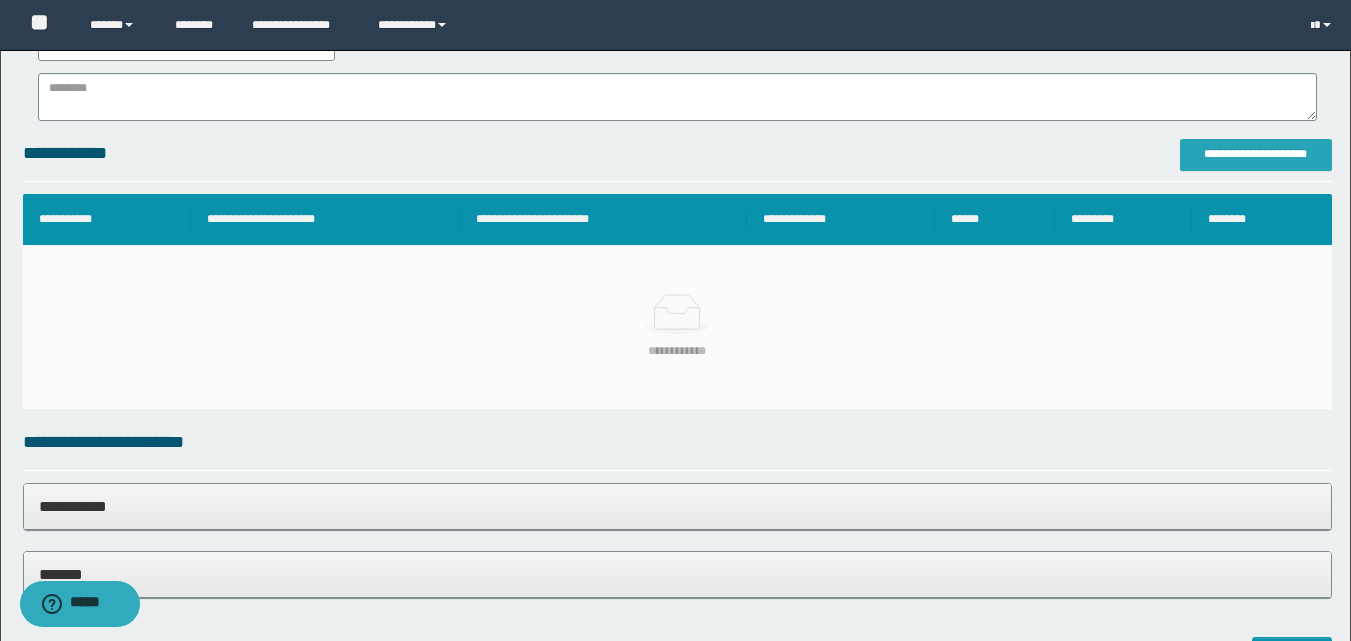 click on "**********" at bounding box center [1256, 154] 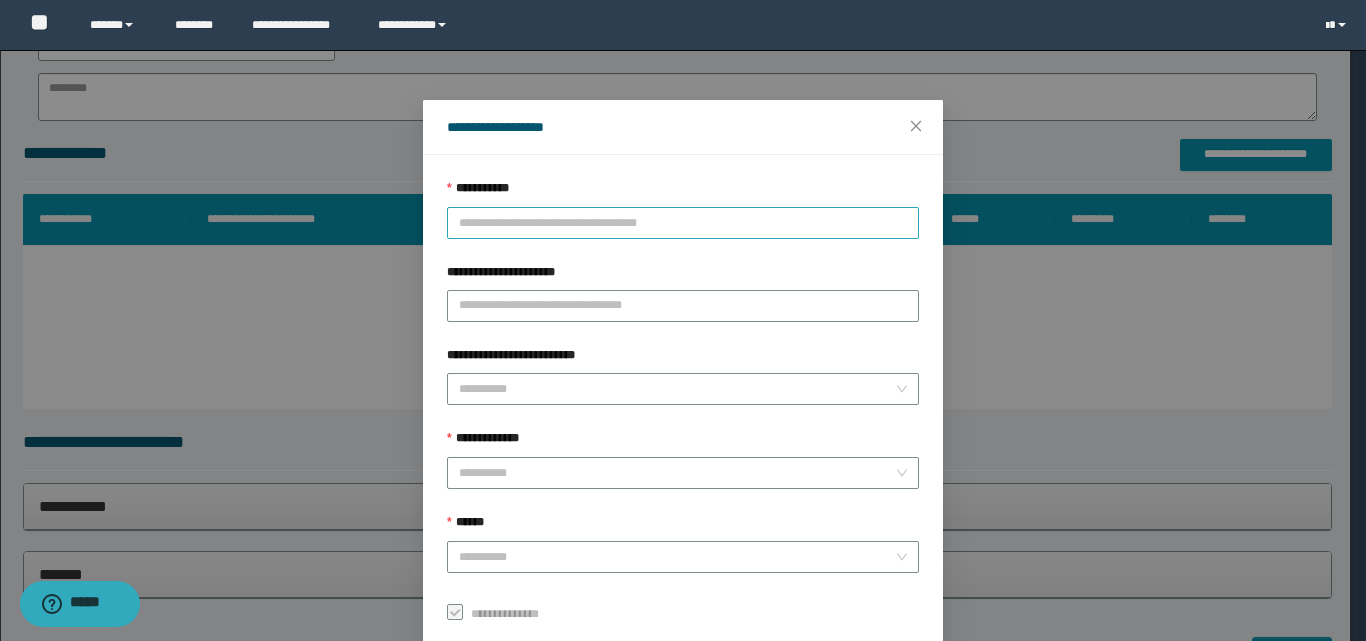 click on "**********" at bounding box center (683, 223) 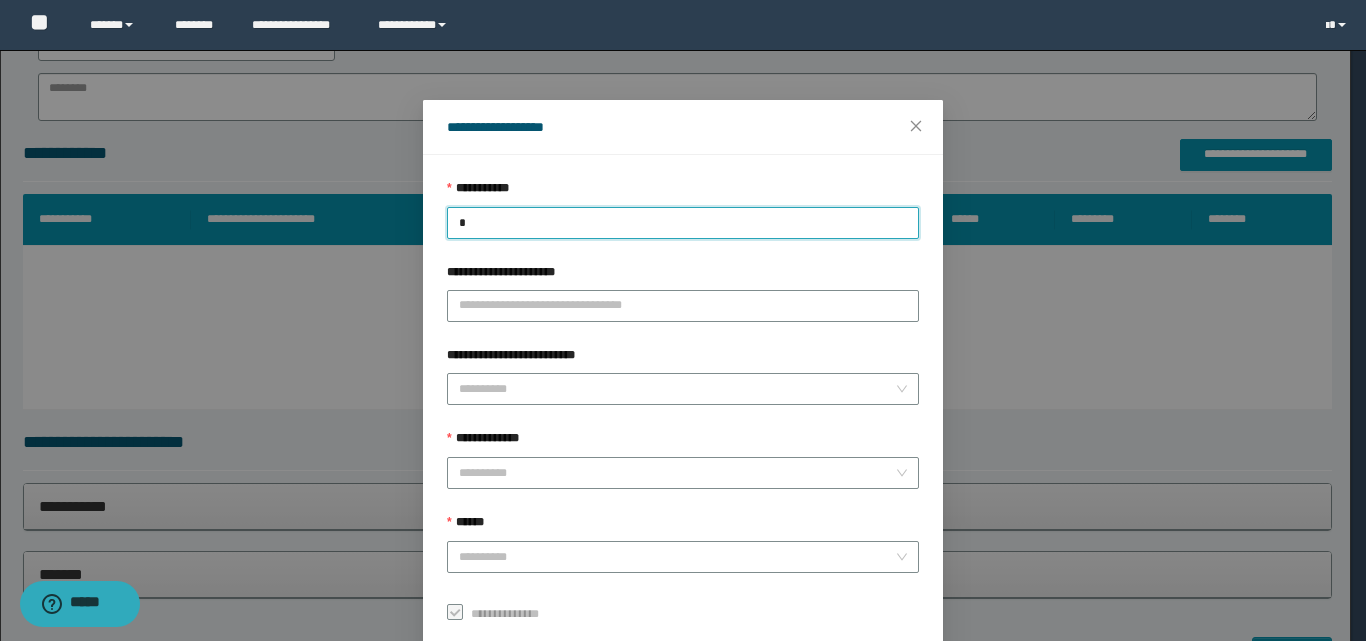 type on "**" 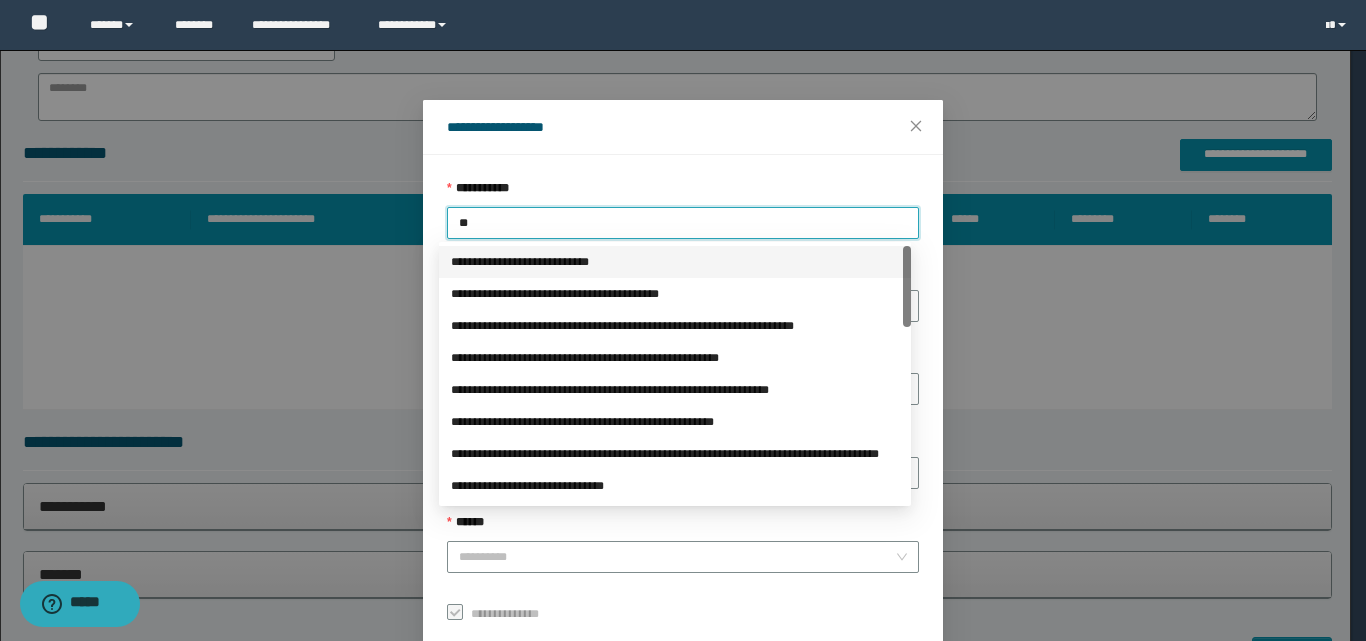 click on "**********" at bounding box center [675, 262] 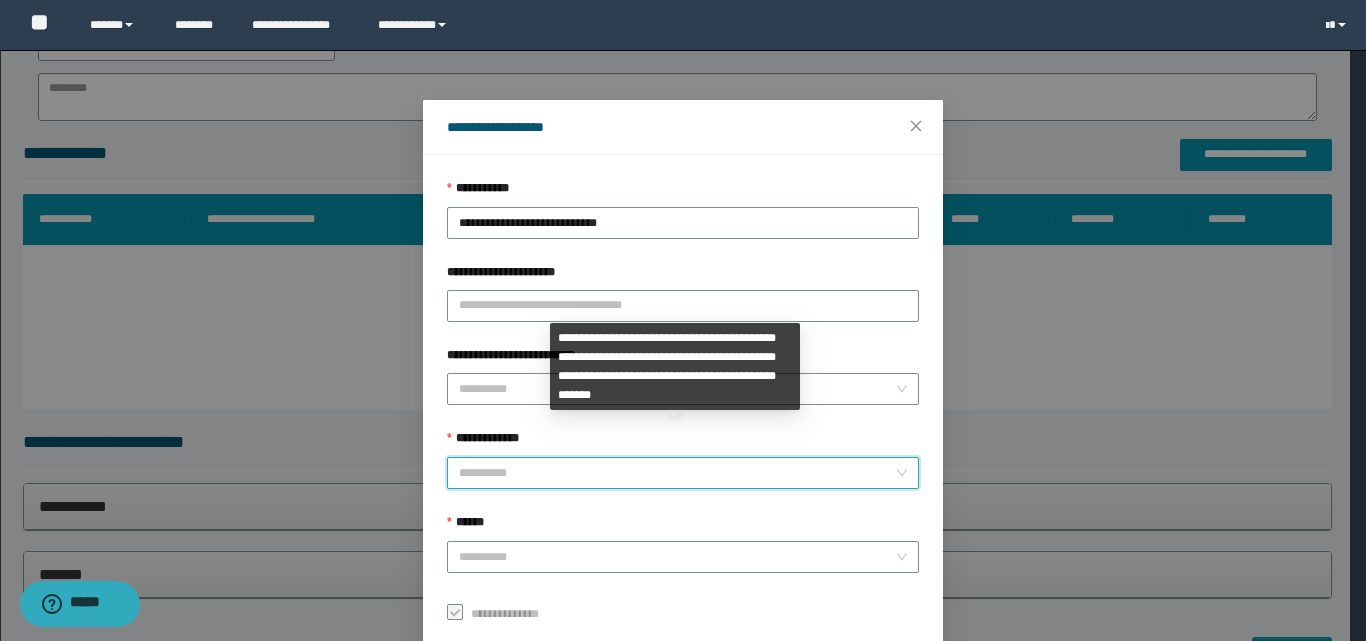 click on "**********" at bounding box center [677, 473] 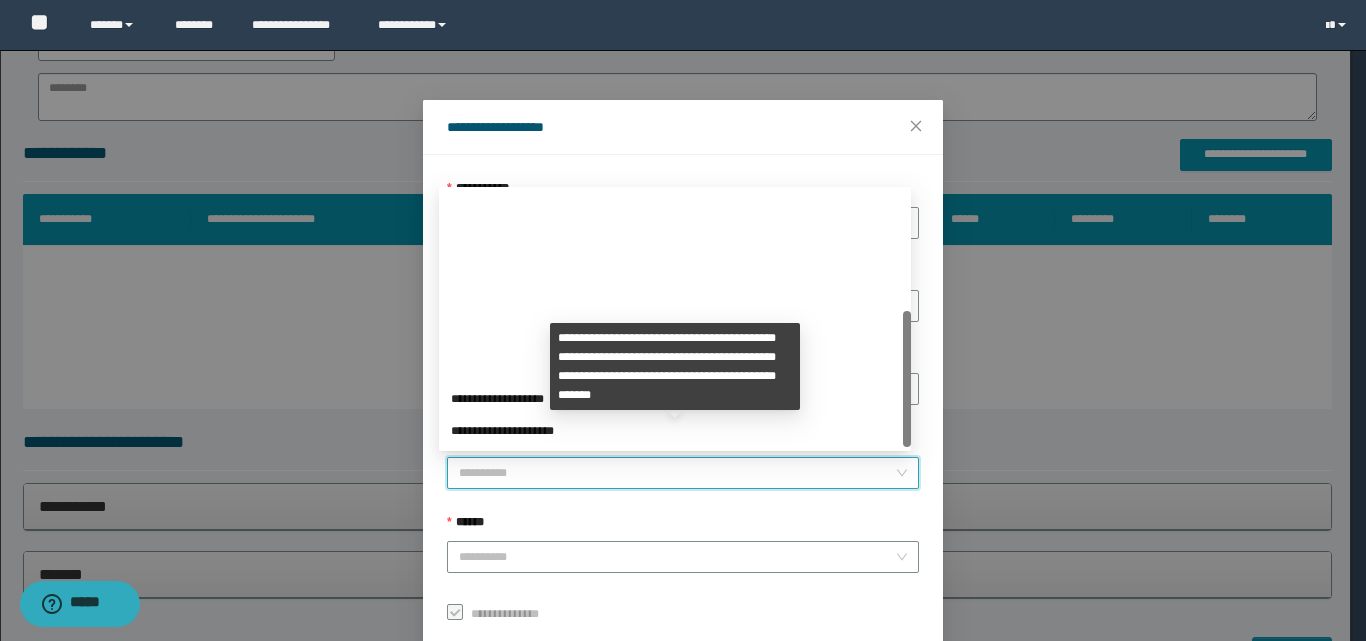scroll, scrollTop: 224, scrollLeft: 0, axis: vertical 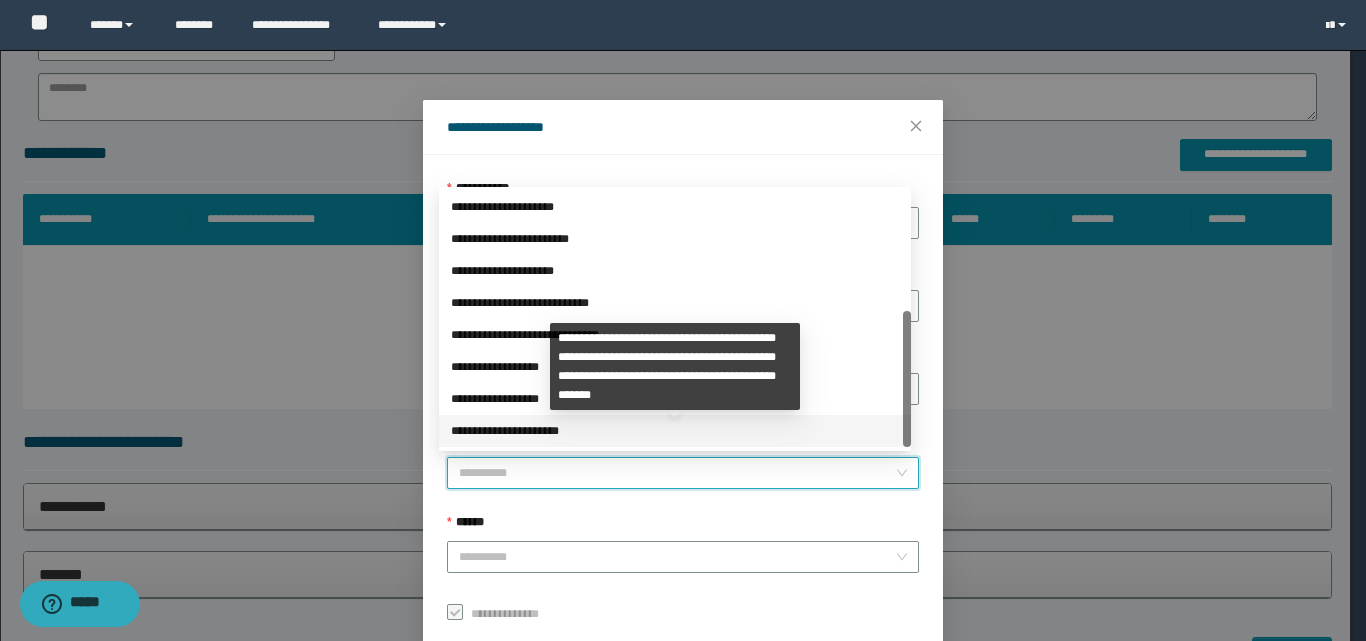 click on "**********" at bounding box center [675, 431] 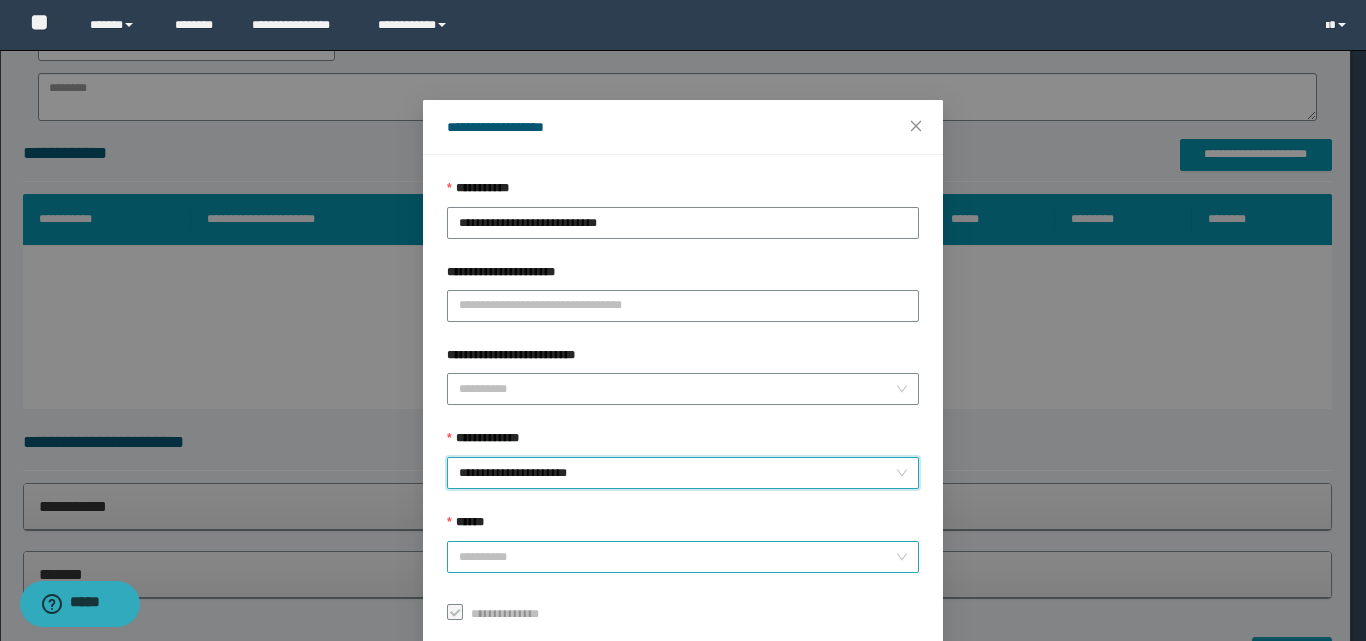 click on "******" at bounding box center (677, 557) 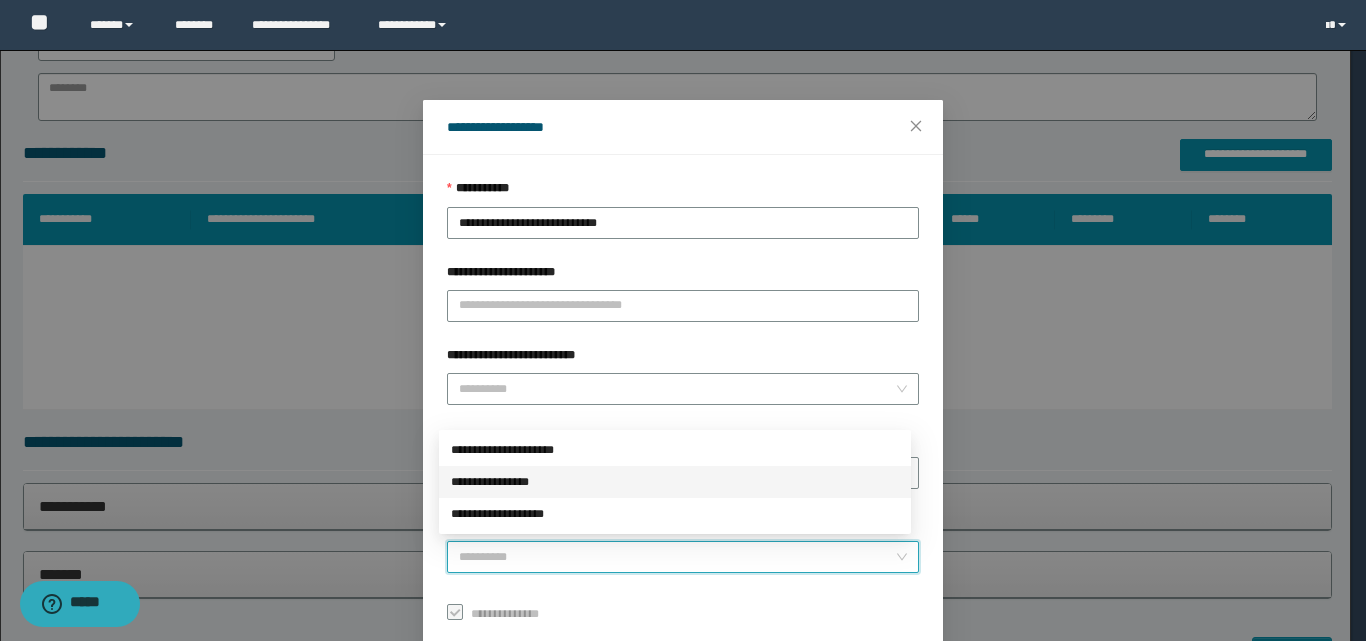 click on "**********" at bounding box center (675, 482) 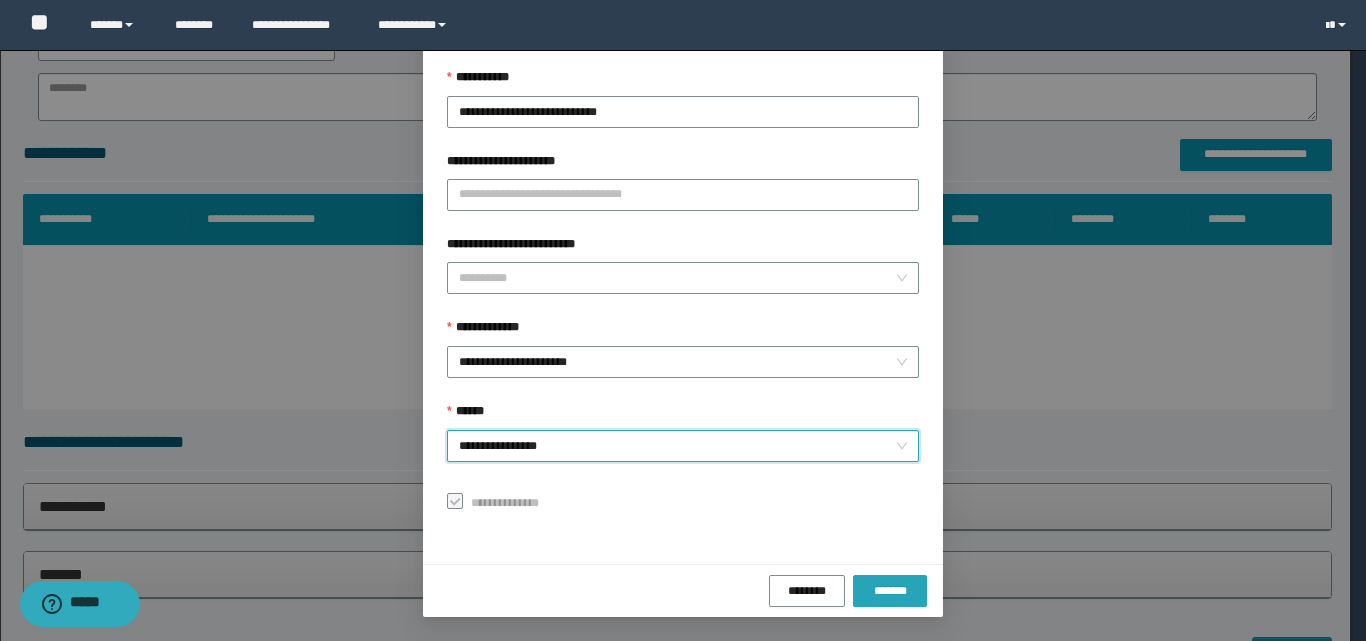 click on "*******" at bounding box center (890, 591) 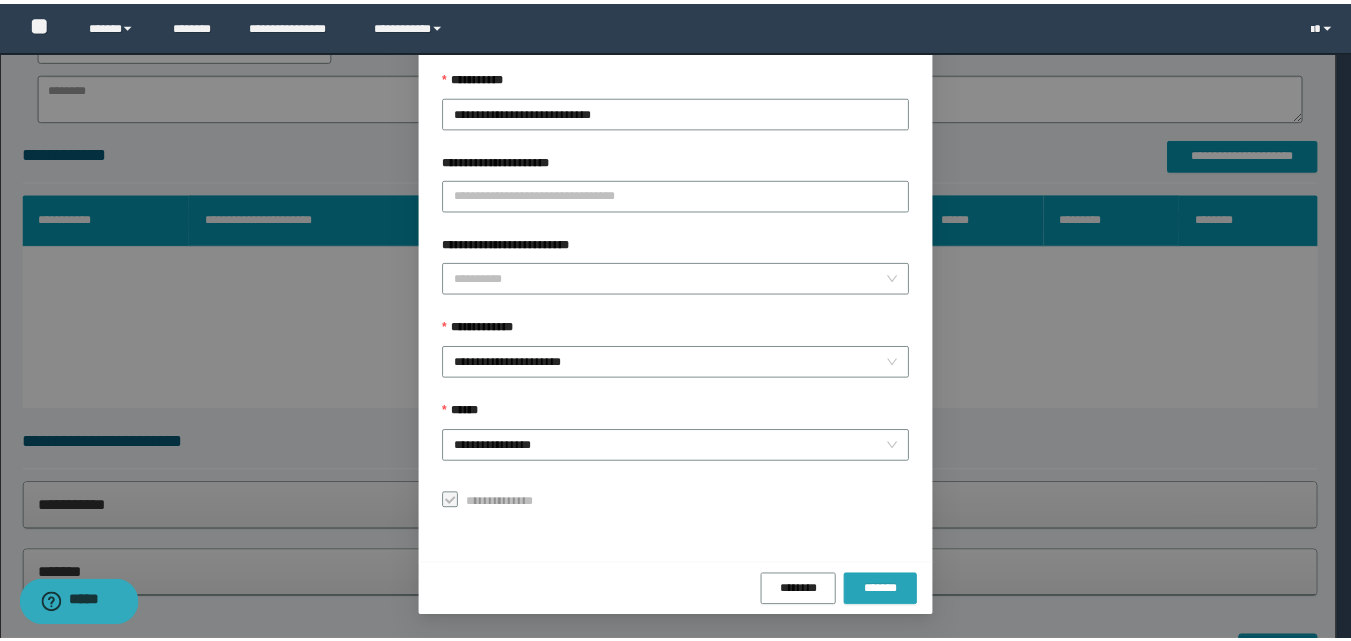 scroll, scrollTop: 64, scrollLeft: 0, axis: vertical 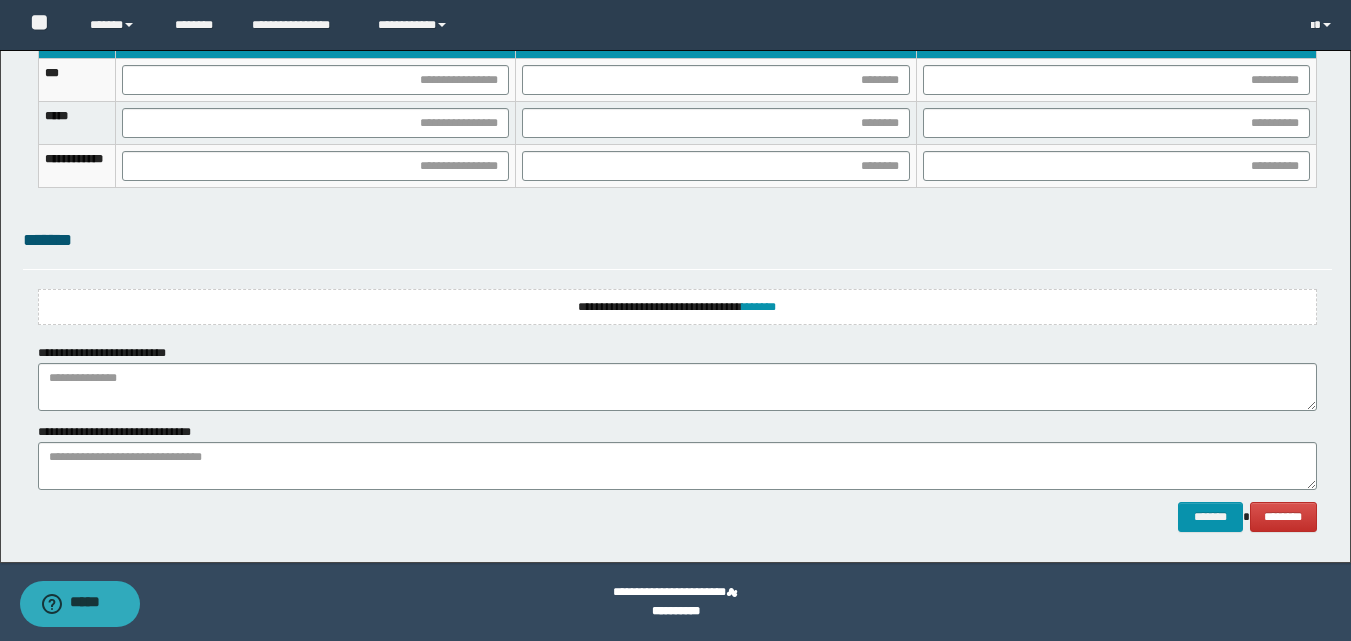 click on "**********" at bounding box center [677, 307] 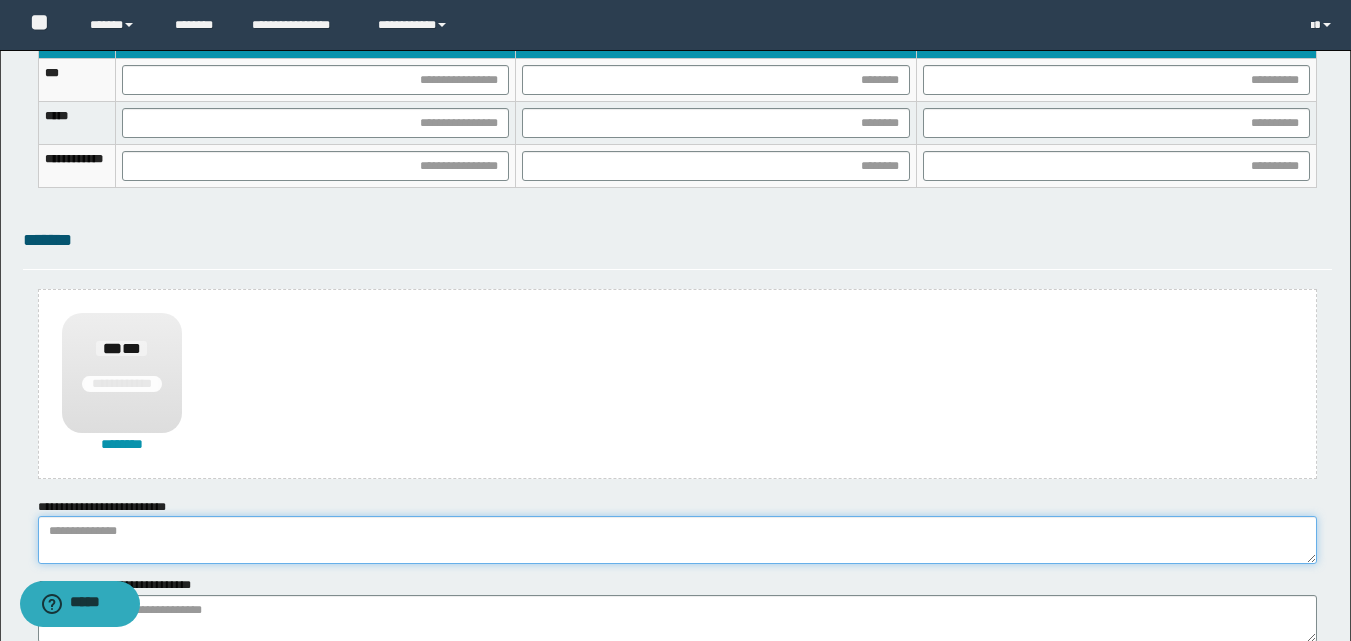 click at bounding box center [677, 540] 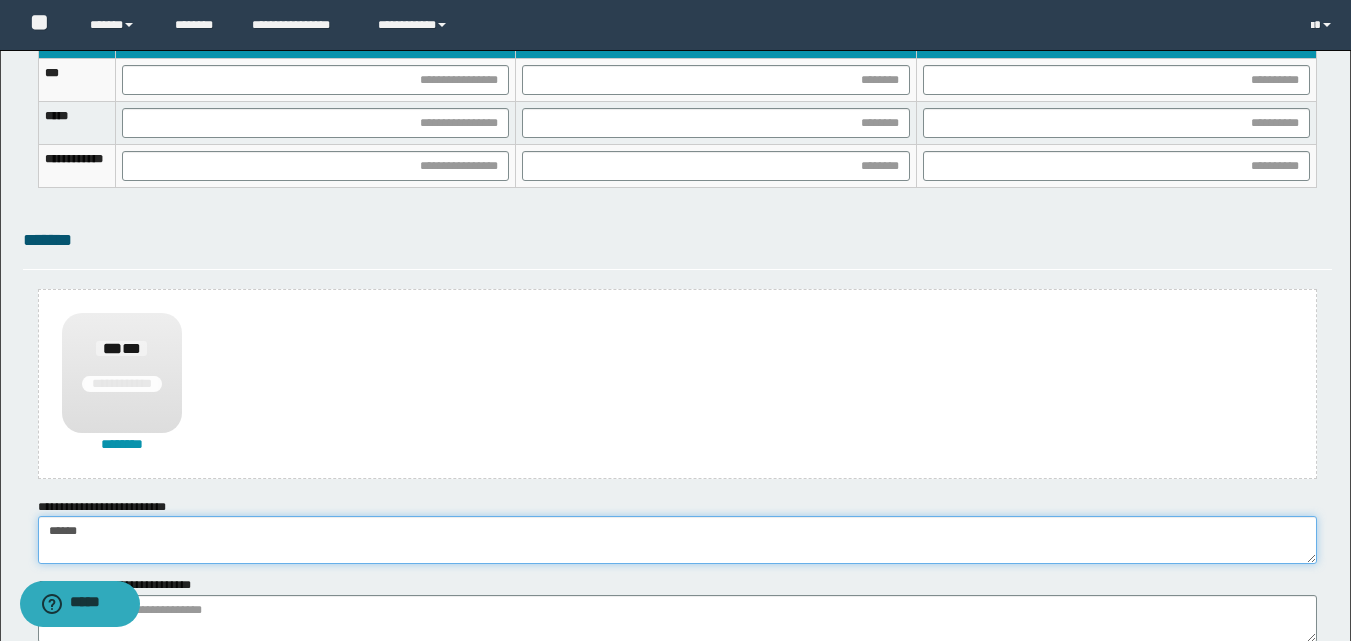 type on "******" 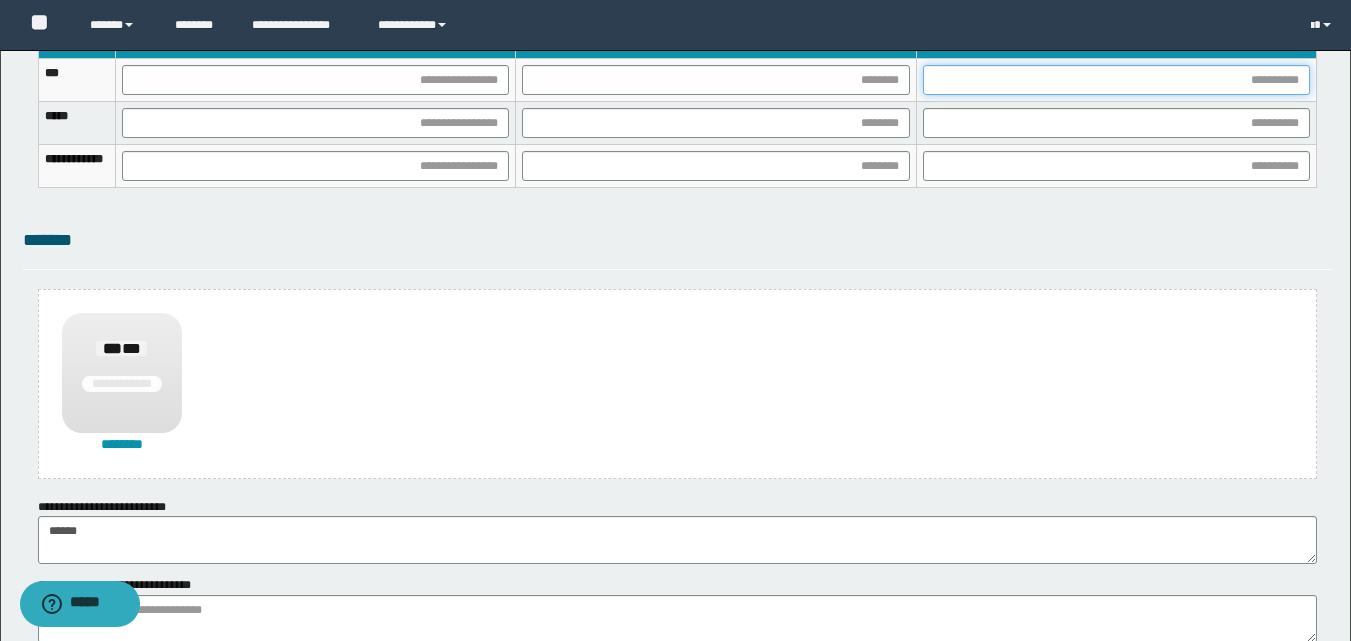 drag, startPoint x: 1028, startPoint y: 81, endPoint x: 990, endPoint y: 108, distance: 46.615448 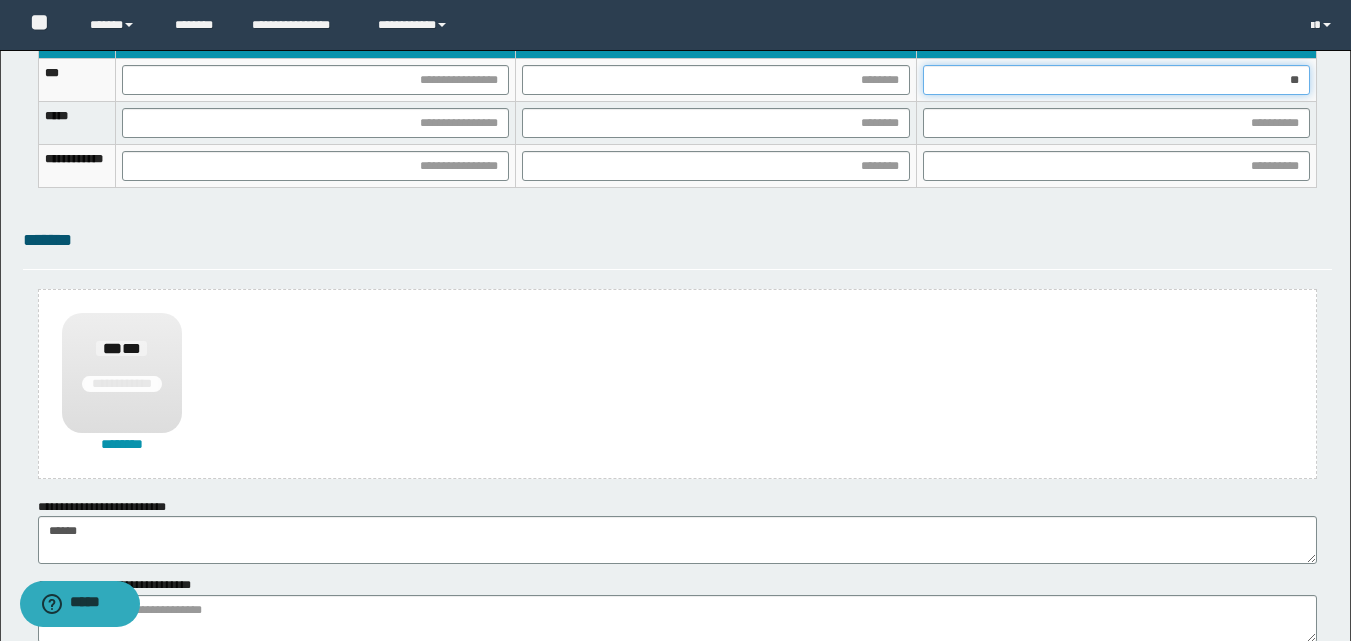 type on "***" 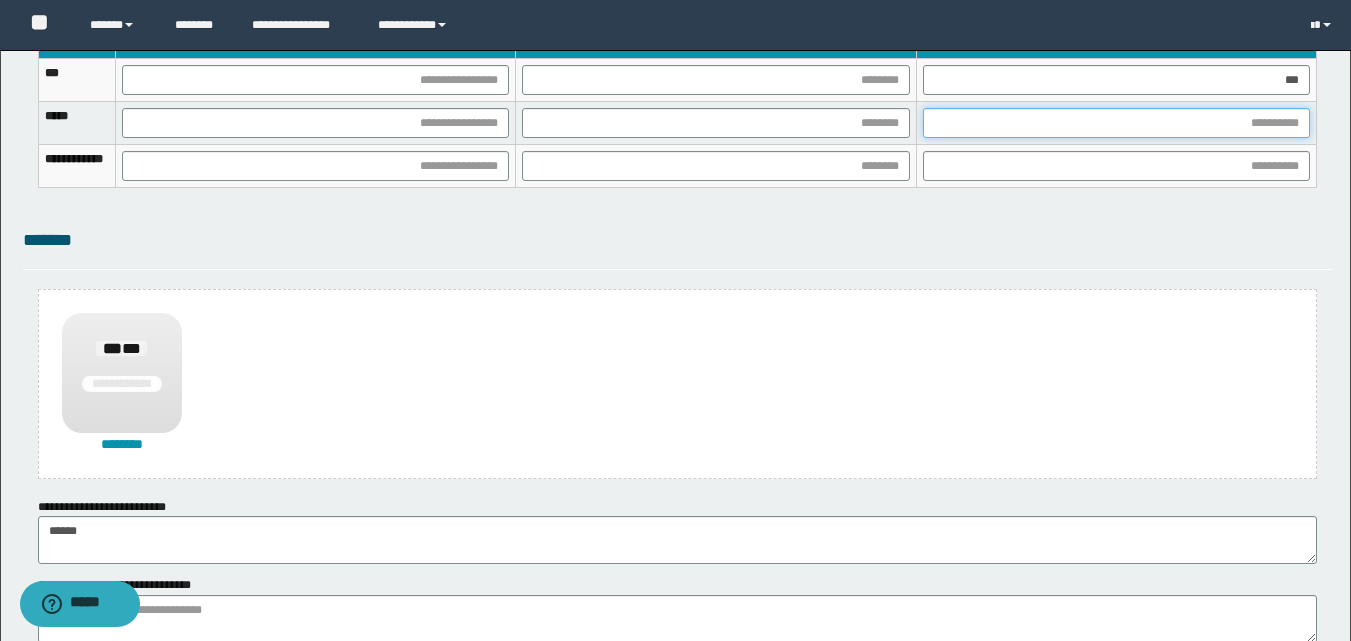 drag, startPoint x: 1279, startPoint y: 127, endPoint x: 1001, endPoint y: 279, distance: 316.84067 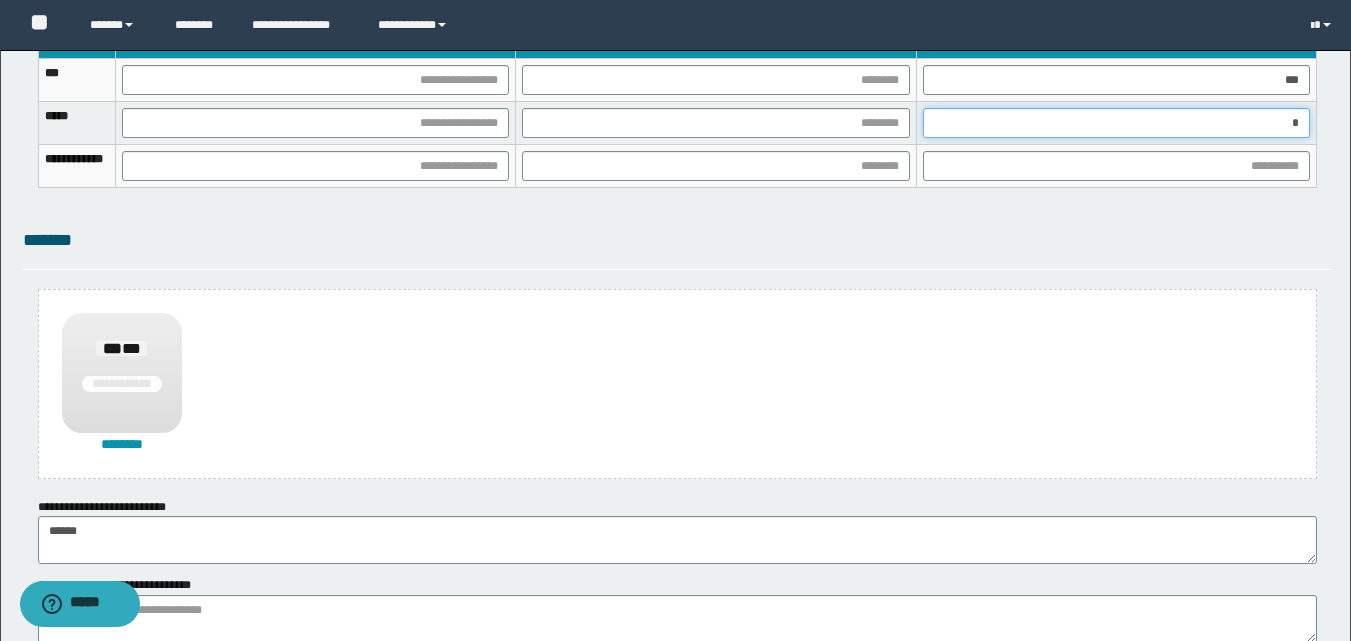 type on "**" 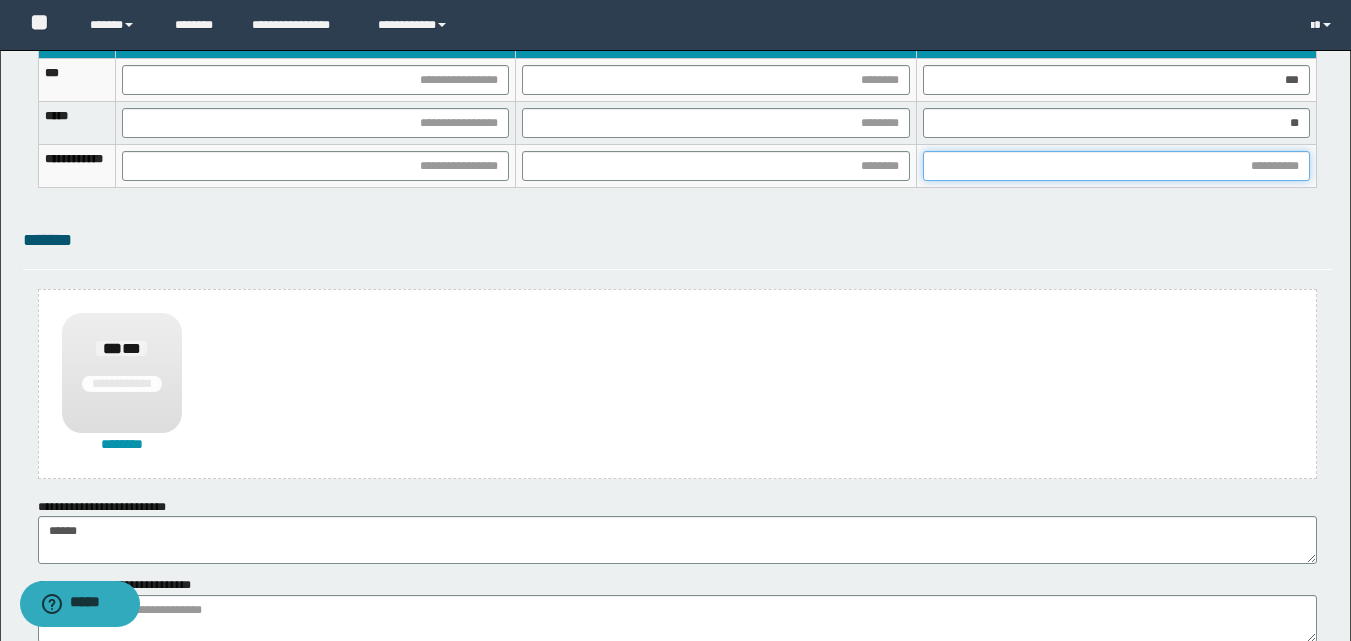 click at bounding box center (1116, 166) 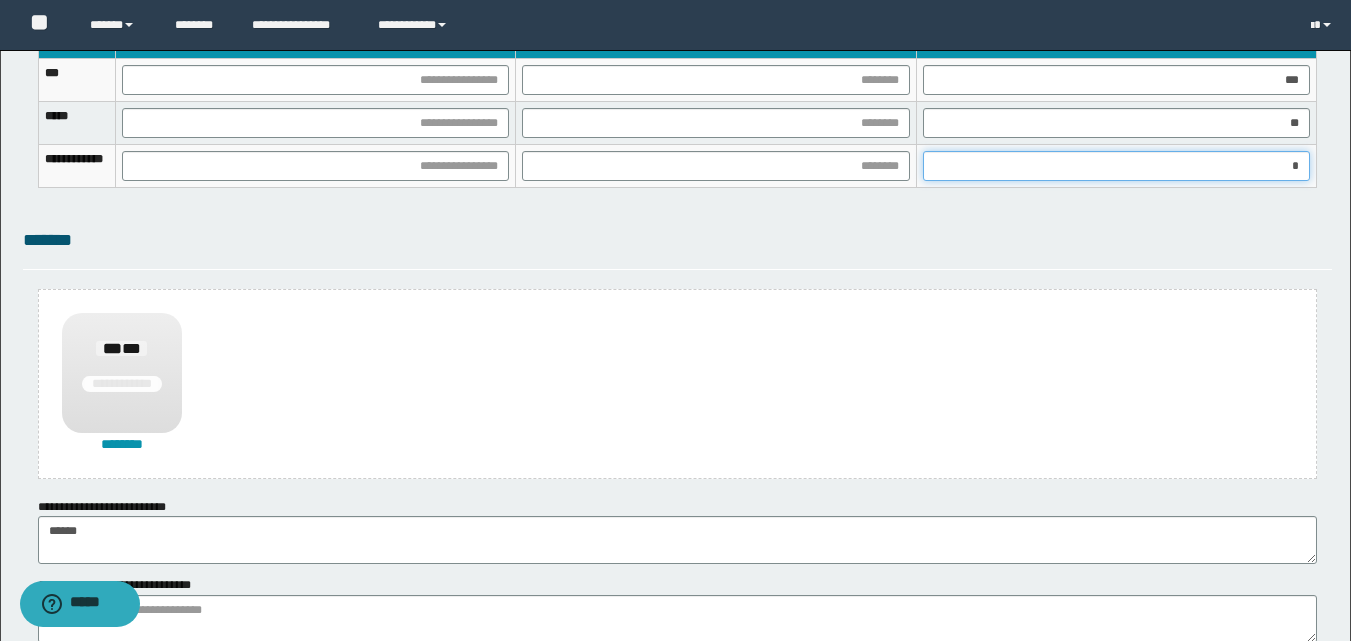 type on "**" 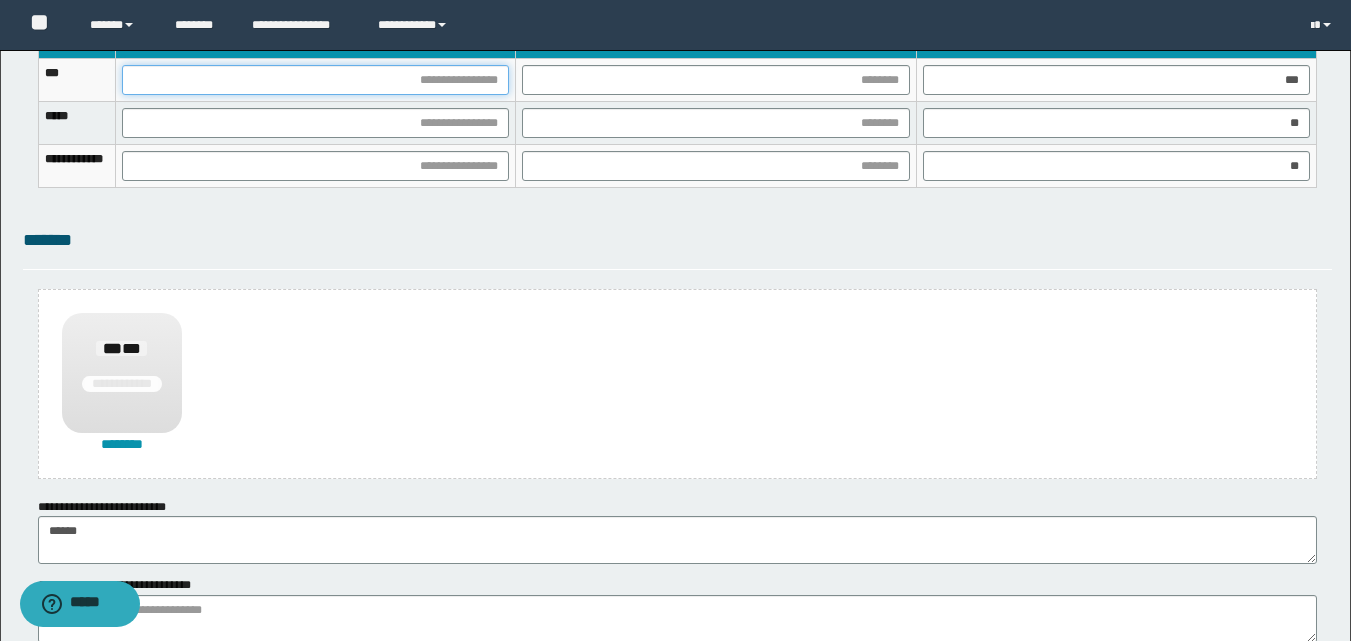 click at bounding box center (315, 80) 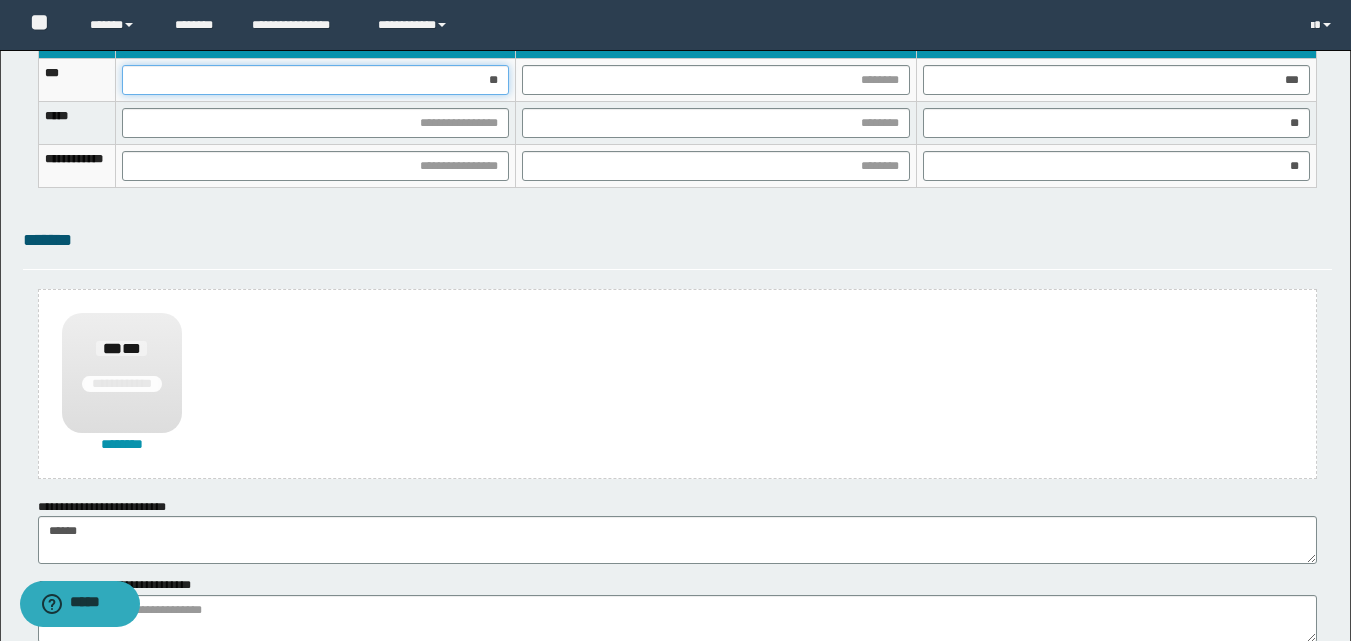 type on "***" 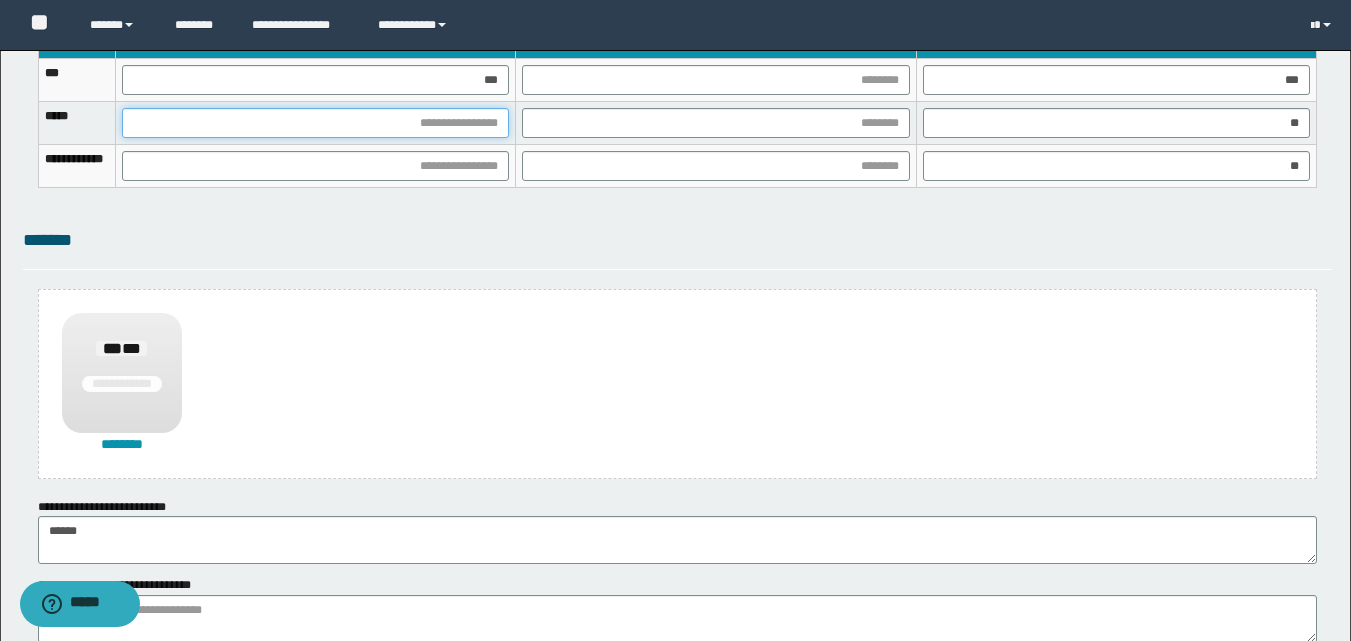 click at bounding box center (315, 123) 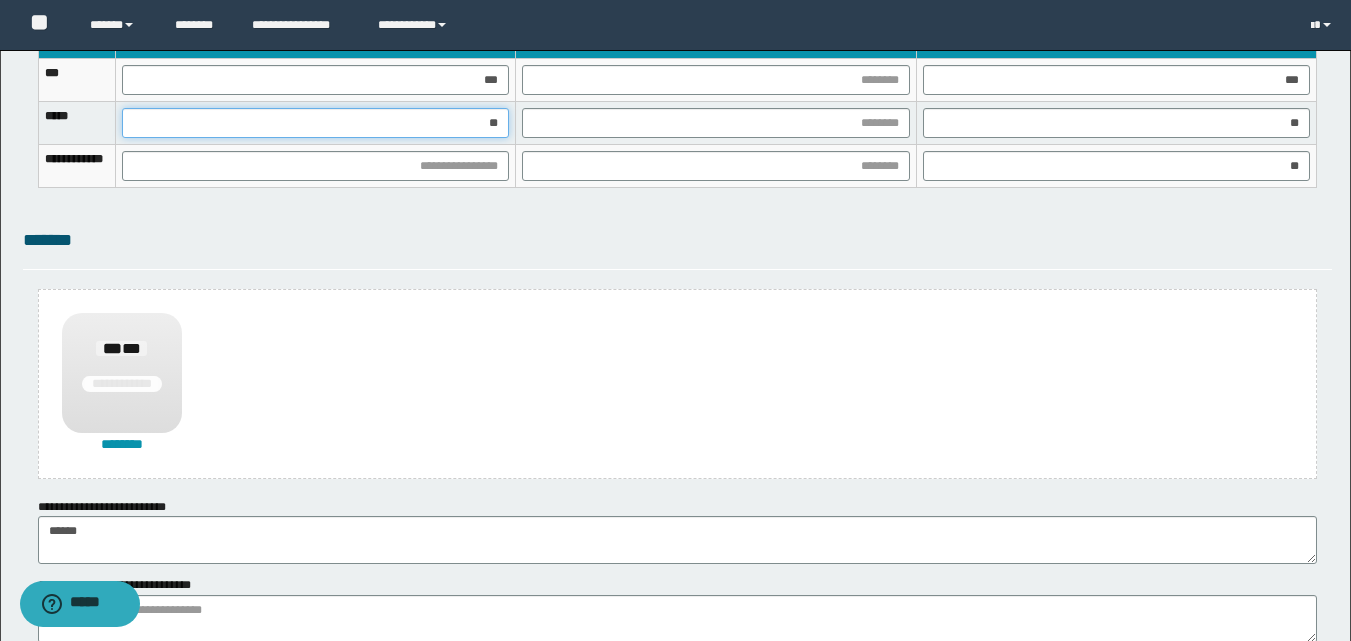 type on "***" 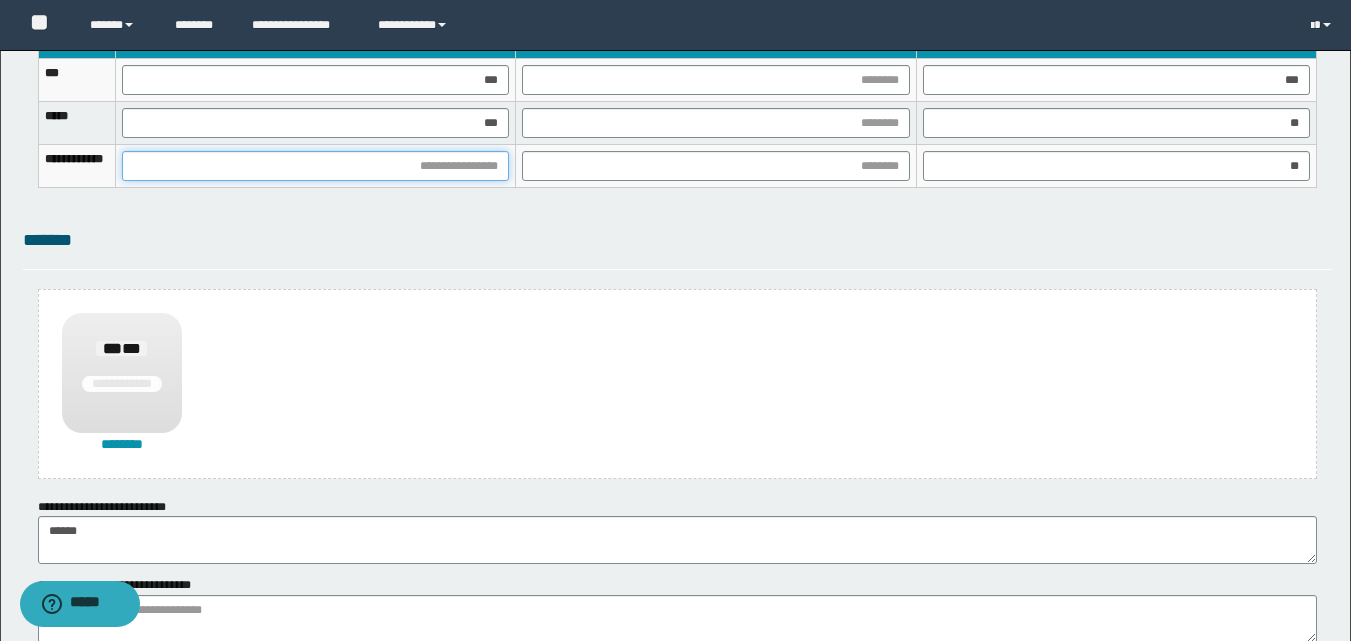 click at bounding box center [315, 166] 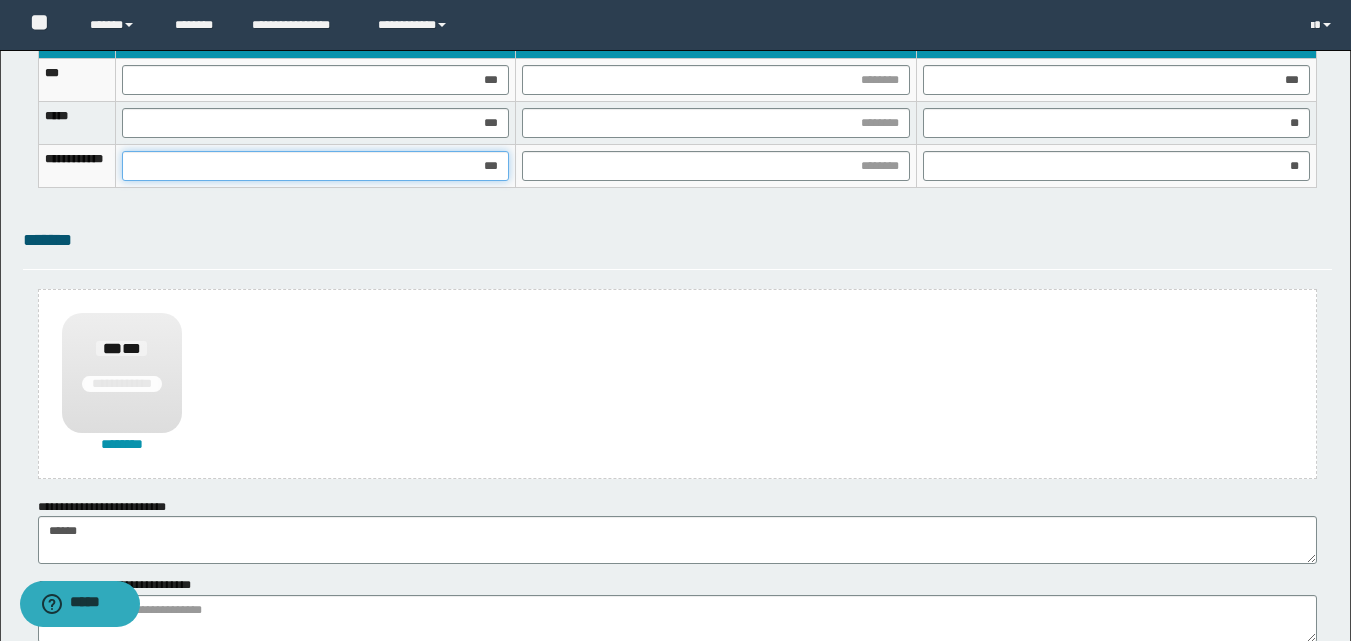 type on "****" 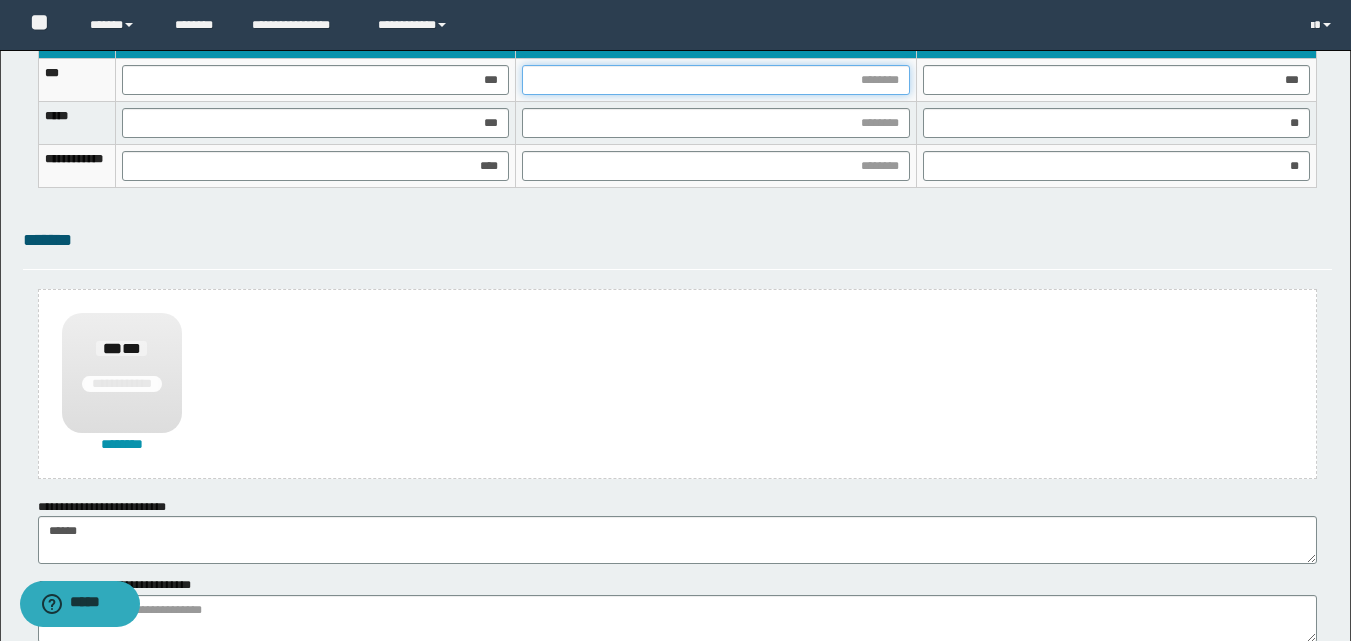 drag, startPoint x: 911, startPoint y: 79, endPoint x: 906, endPoint y: 103, distance: 24.5153 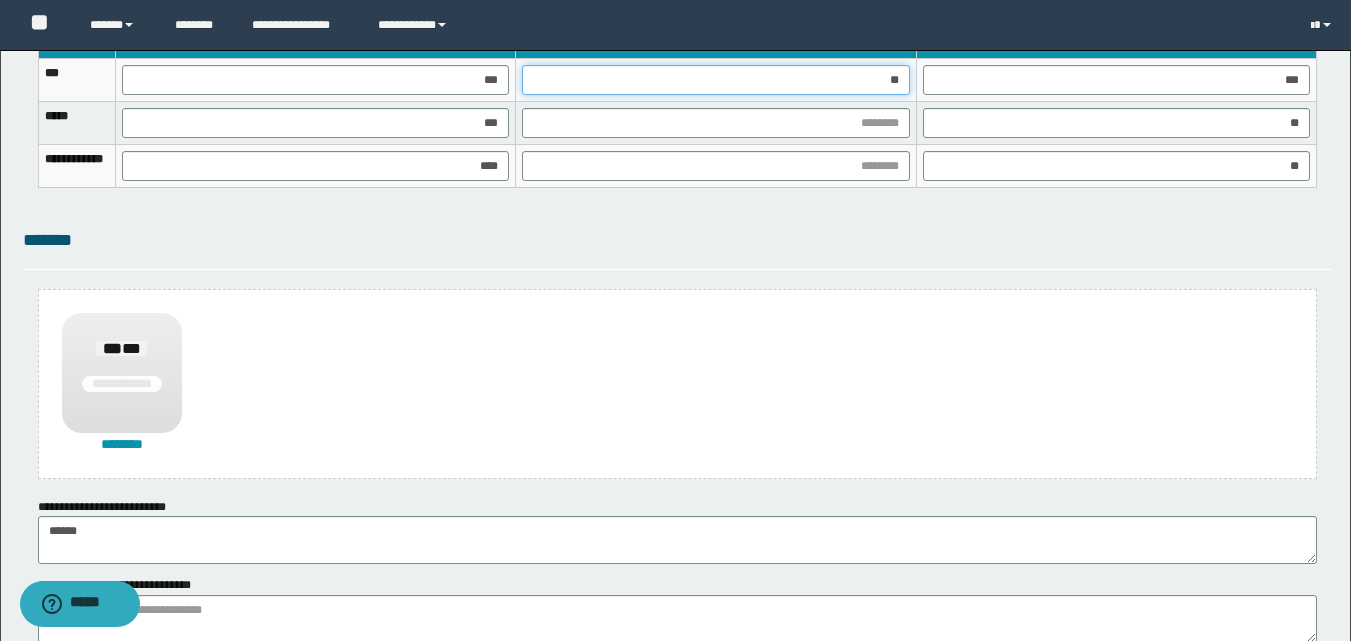 type on "***" 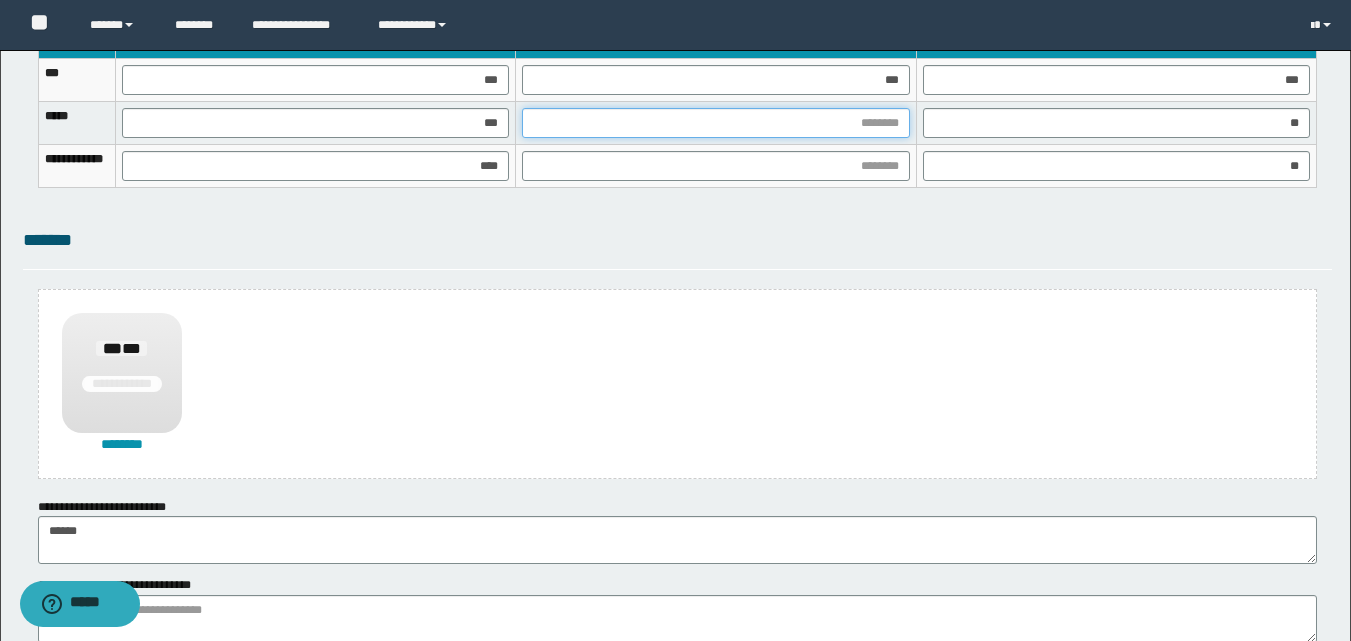 drag, startPoint x: 894, startPoint y: 118, endPoint x: 849, endPoint y: 236, distance: 126.28935 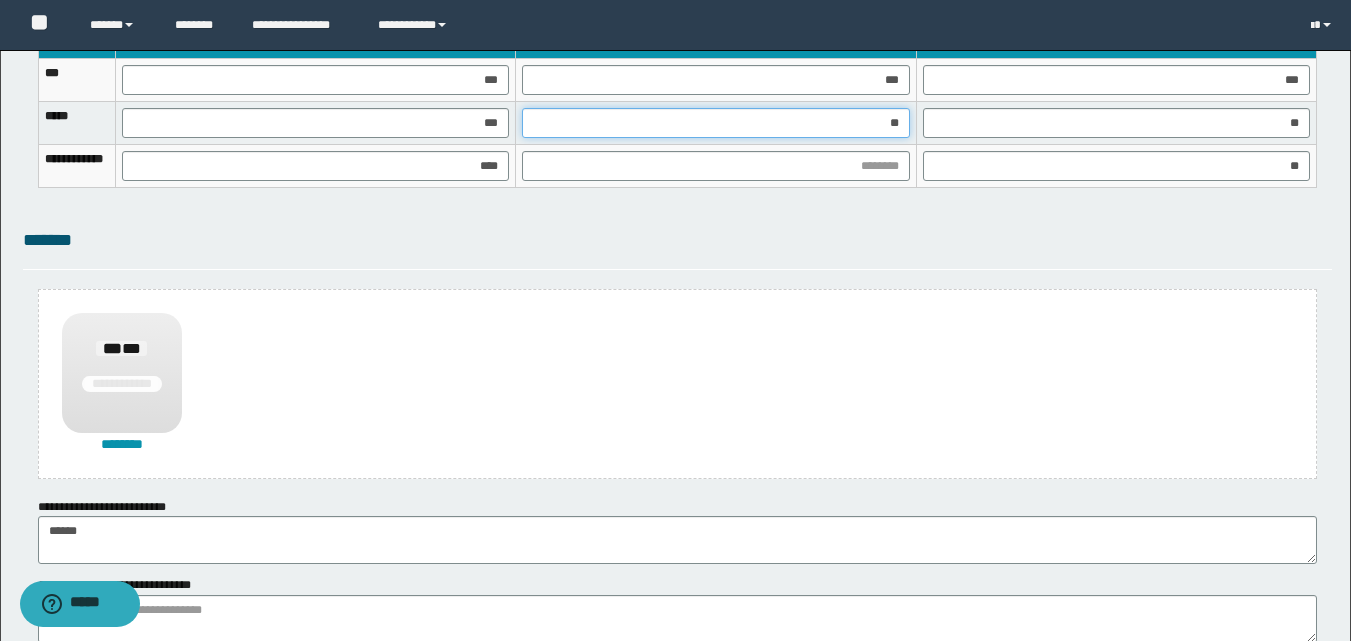 type on "***" 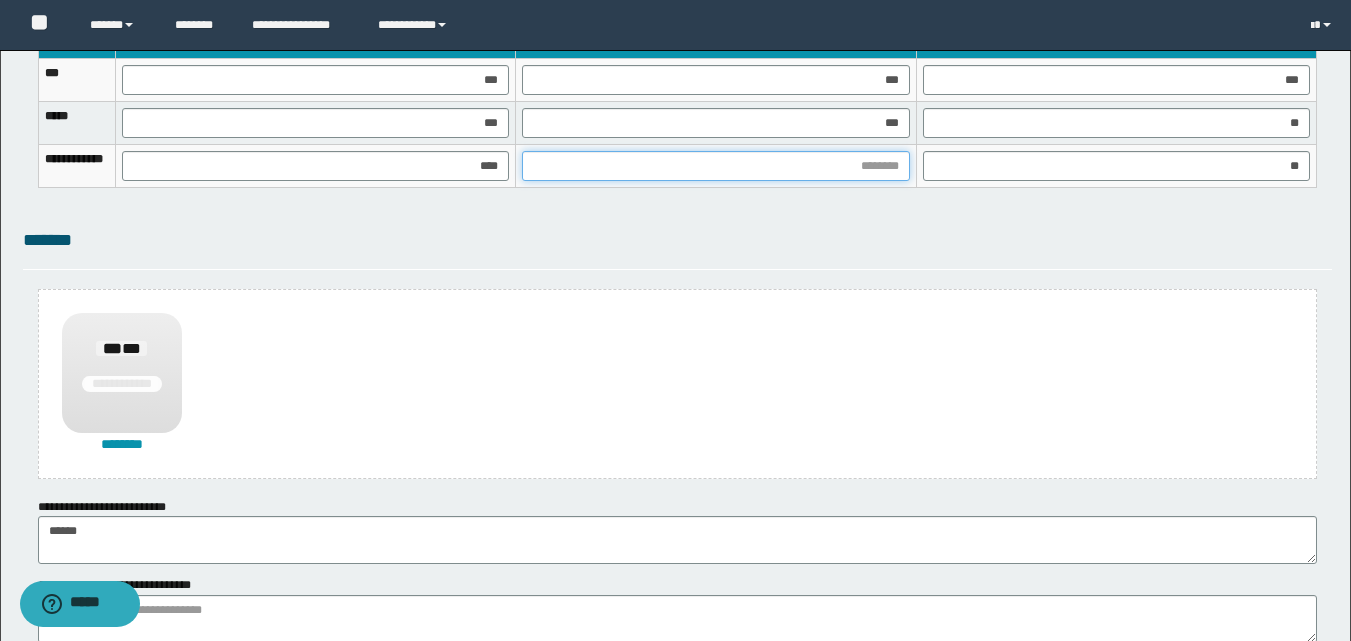 click at bounding box center (715, 166) 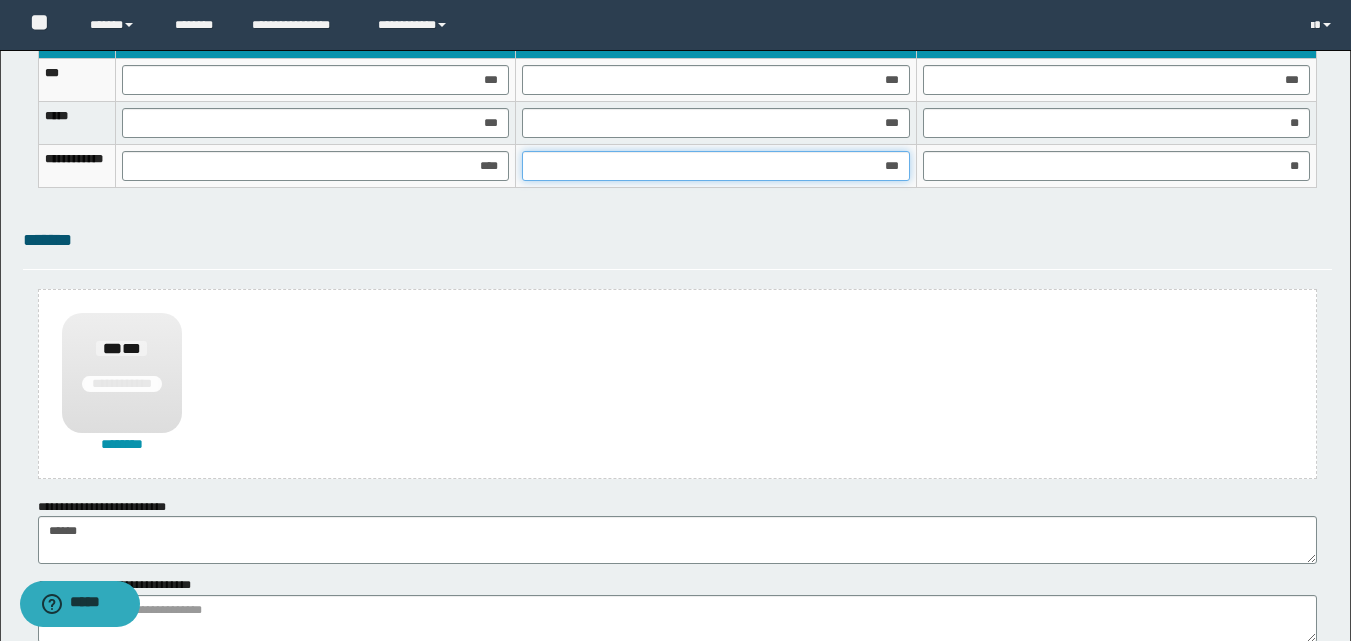 type on "****" 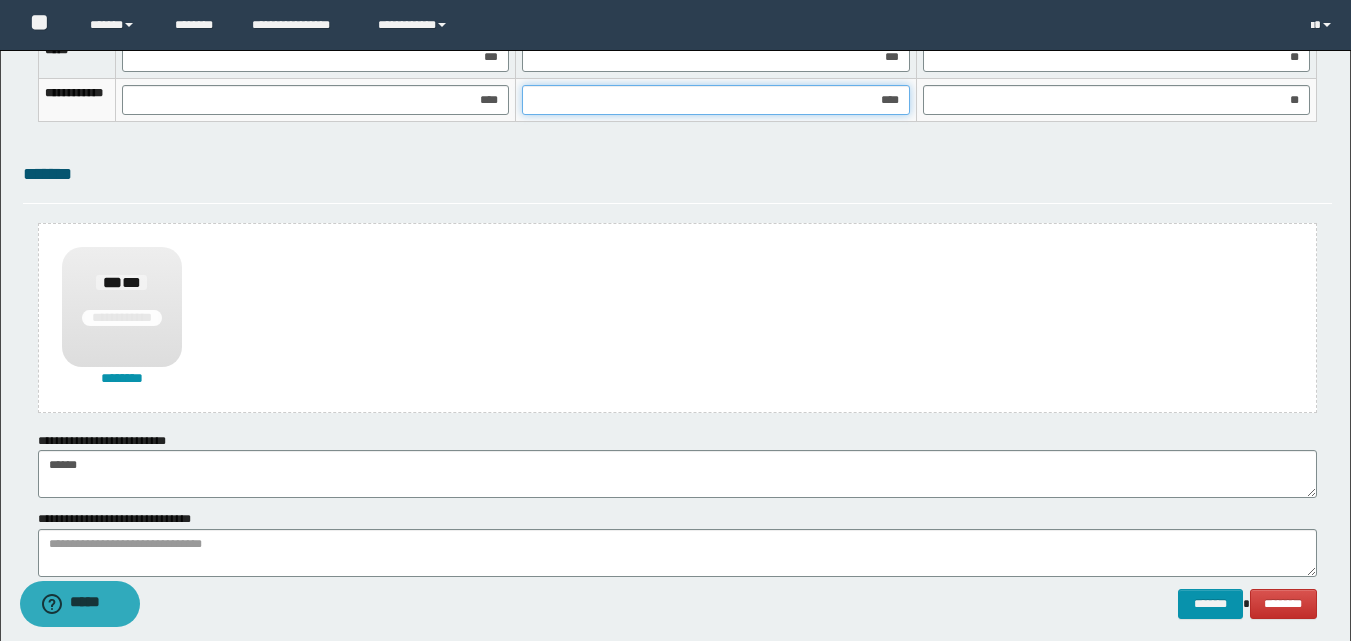 scroll, scrollTop: 1489, scrollLeft: 0, axis: vertical 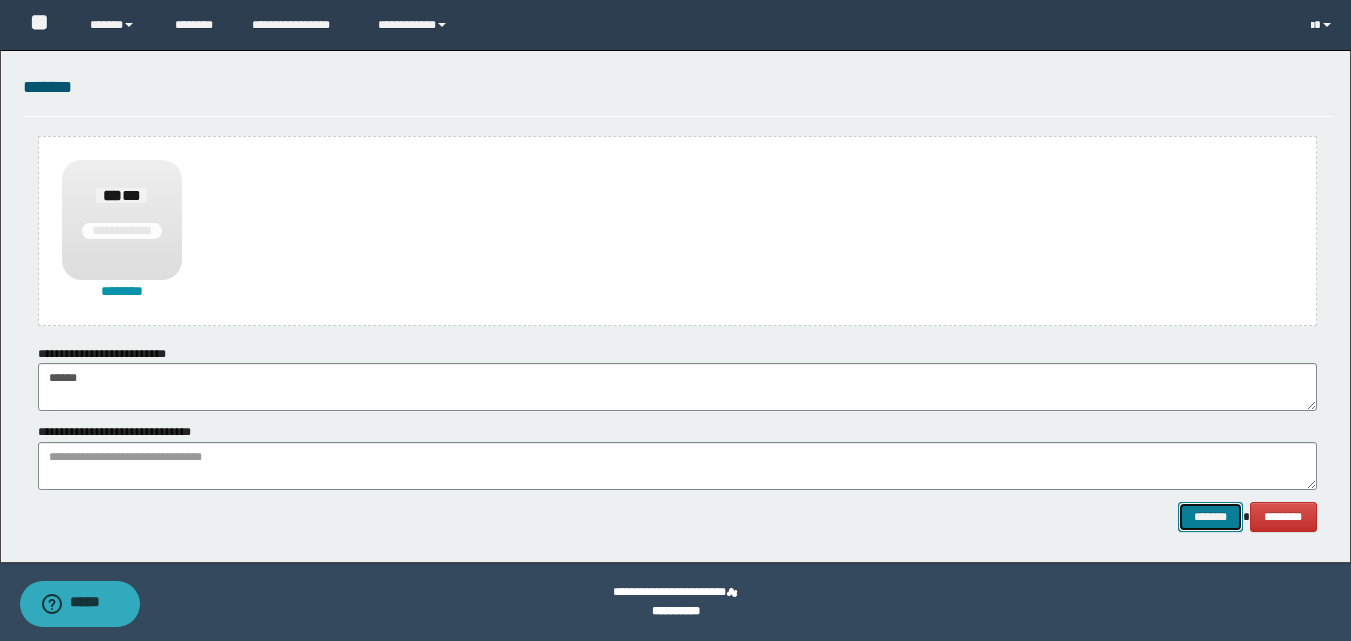 drag, startPoint x: 1214, startPoint y: 514, endPoint x: 1193, endPoint y: 518, distance: 21.377558 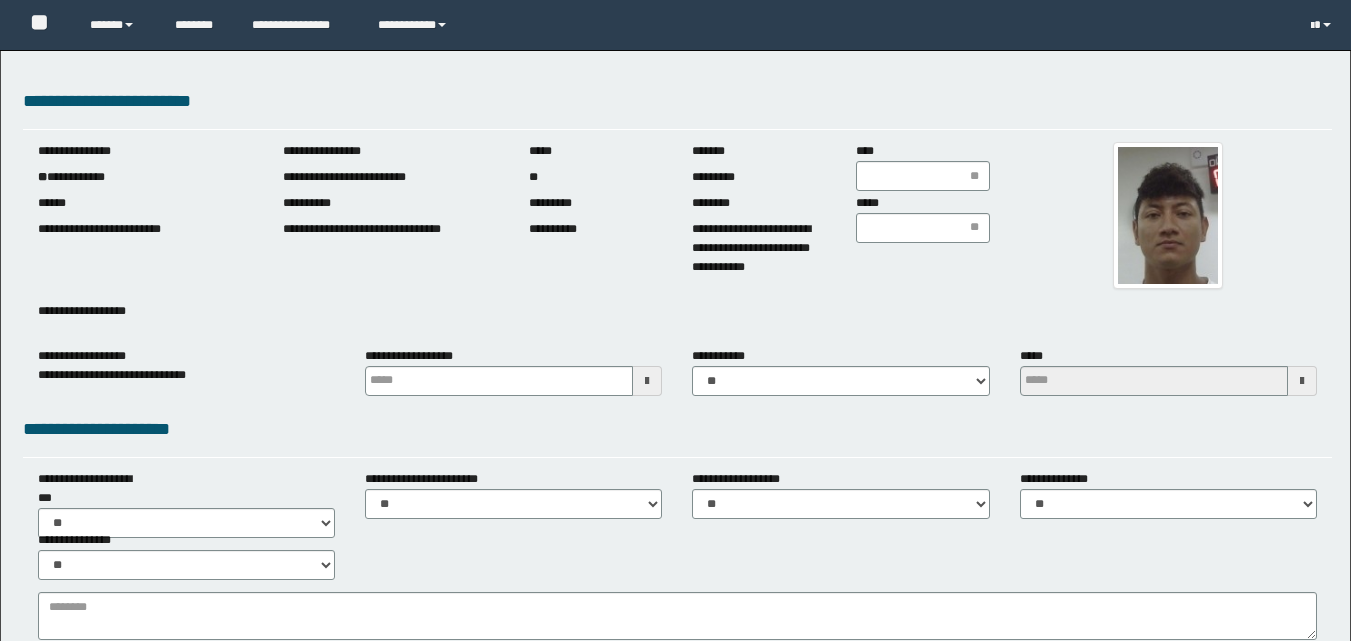 scroll, scrollTop: 0, scrollLeft: 0, axis: both 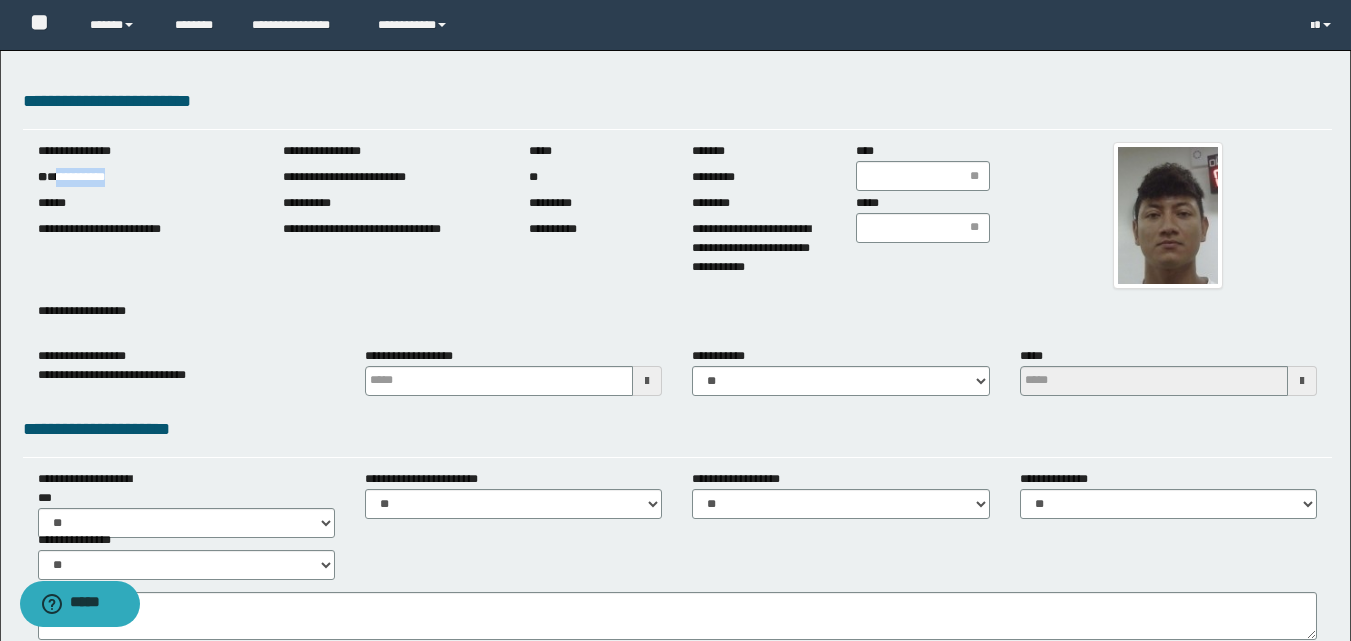 drag, startPoint x: 59, startPoint y: 177, endPoint x: 187, endPoint y: 173, distance: 128.06248 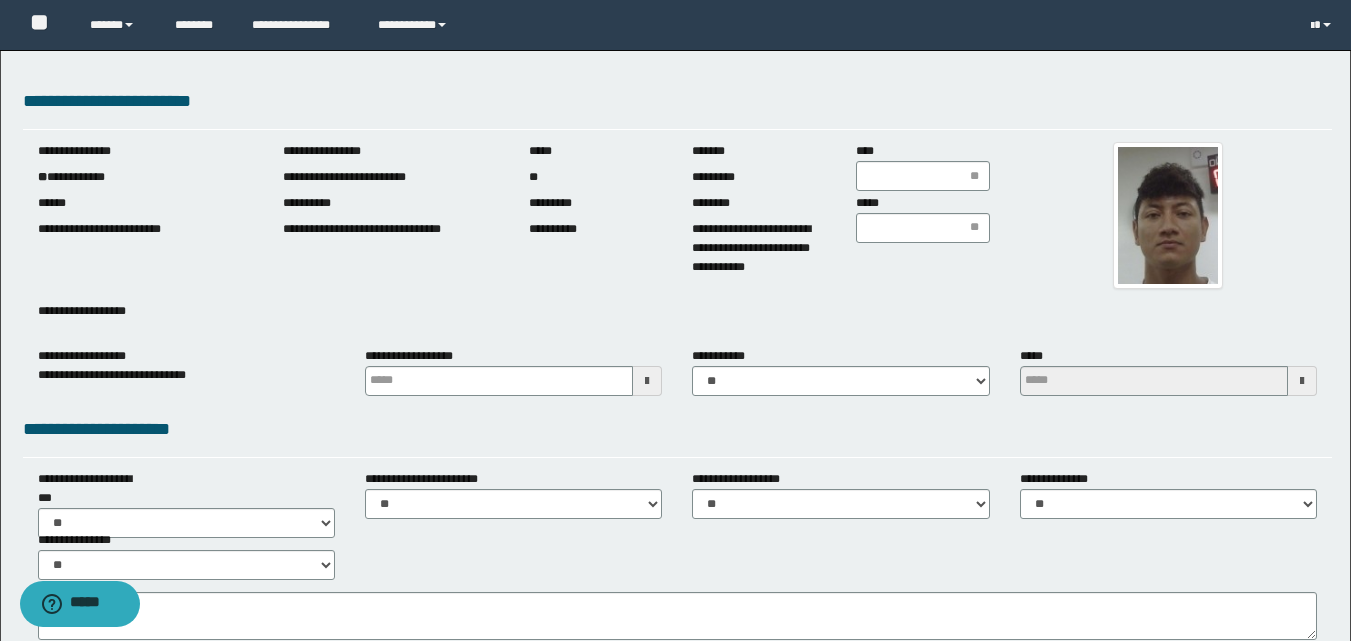 click at bounding box center (647, 381) 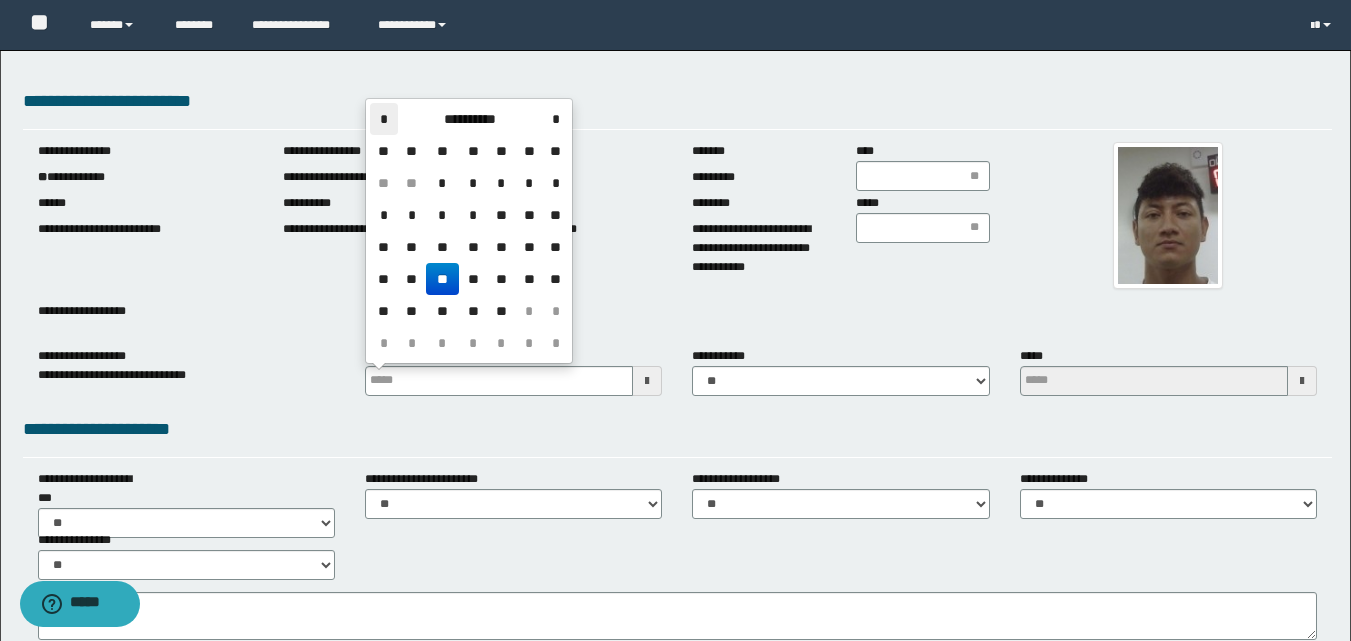 click on "*" at bounding box center [384, 119] 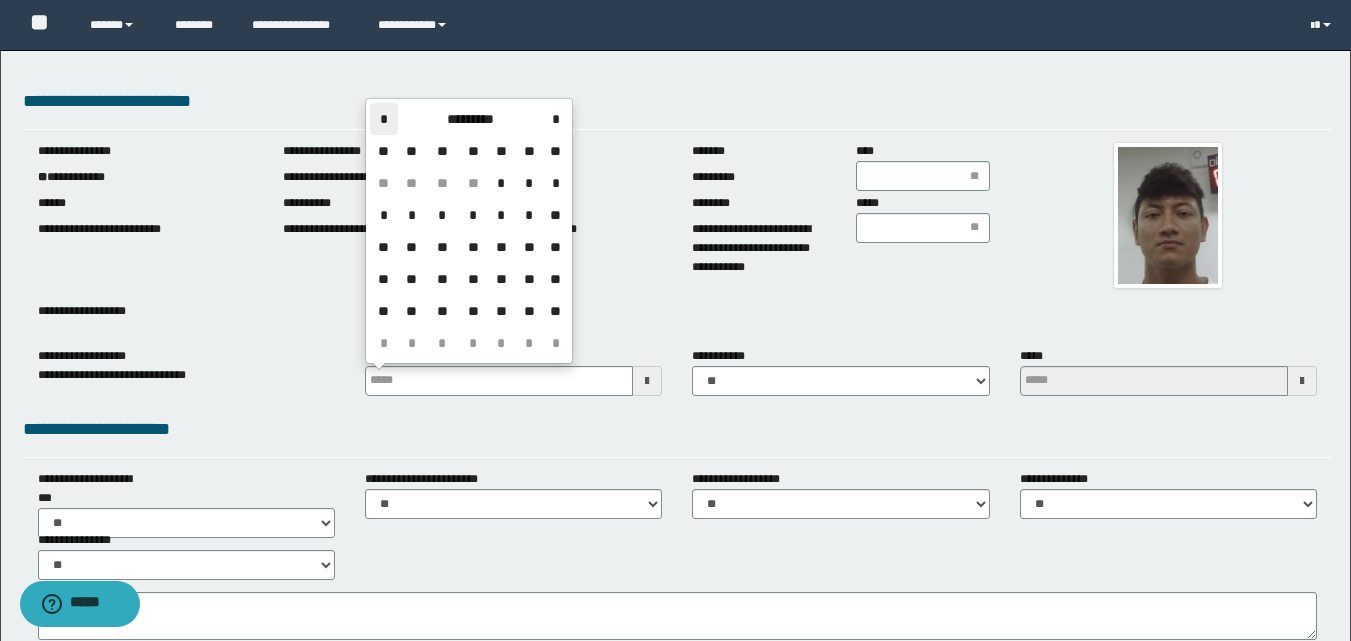 click on "*" at bounding box center (384, 119) 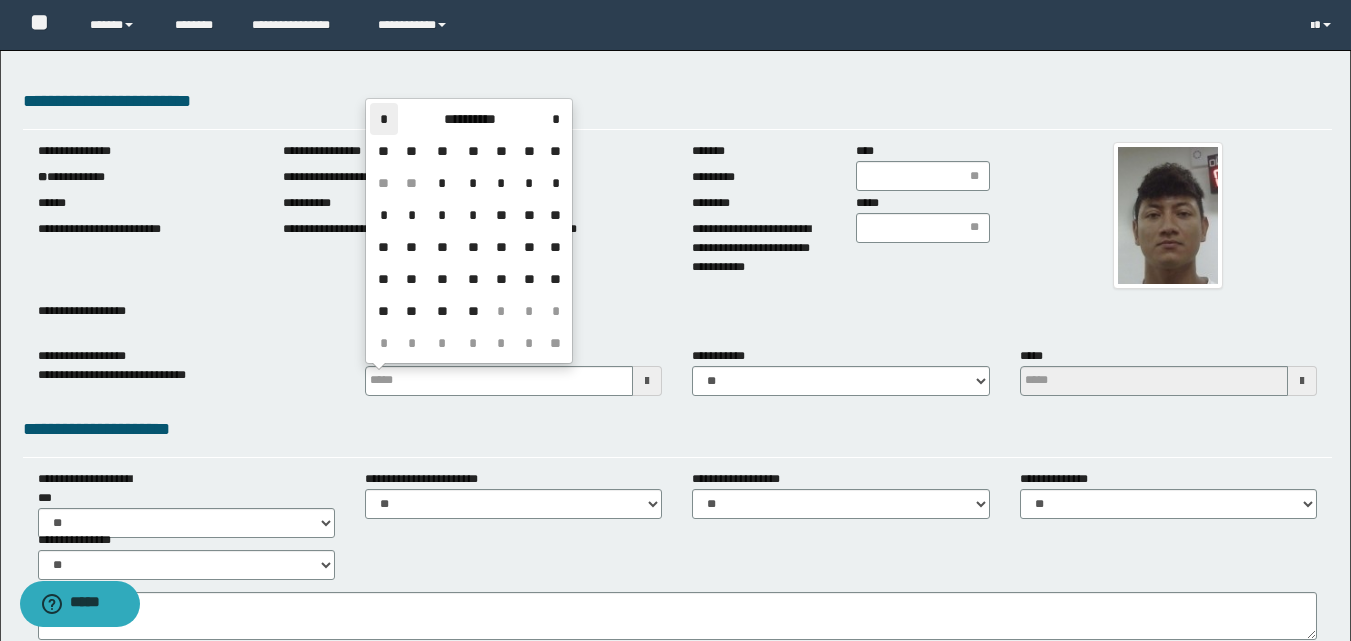 click on "*" at bounding box center [384, 119] 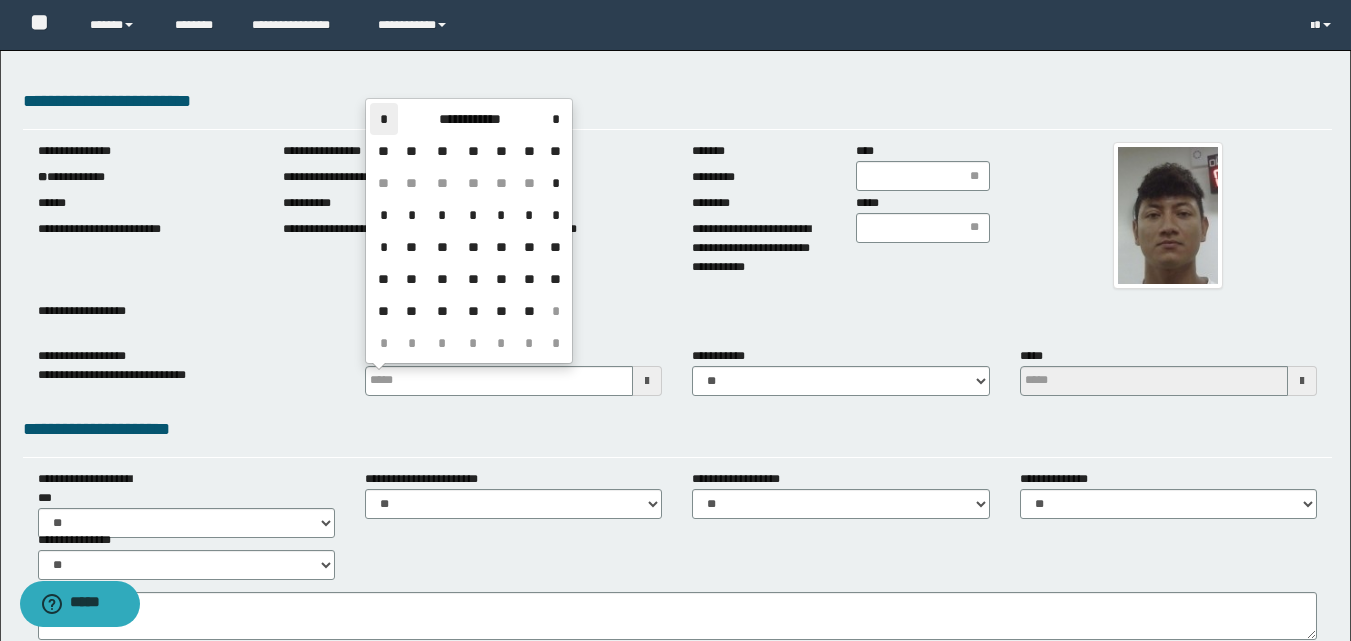 click on "*" at bounding box center (384, 119) 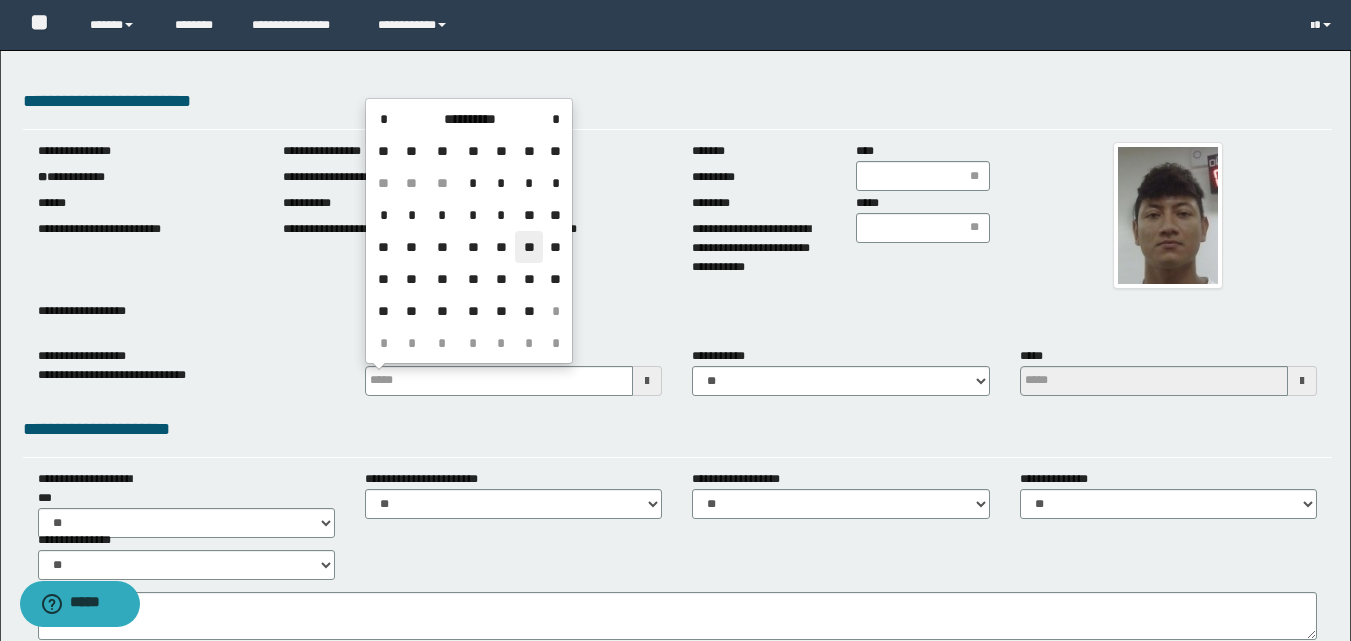 click on "**" at bounding box center (529, 247) 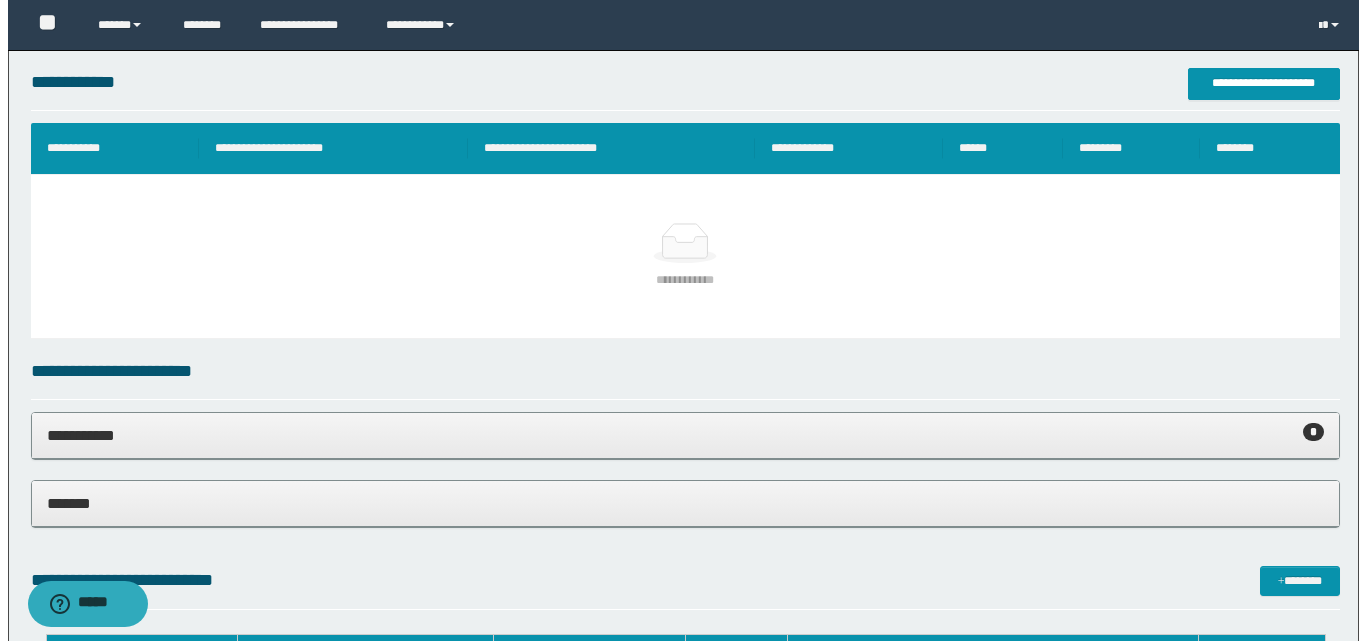 scroll, scrollTop: 600, scrollLeft: 0, axis: vertical 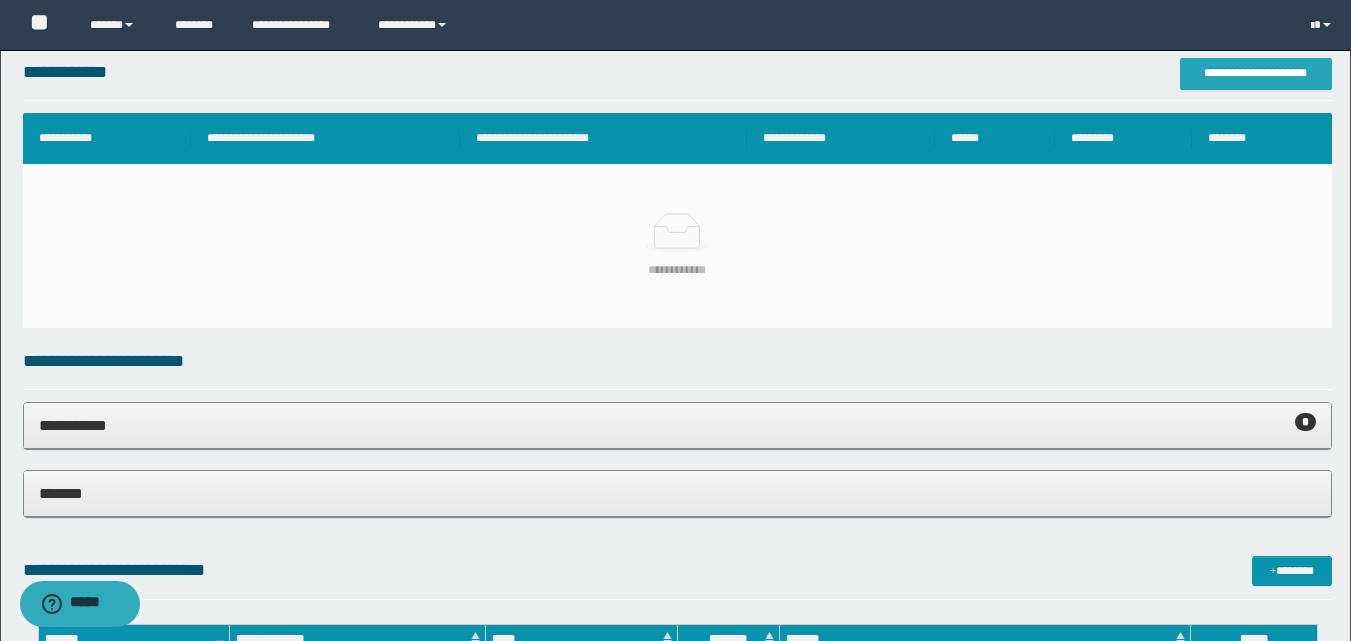 click on "**********" at bounding box center (1256, 73) 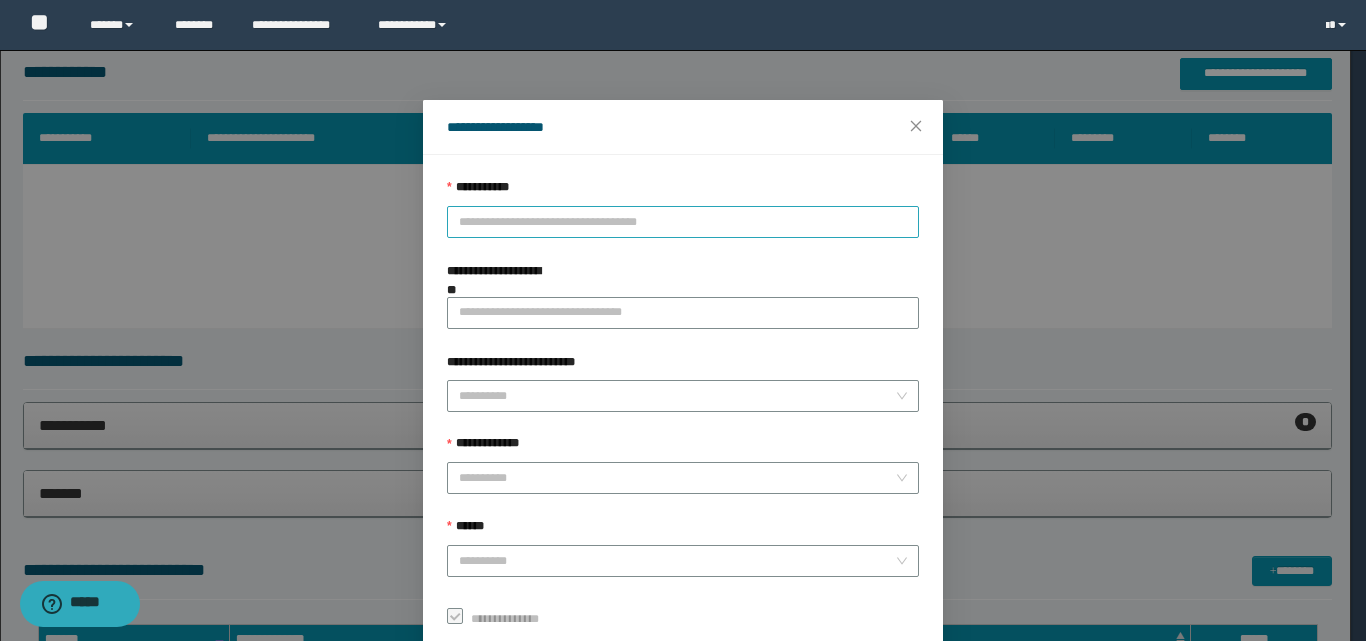 click on "**********" at bounding box center (683, 222) 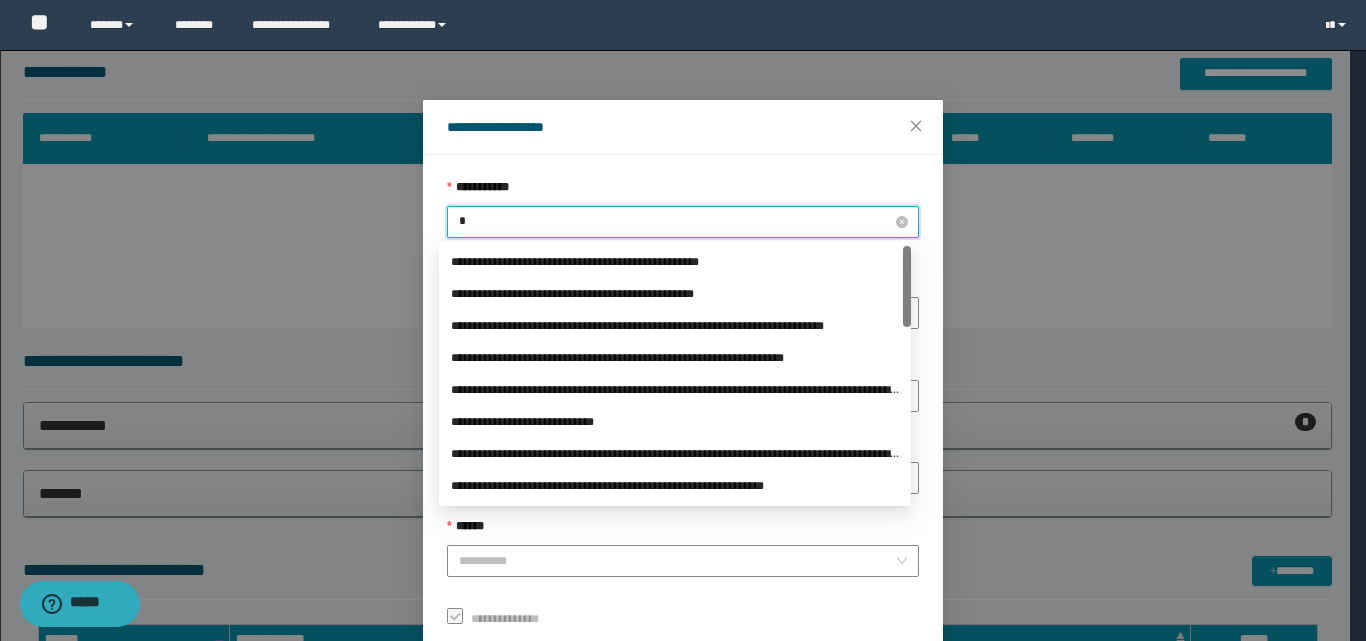 type on "**" 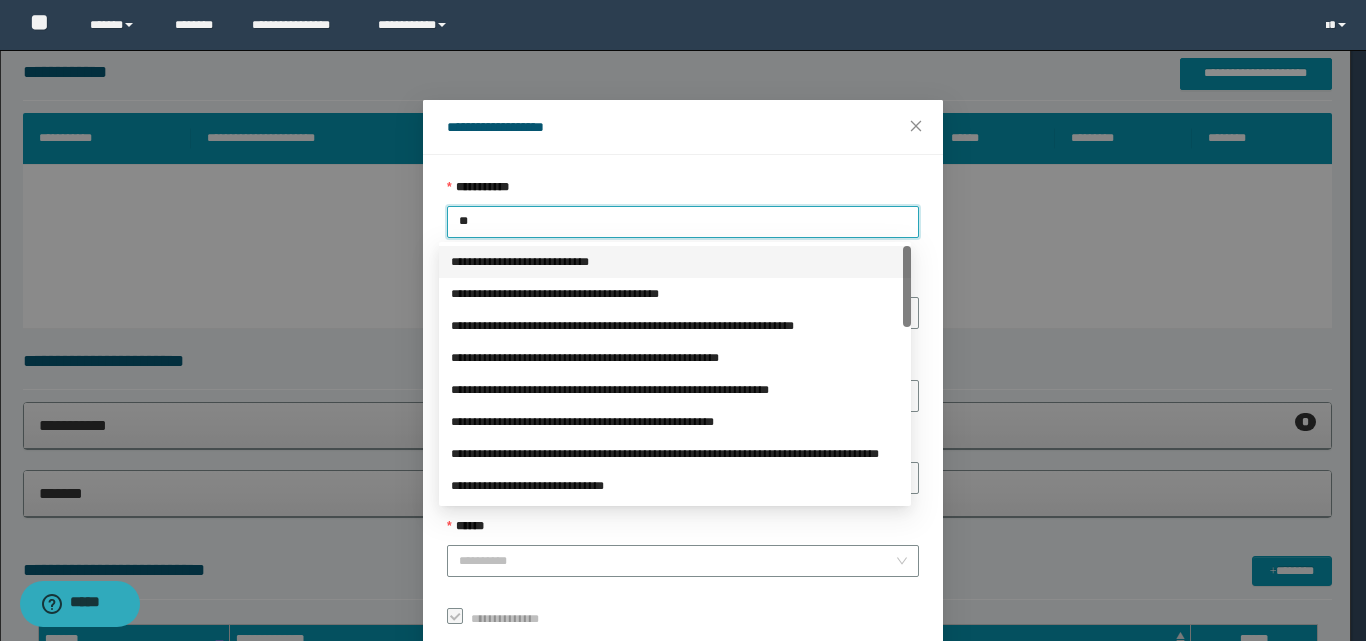 click on "**********" at bounding box center (675, 262) 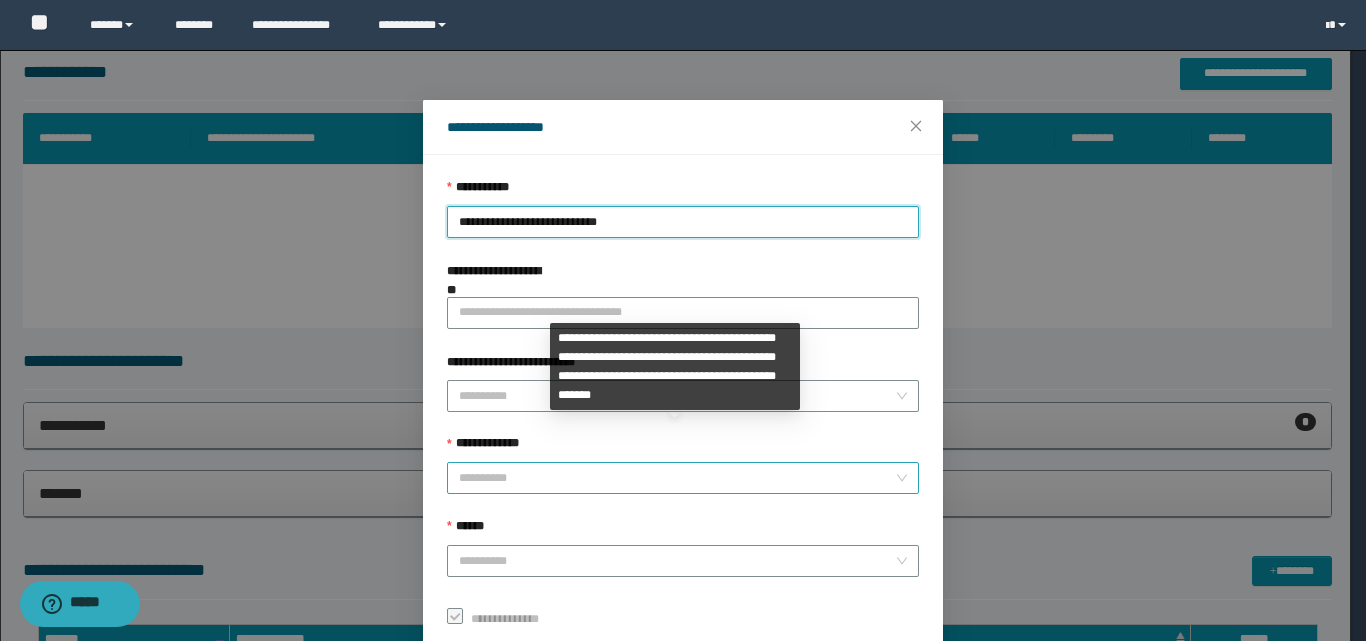 click on "**********" at bounding box center (677, 478) 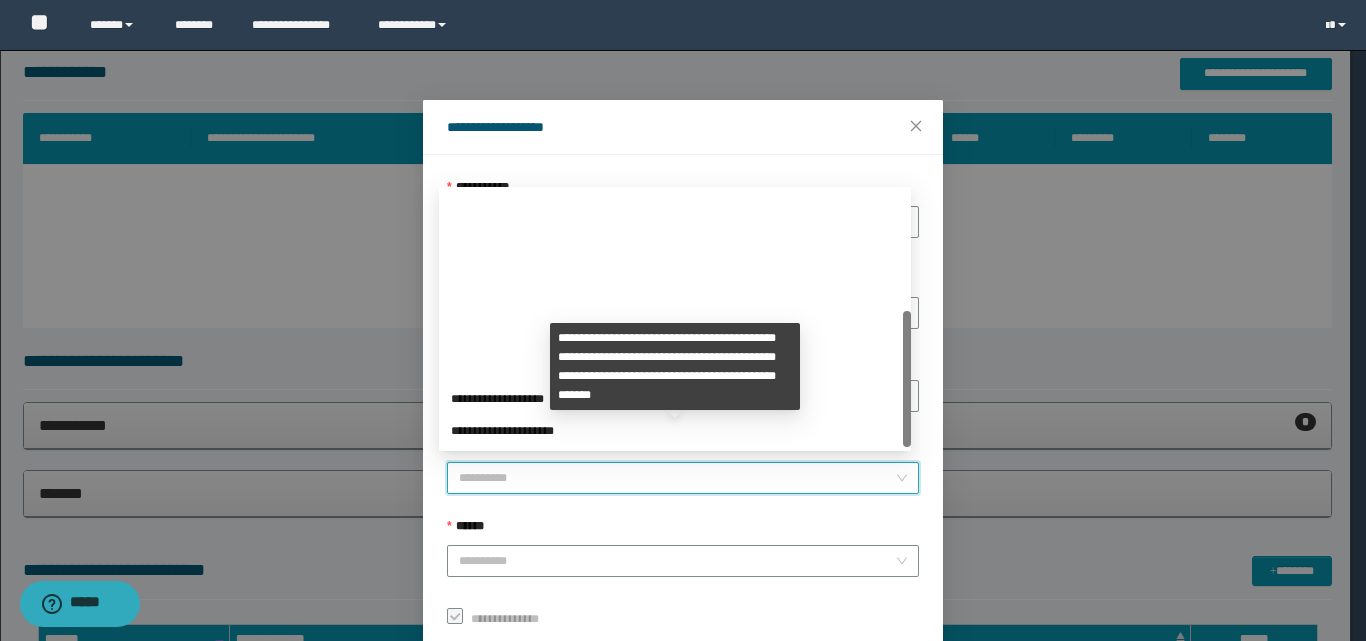 scroll, scrollTop: 224, scrollLeft: 0, axis: vertical 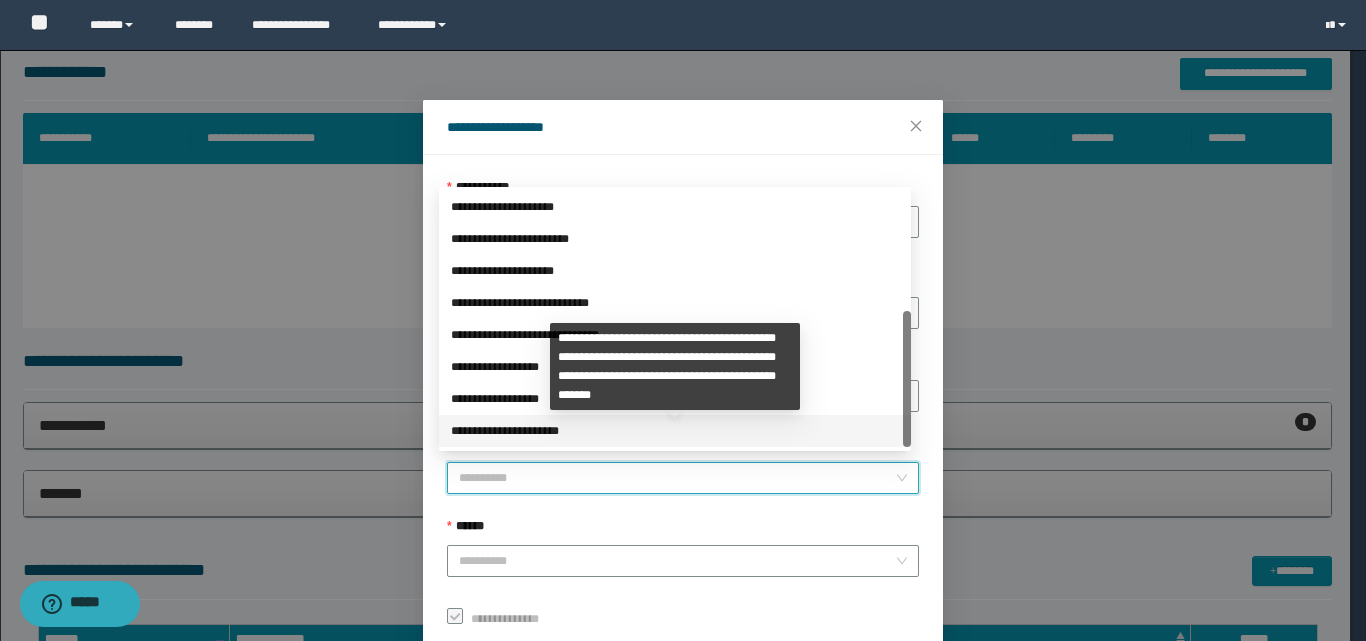 click on "**********" at bounding box center [675, 431] 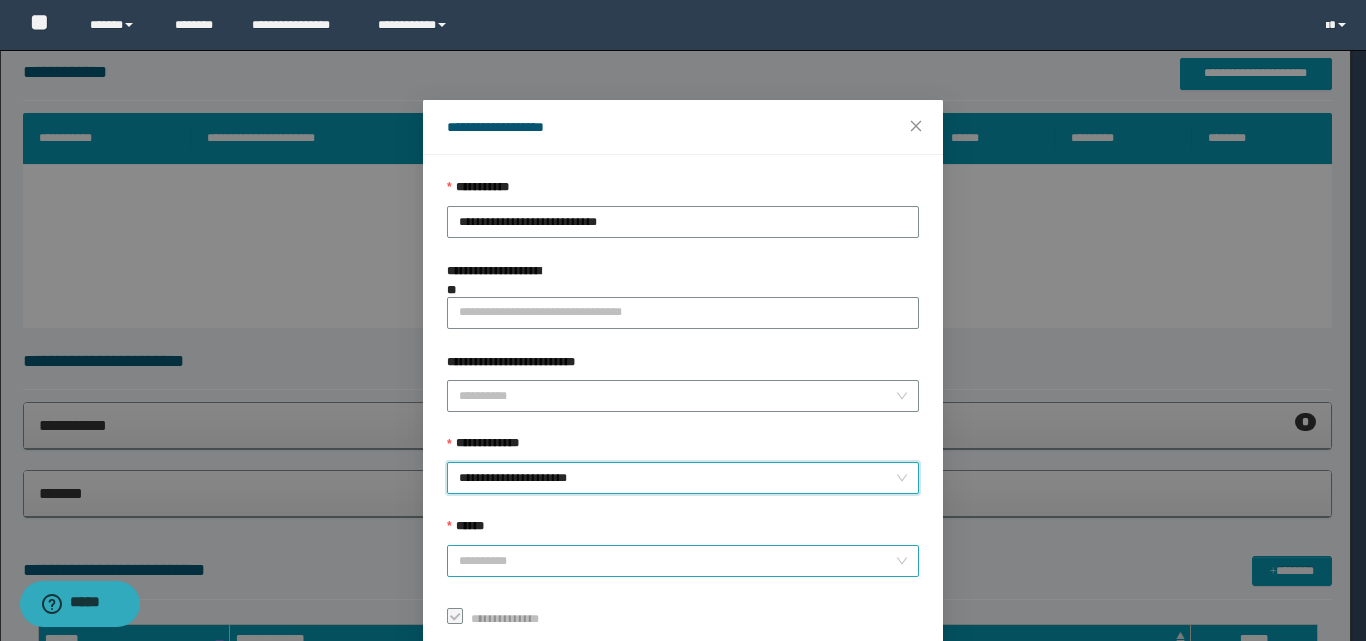 click on "******" at bounding box center [677, 561] 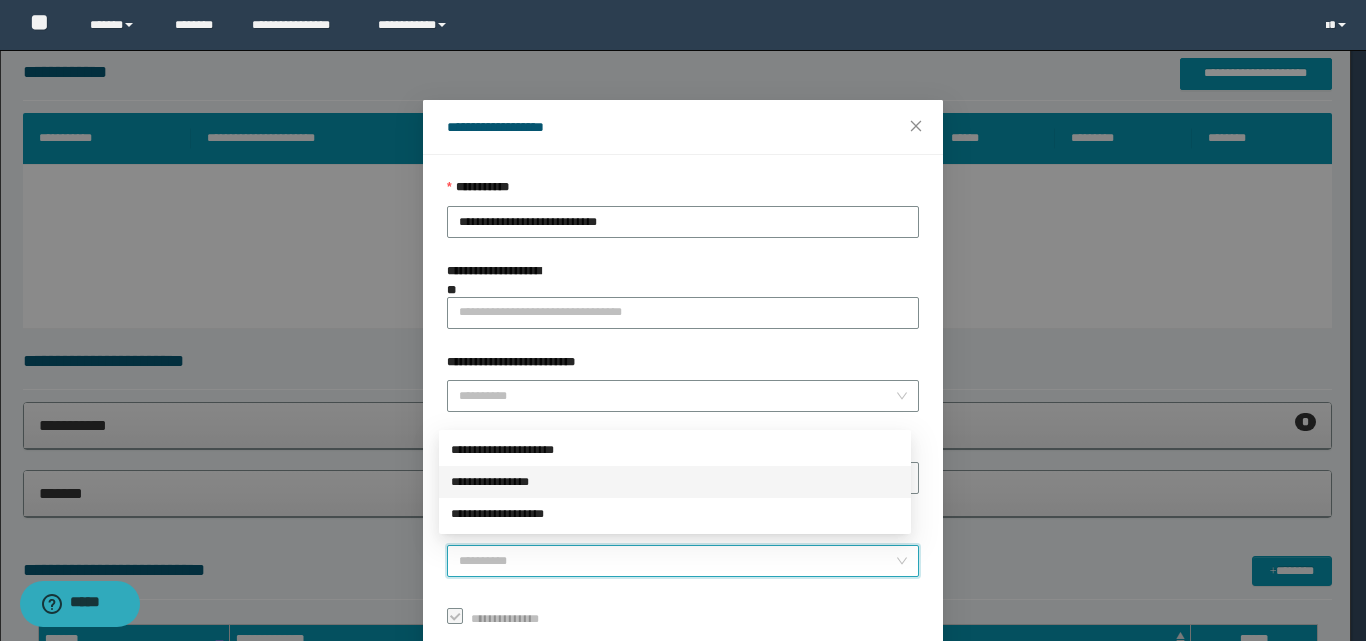 drag, startPoint x: 573, startPoint y: 486, endPoint x: 605, endPoint y: 492, distance: 32.55764 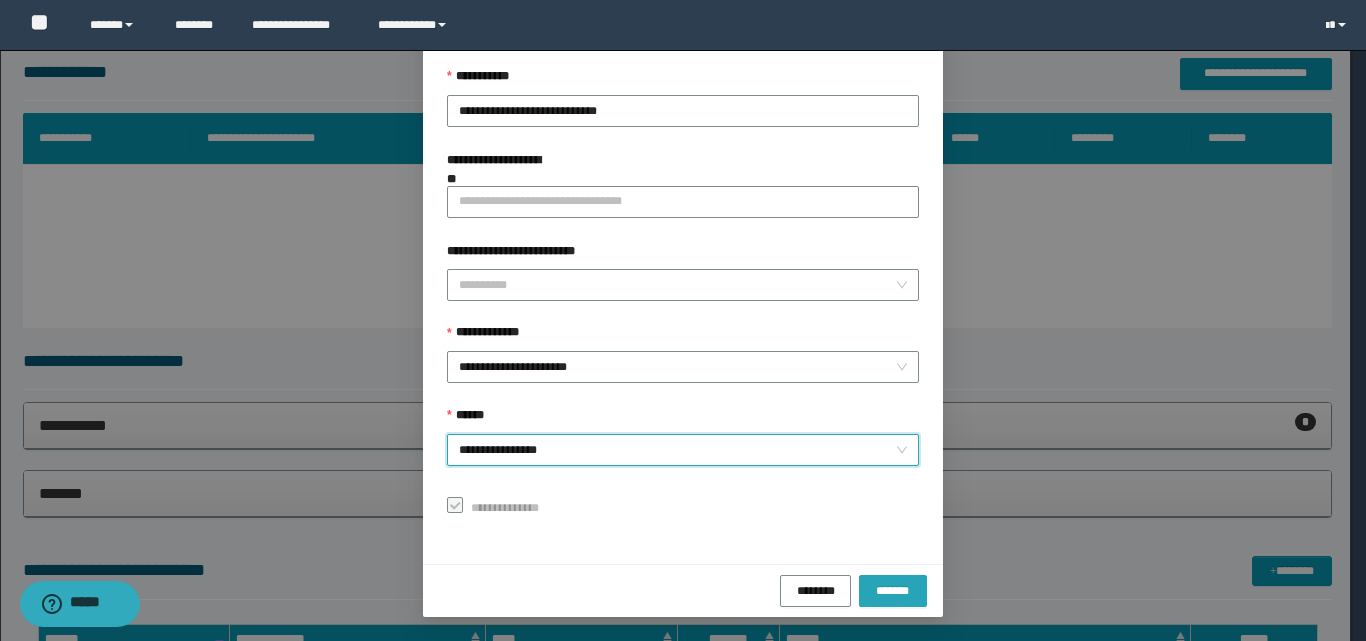 click on "*******" at bounding box center [893, 590] 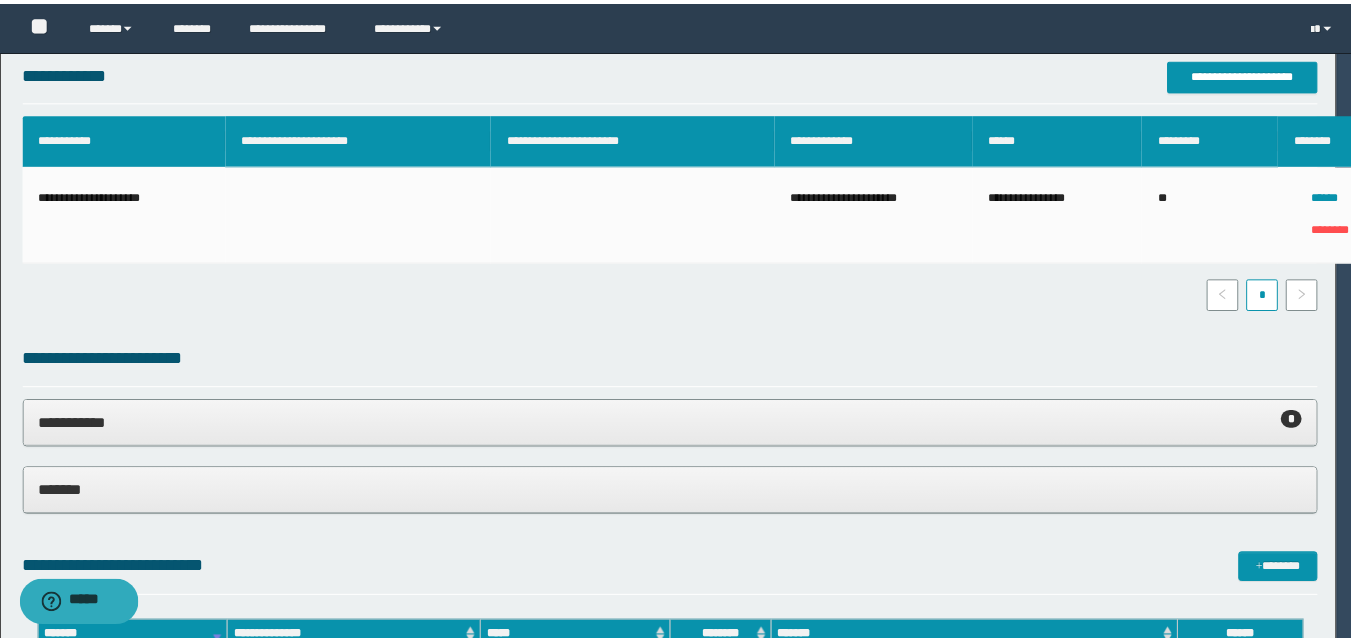 scroll, scrollTop: 64, scrollLeft: 0, axis: vertical 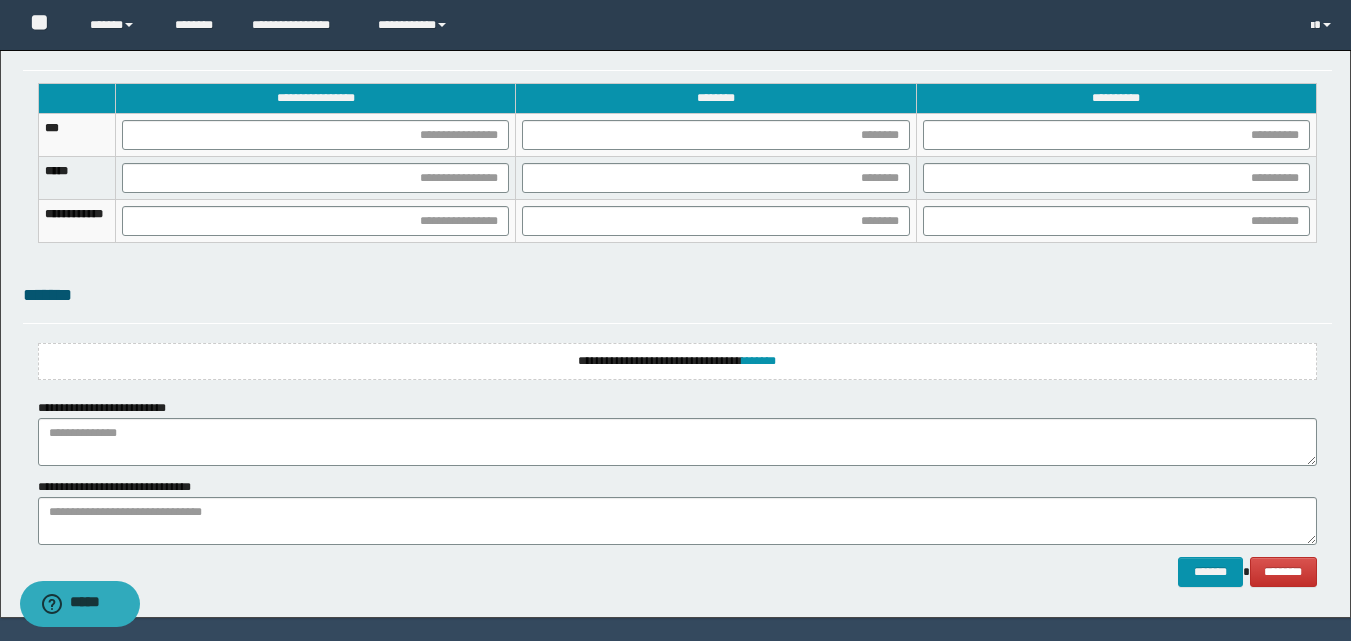 click on "**********" at bounding box center [677, 361] 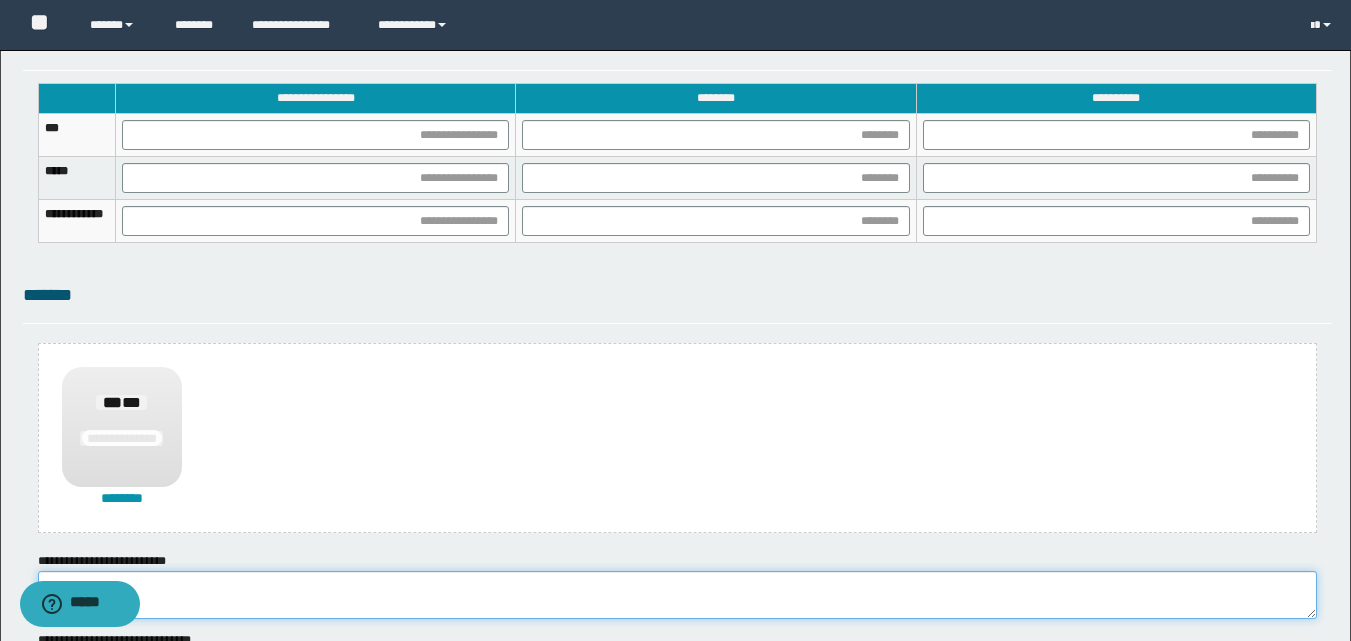 click at bounding box center [677, 595] 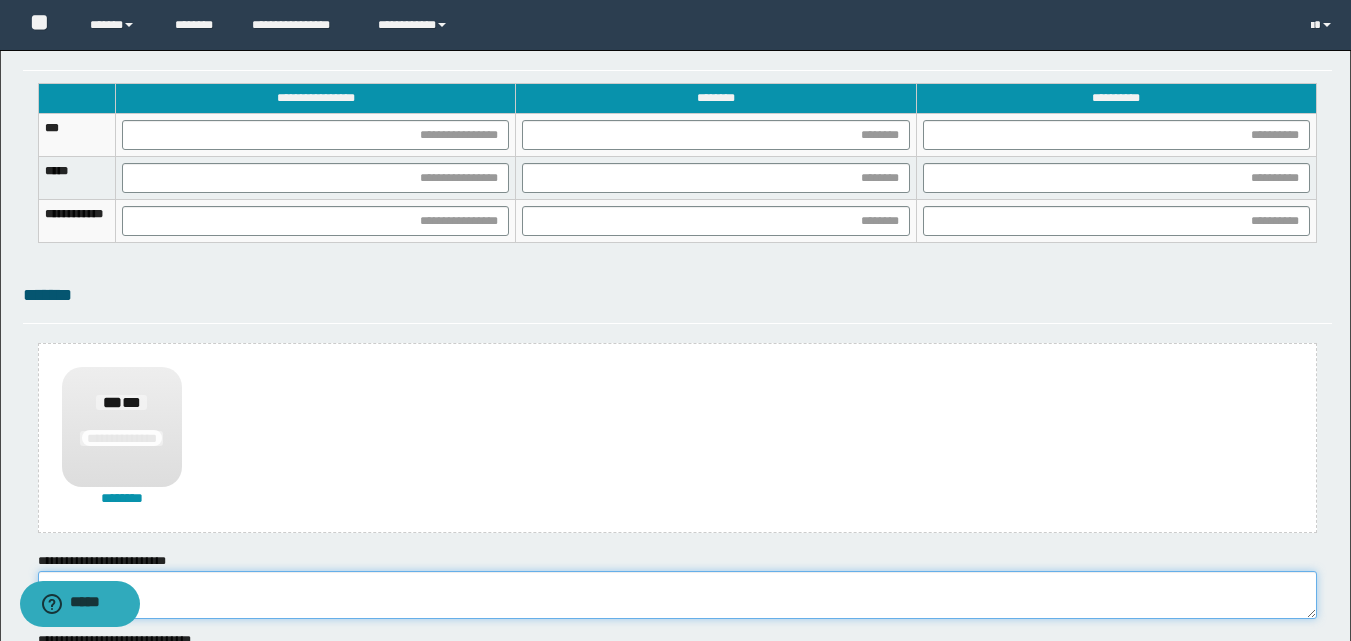 type on "******" 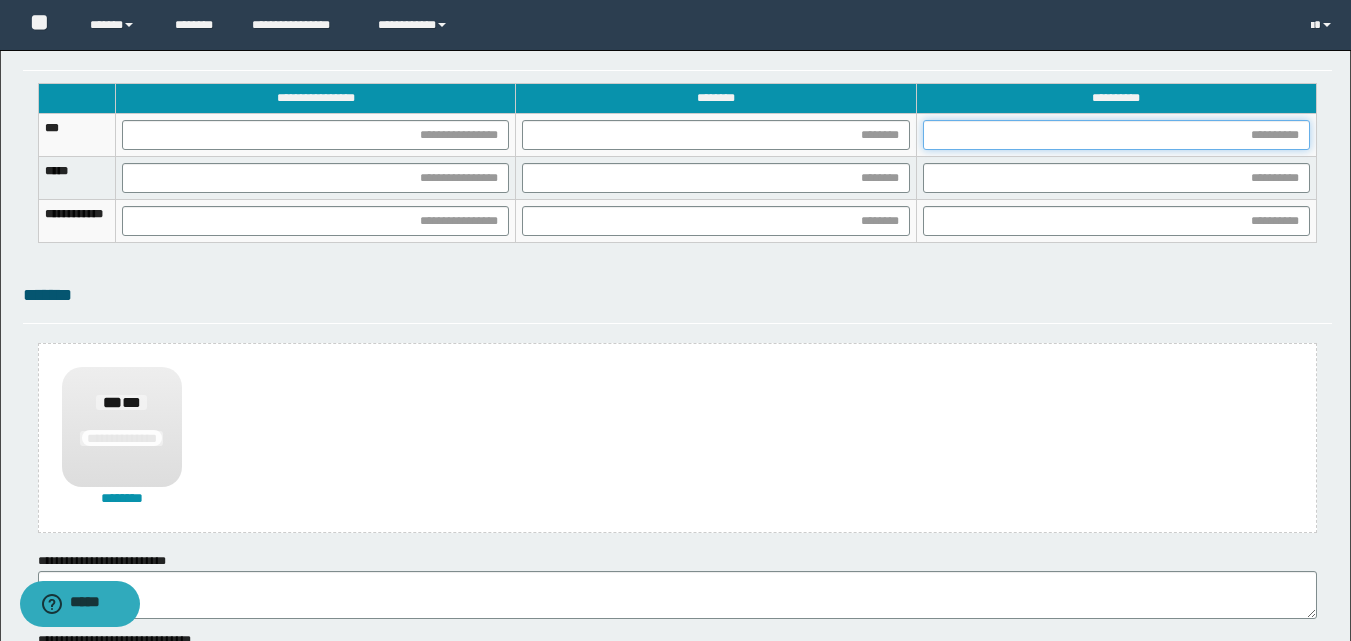 drag, startPoint x: 1055, startPoint y: 139, endPoint x: 966, endPoint y: 197, distance: 106.23088 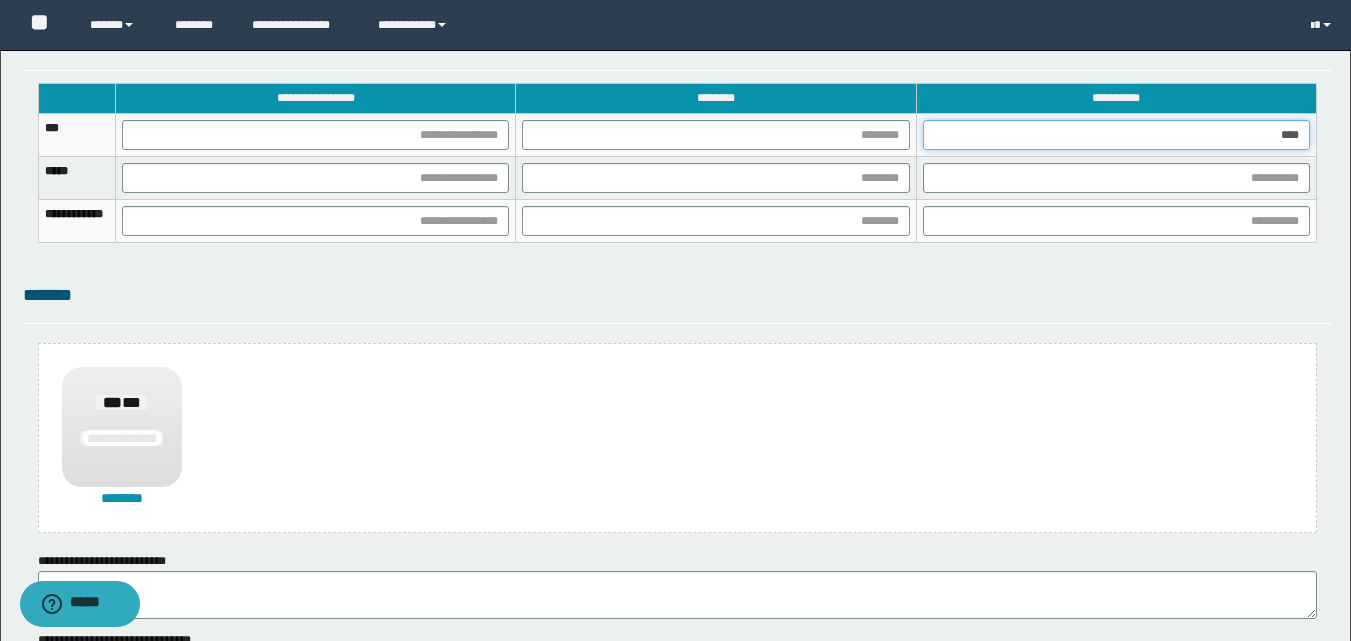 type on "***" 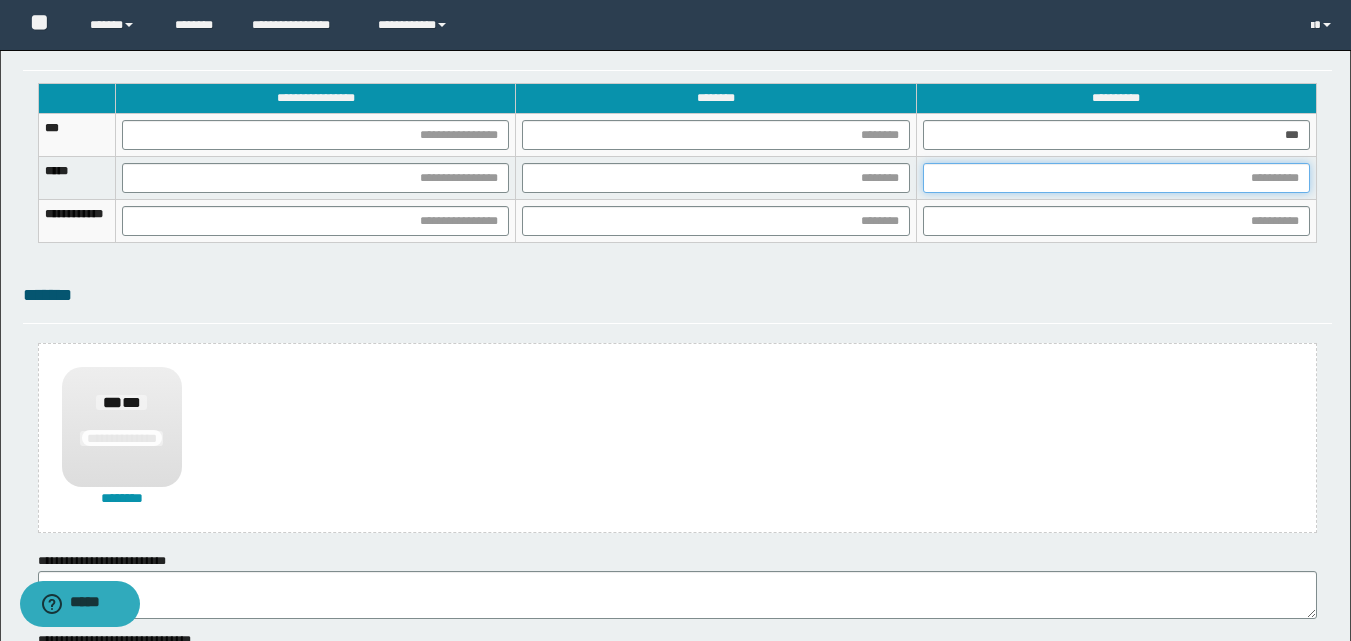 drag, startPoint x: 1293, startPoint y: 177, endPoint x: 1233, endPoint y: 223, distance: 75.60423 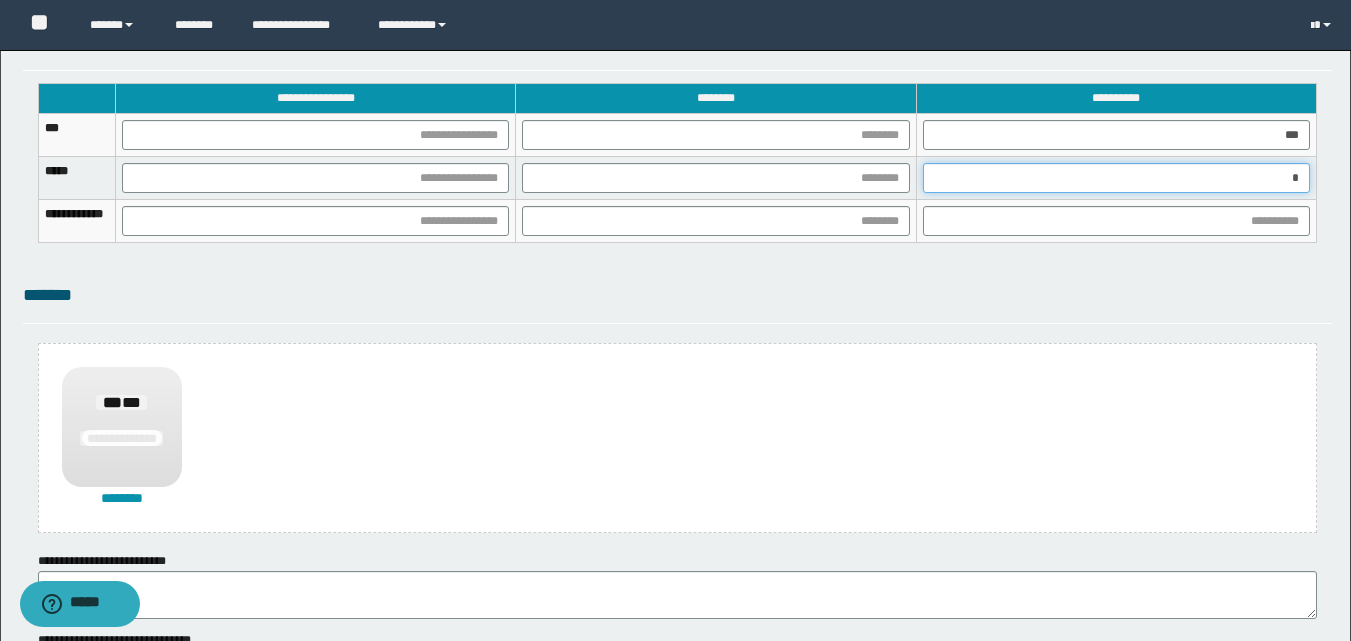 type on "**" 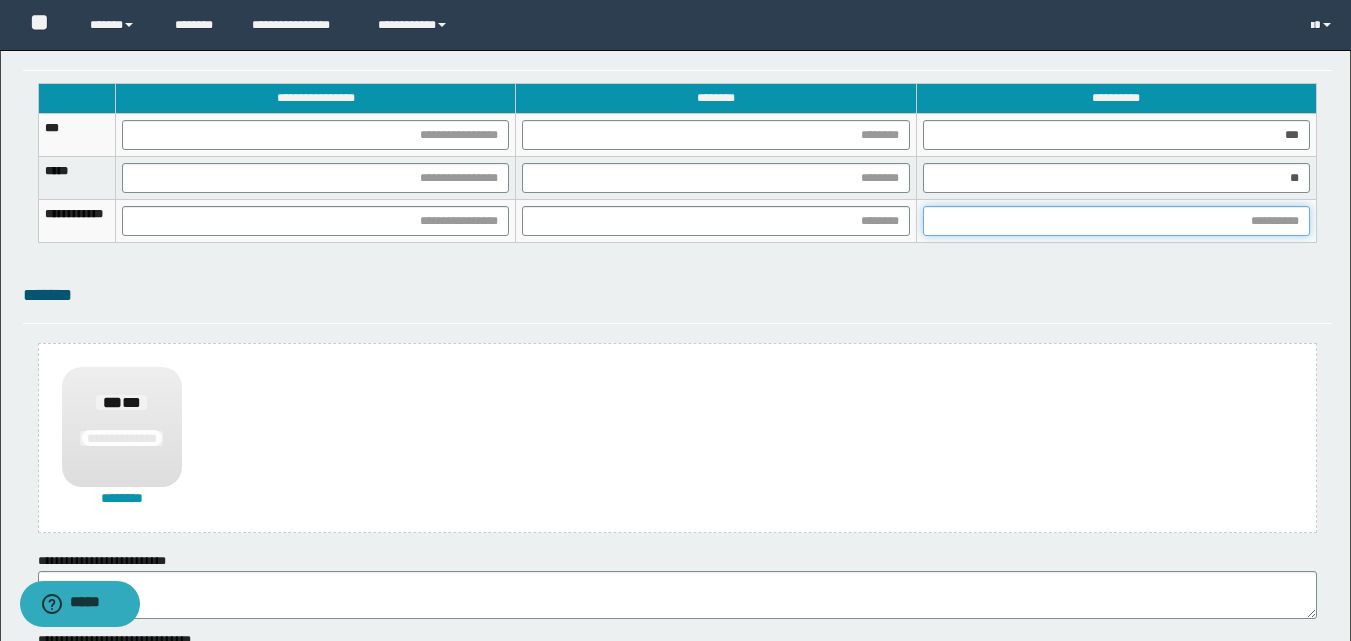 click at bounding box center [1116, 221] 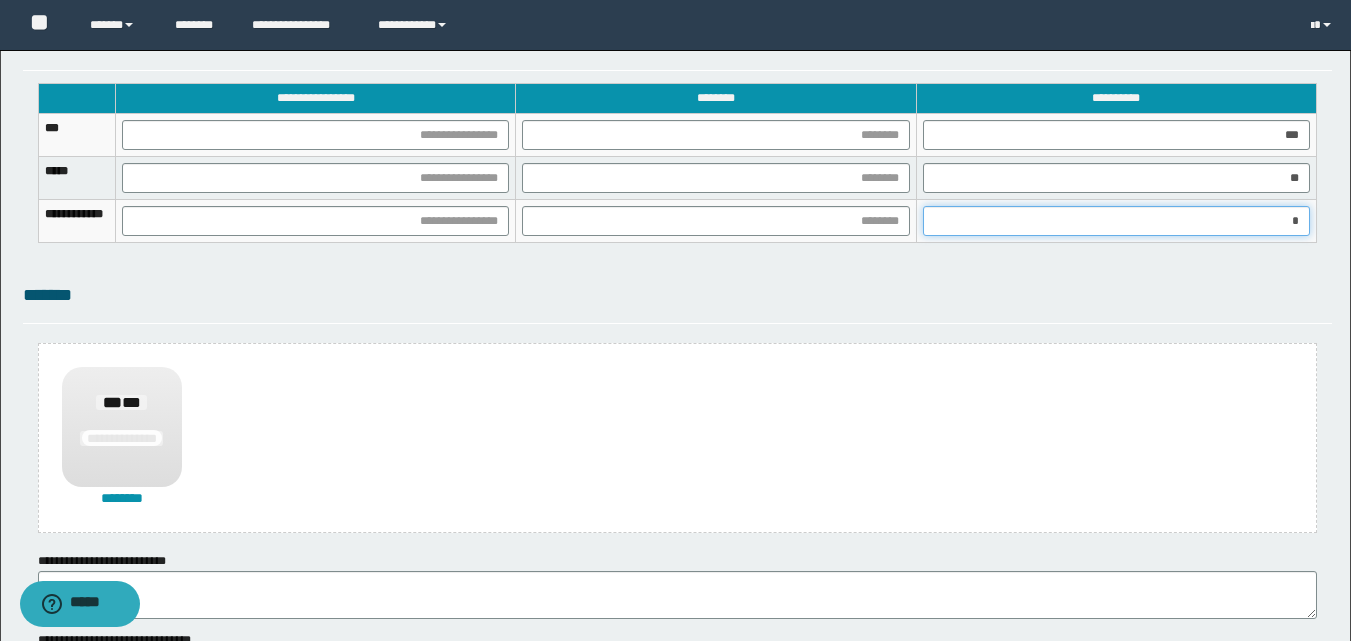 type on "**" 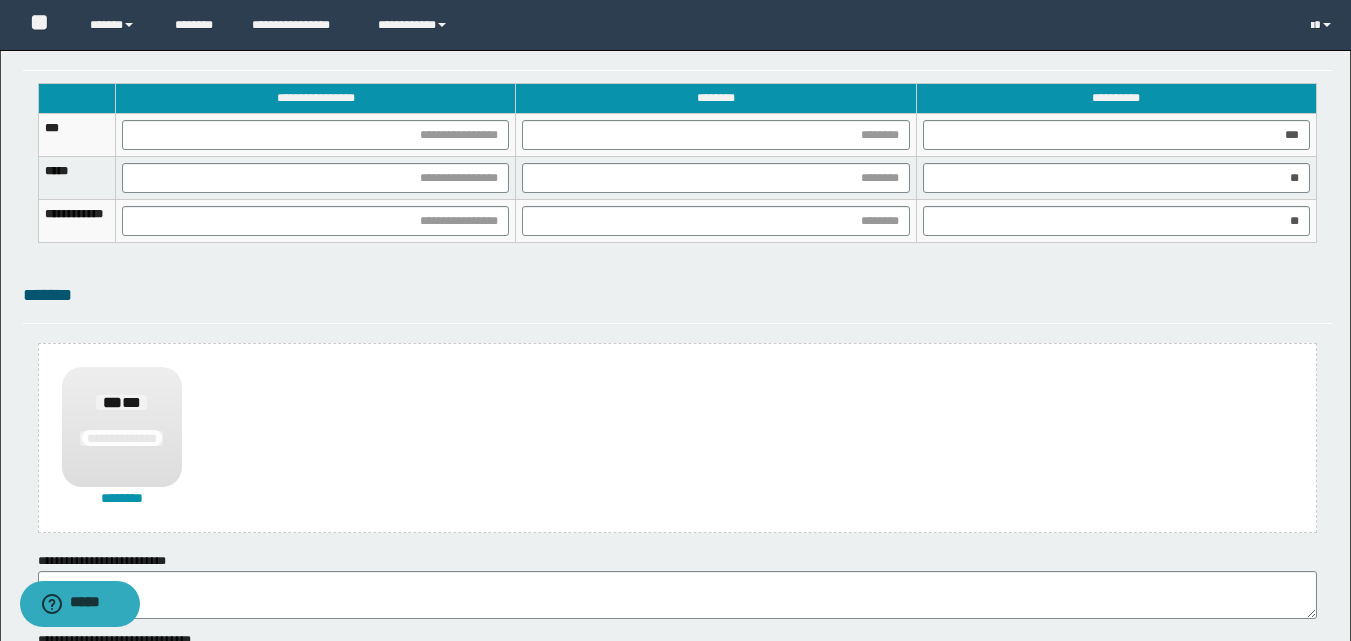 click at bounding box center (316, 135) 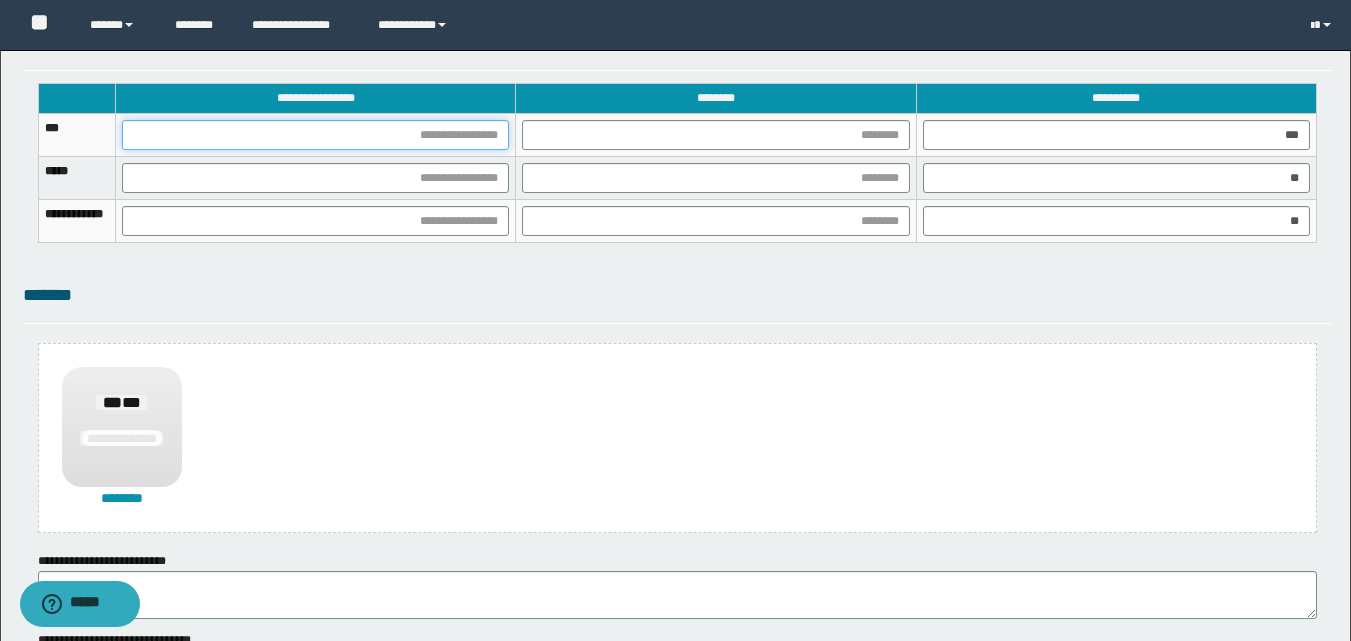 drag, startPoint x: 549, startPoint y: 136, endPoint x: 559, endPoint y: 137, distance: 10.049875 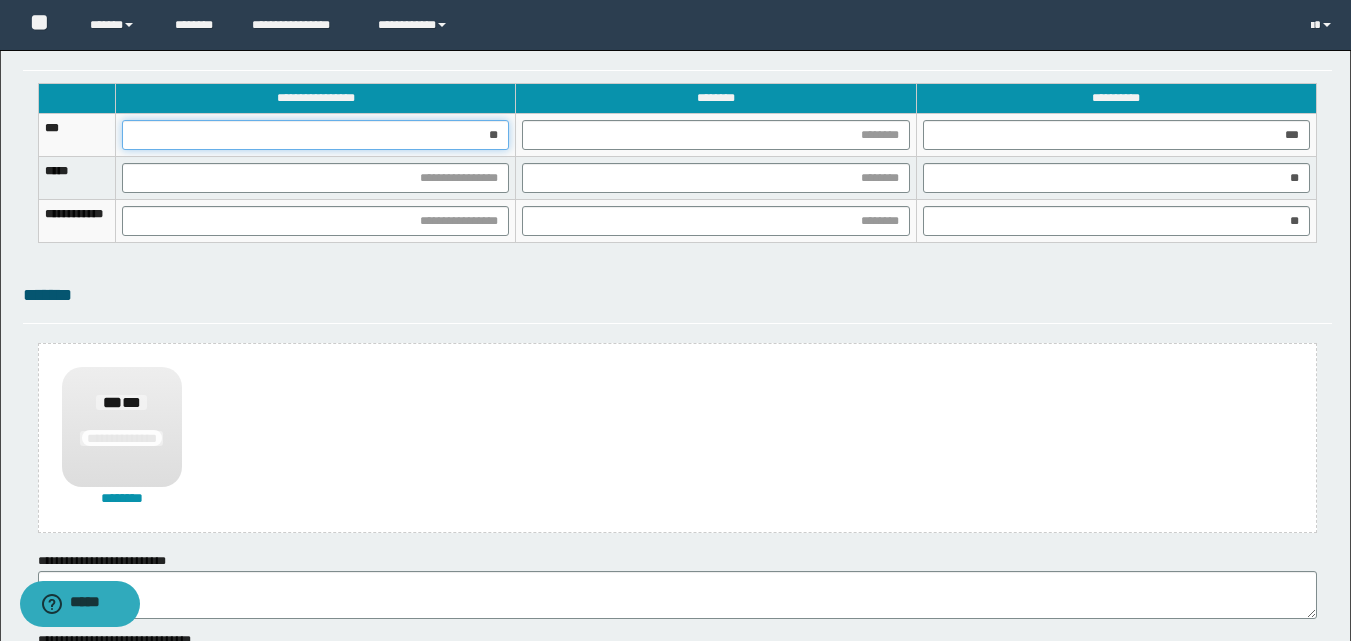 type on "***" 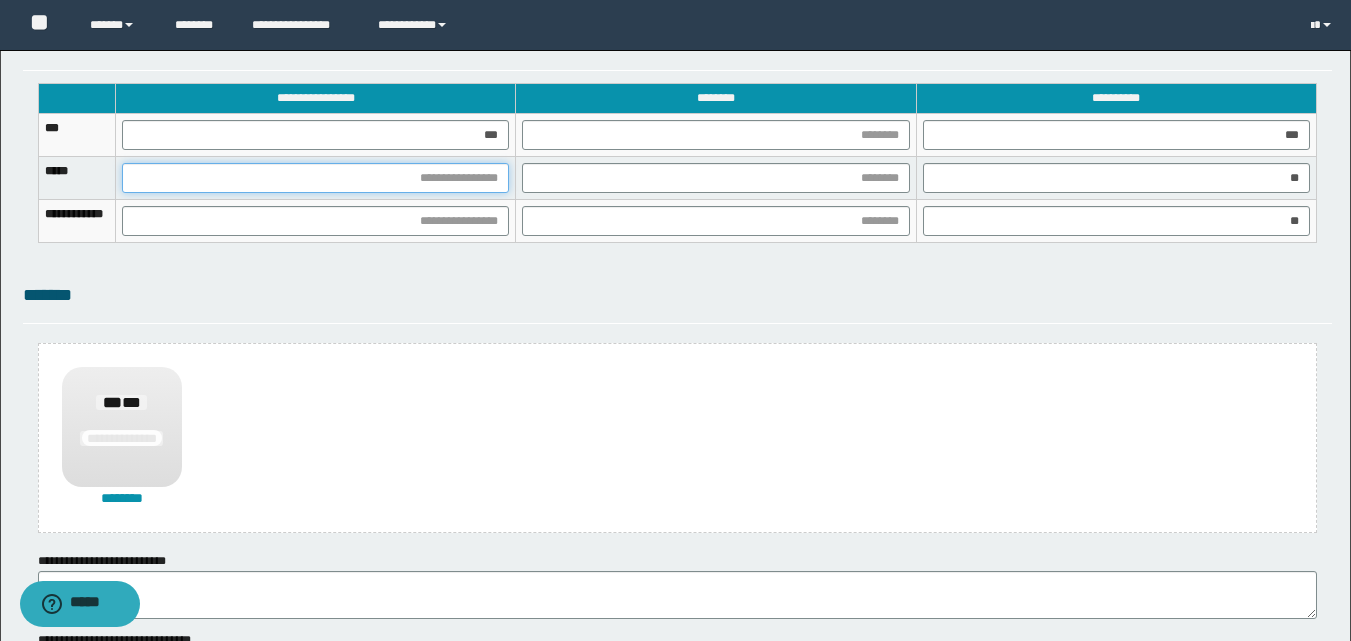 drag, startPoint x: 538, startPoint y: 171, endPoint x: 576, endPoint y: 218, distance: 60.440052 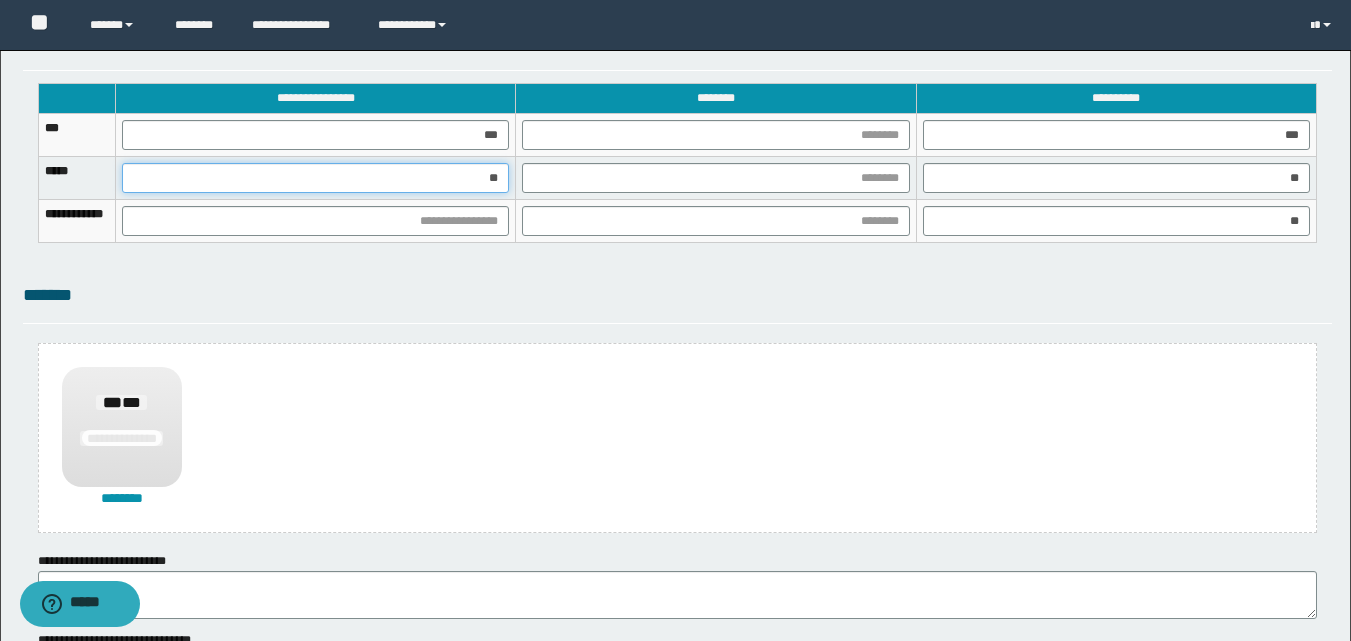 type on "***" 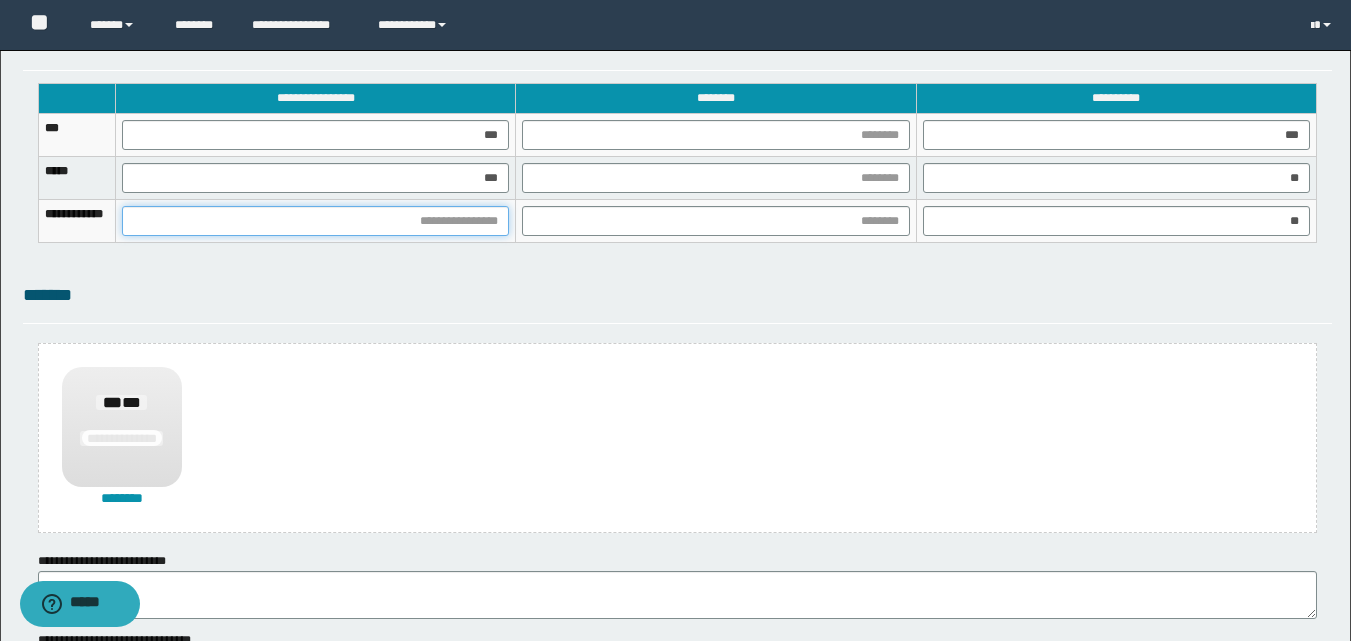 click at bounding box center (315, 221) 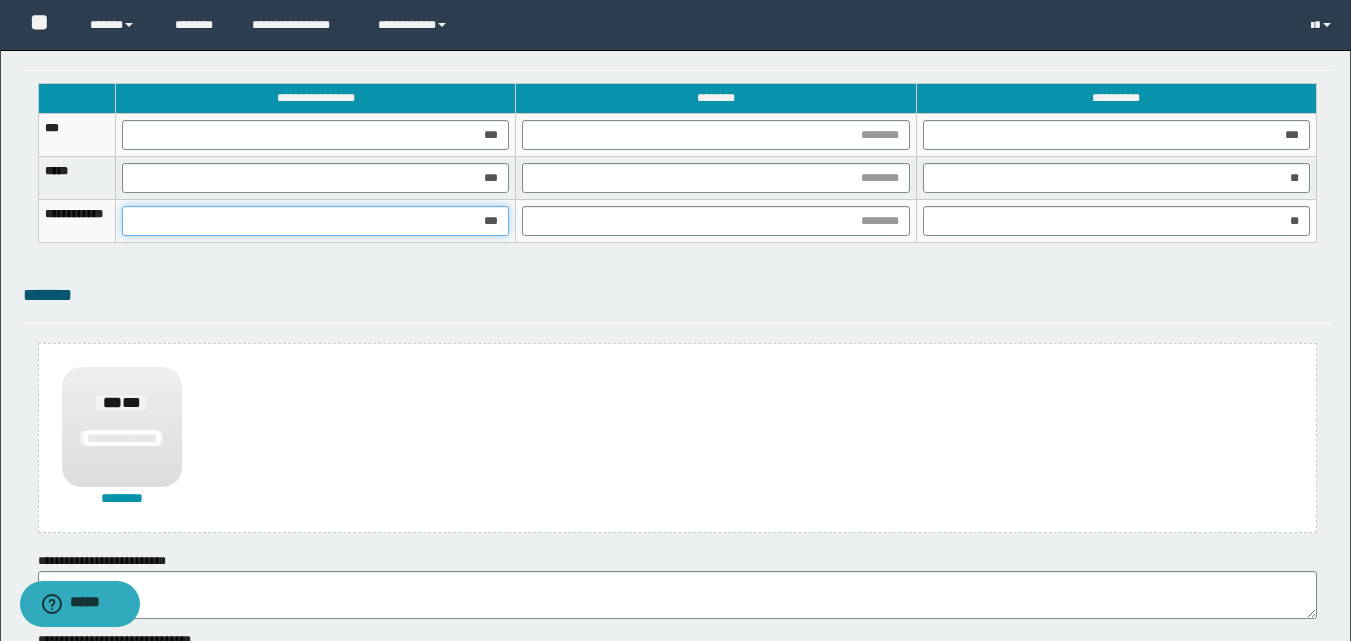type on "****" 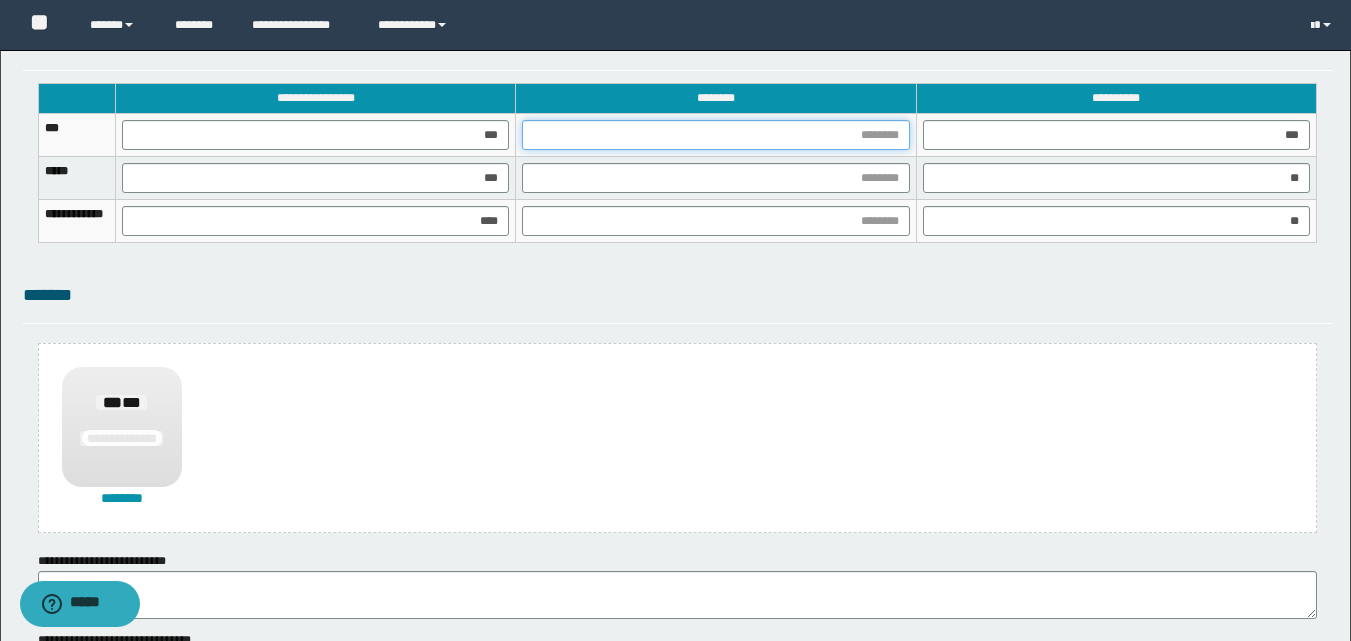 drag, startPoint x: 935, startPoint y: 146, endPoint x: 921, endPoint y: 173, distance: 30.413813 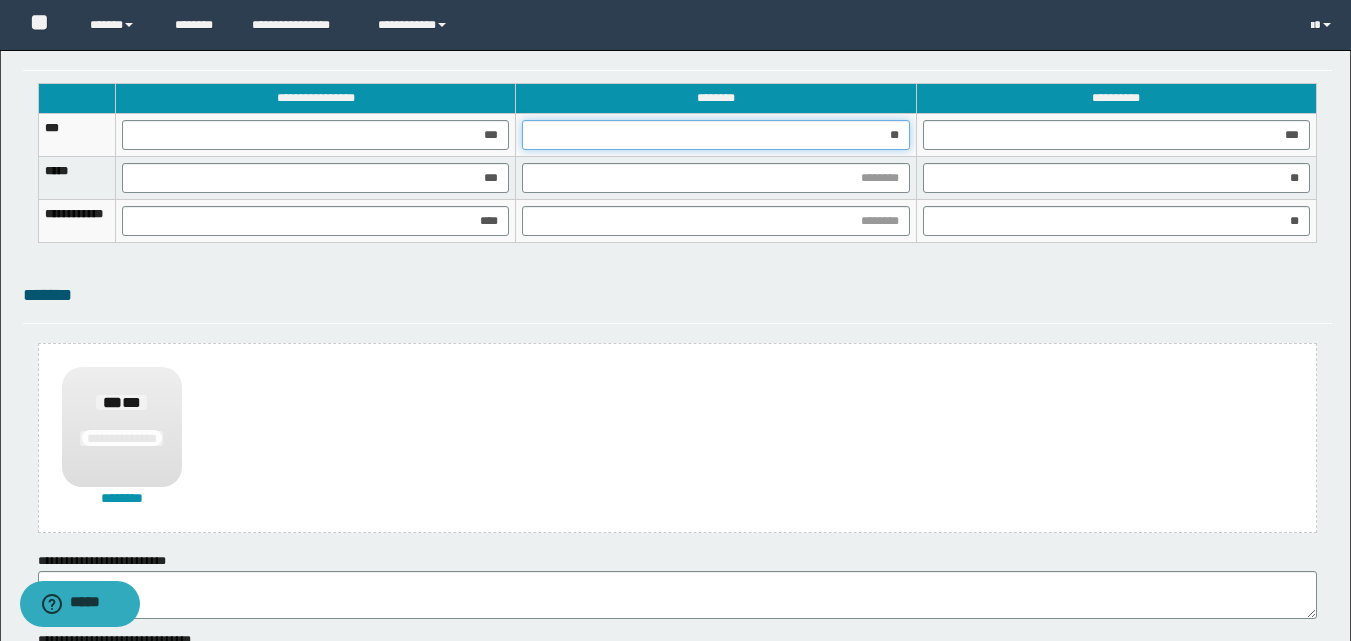 type on "***" 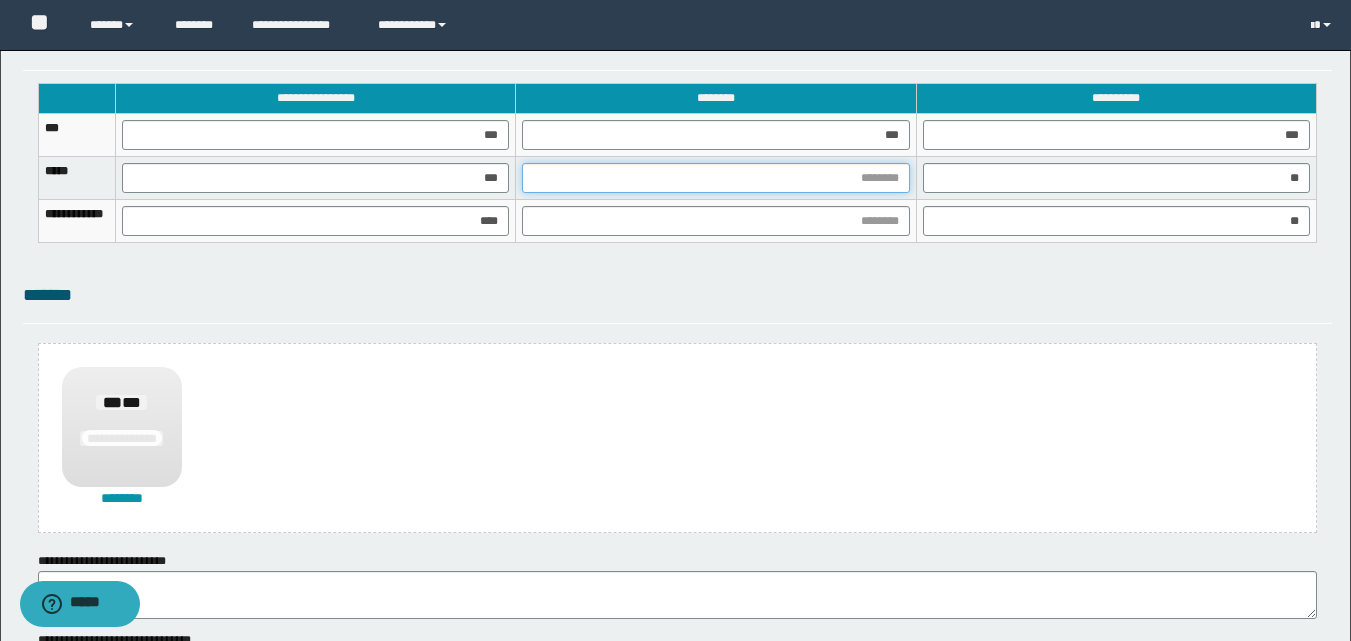drag, startPoint x: 850, startPoint y: 168, endPoint x: 848, endPoint y: 187, distance: 19.104973 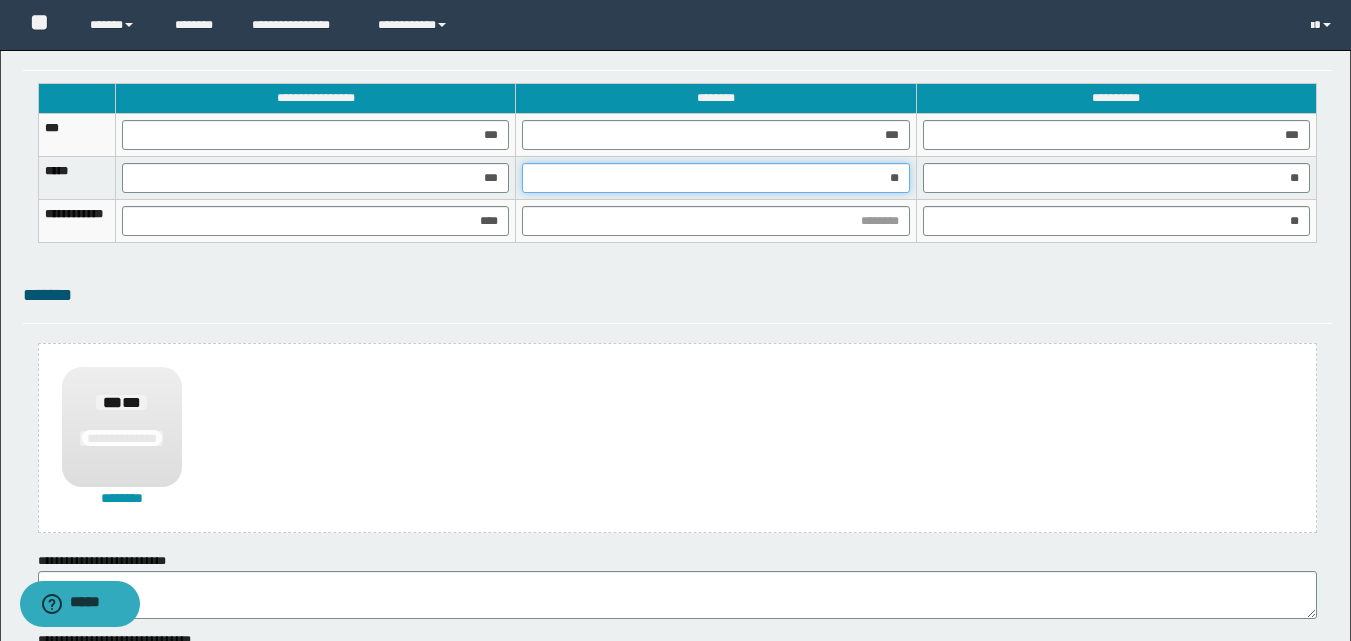 type on "***" 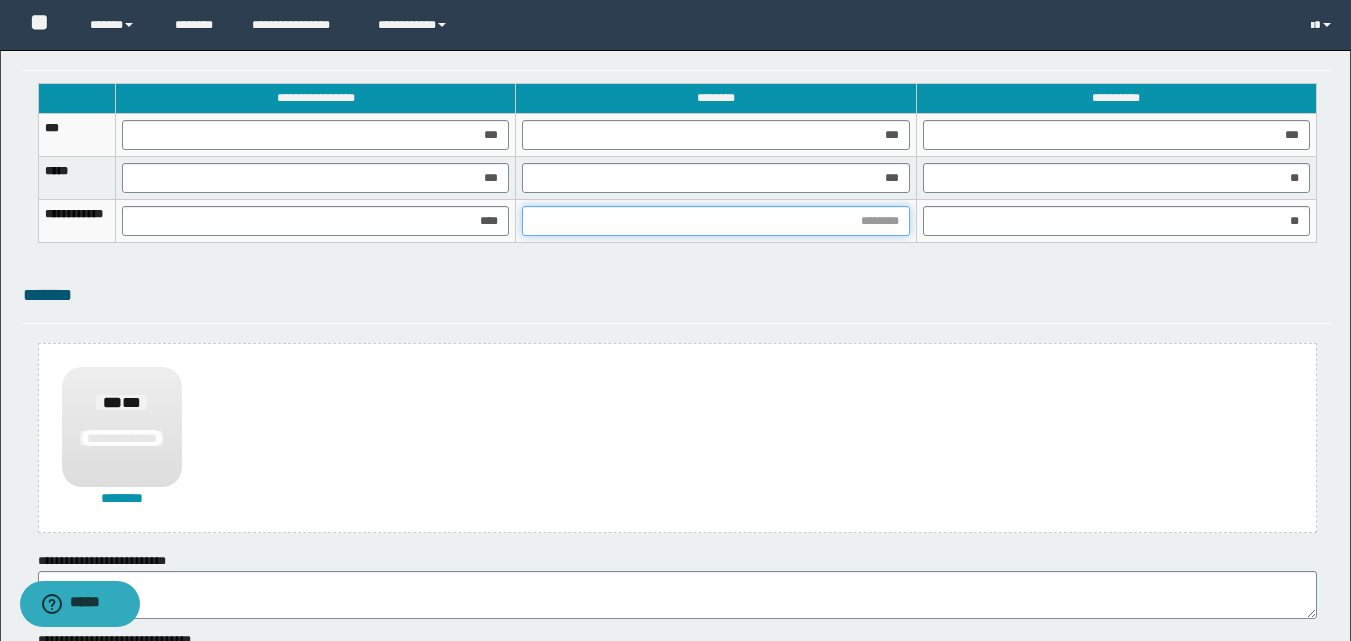 click at bounding box center (715, 221) 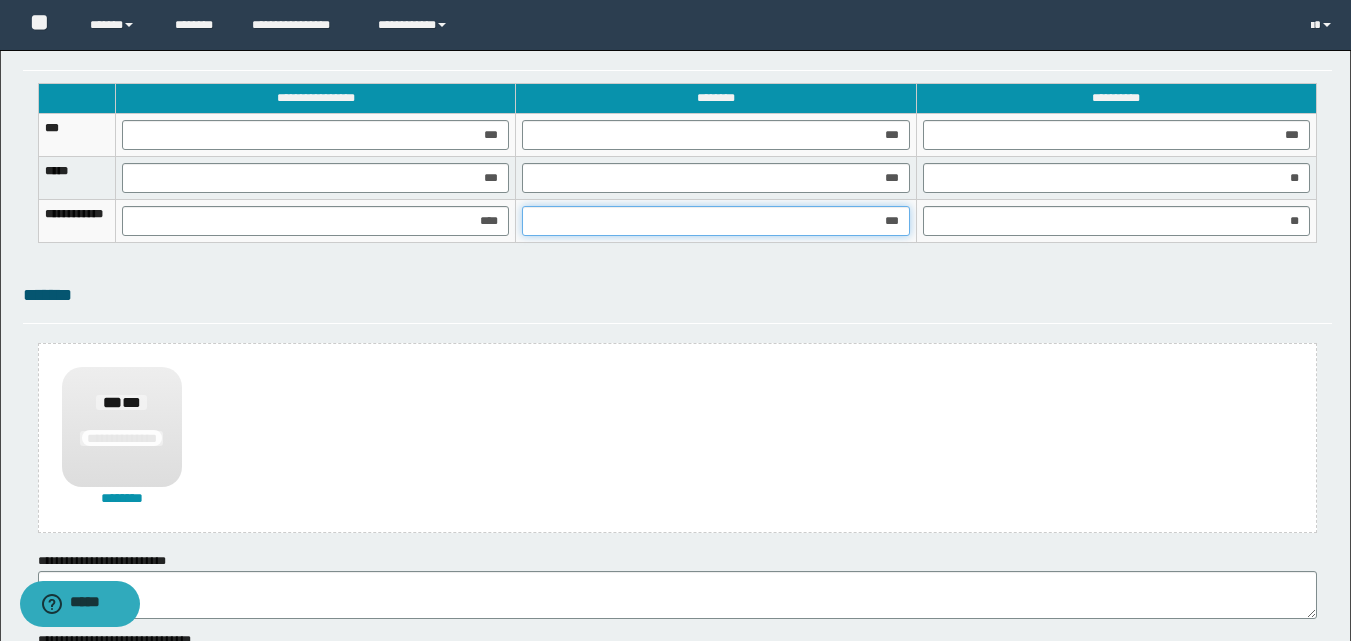 type on "****" 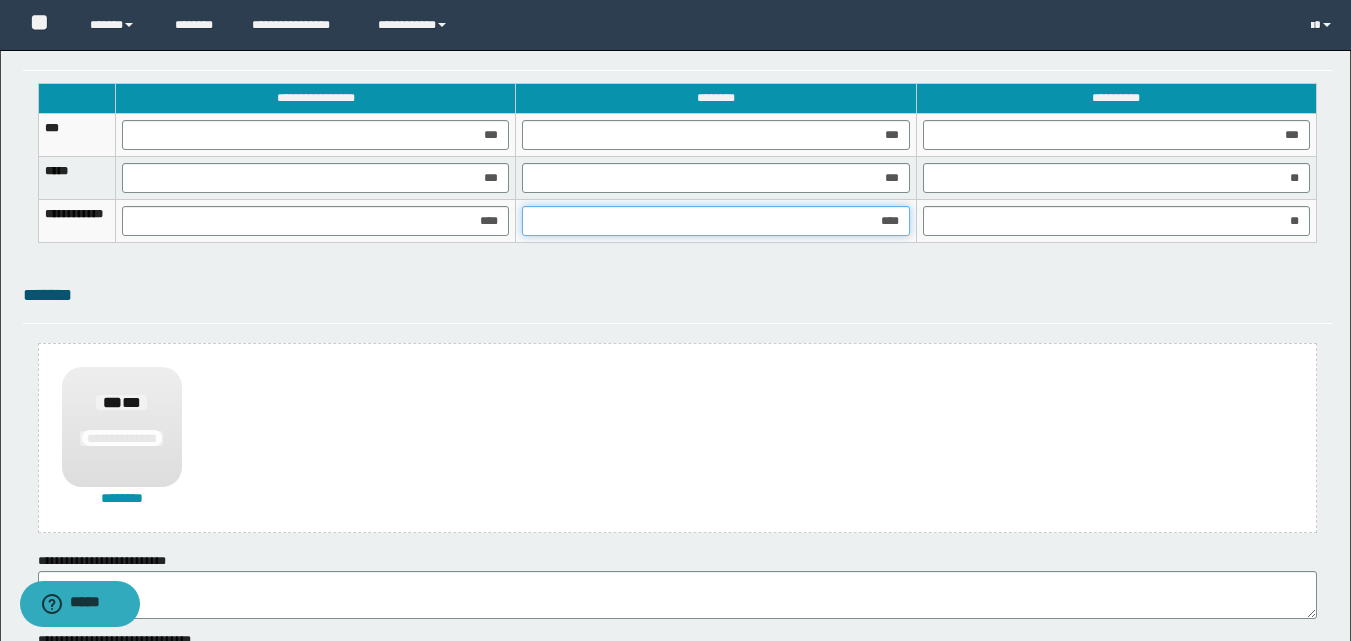 scroll, scrollTop: 1508, scrollLeft: 0, axis: vertical 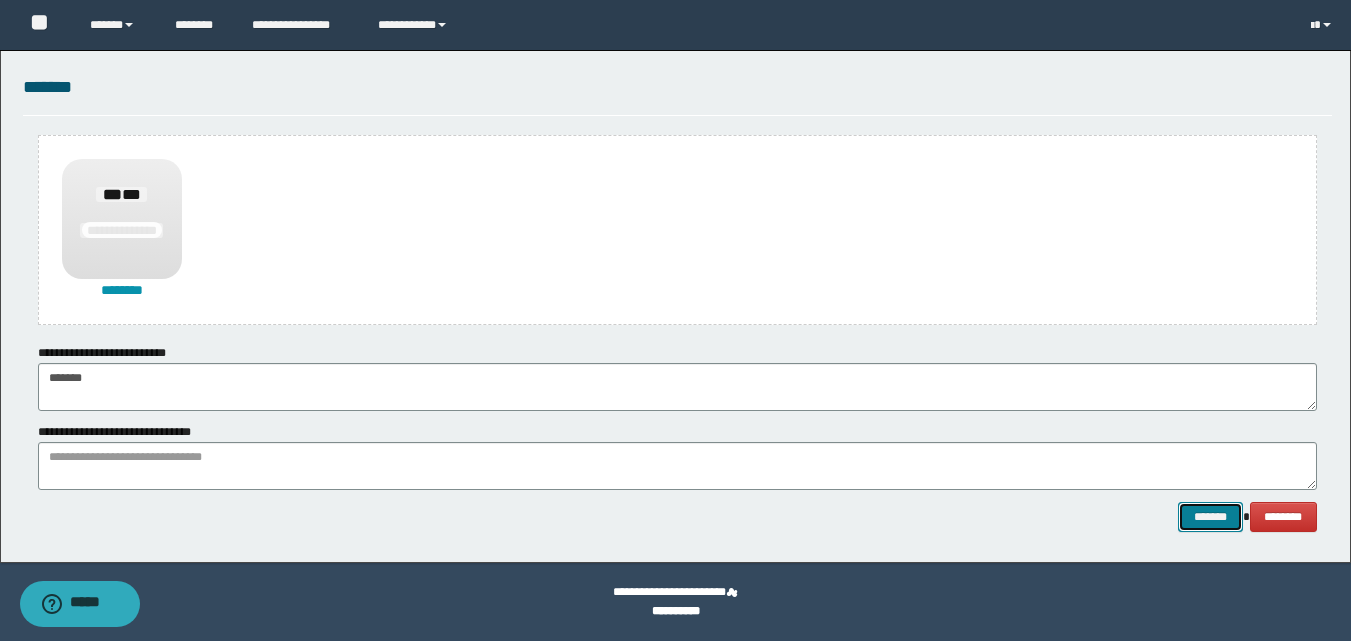 click on "*******" at bounding box center [1210, 517] 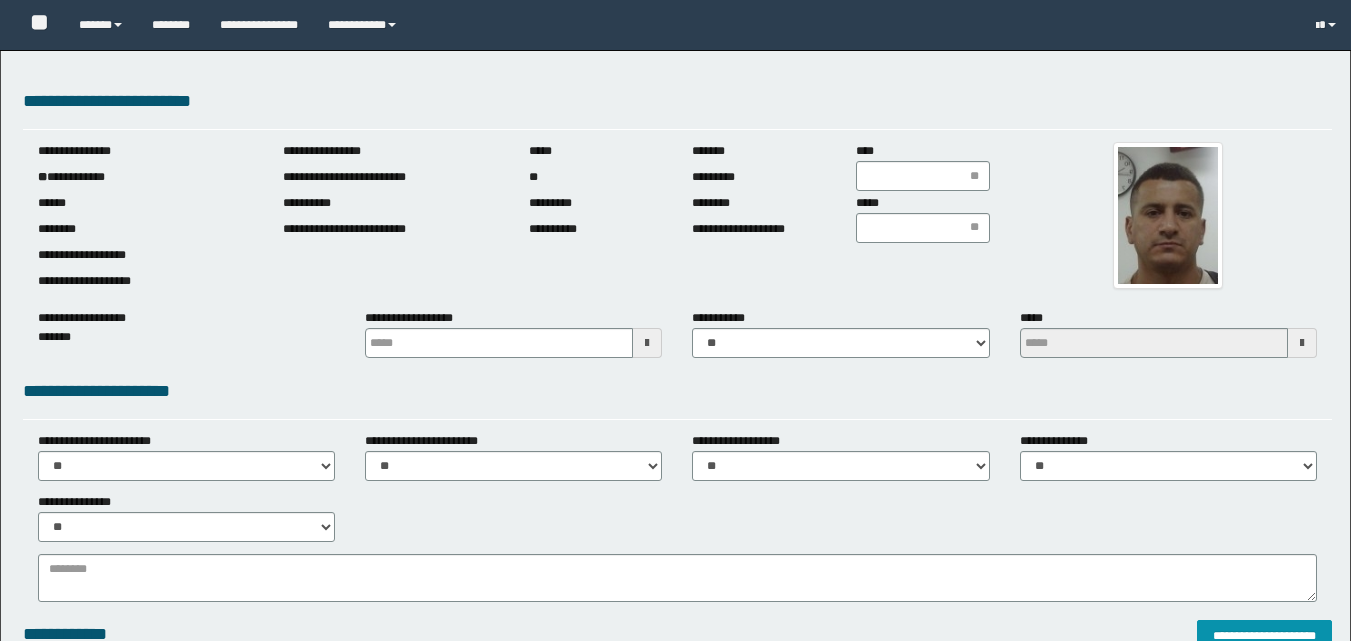 scroll, scrollTop: 0, scrollLeft: 0, axis: both 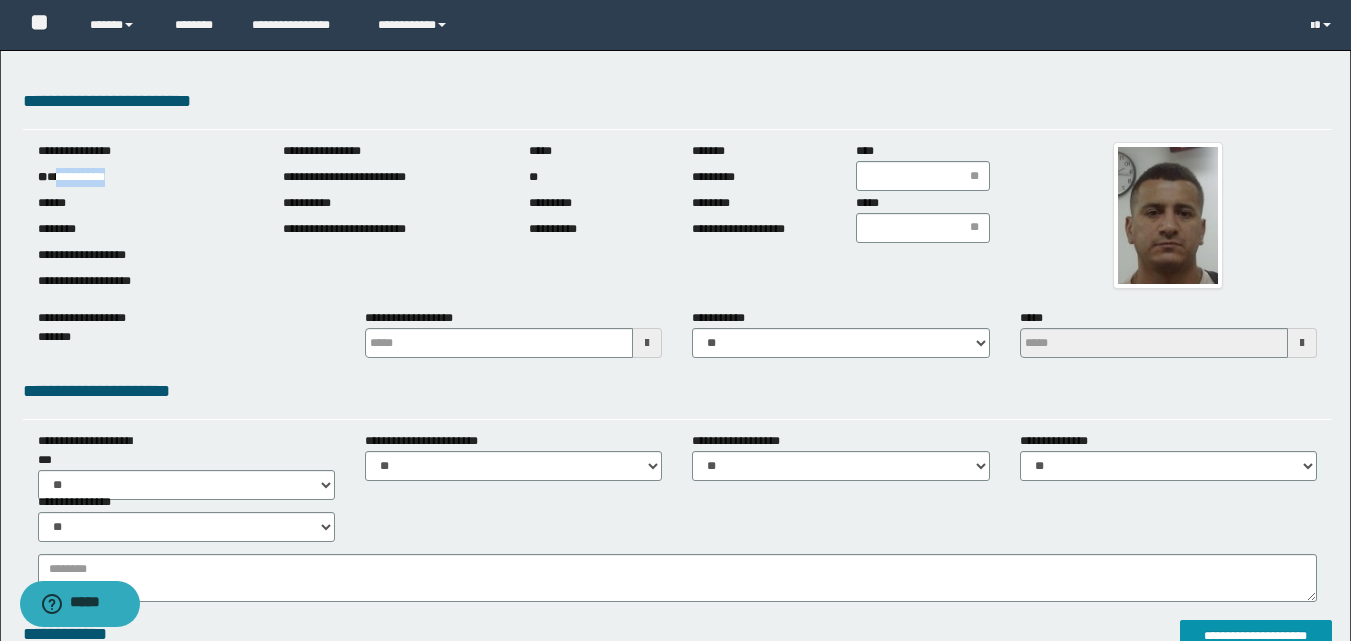 drag, startPoint x: 66, startPoint y: 176, endPoint x: 140, endPoint y: 177, distance: 74.00676 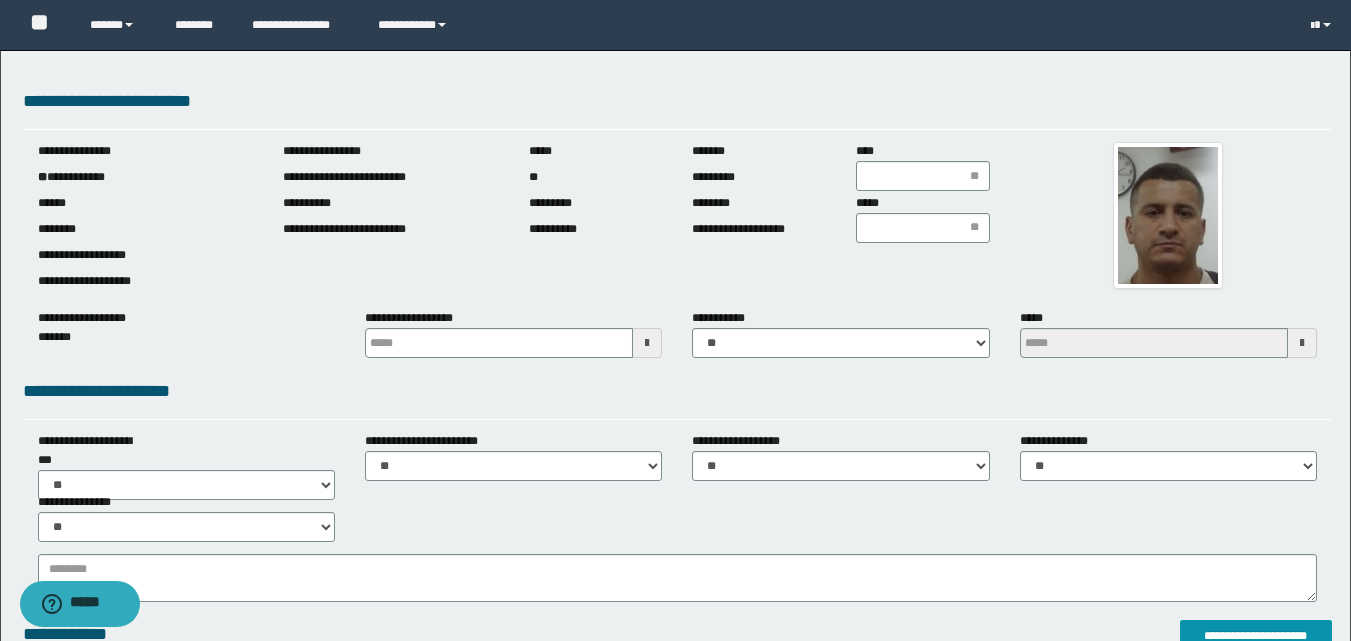 click at bounding box center [647, 343] 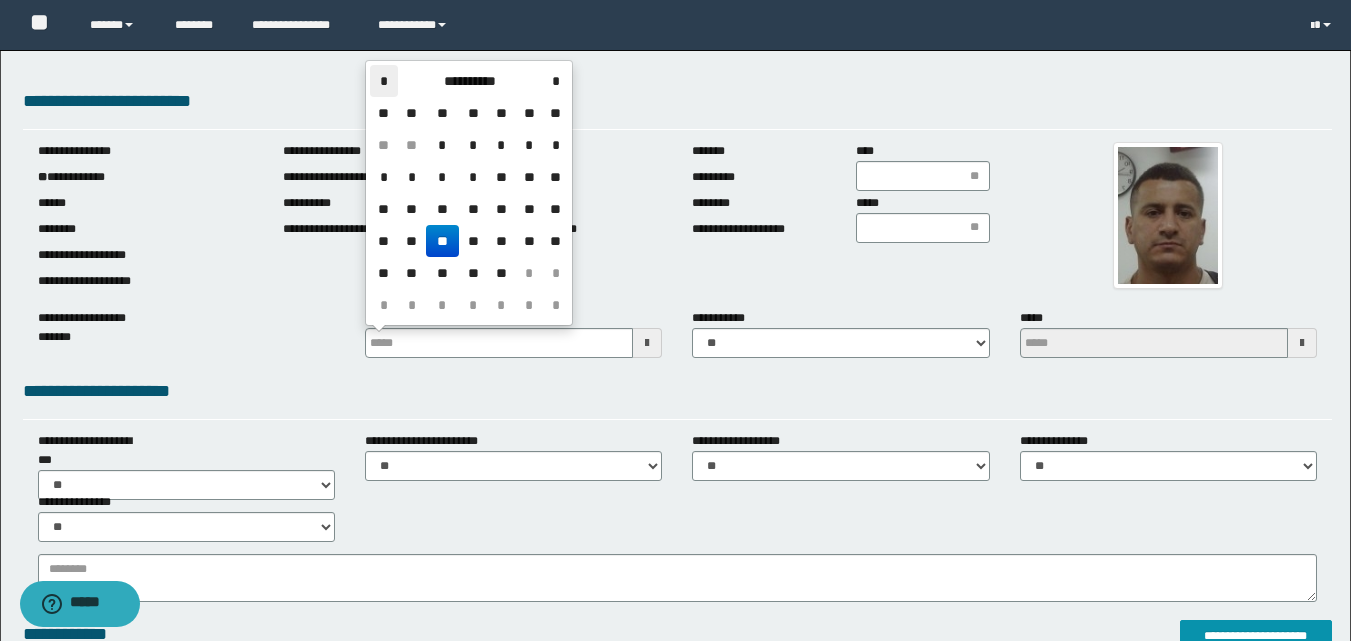 click on "*" at bounding box center (384, 81) 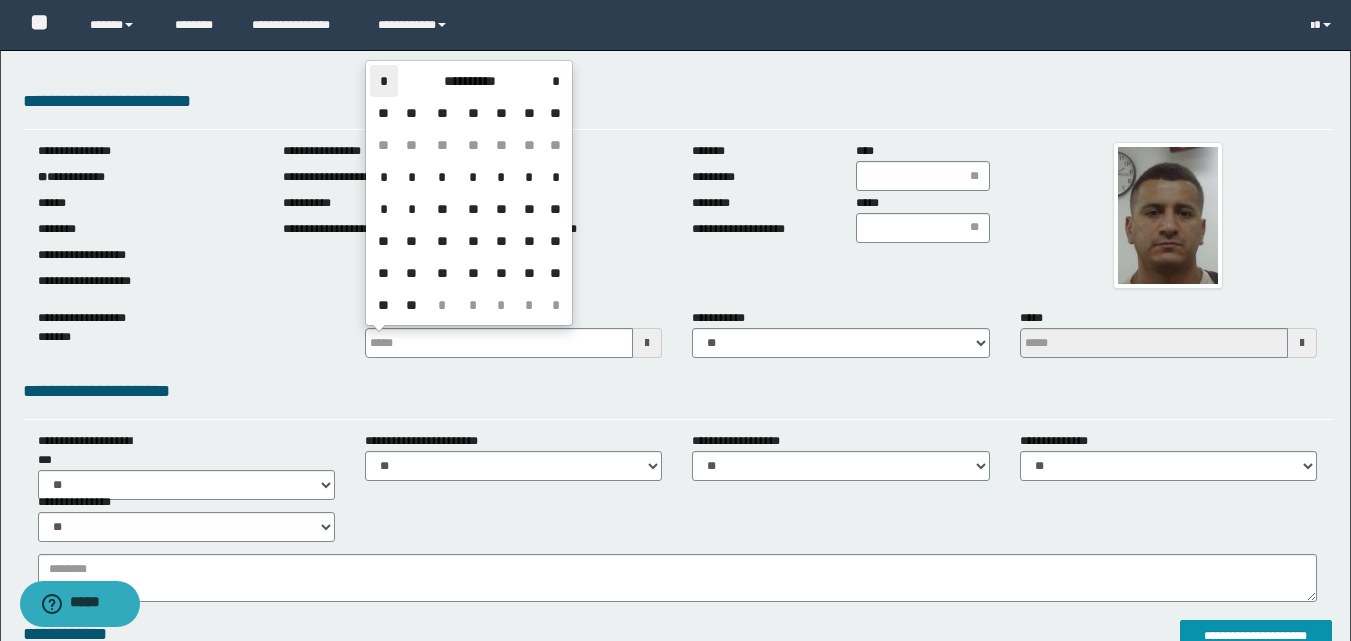 click on "*" at bounding box center (384, 81) 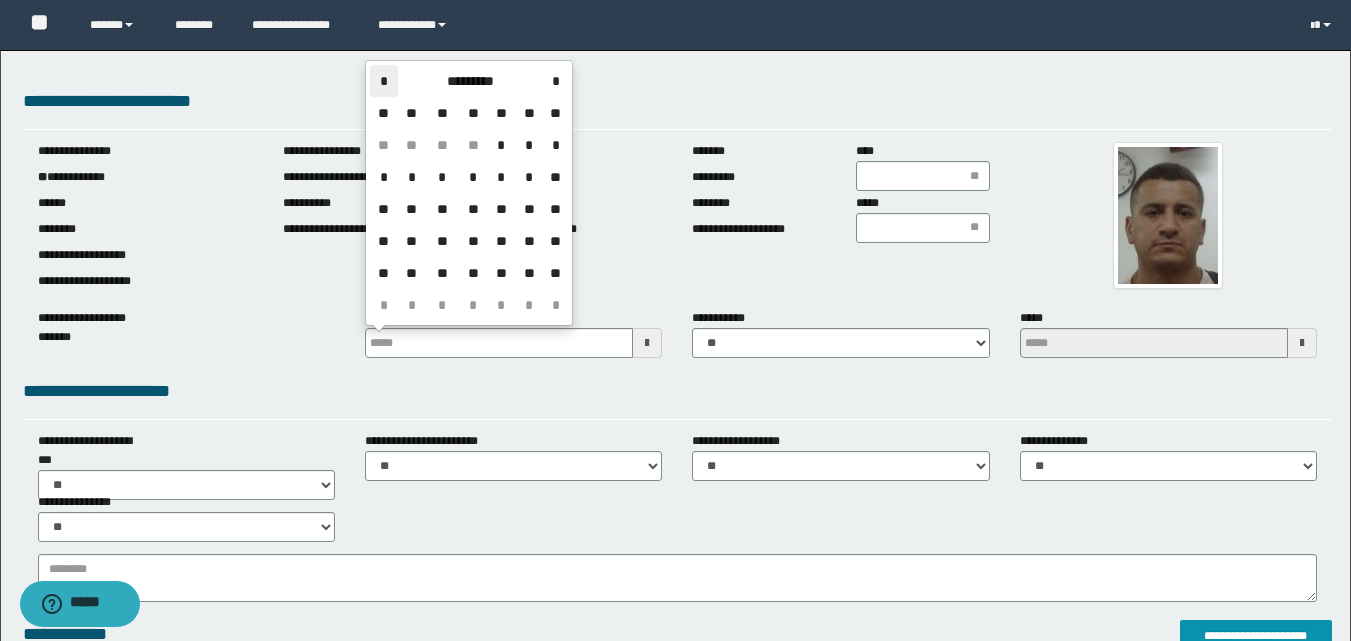 click on "*" at bounding box center (384, 81) 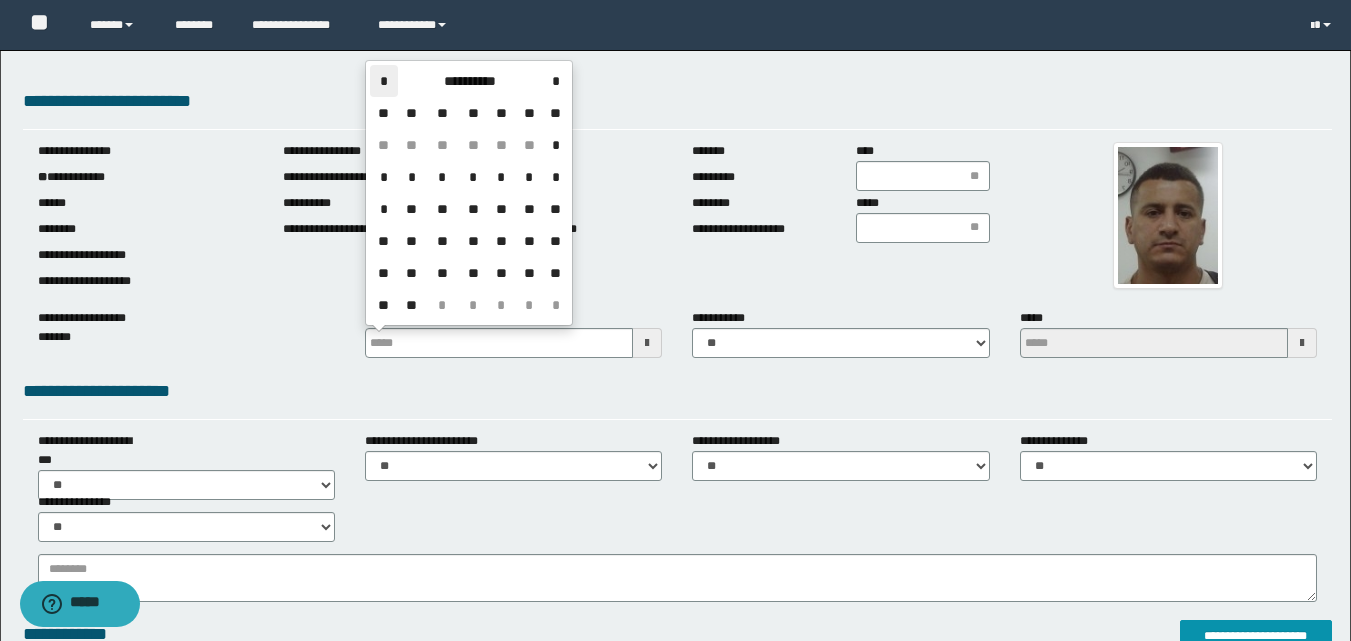 click on "*" at bounding box center (384, 81) 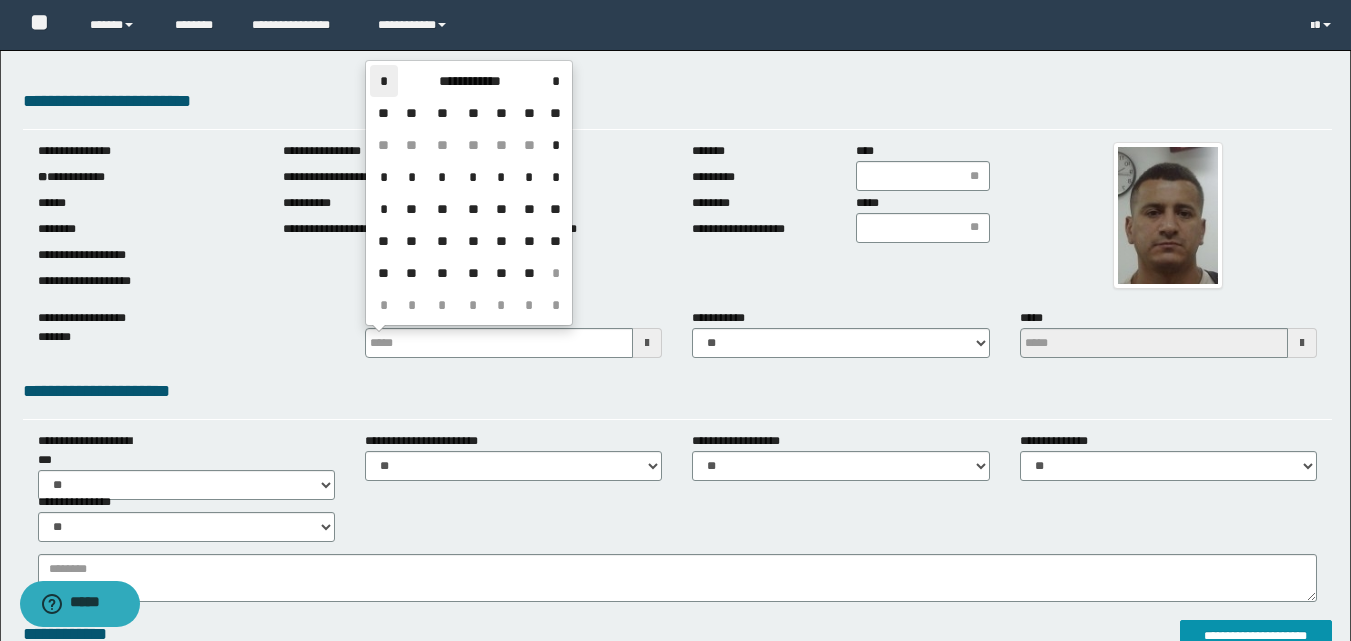 click on "*" at bounding box center (384, 81) 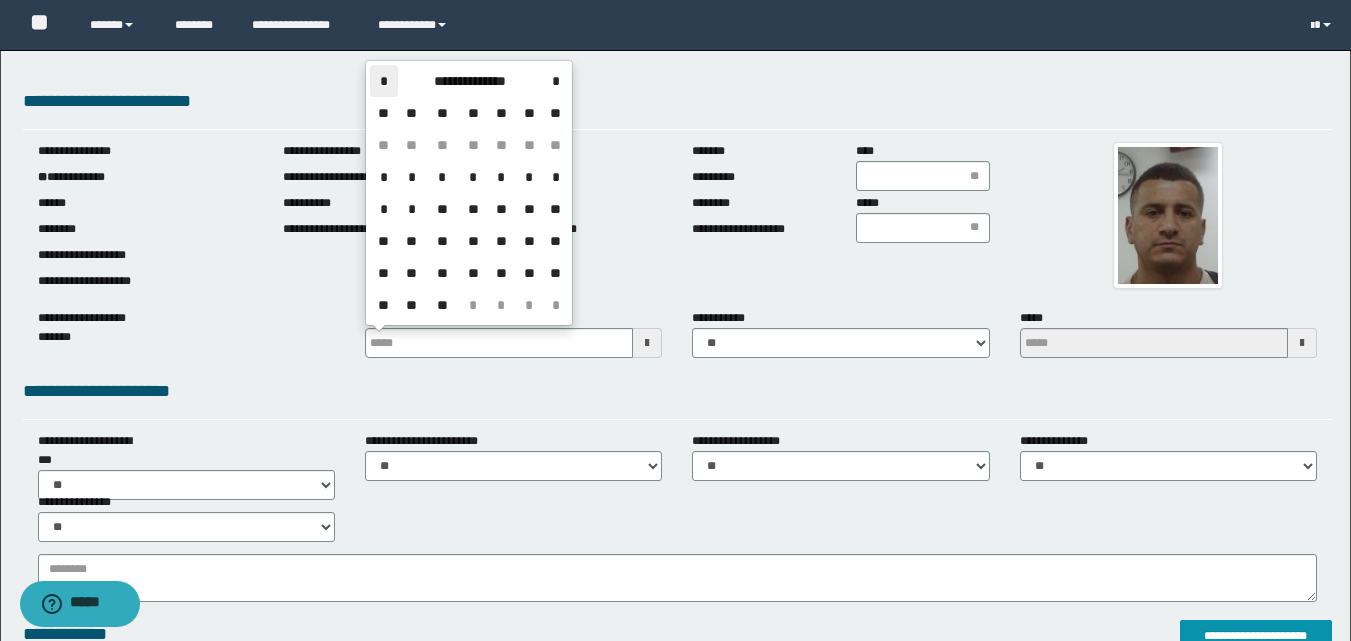 click on "*" at bounding box center [384, 81] 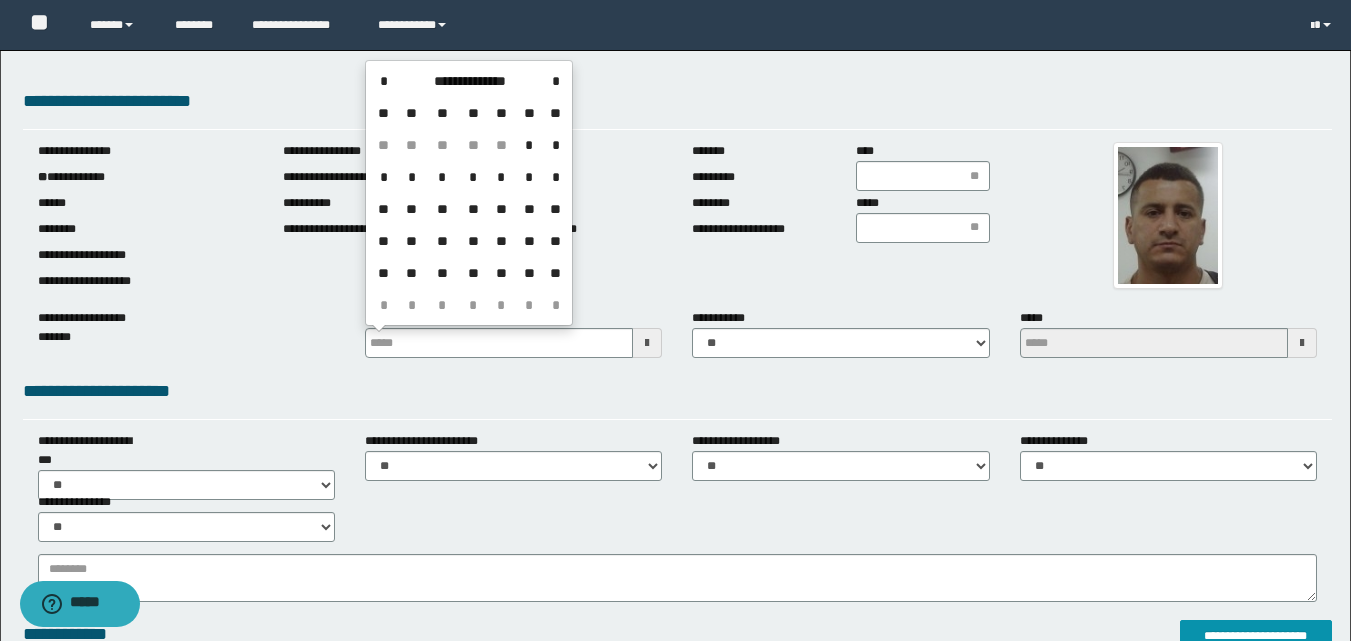 click on "**" at bounding box center [529, 209] 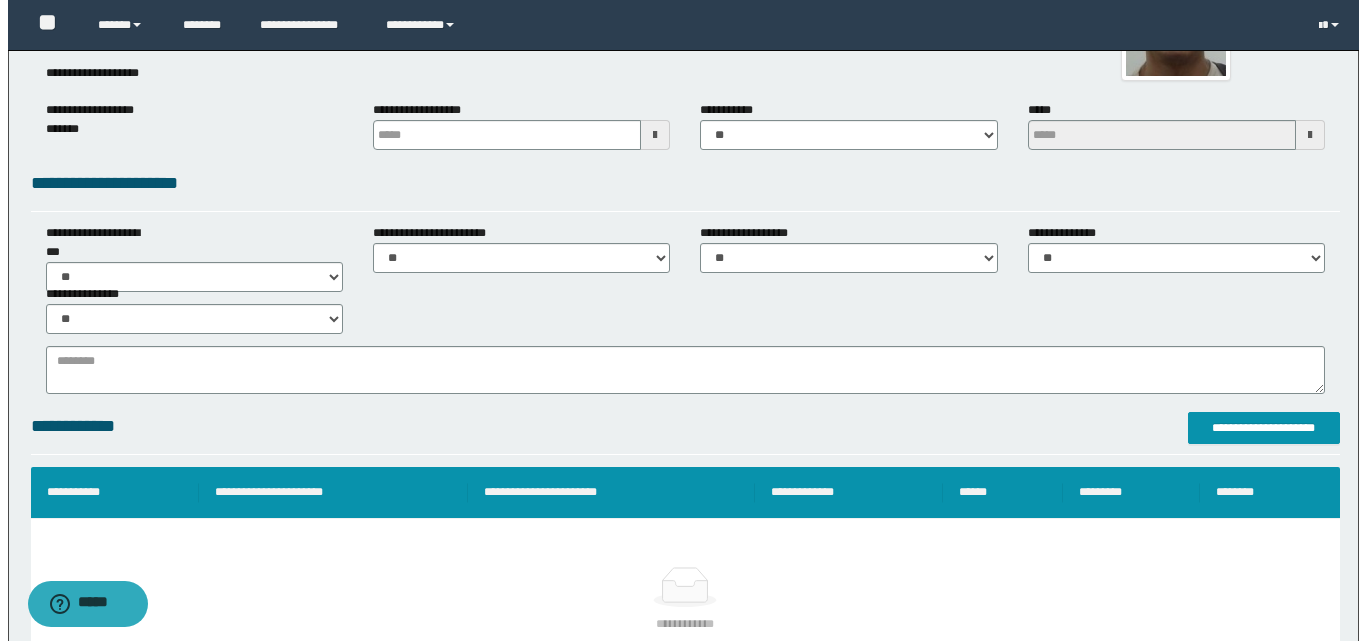scroll, scrollTop: 400, scrollLeft: 0, axis: vertical 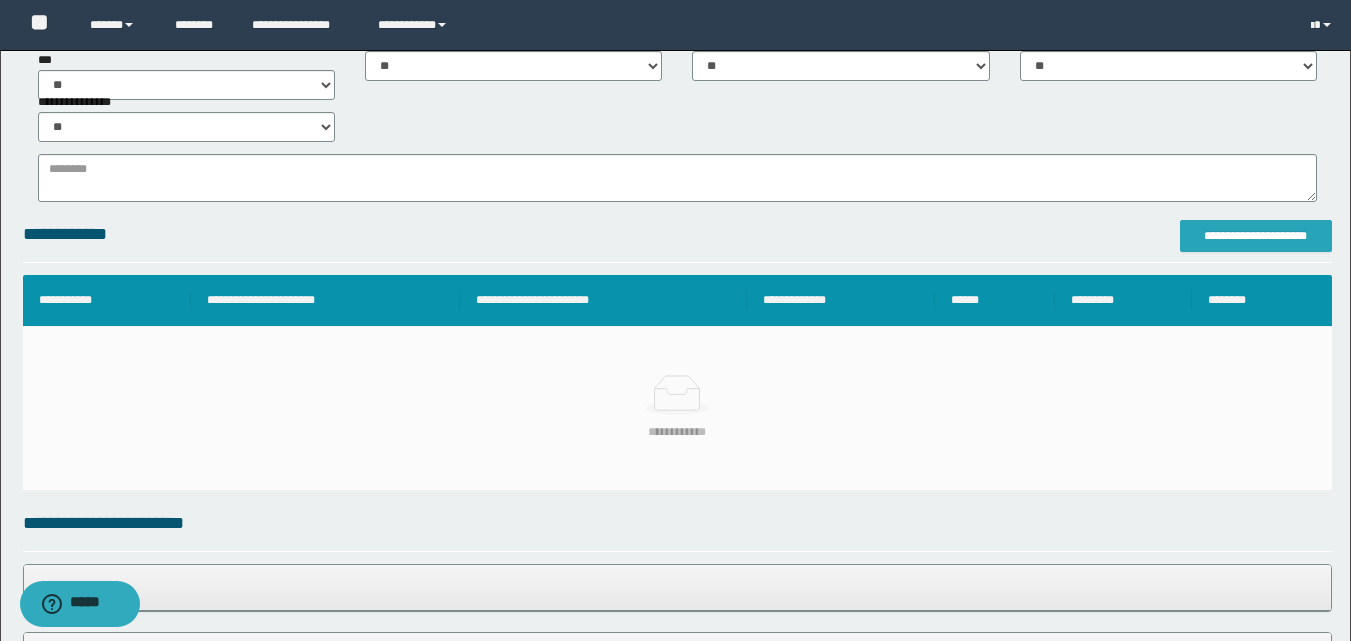 click on "**********" at bounding box center (1256, 236) 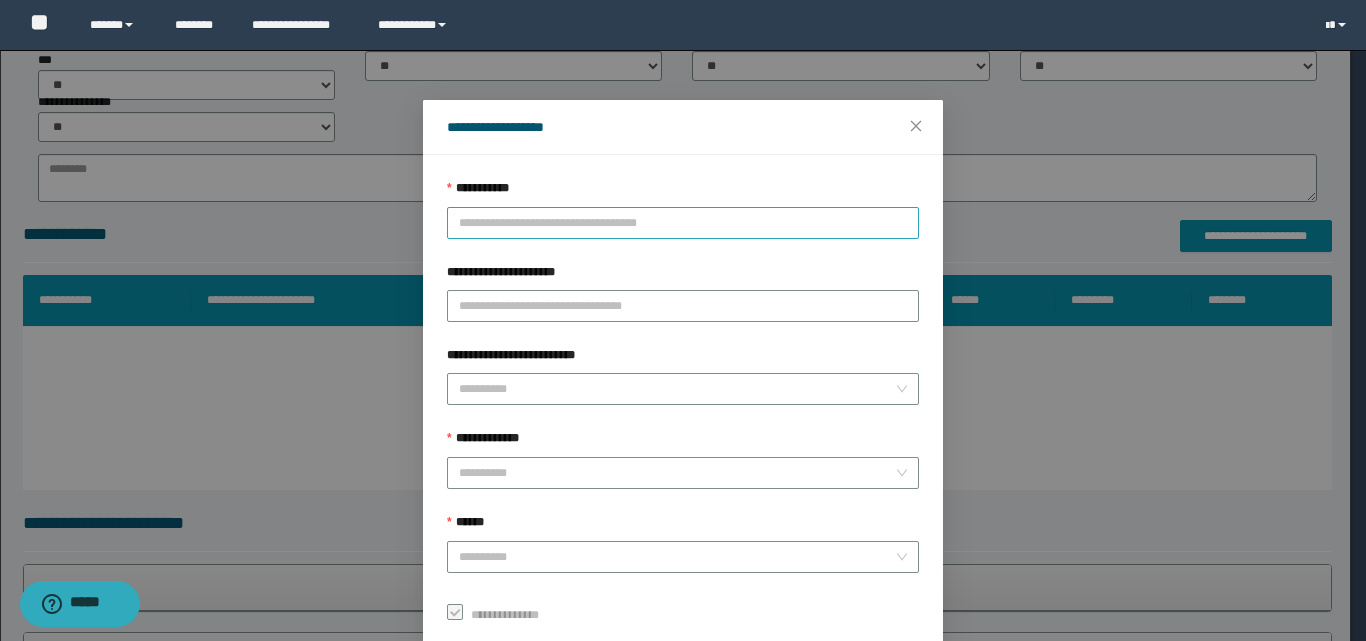 click on "**********" at bounding box center [683, 223] 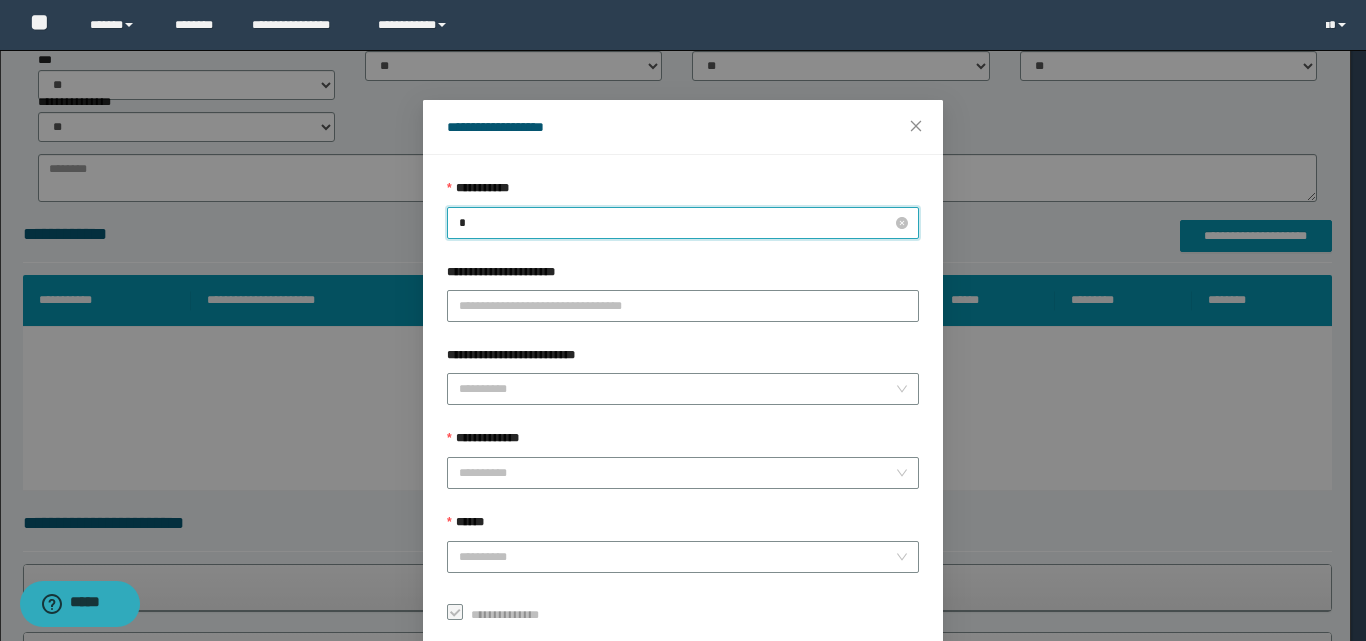 type on "**" 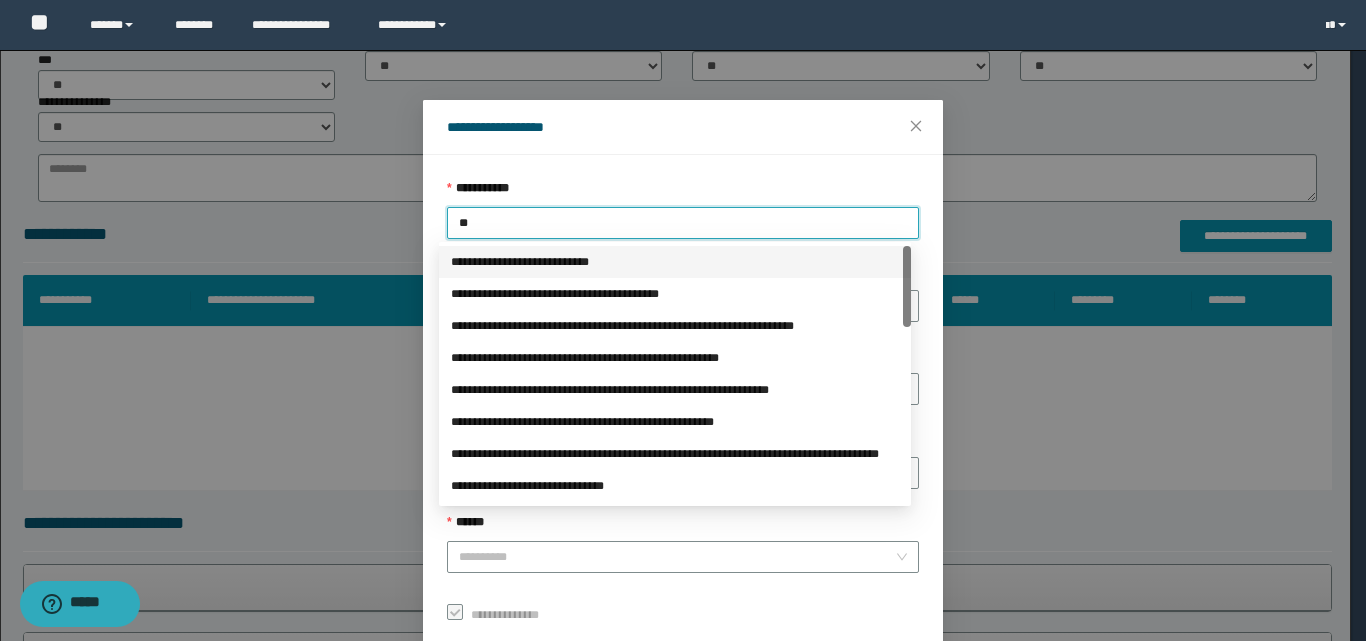 click on "**********" at bounding box center [675, 262] 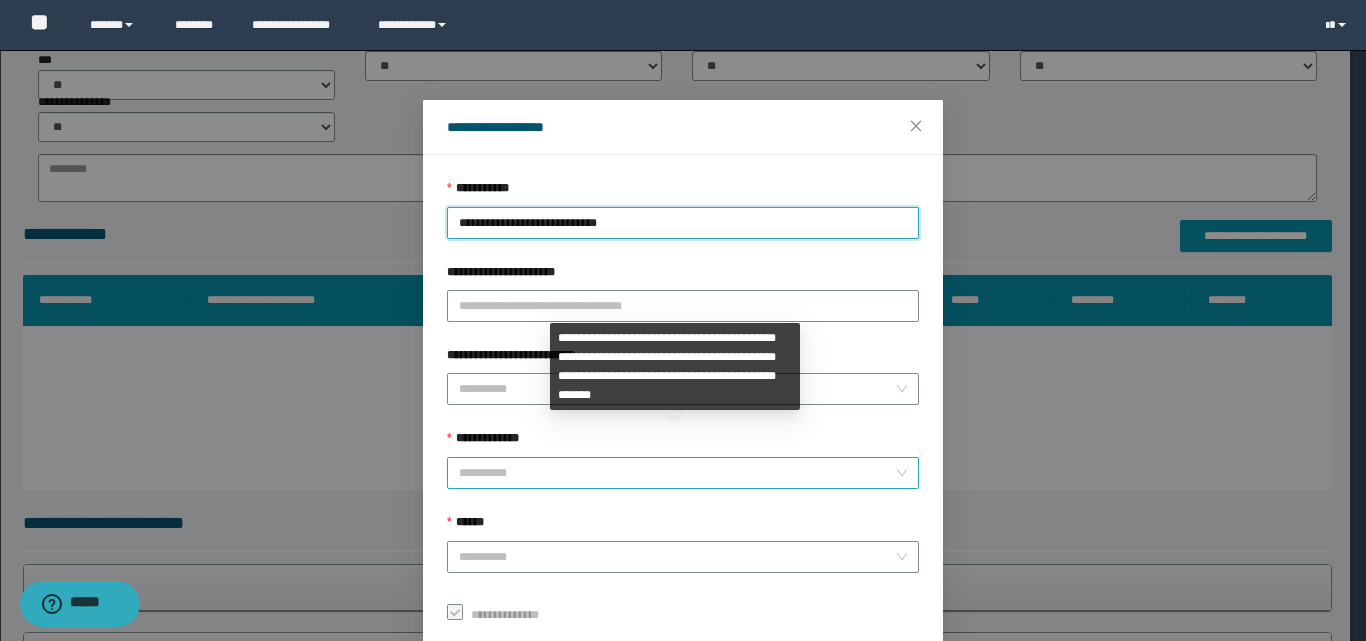 click on "**********" at bounding box center (677, 473) 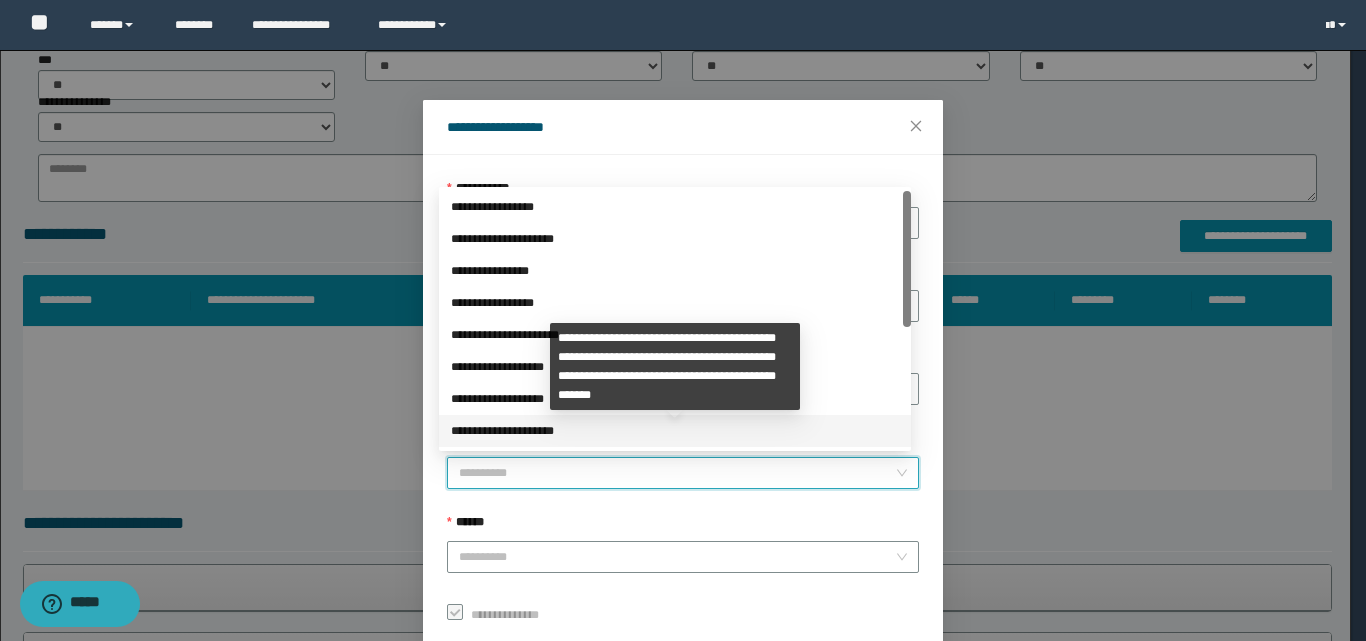 scroll, scrollTop: 224, scrollLeft: 0, axis: vertical 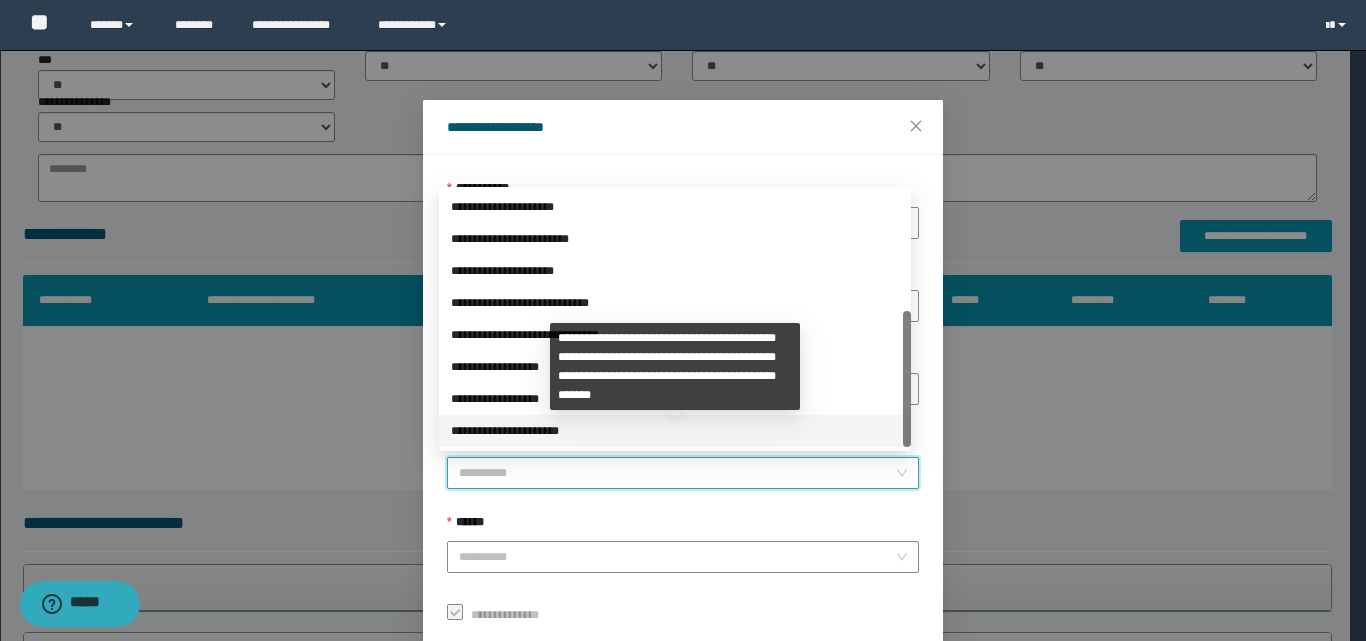 click on "**********" at bounding box center (675, 431) 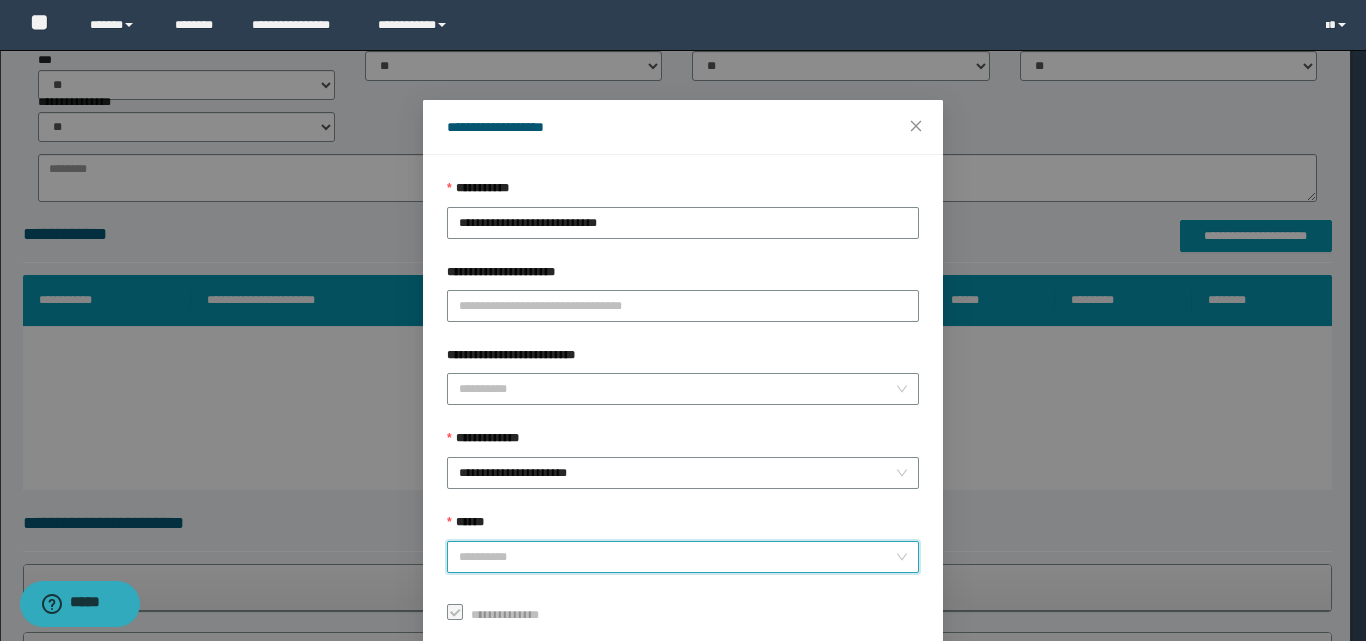 click on "******" at bounding box center (677, 557) 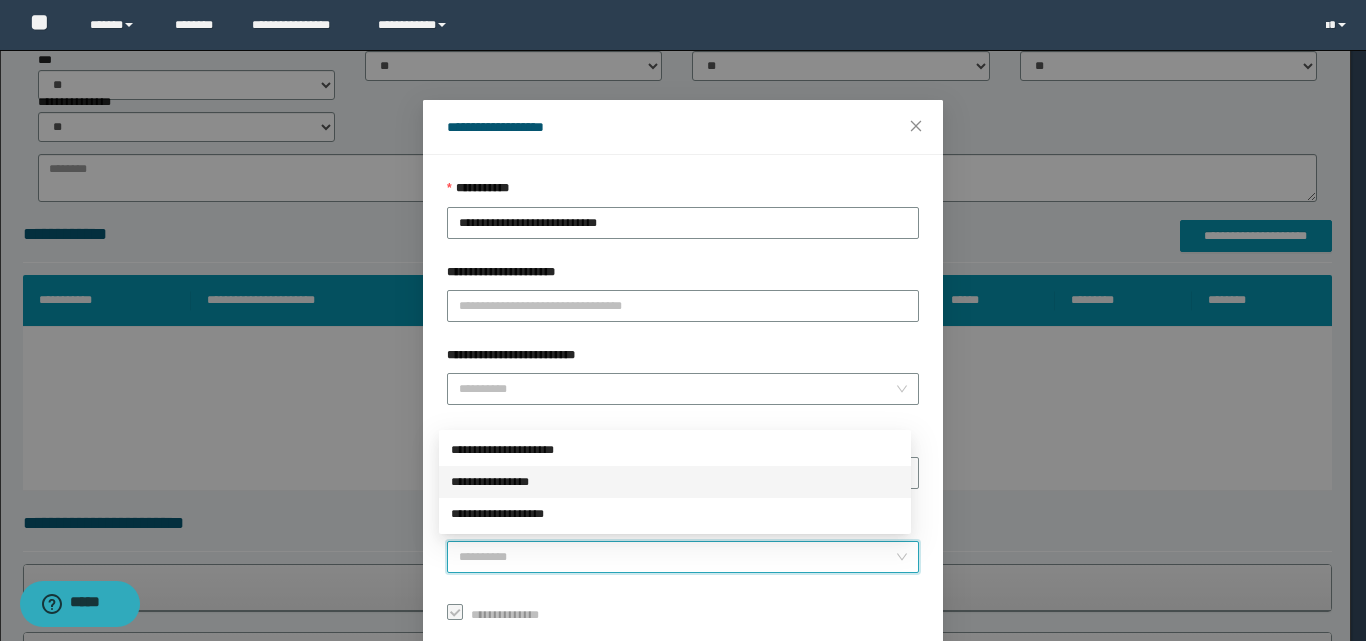 click on "**********" at bounding box center [675, 482] 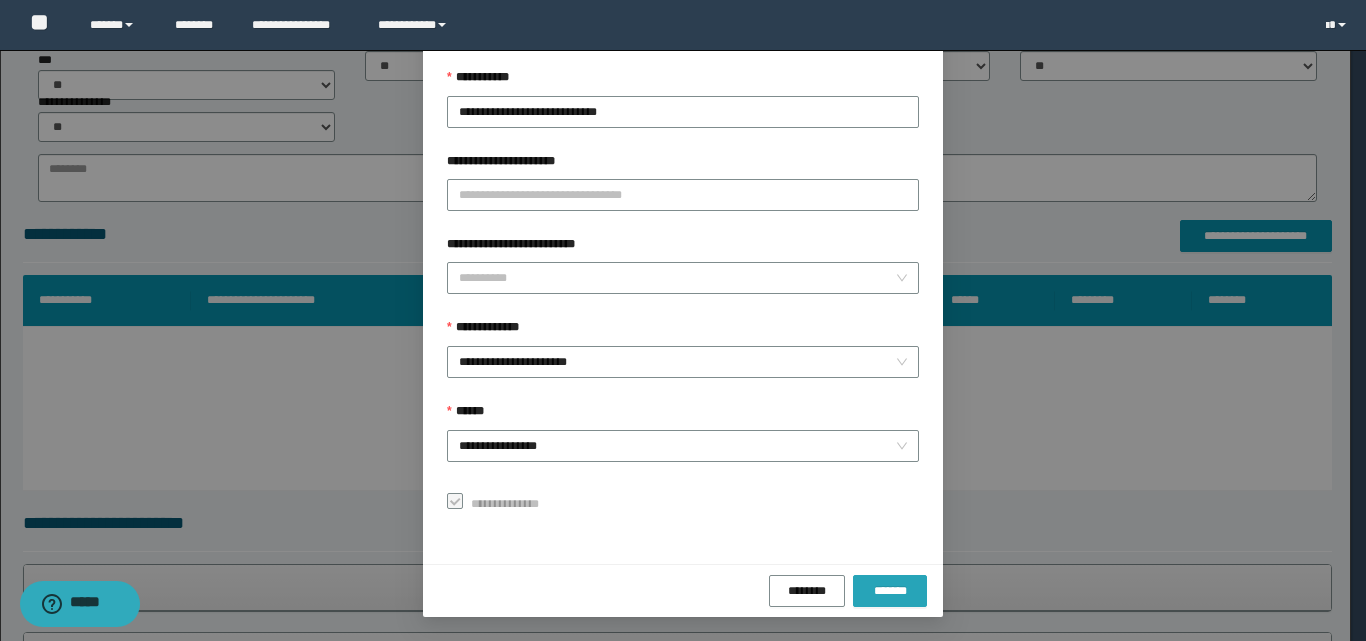 drag, startPoint x: 894, startPoint y: 593, endPoint x: 888, endPoint y: 580, distance: 14.3178215 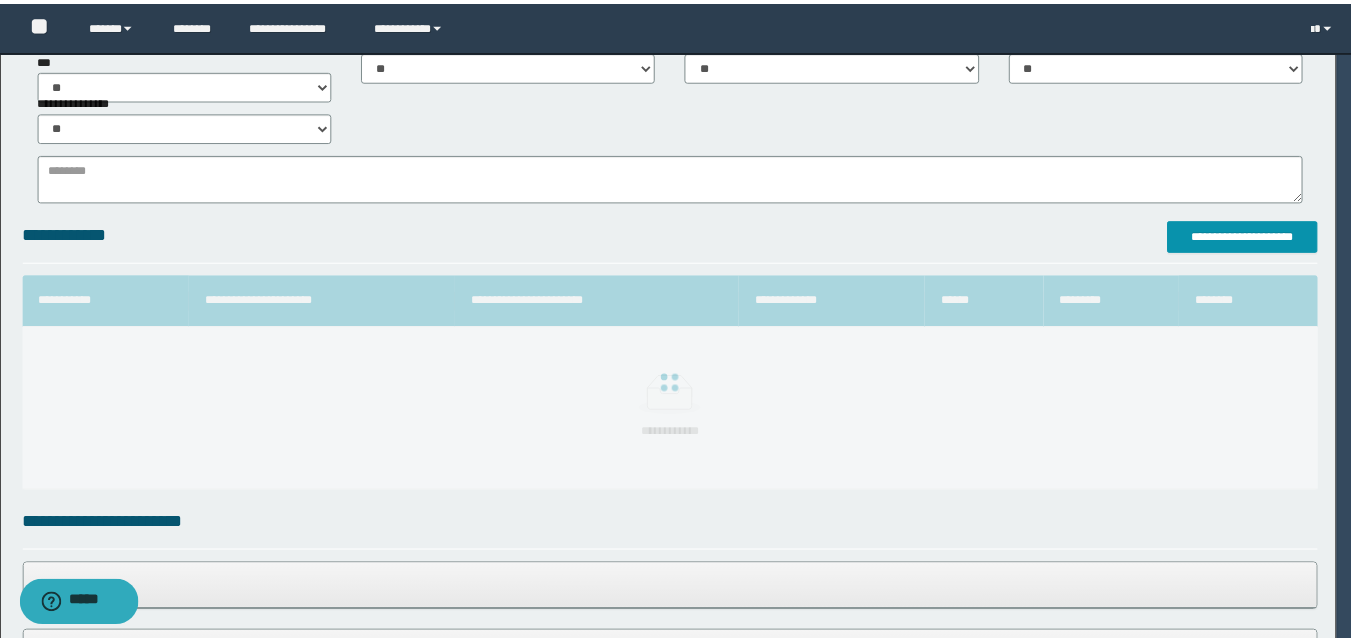 scroll, scrollTop: 64, scrollLeft: 0, axis: vertical 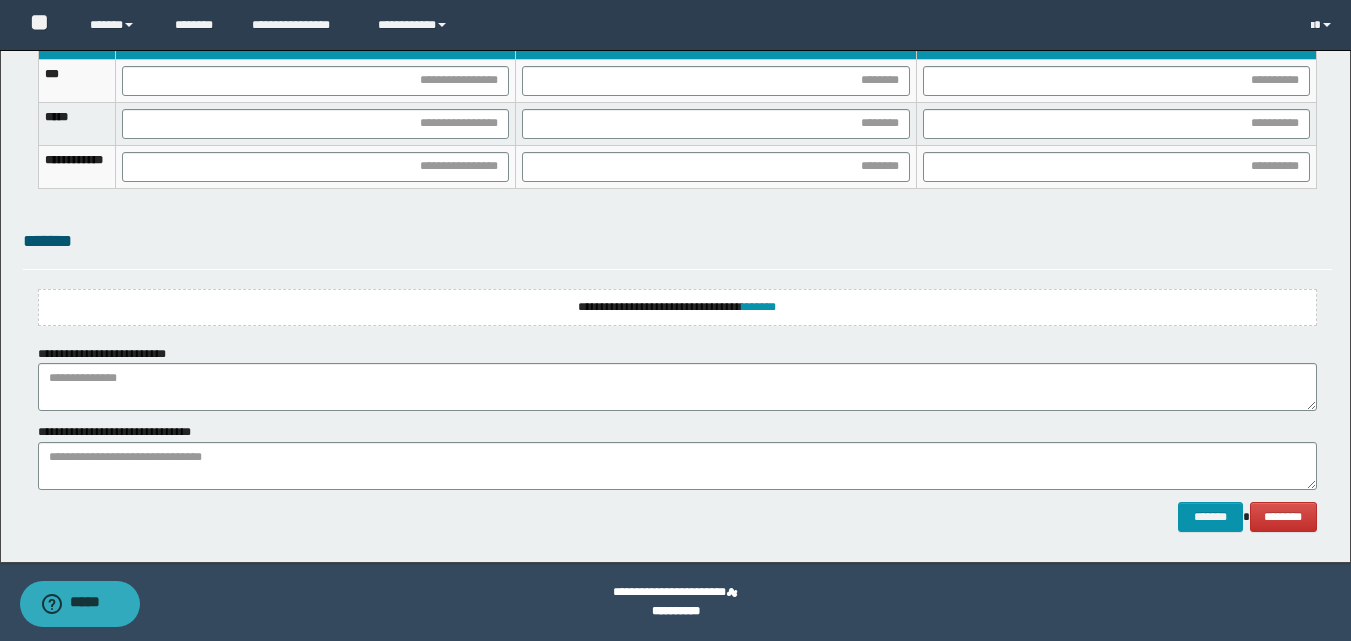 click on "**********" at bounding box center [677, 307] 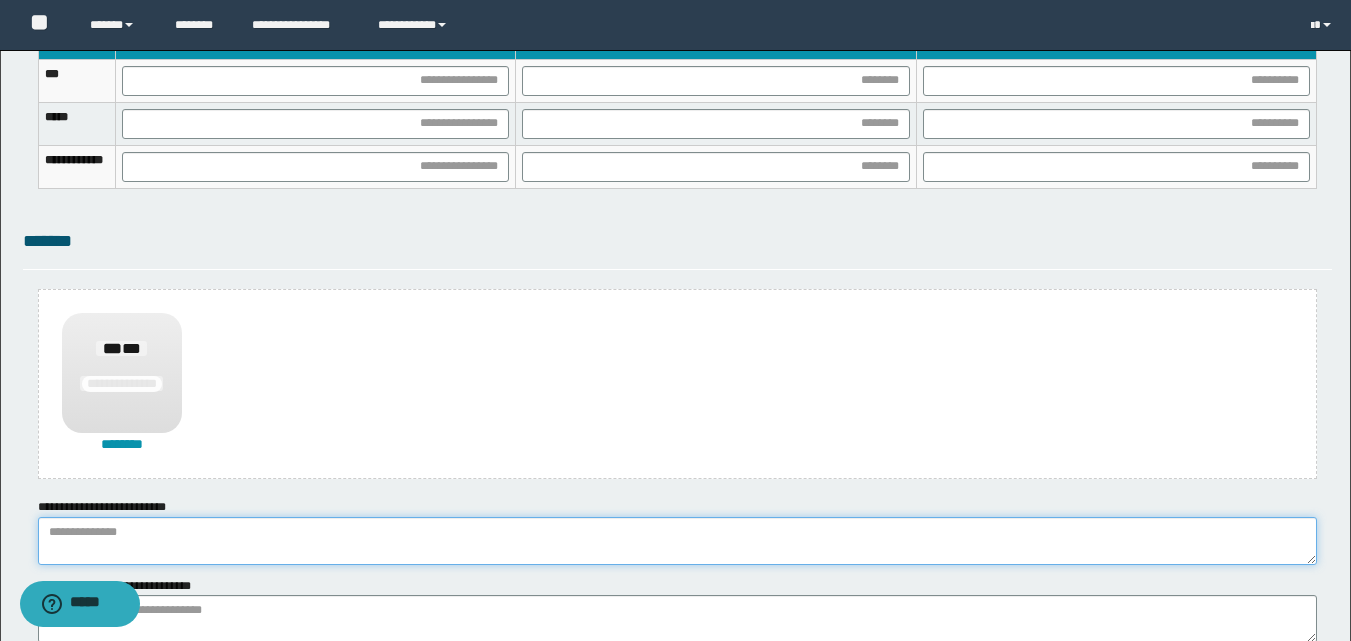 click at bounding box center (677, 541) 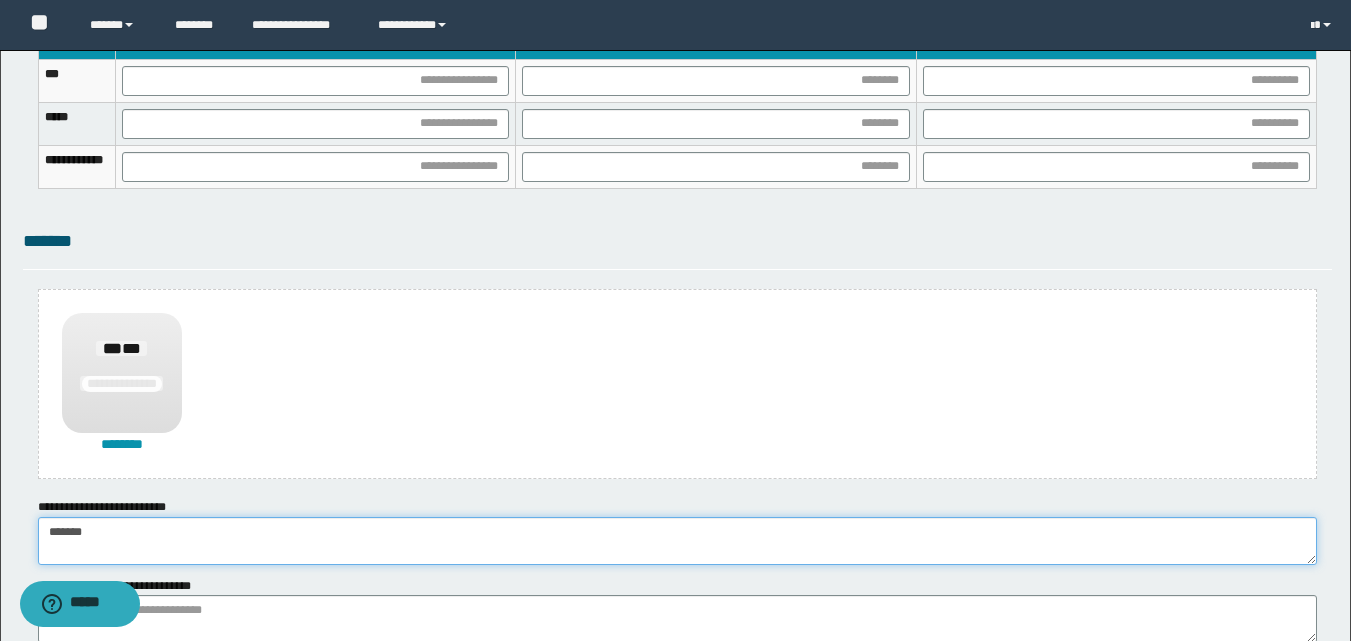 type on "******" 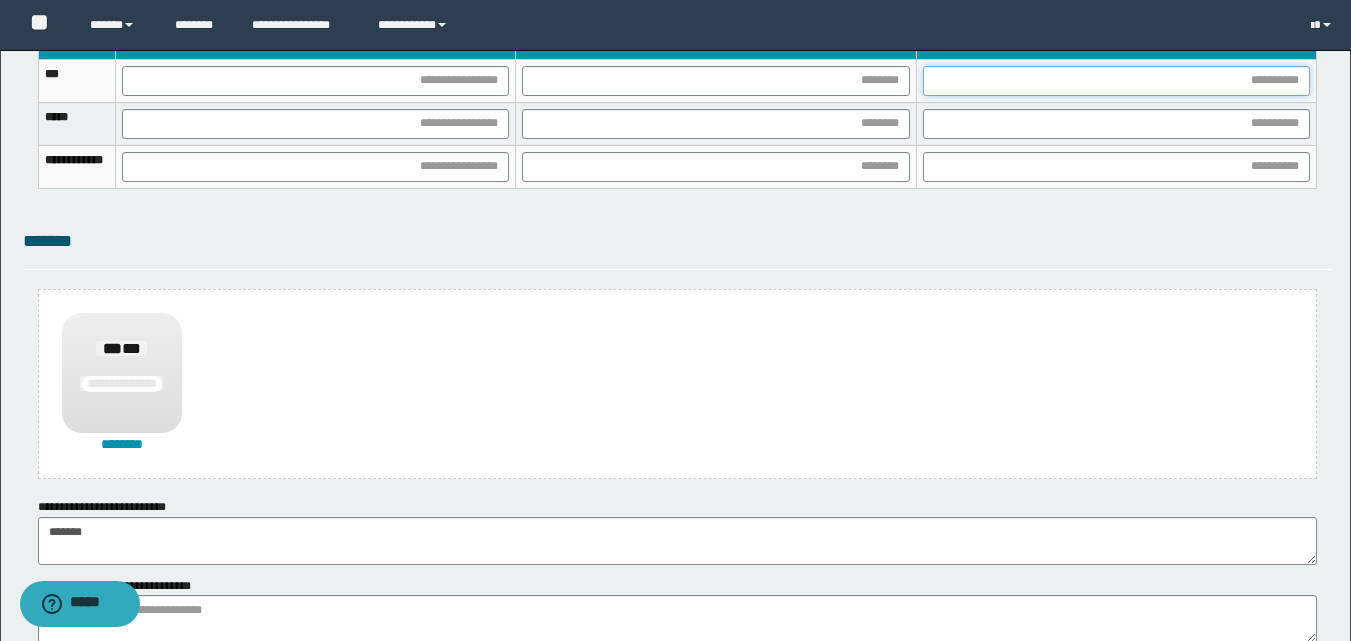 drag, startPoint x: 1101, startPoint y: 79, endPoint x: 1013, endPoint y: 138, distance: 105.9481 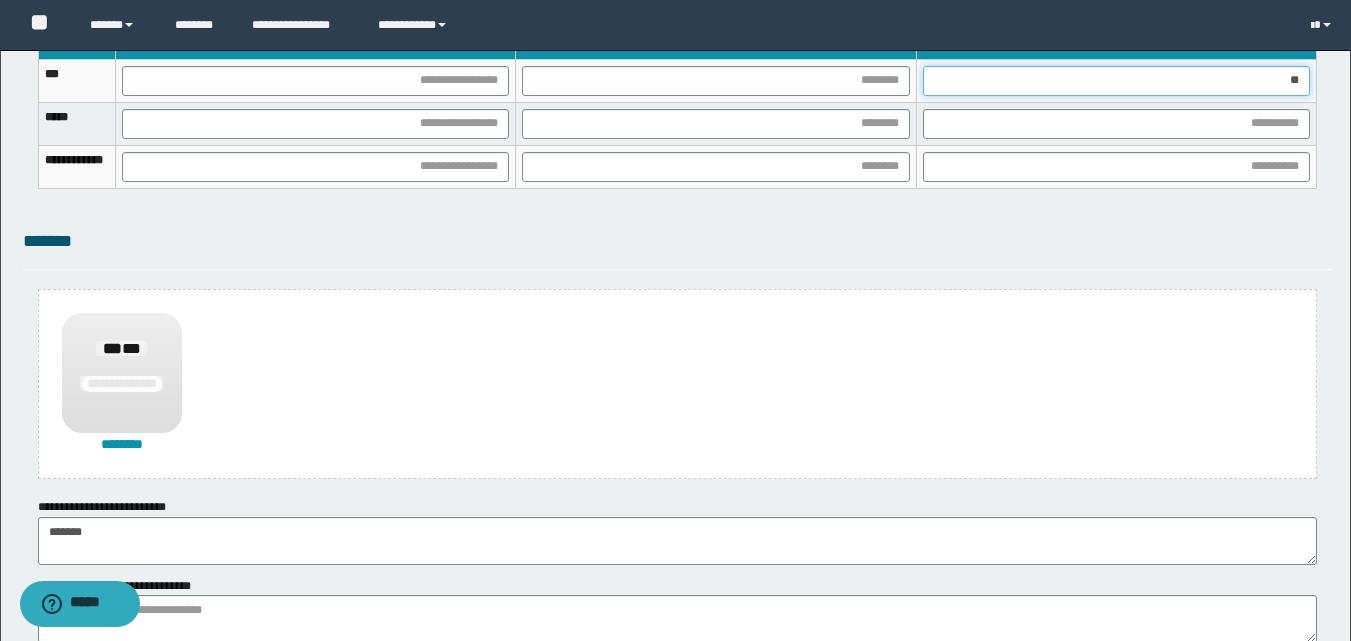 type on "***" 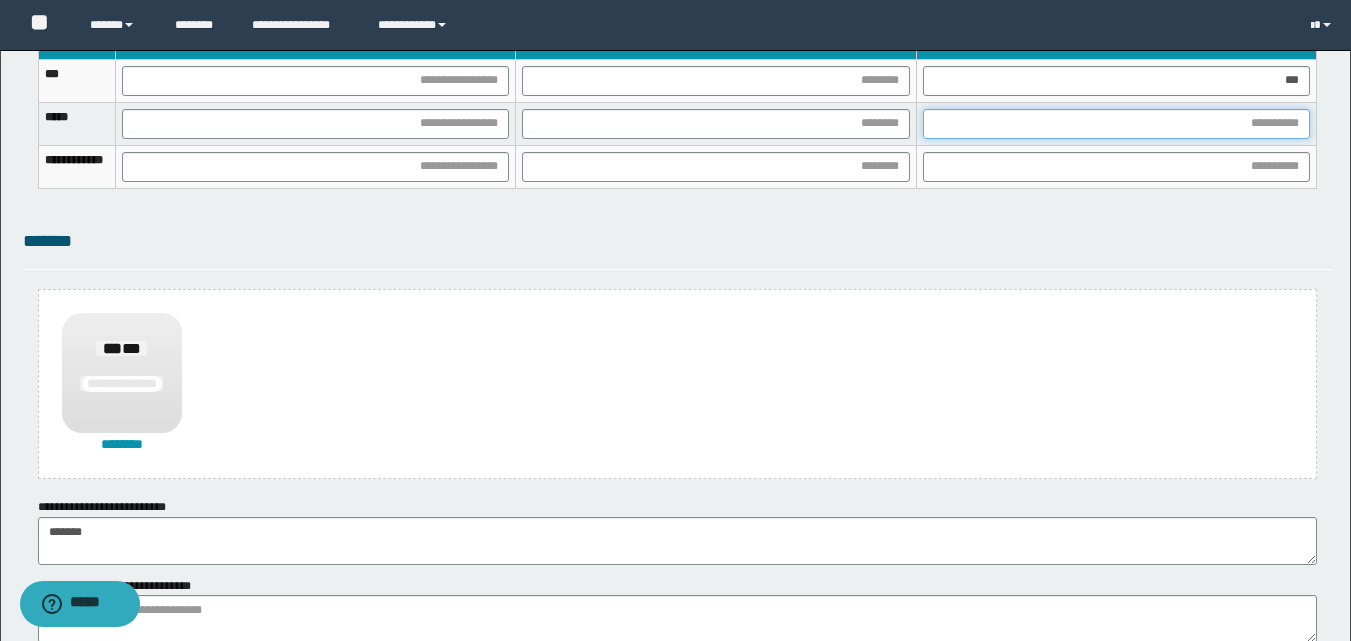click at bounding box center (1116, 124) 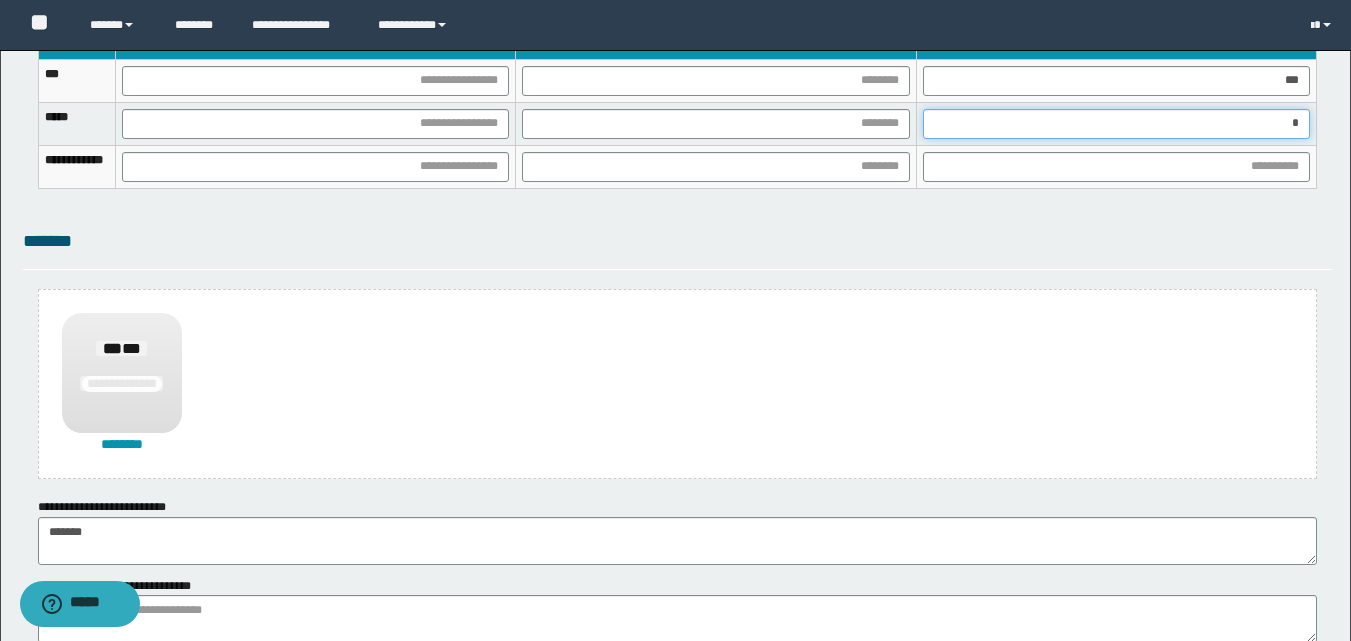 type on "**" 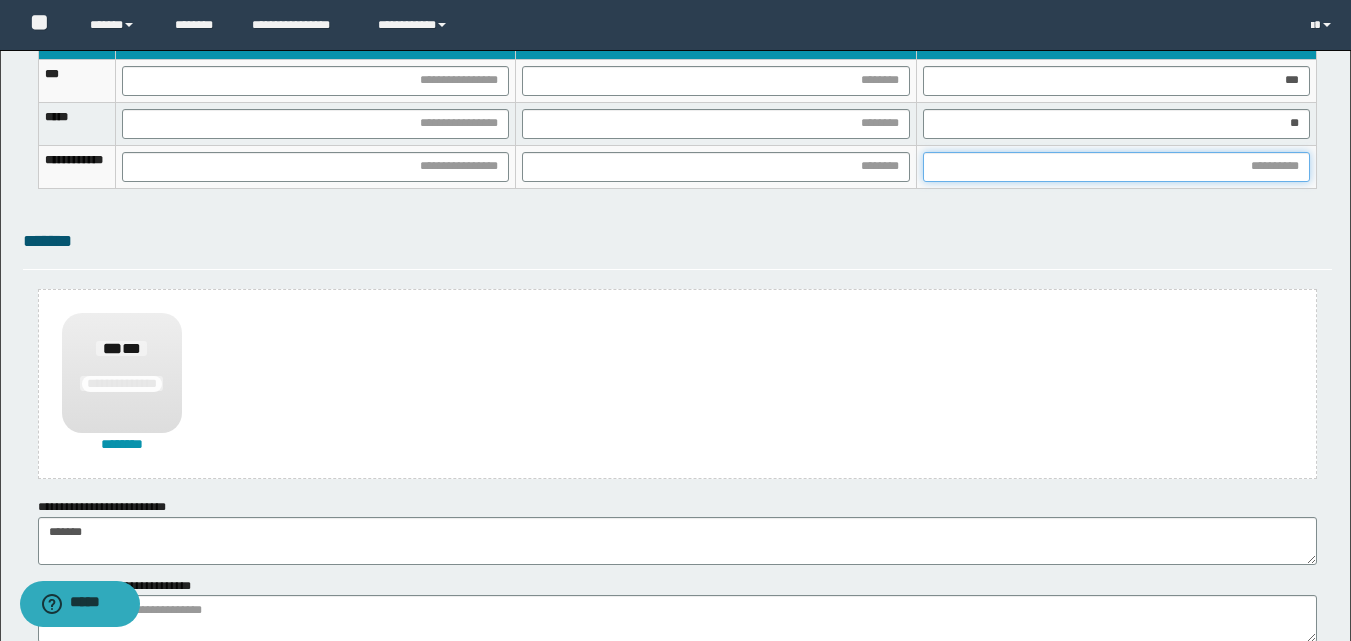 click at bounding box center [1116, 167] 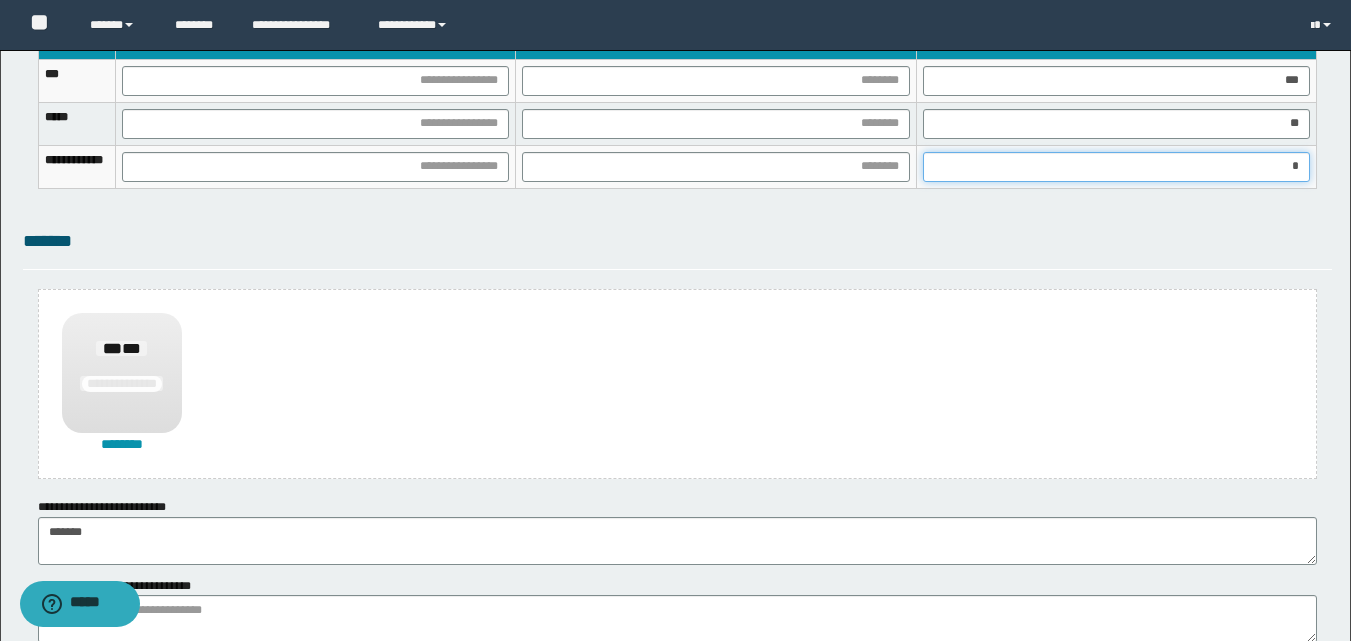 type on "**" 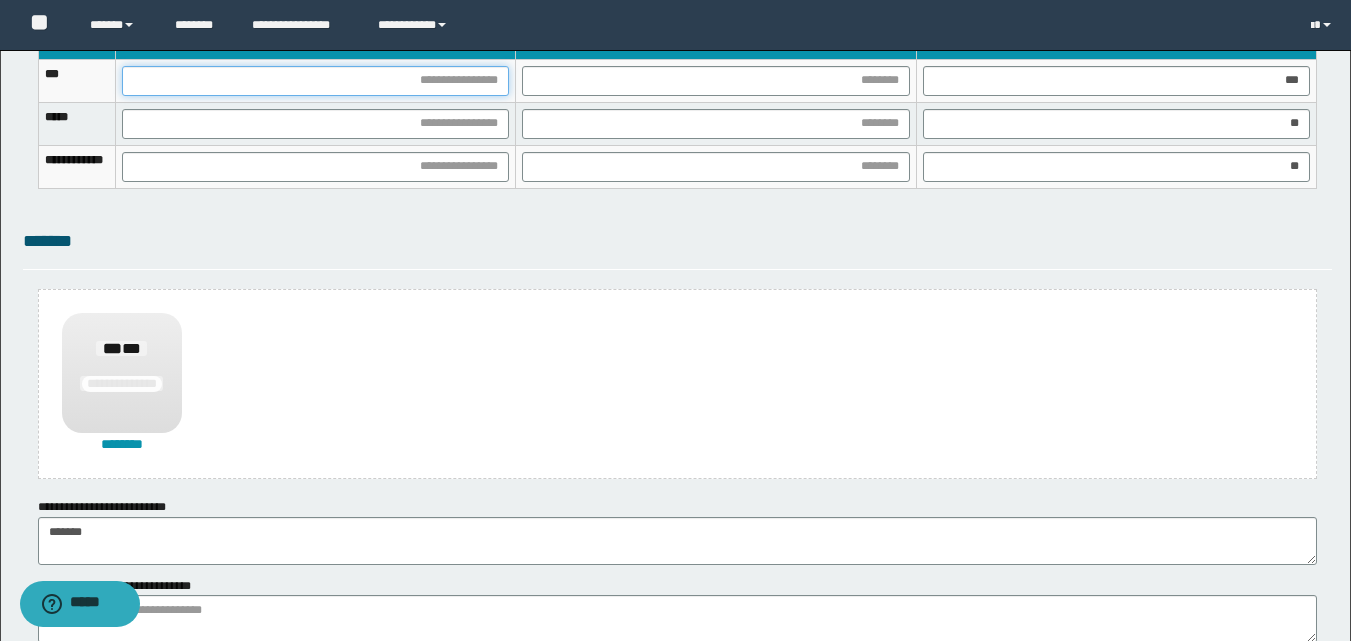 click at bounding box center [315, 81] 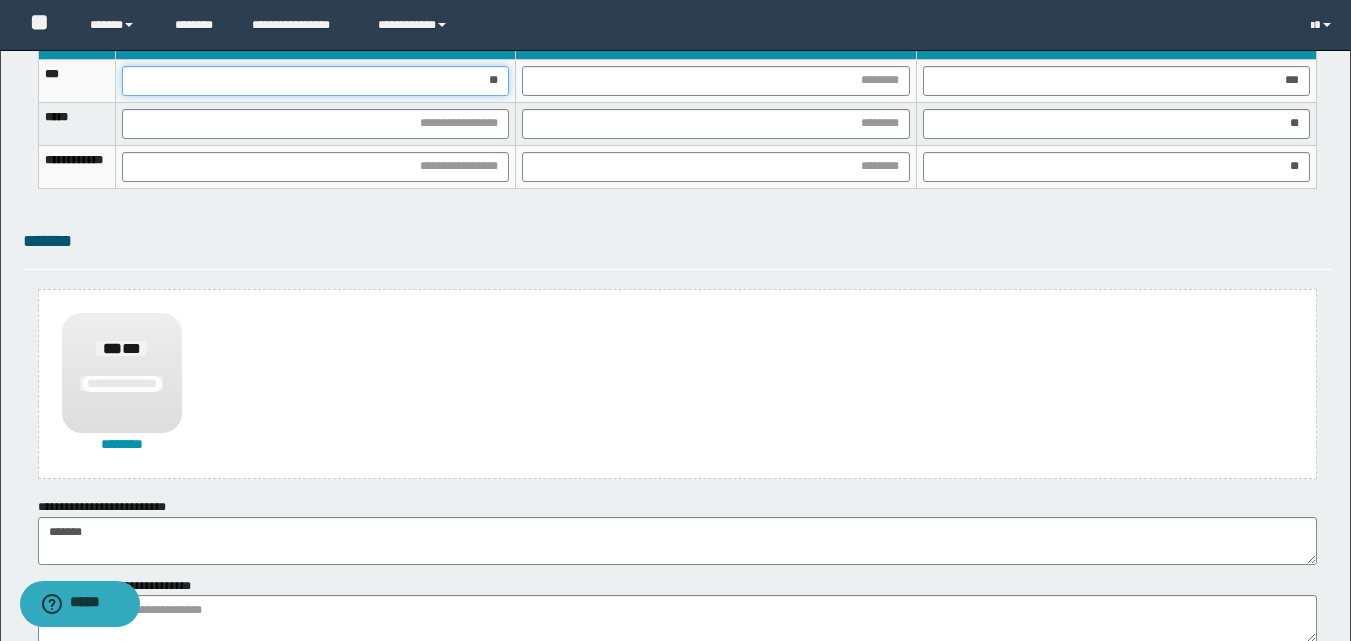 type on "***" 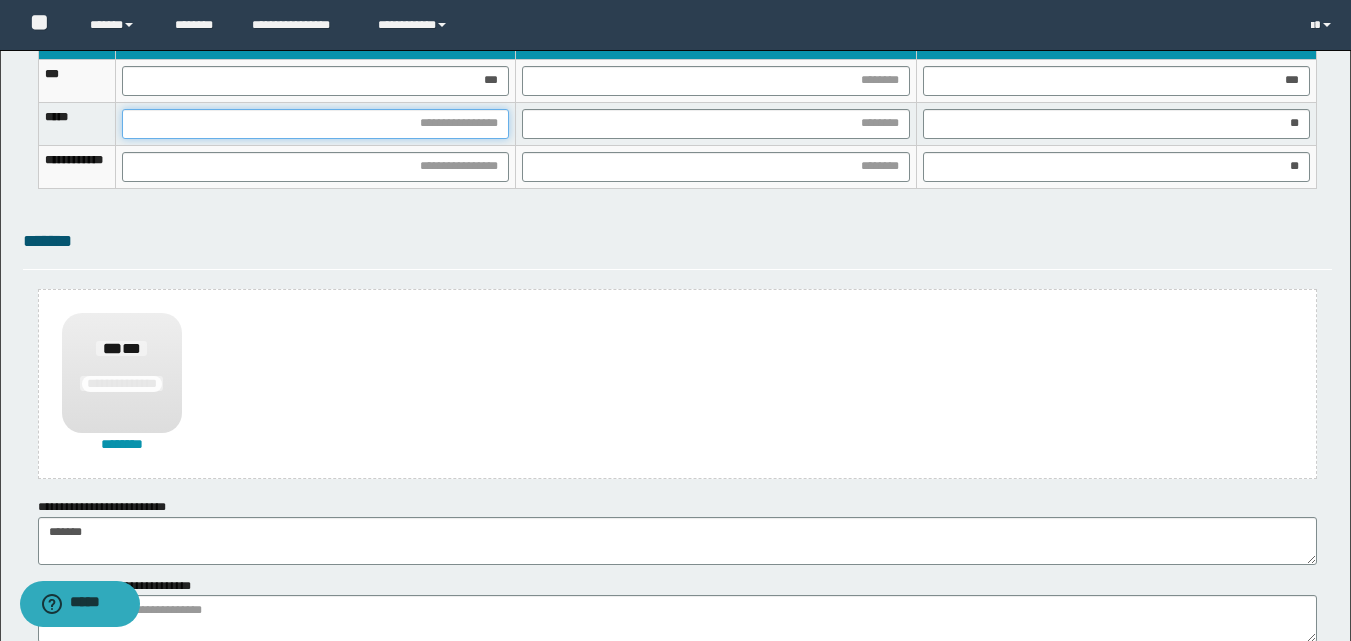 drag, startPoint x: 548, startPoint y: 130, endPoint x: 561, endPoint y: 178, distance: 49.729267 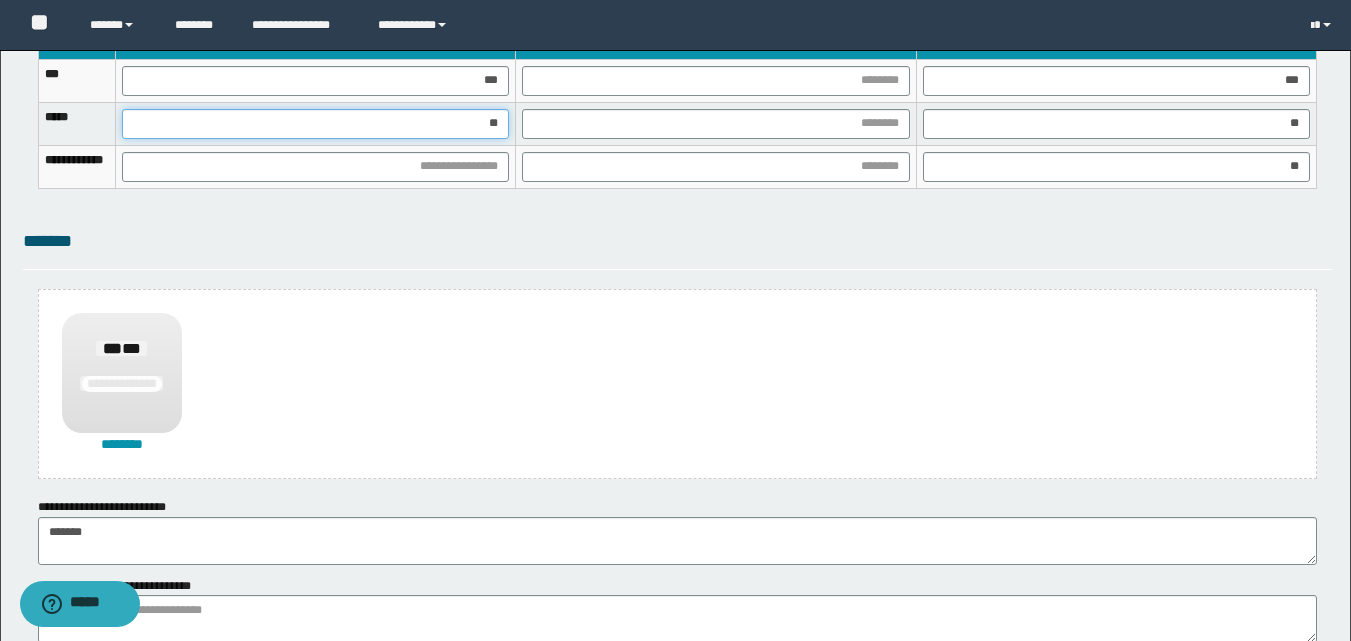 type on "***" 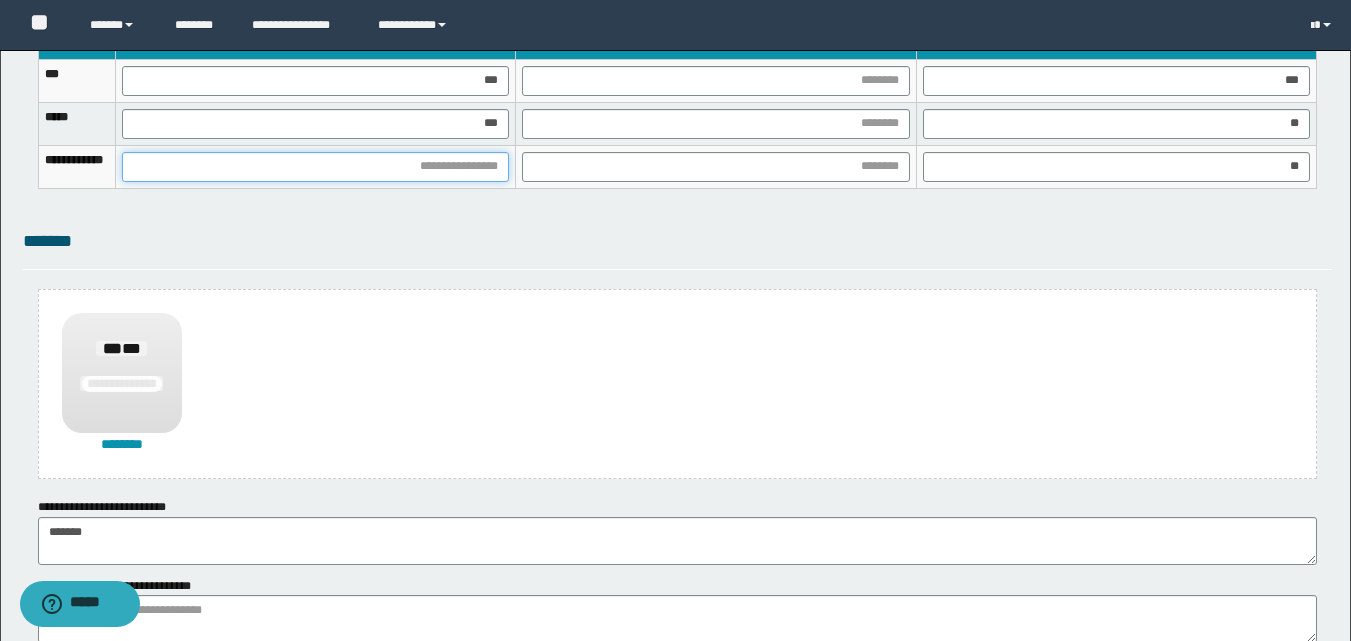 click at bounding box center [315, 167] 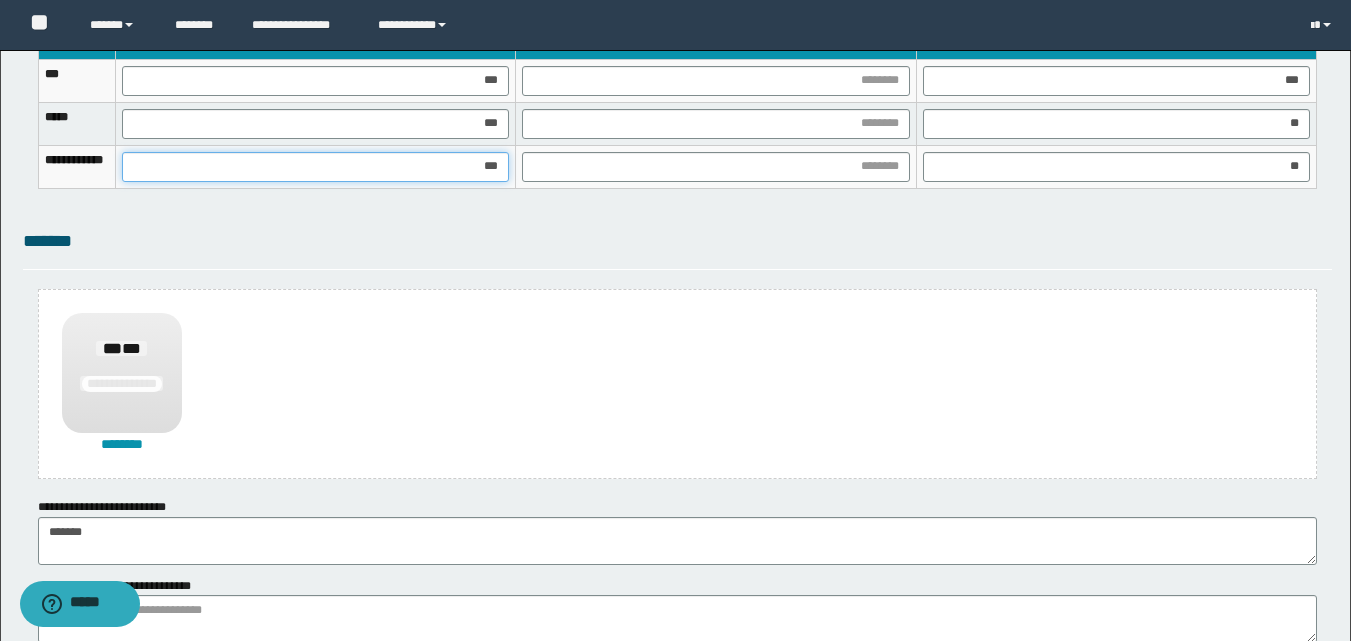 type on "****" 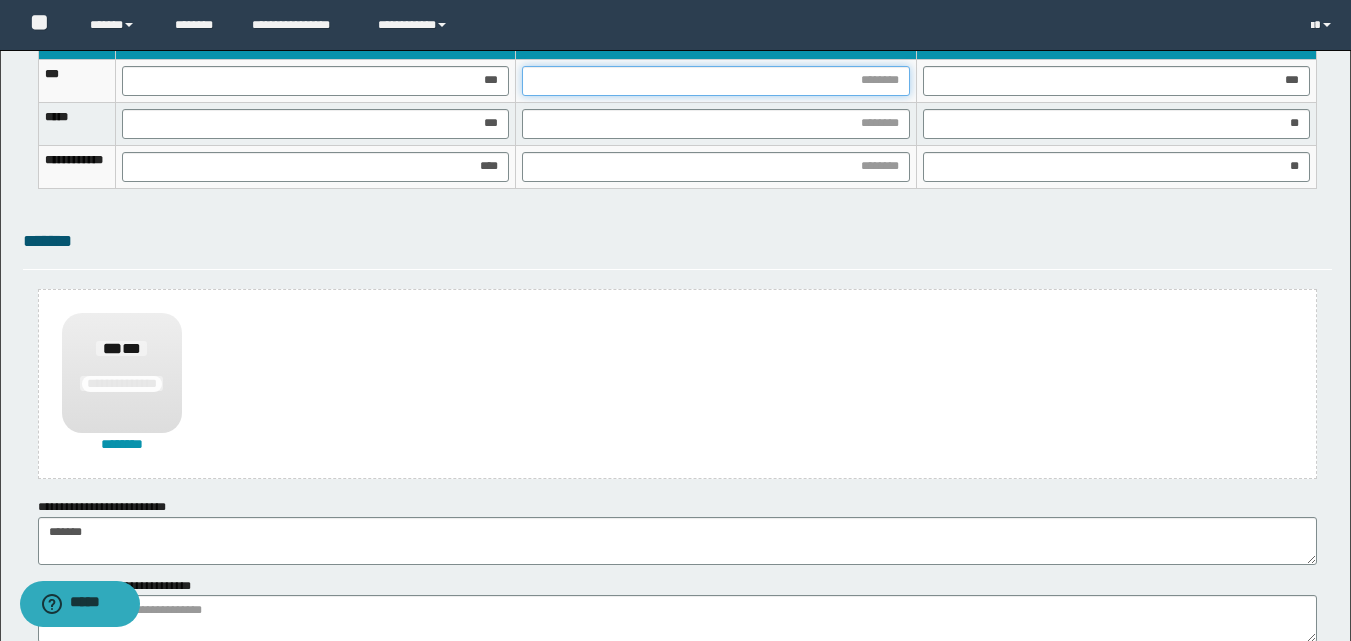 click at bounding box center [715, 81] 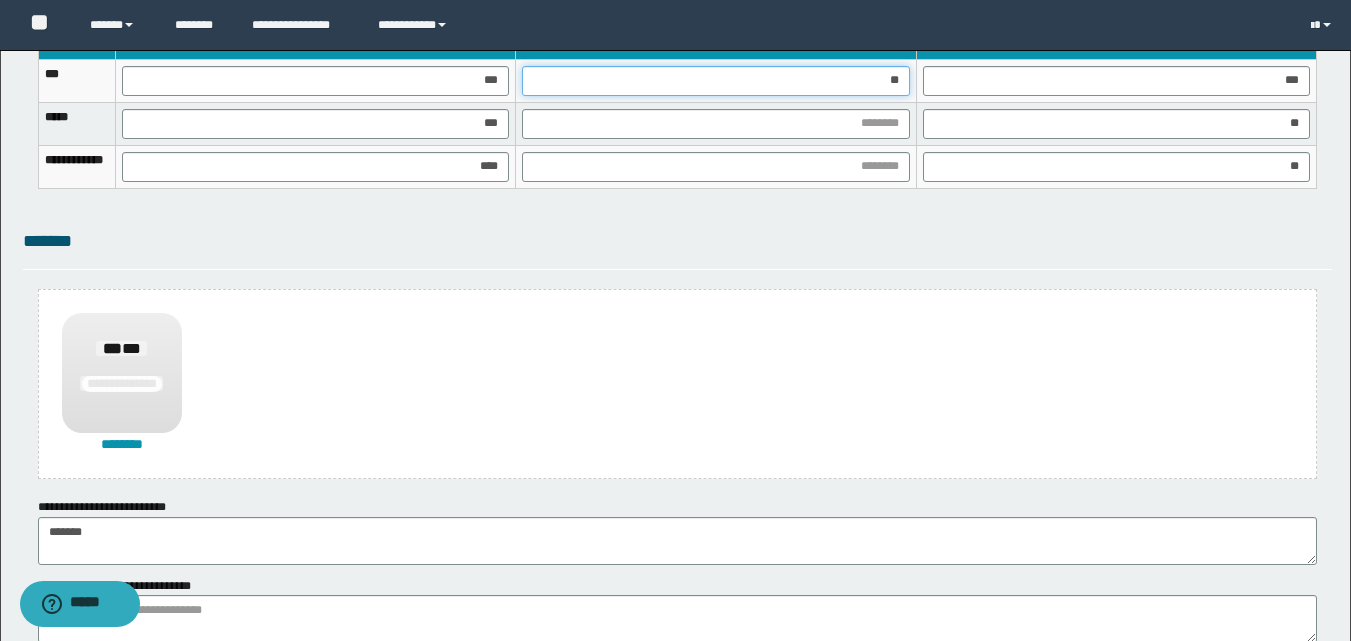 type on "***" 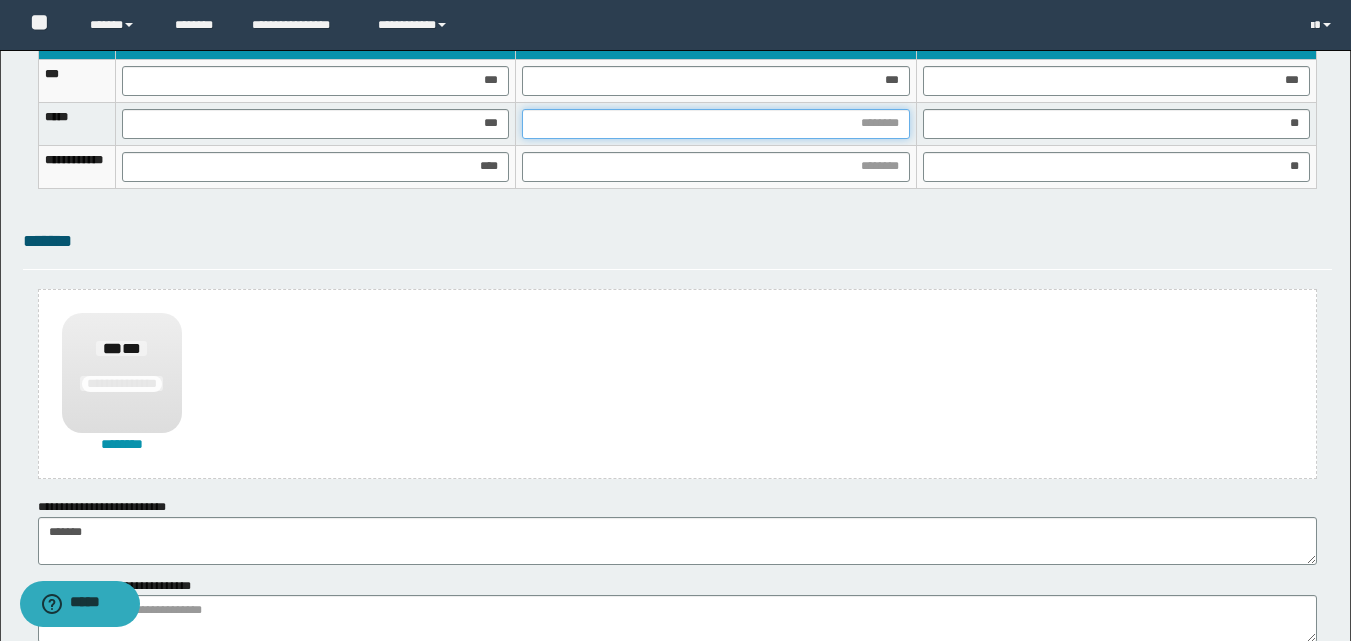click at bounding box center [715, 124] 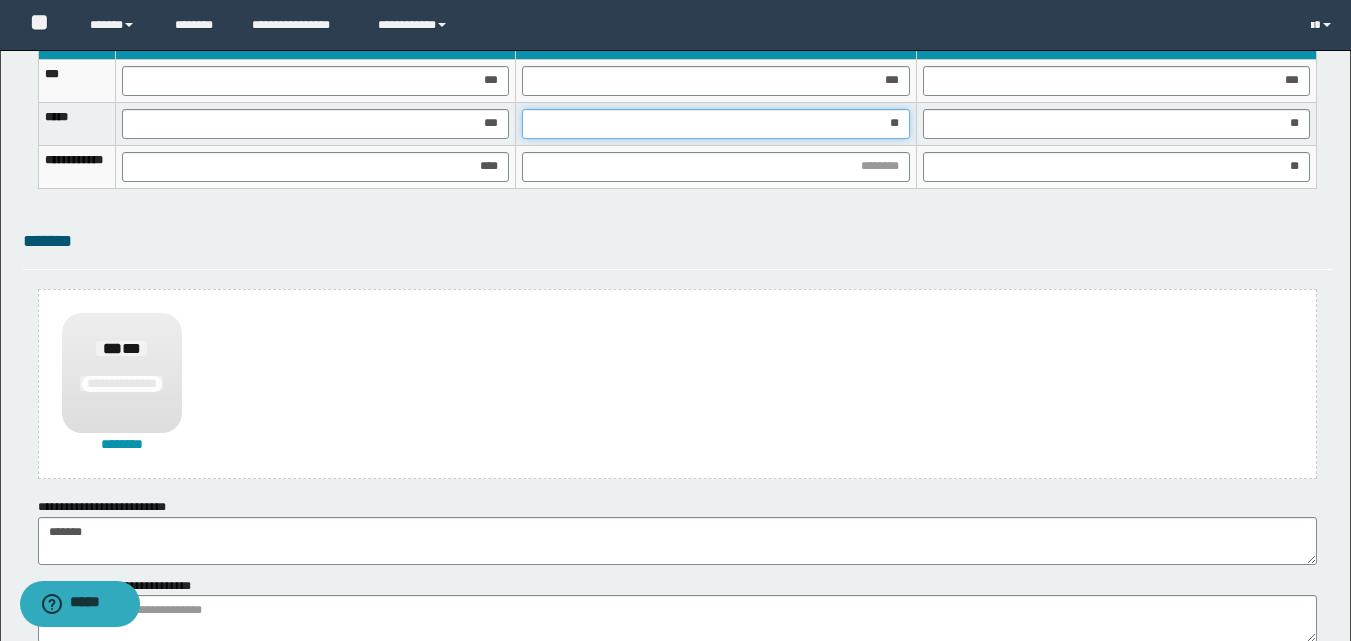 type on "***" 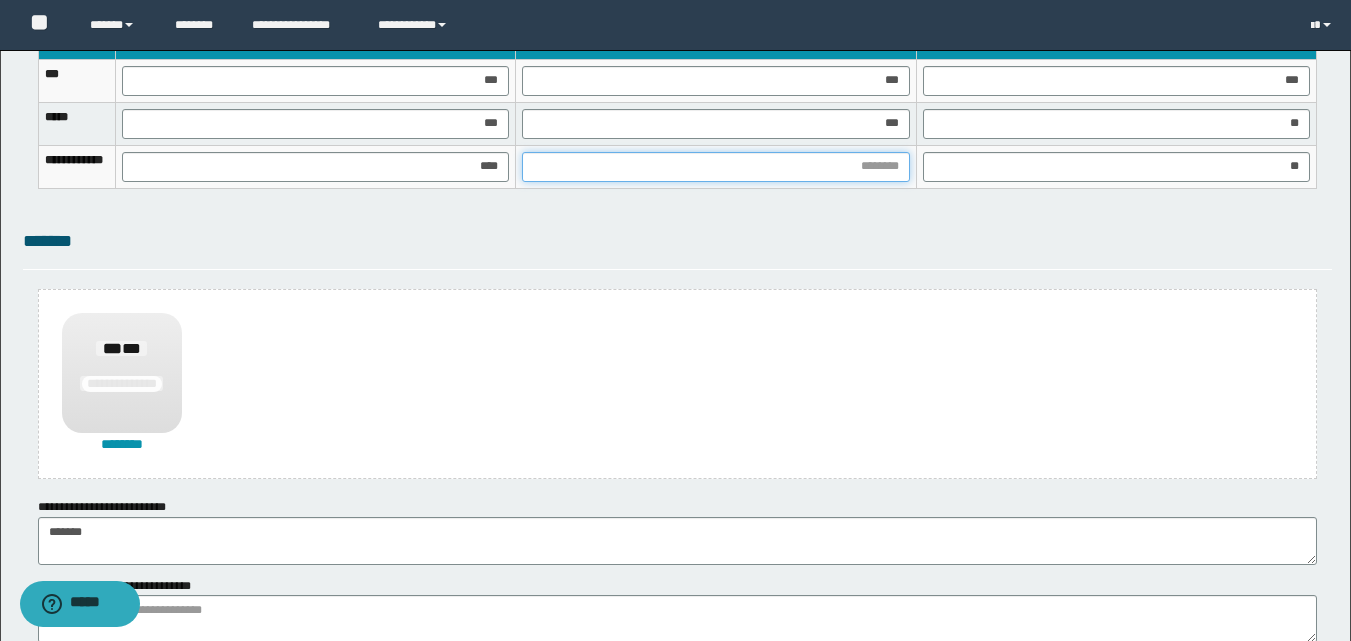 click at bounding box center (715, 167) 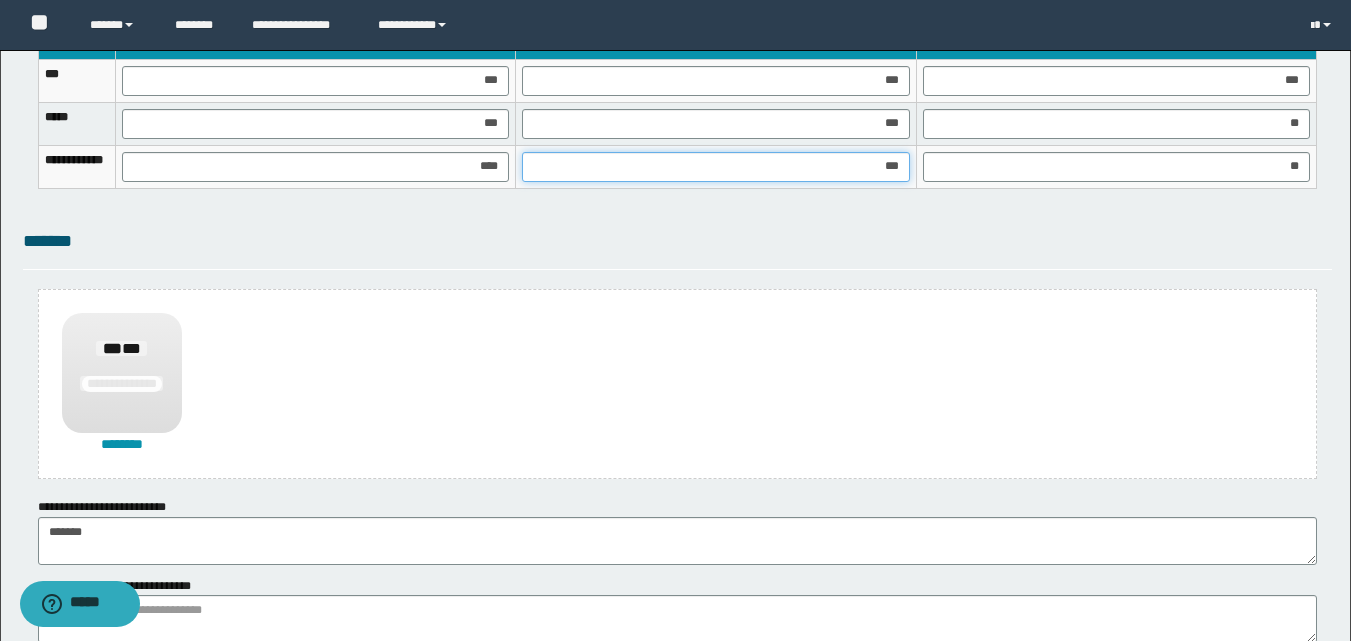 type on "****" 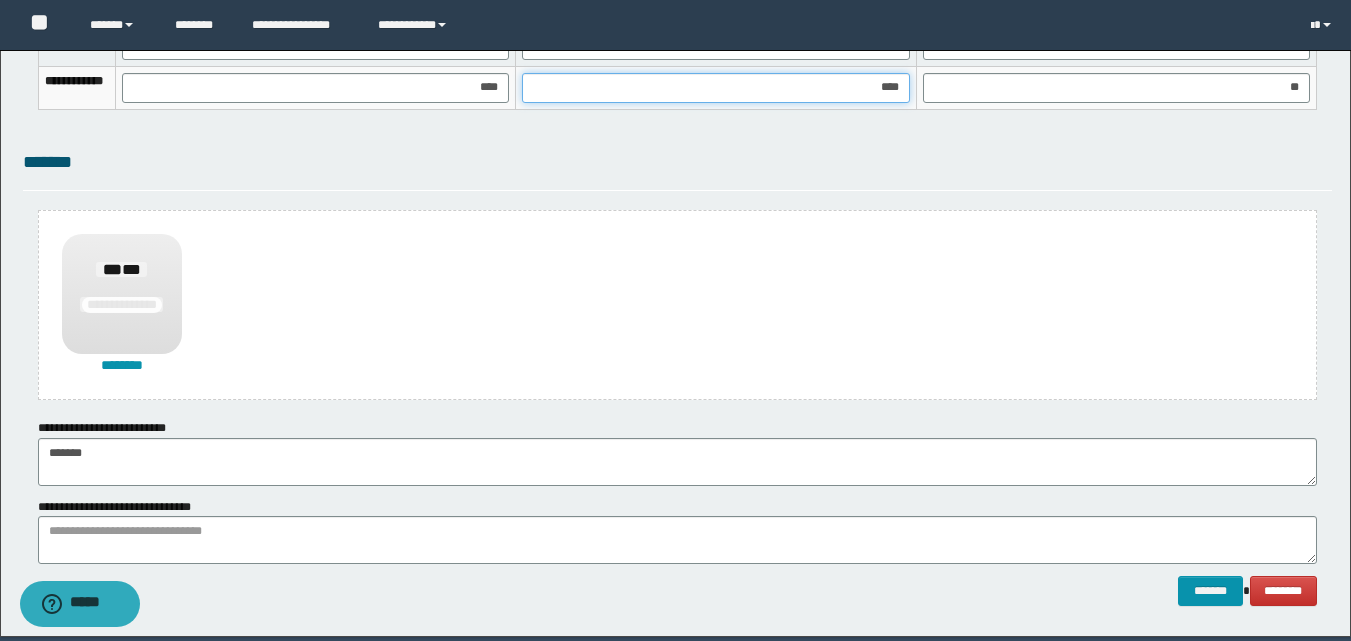 scroll, scrollTop: 1470, scrollLeft: 0, axis: vertical 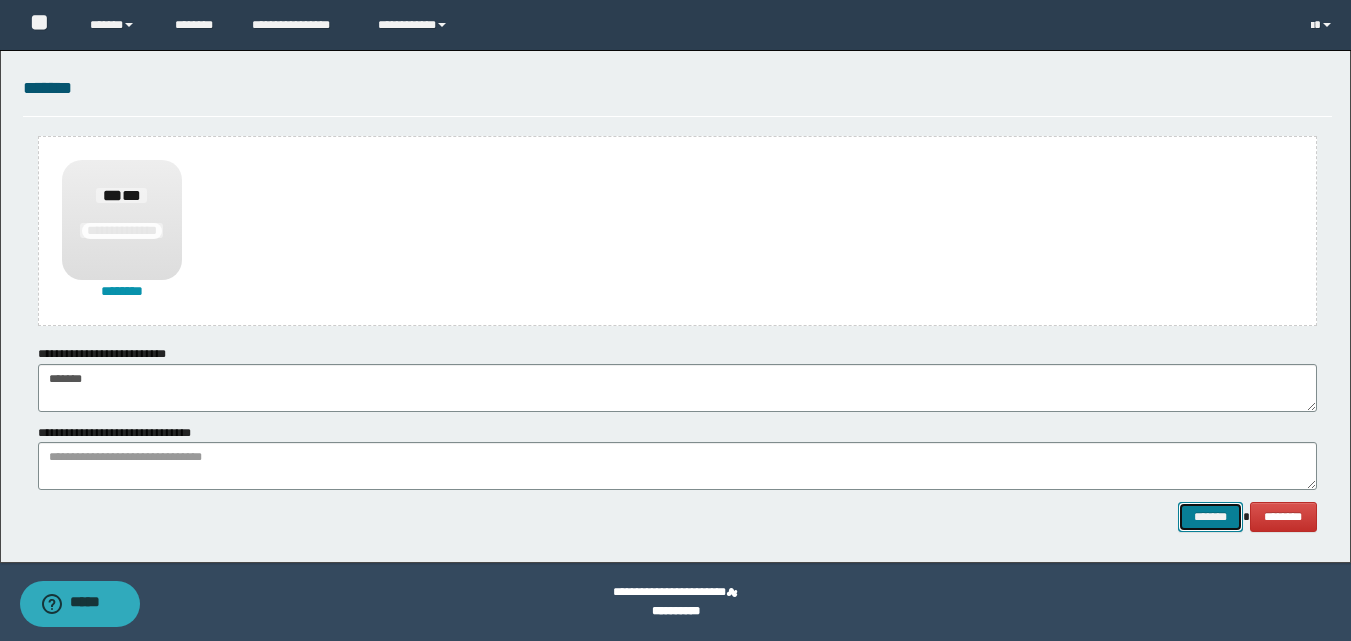 click on "*******" at bounding box center [1210, 517] 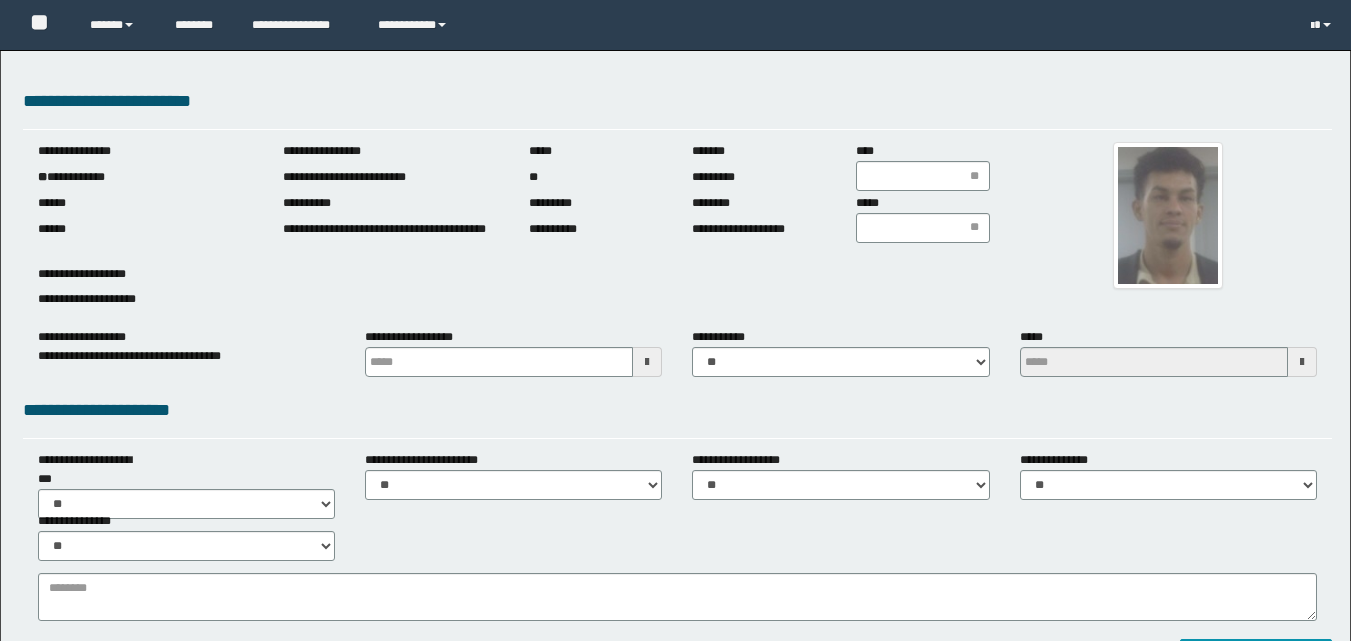 scroll, scrollTop: 0, scrollLeft: 0, axis: both 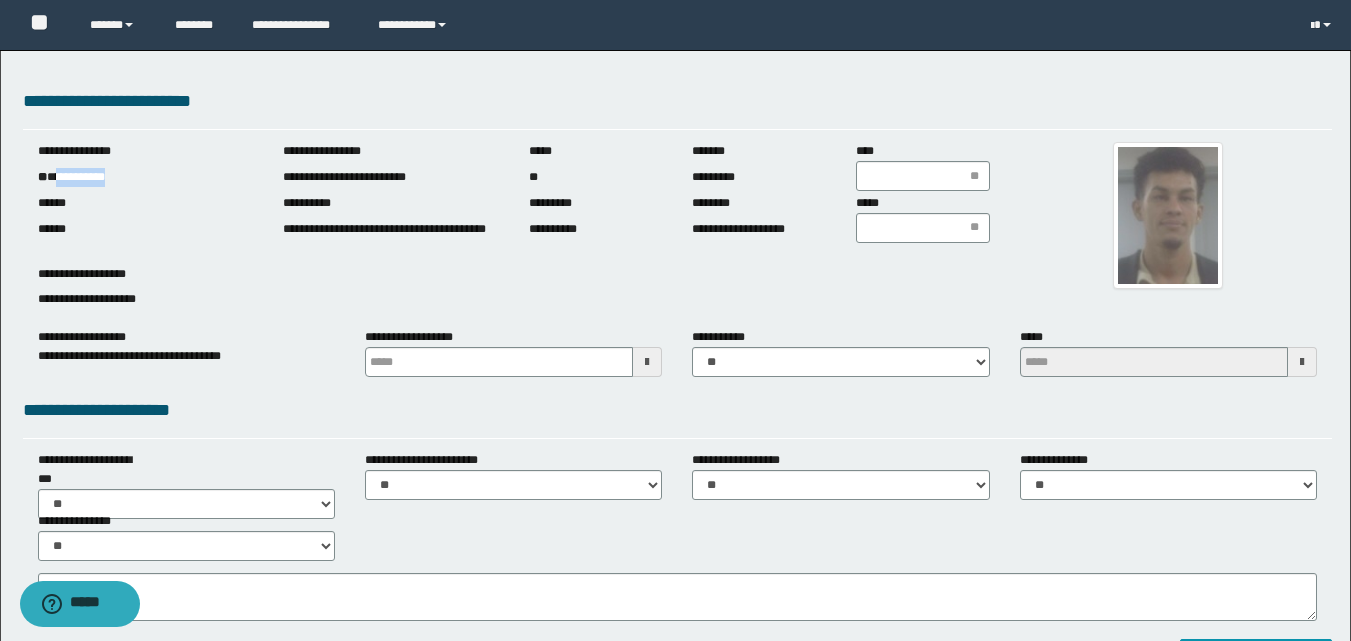 drag, startPoint x: 59, startPoint y: 179, endPoint x: 178, endPoint y: 182, distance: 119.03781 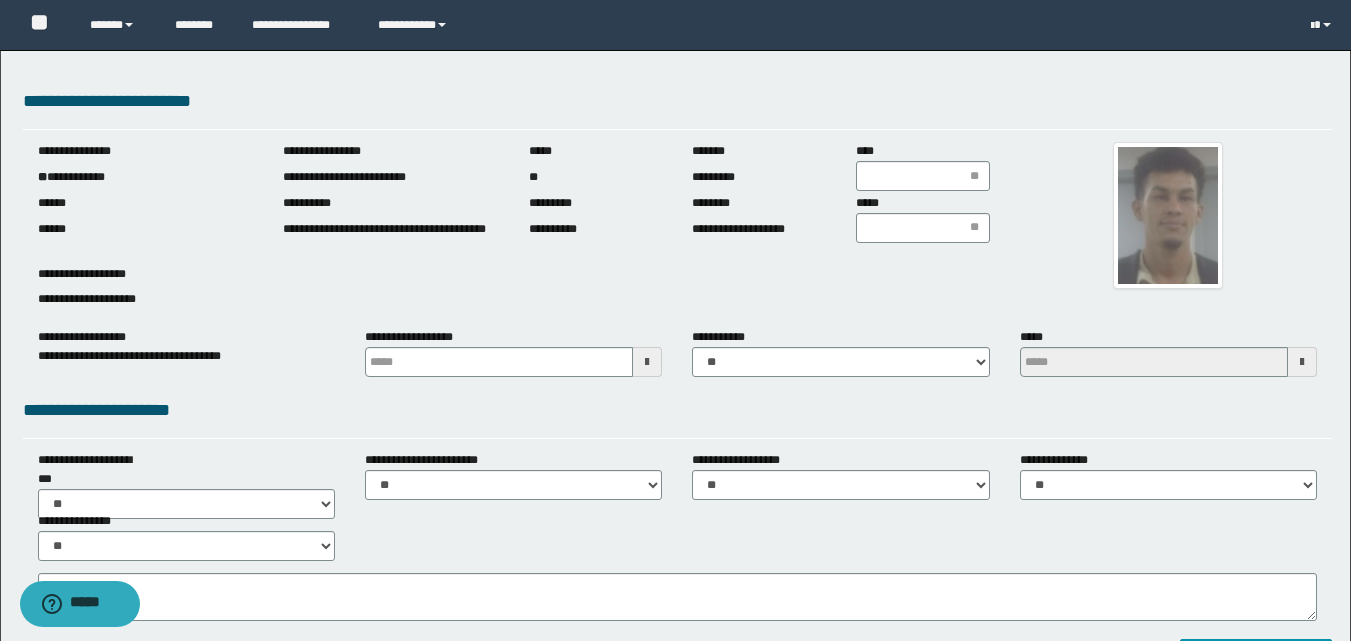 click at bounding box center (647, 362) 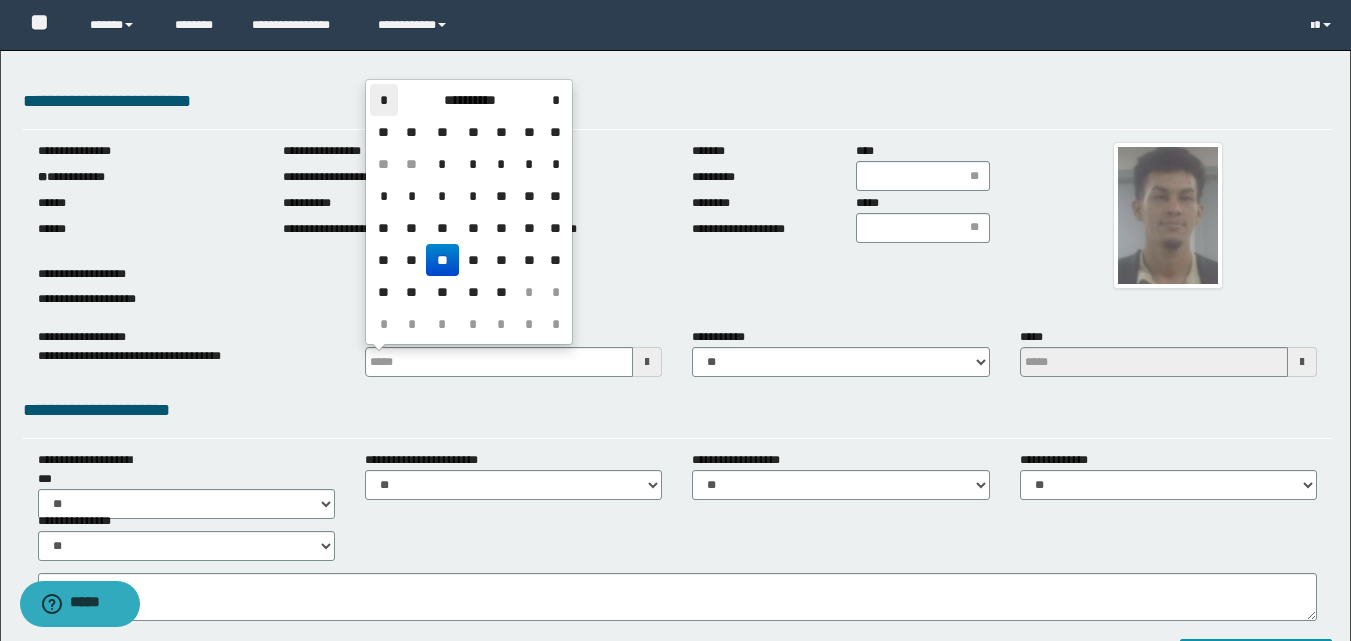 click on "*" at bounding box center [384, 100] 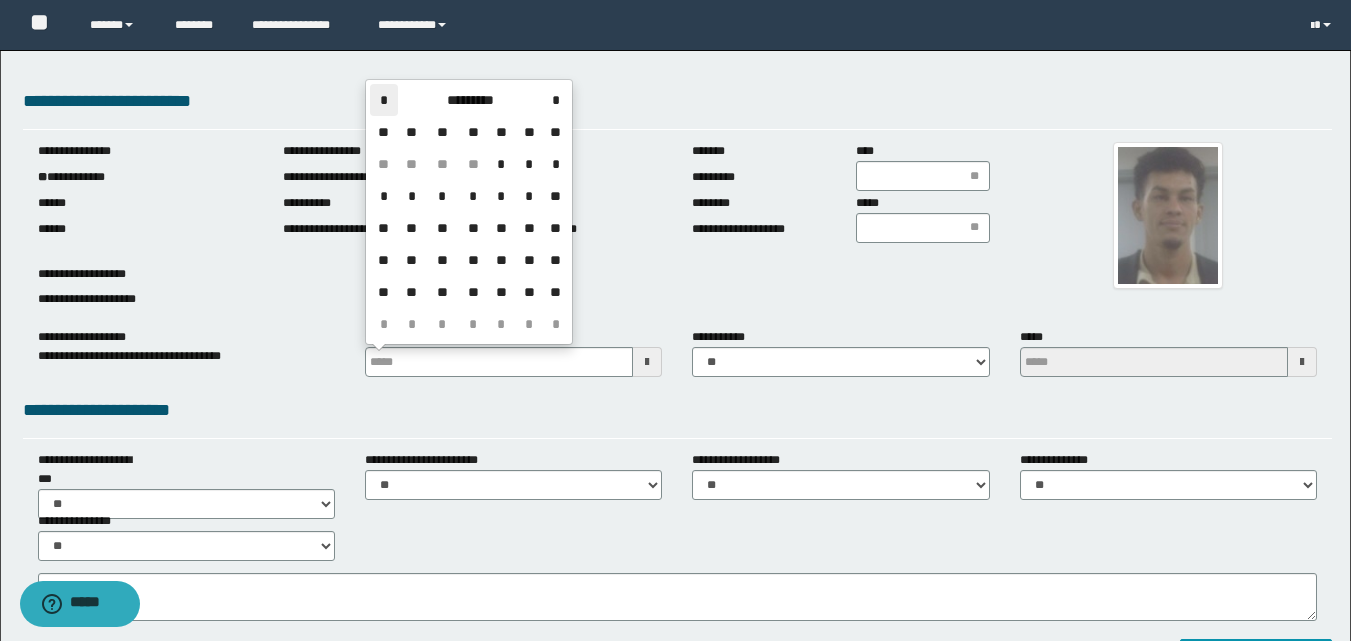 click on "*" at bounding box center (384, 100) 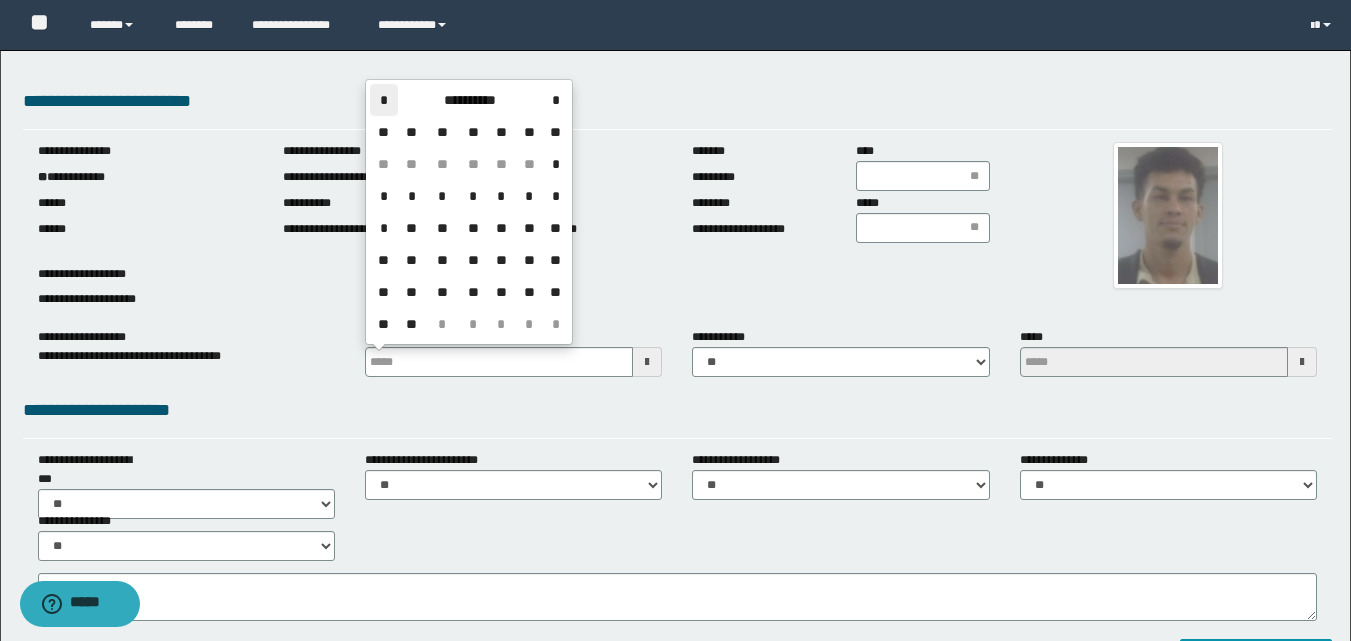 click on "*" at bounding box center [384, 100] 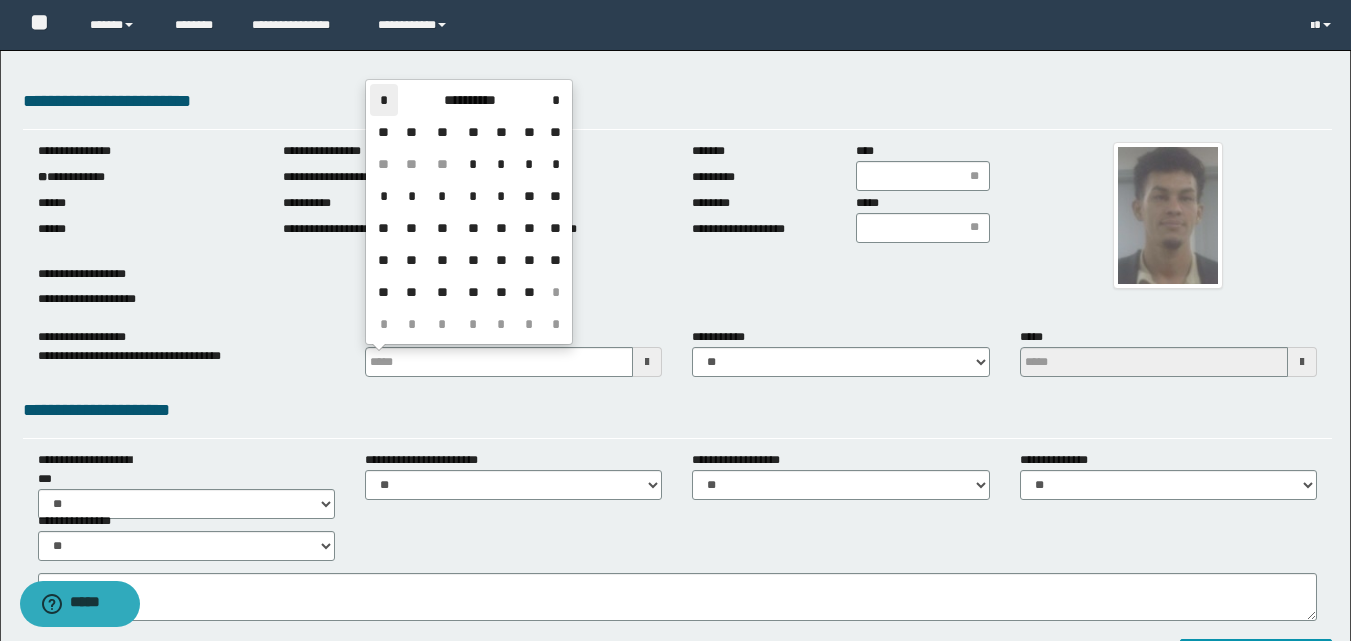 click on "*" at bounding box center [384, 100] 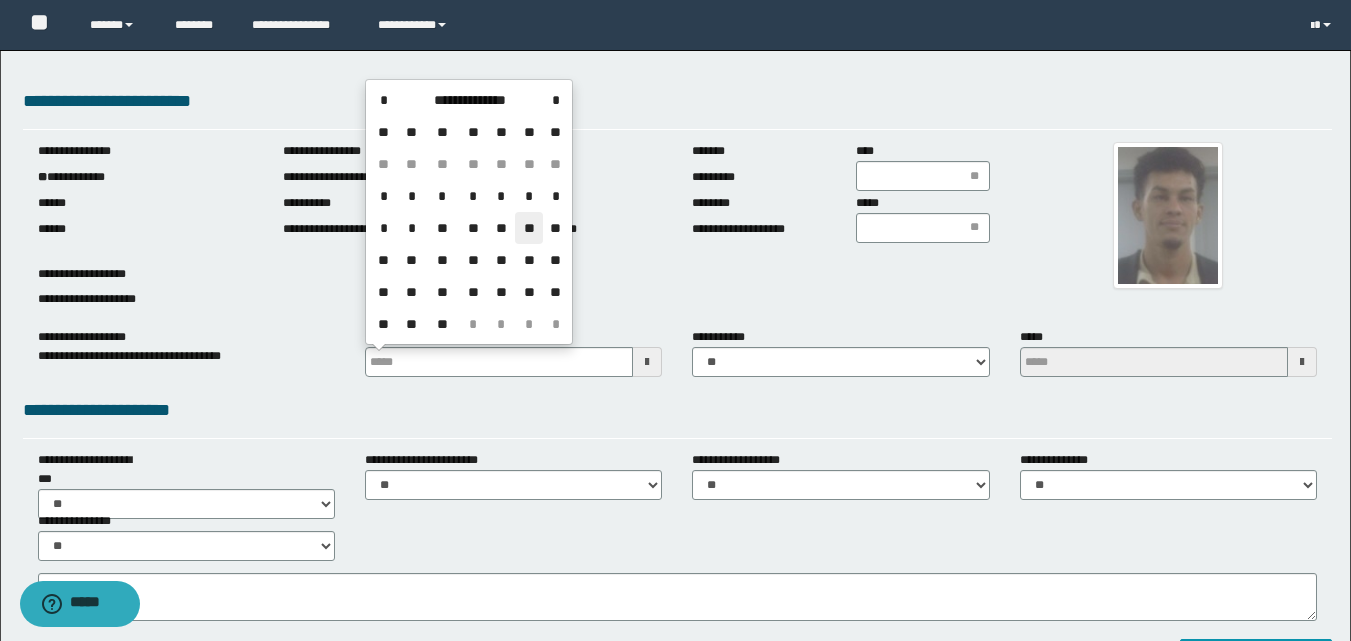 click on "* * ** ** ** ** **" at bounding box center (469, 228) 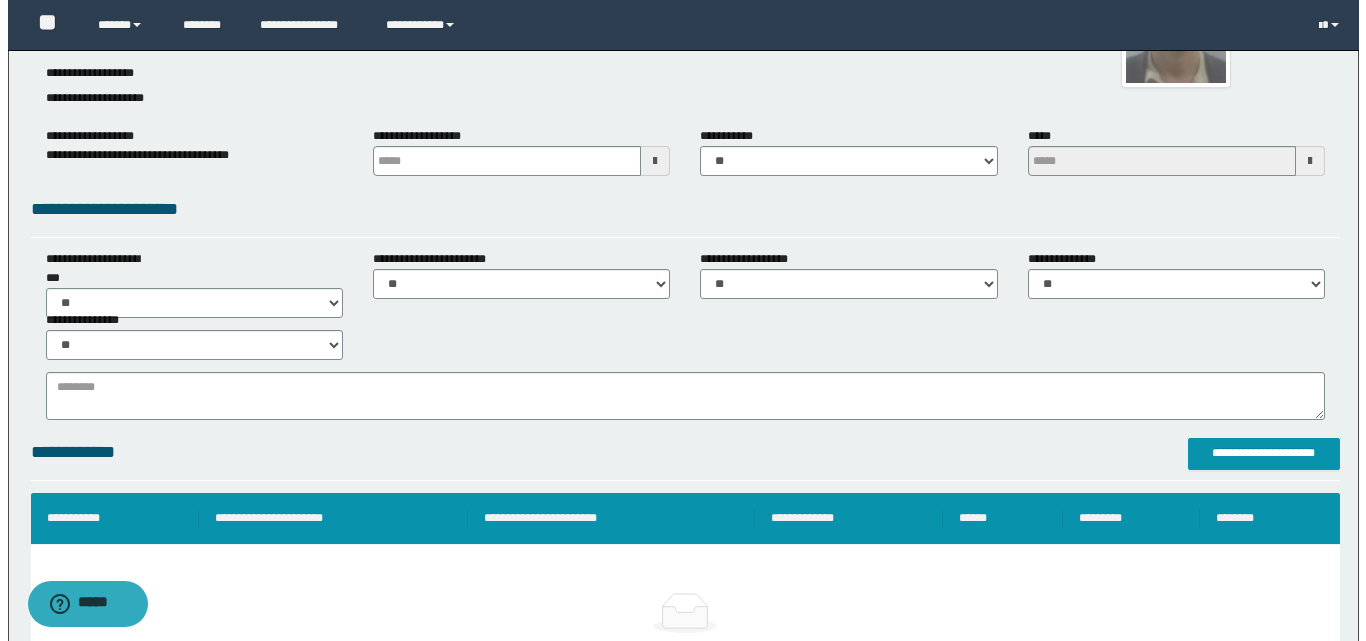 scroll, scrollTop: 500, scrollLeft: 0, axis: vertical 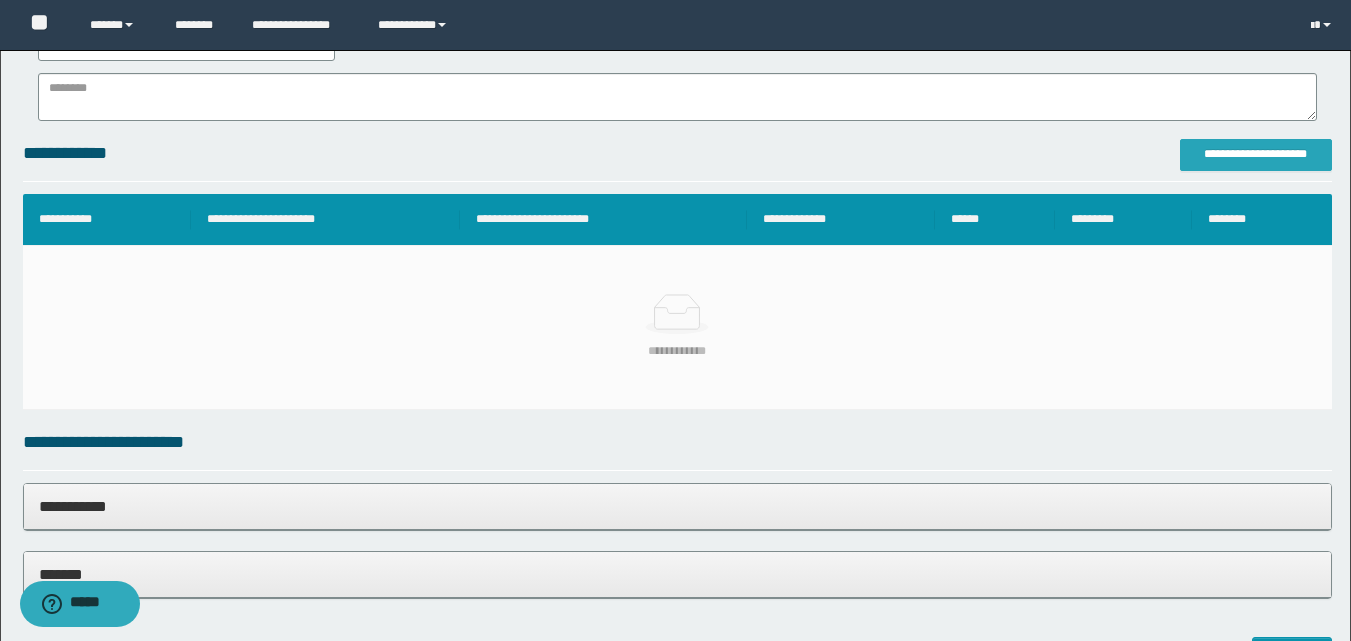 click on "**********" at bounding box center [1256, 154] 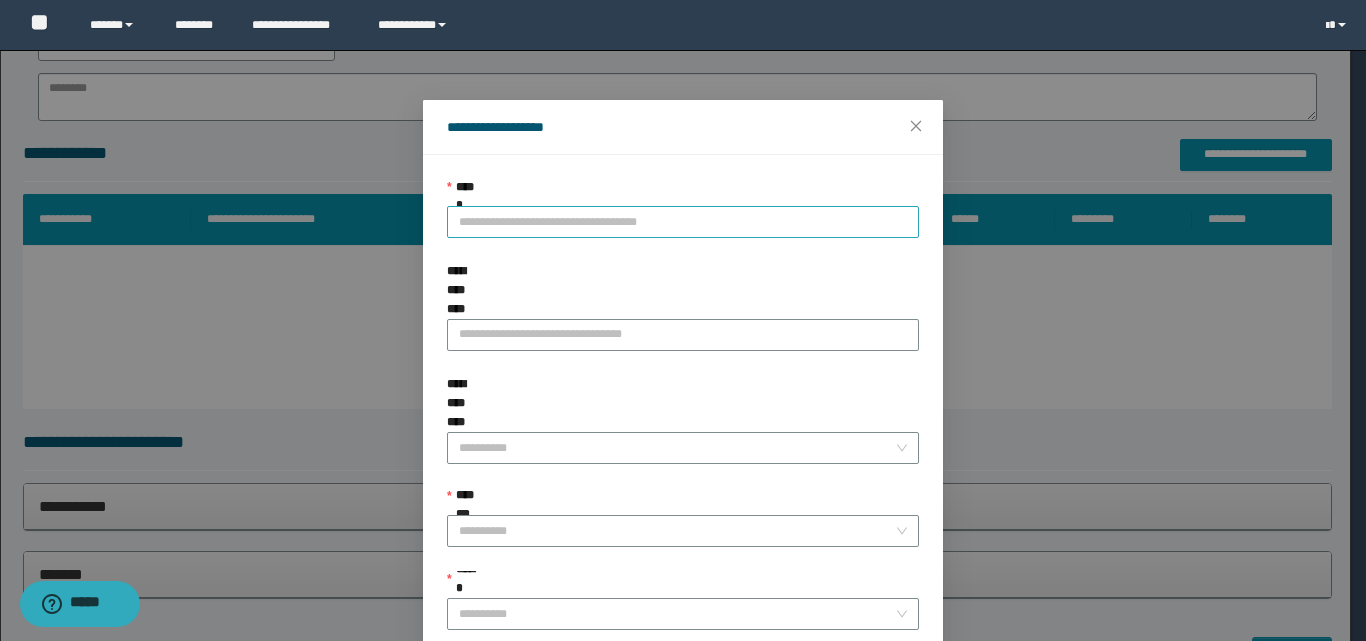click on "**********" at bounding box center (683, 222) 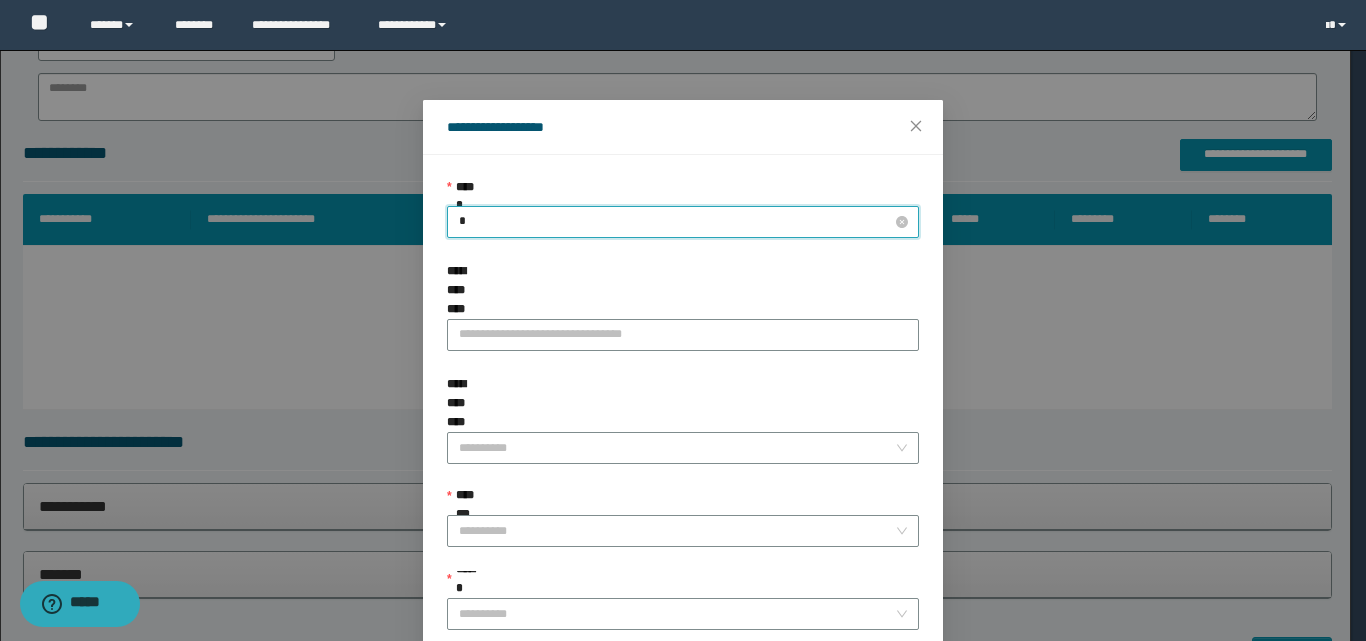 type on "**" 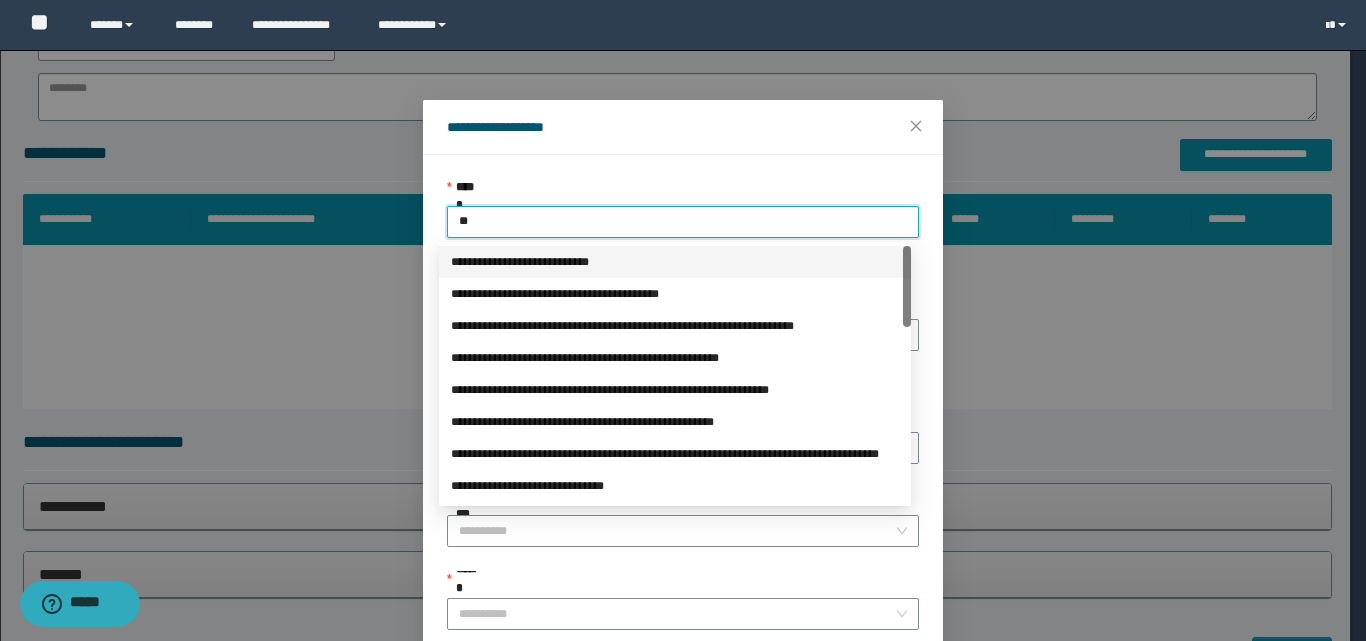 click on "**********" at bounding box center [675, 262] 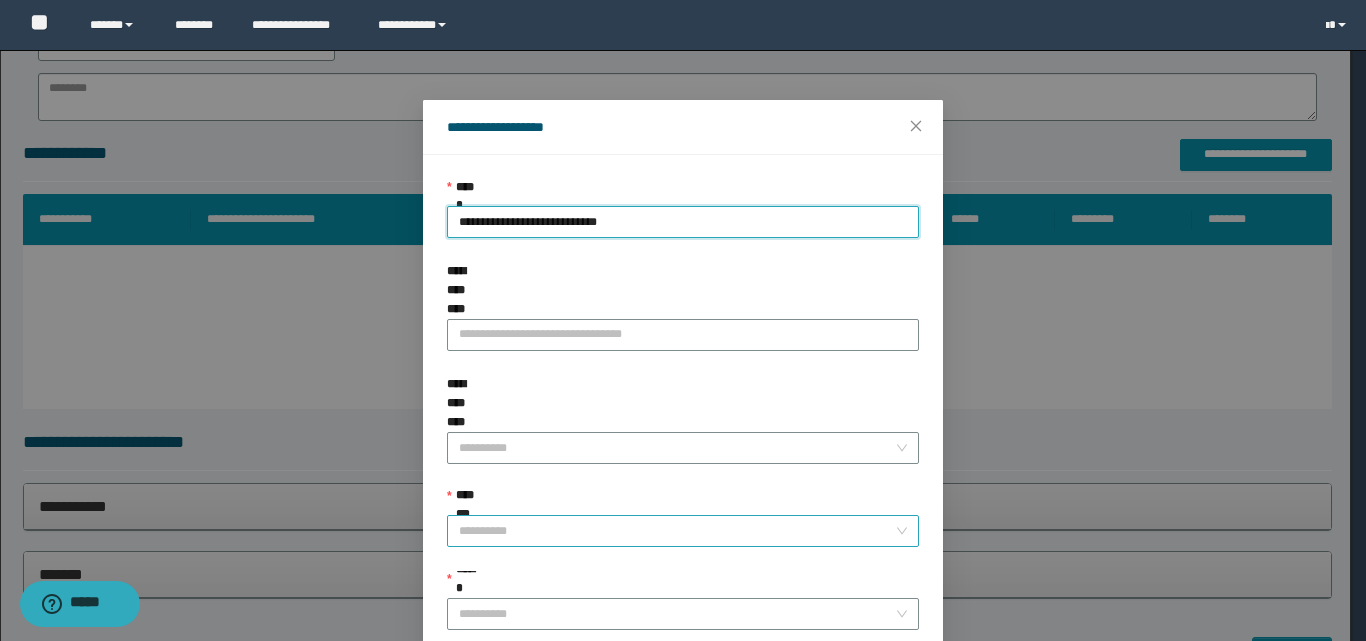 drag, startPoint x: 593, startPoint y: 466, endPoint x: 540, endPoint y: 467, distance: 53.009434 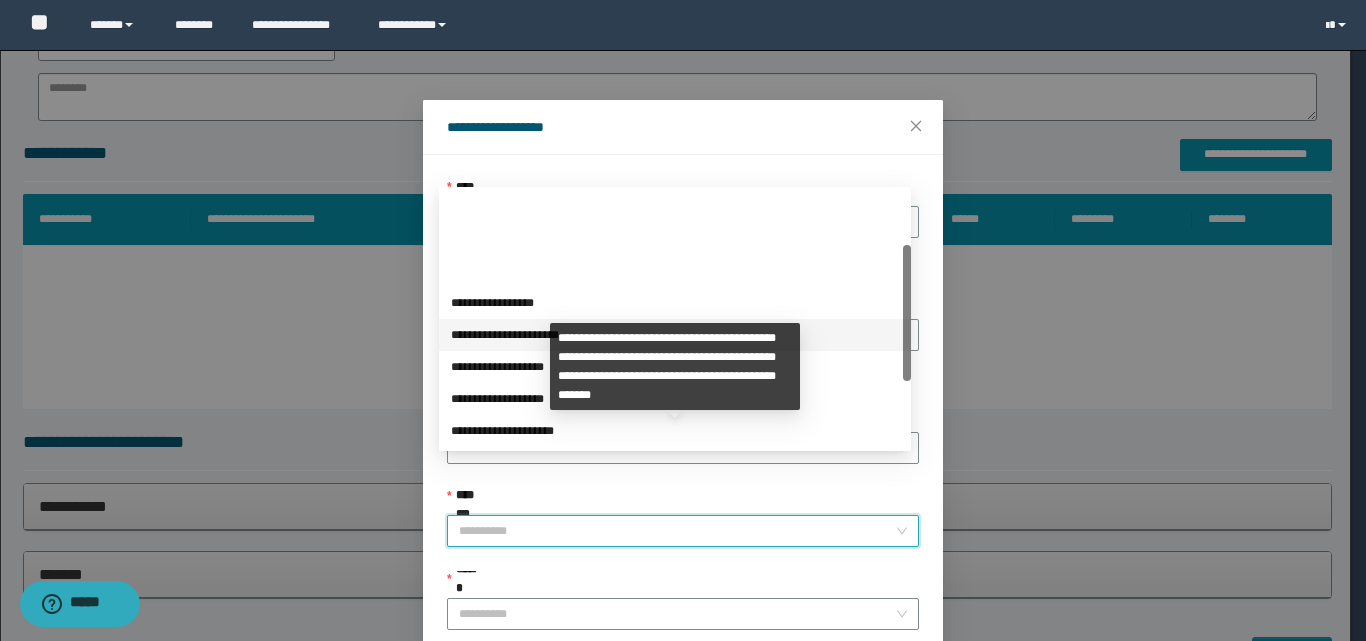 scroll, scrollTop: 224, scrollLeft: 0, axis: vertical 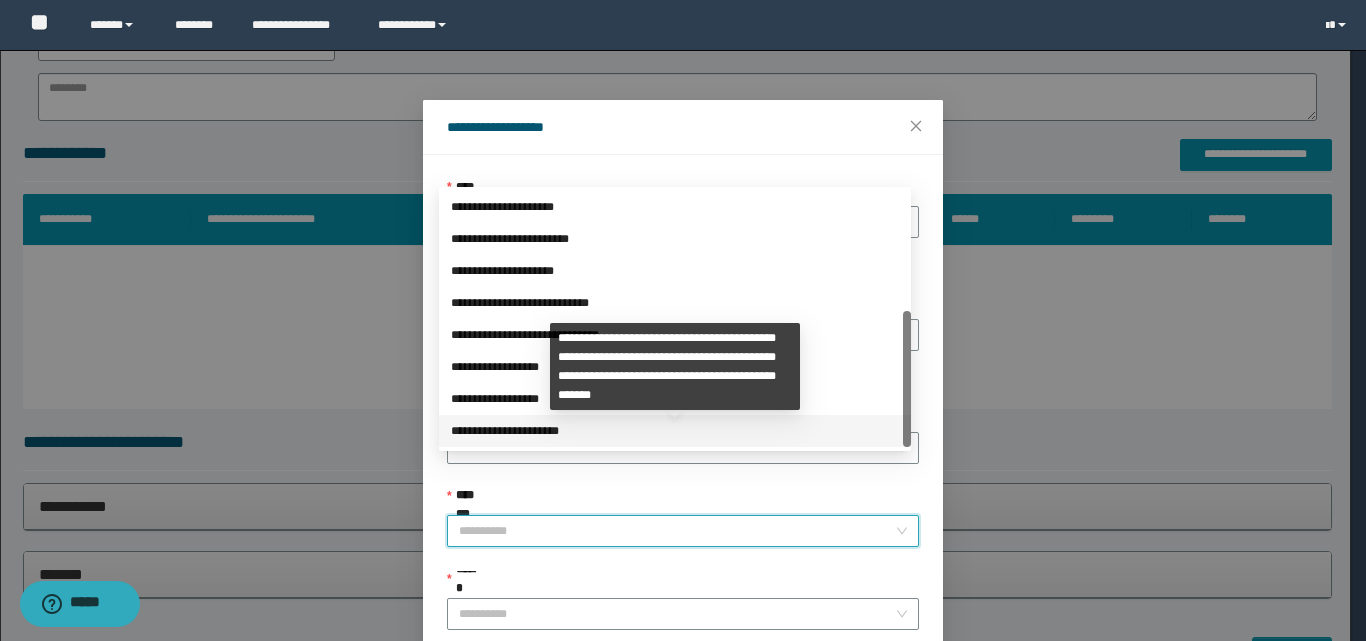 click on "**********" at bounding box center (675, 431) 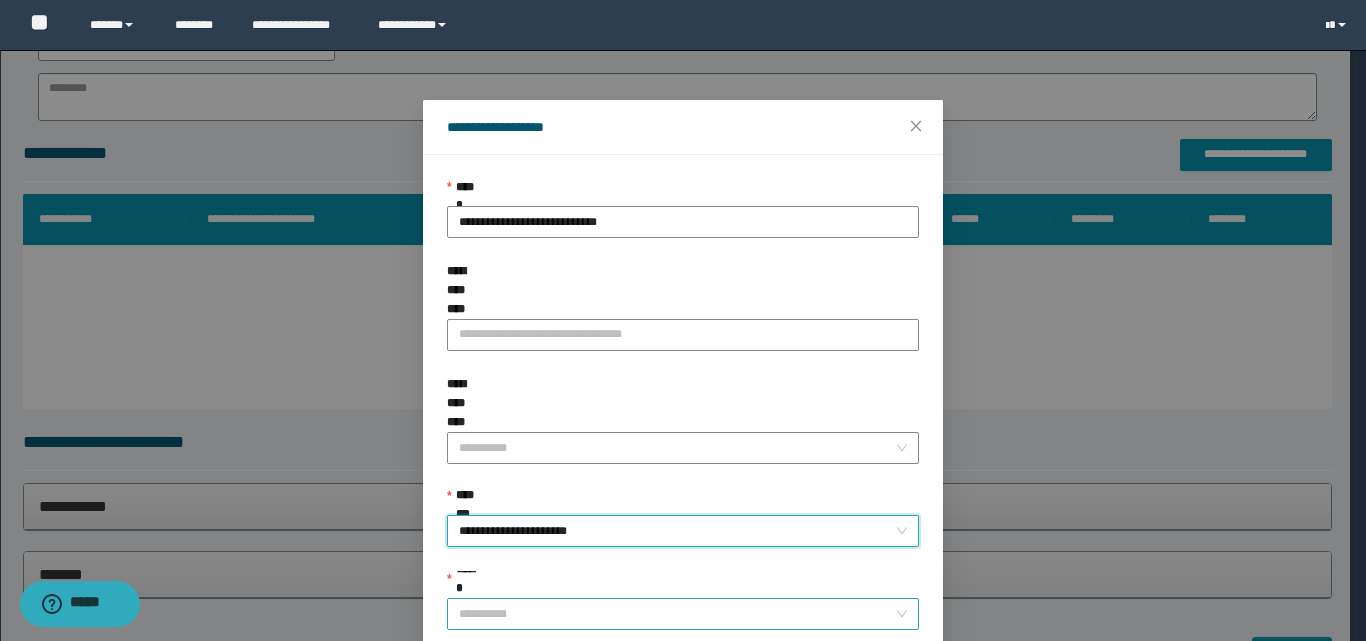 click on "******" at bounding box center [677, 614] 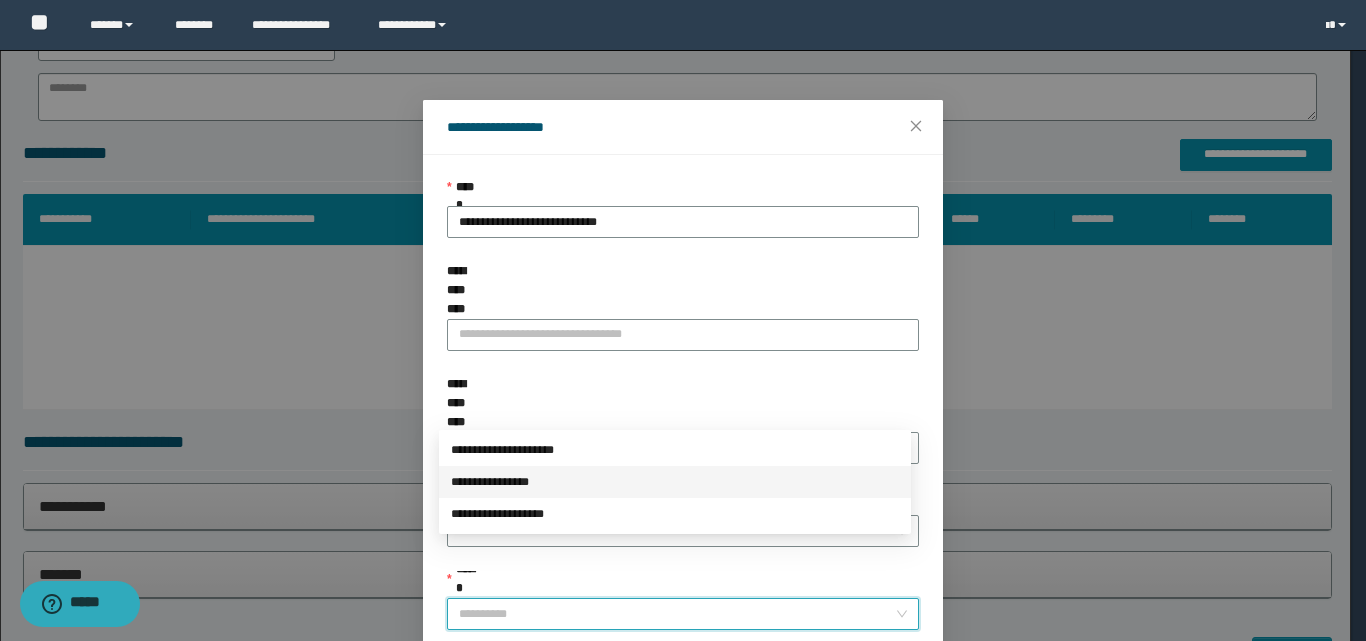 click on "**********" at bounding box center (675, 482) 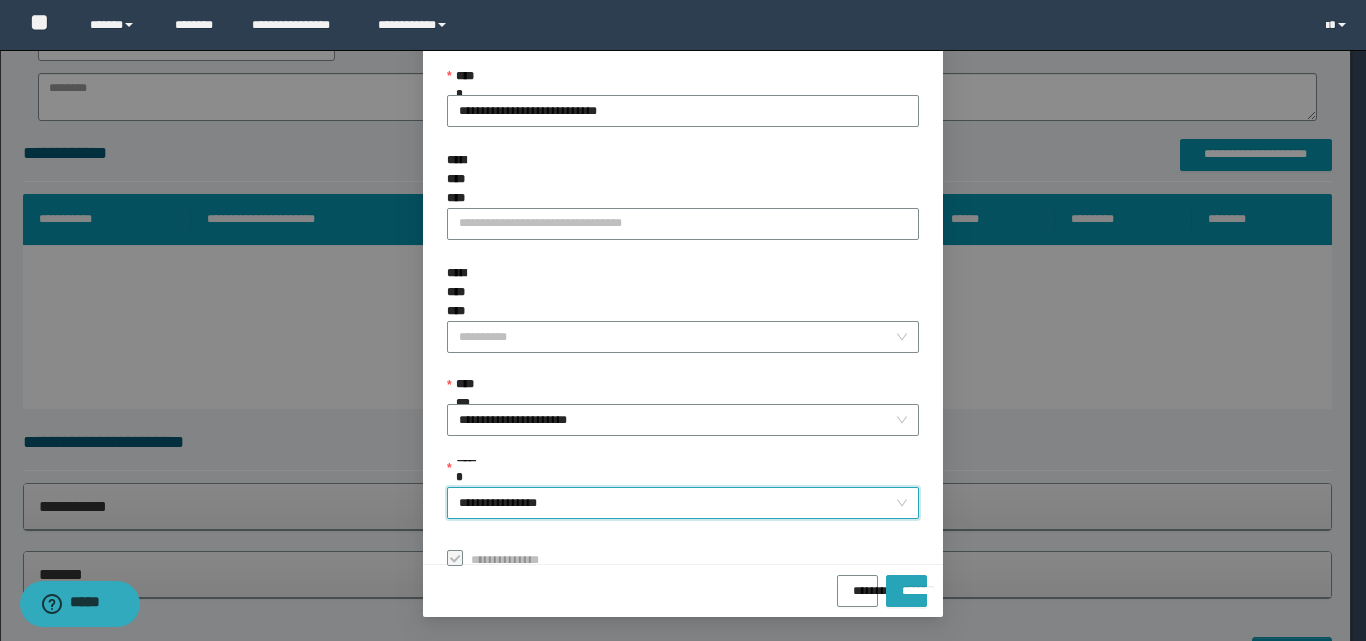 click on "*******" at bounding box center [906, 584] 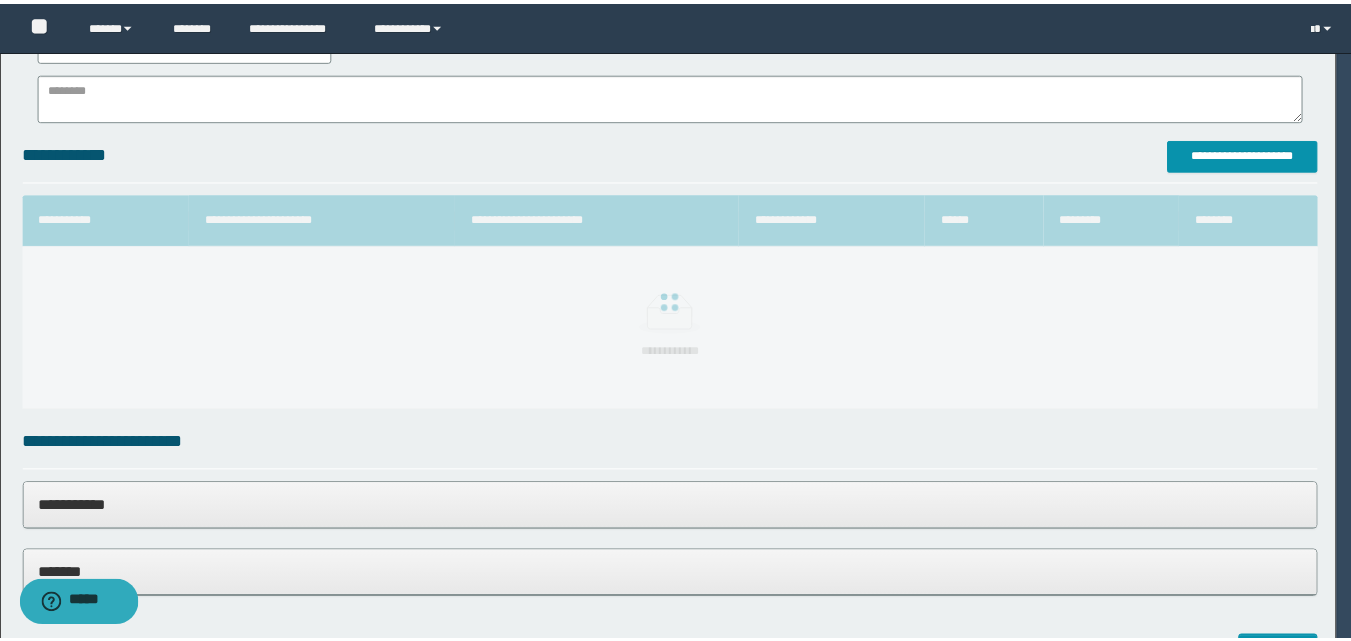 scroll, scrollTop: 64, scrollLeft: 0, axis: vertical 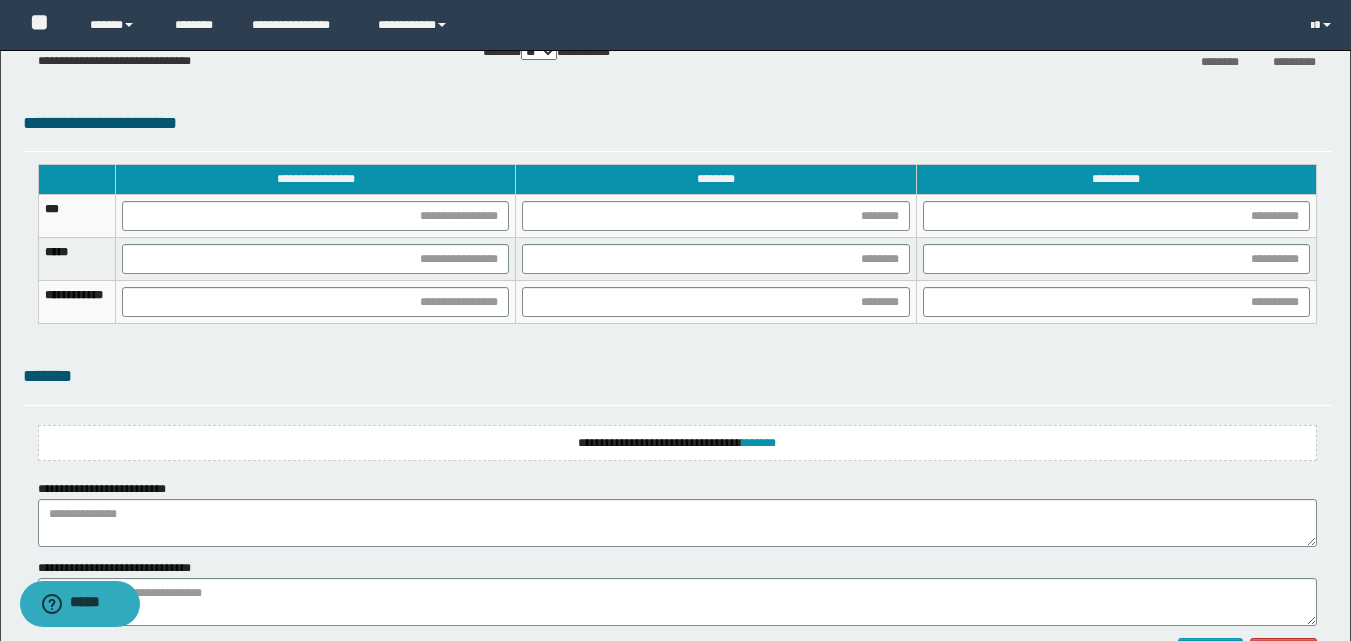 click on "**********" at bounding box center (677, 443) 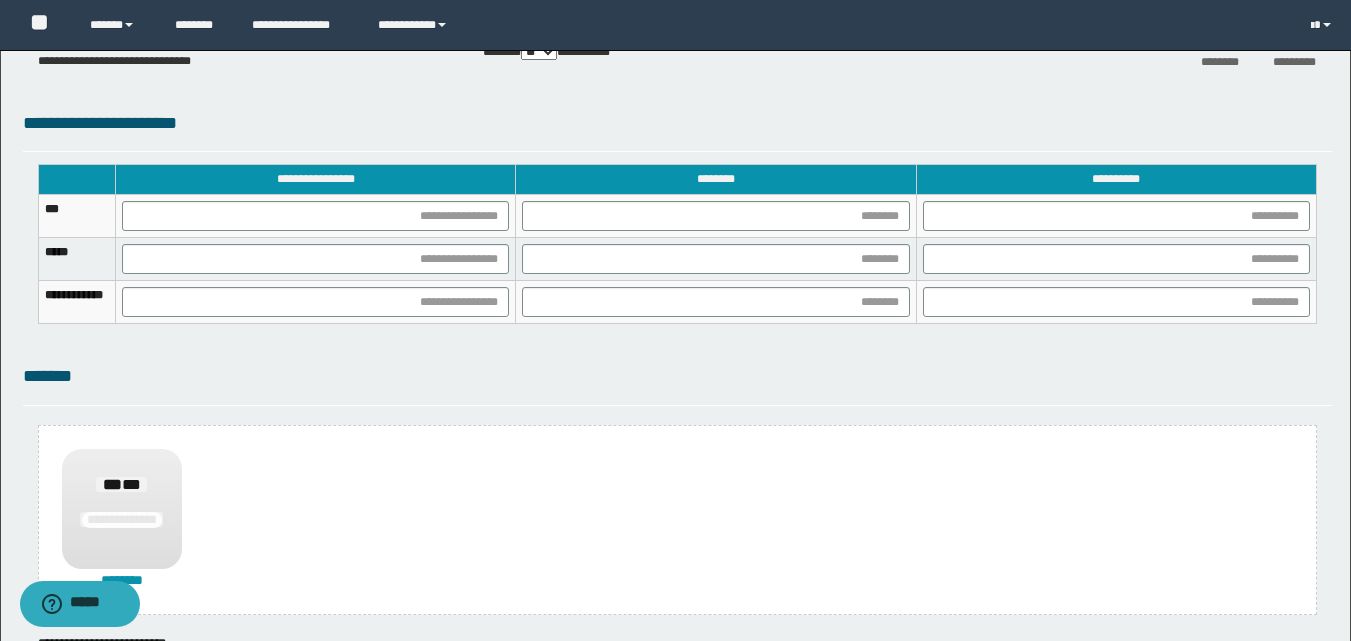 scroll, scrollTop: 1489, scrollLeft: 0, axis: vertical 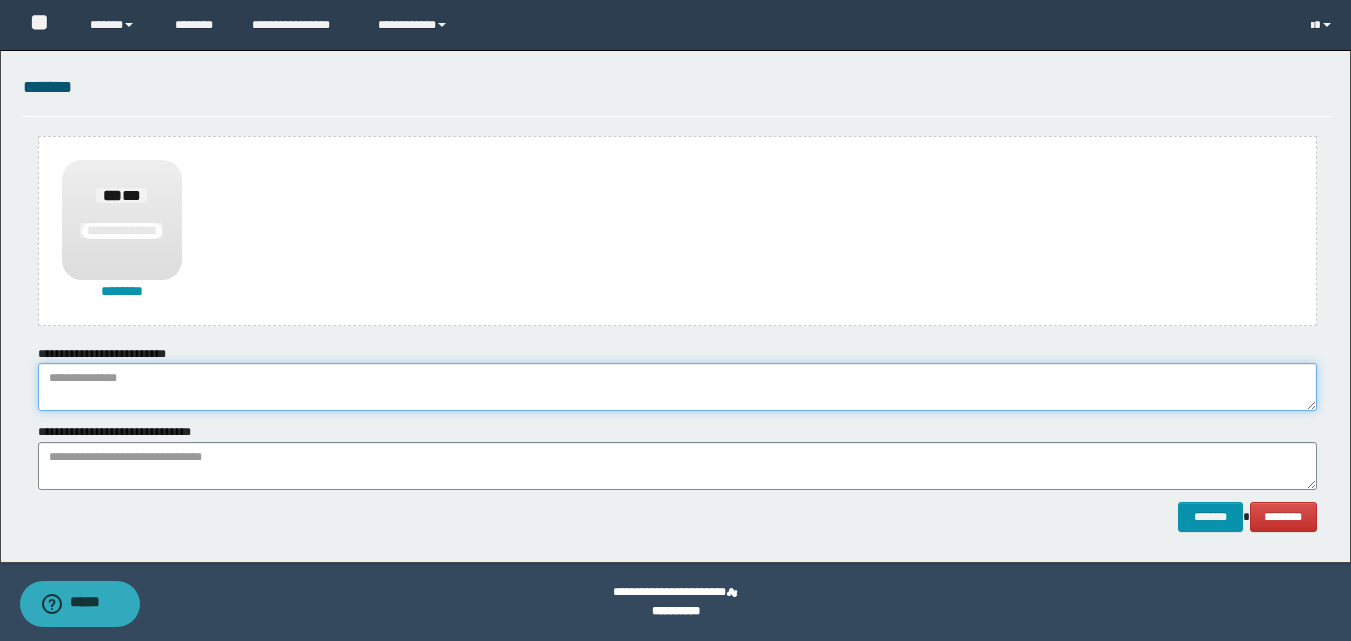 click at bounding box center [677, 387] 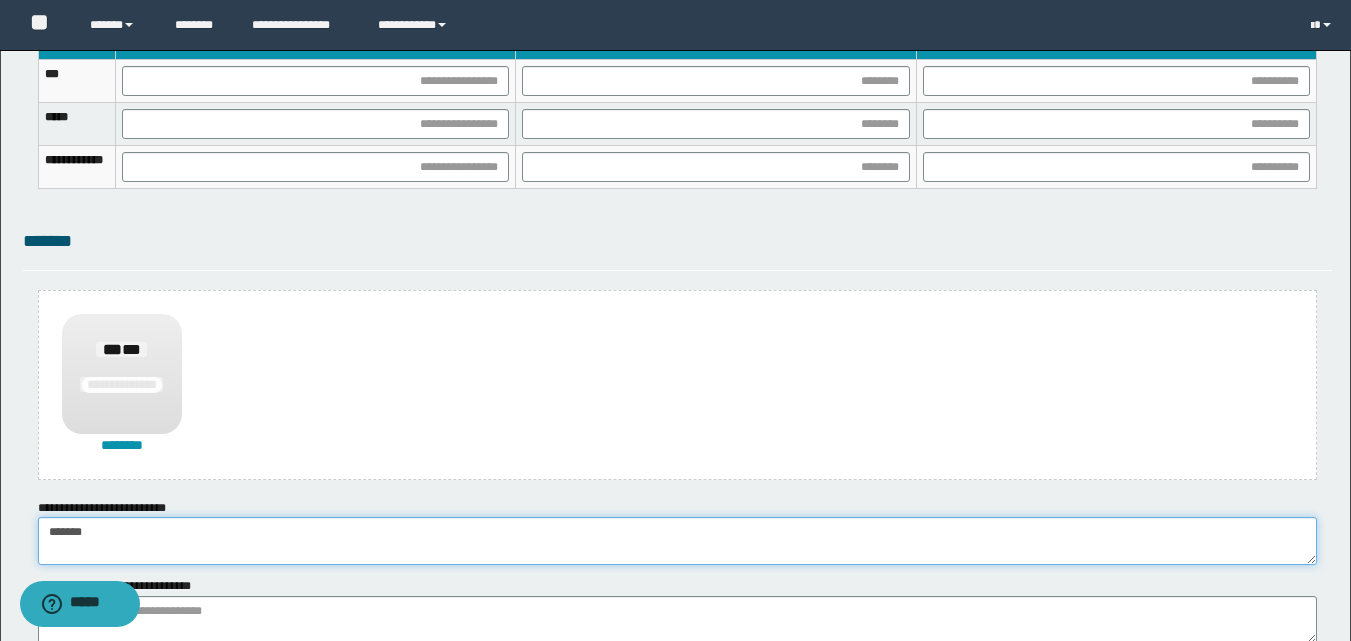 scroll, scrollTop: 1089, scrollLeft: 0, axis: vertical 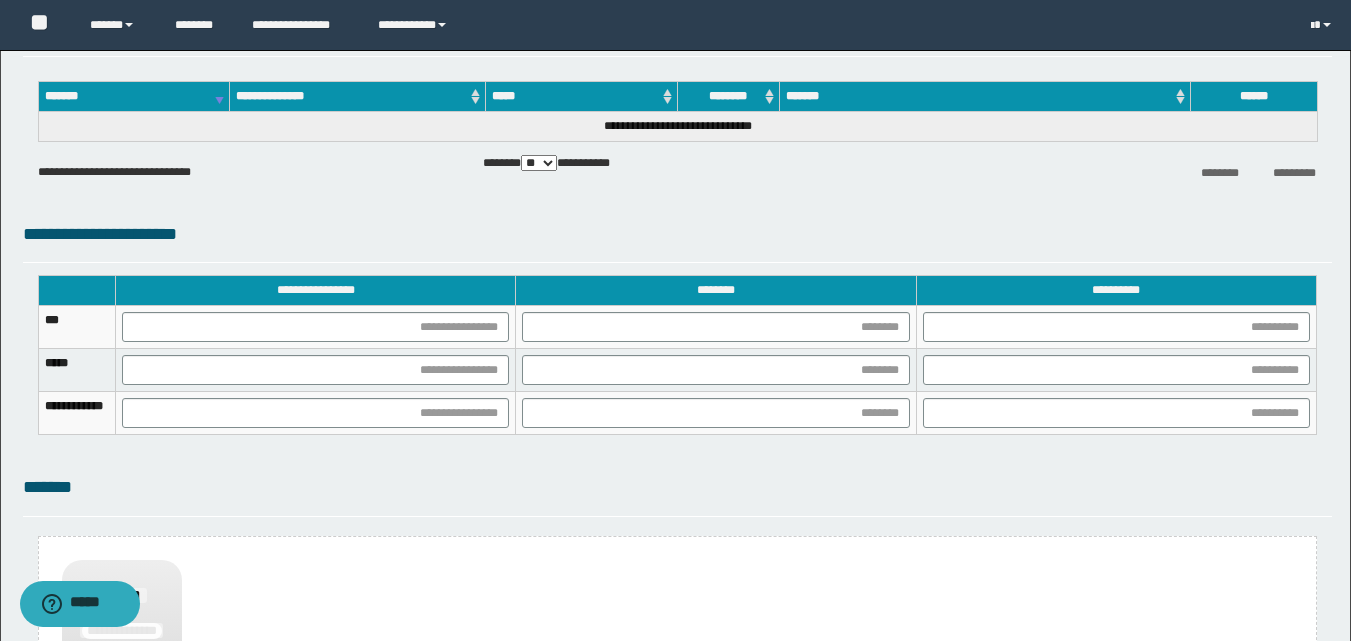 type on "******" 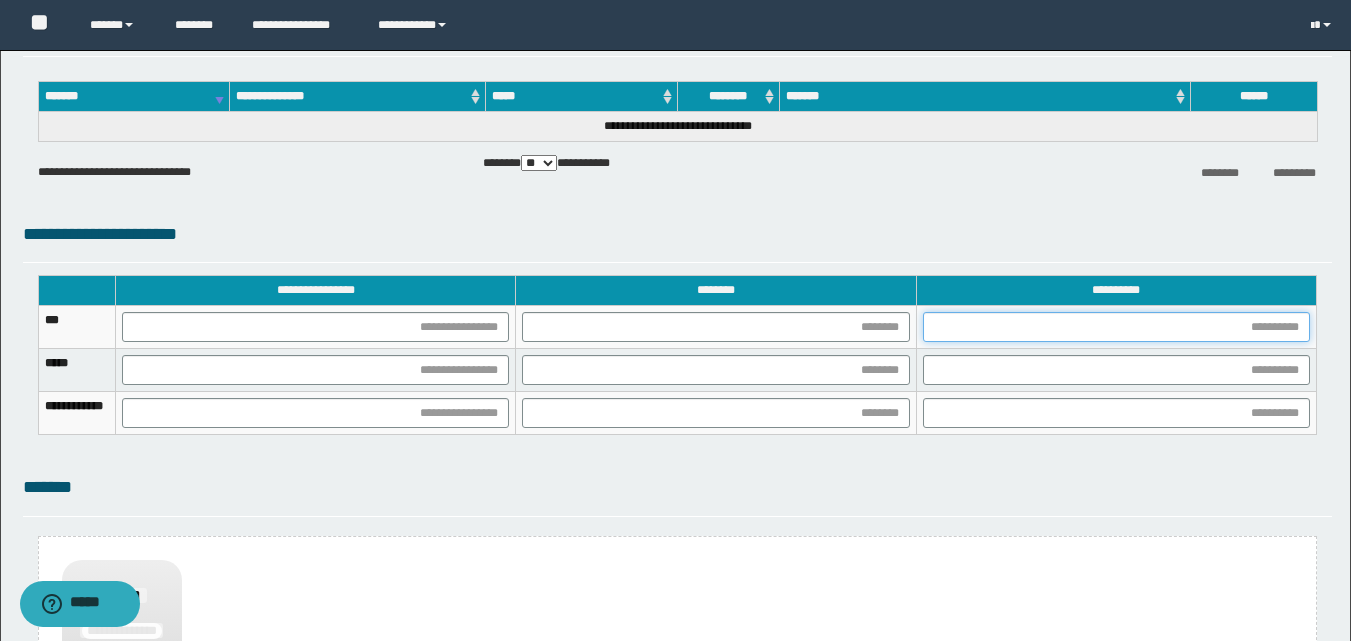 click at bounding box center (1116, 327) 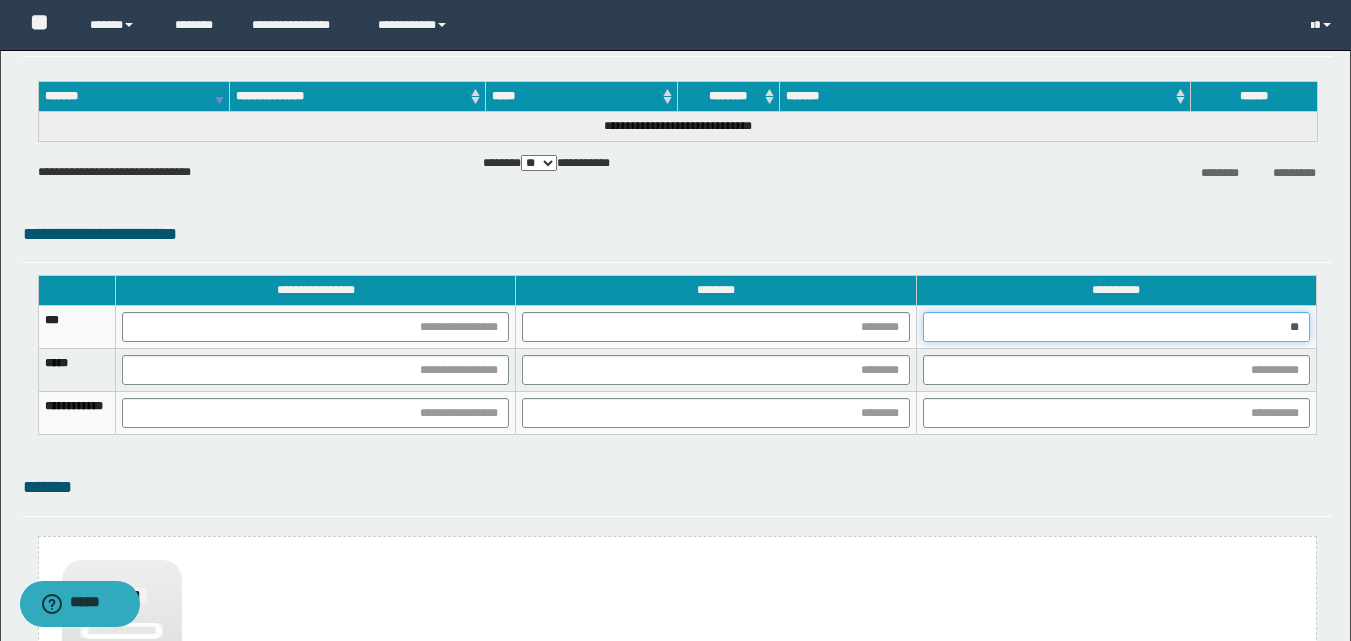 type on "***" 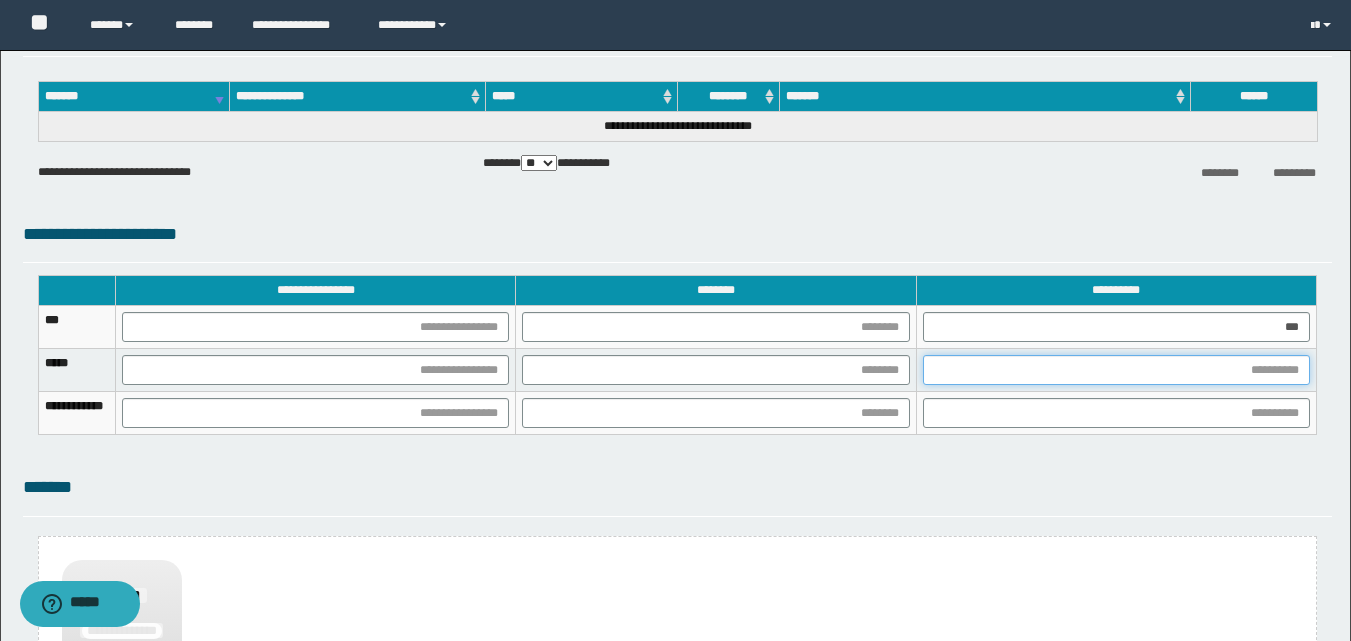 click at bounding box center [1116, 370] 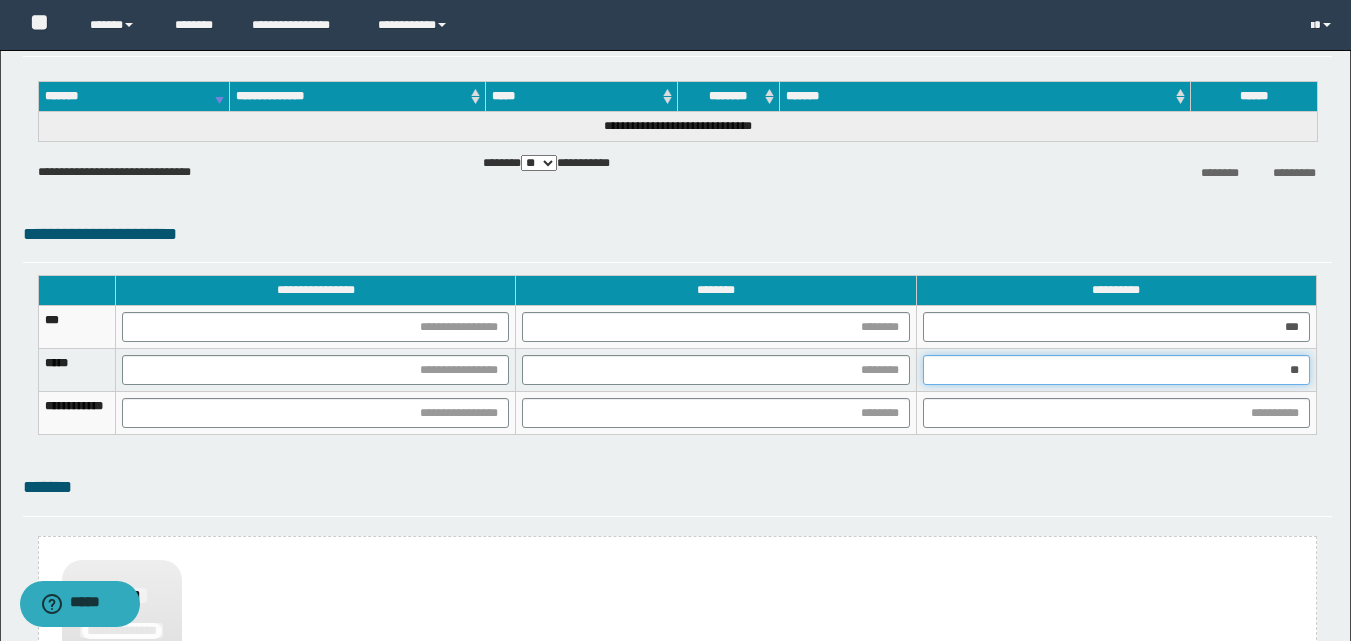type on "***" 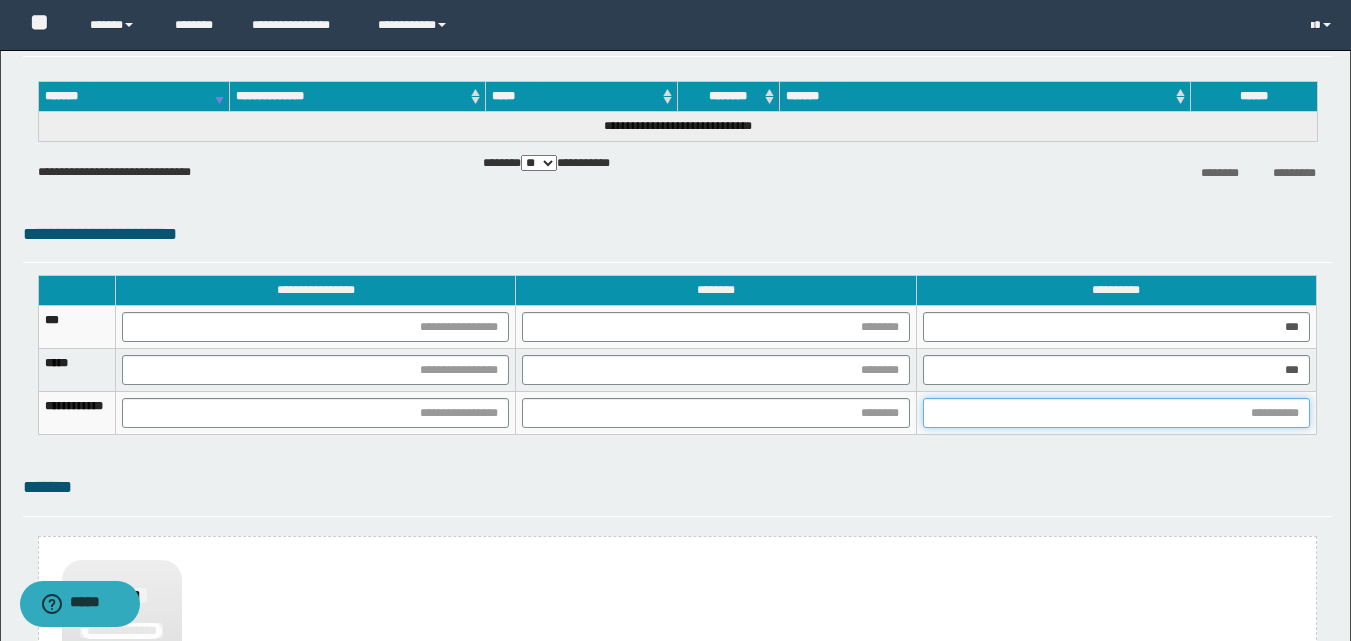 click at bounding box center [1116, 413] 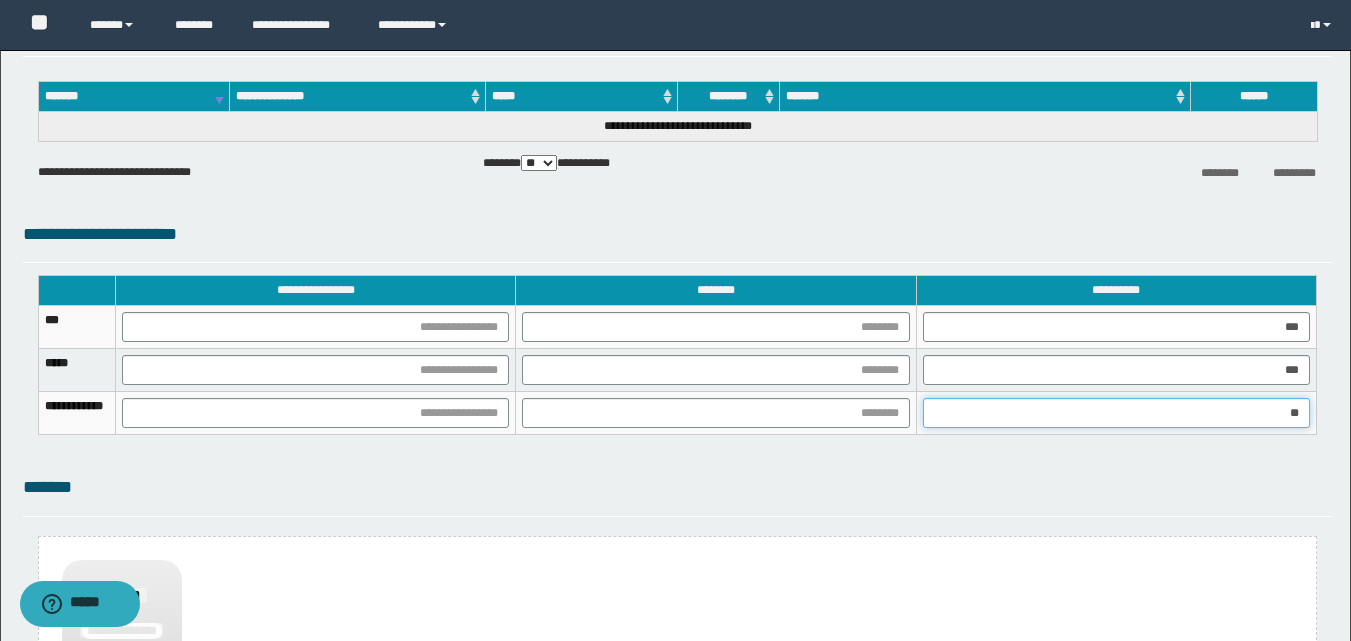 type on "***" 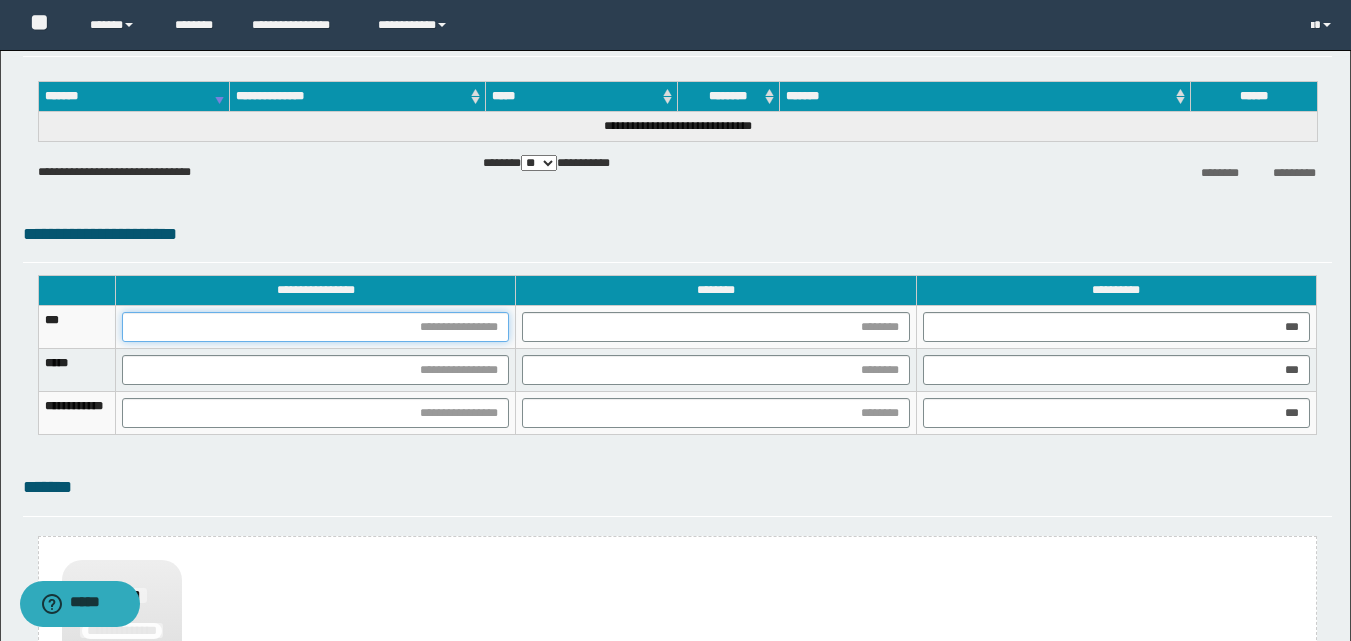 drag, startPoint x: 508, startPoint y: 333, endPoint x: 521, endPoint y: 351, distance: 22.203604 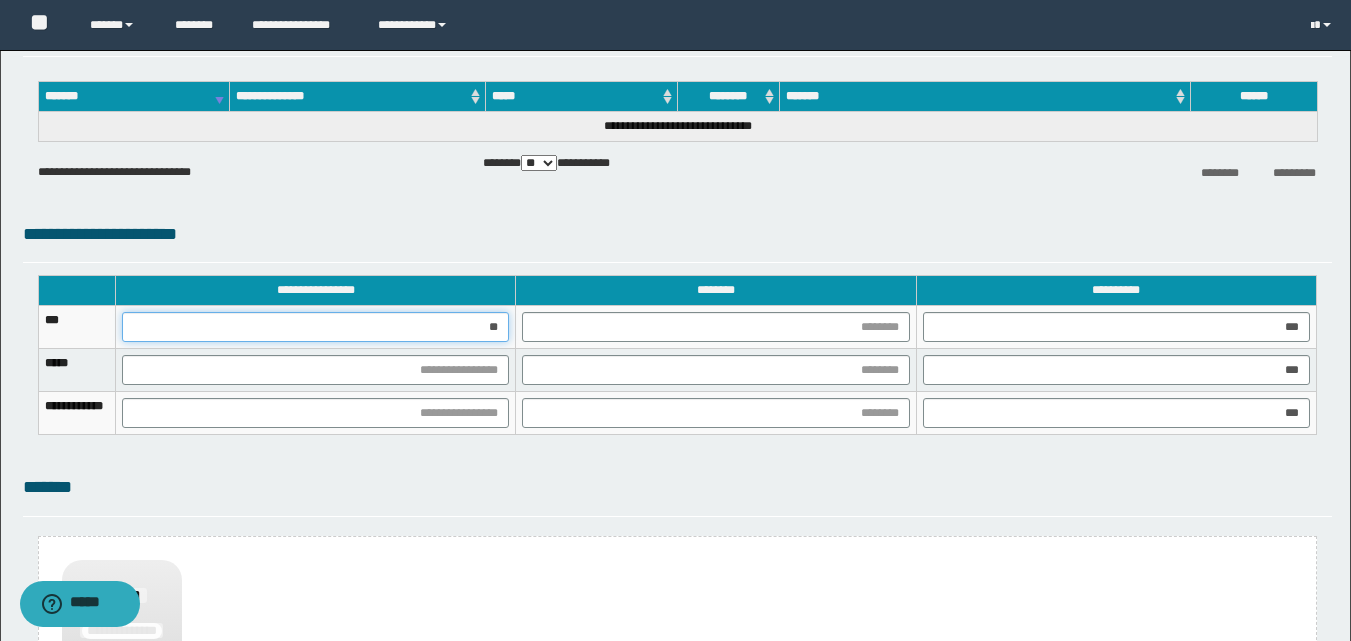 type on "***" 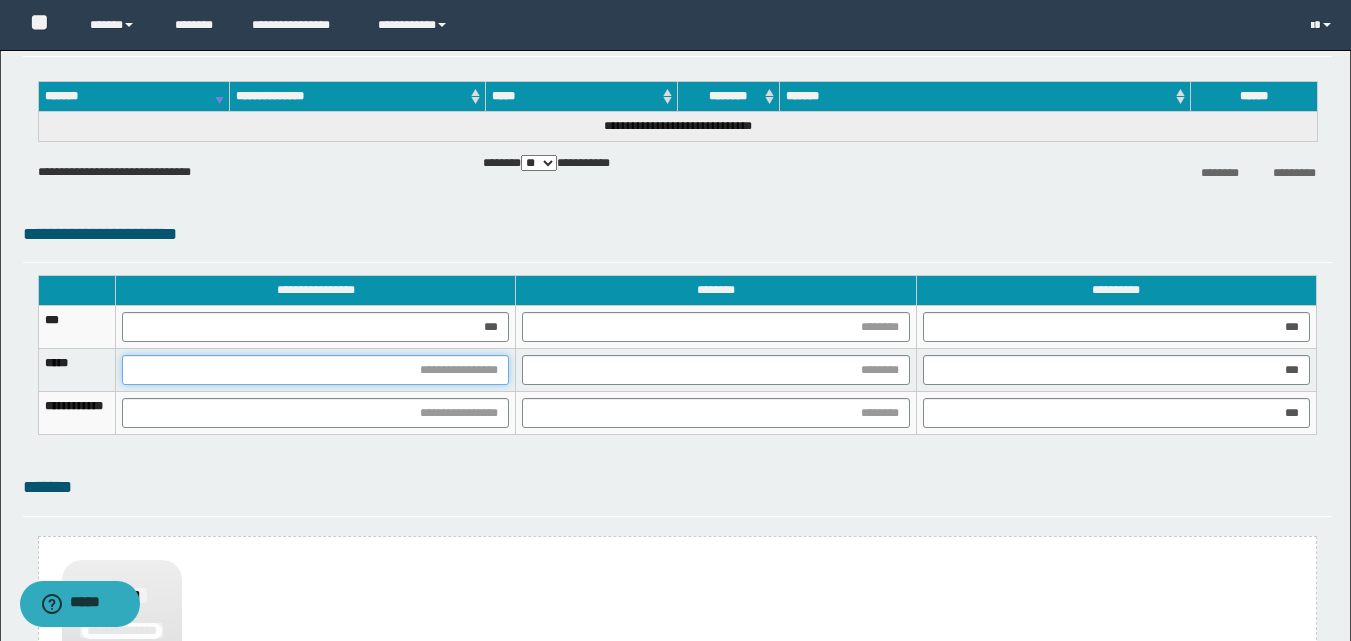 click at bounding box center (315, 370) 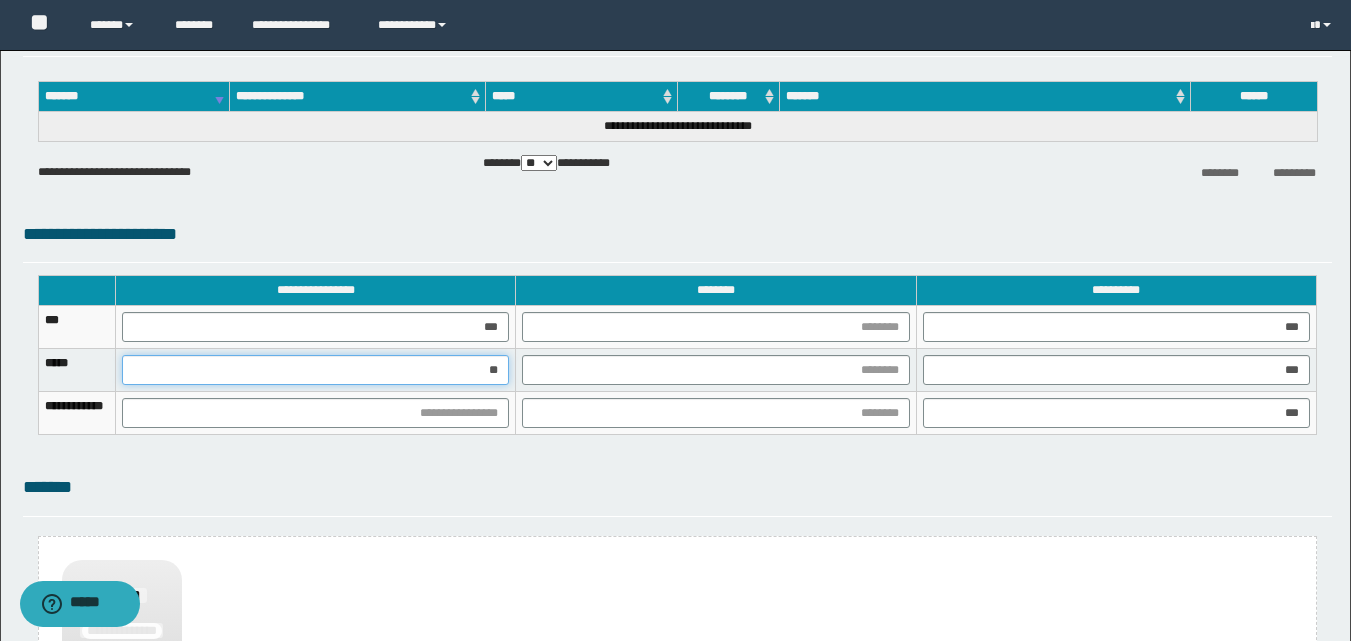 type on "***" 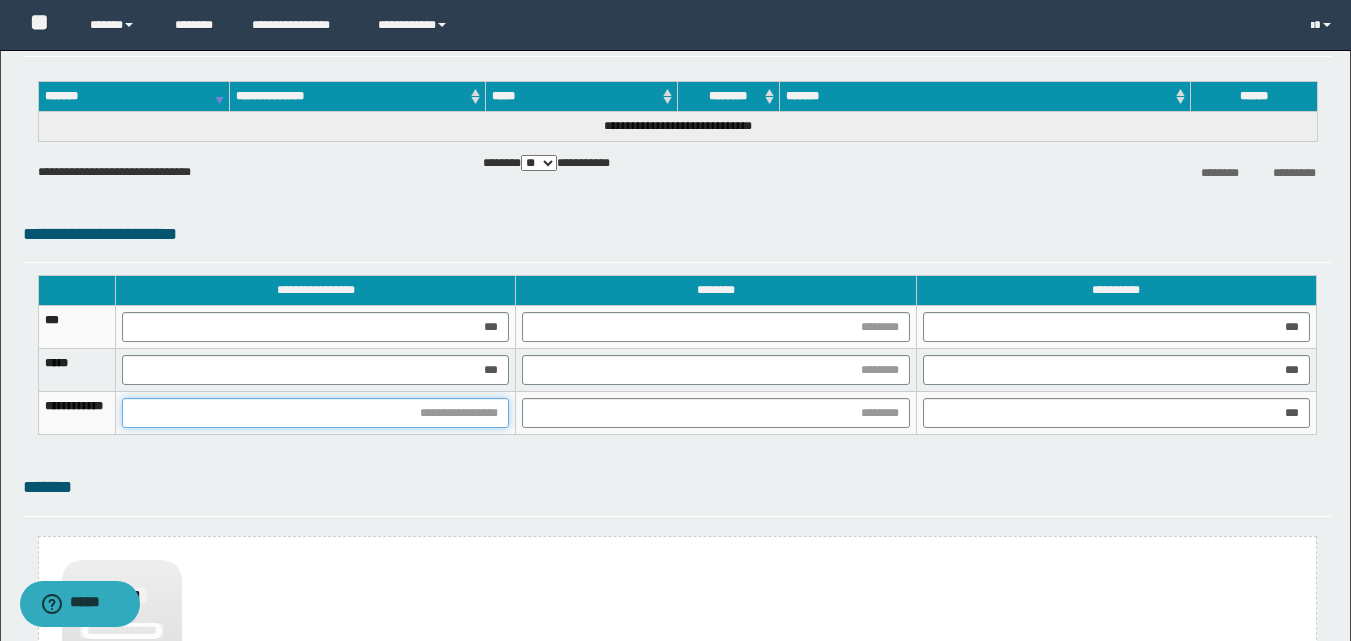 click at bounding box center (315, 413) 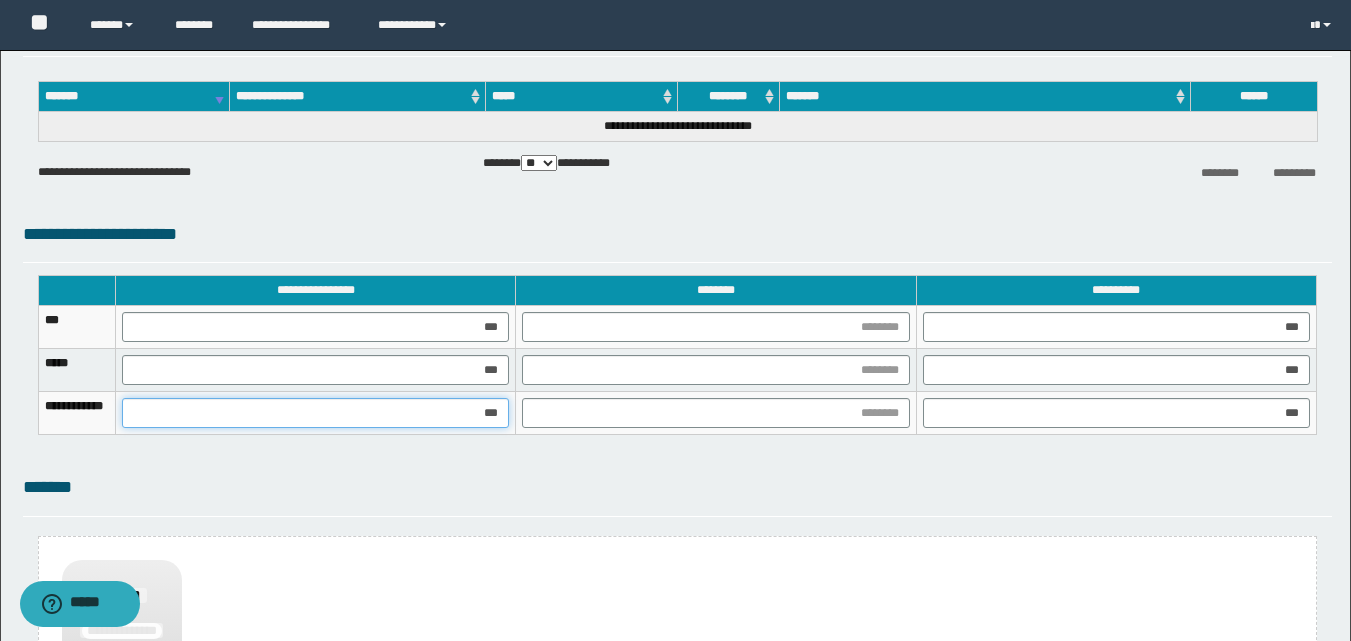 type on "****" 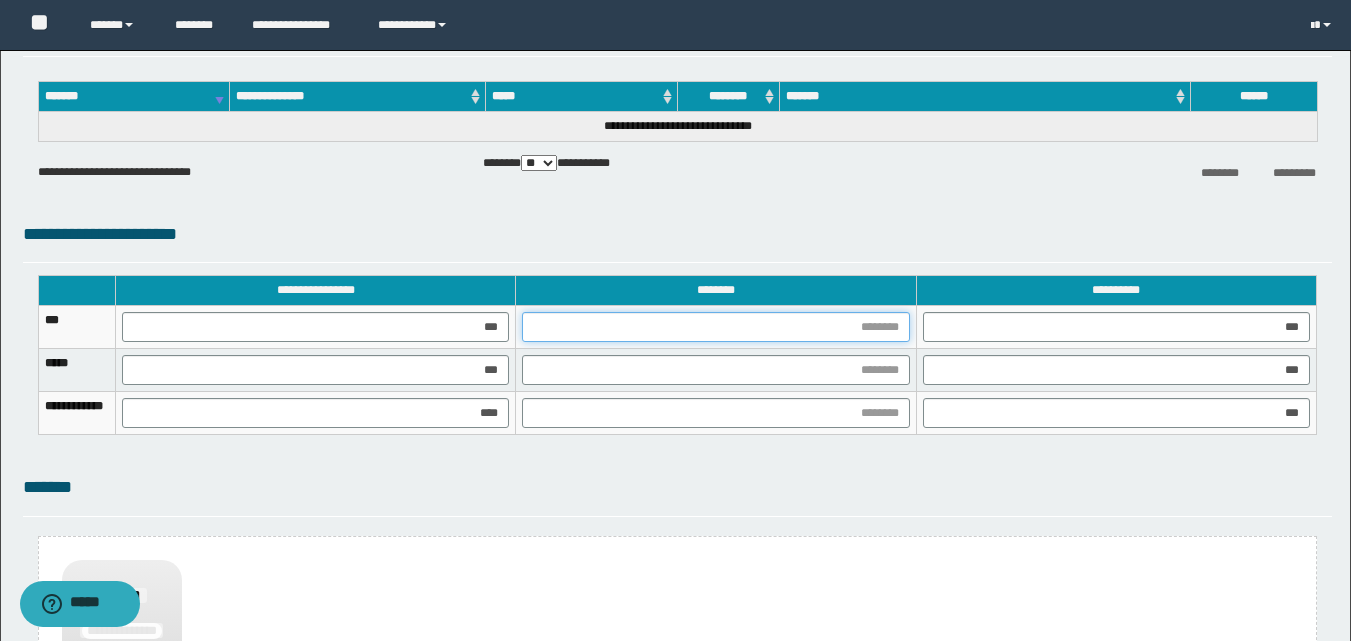 click at bounding box center (715, 327) 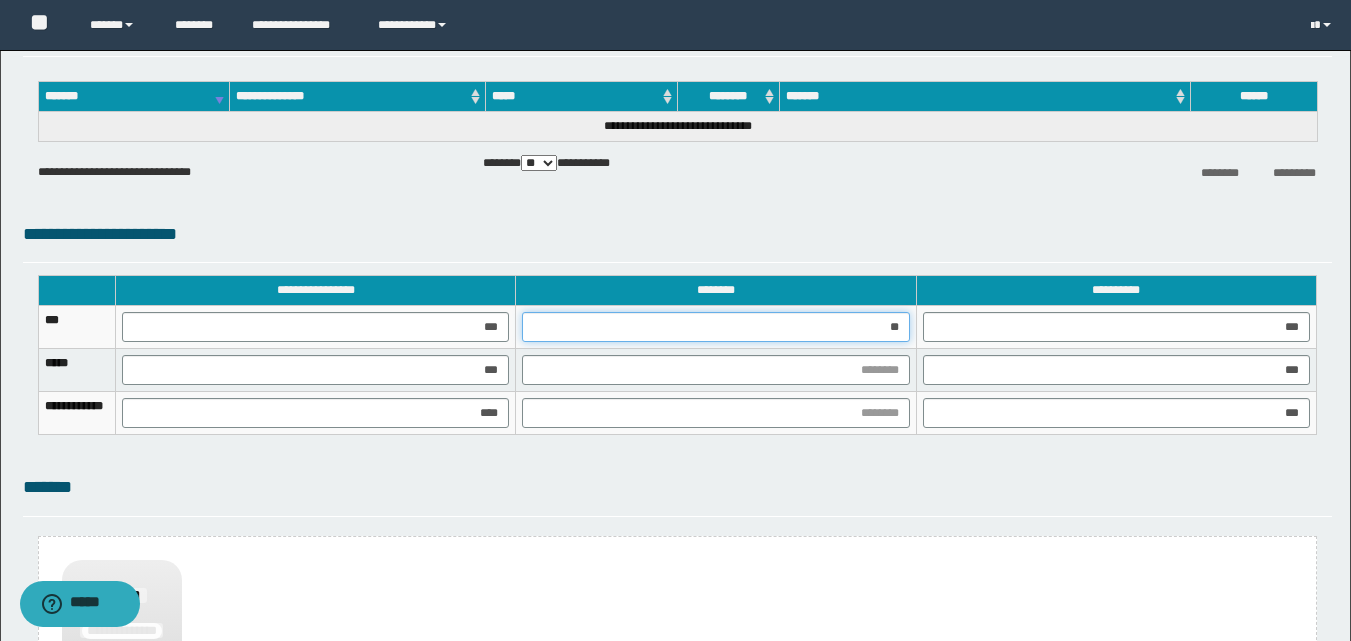 type on "***" 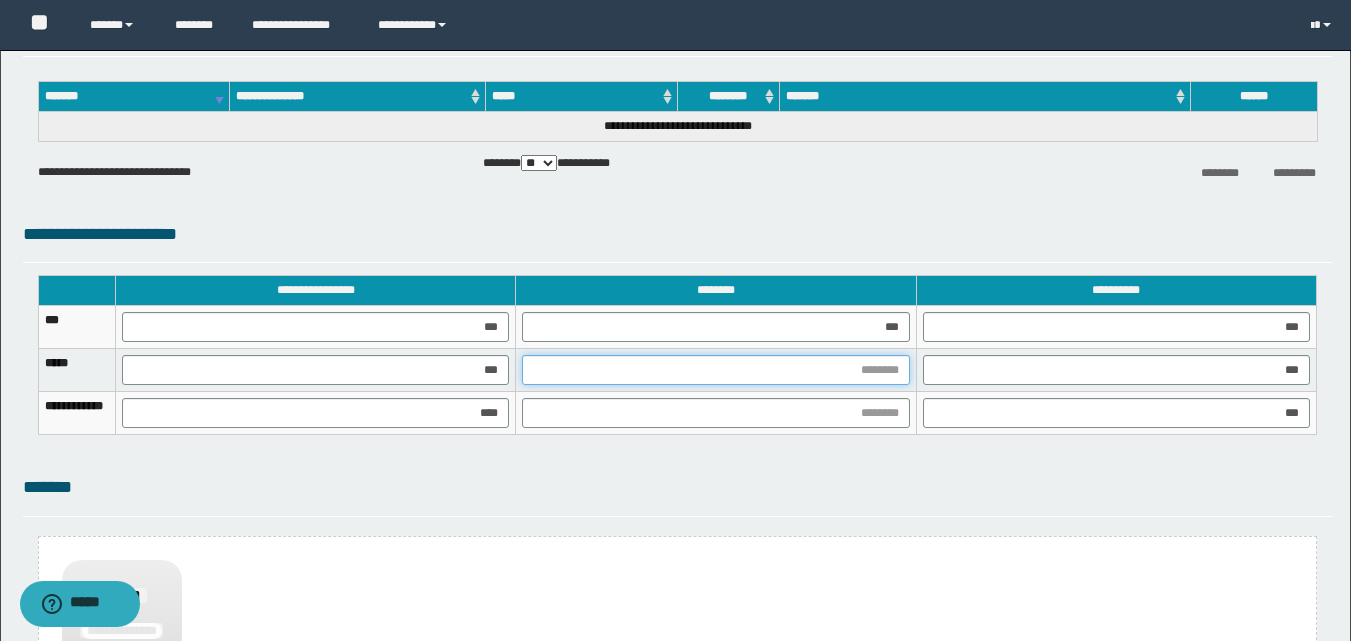 click at bounding box center [715, 370] 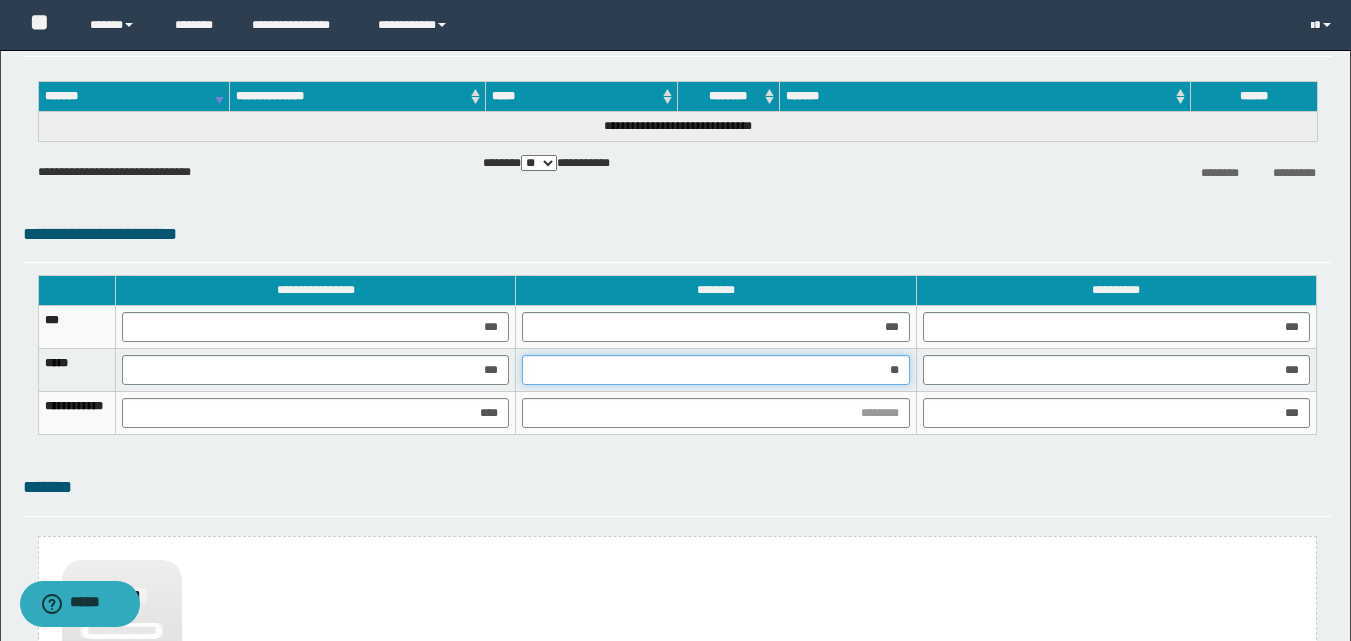 type on "***" 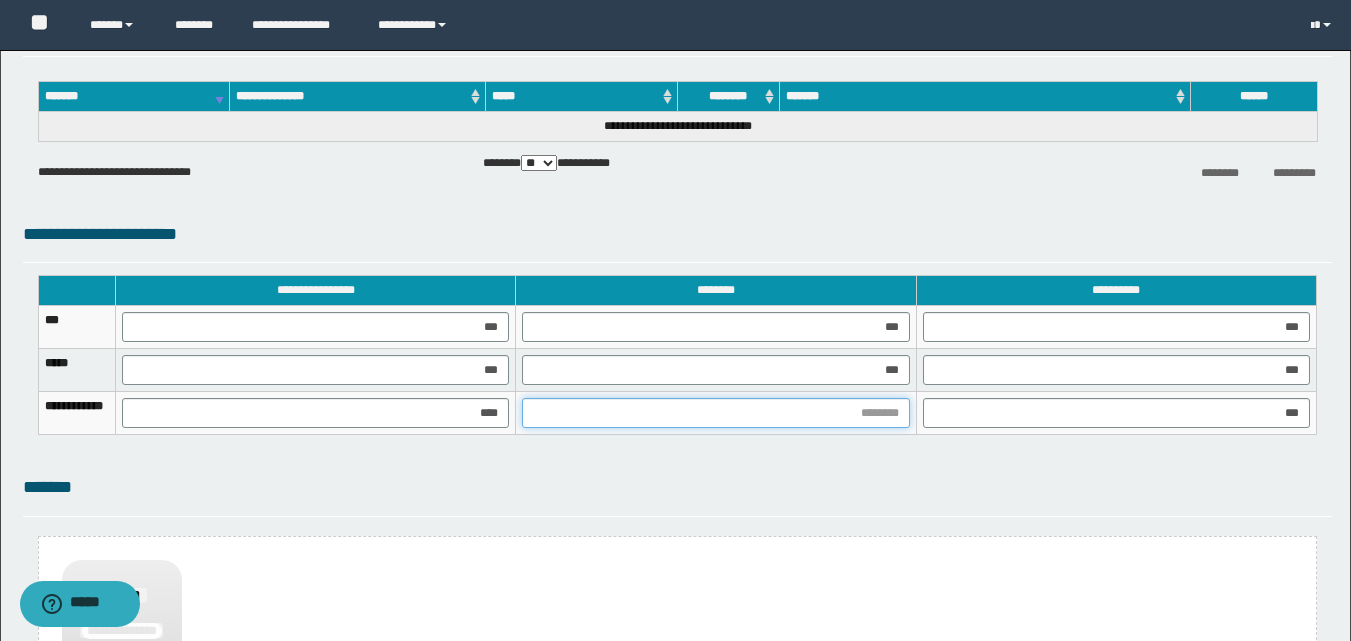 drag, startPoint x: 806, startPoint y: 422, endPoint x: 797, endPoint y: 427, distance: 10.29563 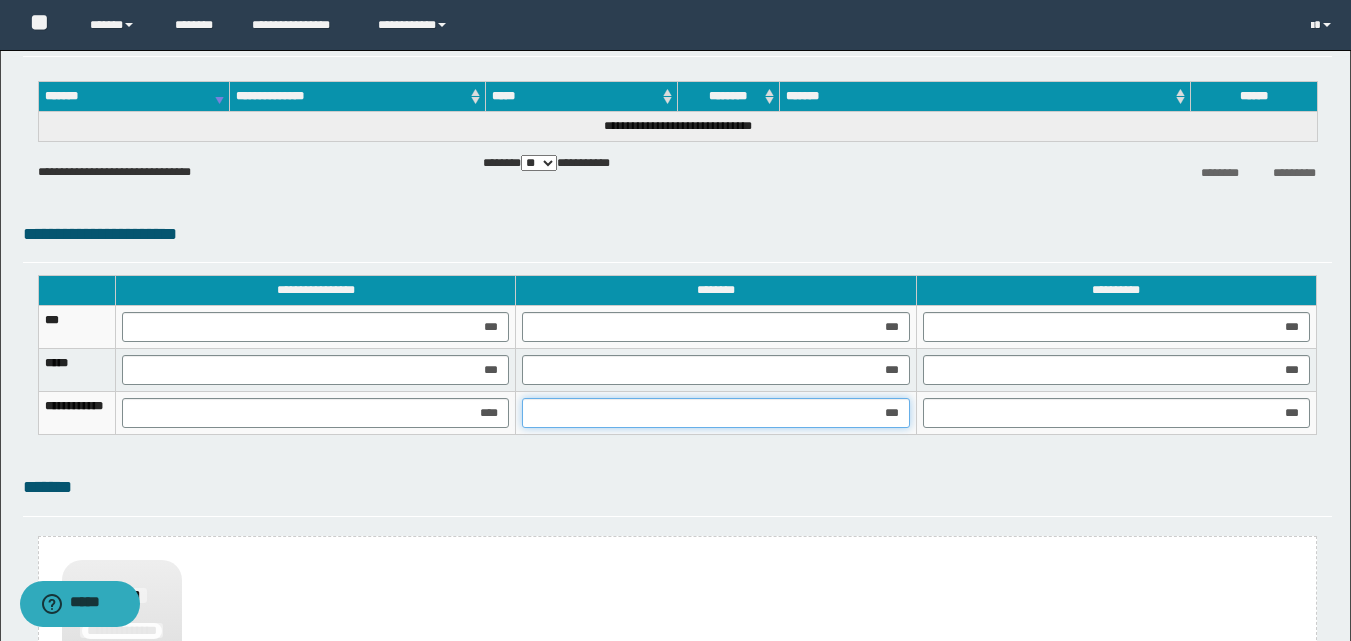 type on "****" 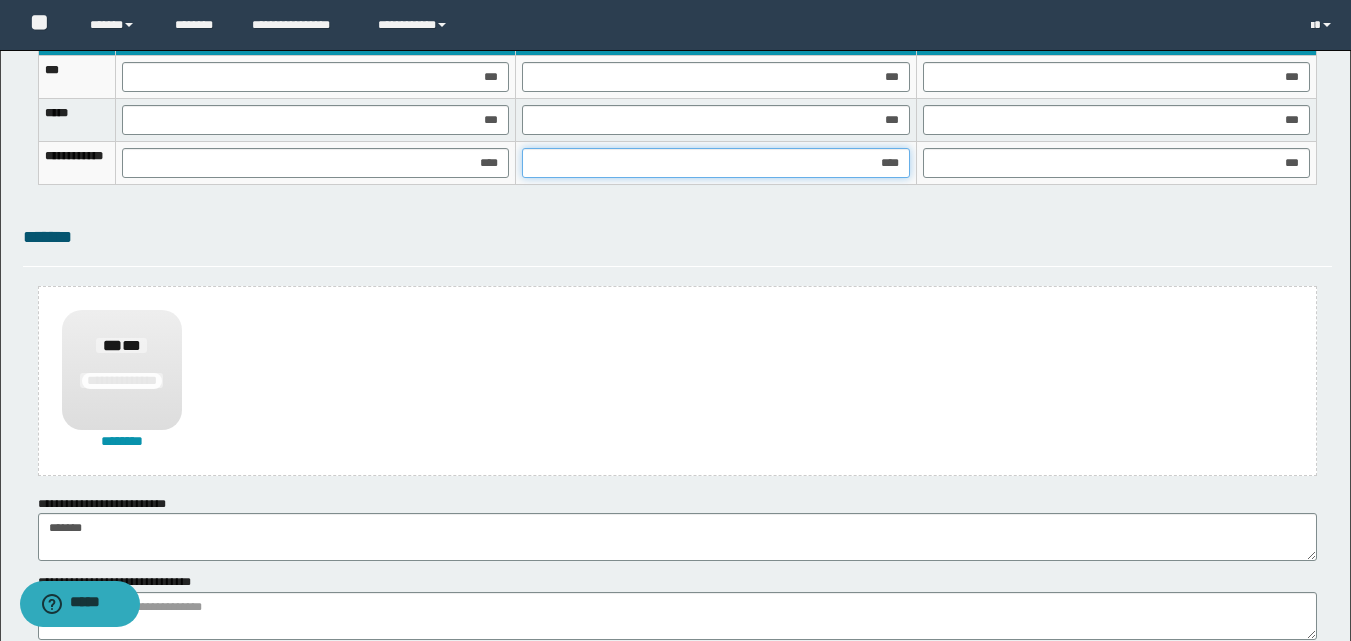 scroll, scrollTop: 1489, scrollLeft: 0, axis: vertical 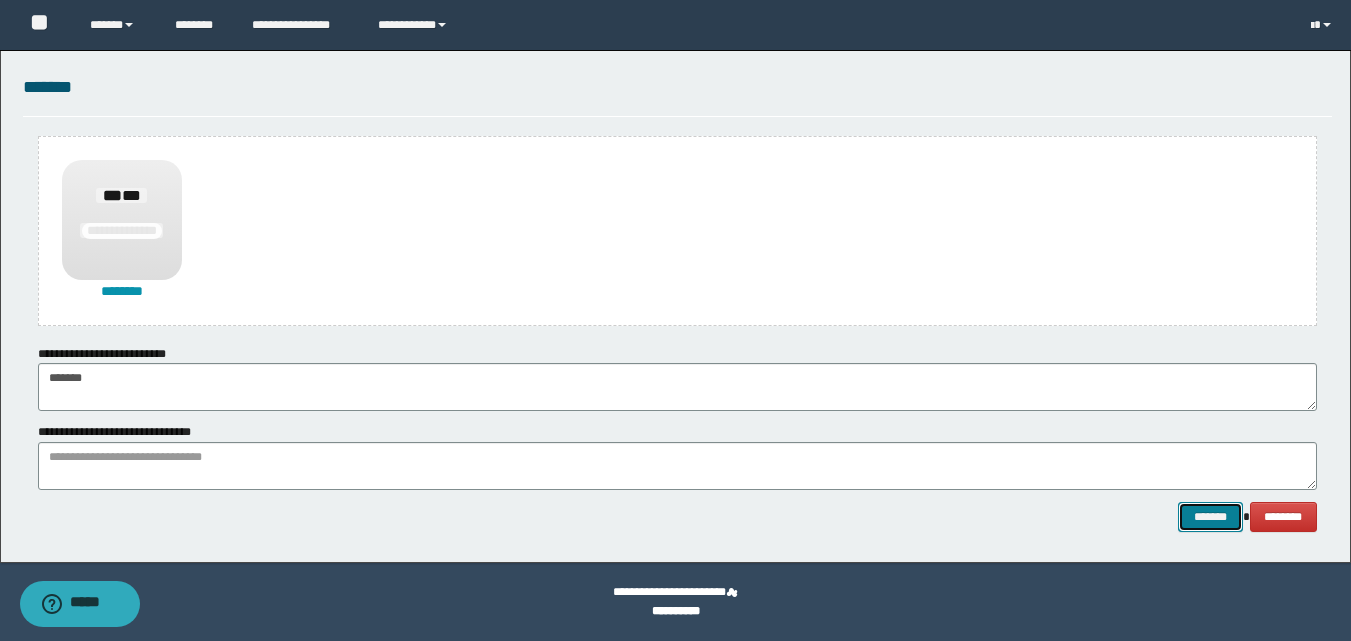 click on "*******" at bounding box center [1210, 517] 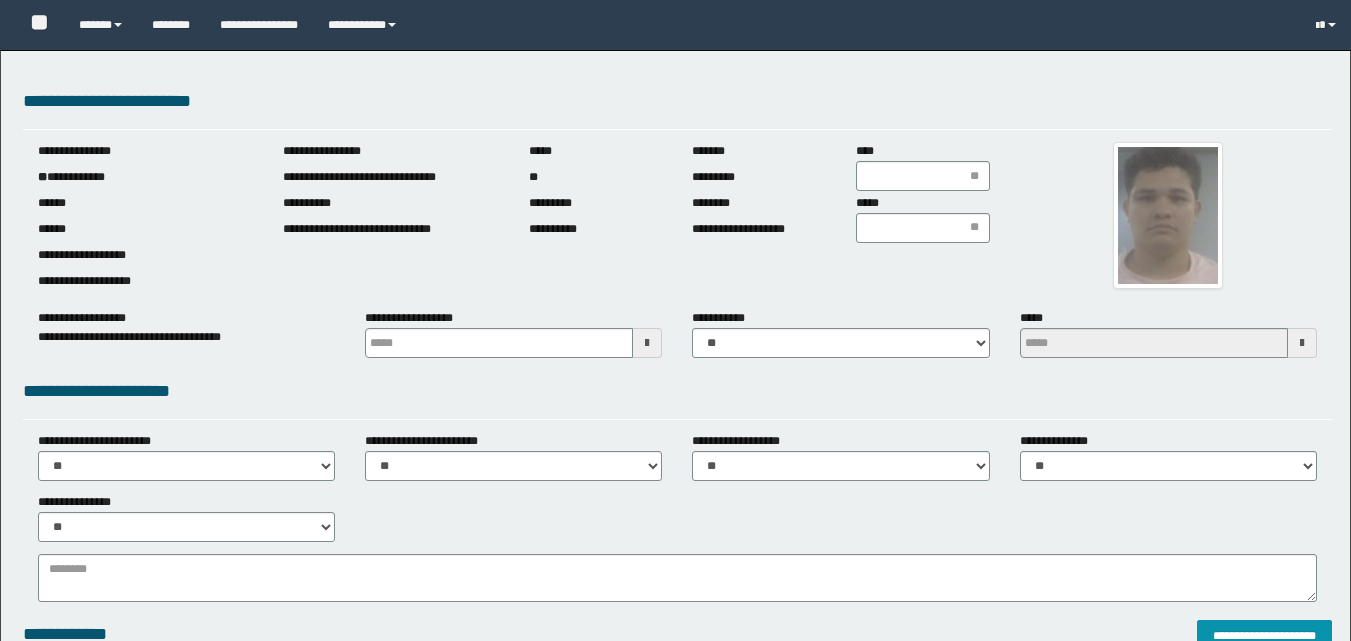 scroll, scrollTop: 0, scrollLeft: 0, axis: both 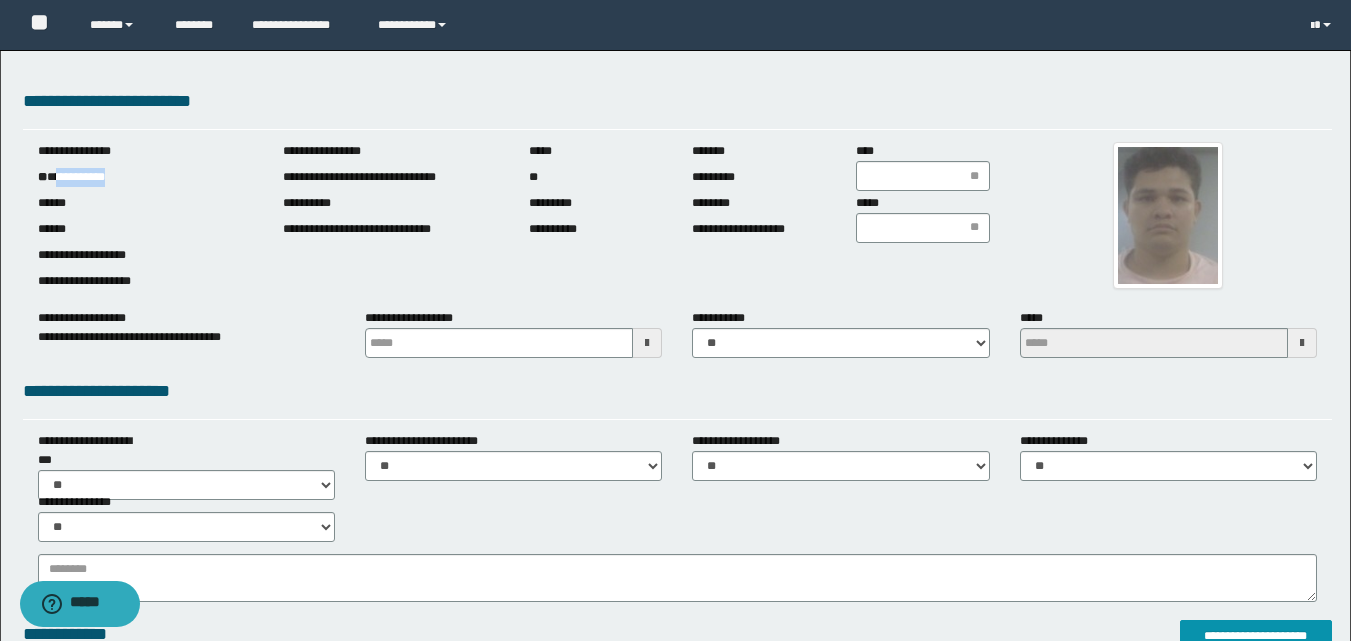 drag, startPoint x: 61, startPoint y: 179, endPoint x: 154, endPoint y: 178, distance: 93.00538 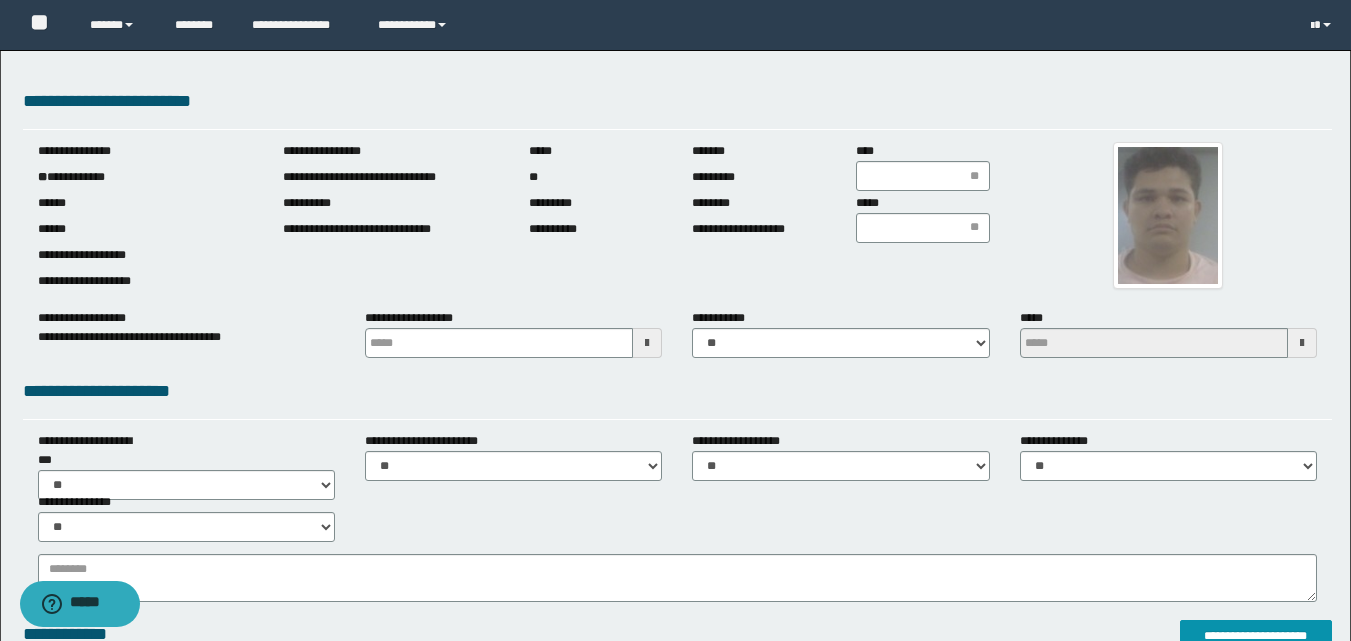 click at bounding box center [647, 343] 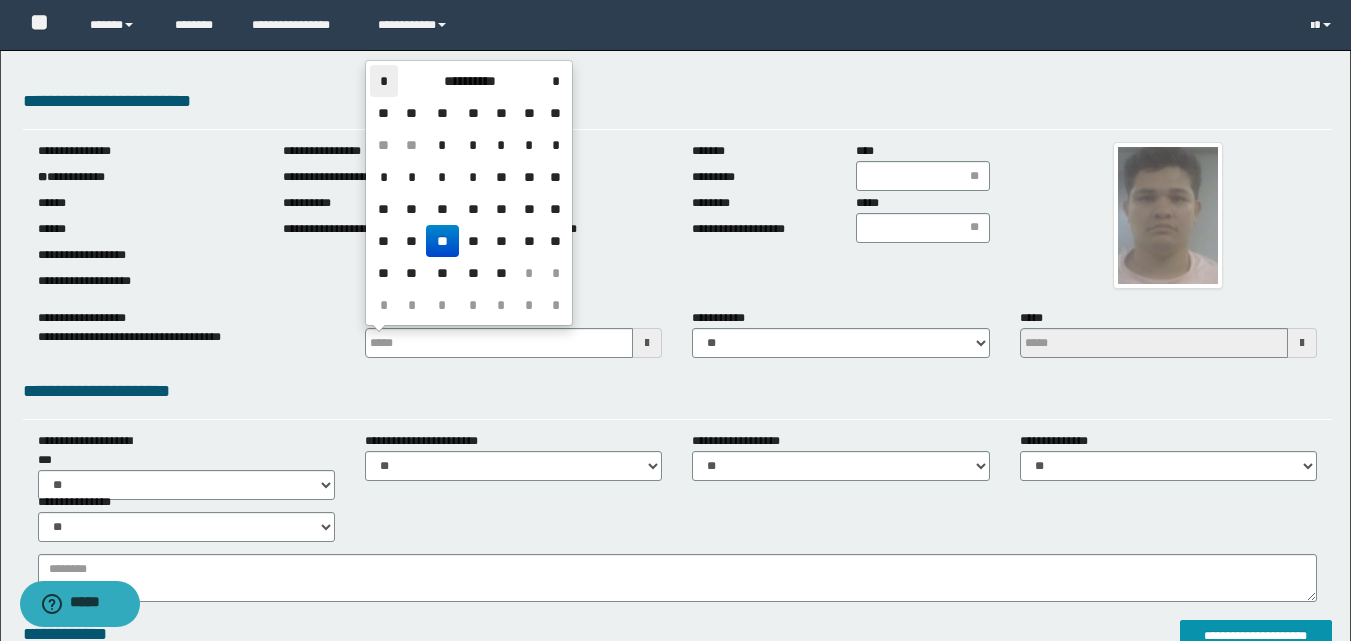 click on "*" at bounding box center [384, 81] 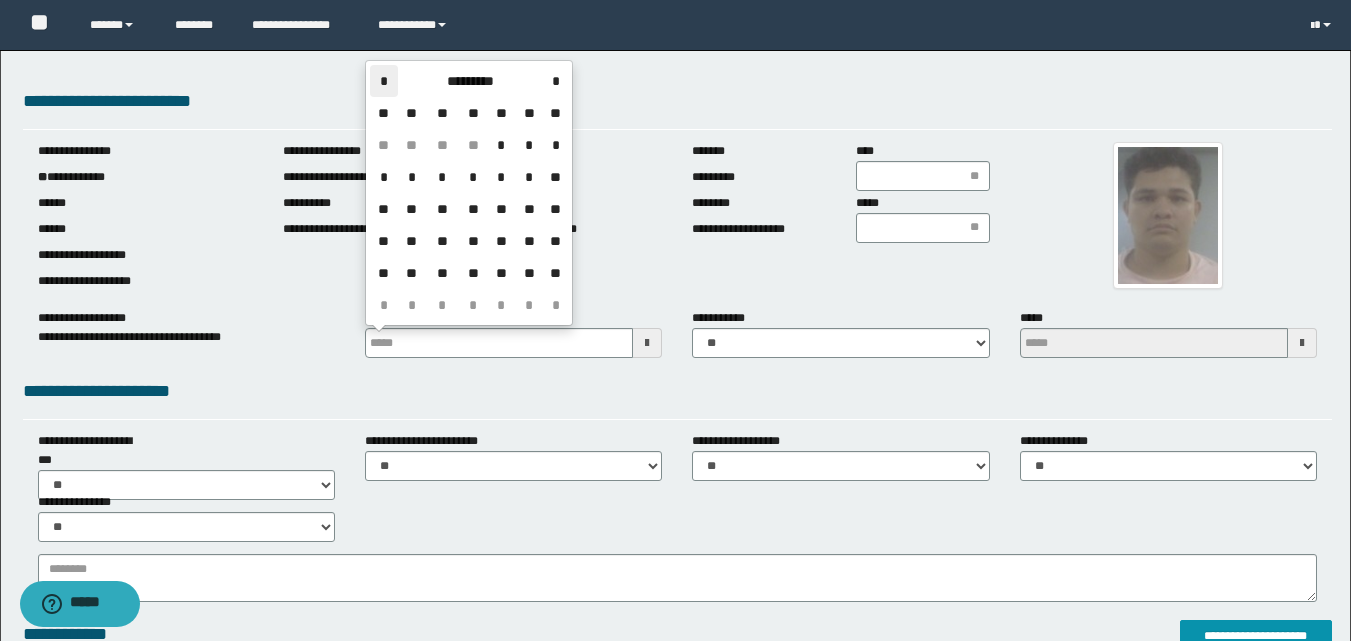 click on "*" at bounding box center [384, 81] 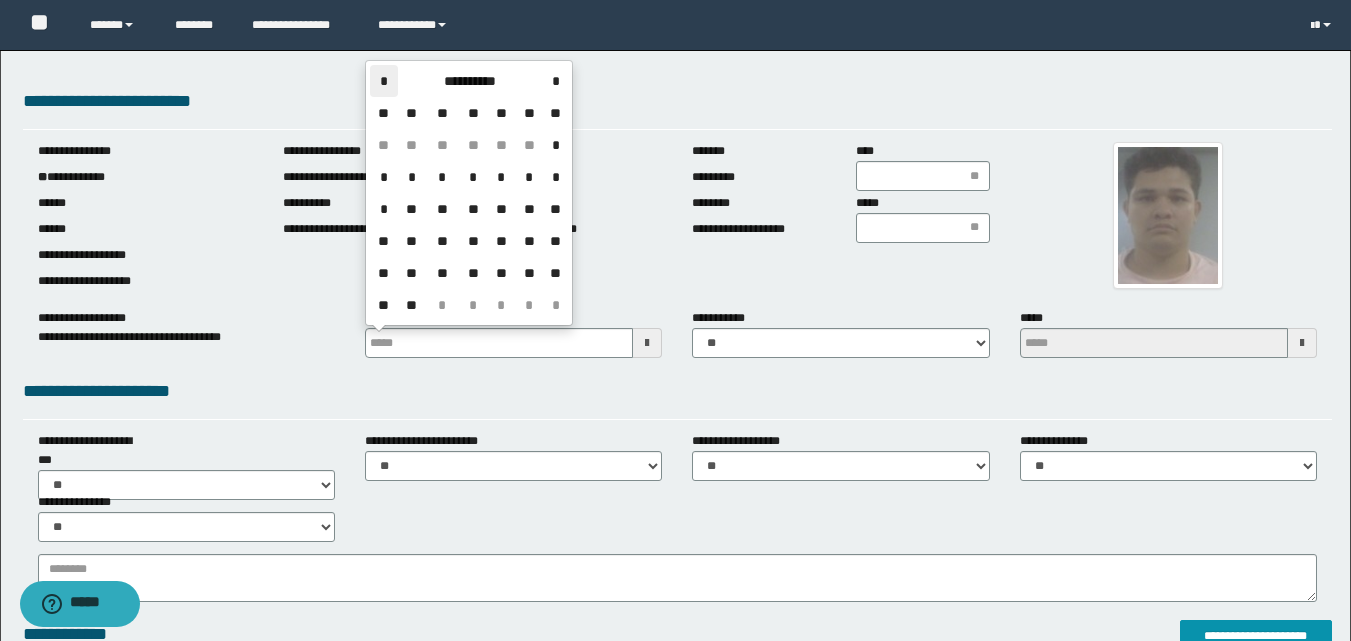 click on "*" at bounding box center [384, 81] 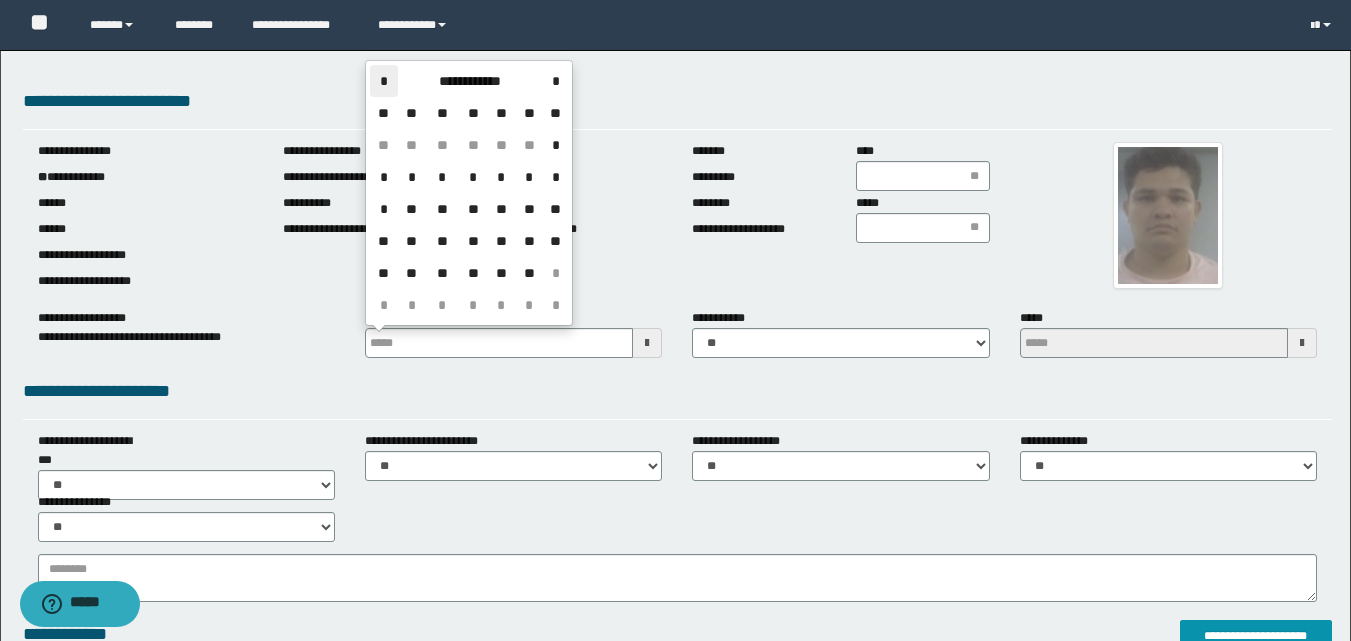 click on "*" at bounding box center [384, 81] 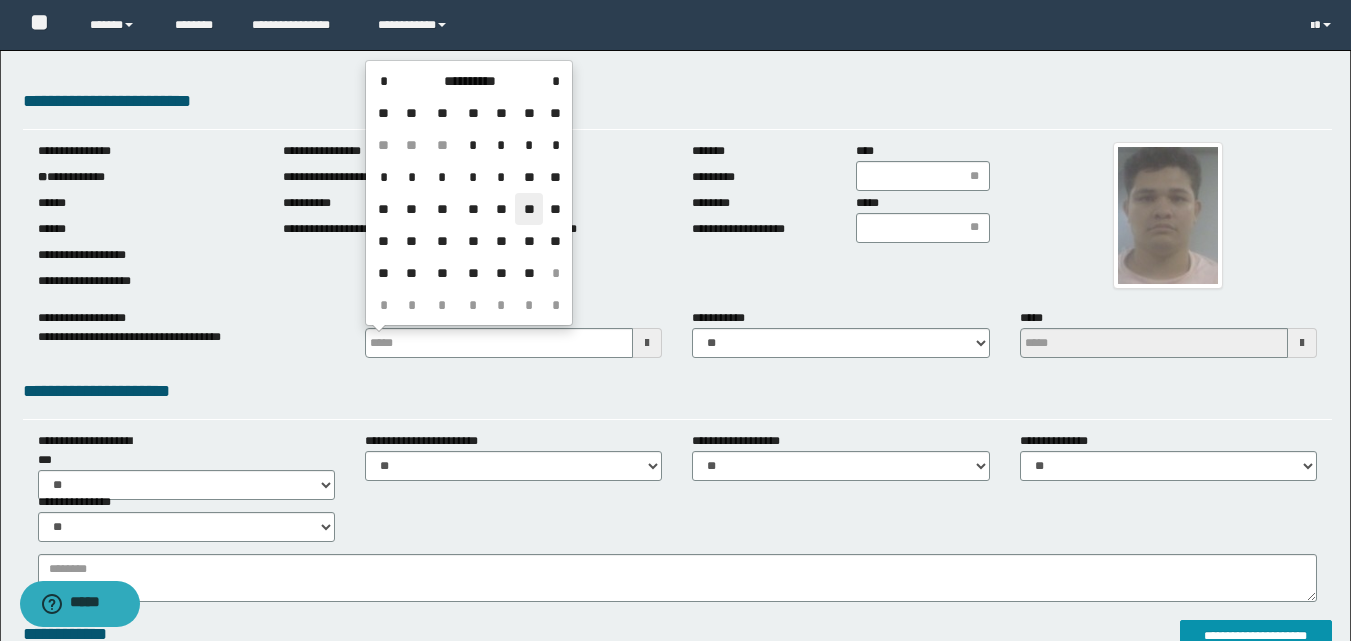 click on "**" at bounding box center (529, 209) 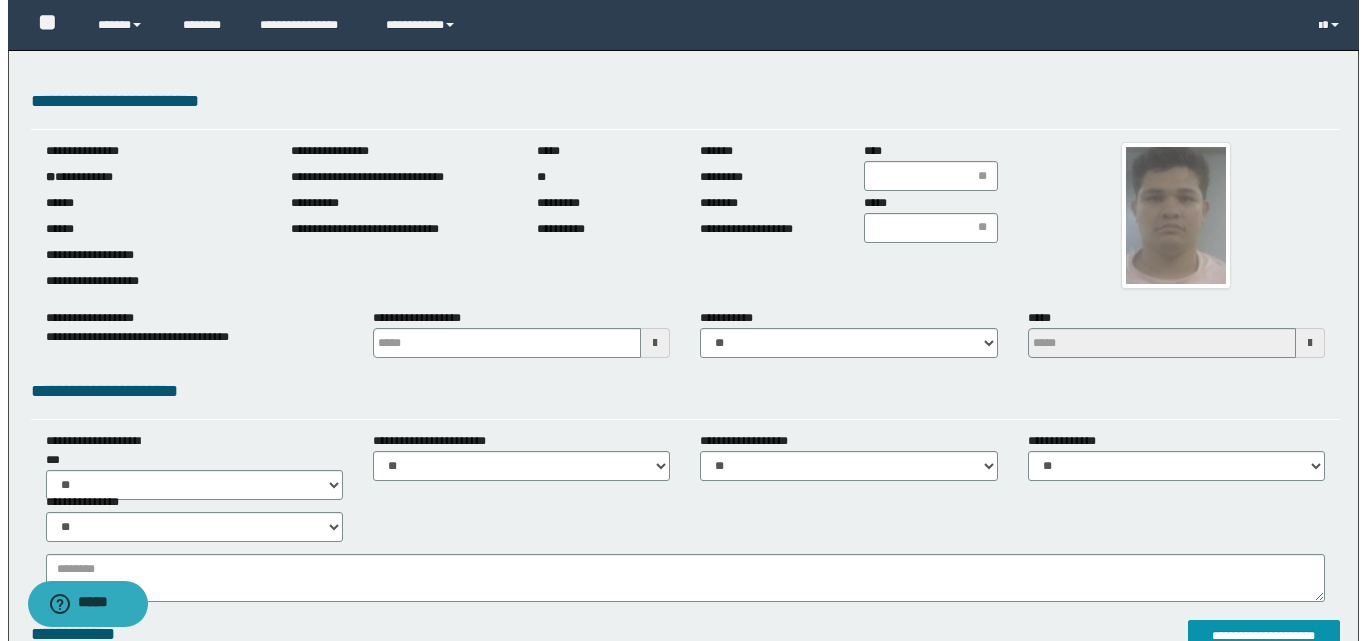 scroll, scrollTop: 500, scrollLeft: 0, axis: vertical 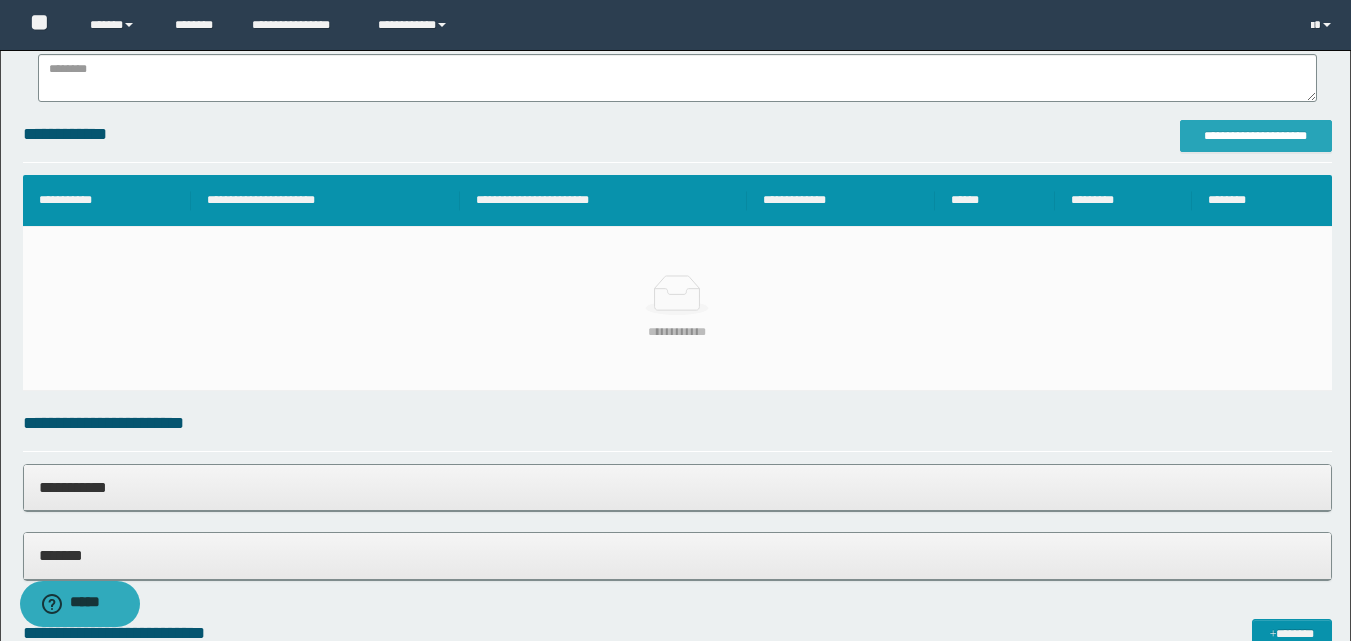 click on "**********" at bounding box center [1256, 136] 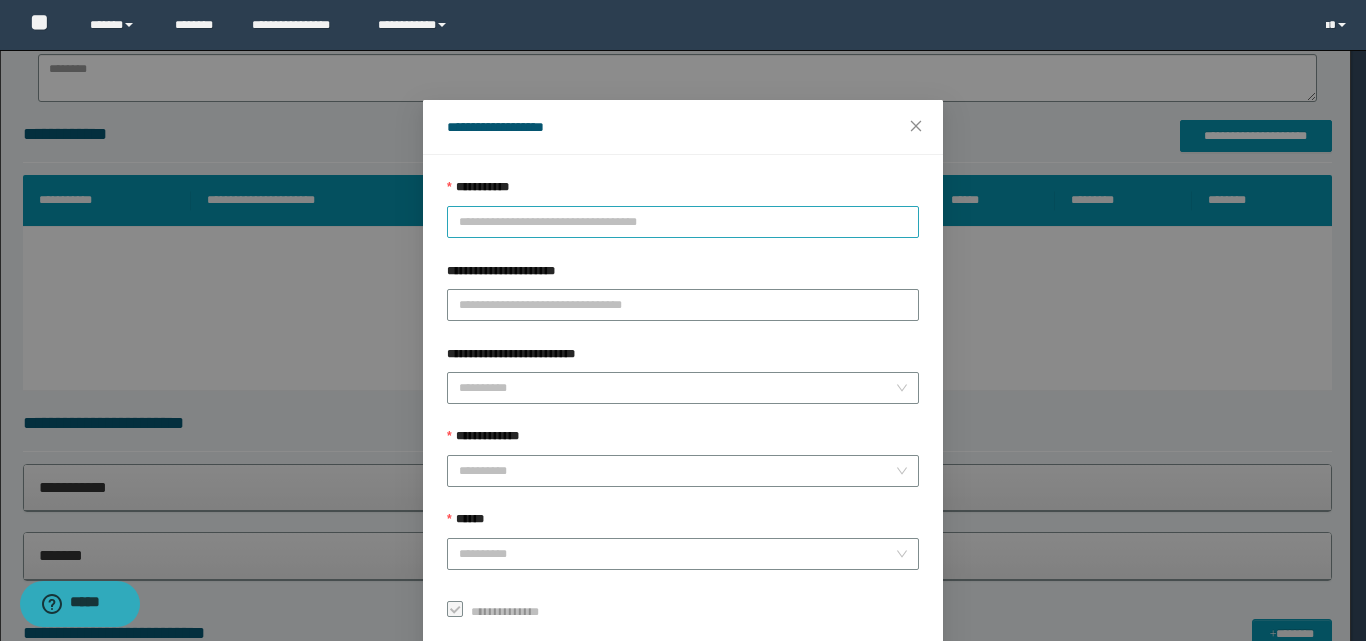 click on "**********" at bounding box center [683, 222] 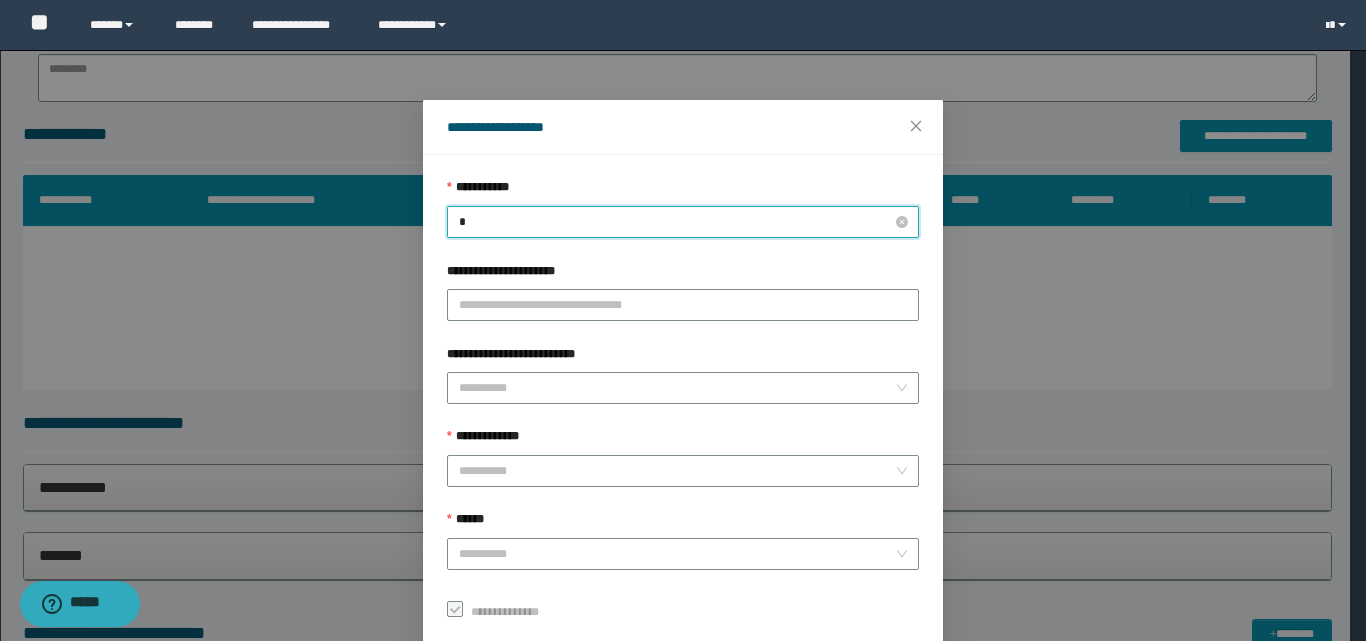type on "**" 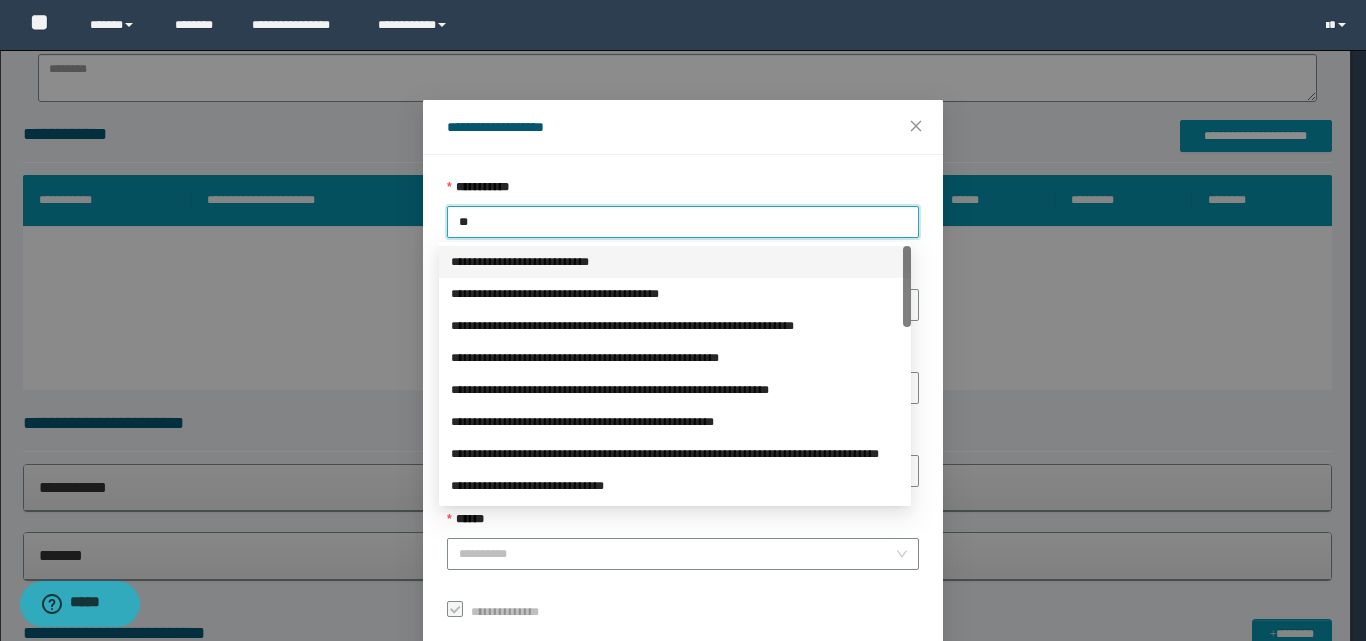 click on "**********" at bounding box center [675, 262] 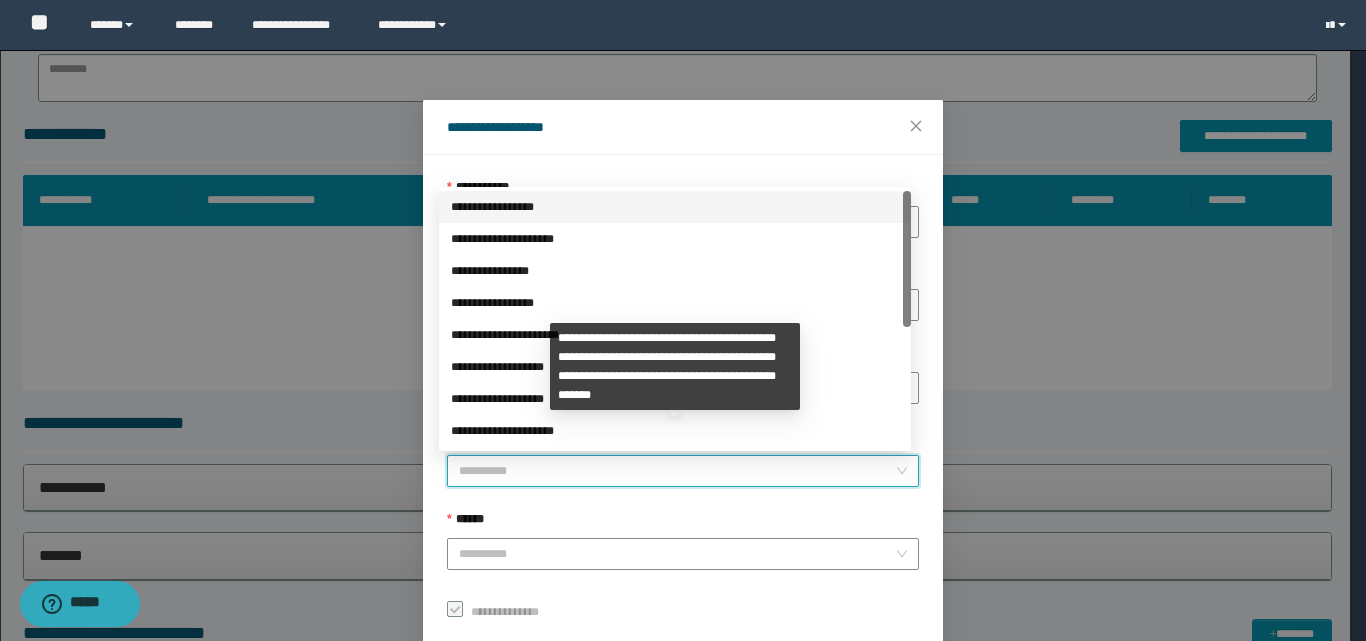 click on "**********" at bounding box center [677, 471] 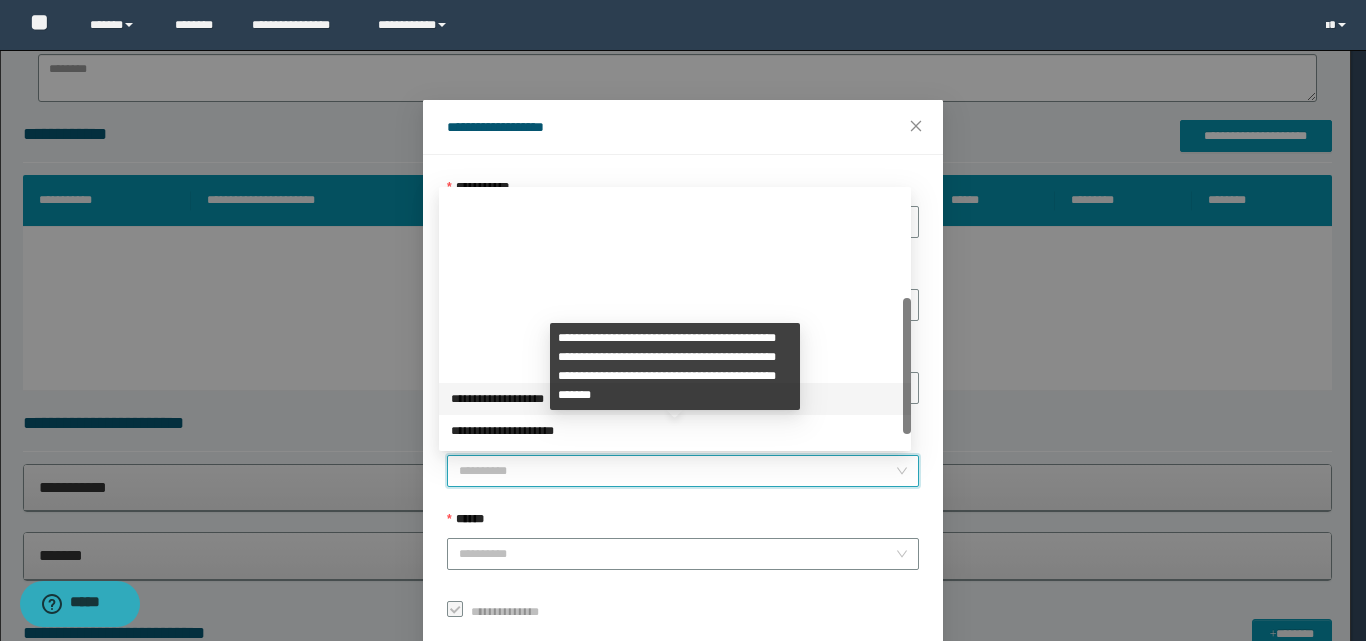 scroll, scrollTop: 224, scrollLeft: 0, axis: vertical 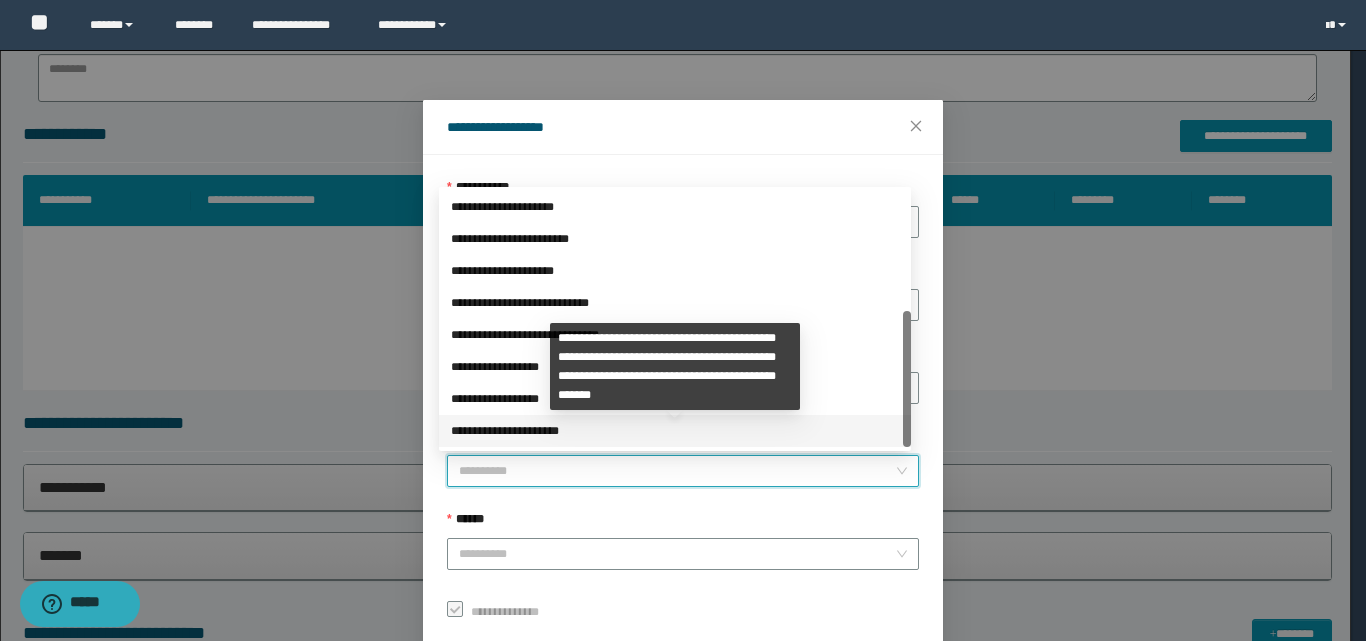 click on "**********" at bounding box center [675, 431] 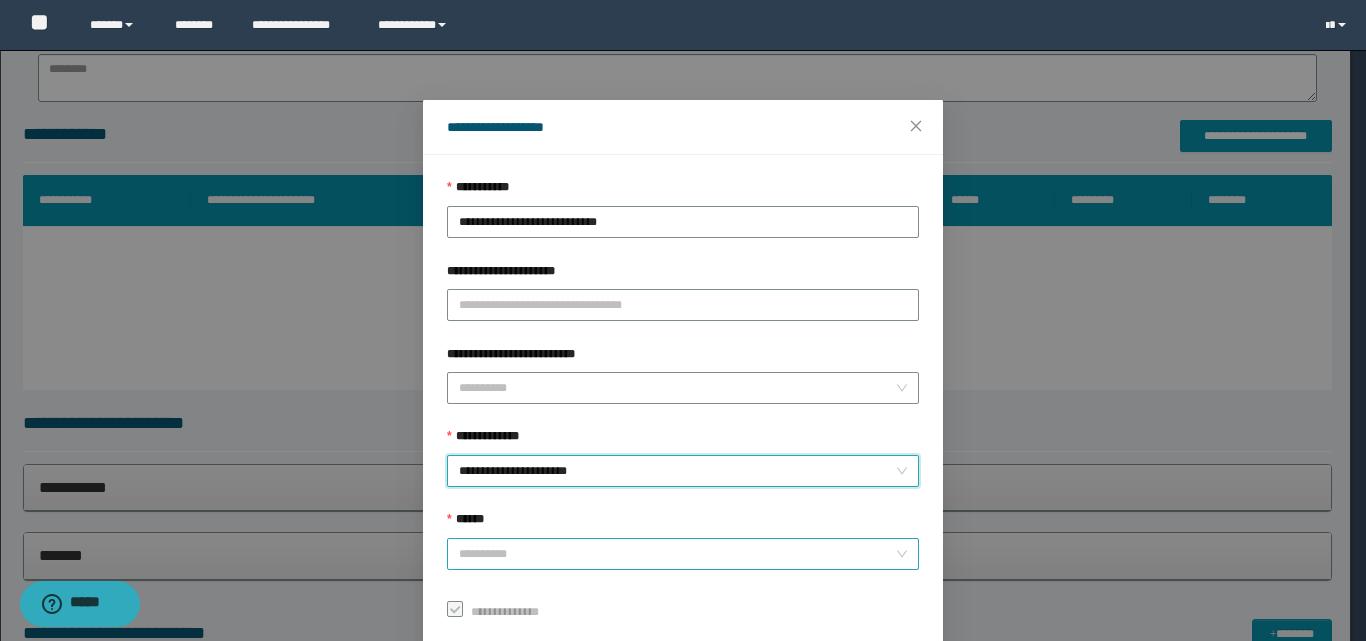 click on "******" at bounding box center [677, 554] 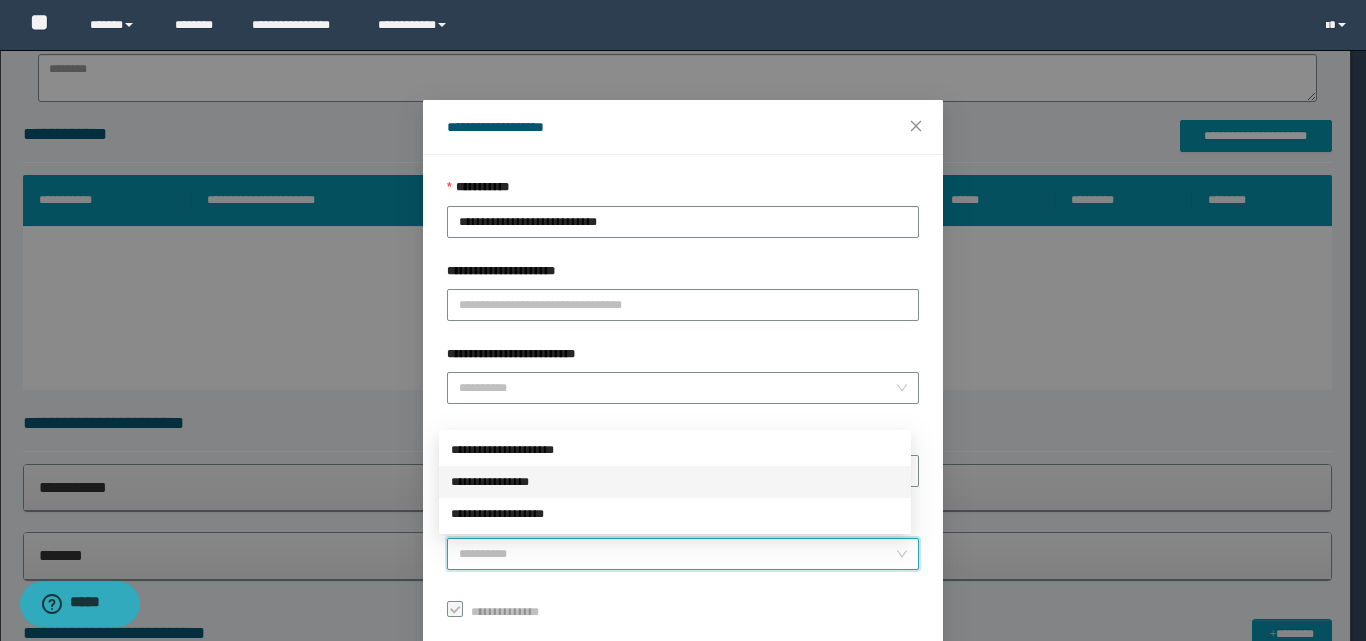 click on "**********" at bounding box center (675, 482) 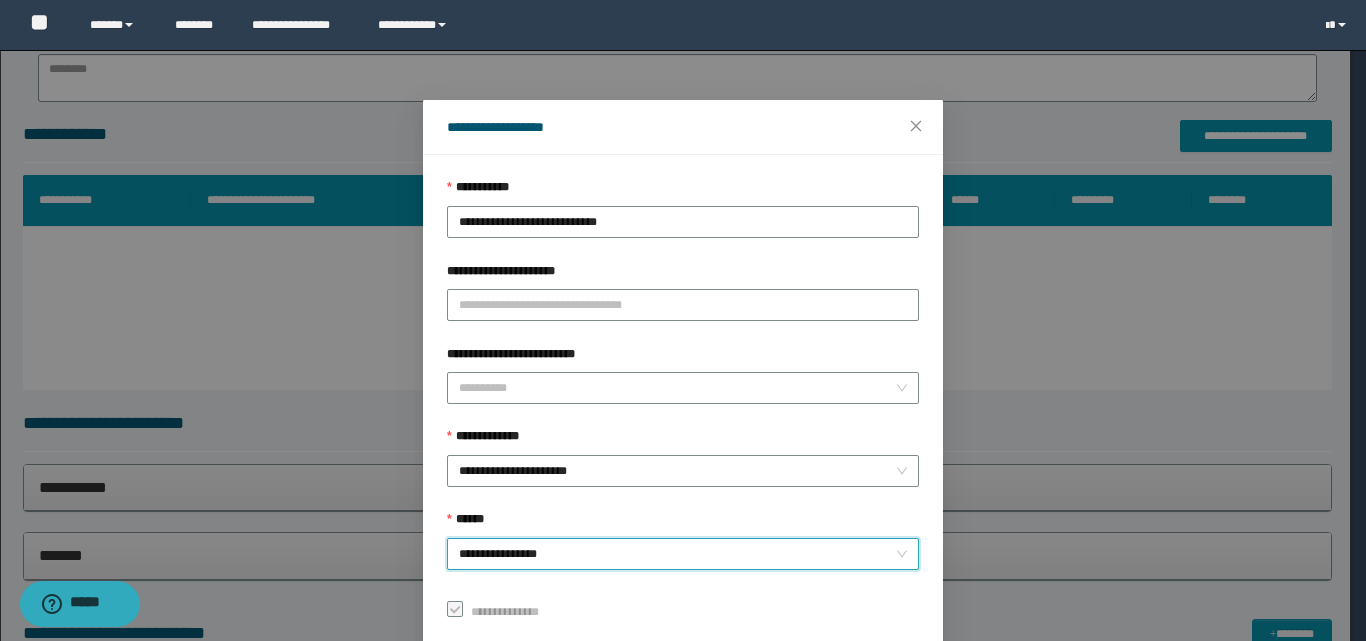 scroll, scrollTop: 111, scrollLeft: 0, axis: vertical 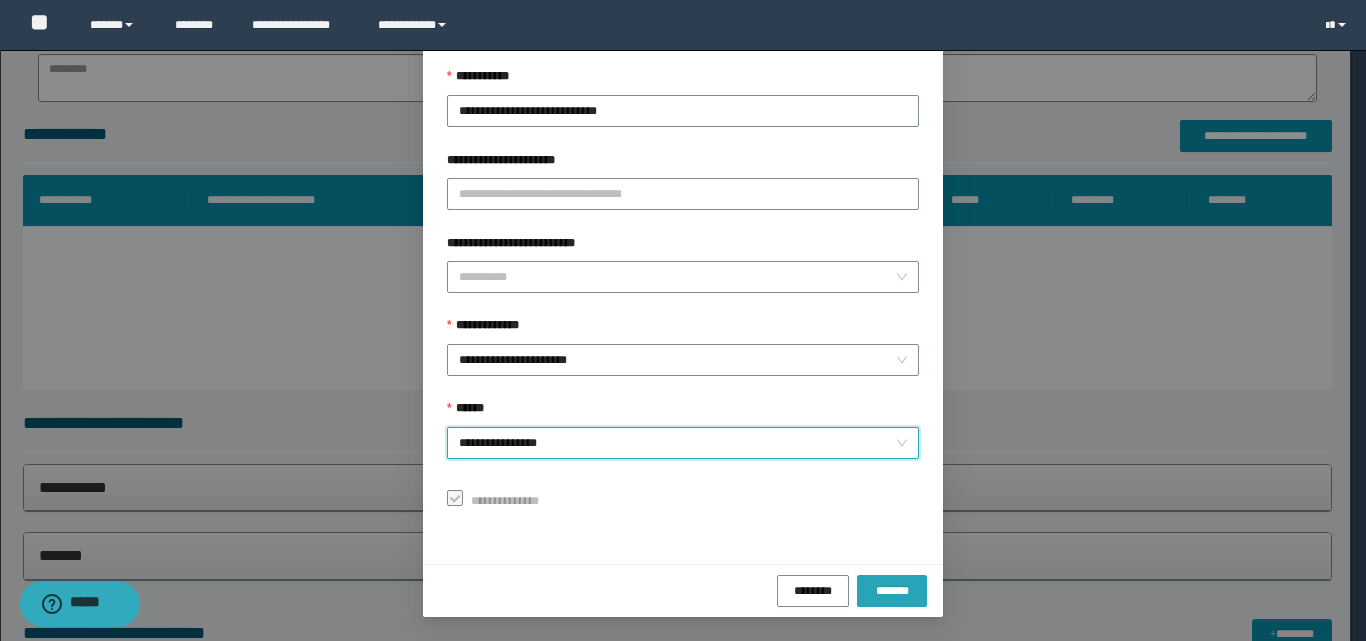 click on "*******" at bounding box center [892, 590] 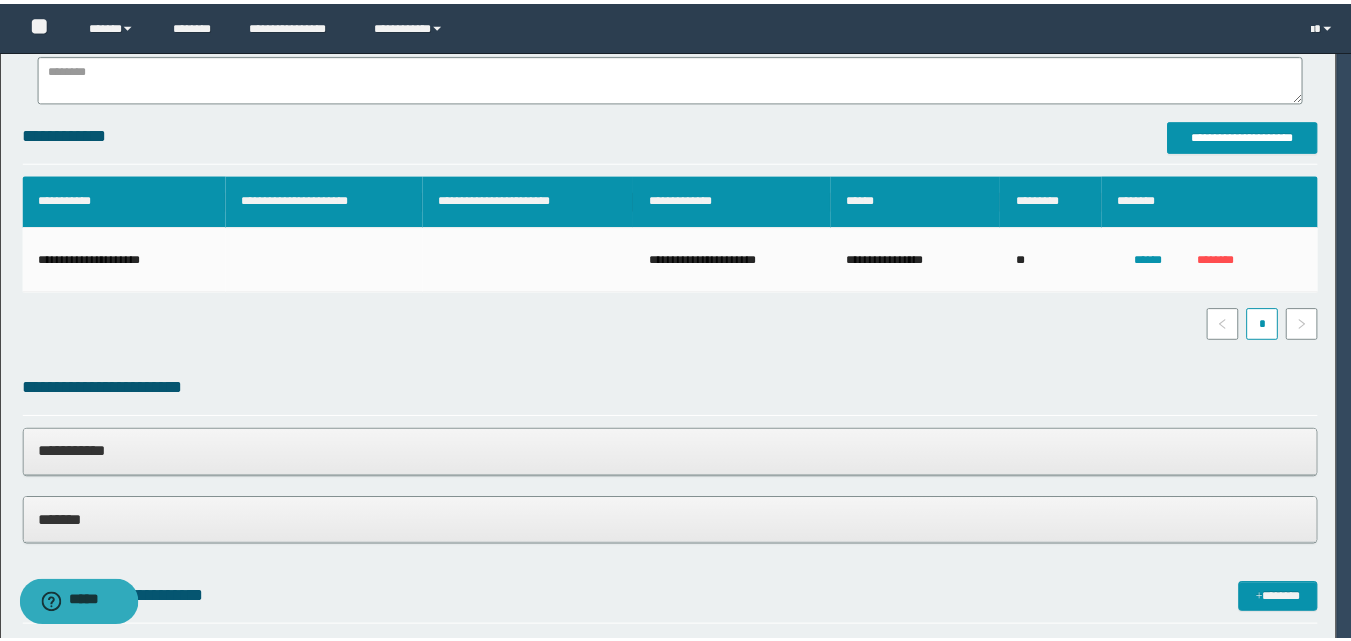 scroll, scrollTop: 64, scrollLeft: 0, axis: vertical 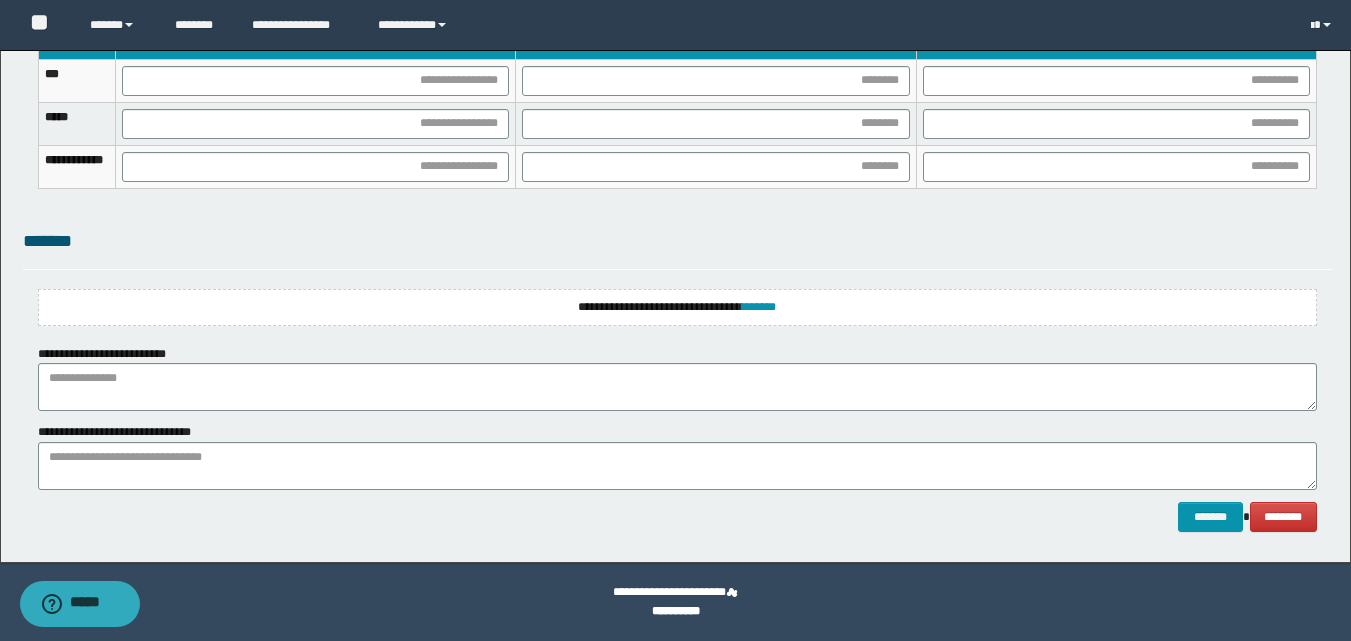 click on "**********" at bounding box center [677, 307] 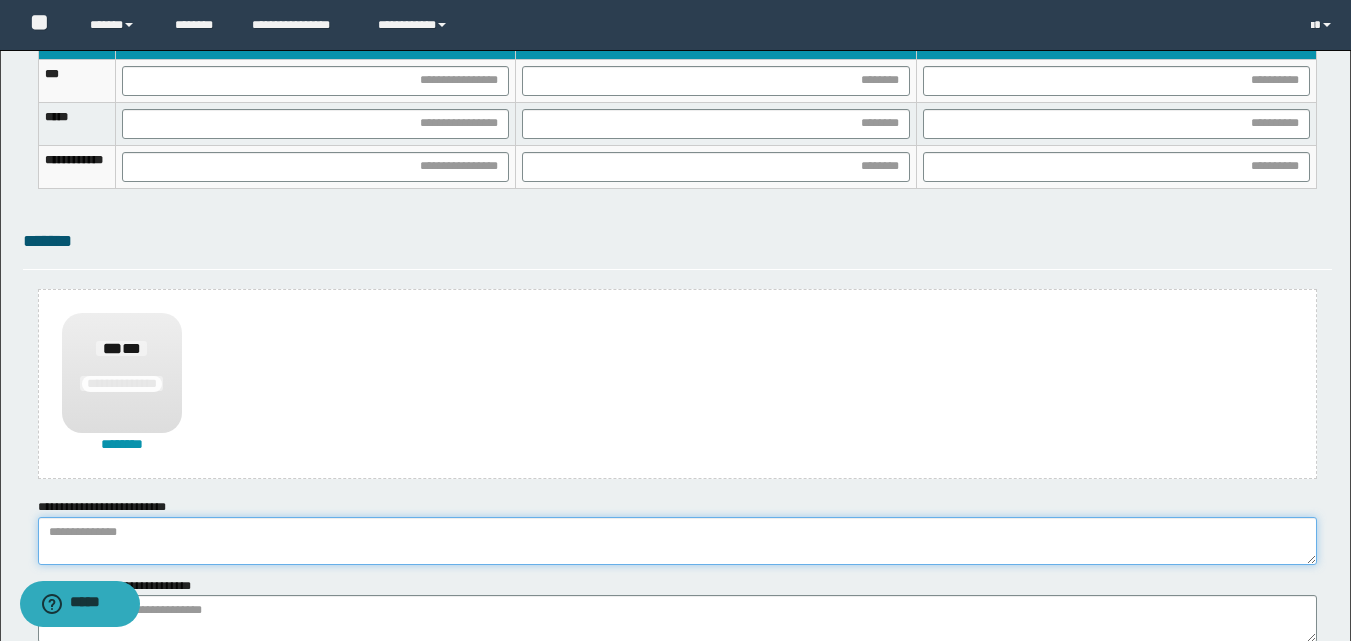 click at bounding box center (677, 541) 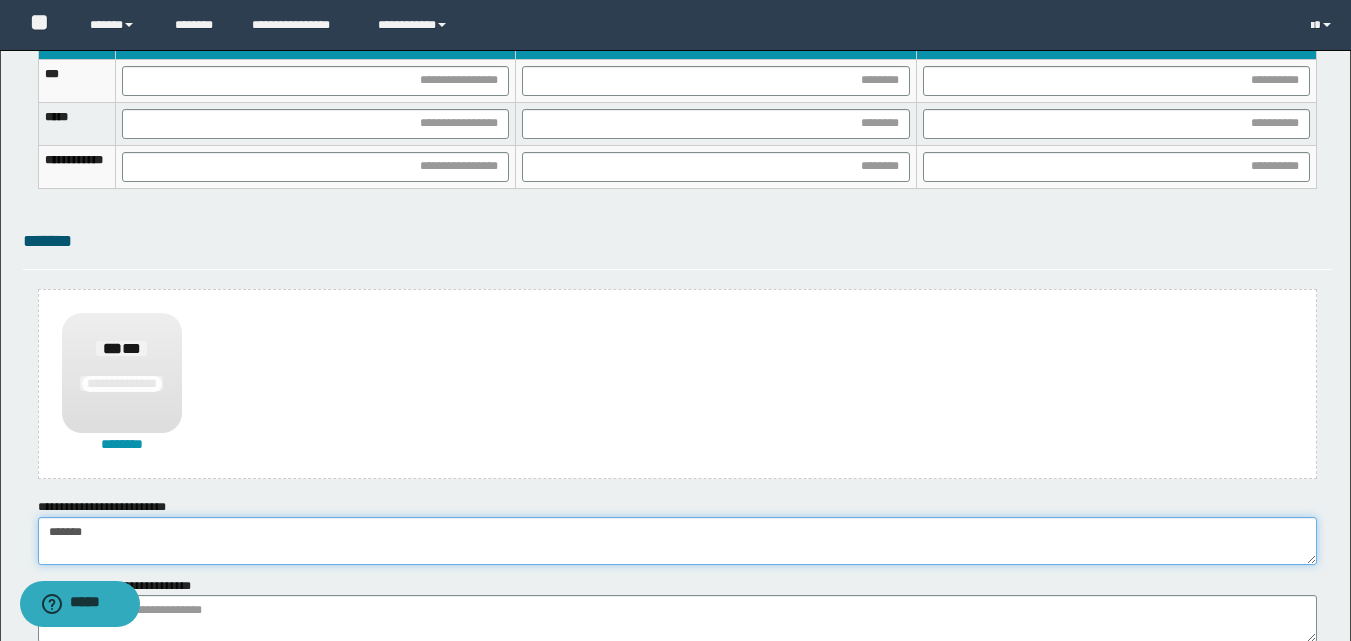 type on "******" 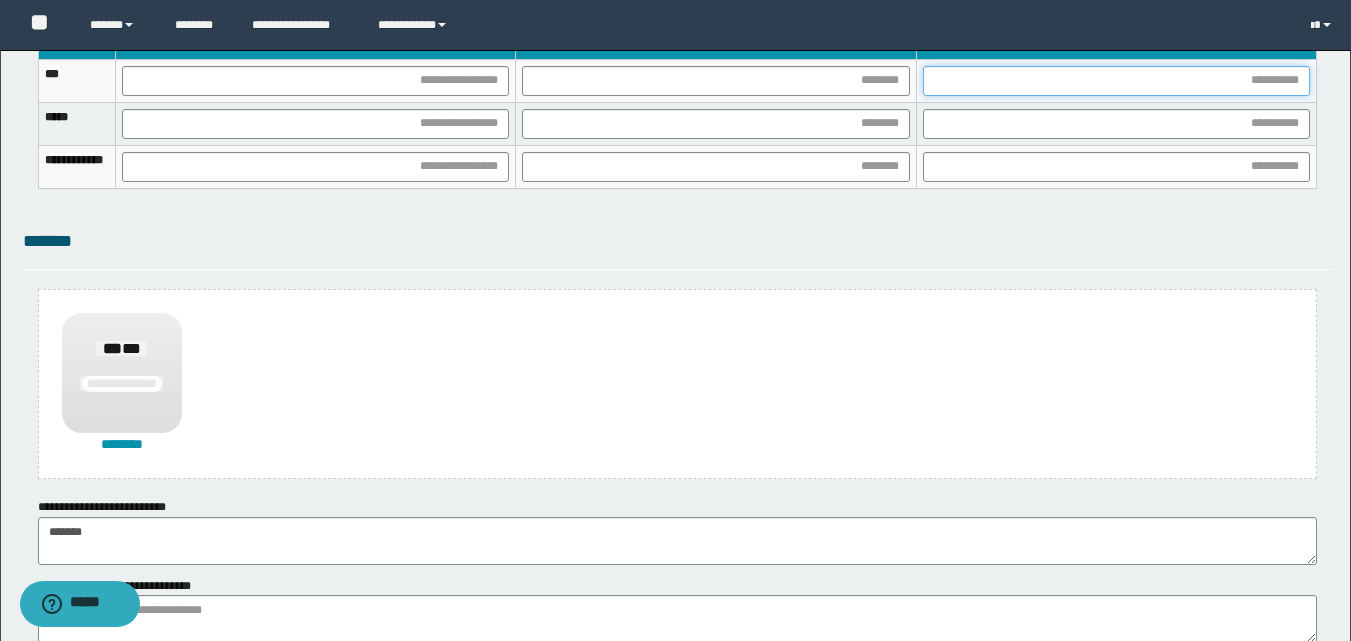click at bounding box center [1116, 81] 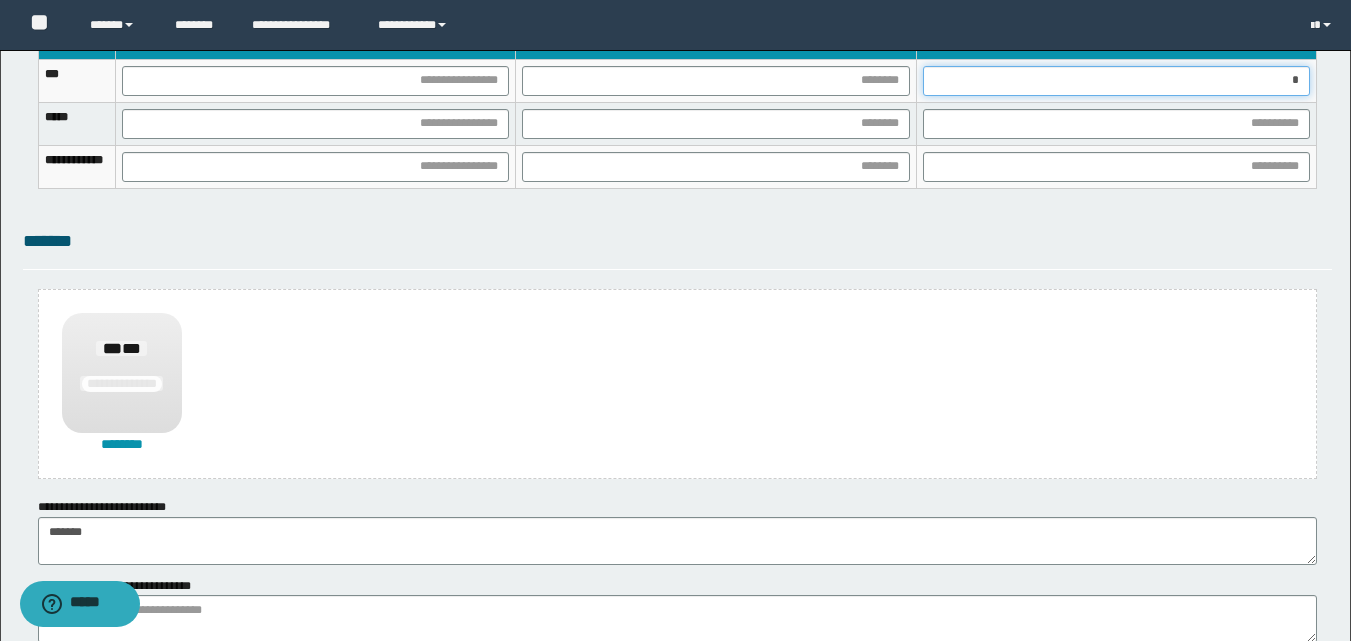 type on "**" 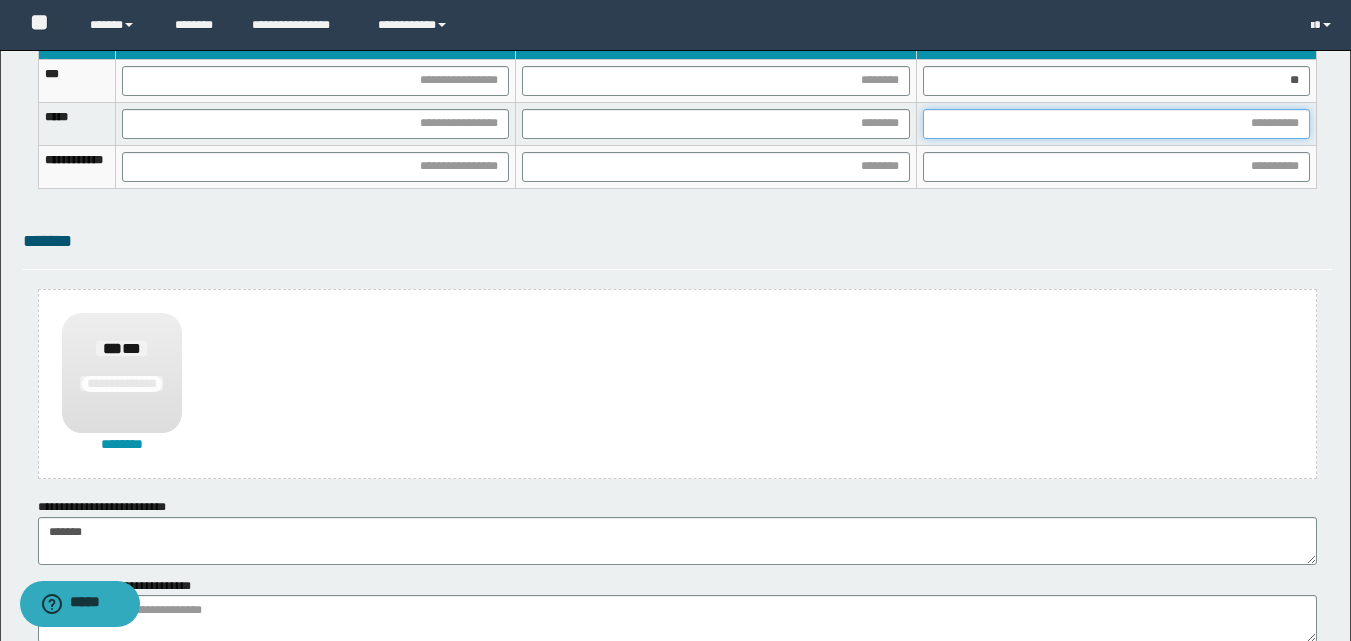 click at bounding box center (1116, 124) 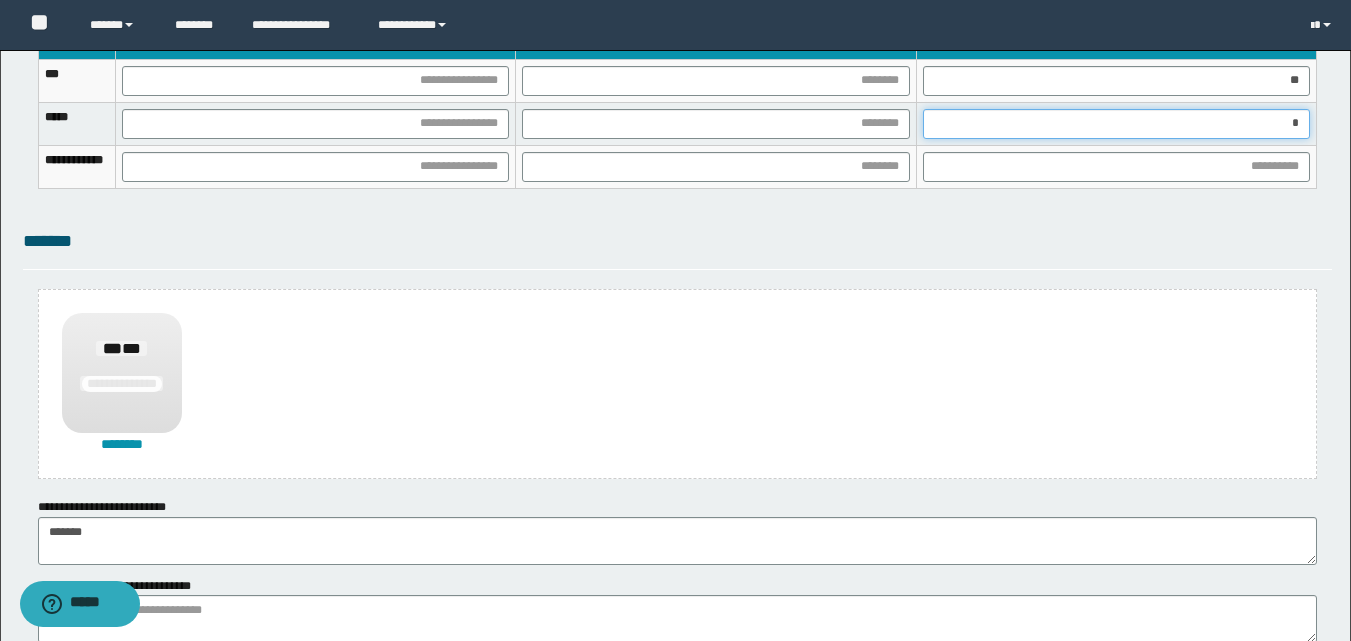 type on "**" 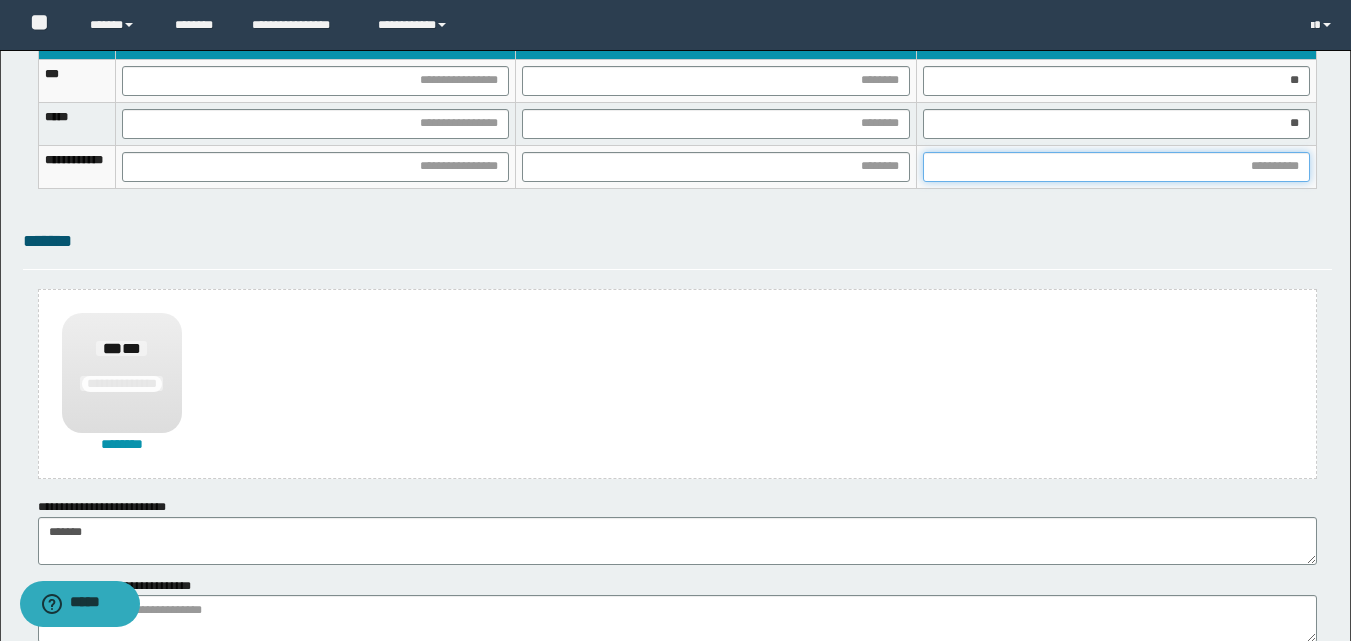 click at bounding box center [1116, 167] 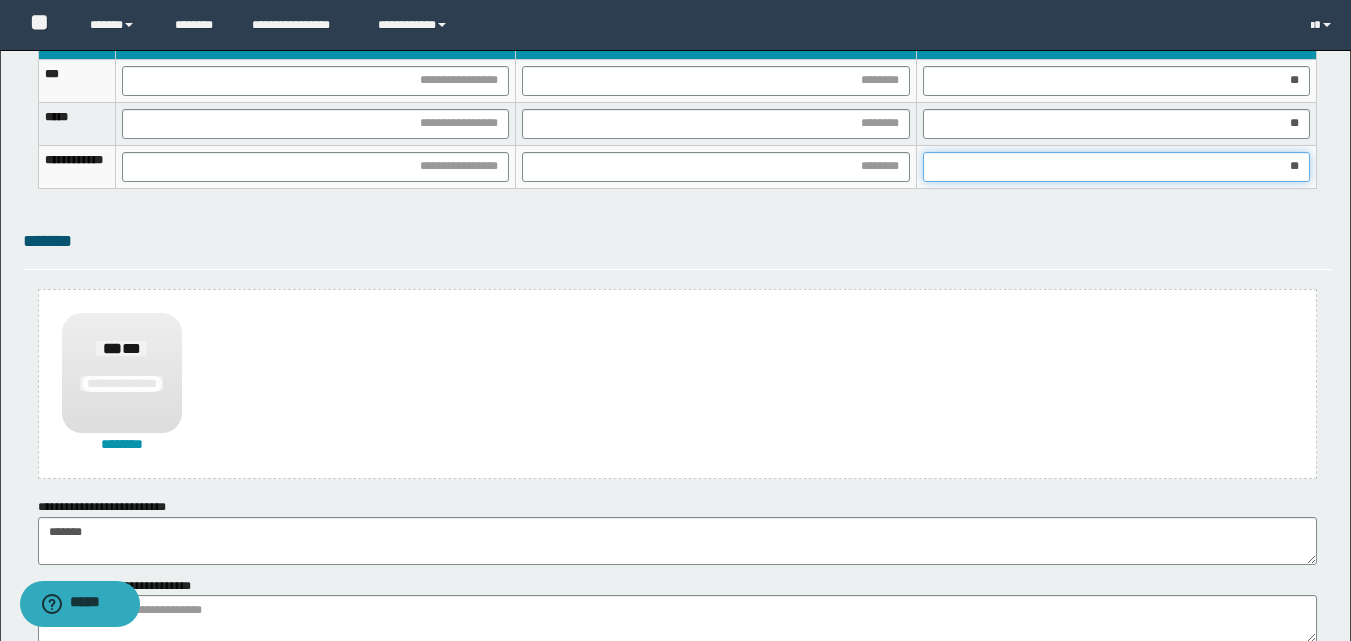type on "***" 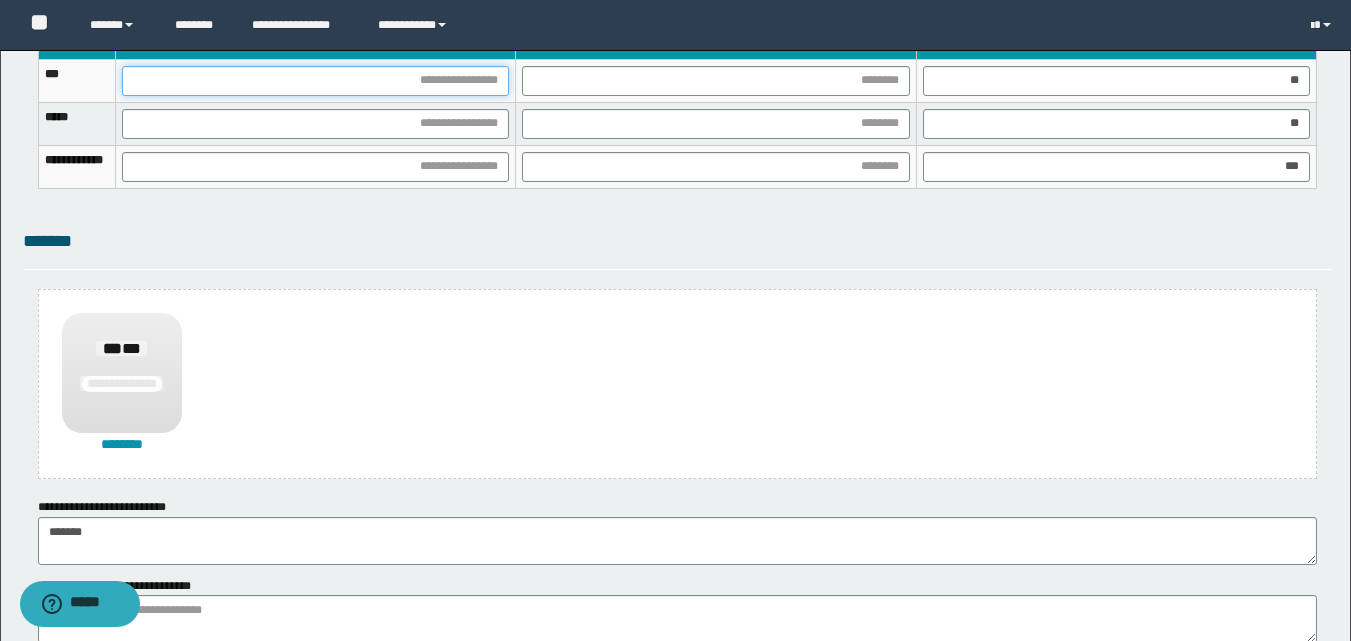 click at bounding box center [315, 81] 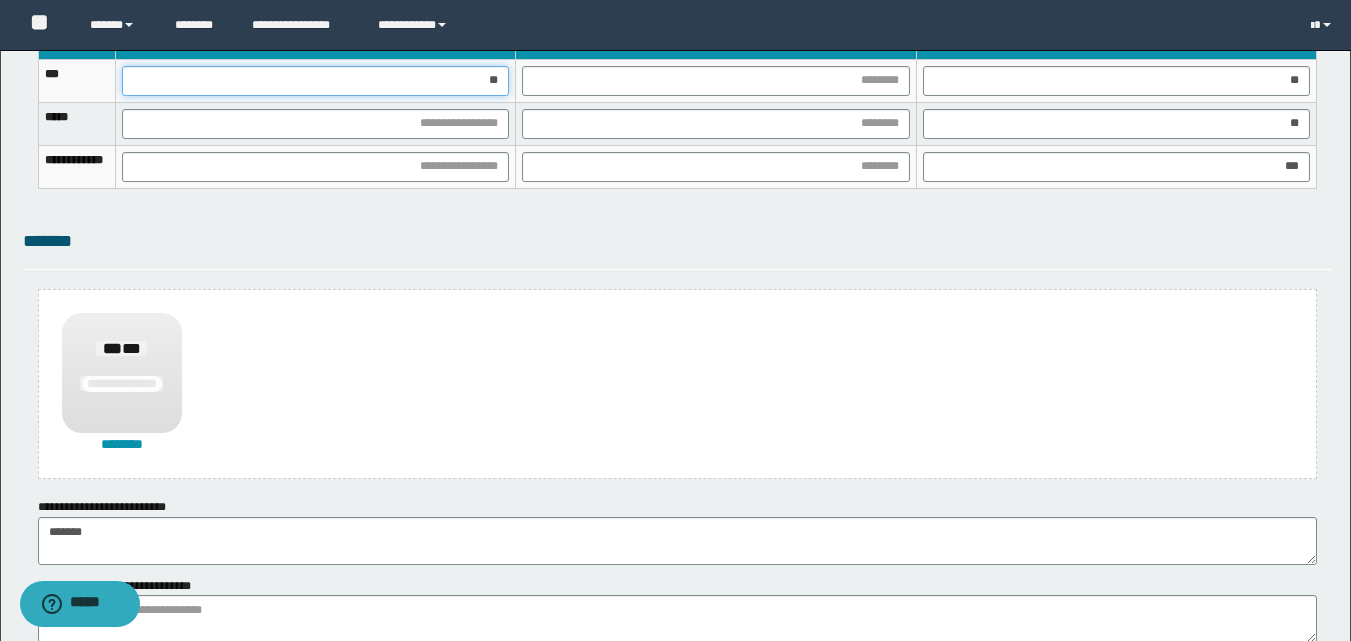 type on "***" 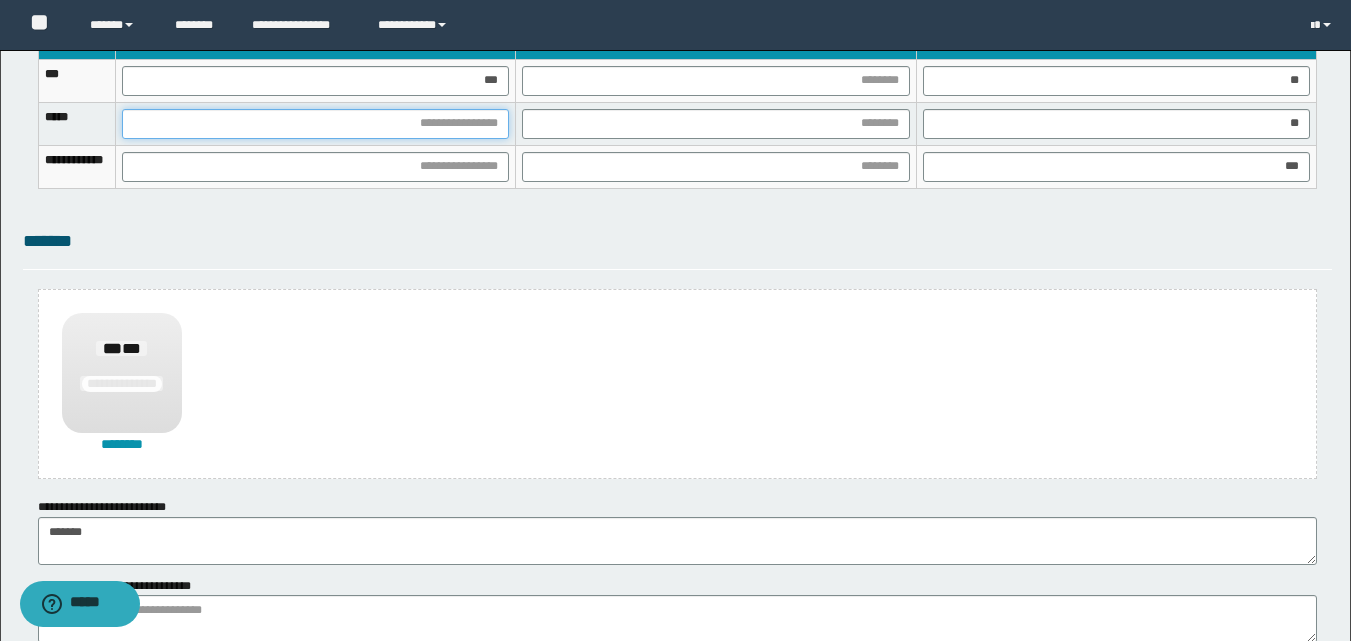 drag, startPoint x: 573, startPoint y: 115, endPoint x: 572, endPoint y: 135, distance: 20.024984 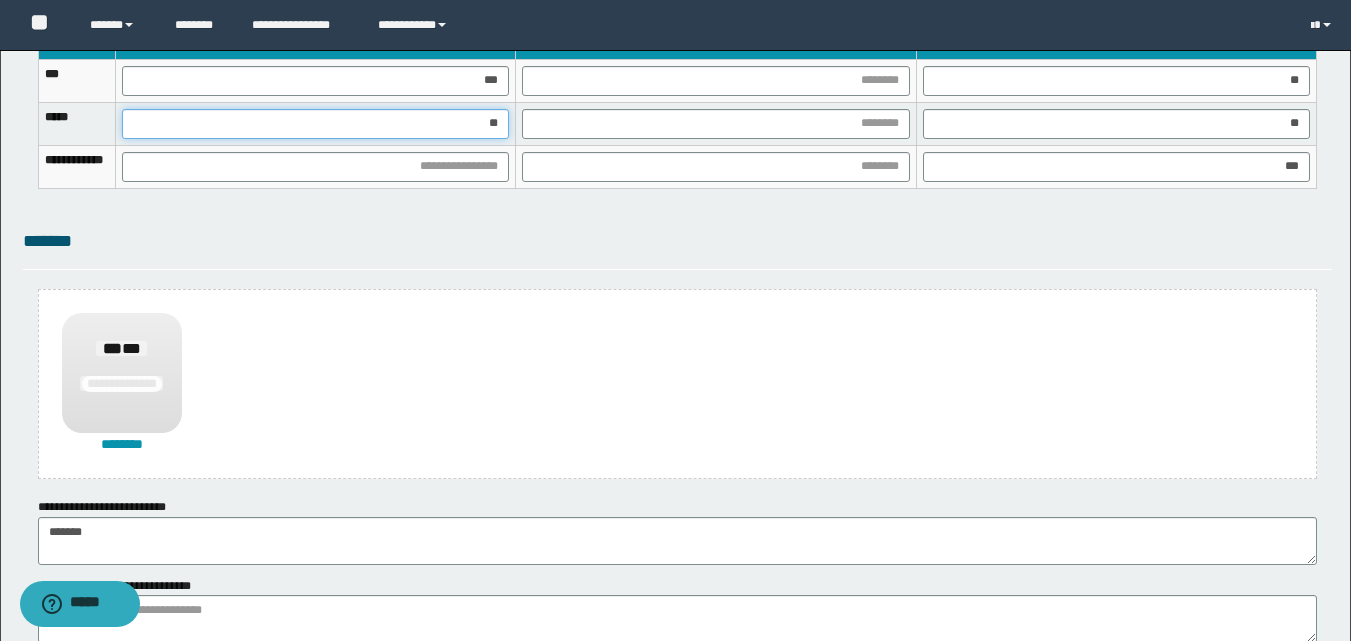 type on "***" 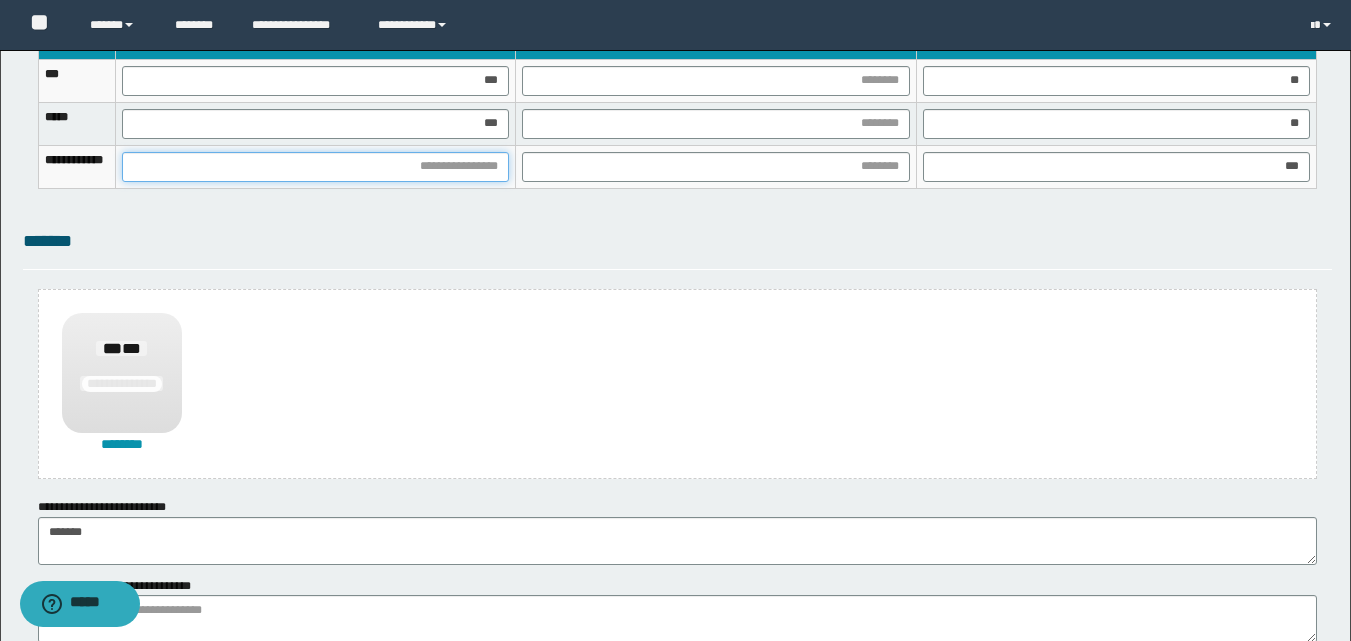 drag, startPoint x: 556, startPoint y: 168, endPoint x: 557, endPoint y: 198, distance: 30.016663 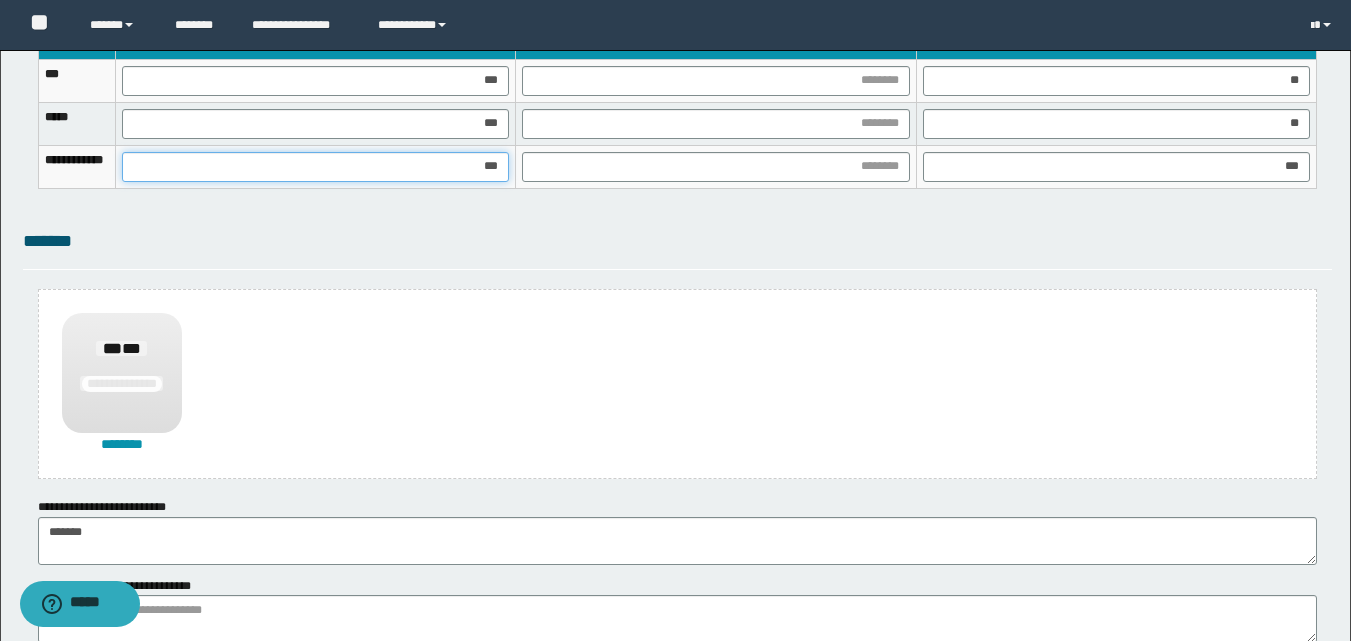 type on "****" 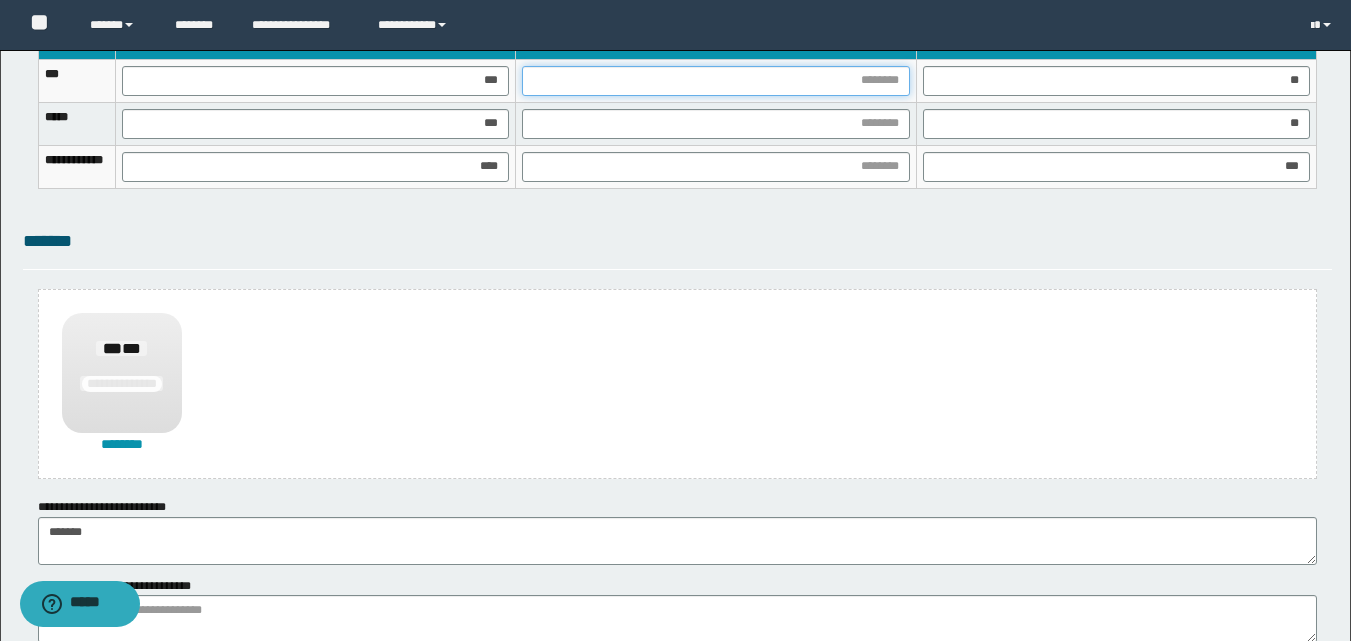 click at bounding box center [715, 81] 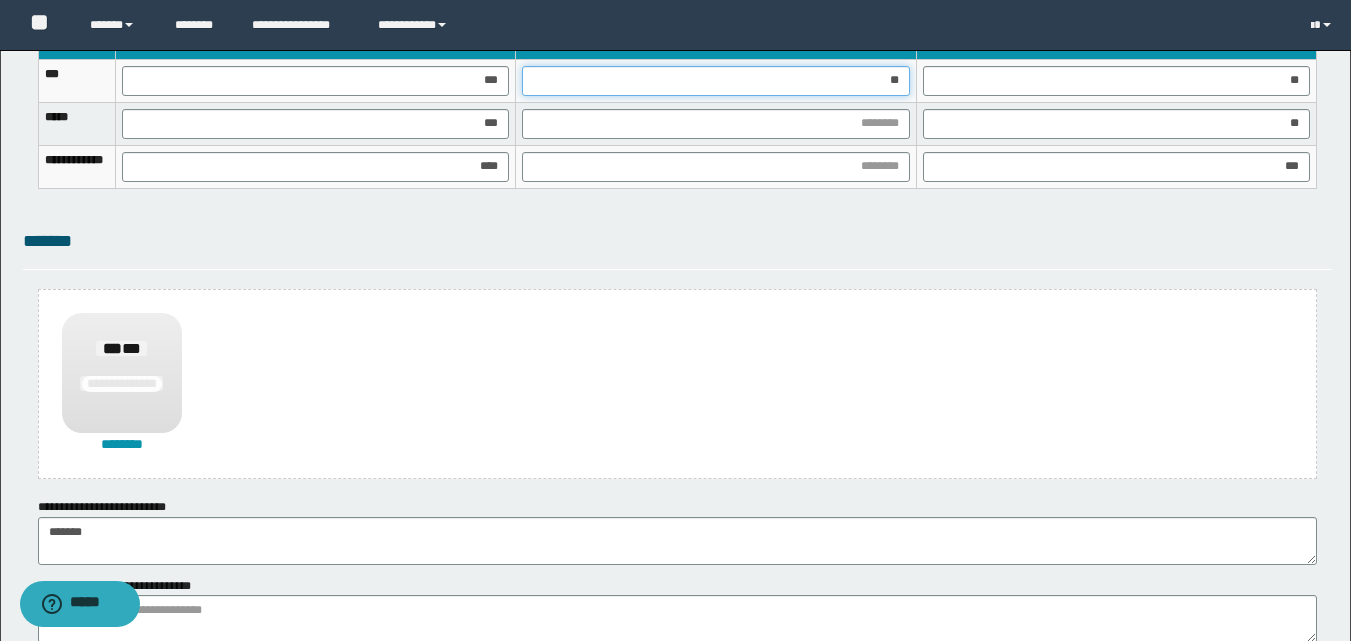 type on "***" 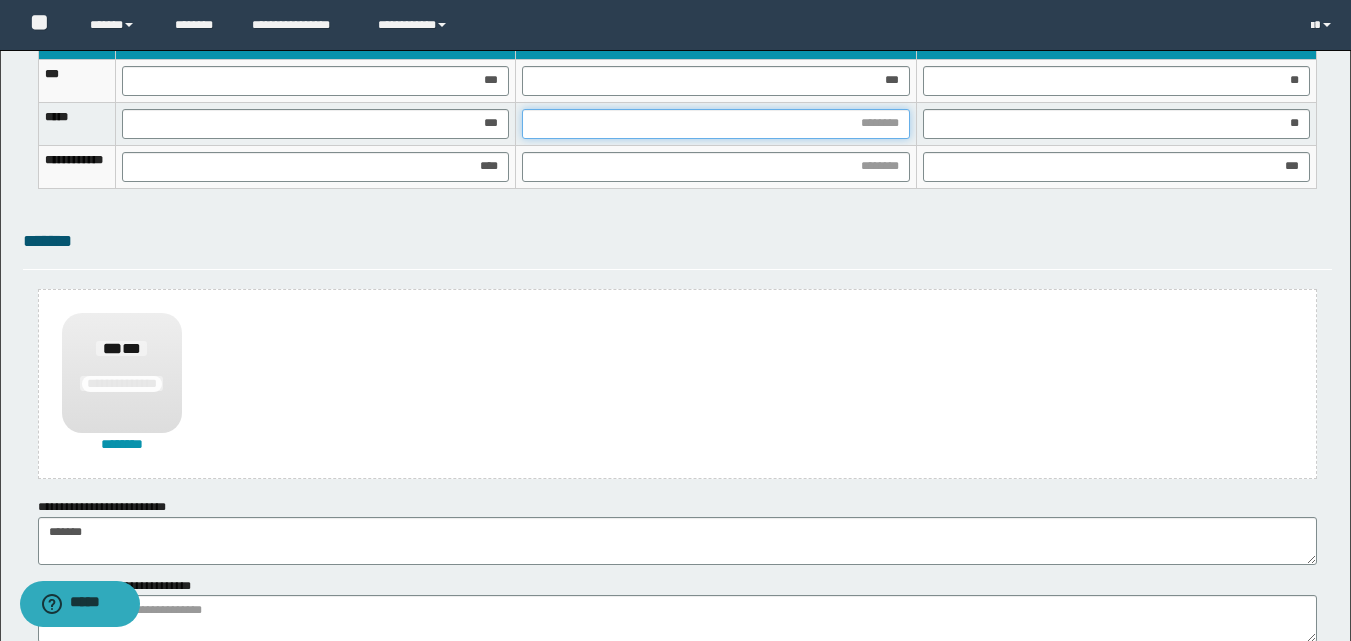 click at bounding box center [715, 124] 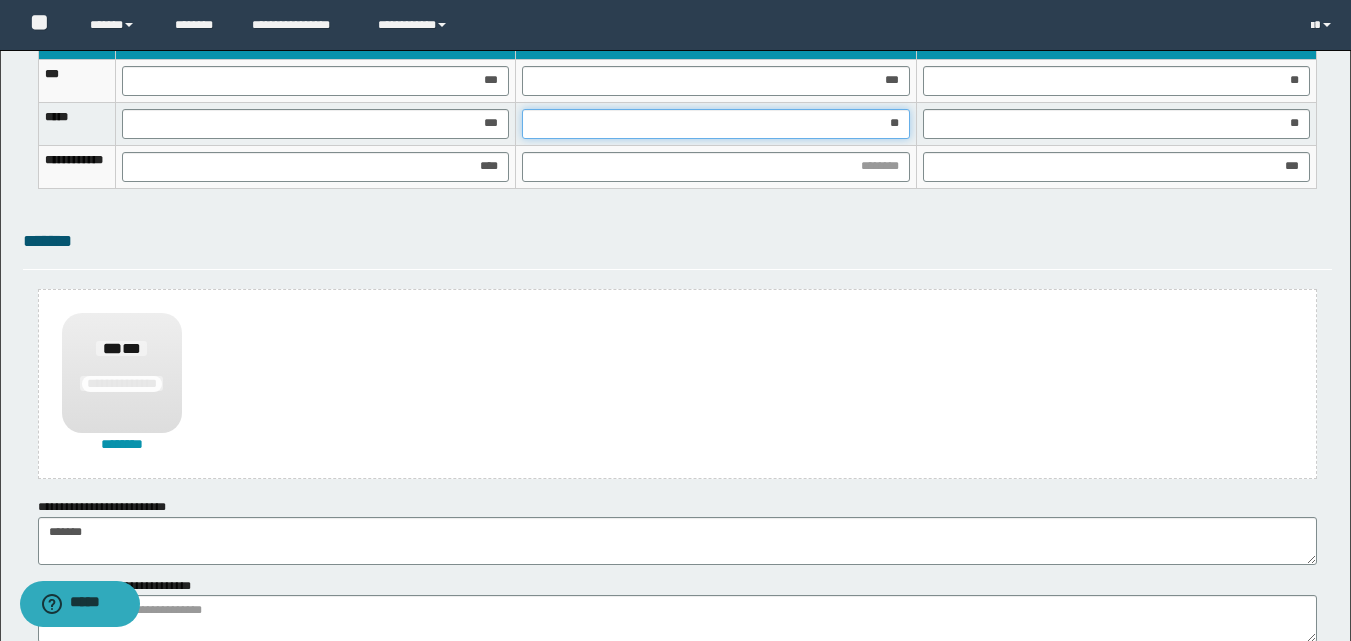 type on "***" 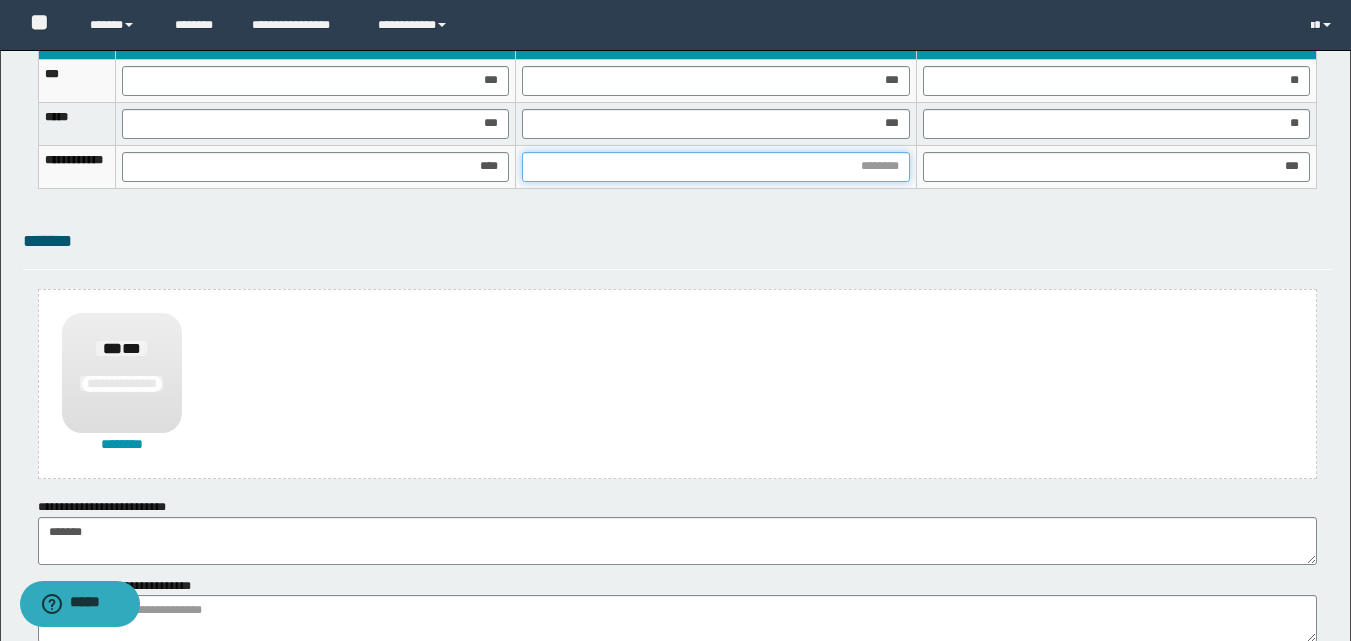 drag, startPoint x: 903, startPoint y: 173, endPoint x: 679, endPoint y: 463, distance: 366.4369 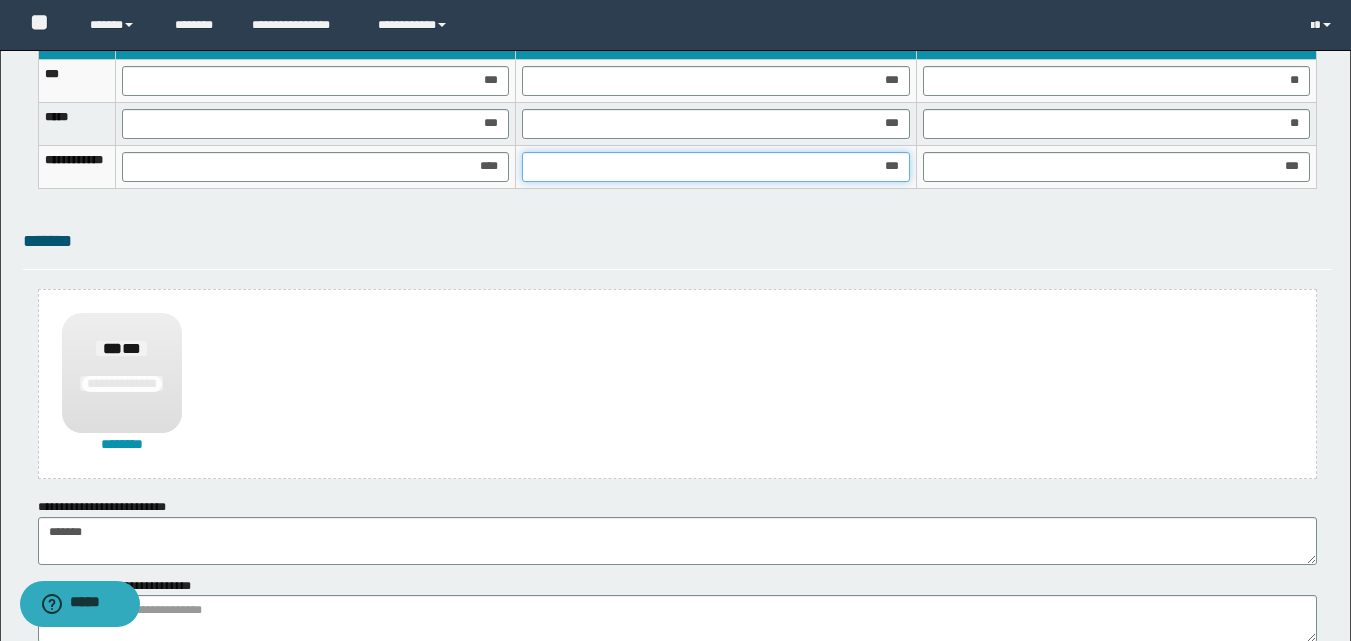 type on "****" 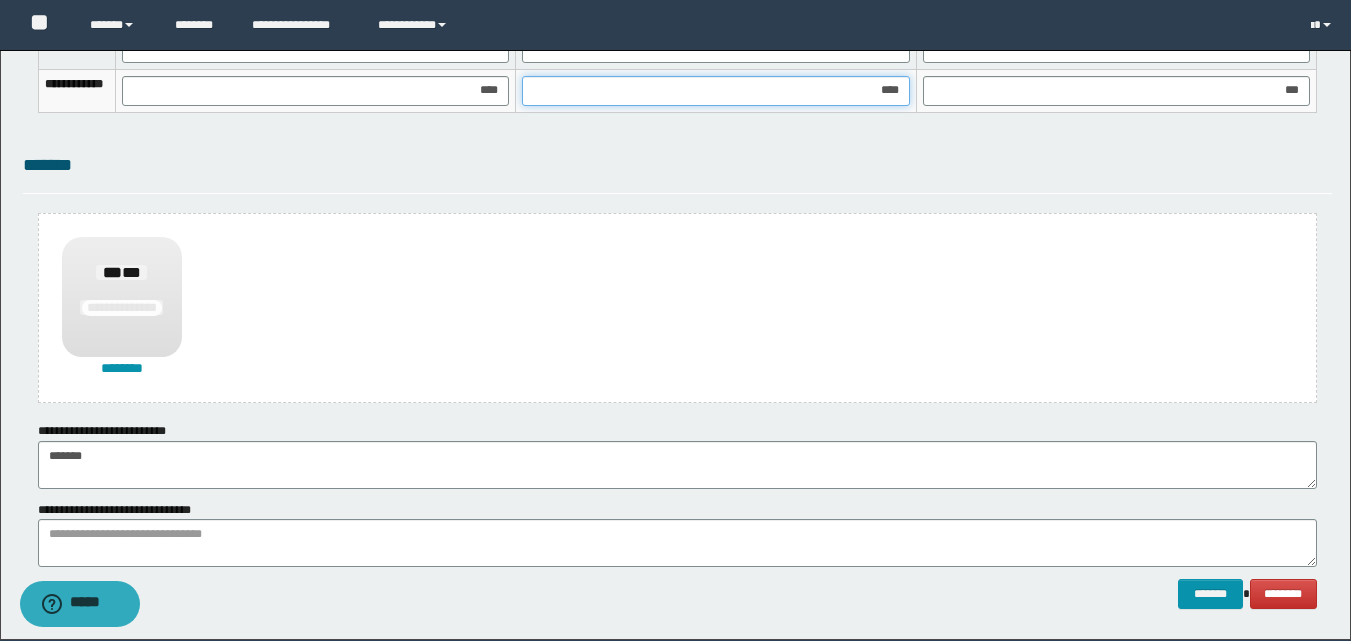 scroll, scrollTop: 1470, scrollLeft: 0, axis: vertical 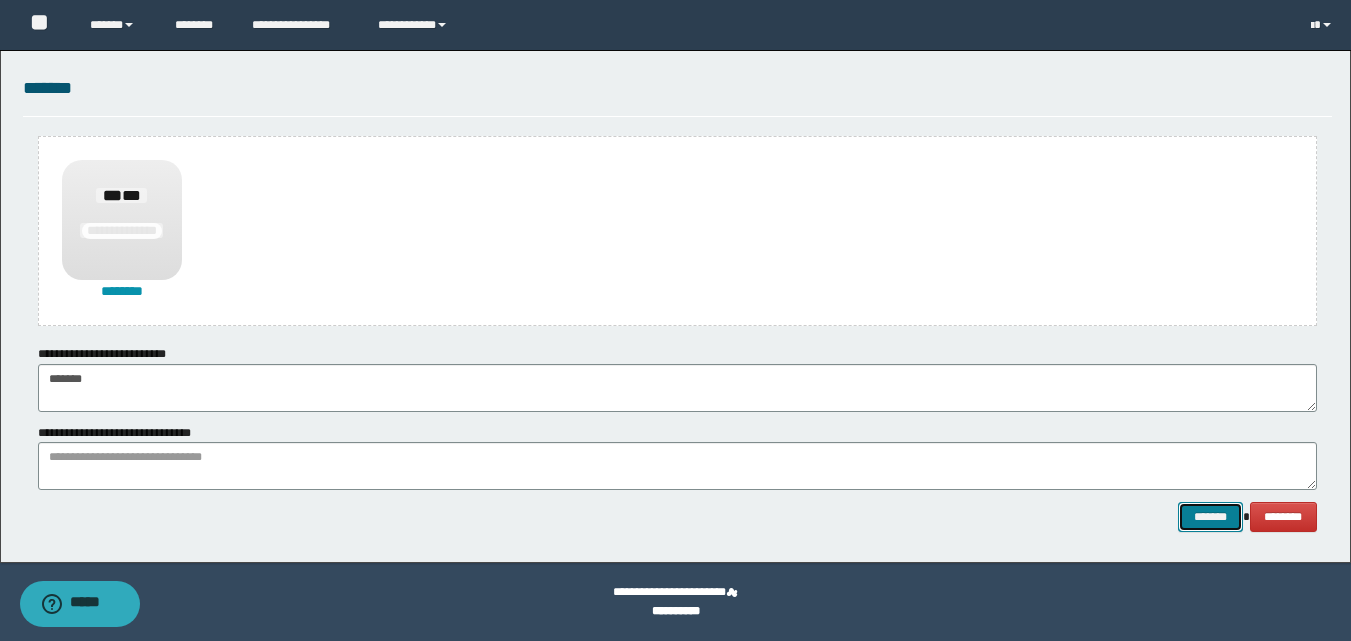 click on "*******" at bounding box center [1210, 517] 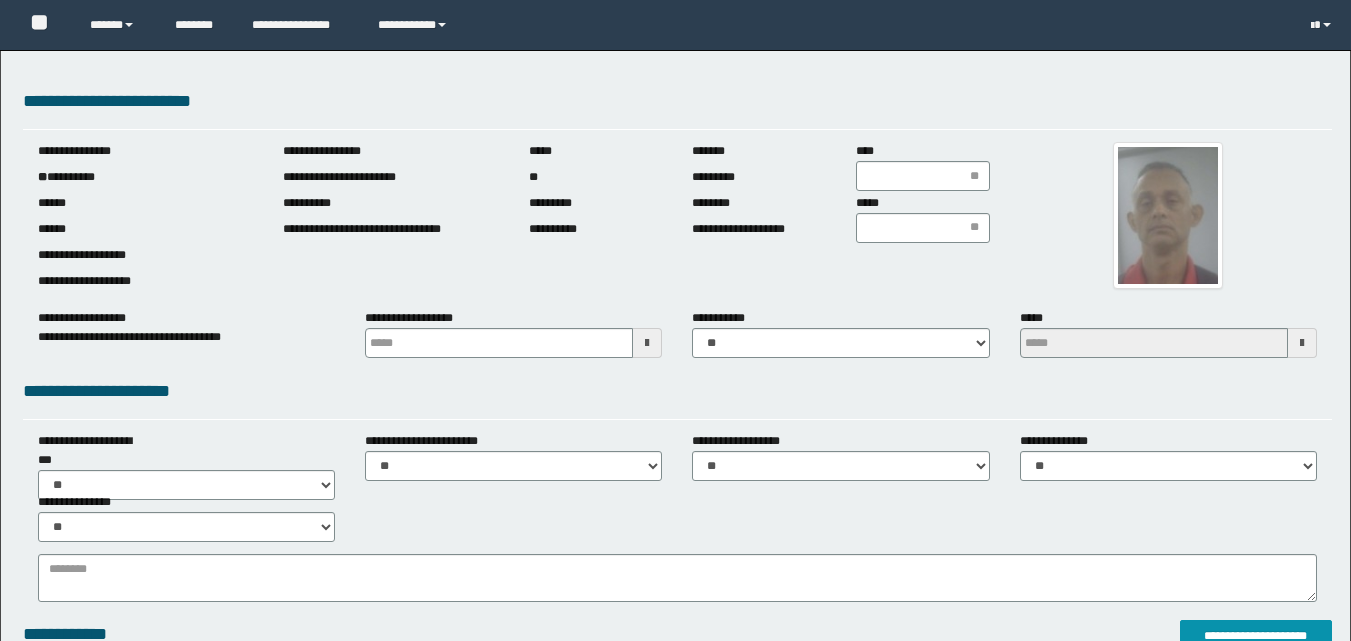 scroll, scrollTop: 0, scrollLeft: 0, axis: both 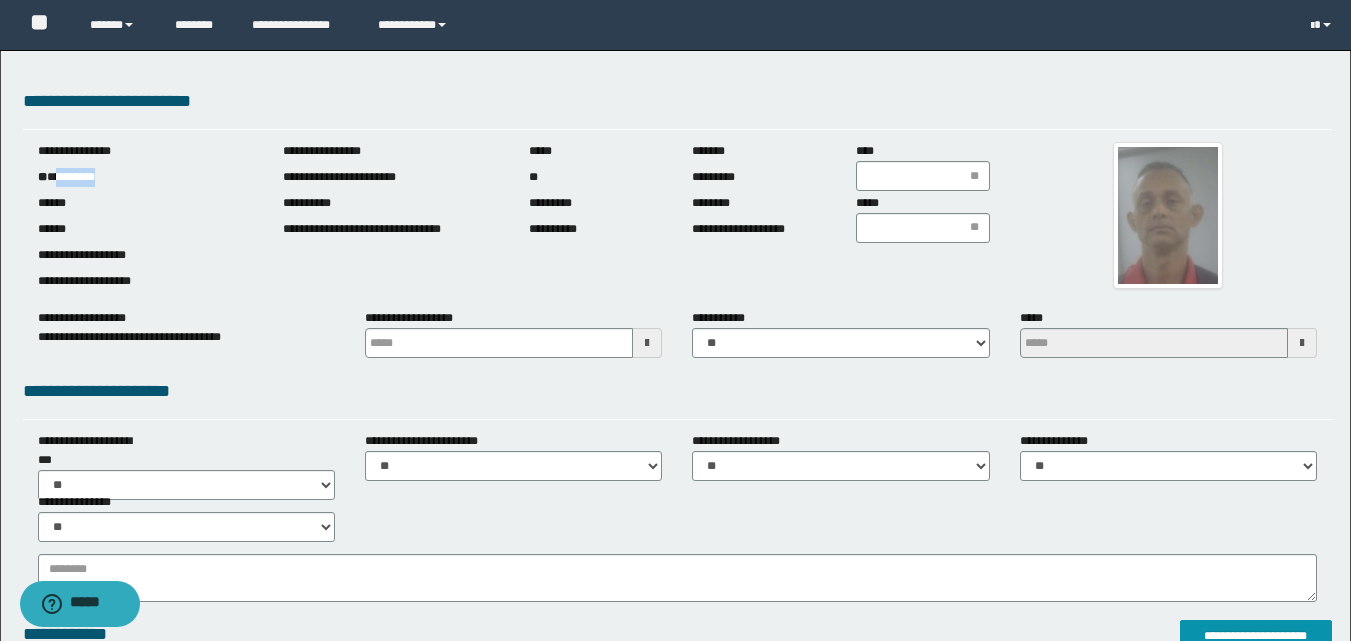drag, startPoint x: 61, startPoint y: 178, endPoint x: 150, endPoint y: 178, distance: 89 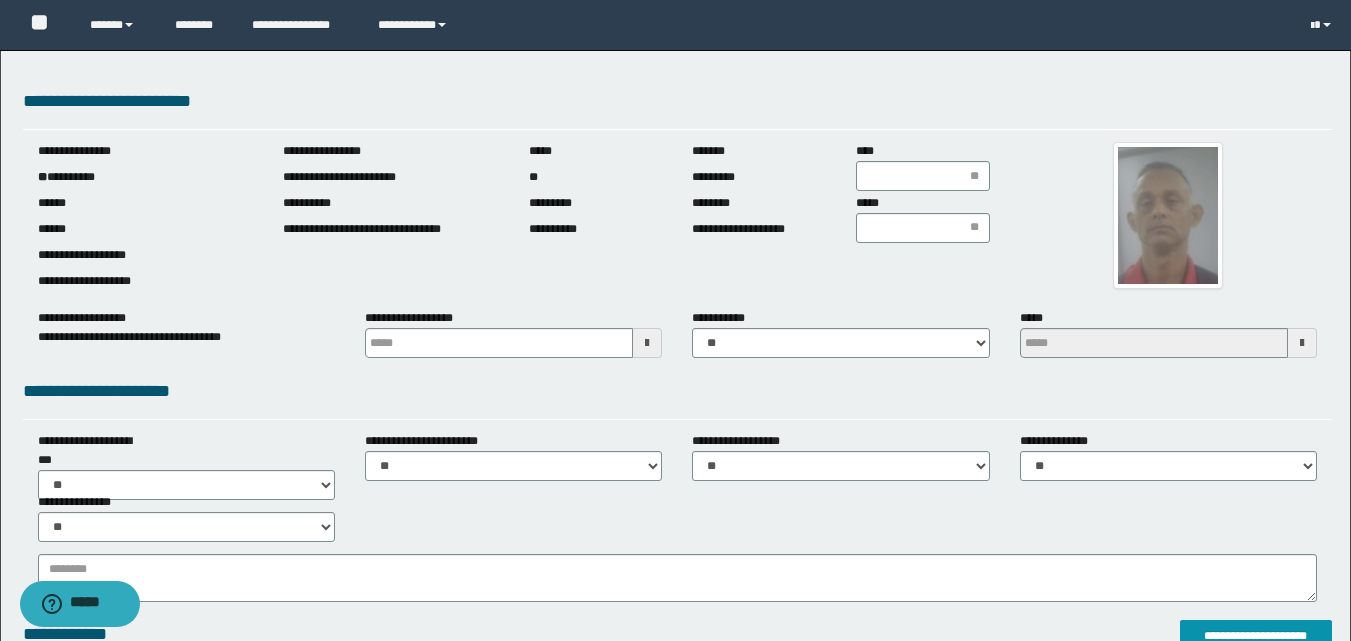 click at bounding box center [647, 343] 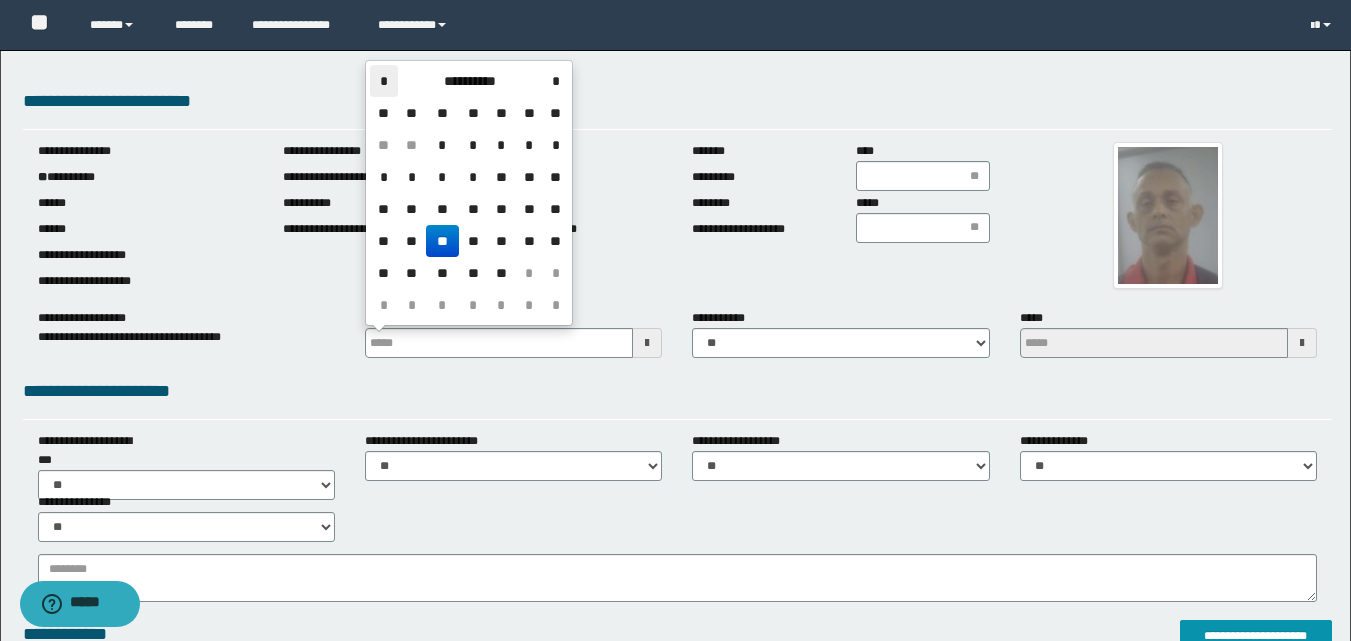 click on "*" at bounding box center [384, 81] 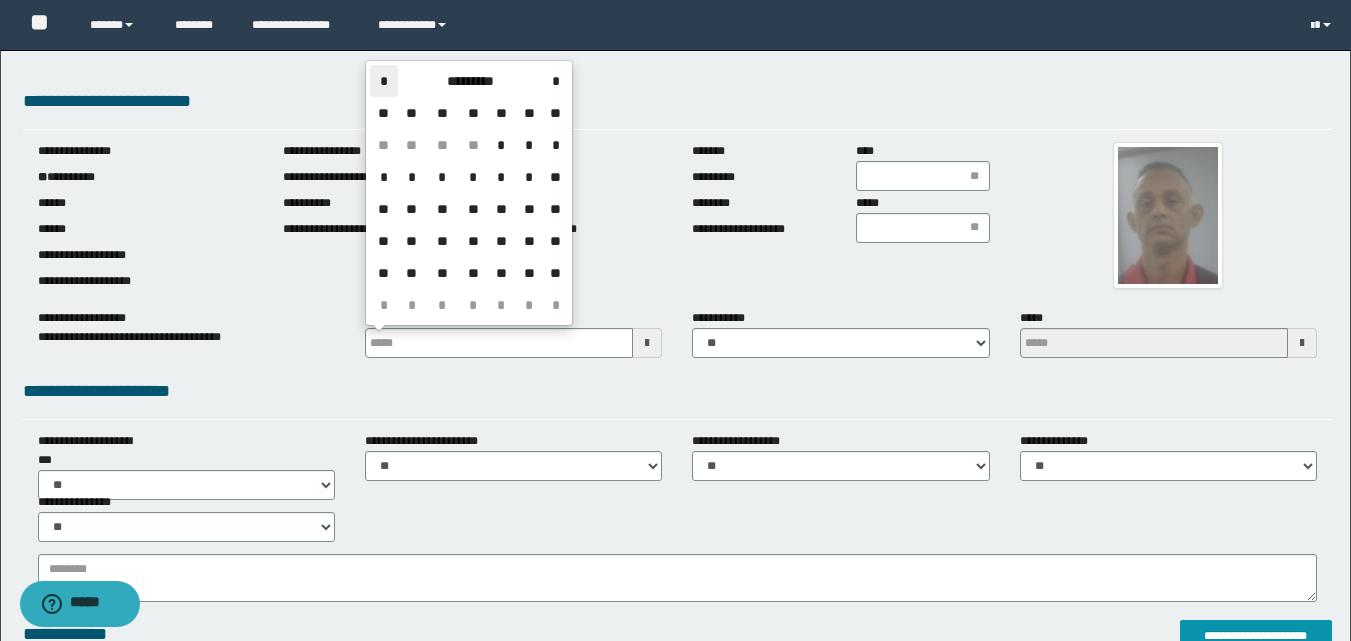 click on "*" at bounding box center [384, 81] 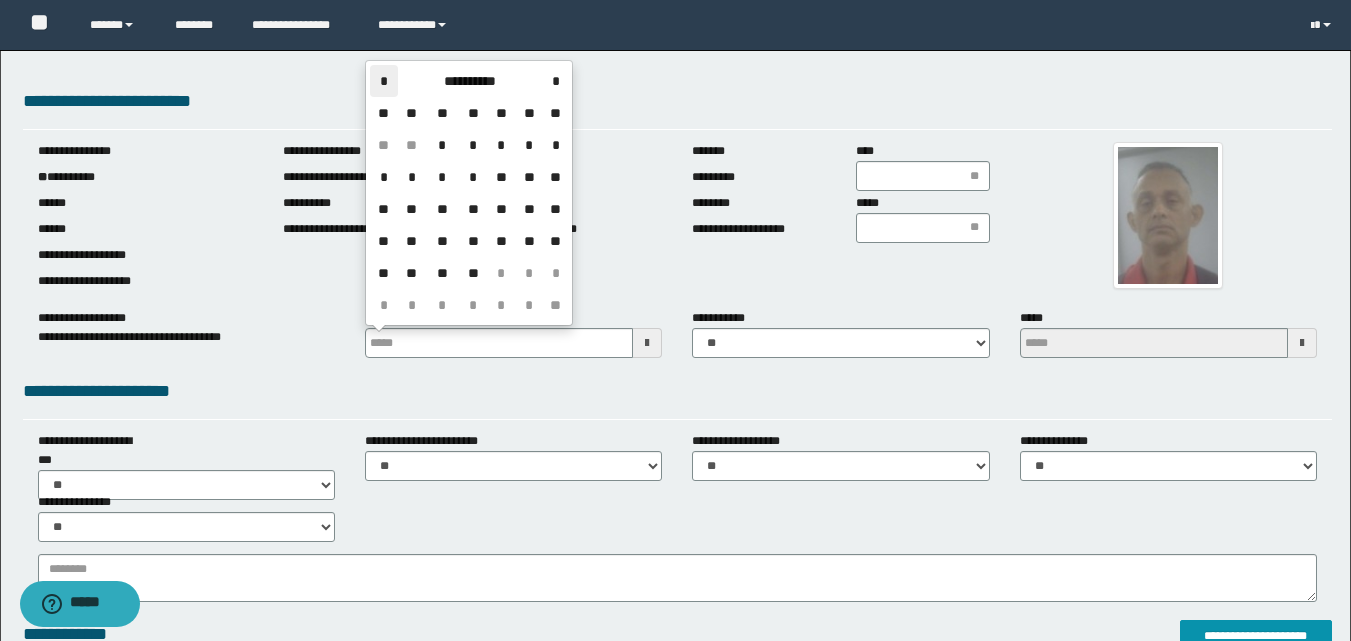 click on "*" at bounding box center [384, 81] 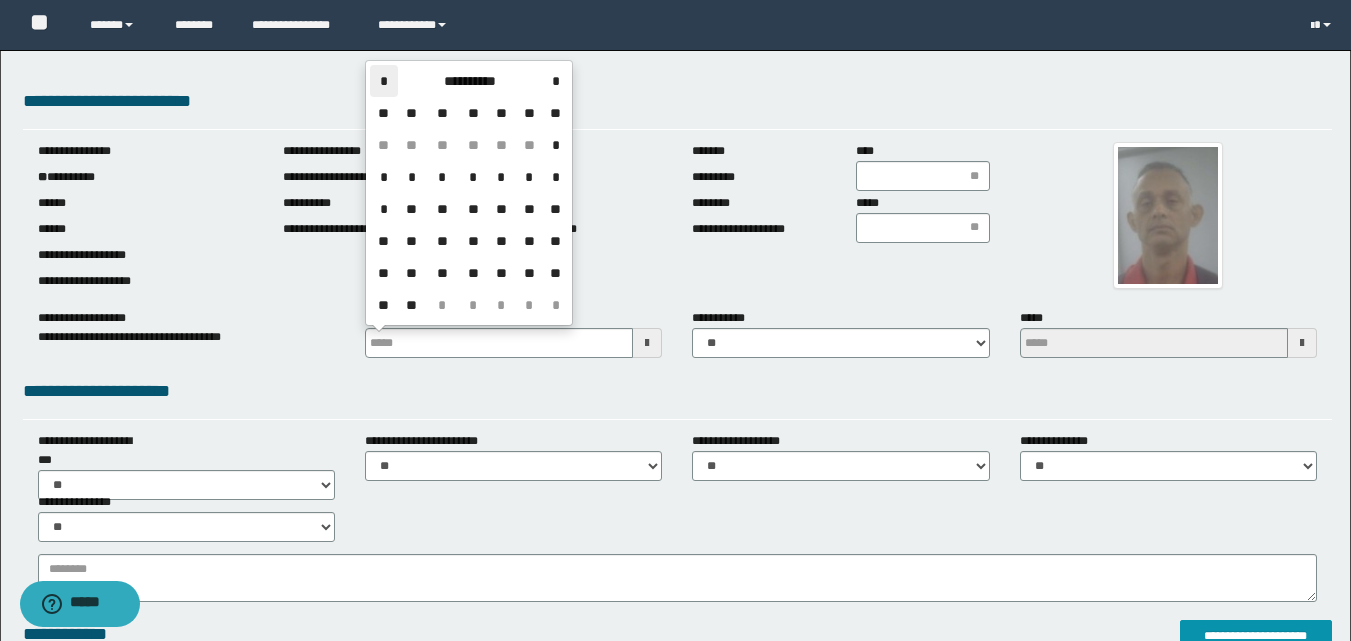 click on "*" at bounding box center (384, 81) 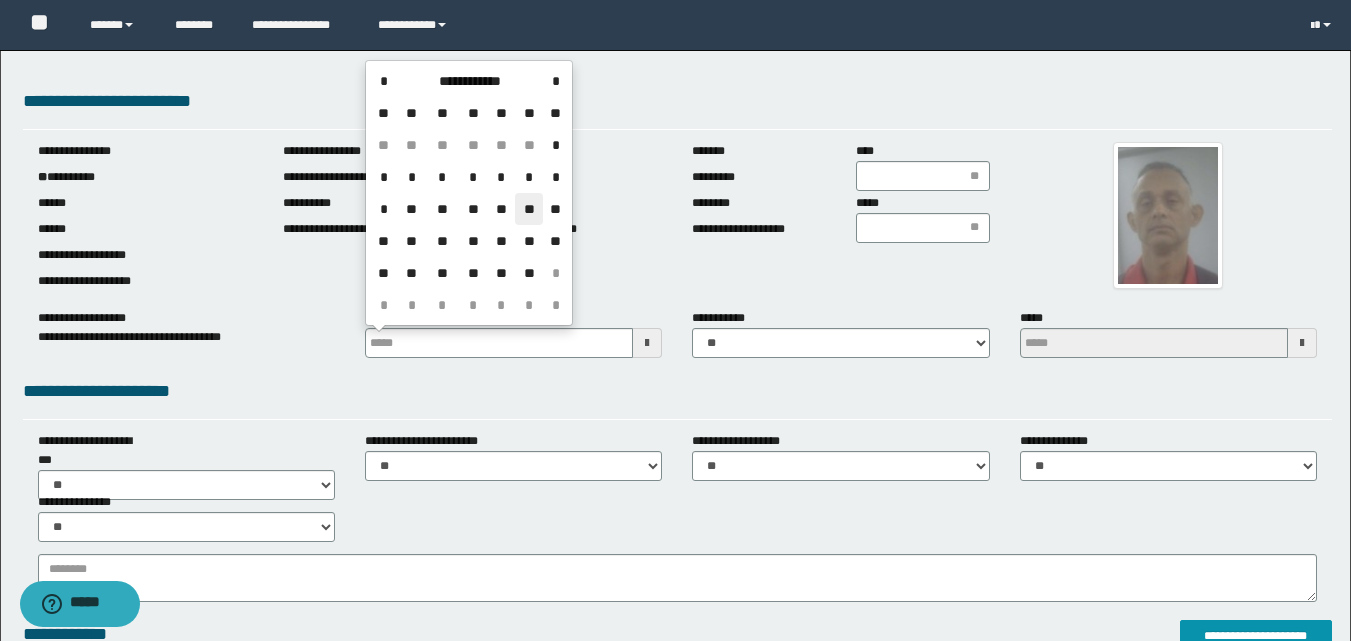 click on "**" at bounding box center (529, 209) 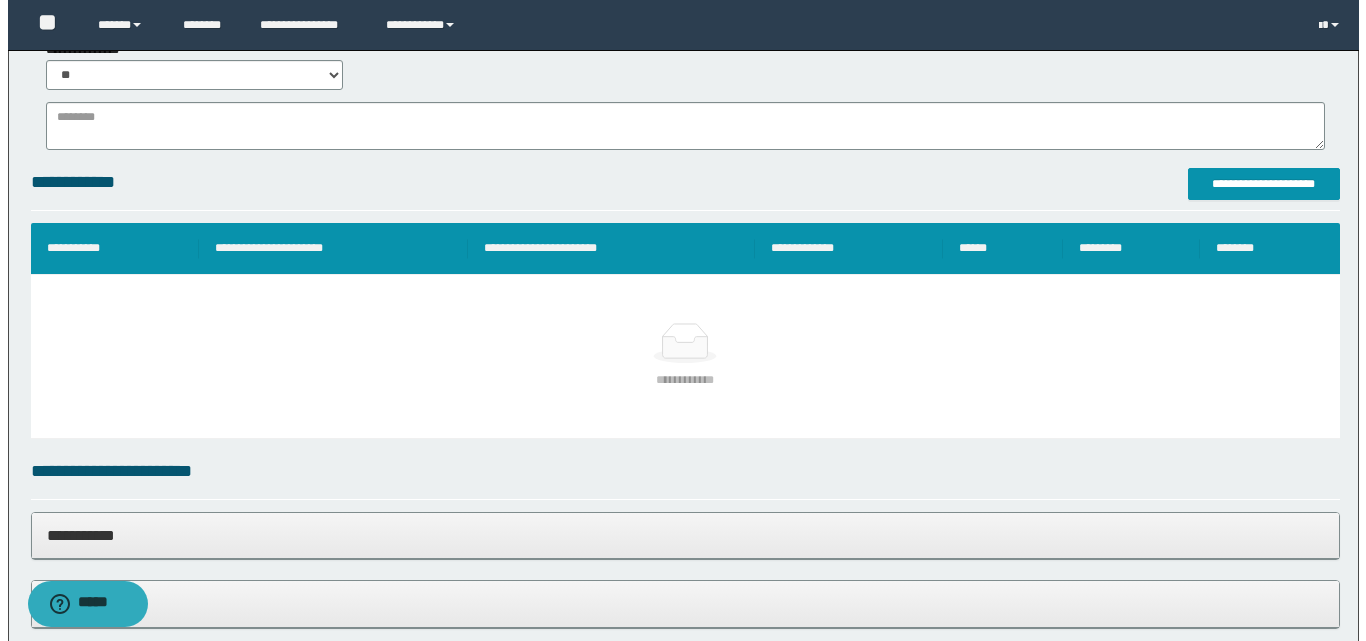scroll, scrollTop: 500, scrollLeft: 0, axis: vertical 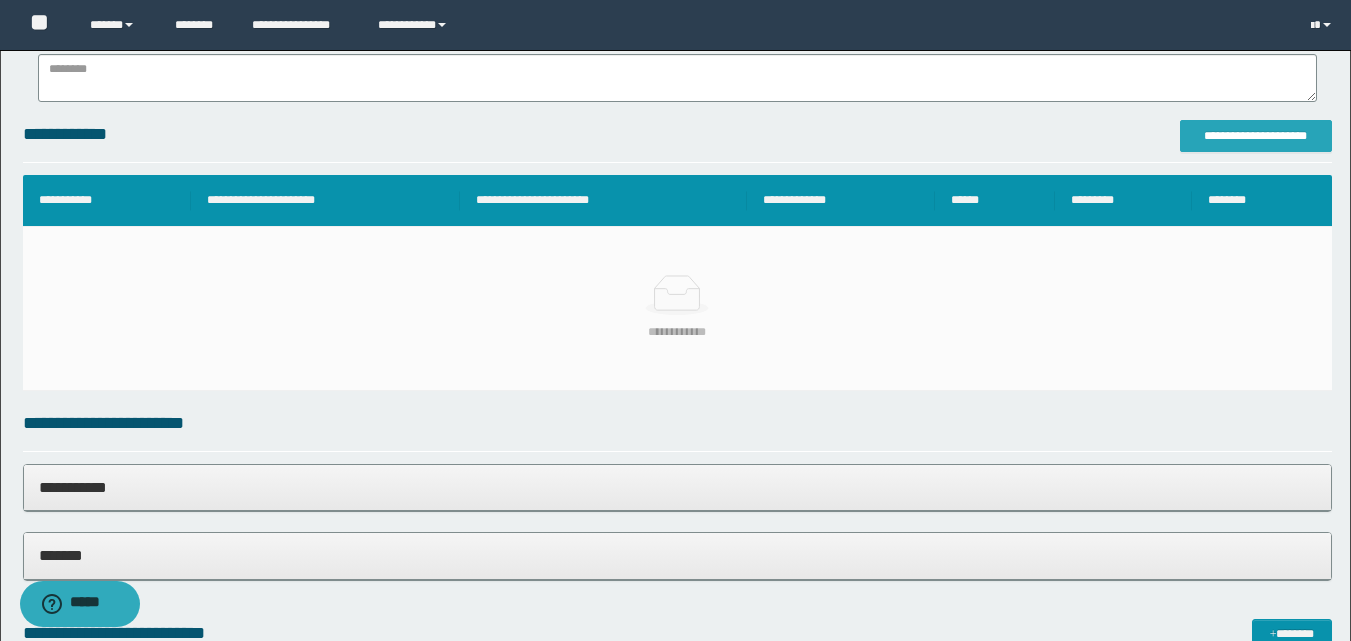 click on "**********" at bounding box center [1256, 136] 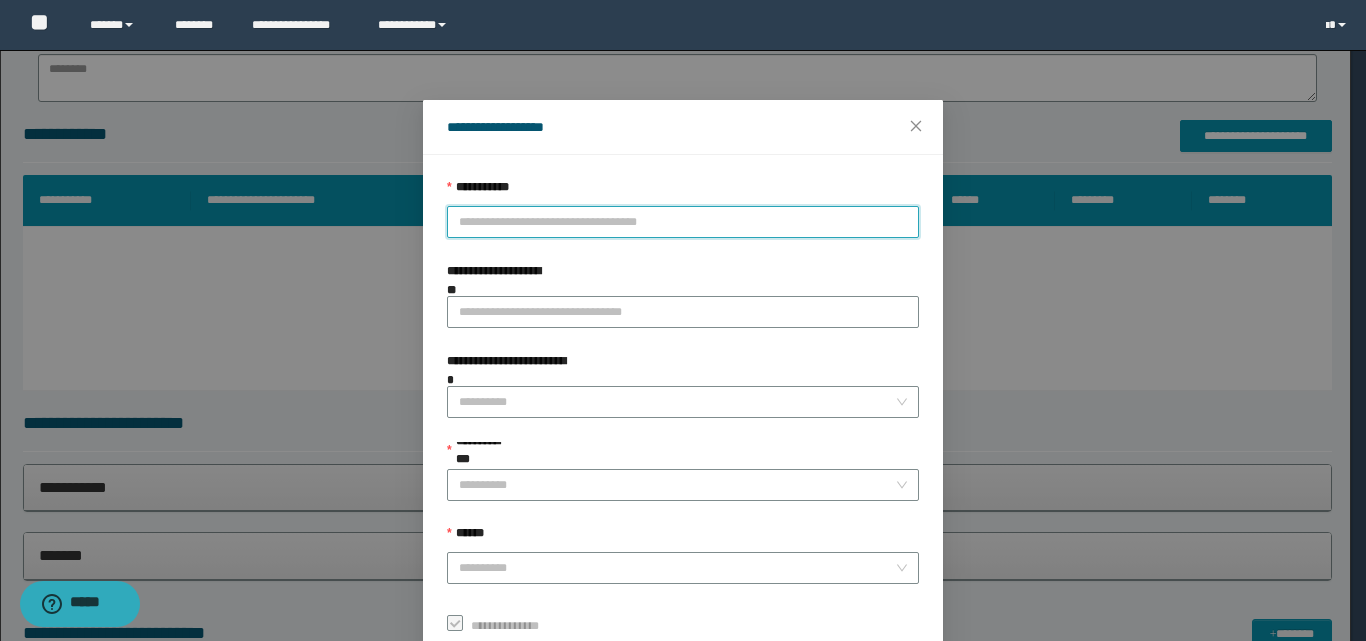 click on "**********" at bounding box center [683, 222] 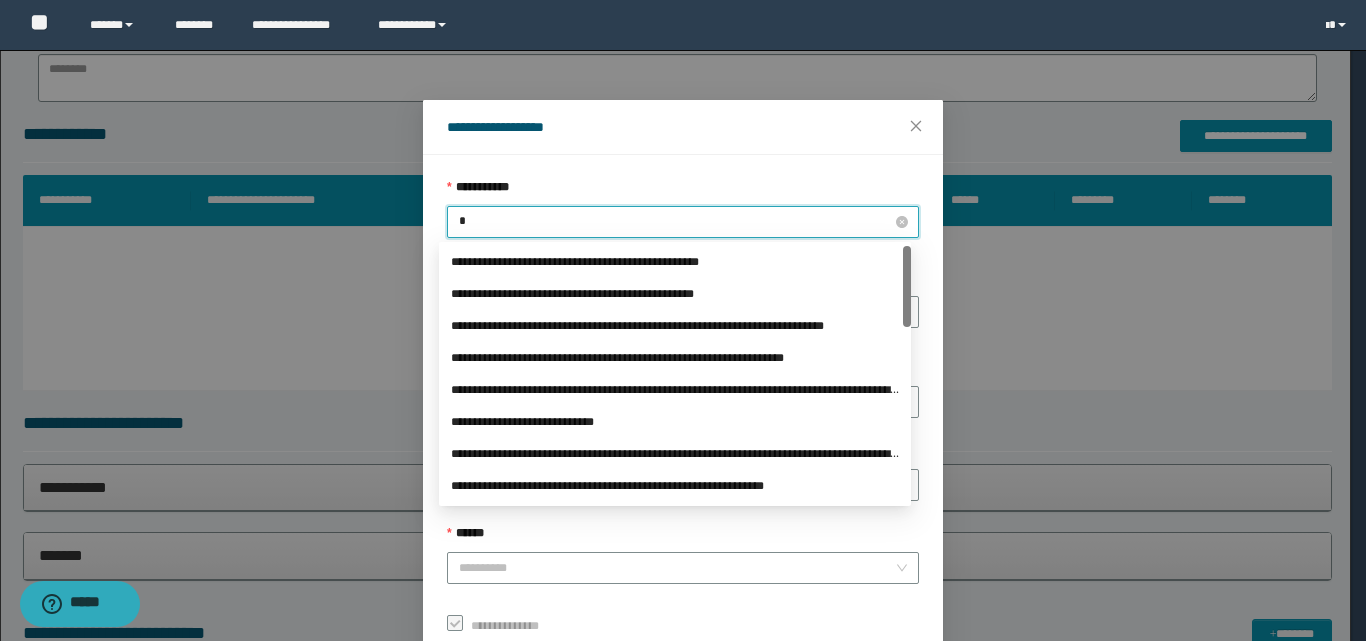 type on "**" 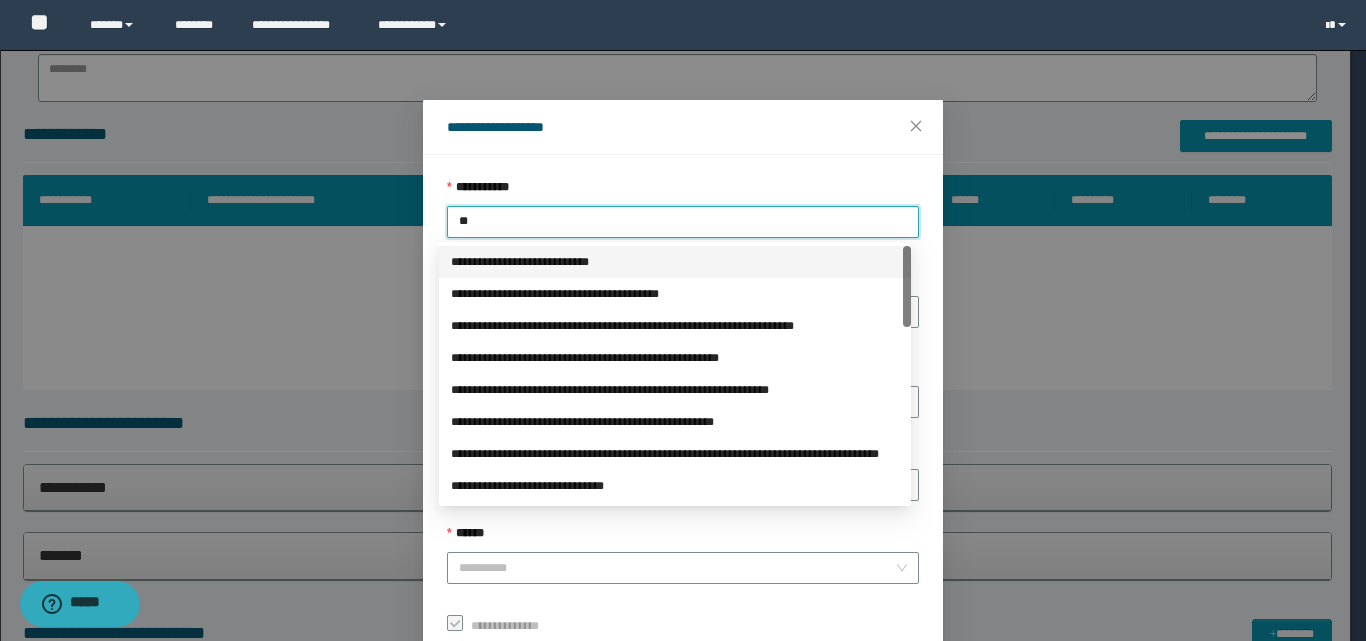 click on "**********" at bounding box center [675, 262] 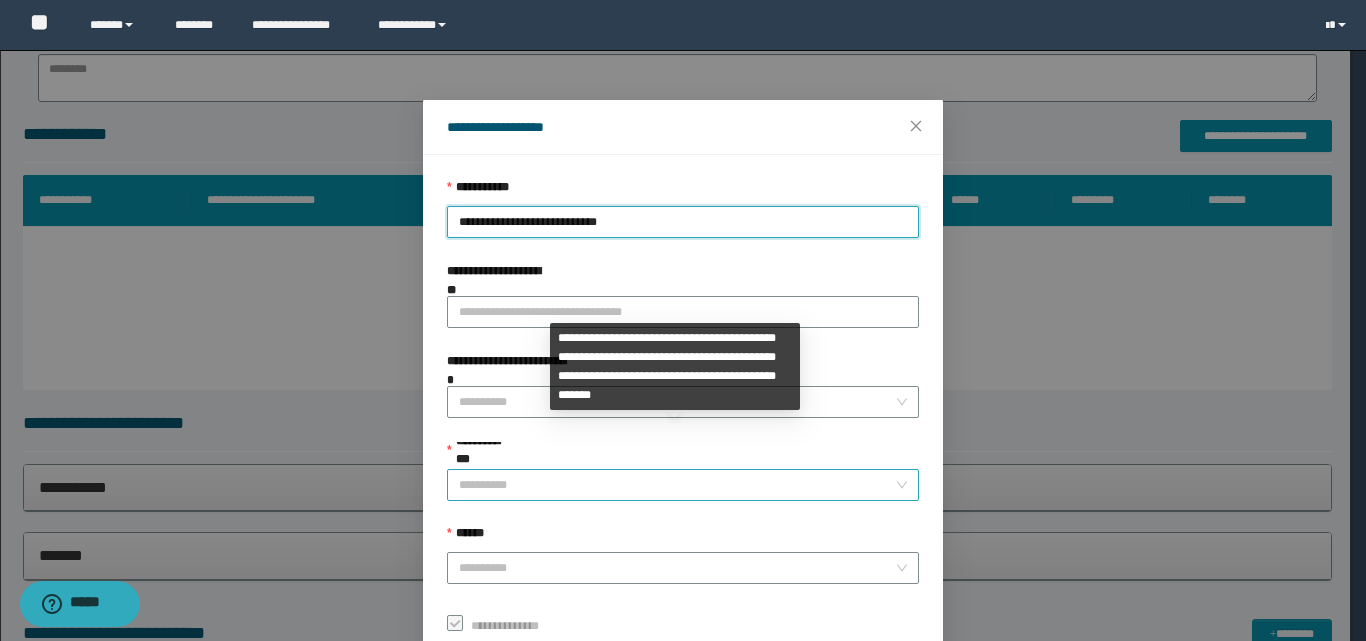 click on "**********" at bounding box center (677, 485) 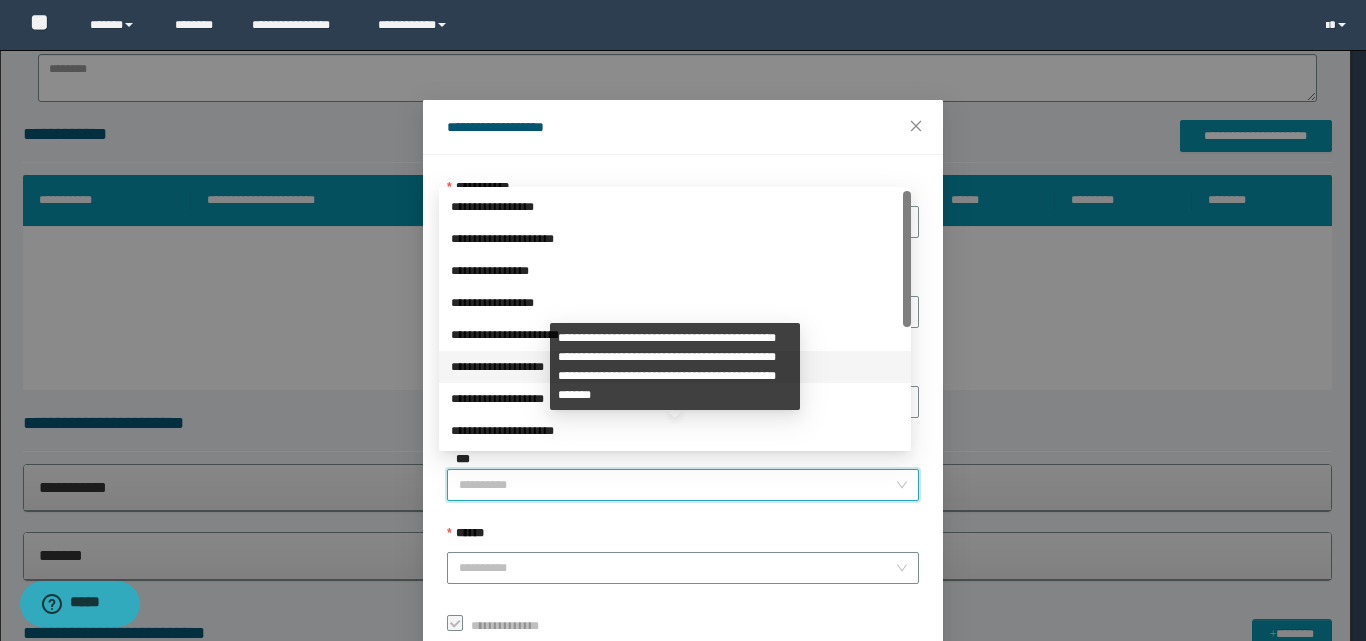 scroll, scrollTop: 224, scrollLeft: 0, axis: vertical 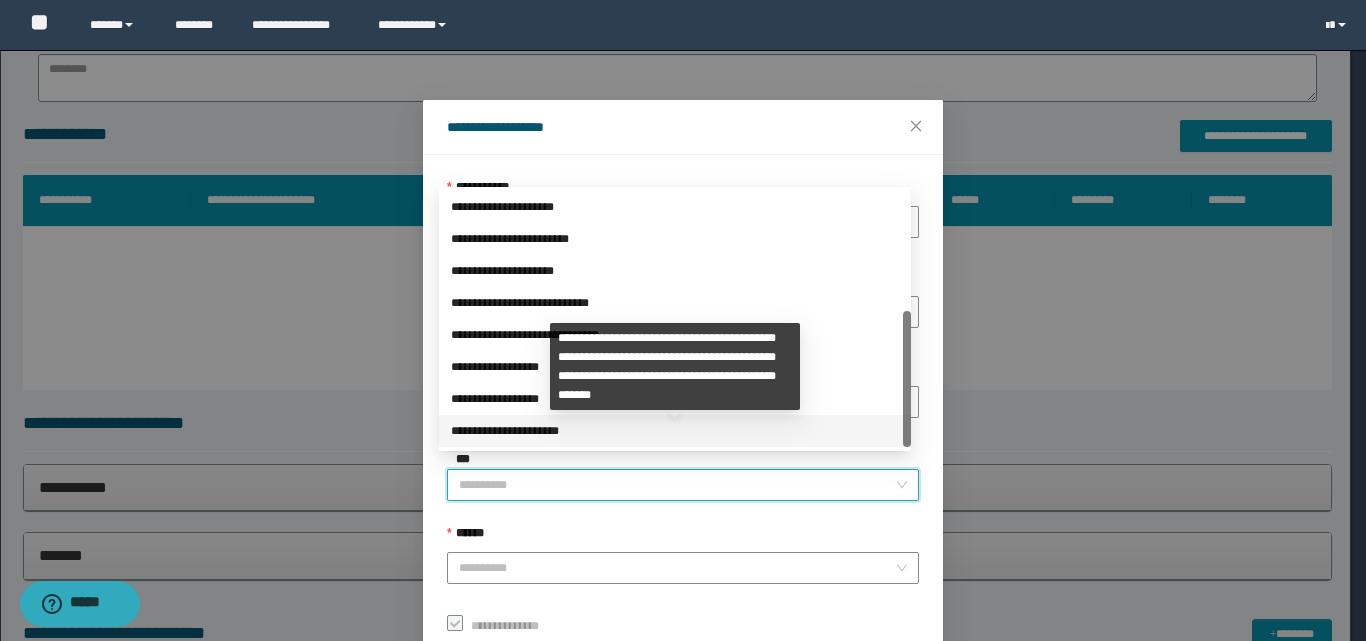 click on "**********" at bounding box center [675, 431] 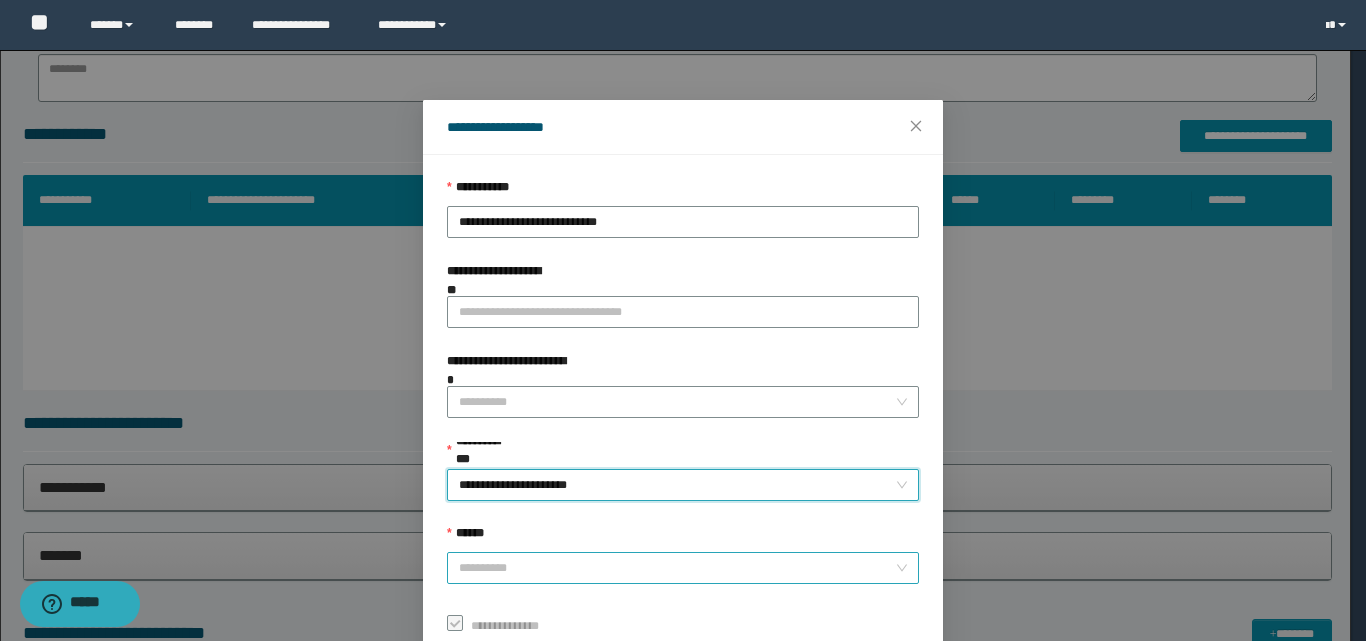 drag, startPoint x: 504, startPoint y: 553, endPoint x: 516, endPoint y: 555, distance: 12.165525 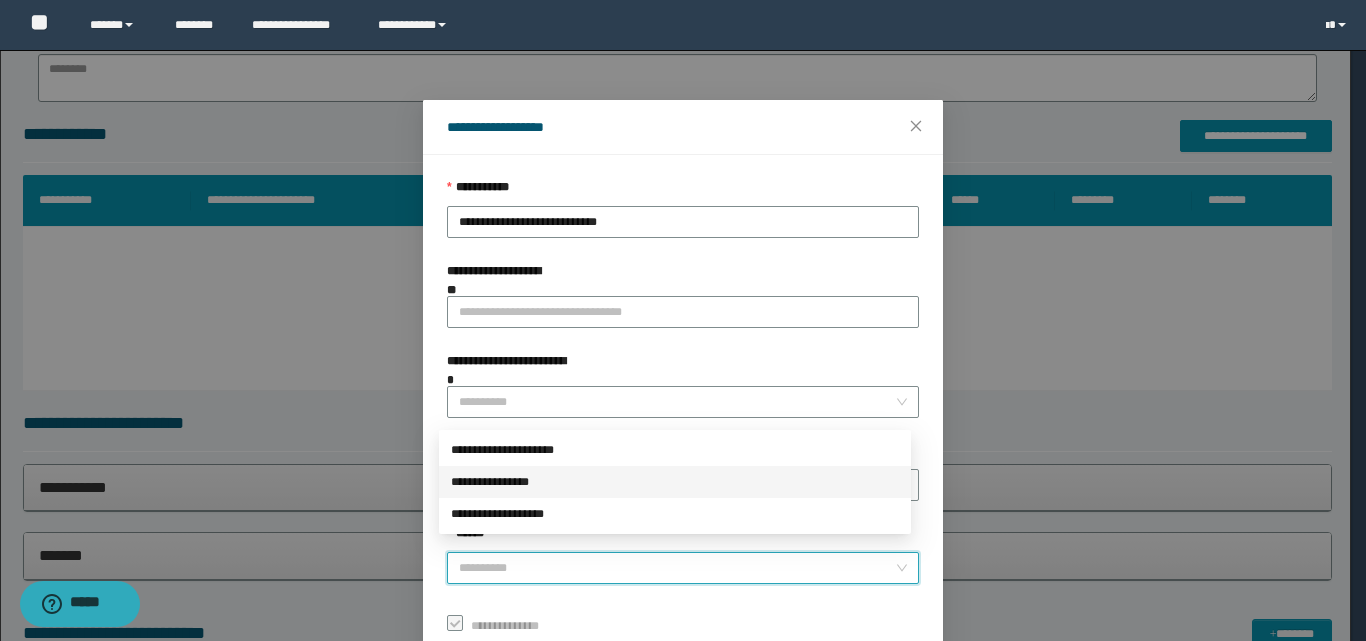 click on "**********" at bounding box center (675, 482) 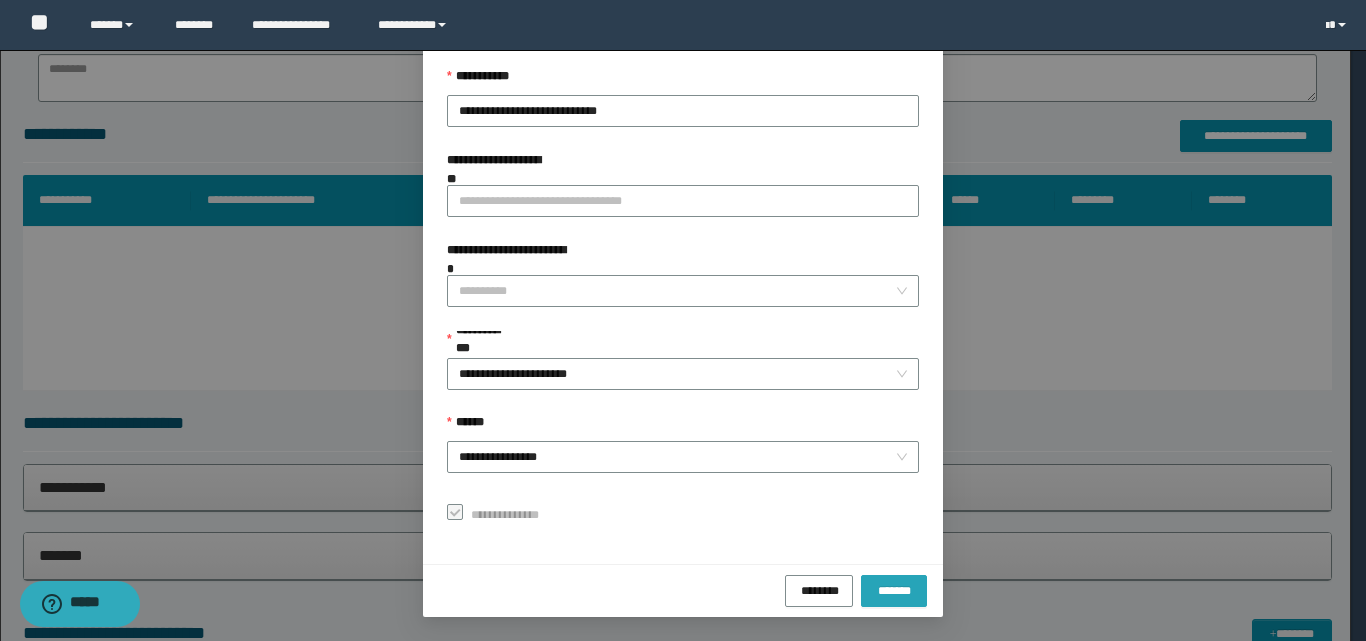 click on "*******" at bounding box center [894, 589] 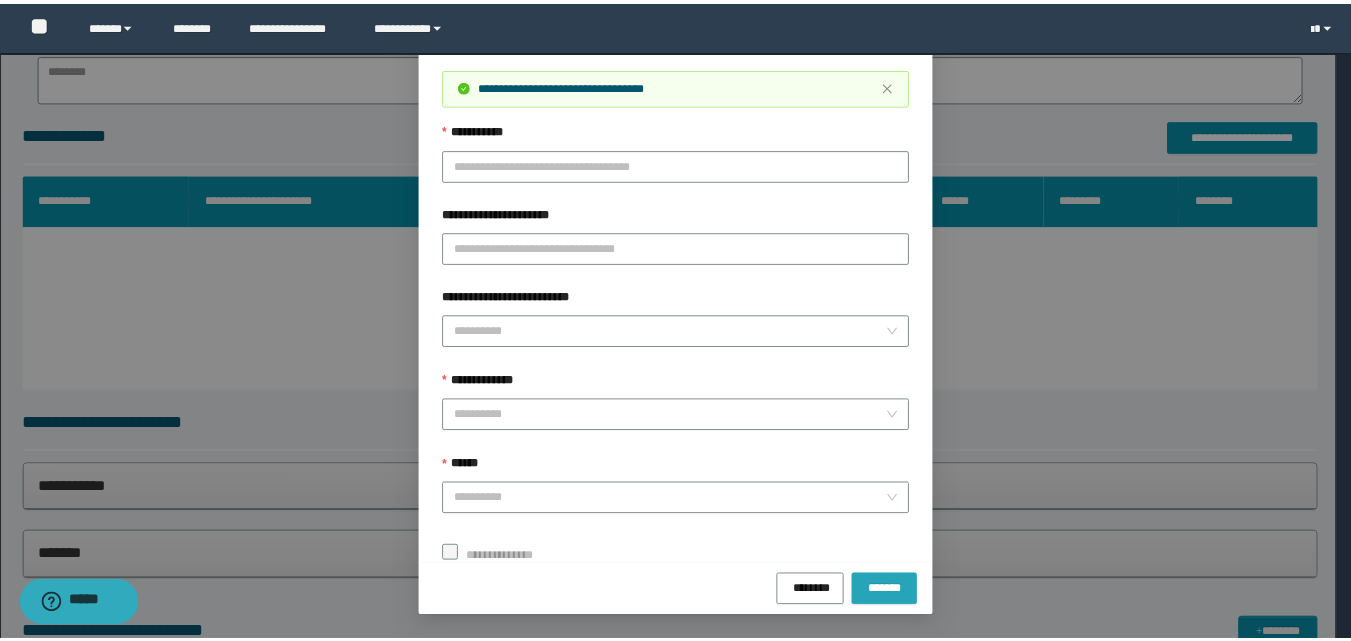 scroll, scrollTop: 64, scrollLeft: 0, axis: vertical 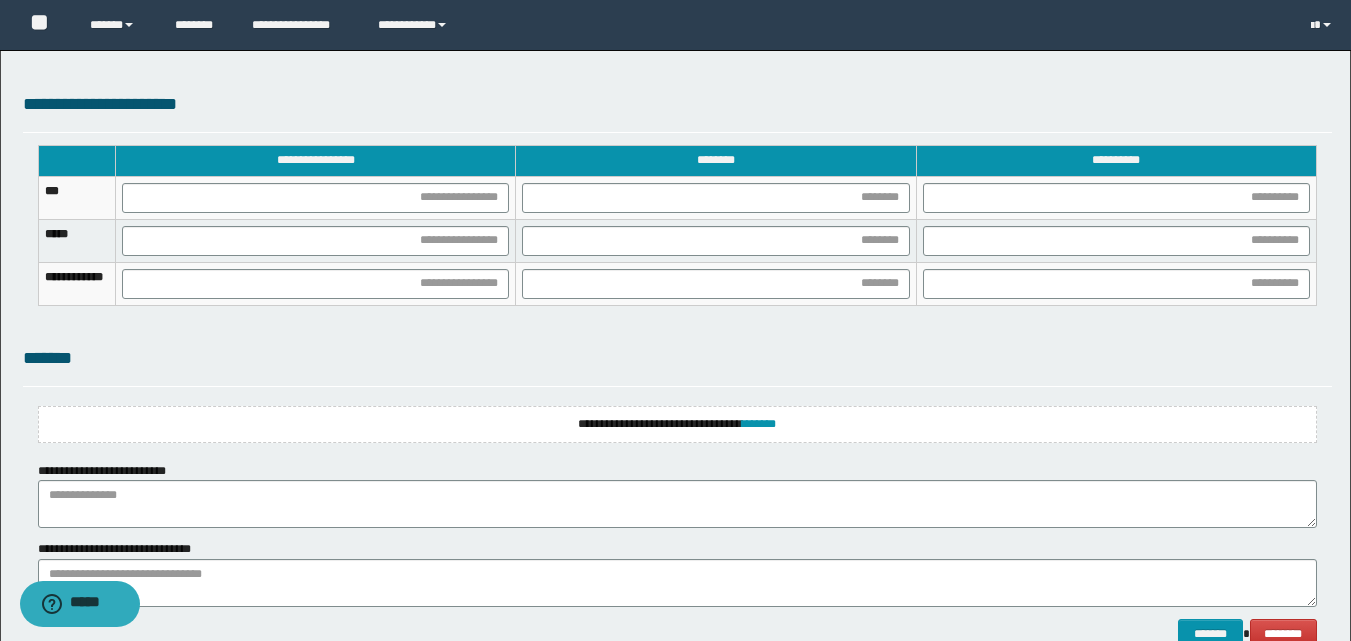 click on "**********" at bounding box center (677, 424) 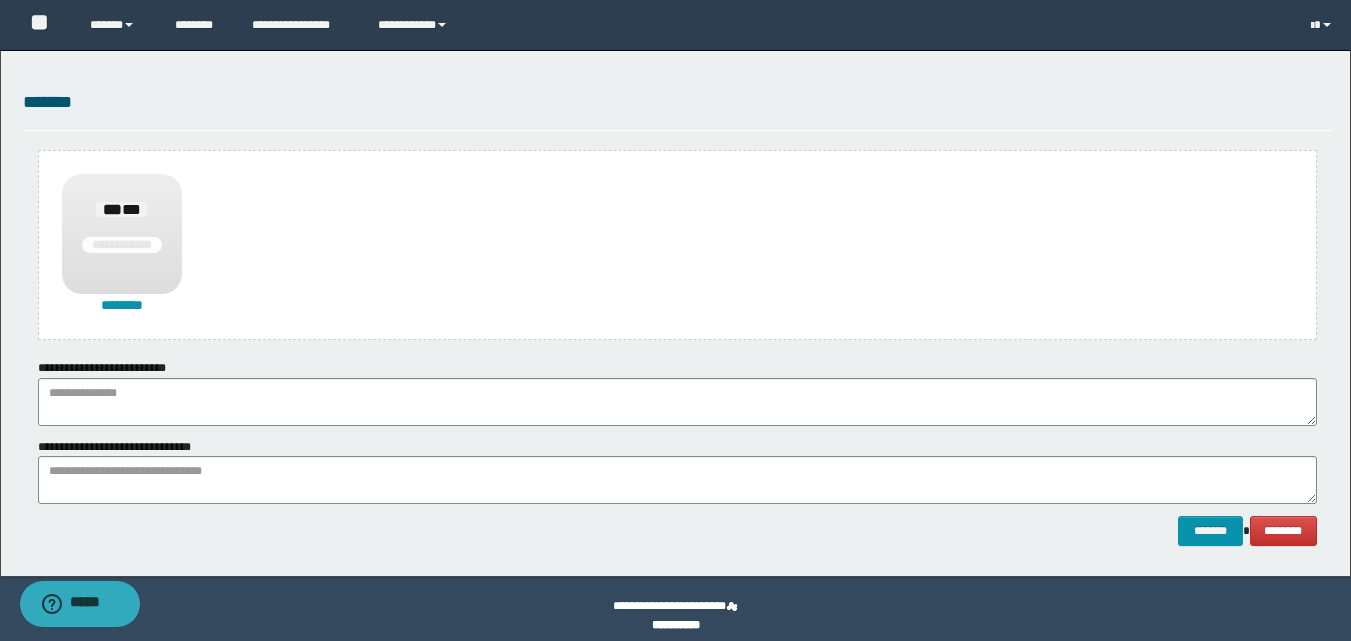 scroll, scrollTop: 1470, scrollLeft: 0, axis: vertical 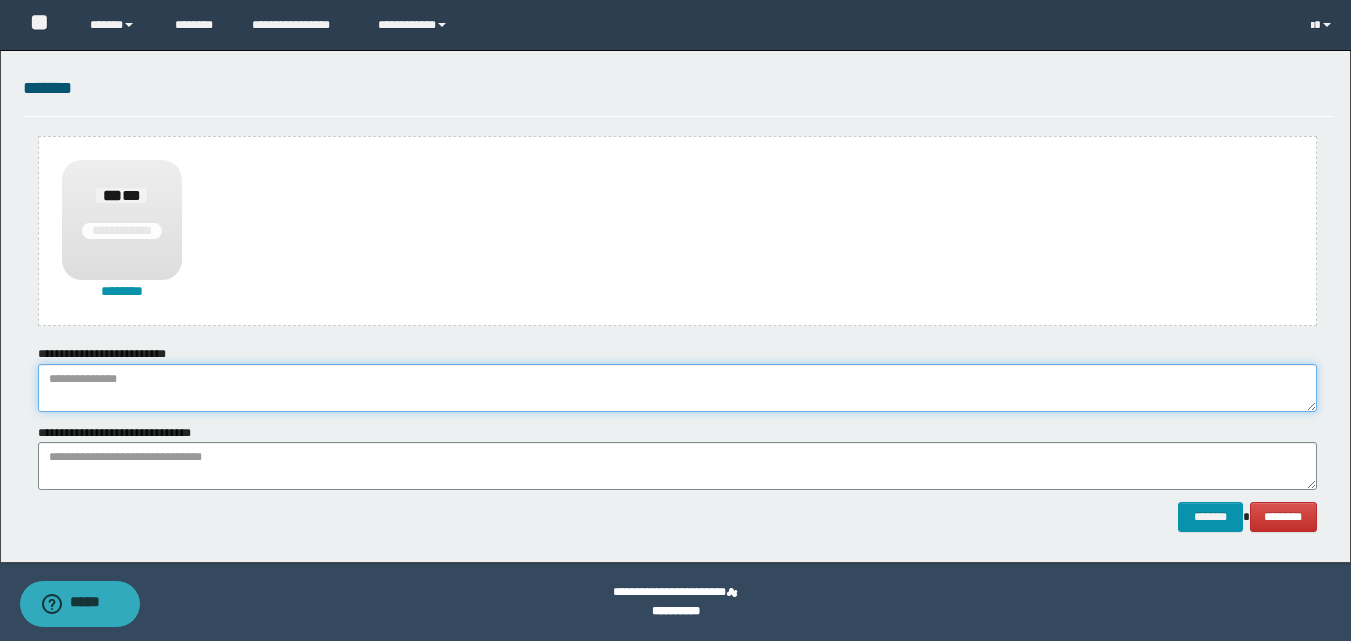 click at bounding box center [677, 388] 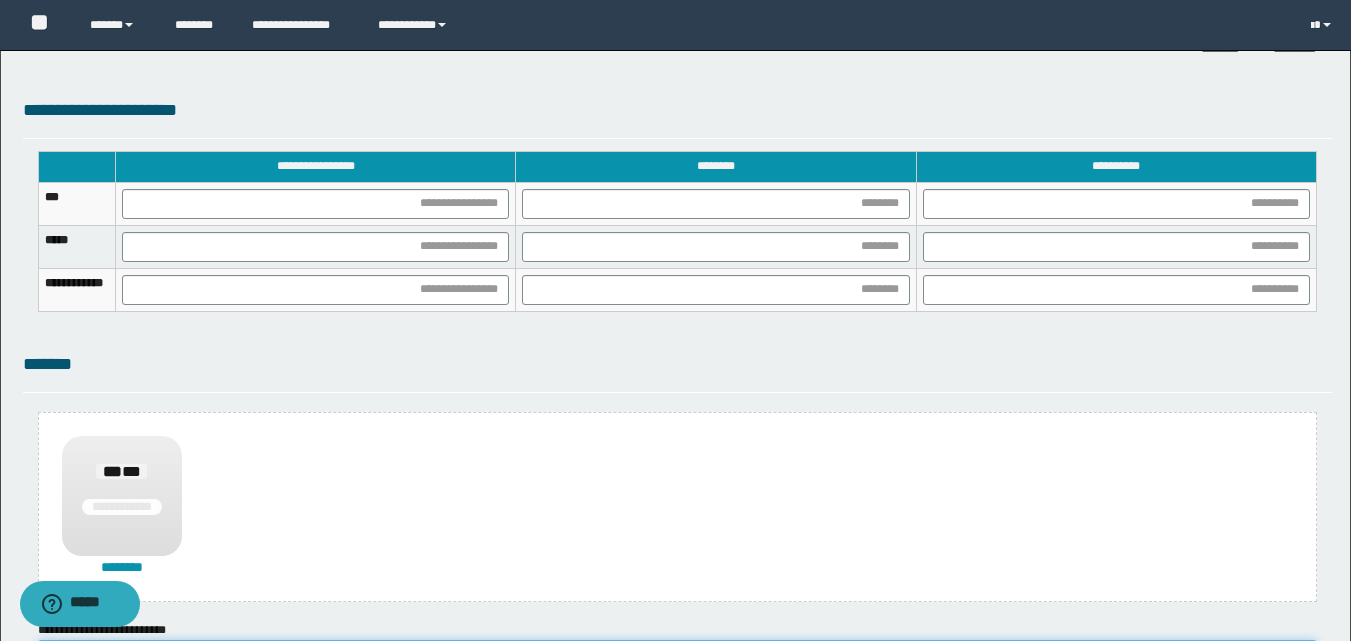 scroll, scrollTop: 1170, scrollLeft: 0, axis: vertical 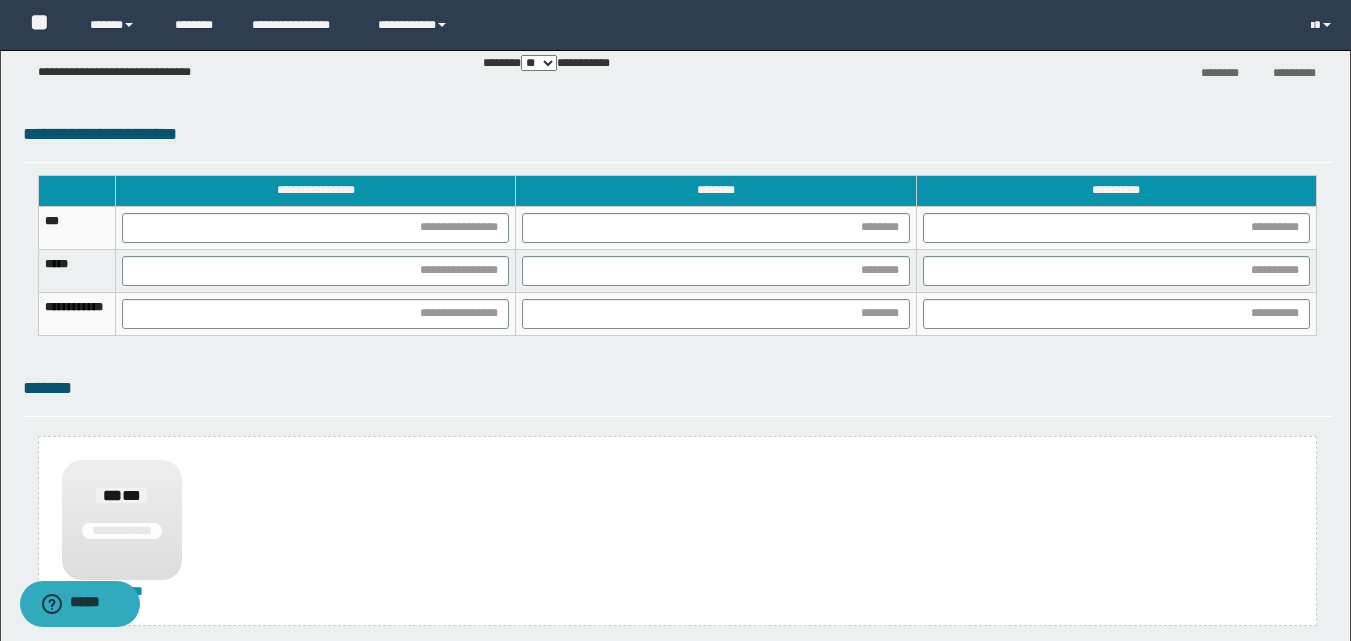 type on "******" 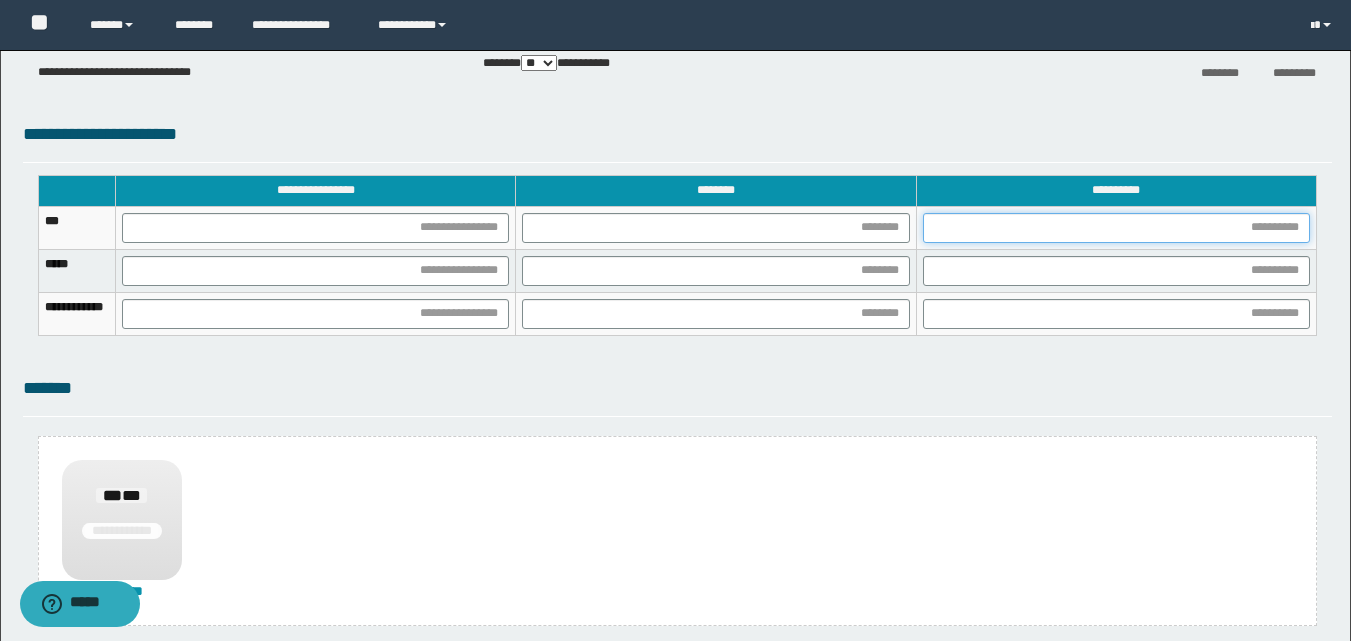 click at bounding box center [1116, 228] 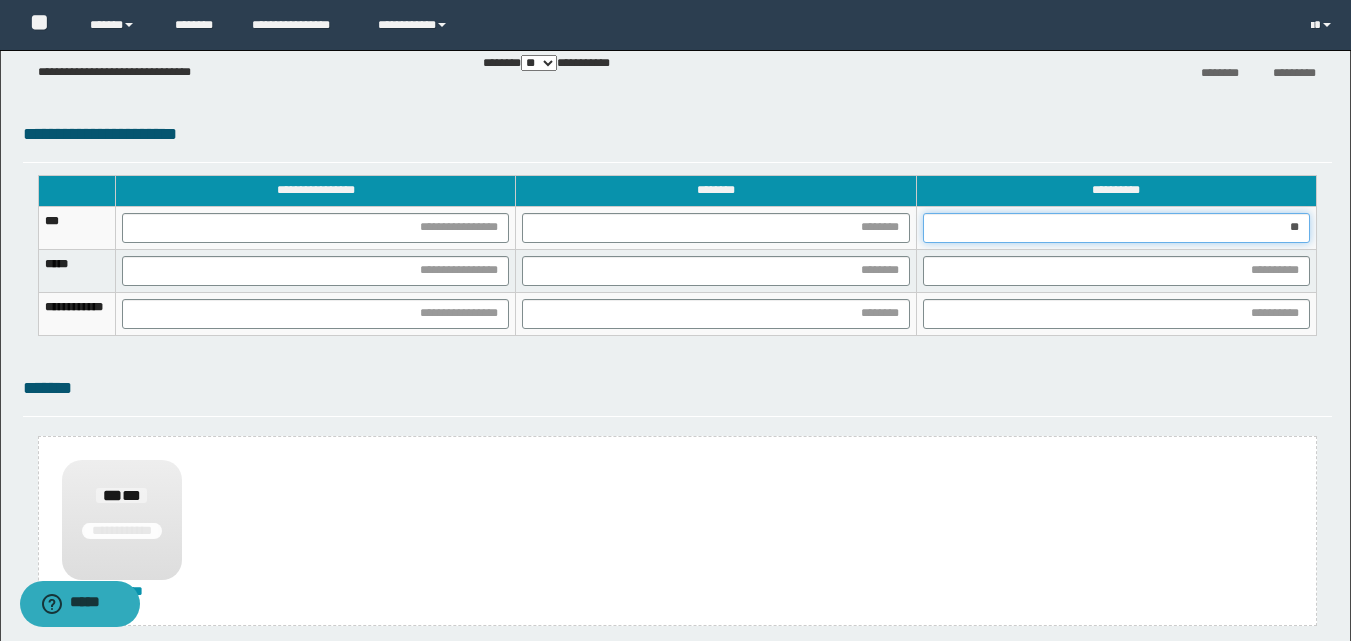 type on "***" 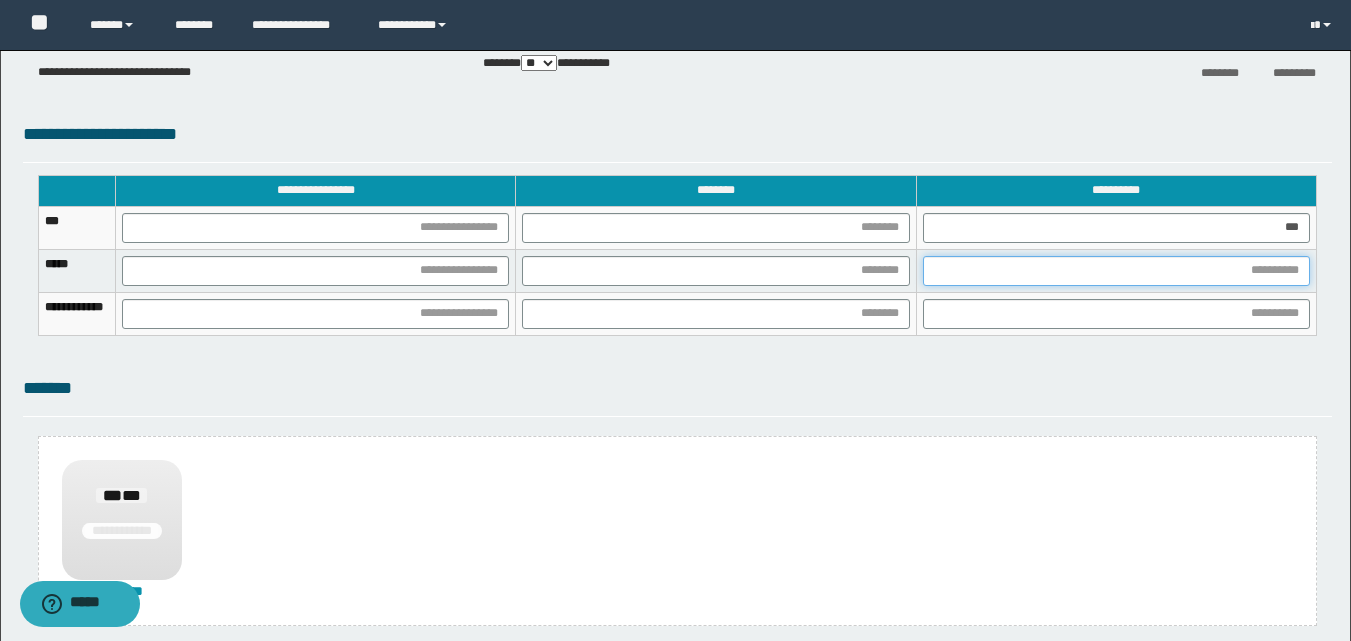 click at bounding box center [1116, 271] 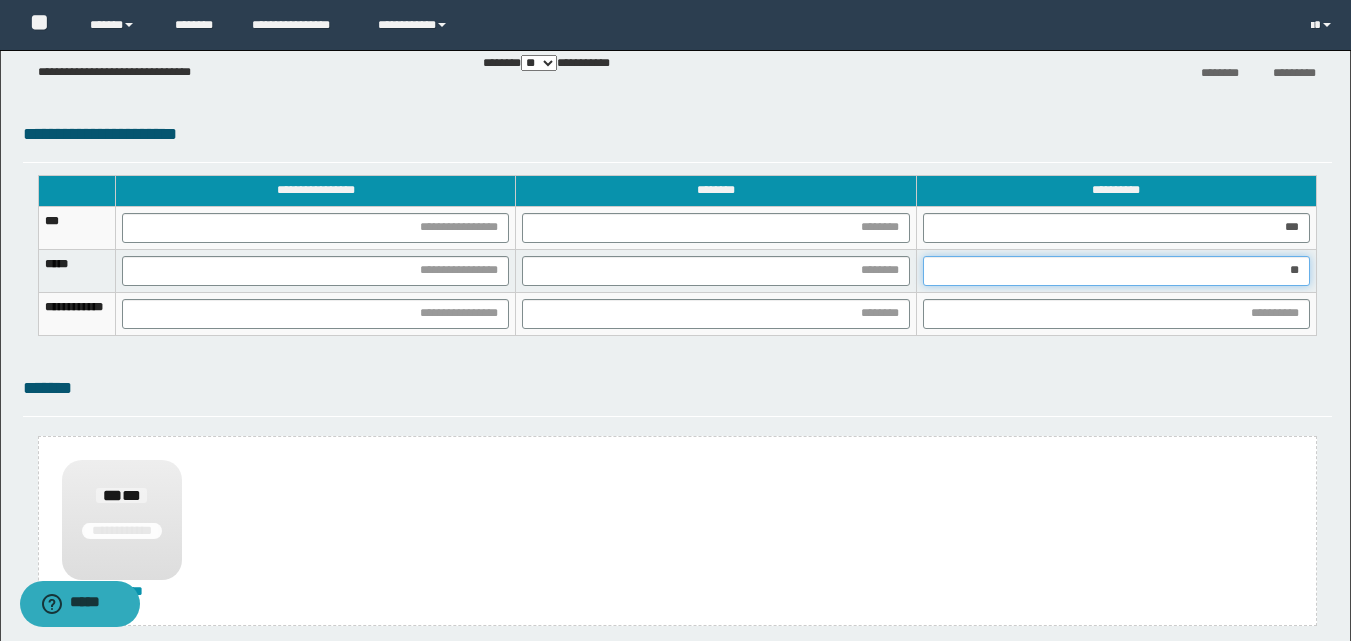 type on "***" 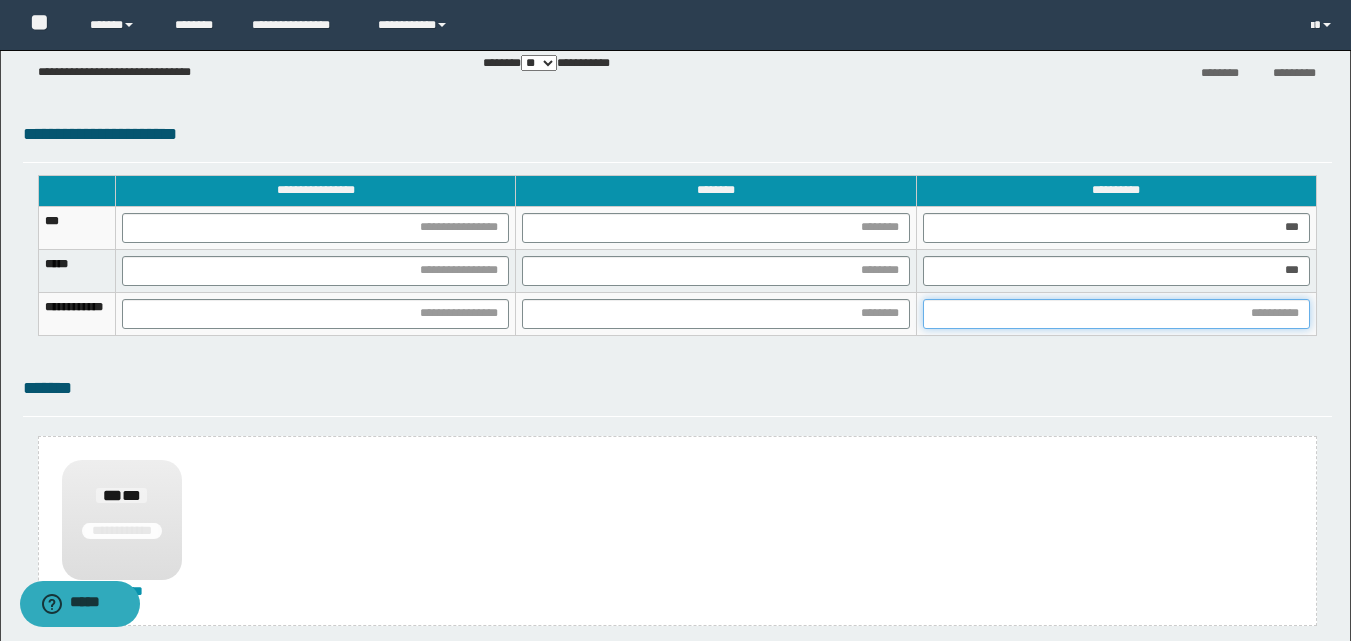 drag, startPoint x: 1005, startPoint y: 310, endPoint x: 934, endPoint y: 368, distance: 91.67879 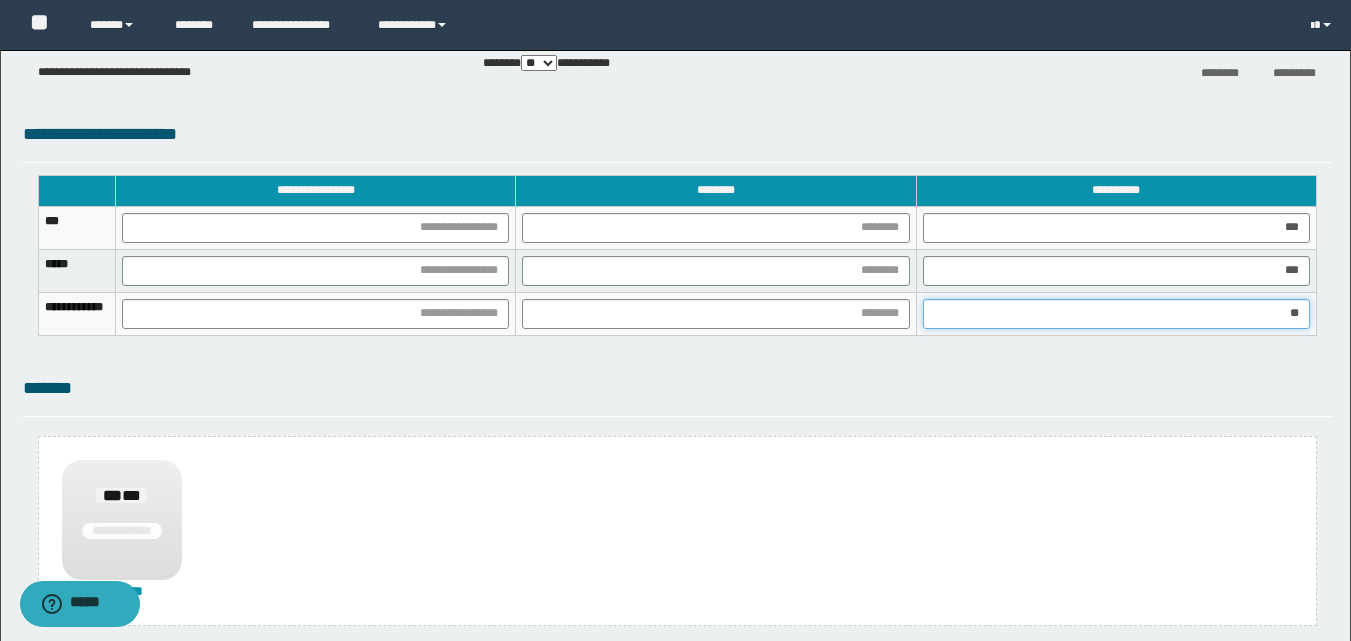 type on "***" 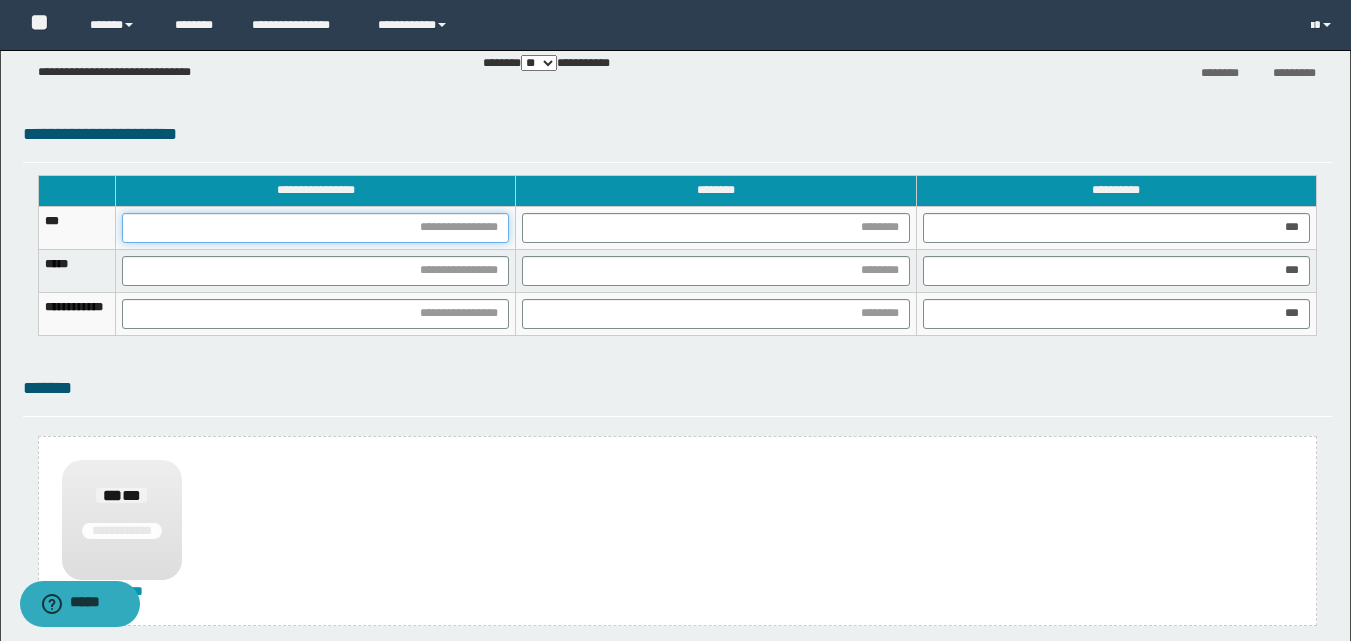 drag, startPoint x: 539, startPoint y: 233, endPoint x: 569, endPoint y: 271, distance: 48.414875 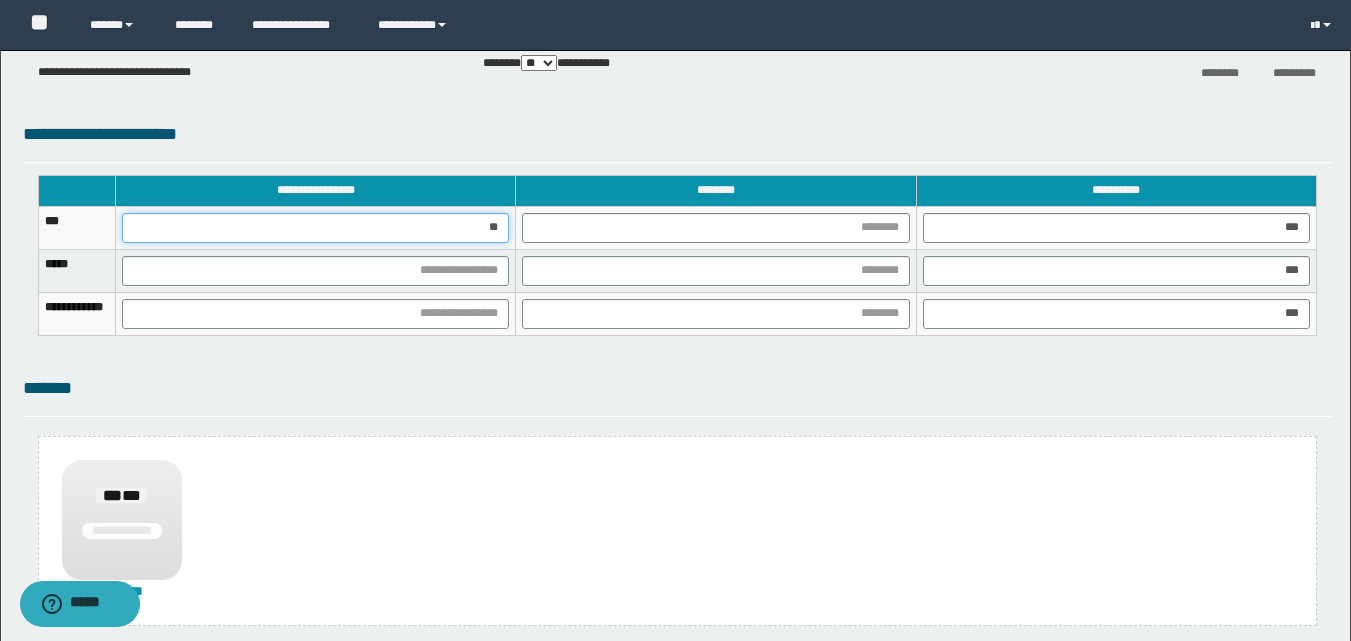 type on "***" 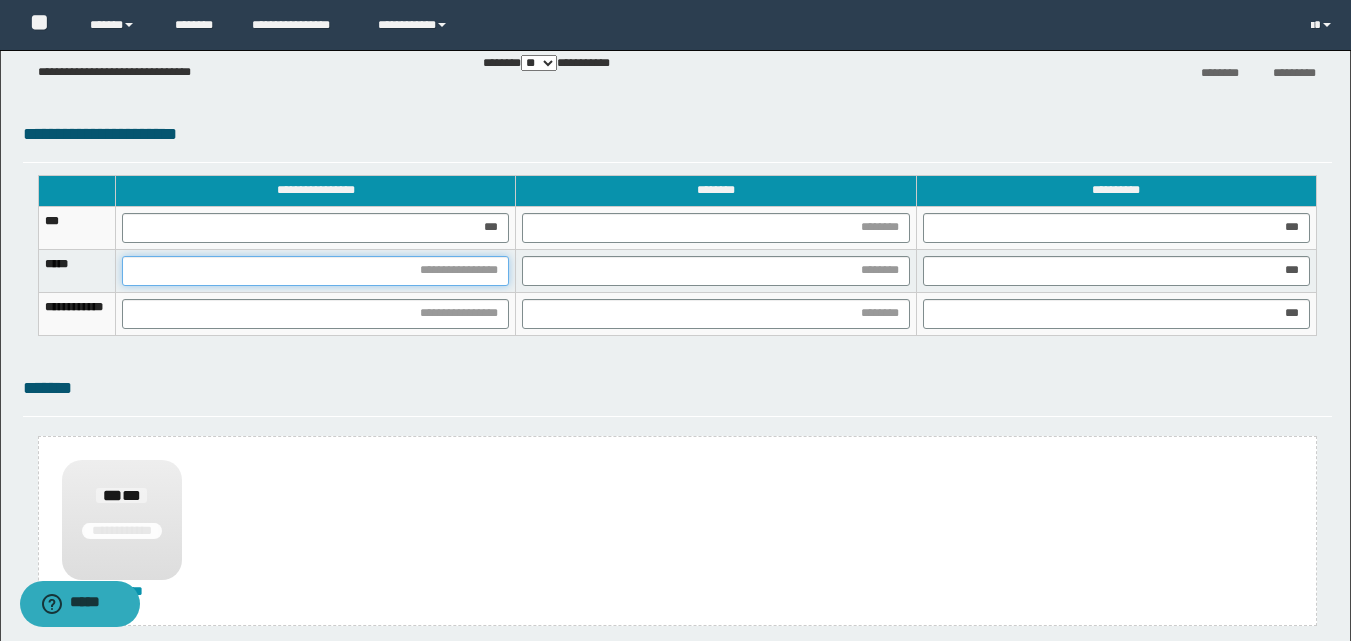 drag, startPoint x: 568, startPoint y: 261, endPoint x: 595, endPoint y: 360, distance: 102.61579 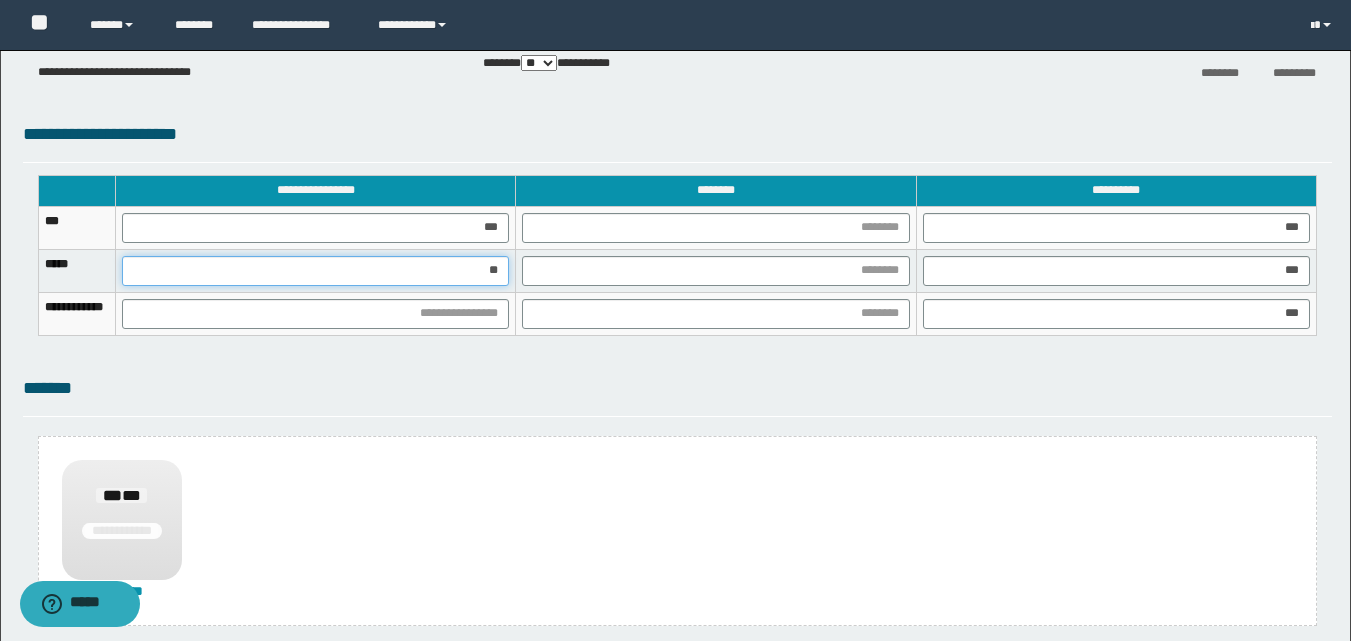 type on "***" 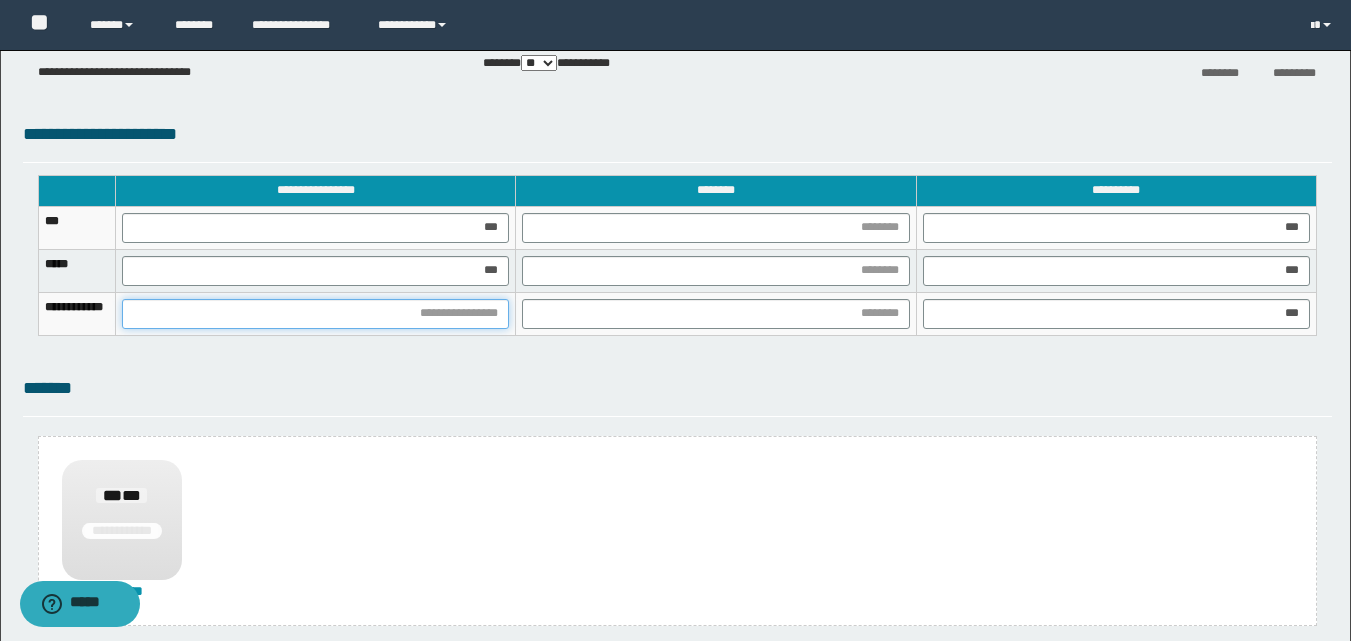 click at bounding box center (315, 314) 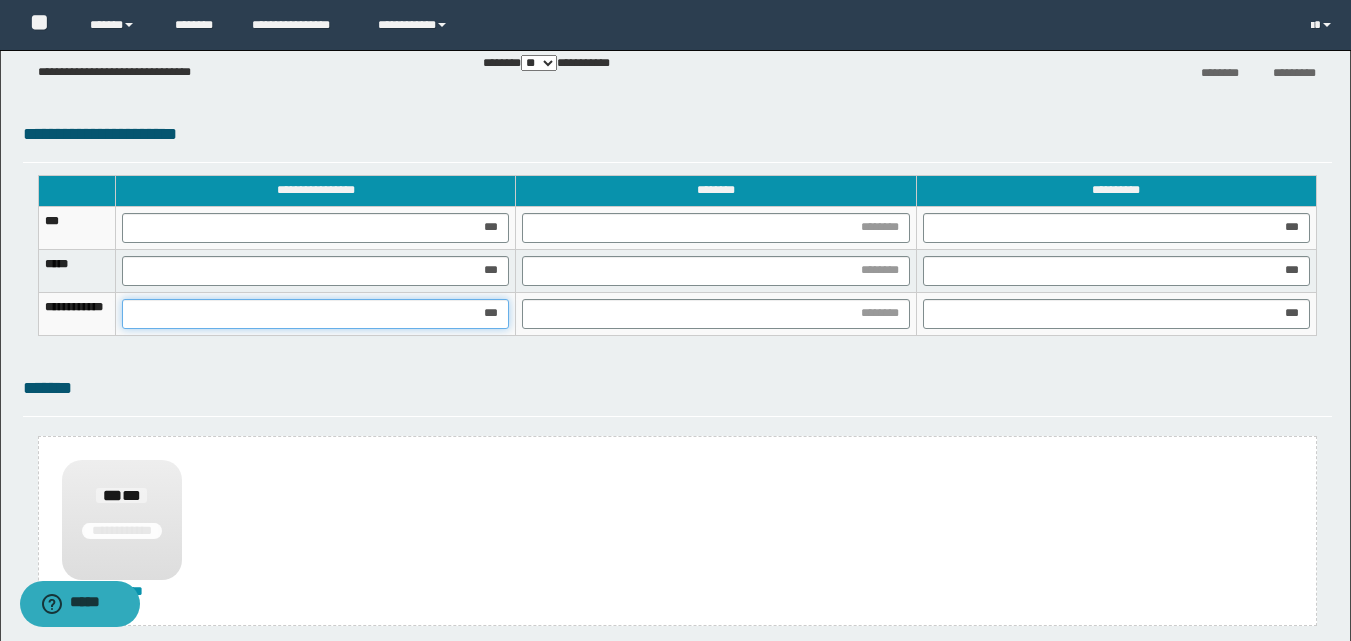 type on "****" 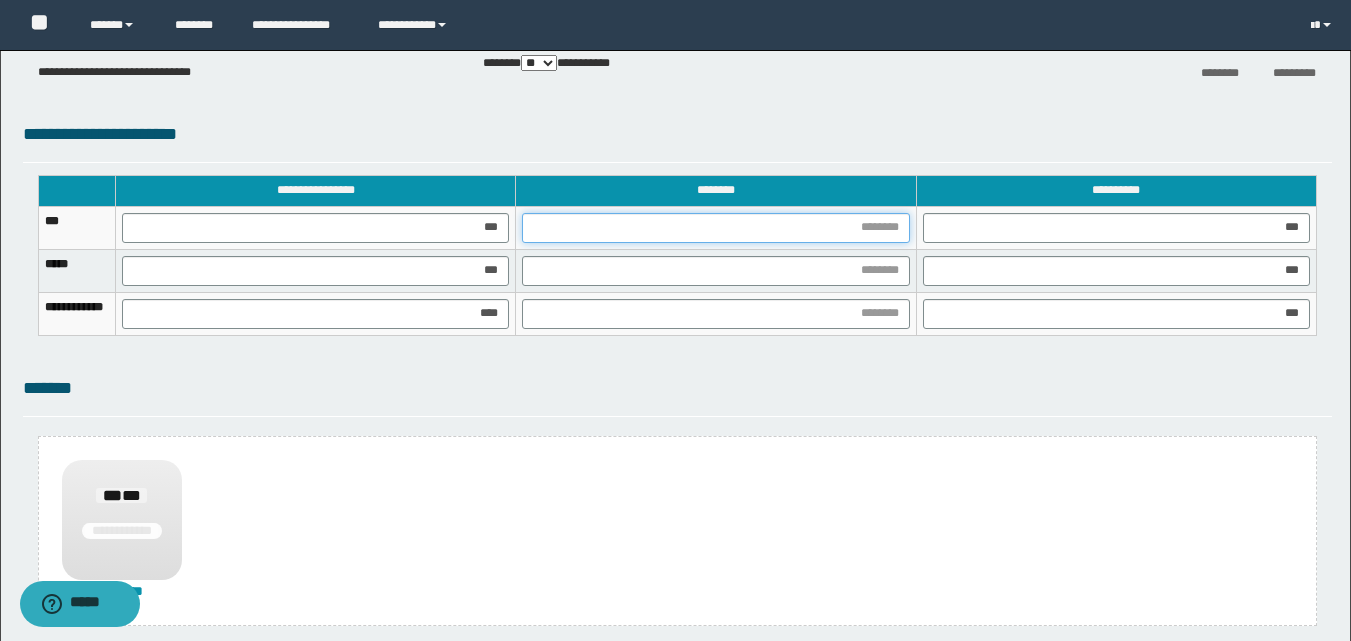 click at bounding box center [715, 228] 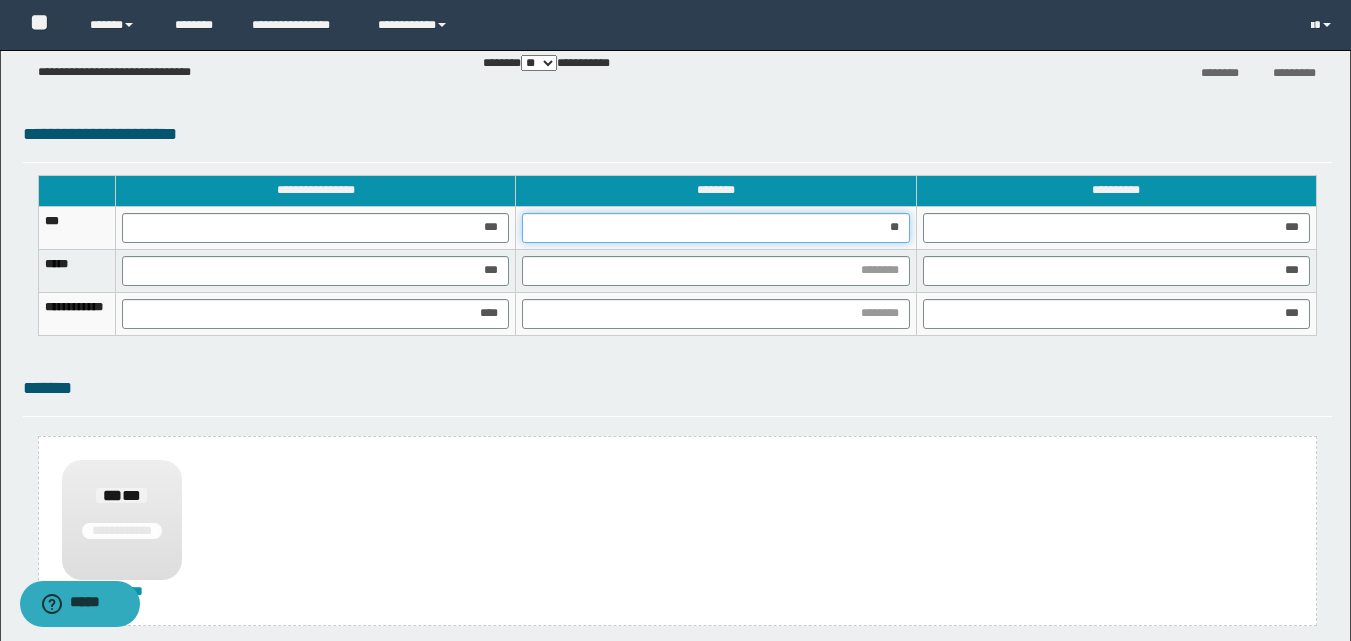 type on "***" 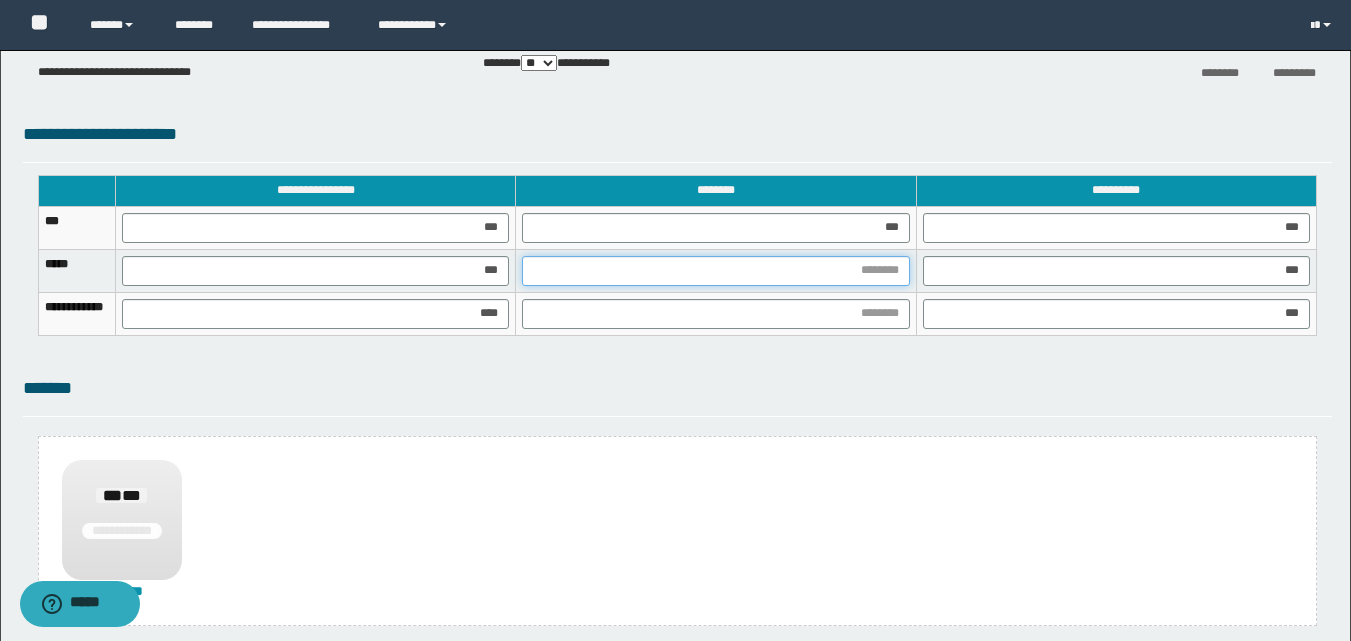 drag, startPoint x: 925, startPoint y: 277, endPoint x: 914, endPoint y: 337, distance: 61 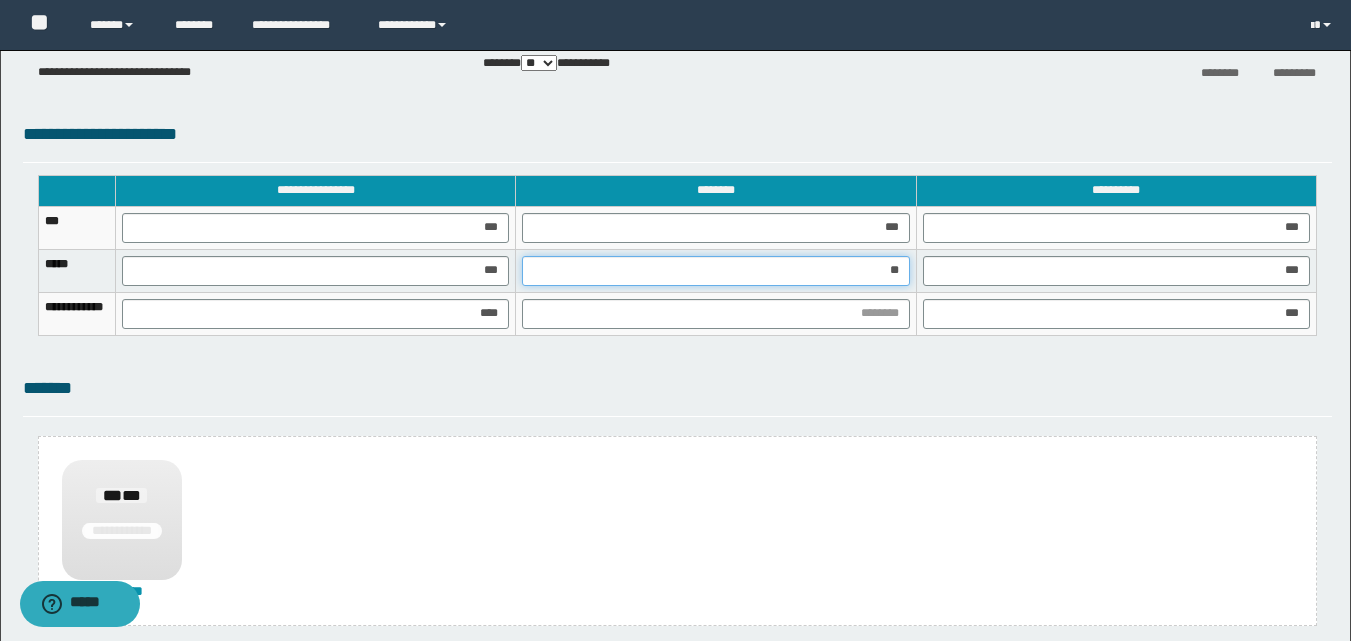 type on "***" 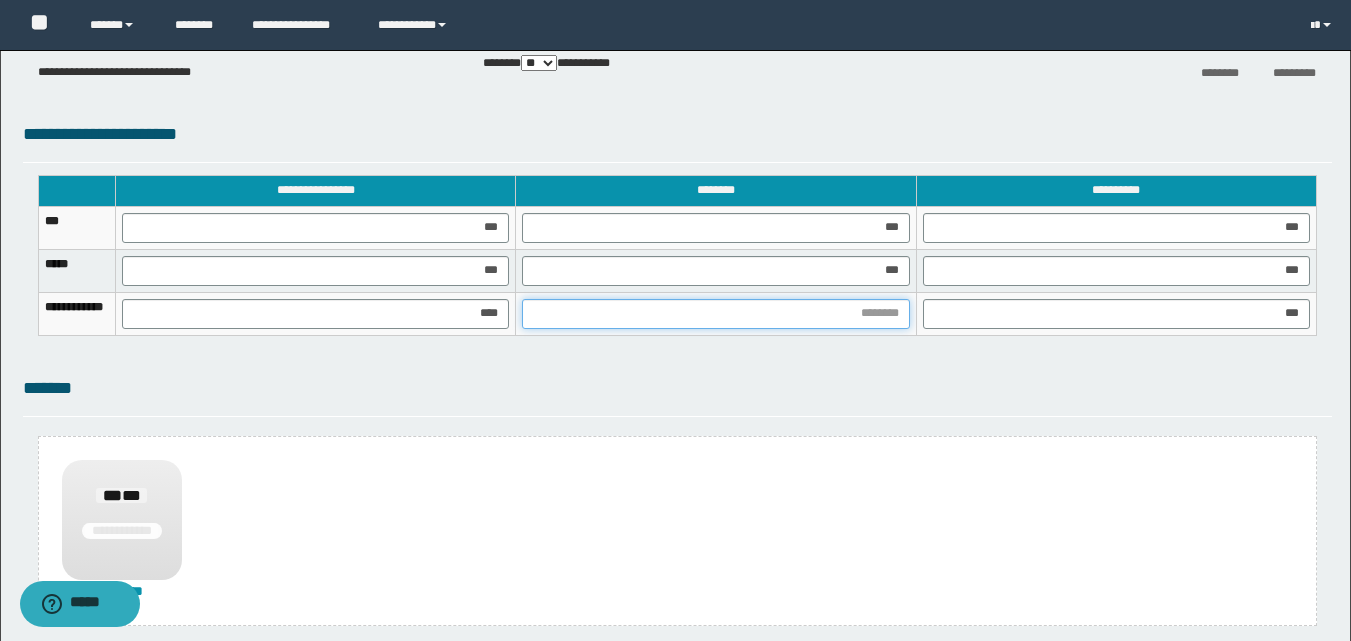 click at bounding box center (715, 314) 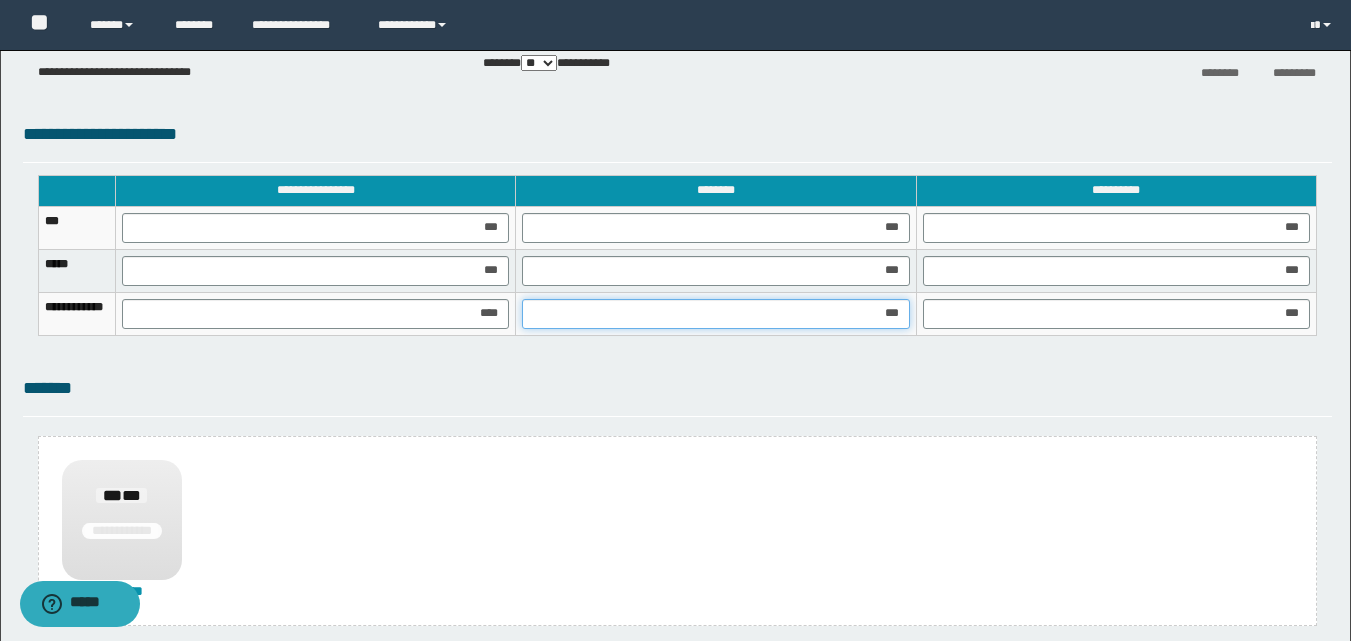 type on "****" 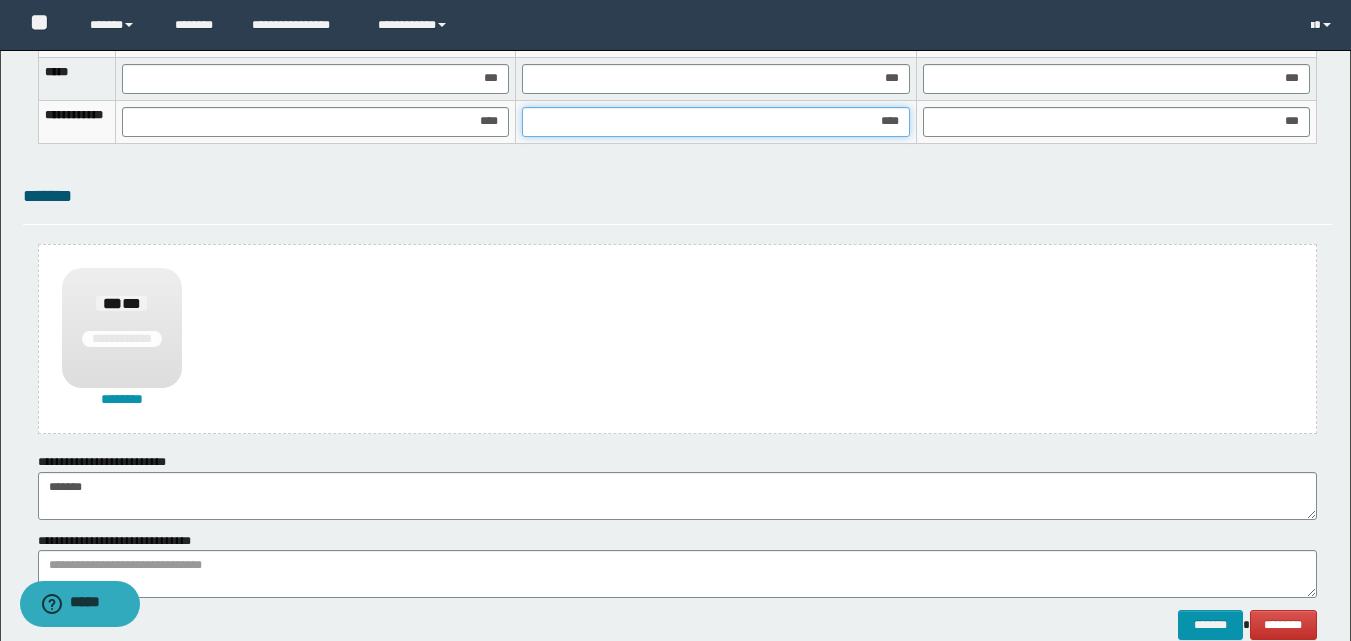 scroll, scrollTop: 1470, scrollLeft: 0, axis: vertical 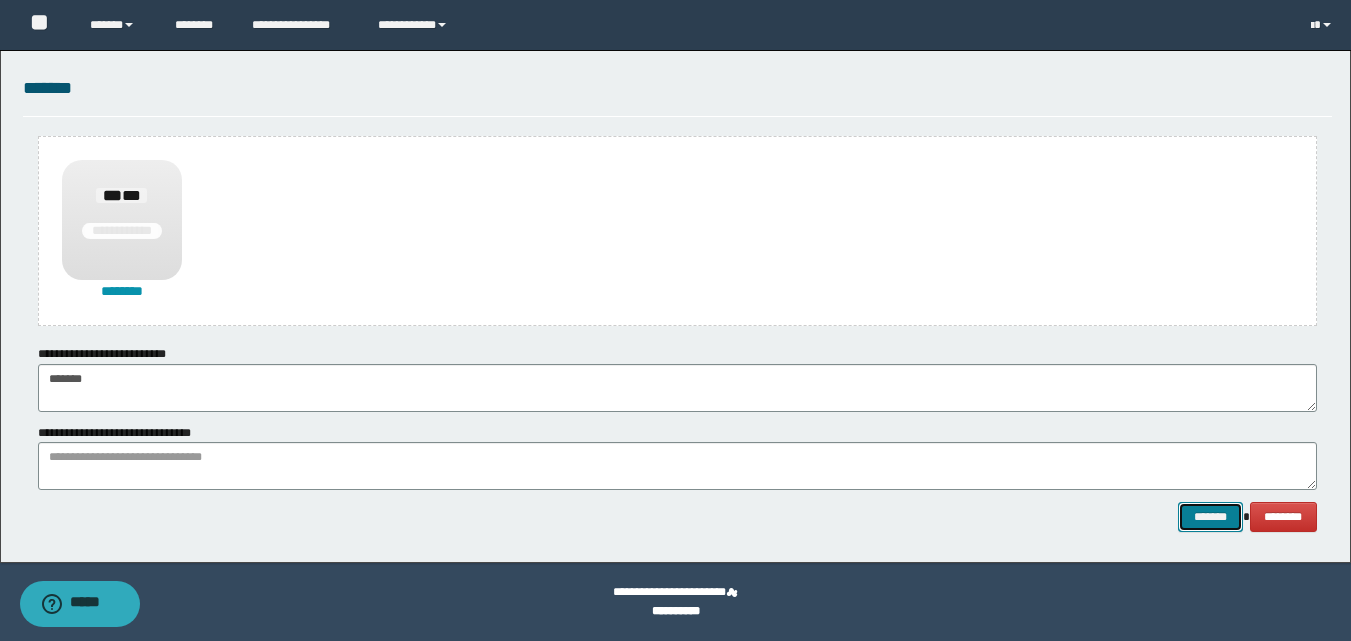 click on "*******" at bounding box center [1210, 517] 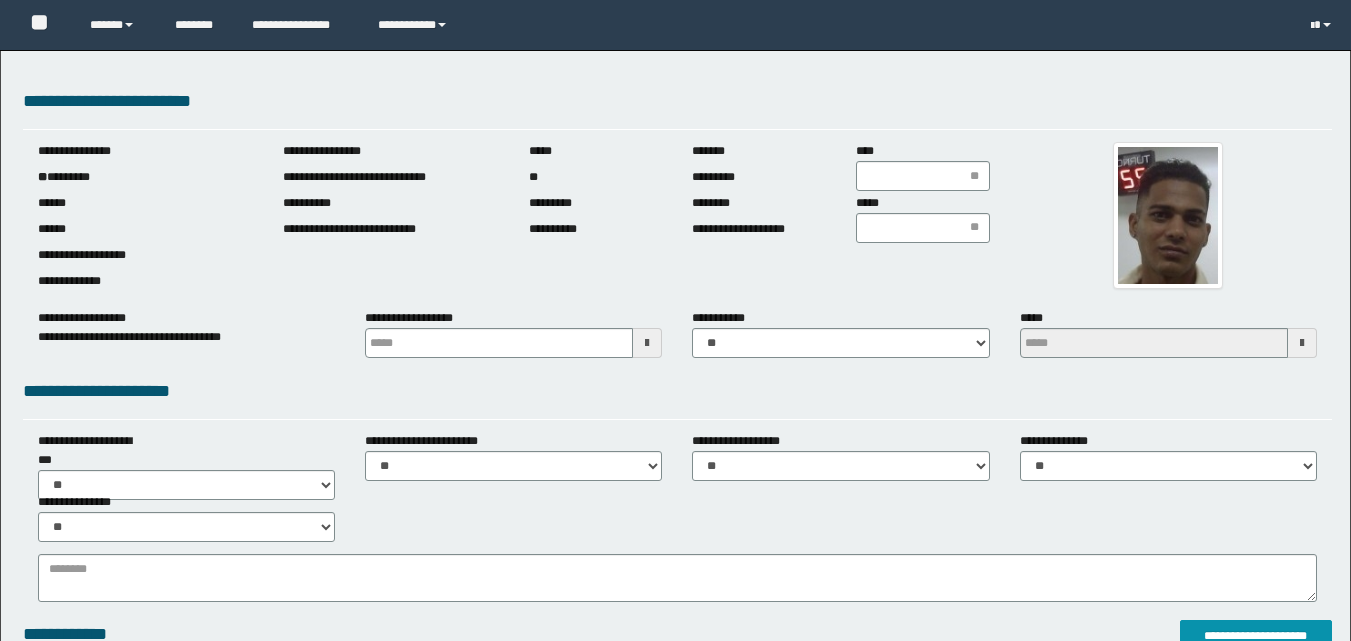 scroll, scrollTop: 0, scrollLeft: 0, axis: both 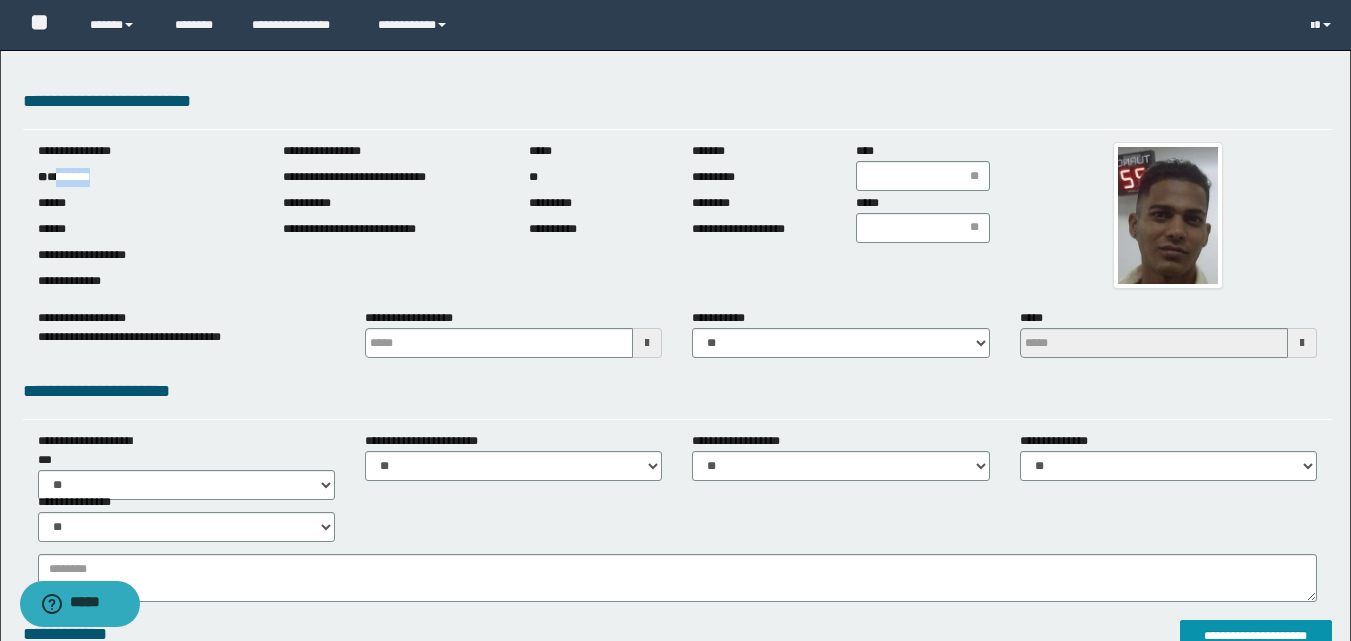 drag, startPoint x: 57, startPoint y: 179, endPoint x: 167, endPoint y: 183, distance: 110.0727 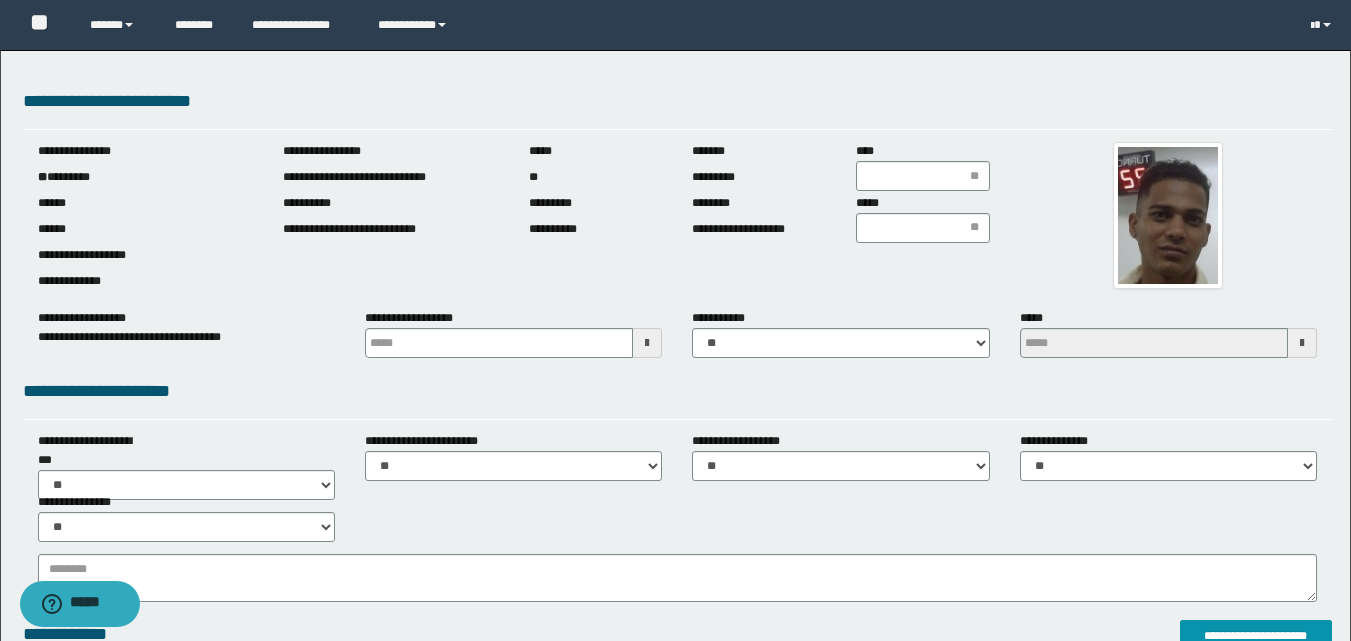 click at bounding box center (647, 343) 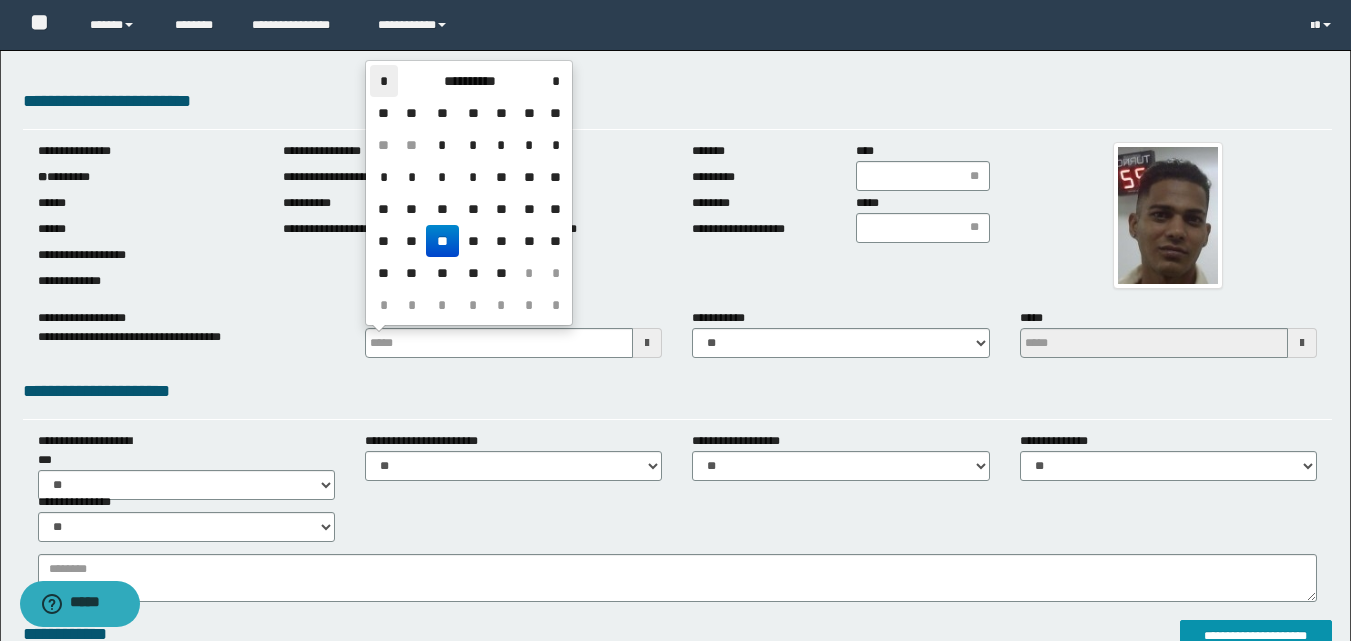 click on "*" at bounding box center (384, 81) 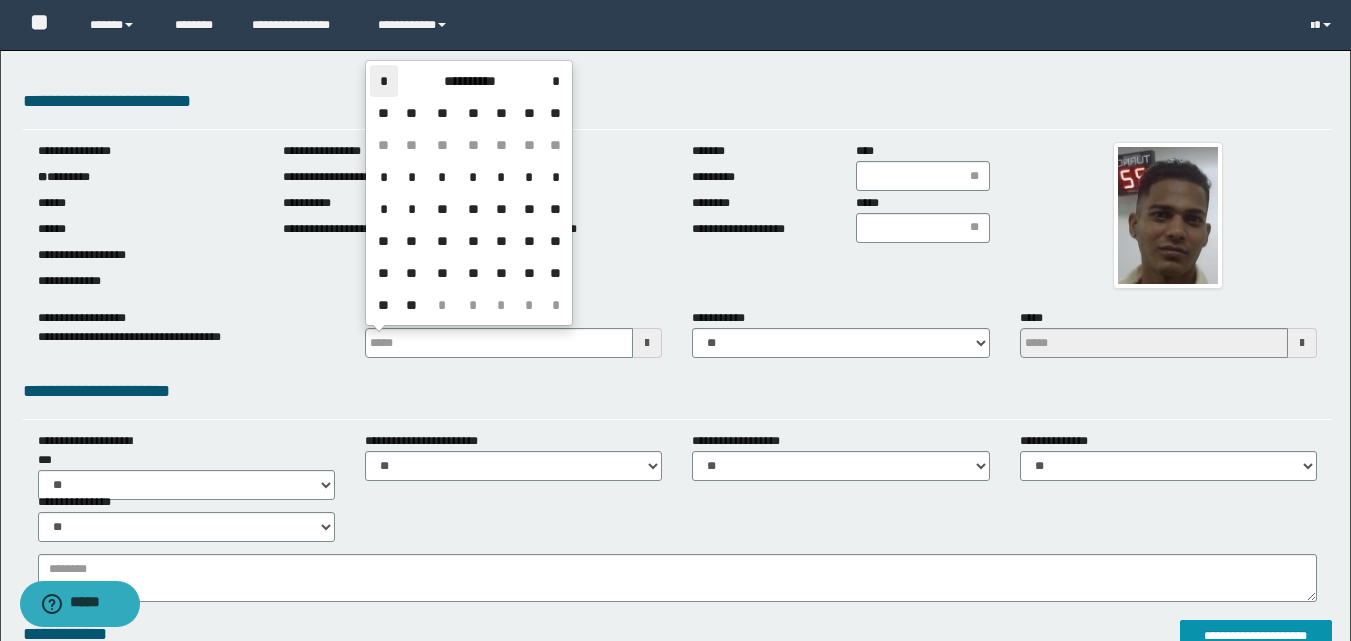 click on "*" at bounding box center [384, 81] 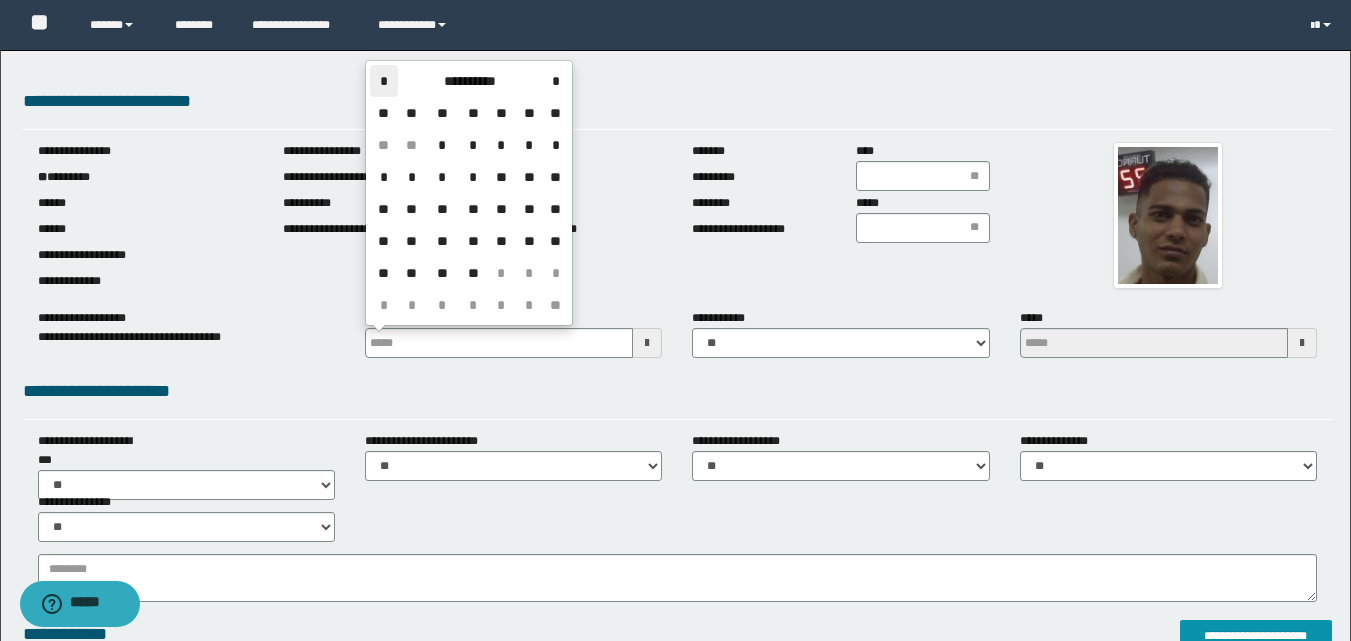 click on "*" at bounding box center [384, 81] 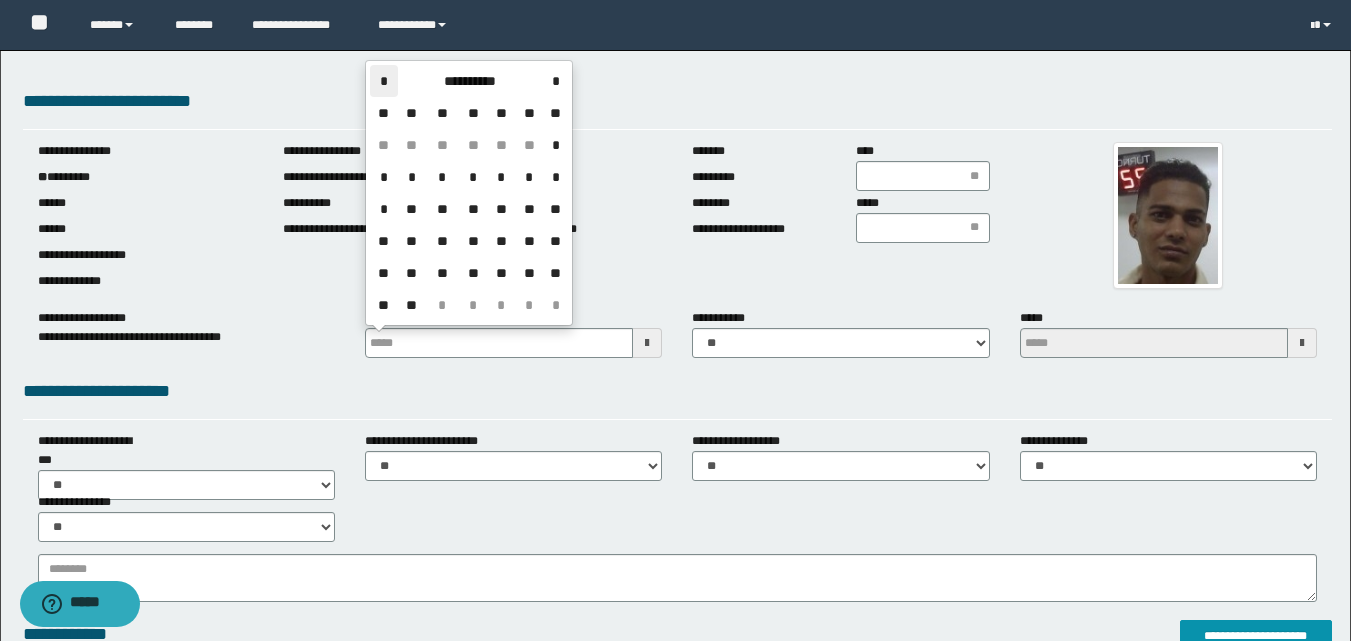 click on "*" at bounding box center (384, 81) 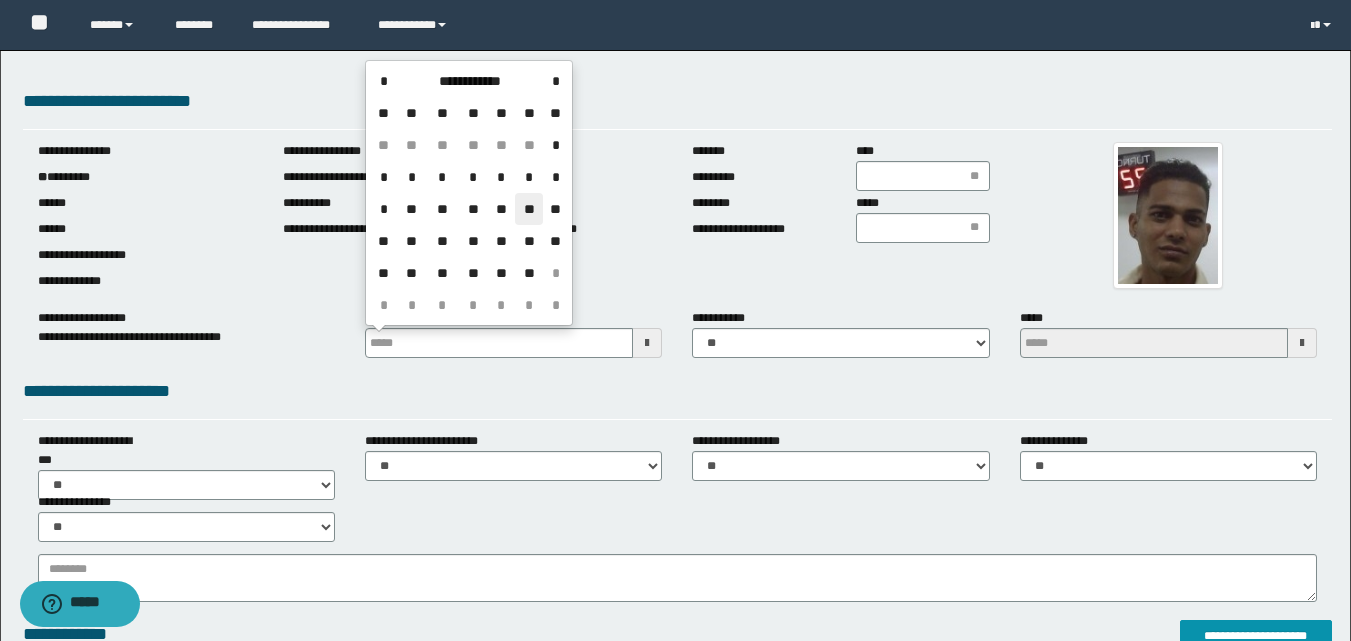 click on "**" at bounding box center [529, 209] 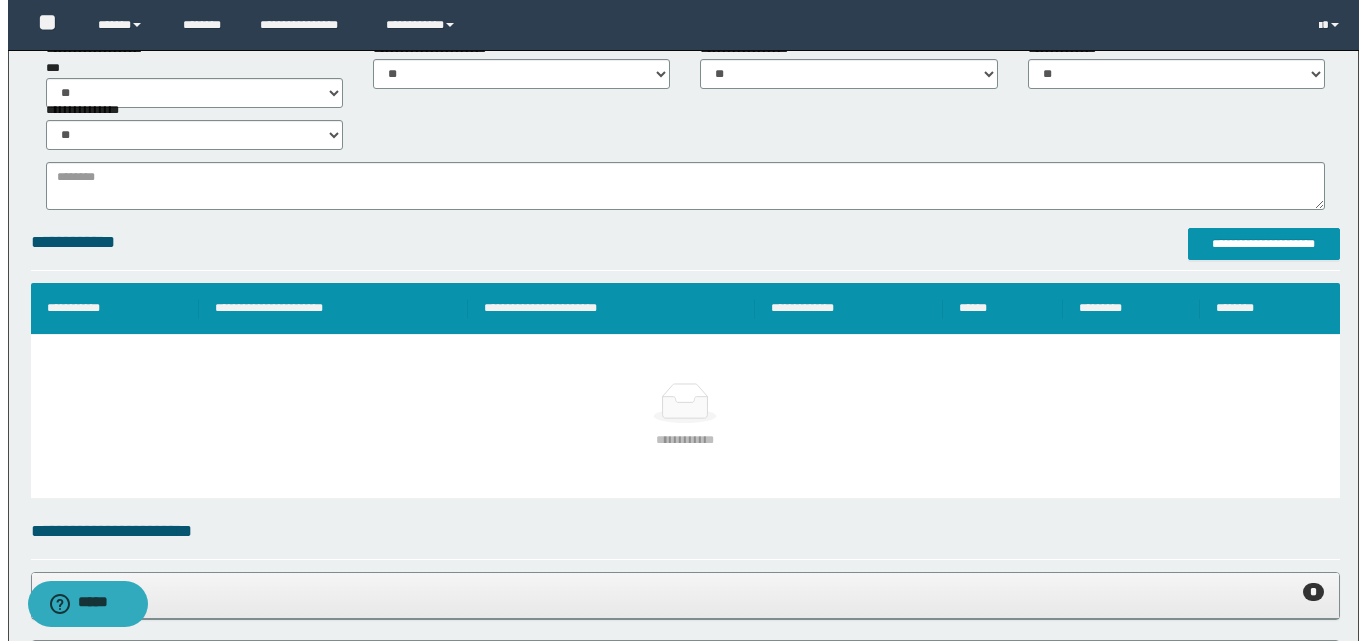 scroll, scrollTop: 400, scrollLeft: 0, axis: vertical 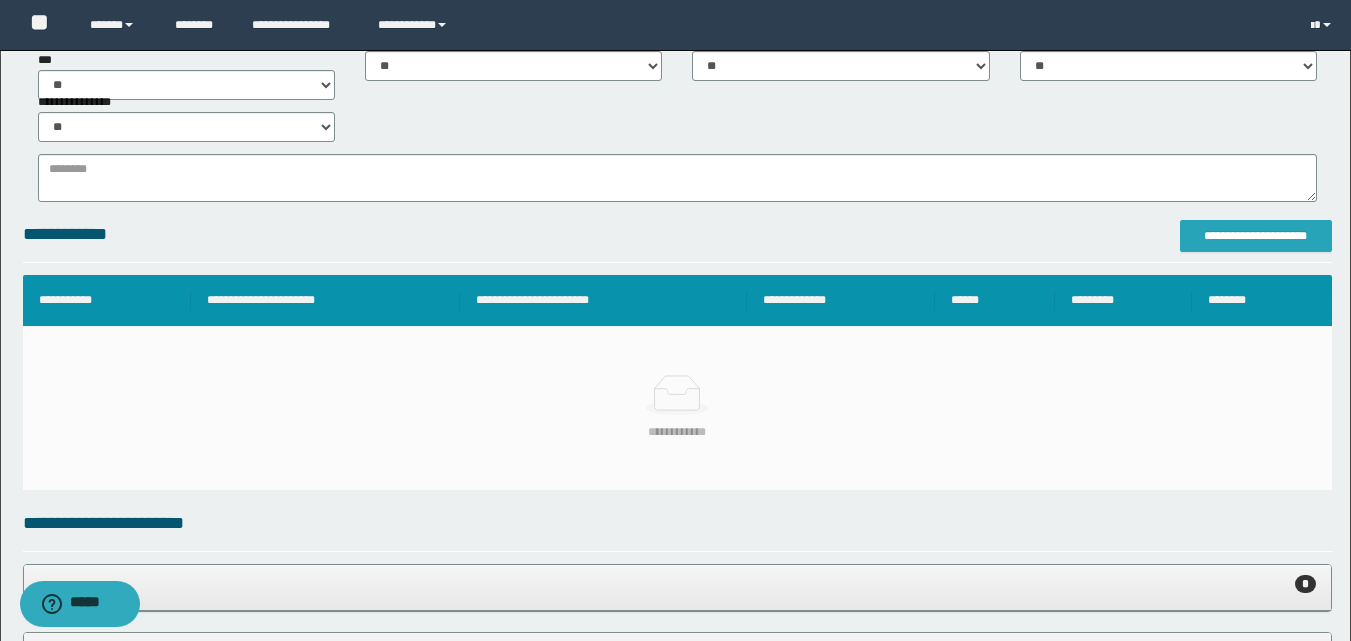 click on "**********" at bounding box center [1256, 236] 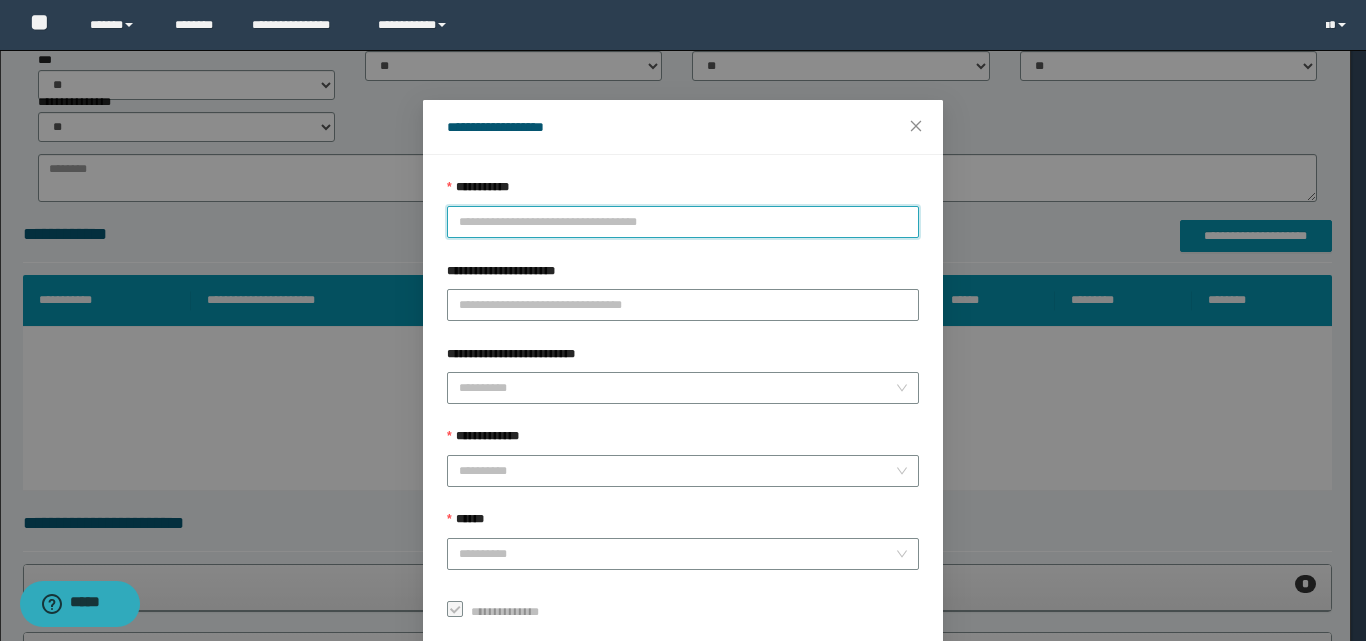 click on "**********" at bounding box center (683, 222) 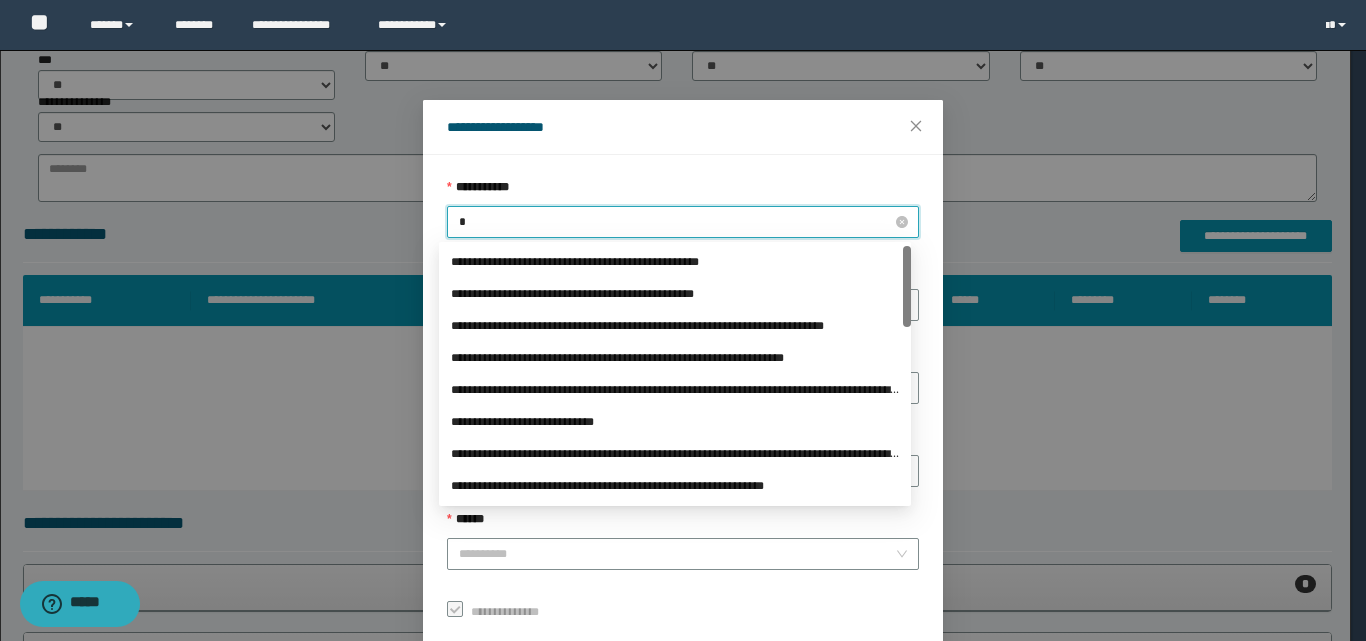 type on "**" 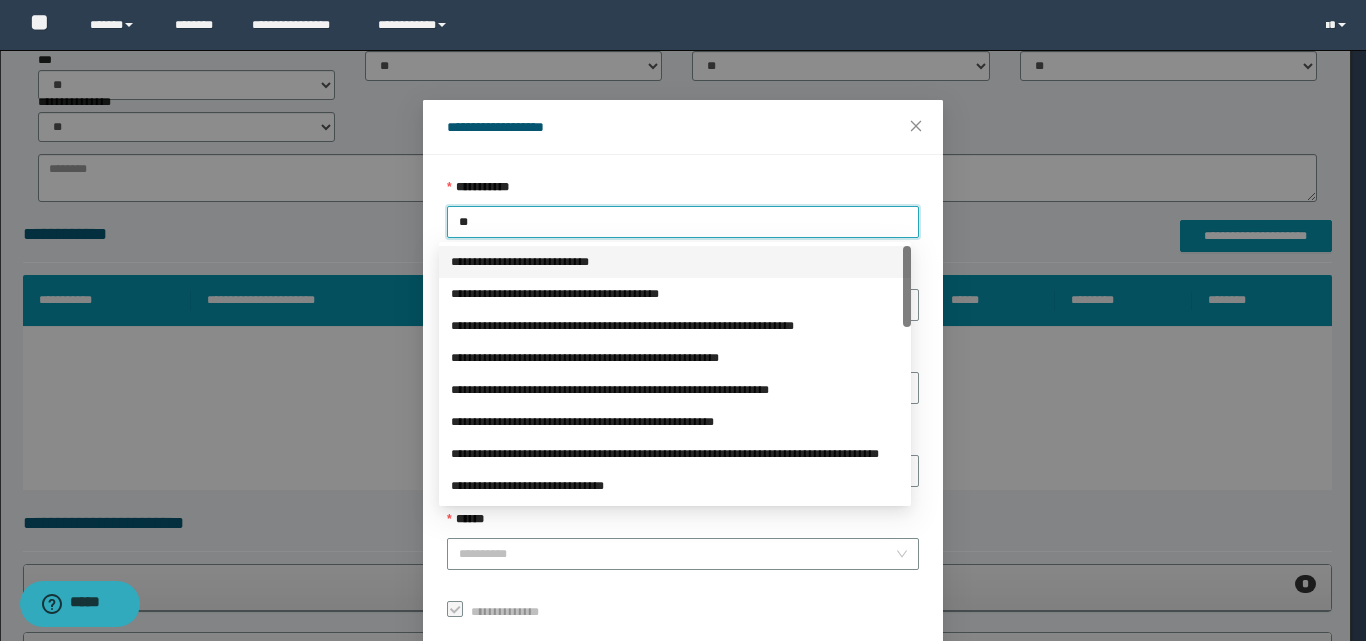 click on "**********" at bounding box center (675, 262) 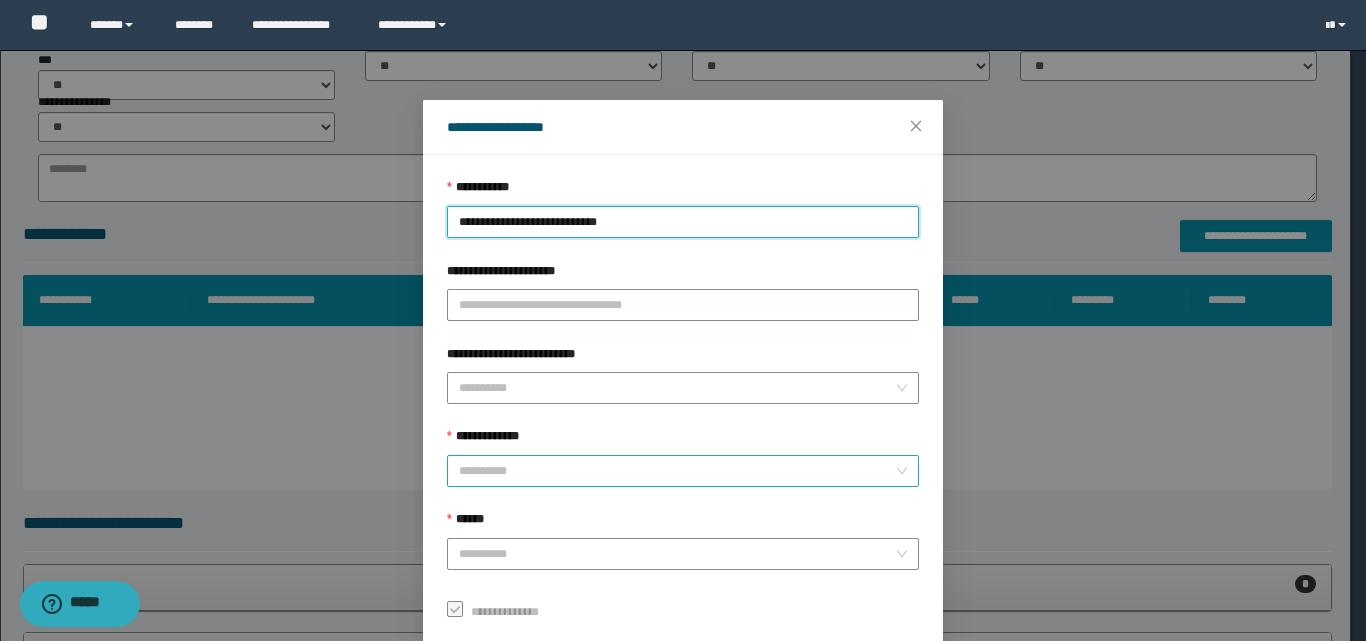 click on "**********" at bounding box center [677, 471] 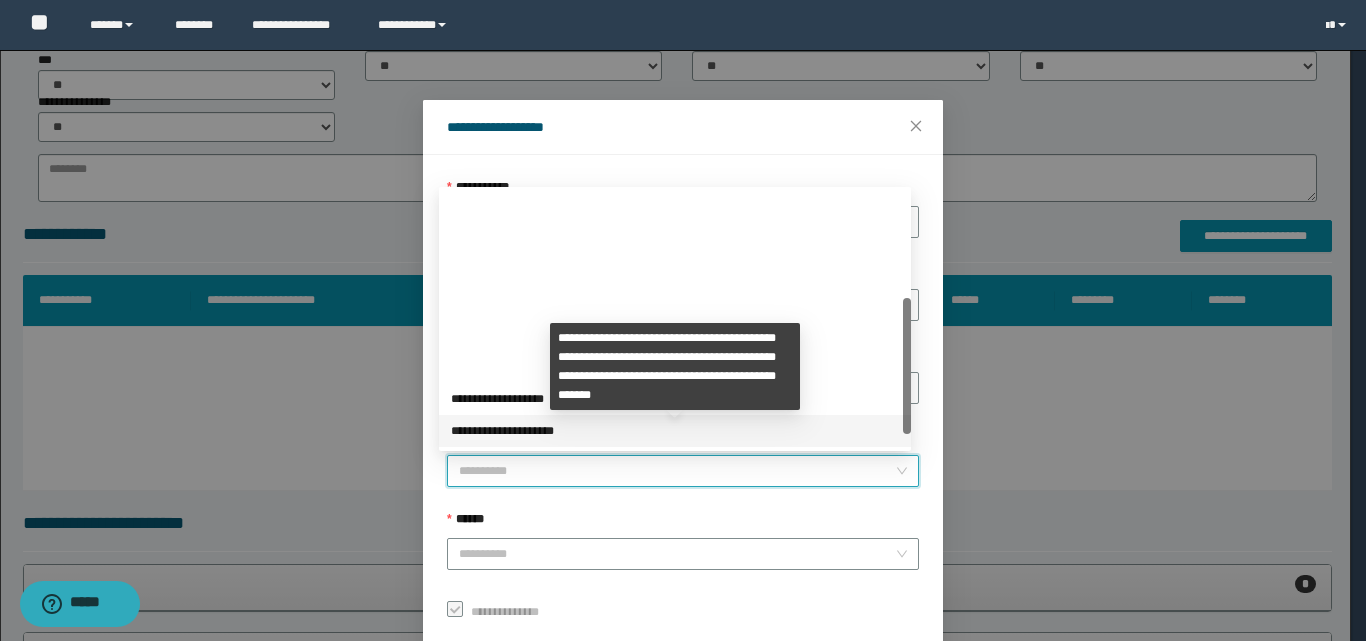 scroll, scrollTop: 224, scrollLeft: 0, axis: vertical 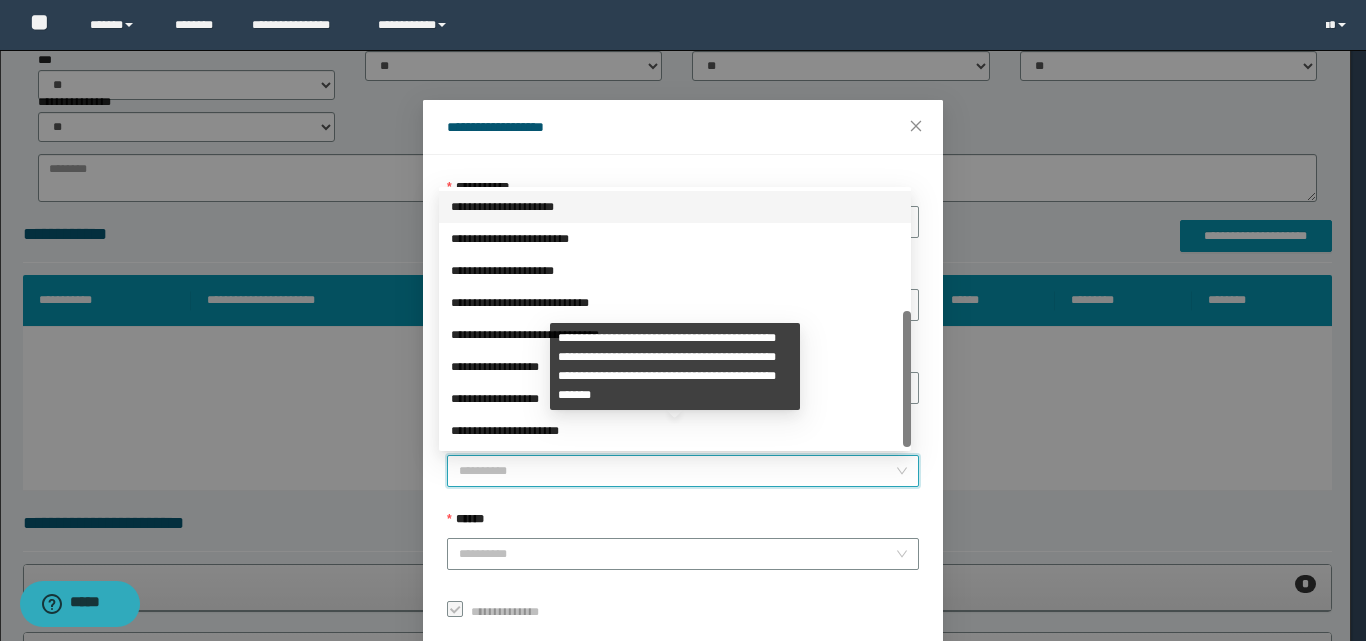 click on "**********" at bounding box center [675, 431] 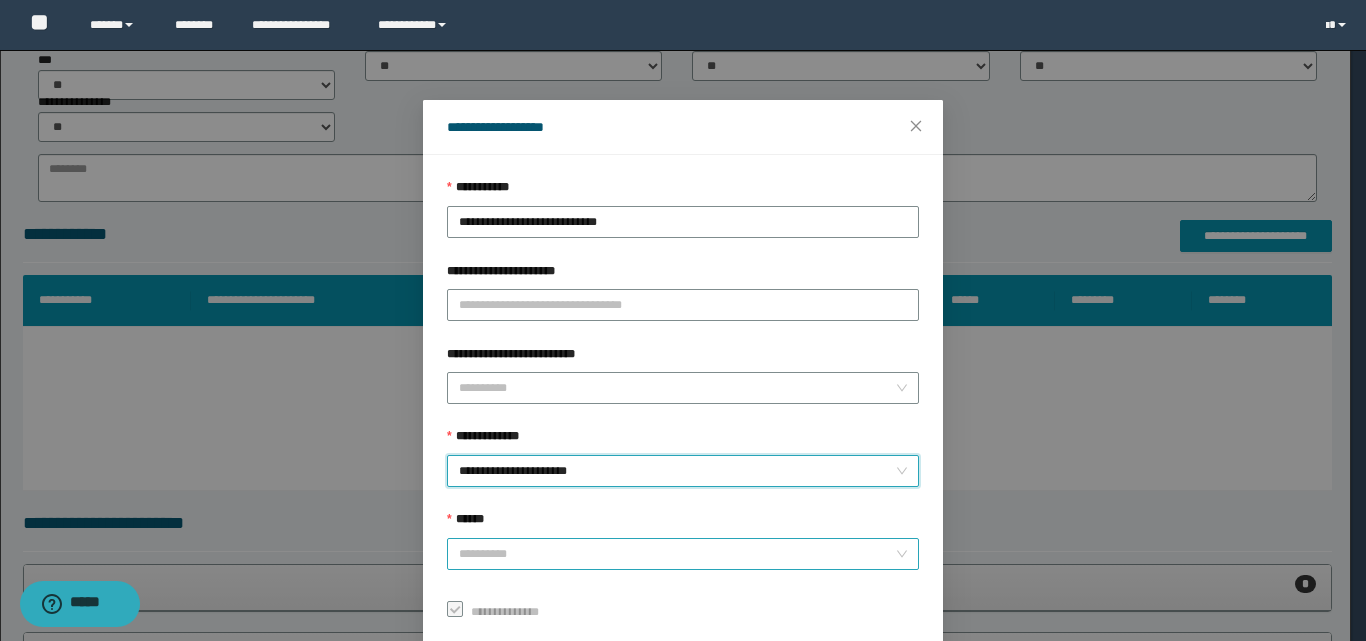 click on "******" at bounding box center [677, 554] 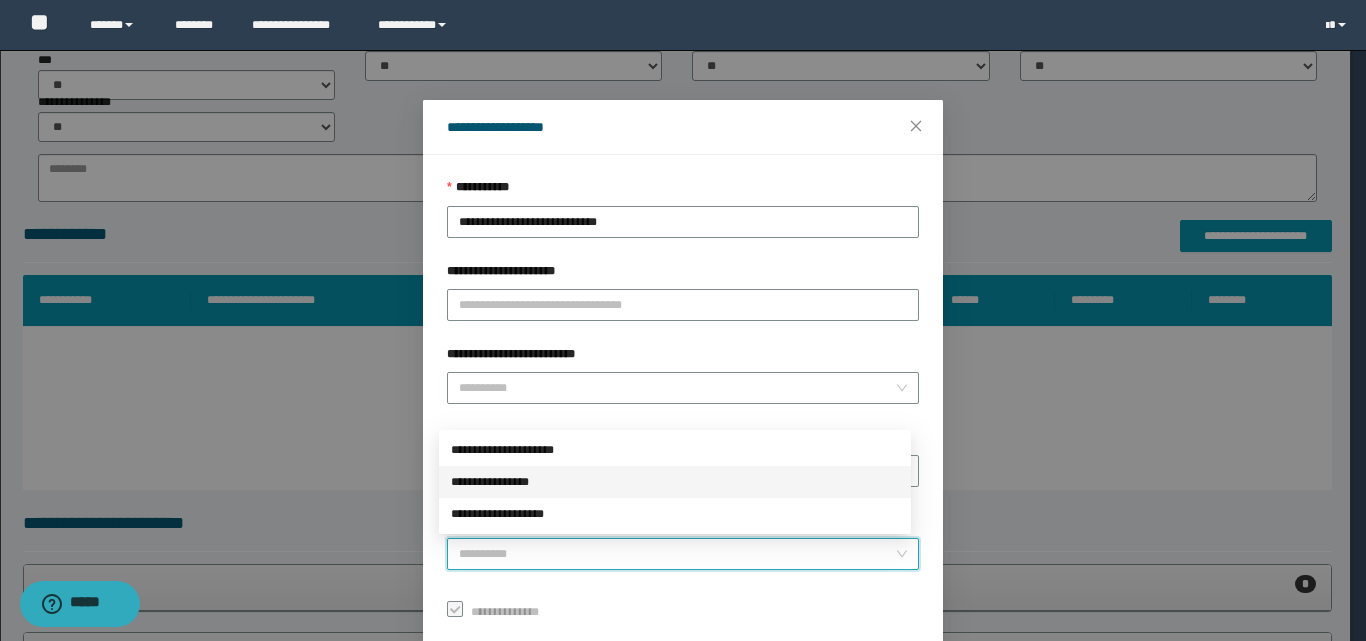 click on "**********" at bounding box center [675, 482] 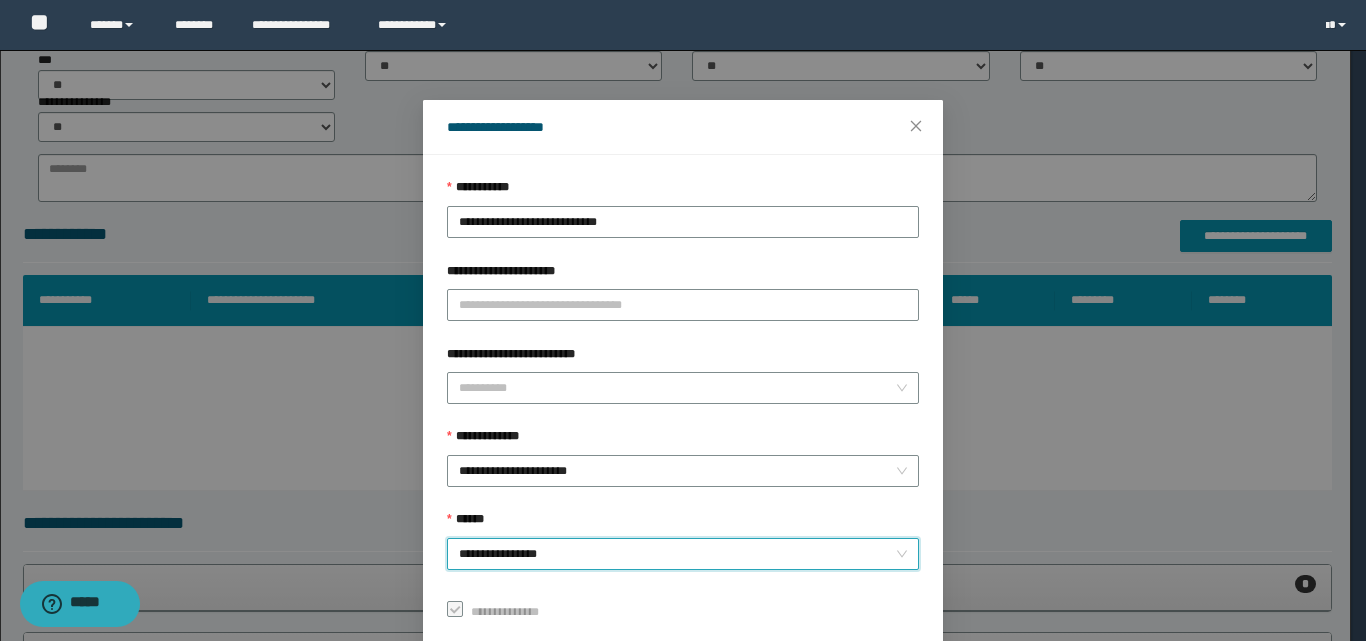 scroll, scrollTop: 111, scrollLeft: 0, axis: vertical 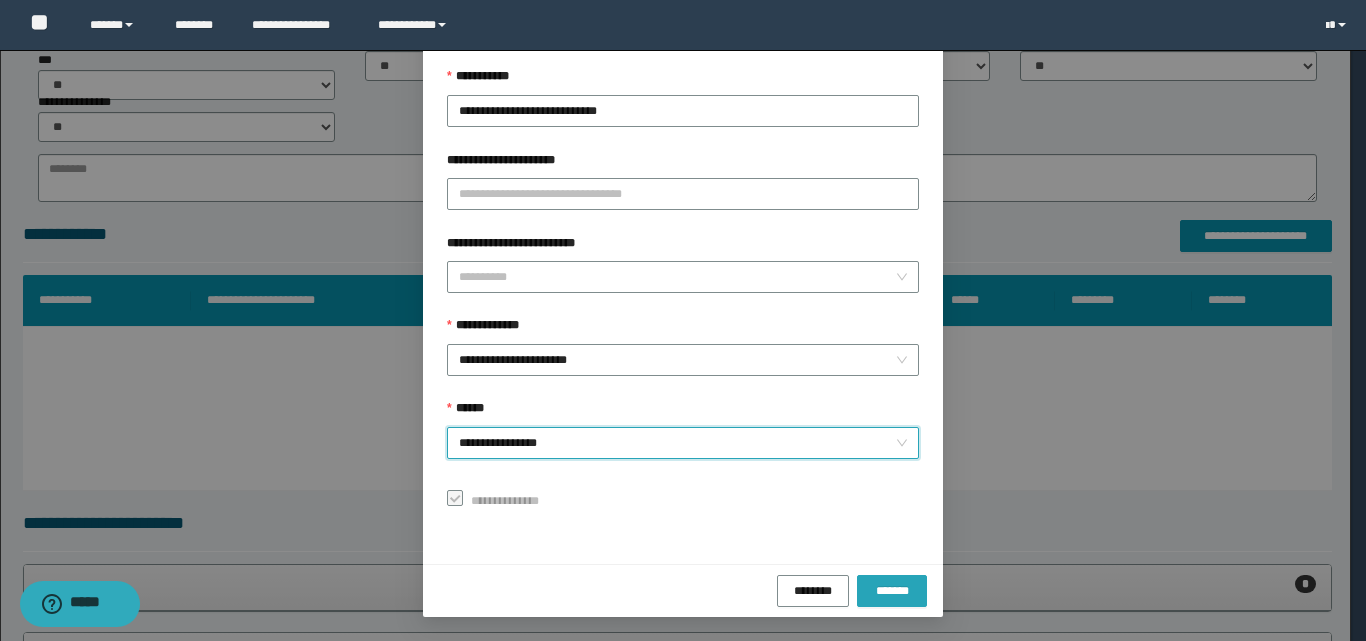 click on "*******" at bounding box center [892, 590] 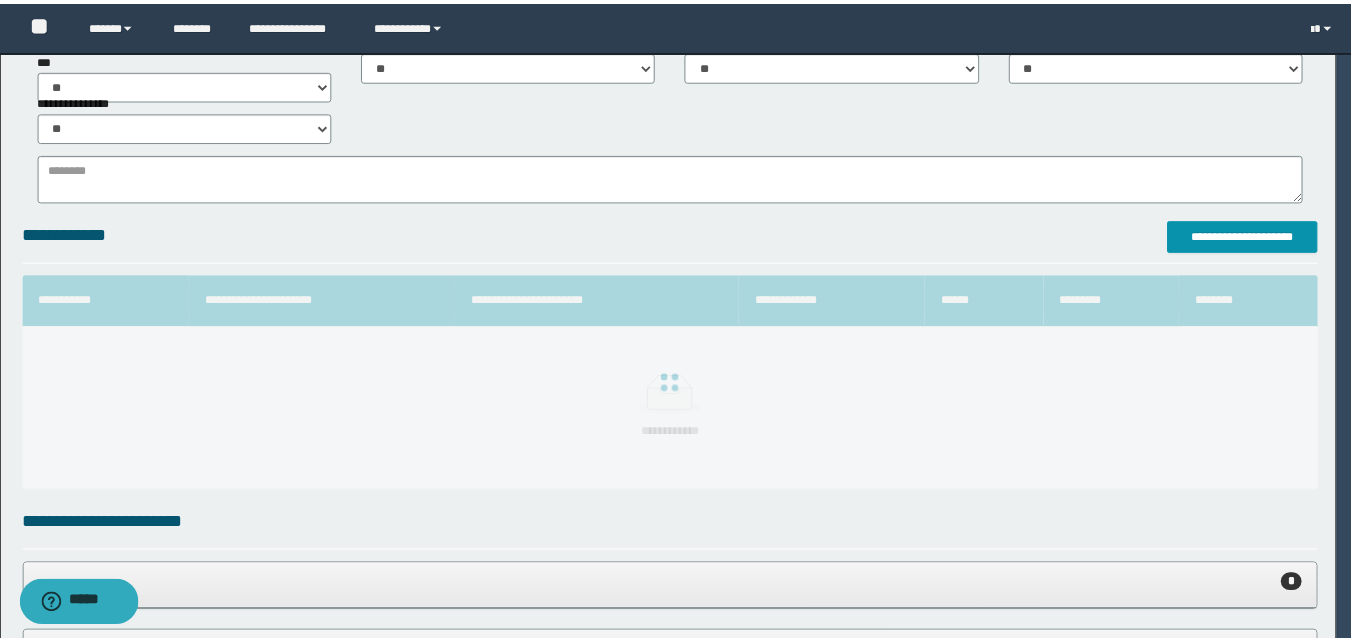 scroll, scrollTop: 64, scrollLeft: 0, axis: vertical 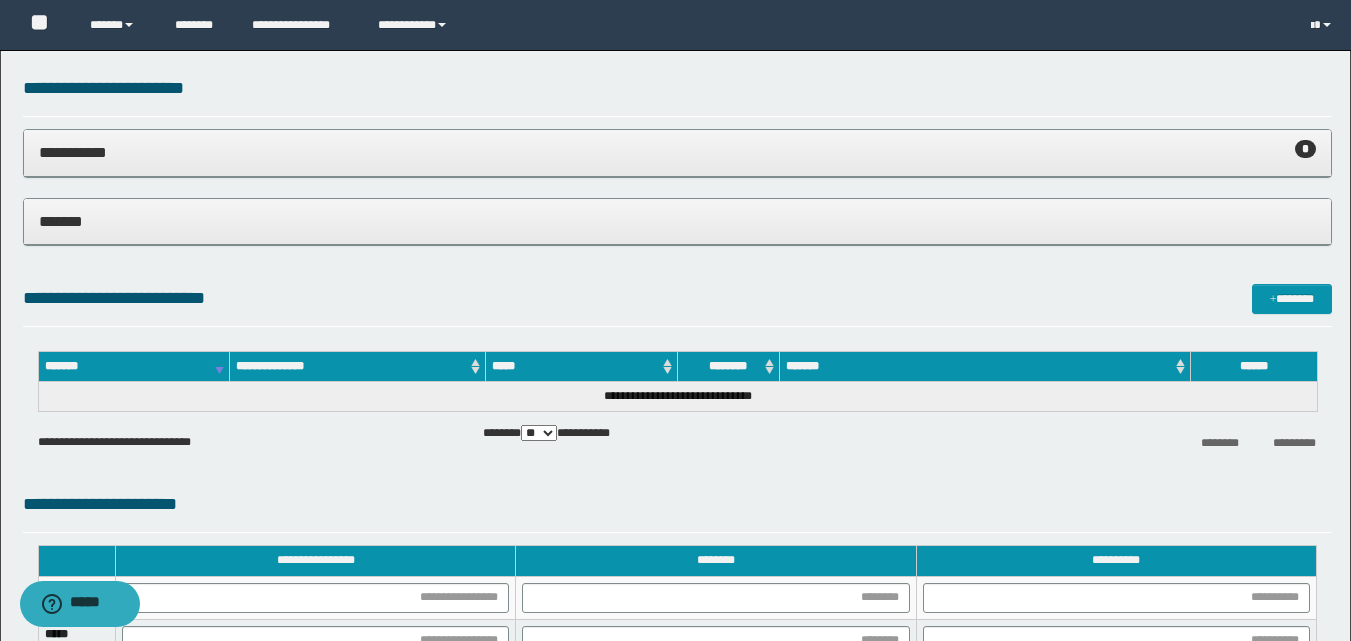 click on "**********" at bounding box center [677, 152] 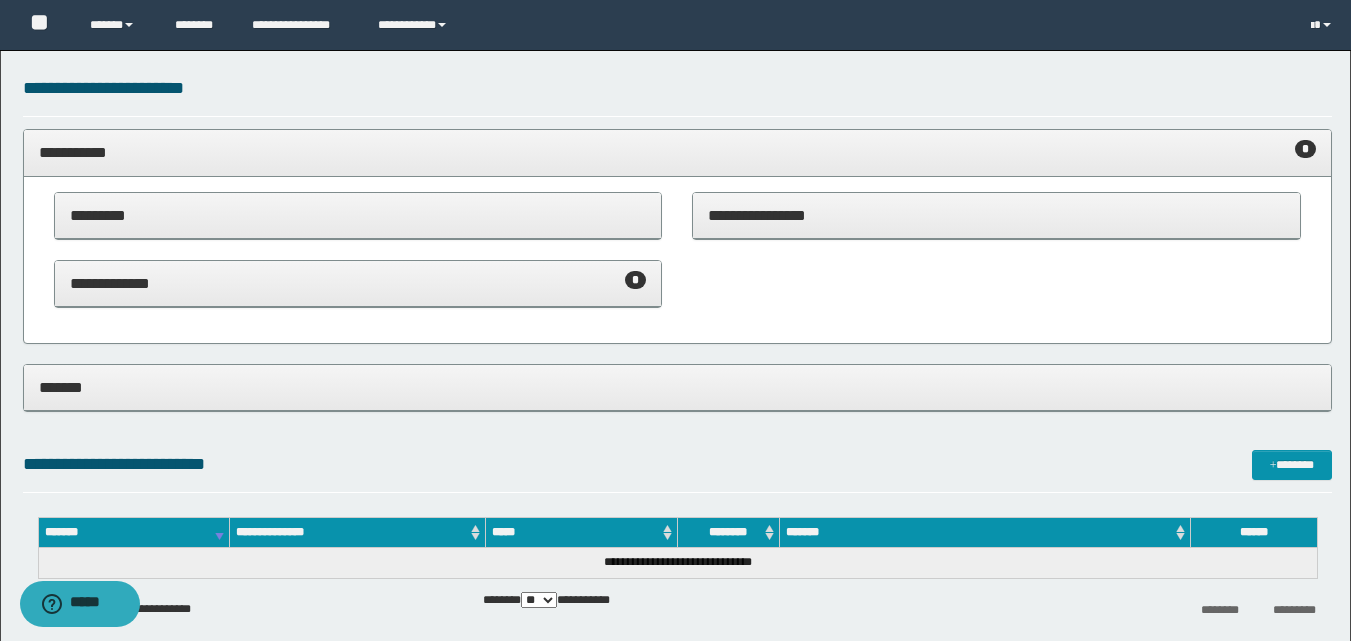 click on "**********" at bounding box center [358, 283] 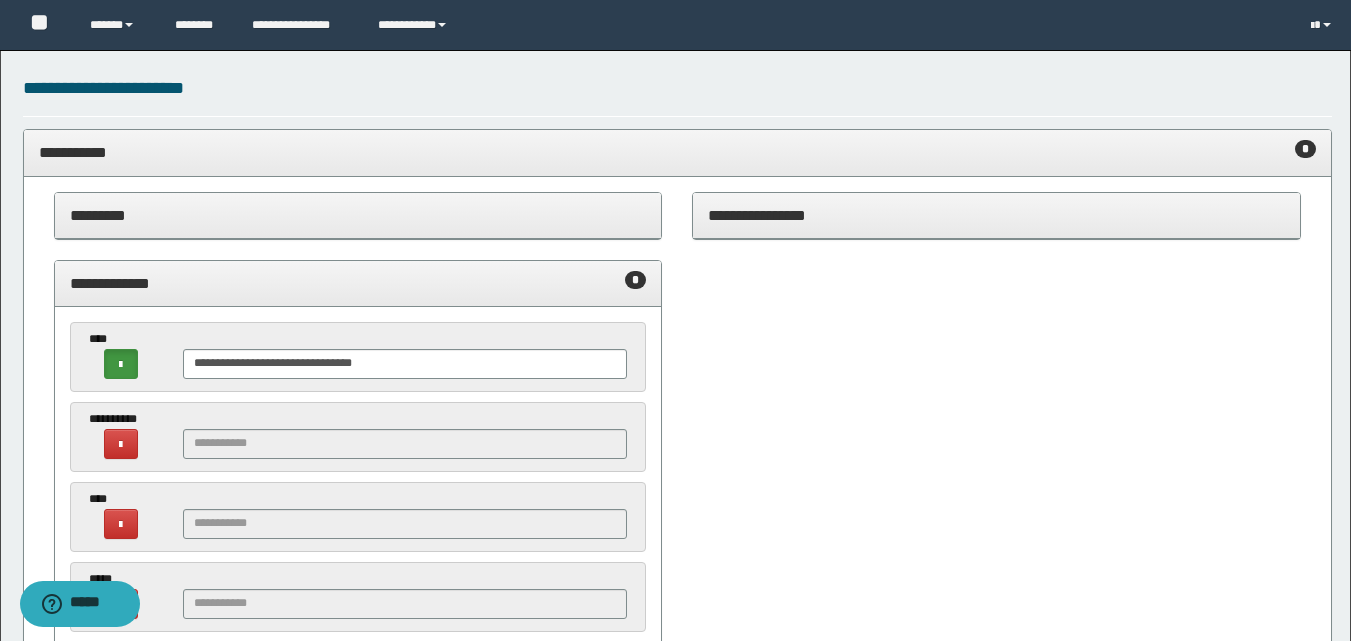 click on "**********" at bounding box center [677, 152] 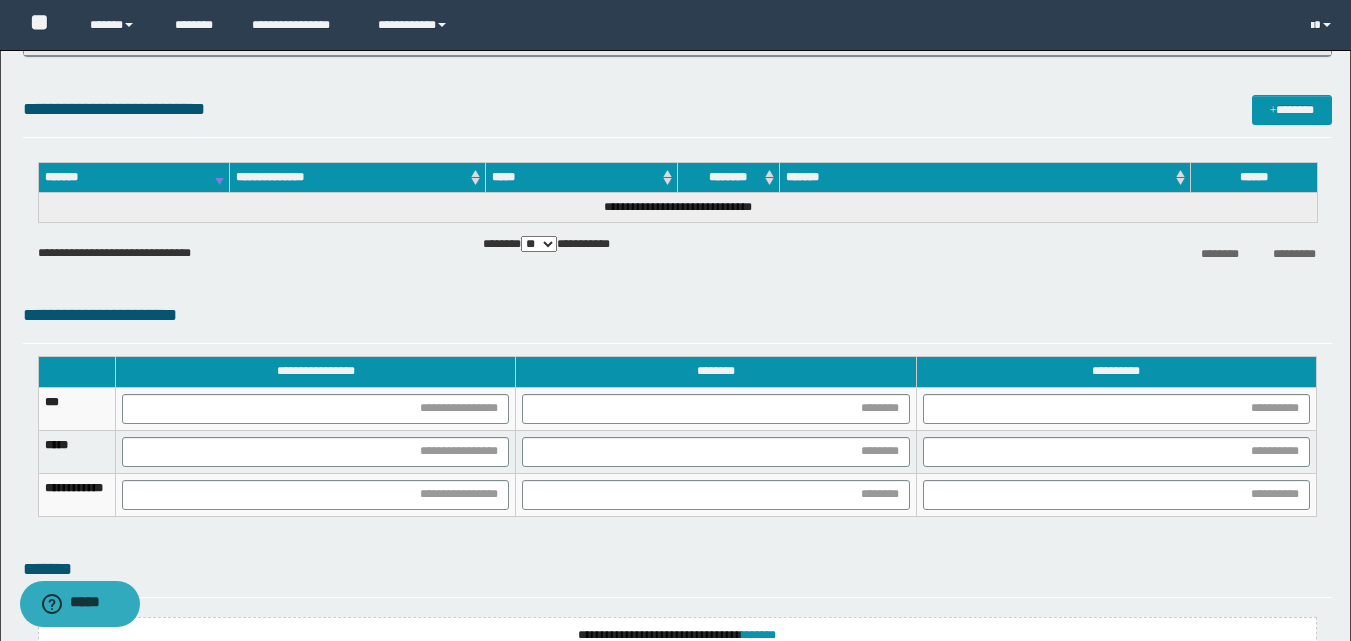 scroll, scrollTop: 1317, scrollLeft: 0, axis: vertical 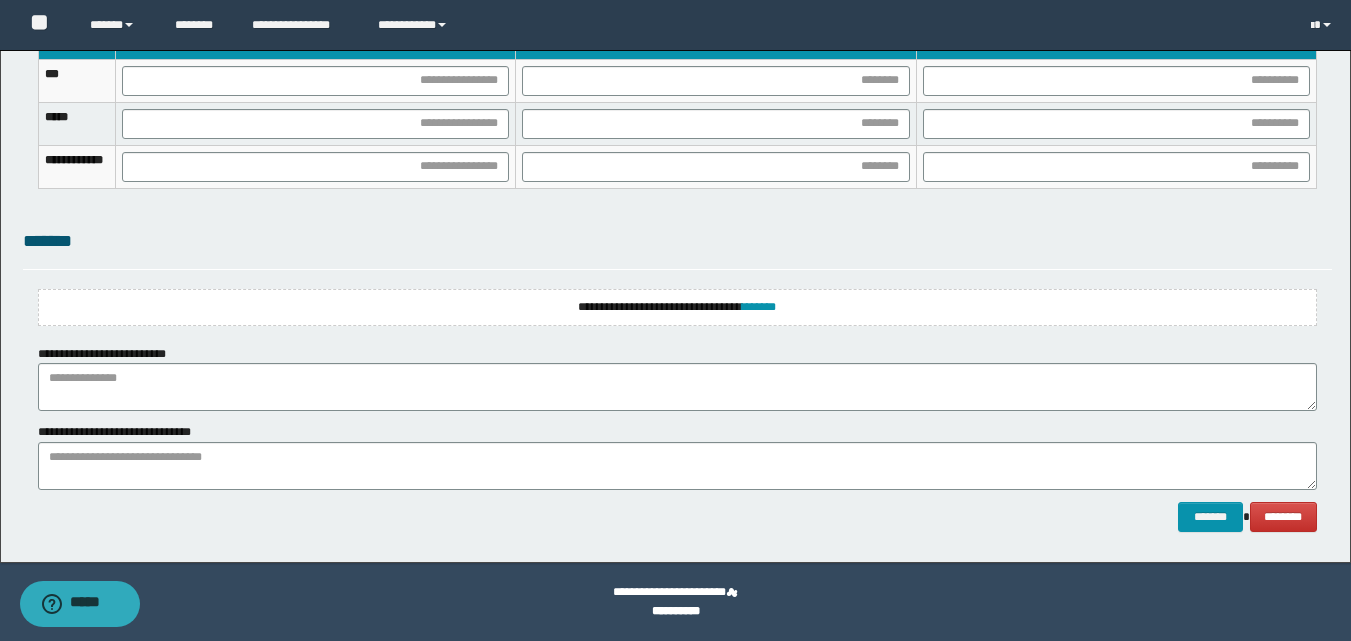 click on "**********" at bounding box center [677, 307] 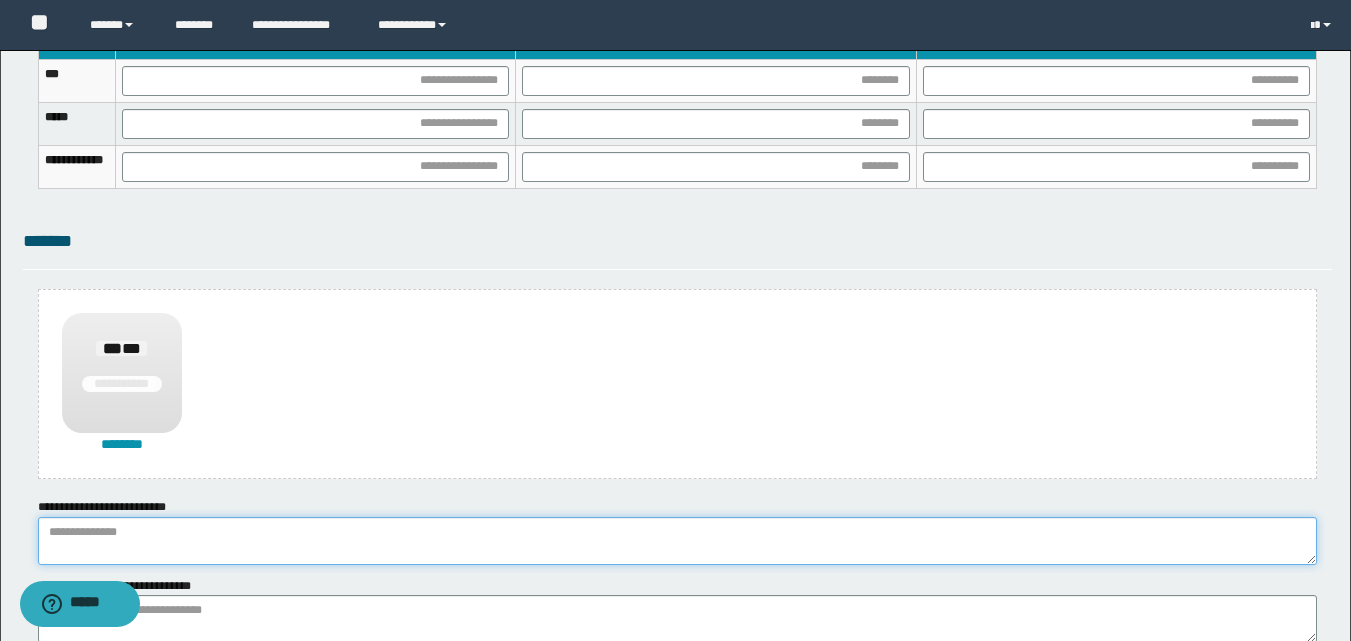 click at bounding box center [677, 541] 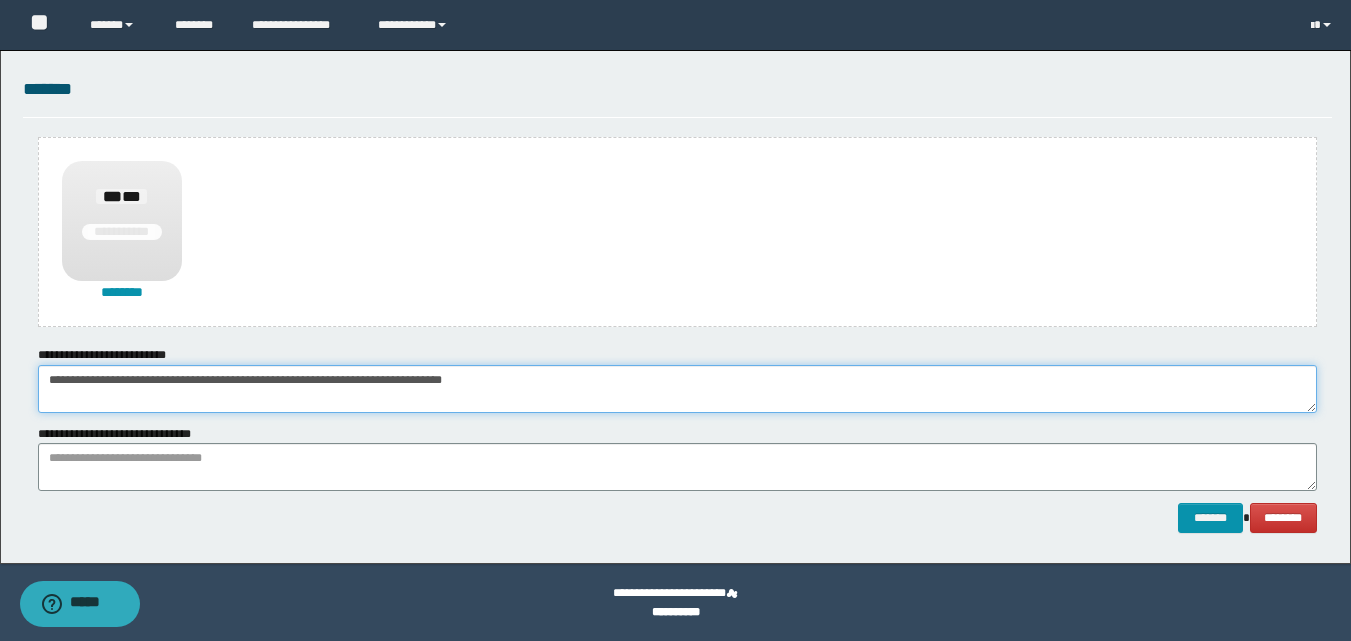 scroll, scrollTop: 1470, scrollLeft: 0, axis: vertical 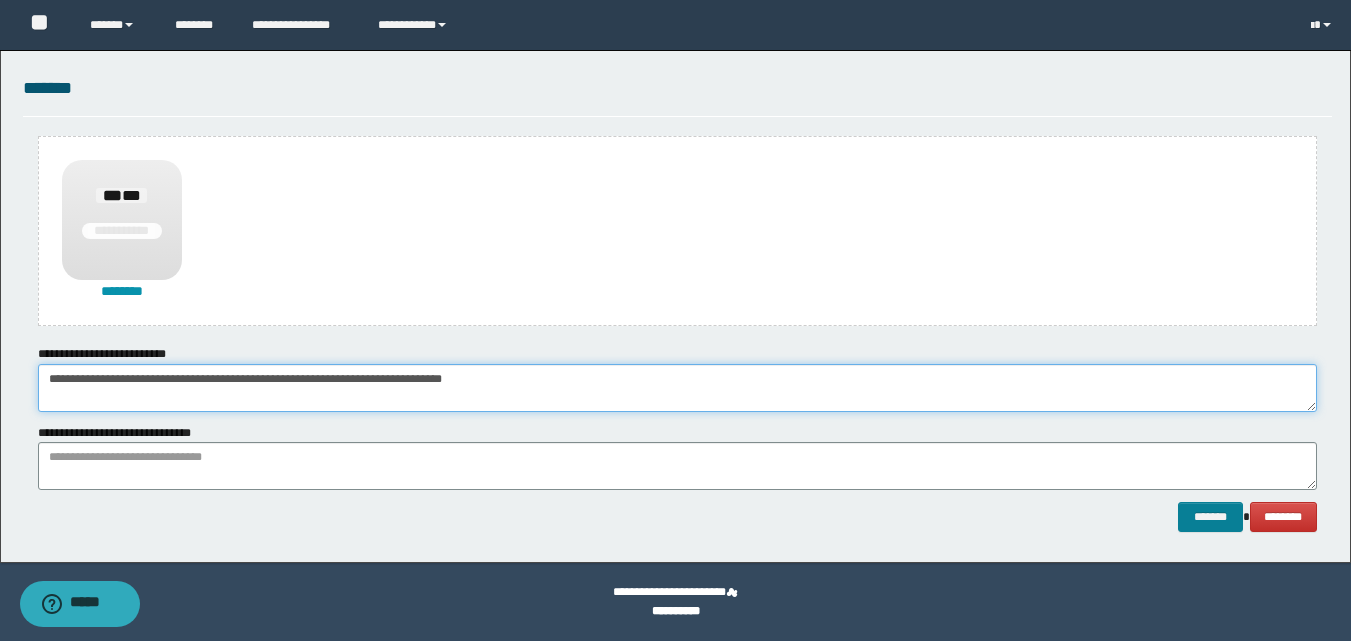 type on "**********" 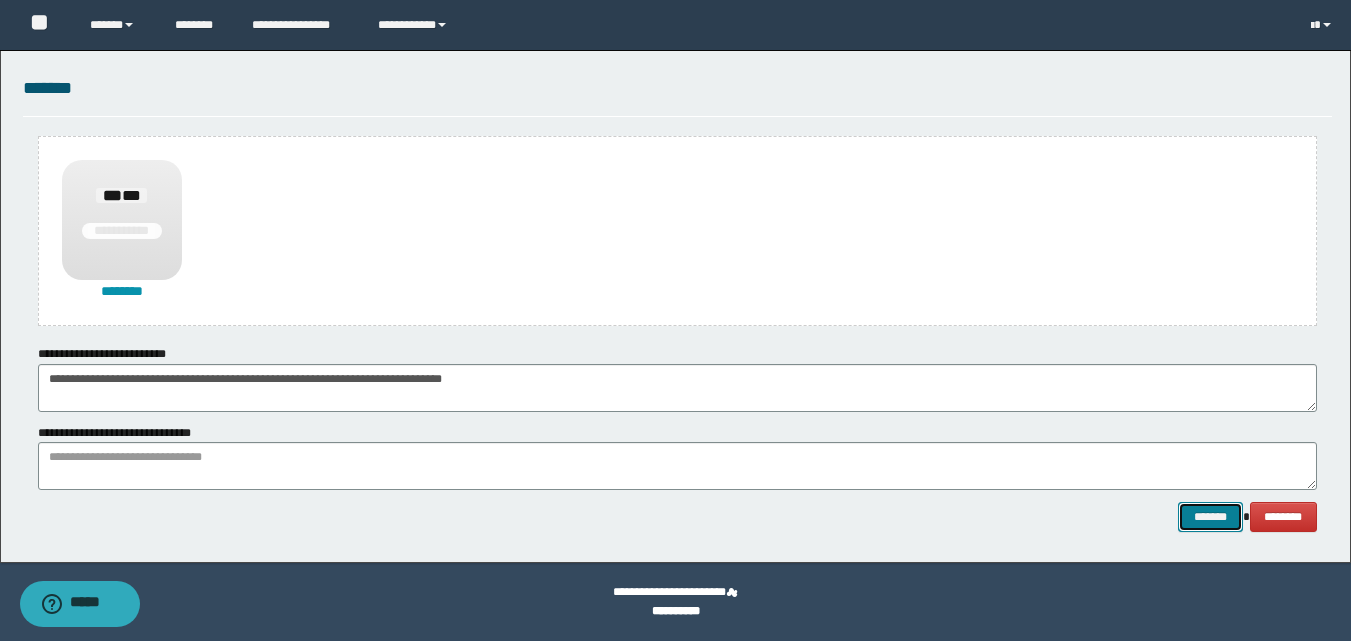 click on "*******" at bounding box center [1210, 517] 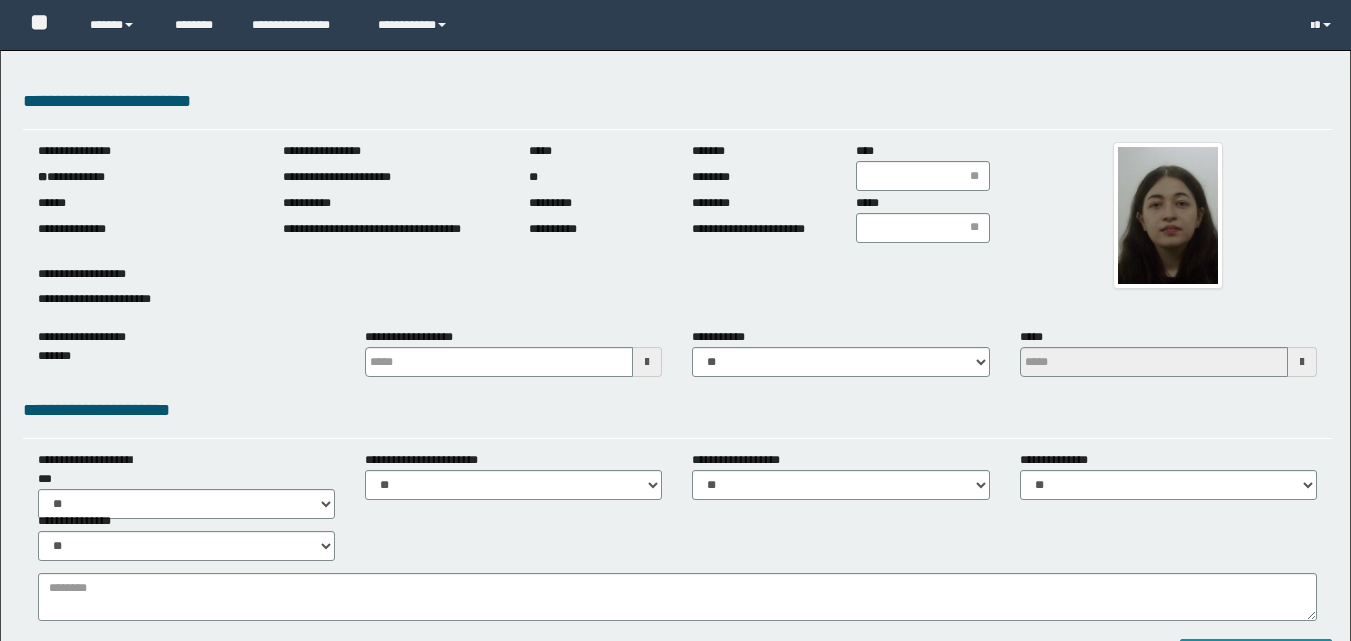 scroll, scrollTop: 0, scrollLeft: 0, axis: both 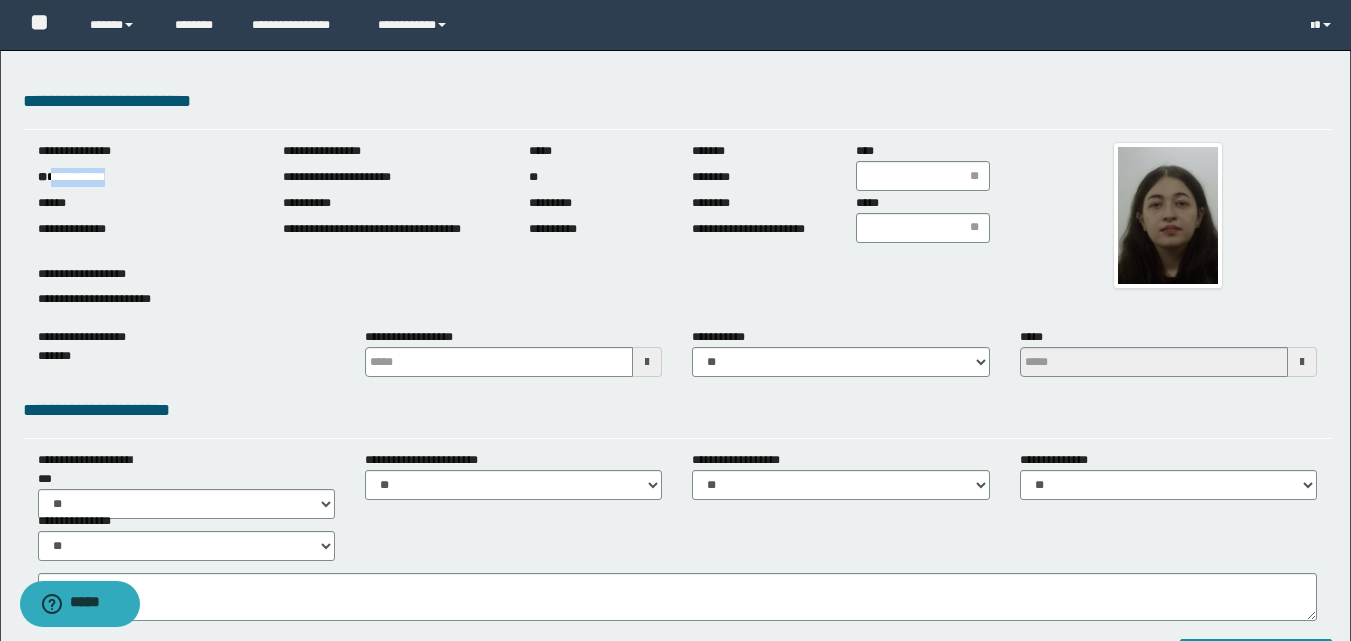 drag, startPoint x: 55, startPoint y: 179, endPoint x: 141, endPoint y: 171, distance: 86.37129 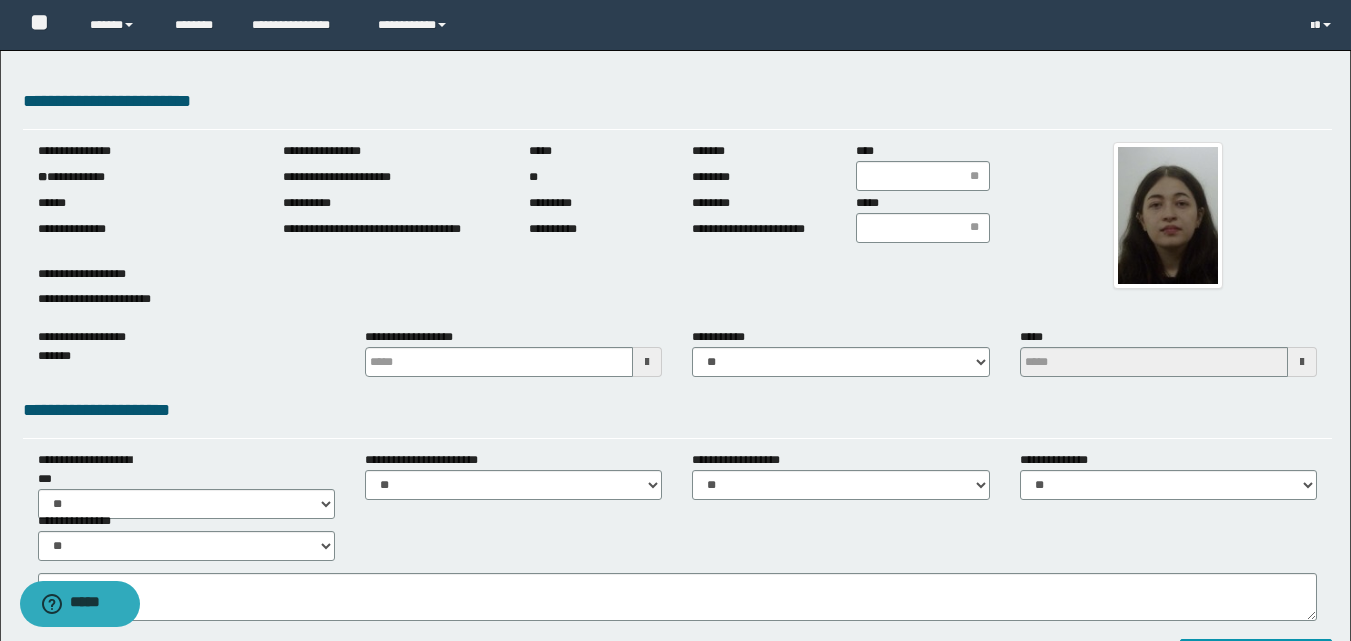 click at bounding box center (647, 362) 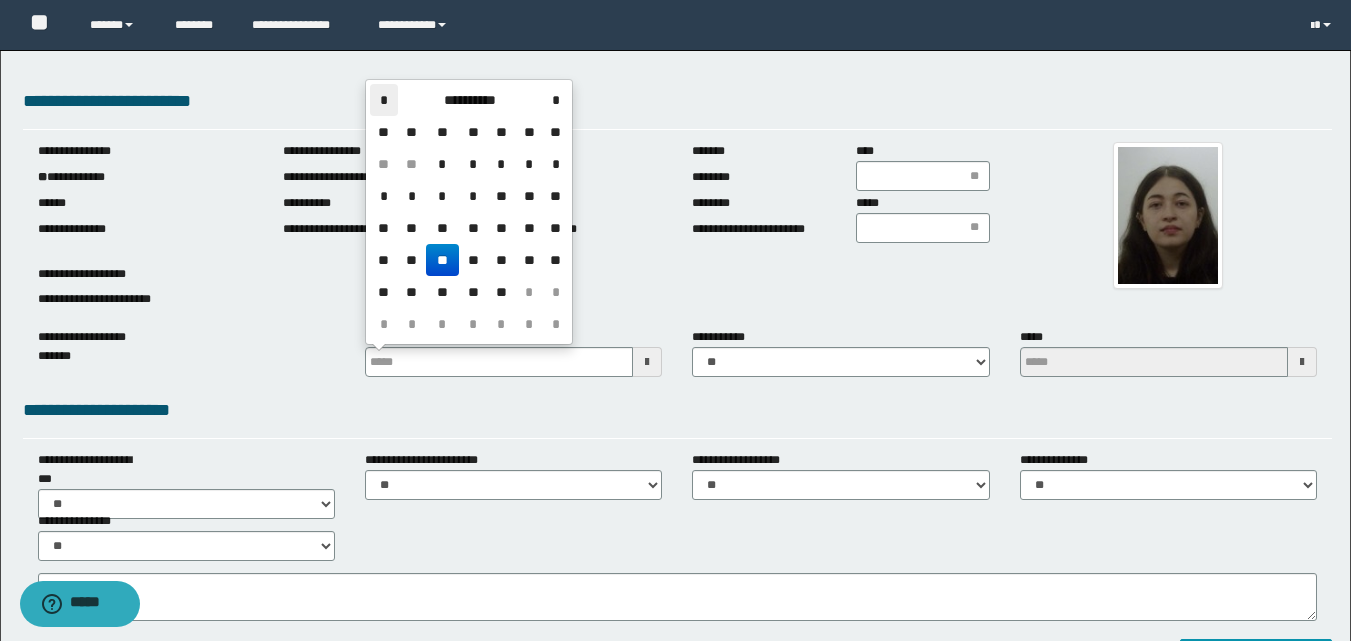 click on "*" at bounding box center [384, 100] 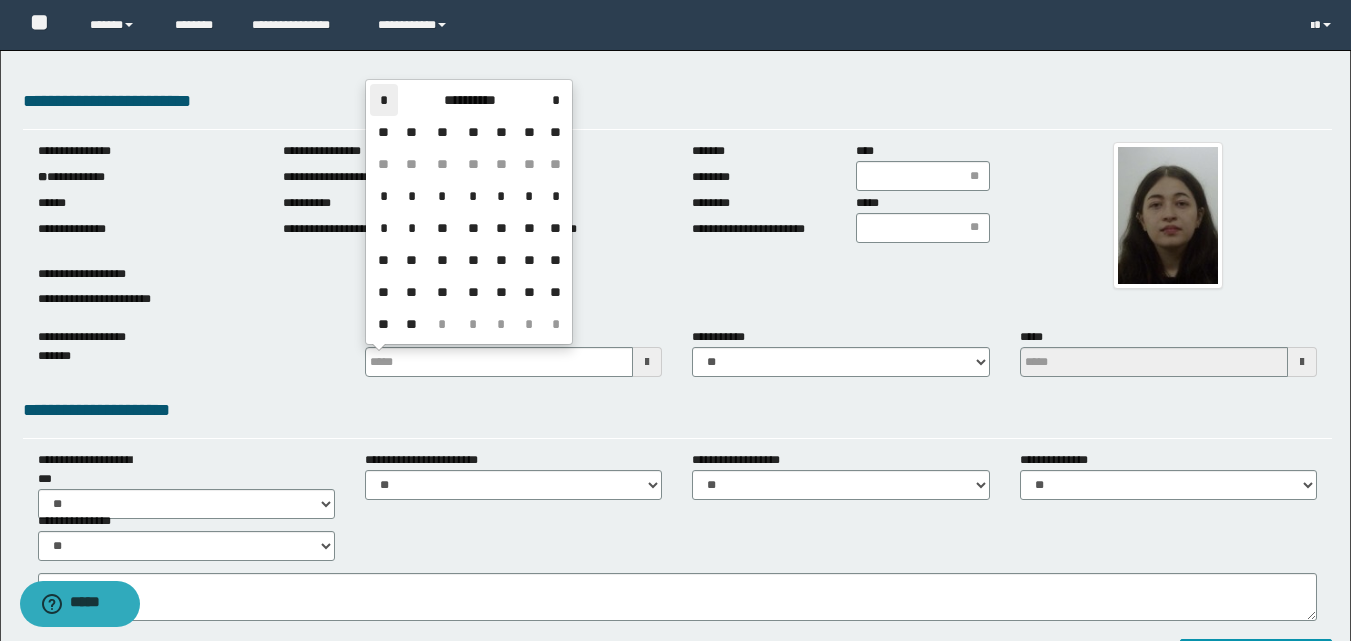 click on "*" at bounding box center [384, 100] 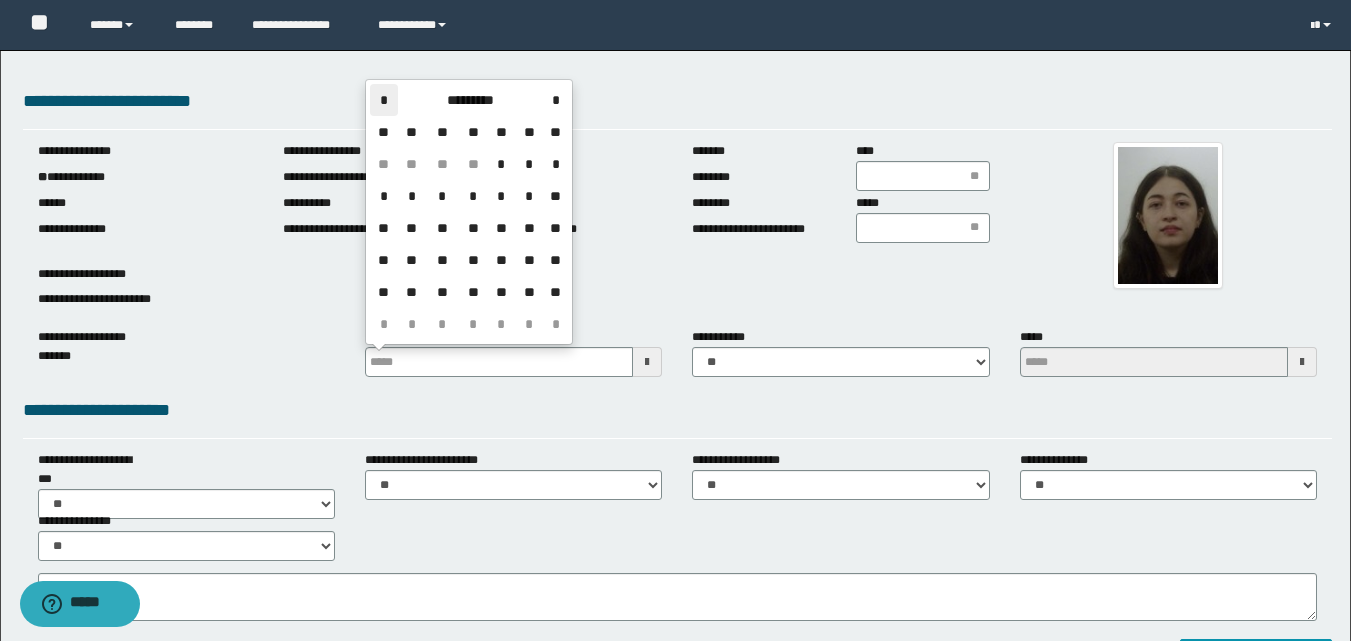 click on "*" at bounding box center (384, 100) 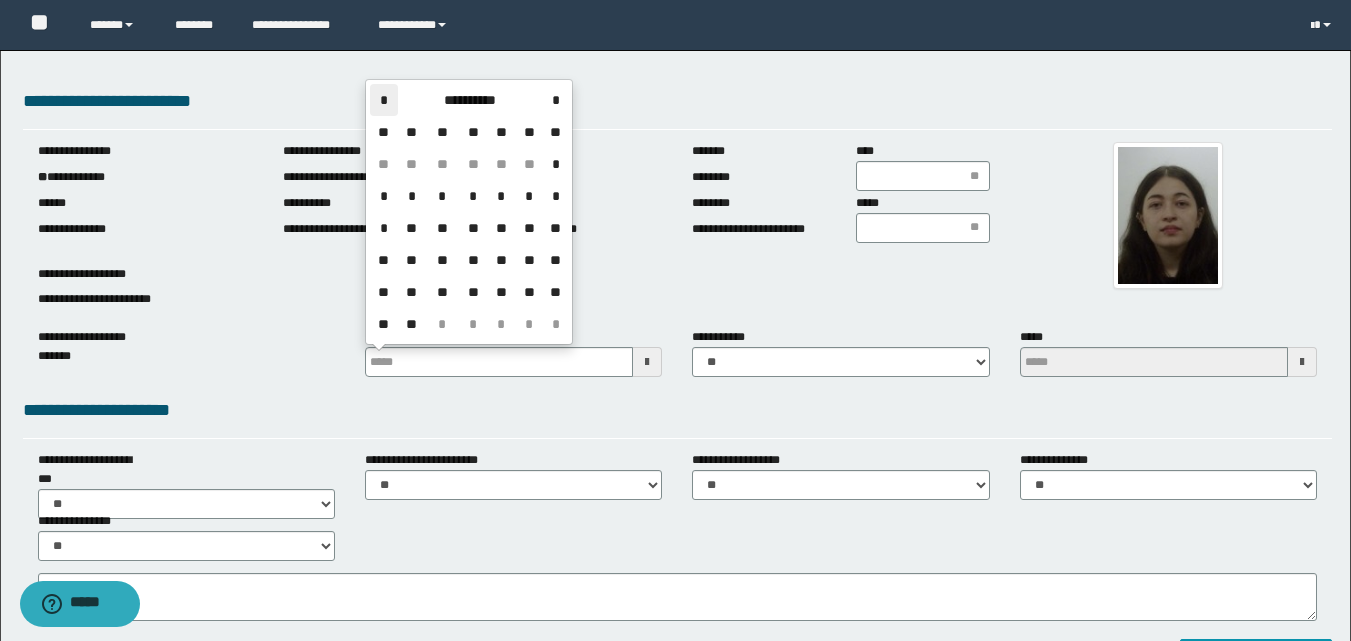 click on "*" at bounding box center [384, 100] 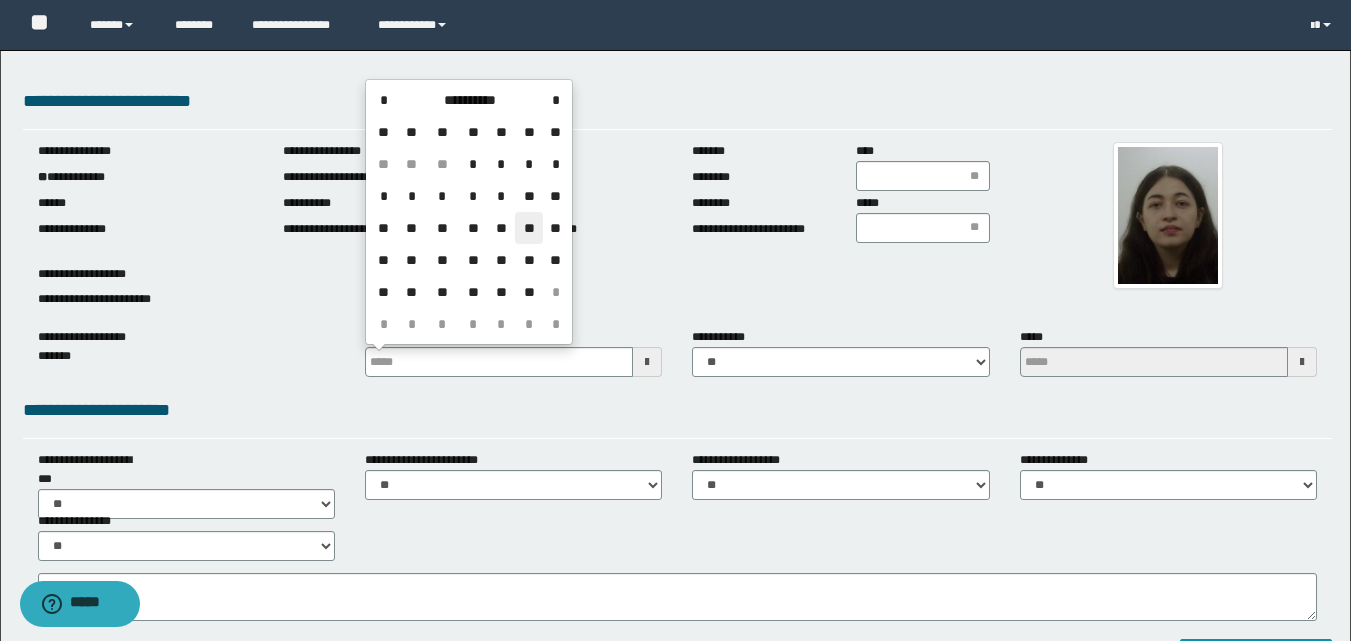 click on "**" at bounding box center [529, 228] 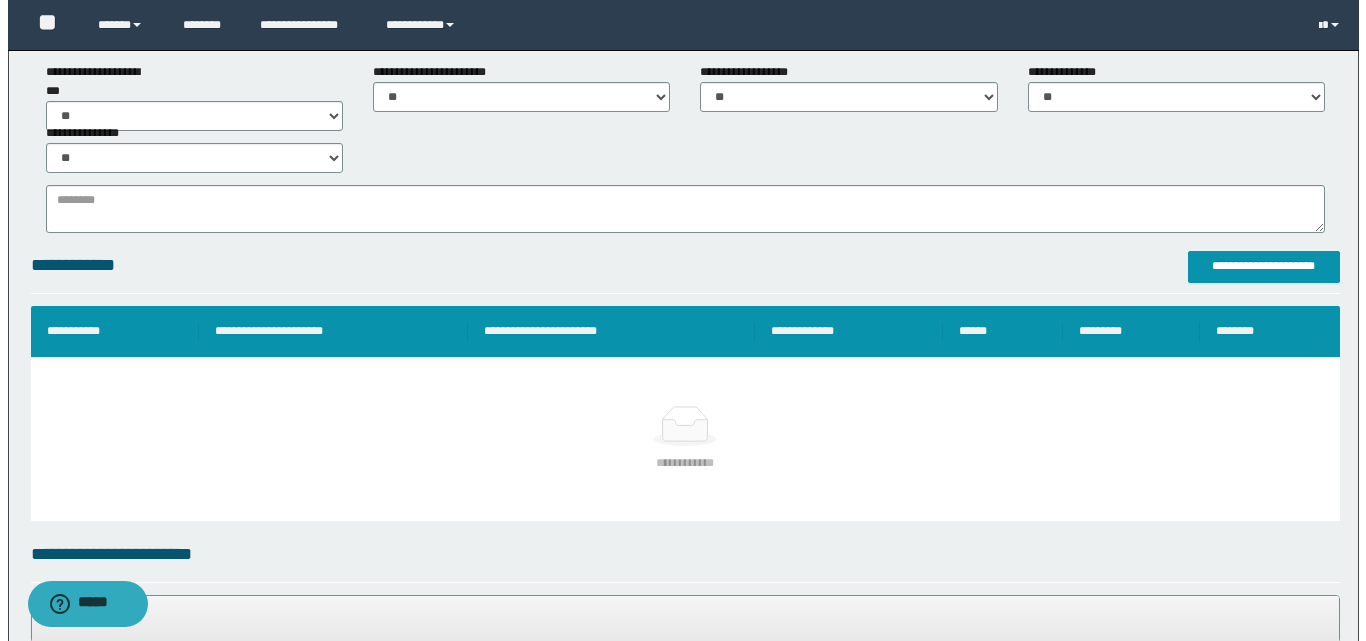scroll, scrollTop: 400, scrollLeft: 0, axis: vertical 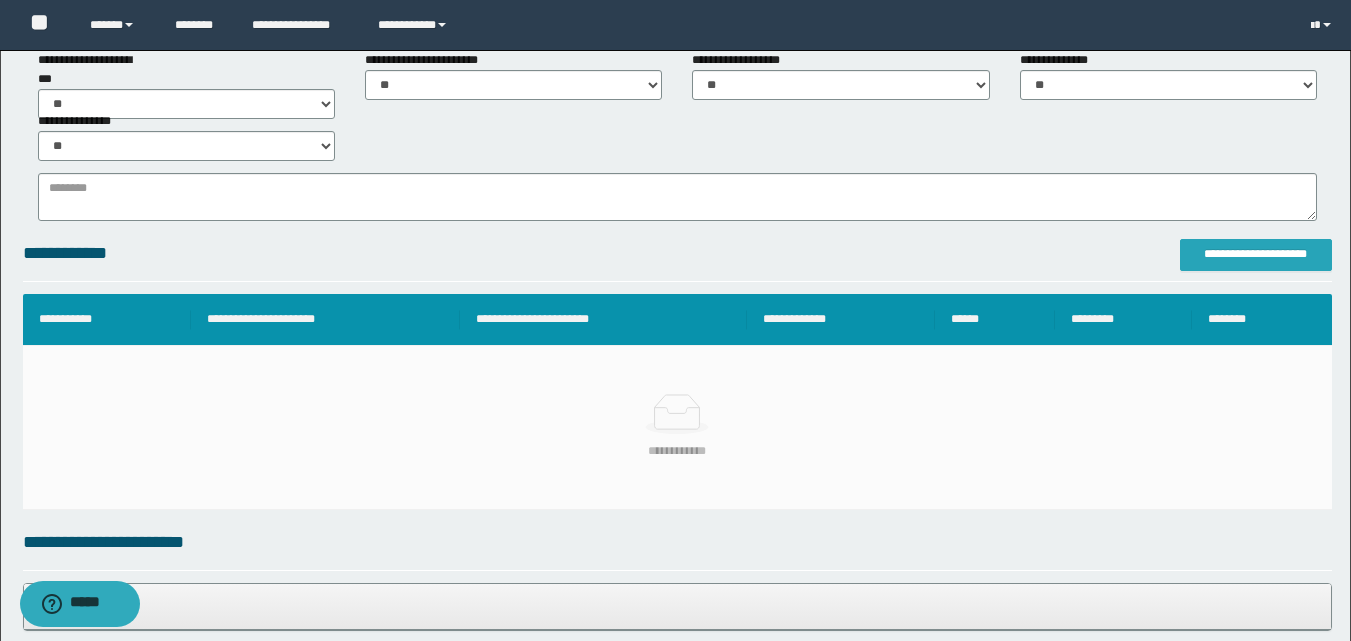 click on "**********" at bounding box center [1256, 254] 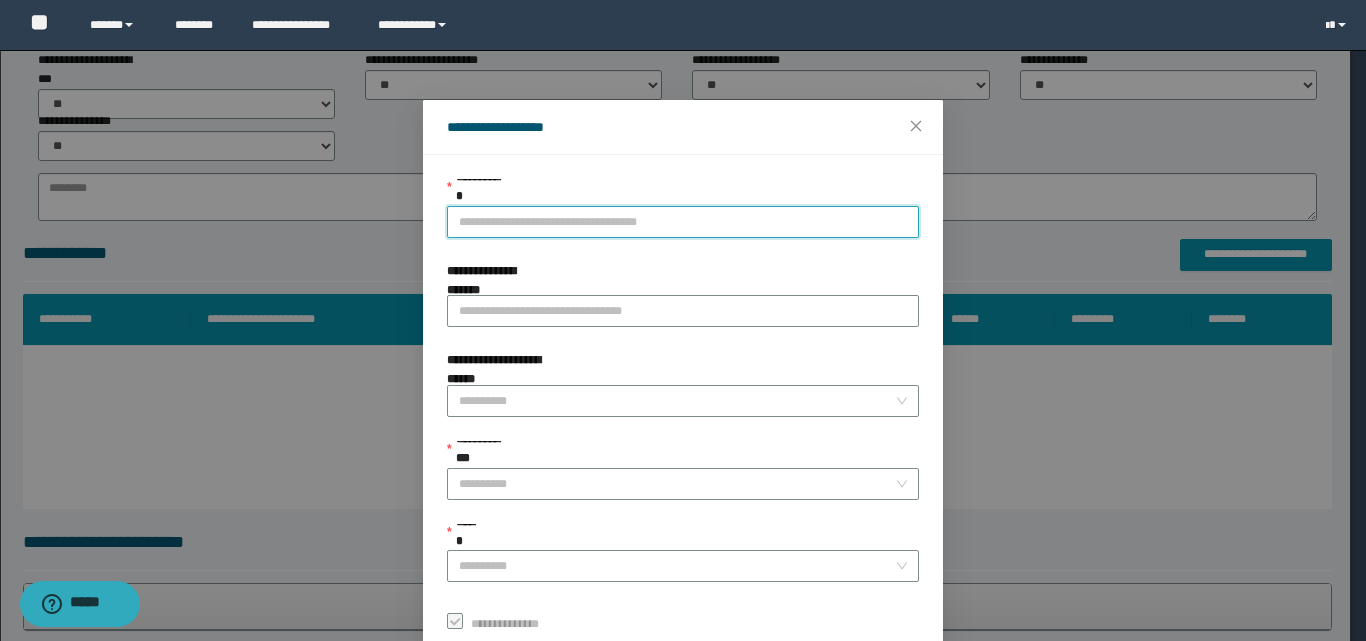 click on "**********" at bounding box center (683, 222) 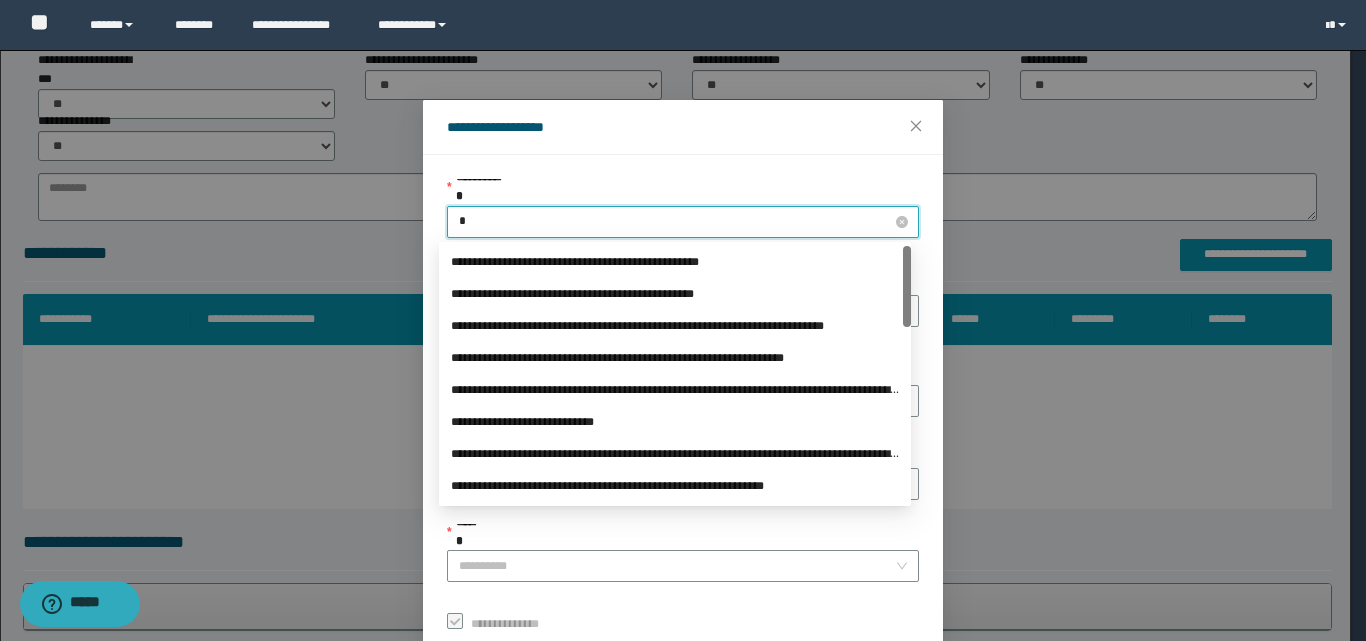 type on "**" 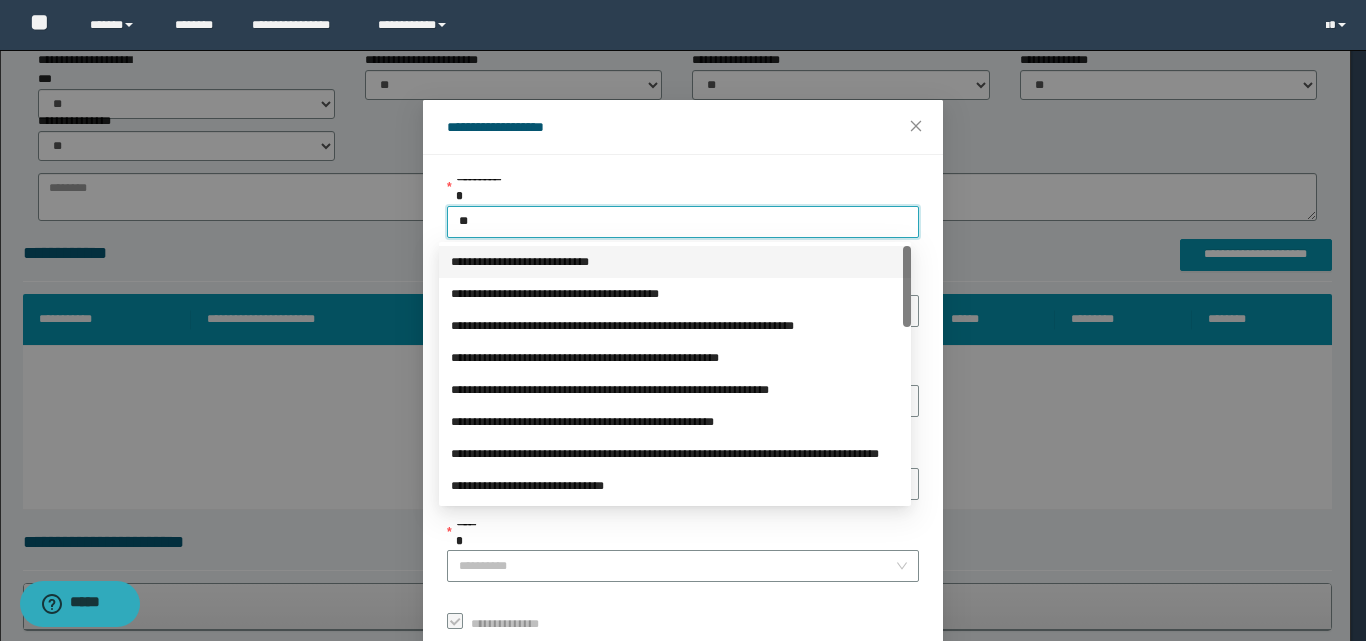 click on "**********" at bounding box center (675, 262) 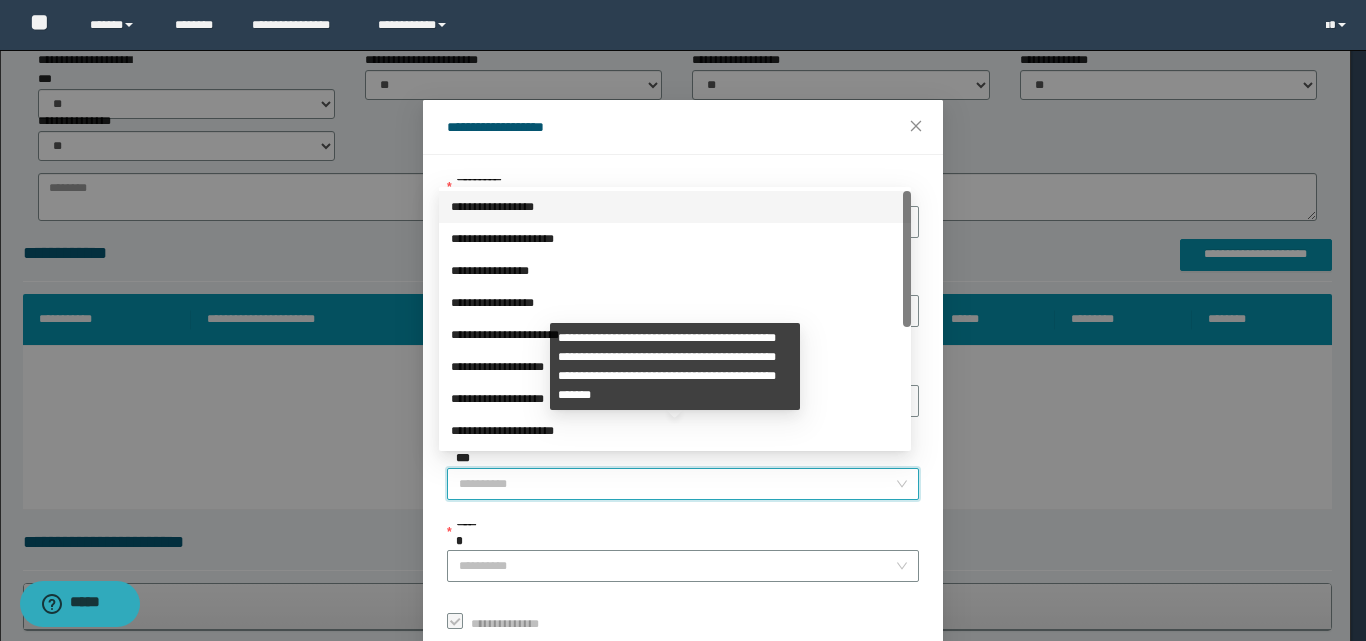 click on "**********" at bounding box center (677, 484) 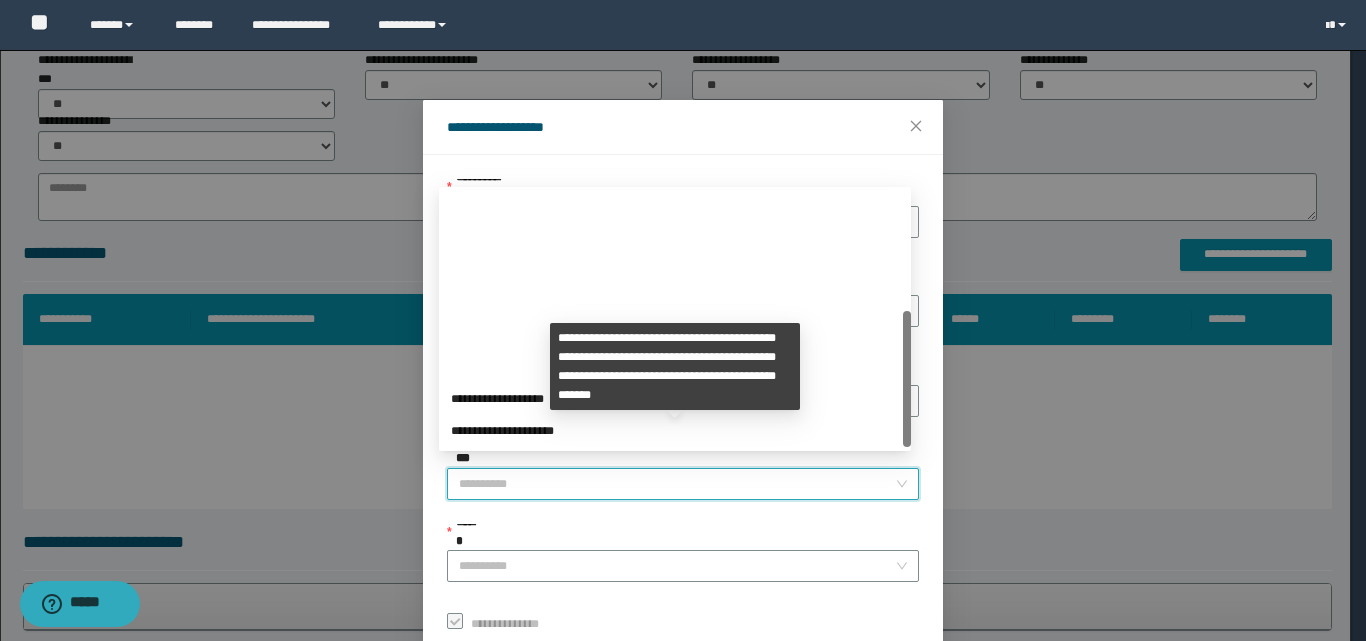scroll, scrollTop: 224, scrollLeft: 0, axis: vertical 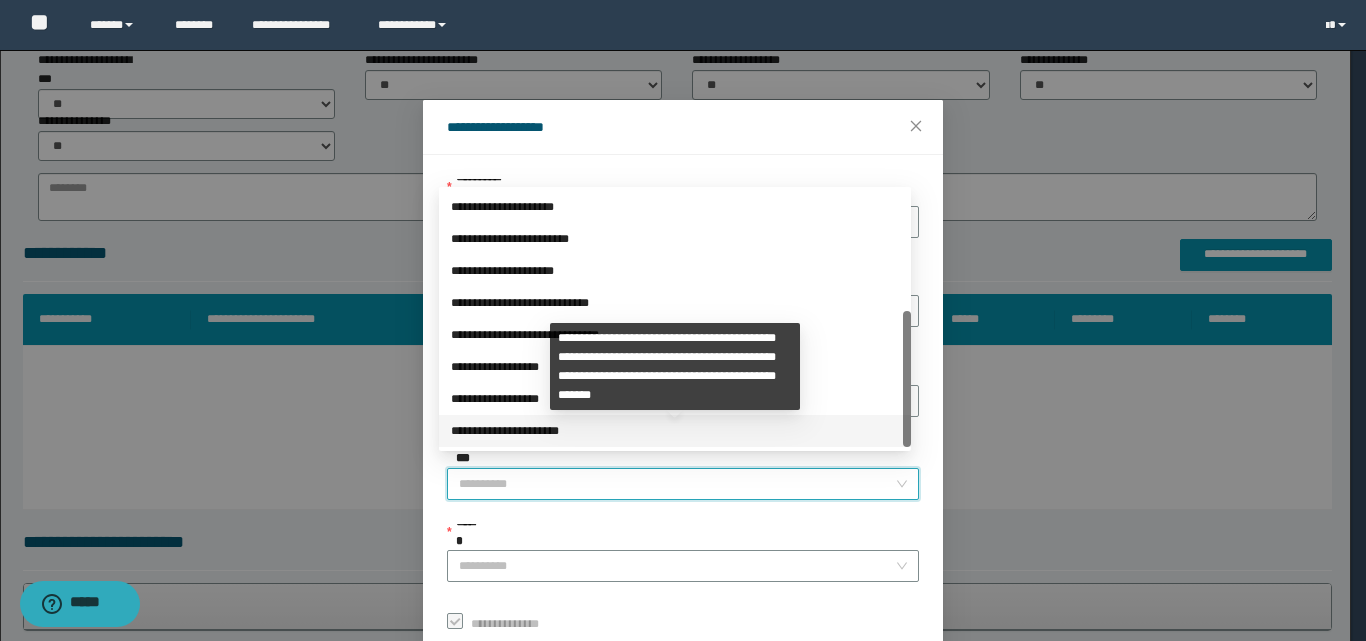 click on "**********" at bounding box center [675, 431] 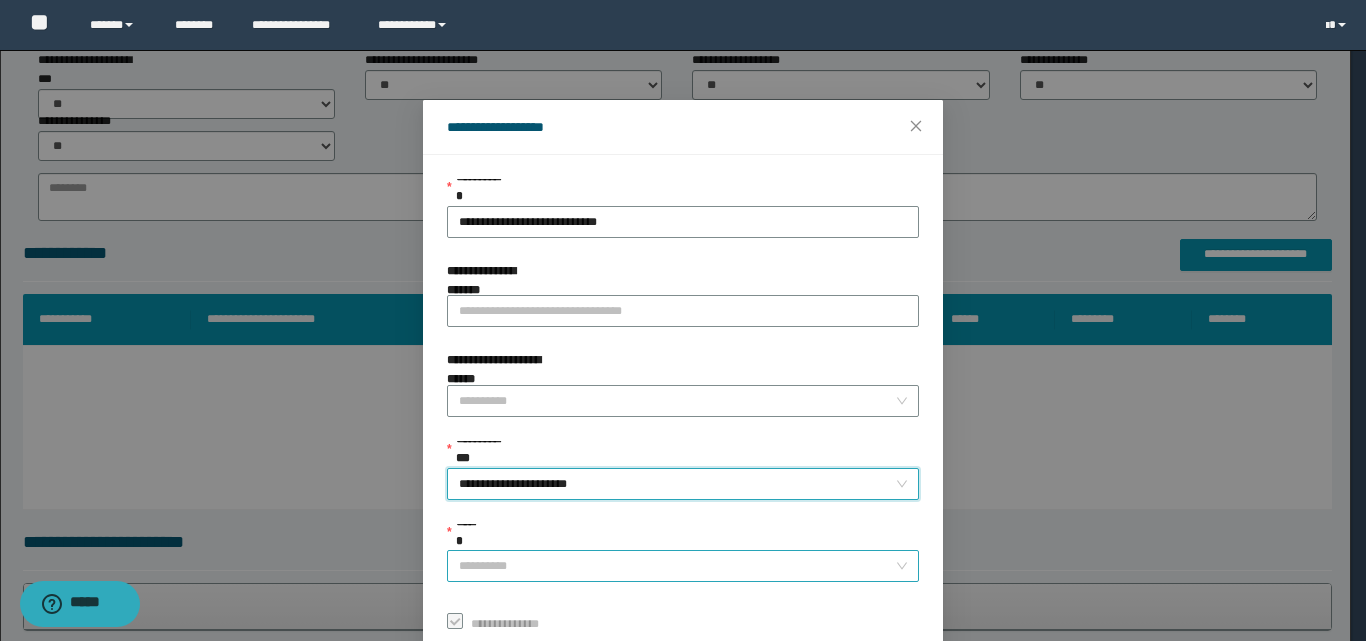 click on "******" at bounding box center [677, 566] 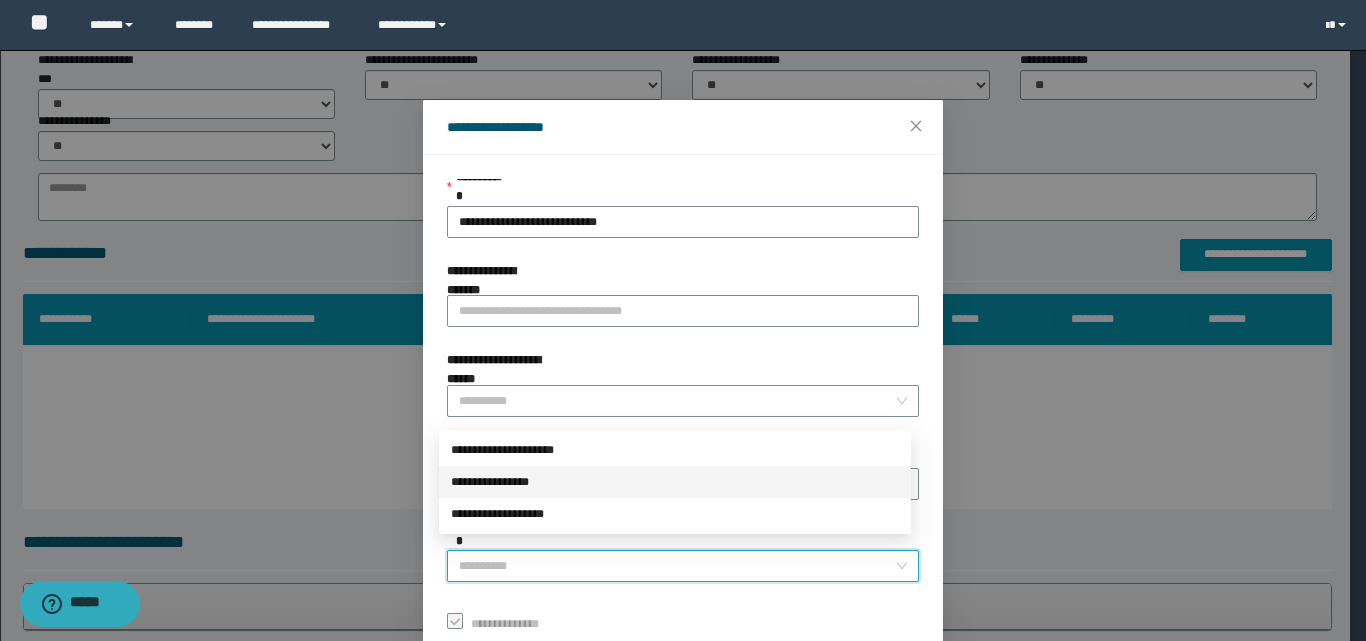 drag, startPoint x: 520, startPoint y: 488, endPoint x: 580, endPoint y: 501, distance: 61.39218 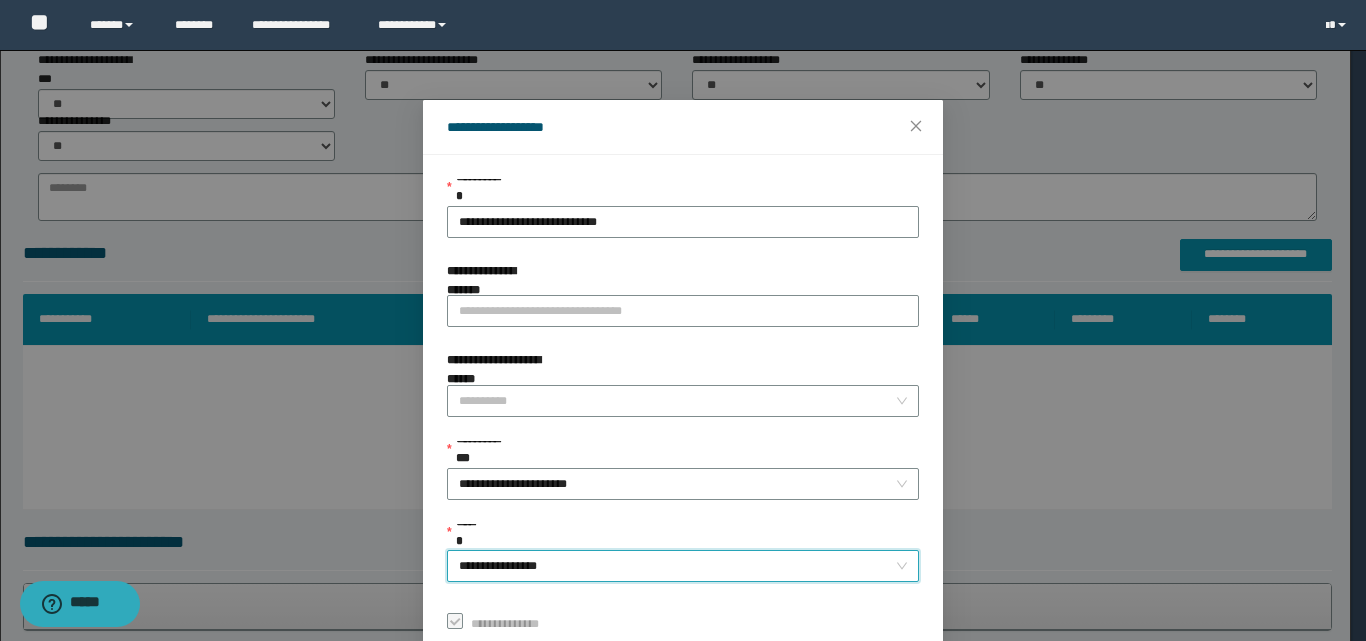 scroll, scrollTop: 111, scrollLeft: 0, axis: vertical 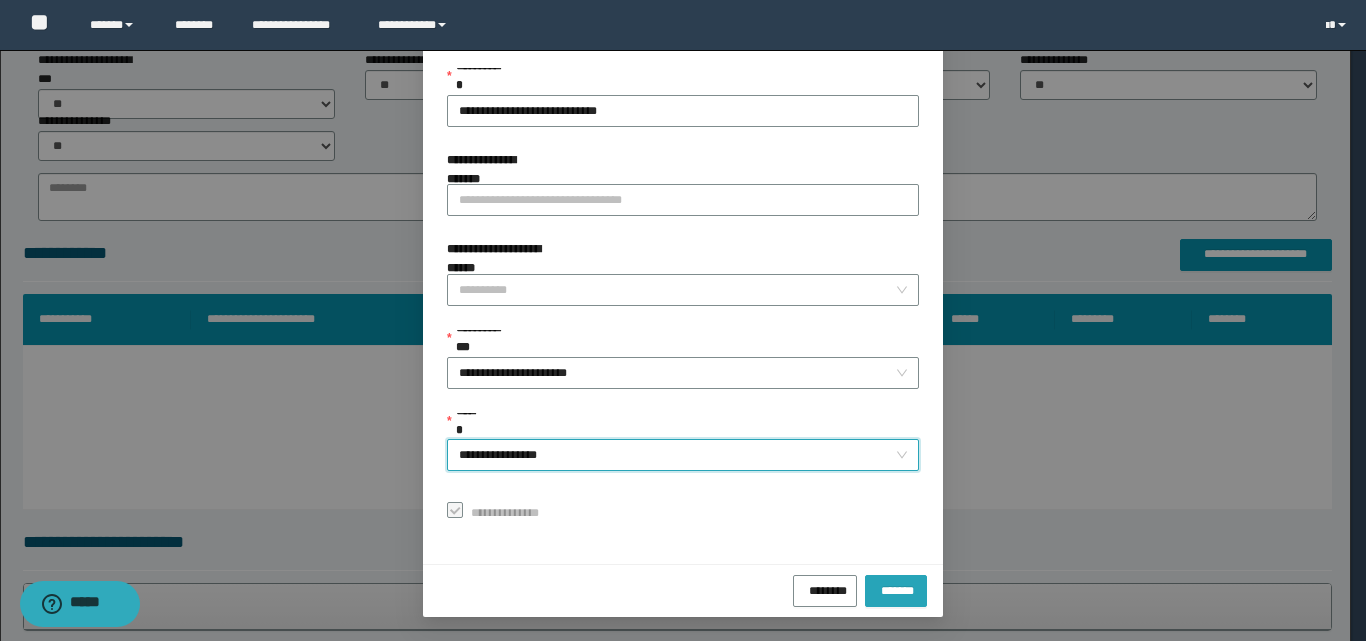 click on "*******" at bounding box center (896, 588) 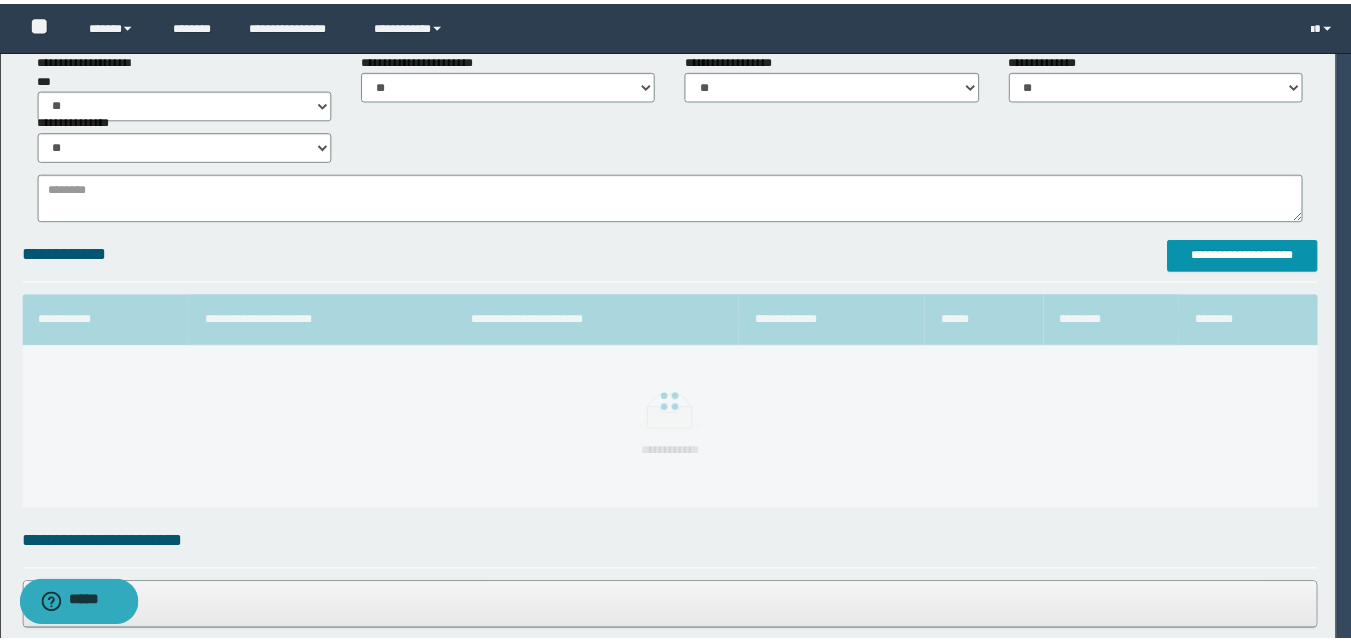 scroll, scrollTop: 64, scrollLeft: 0, axis: vertical 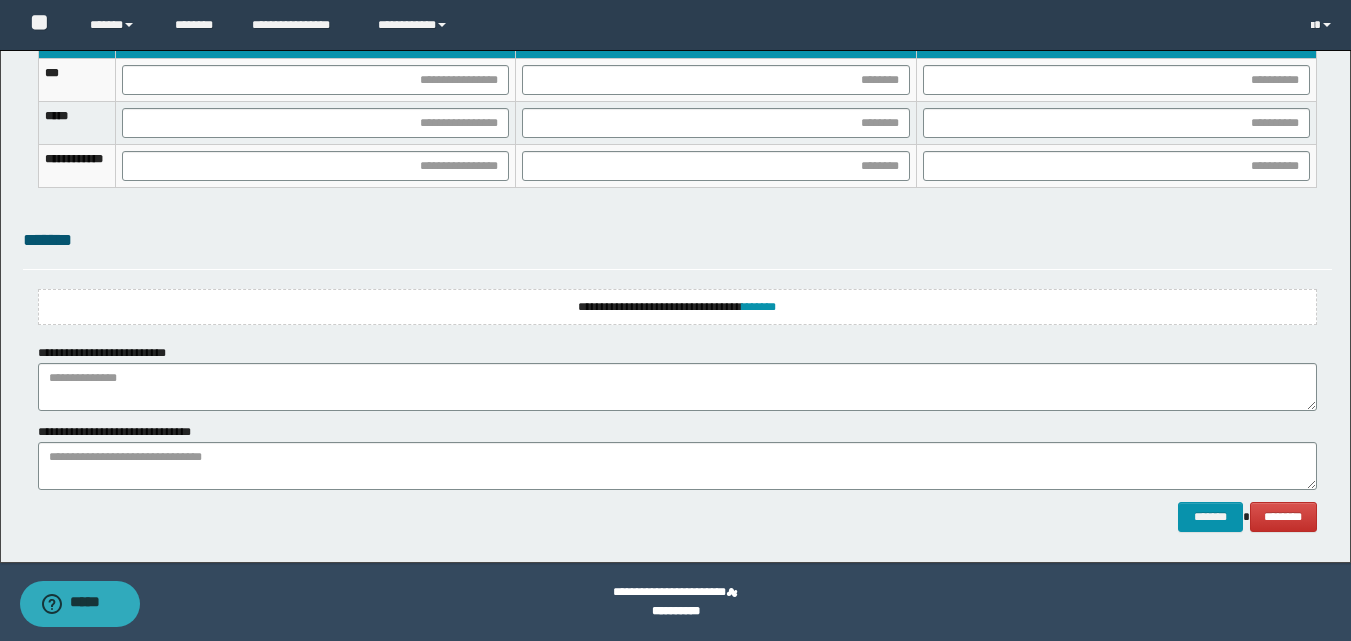 click on "**********" at bounding box center (677, 307) 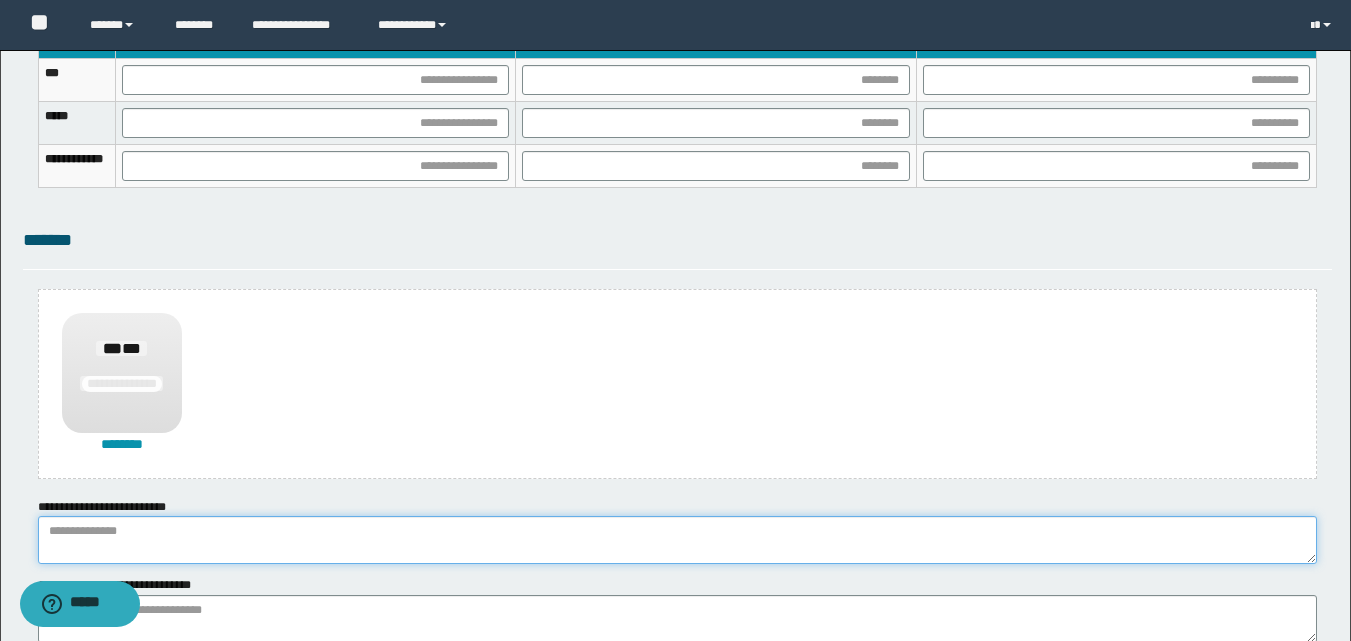 click at bounding box center (677, 540) 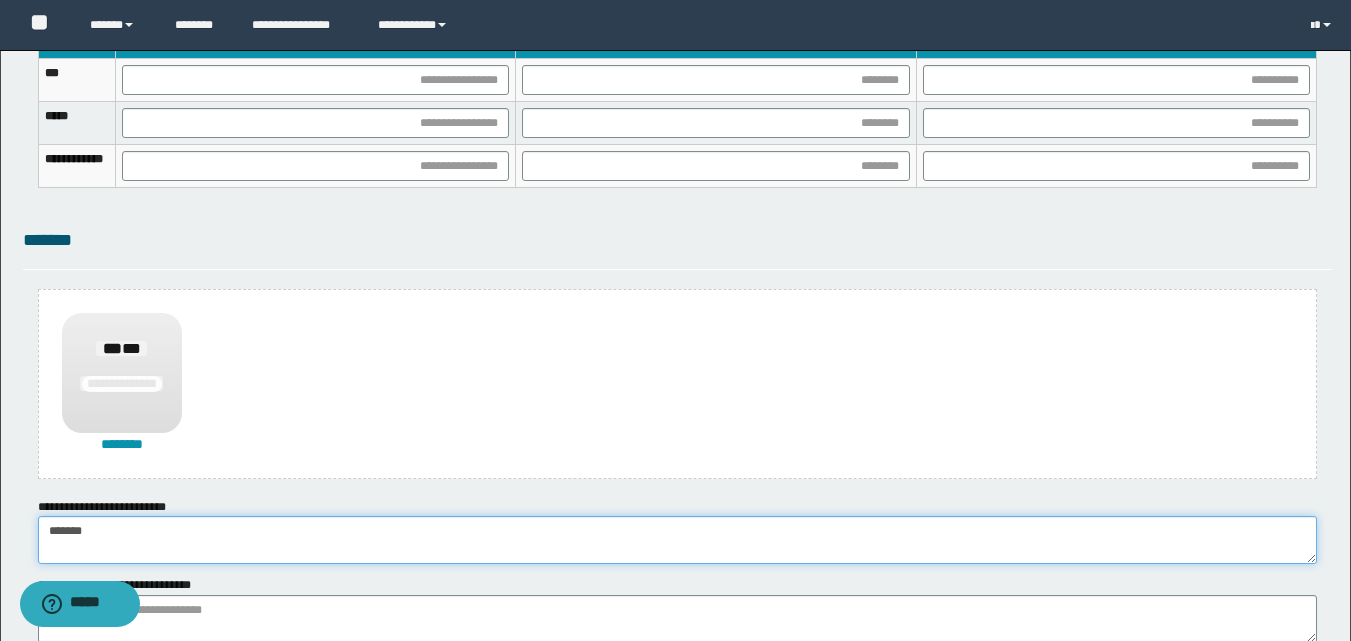 type on "******" 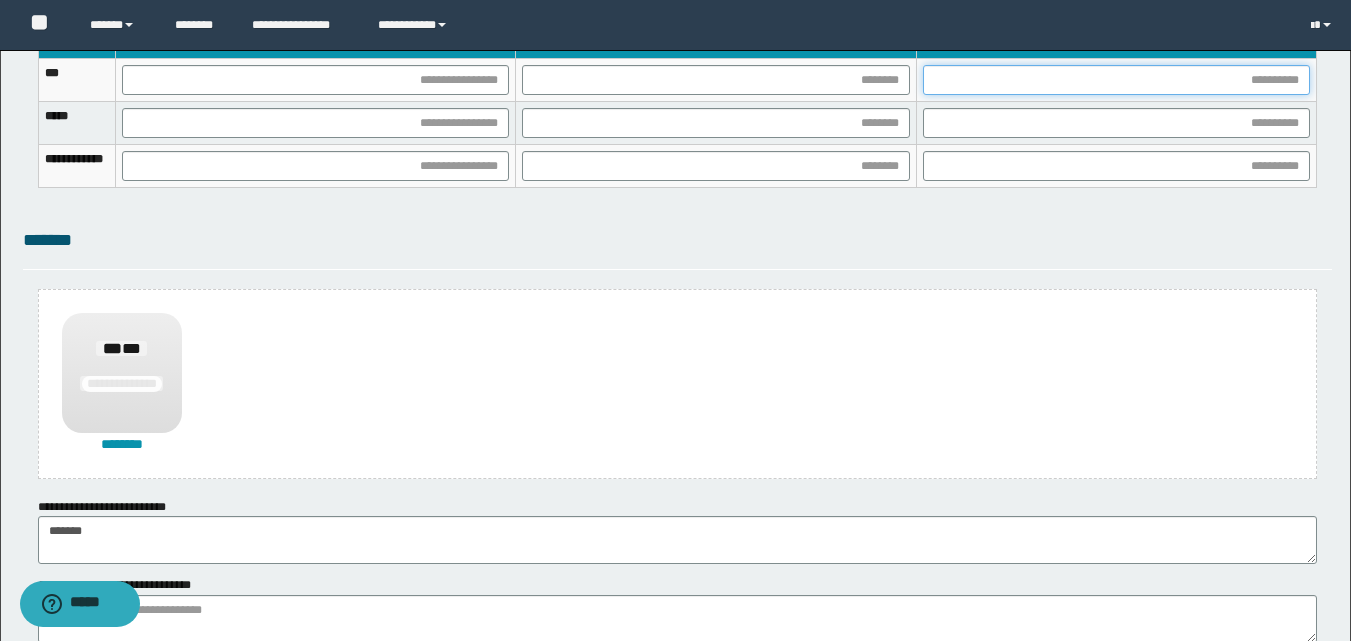 drag, startPoint x: 1121, startPoint y: 73, endPoint x: 946, endPoint y: 220, distance: 228.54759 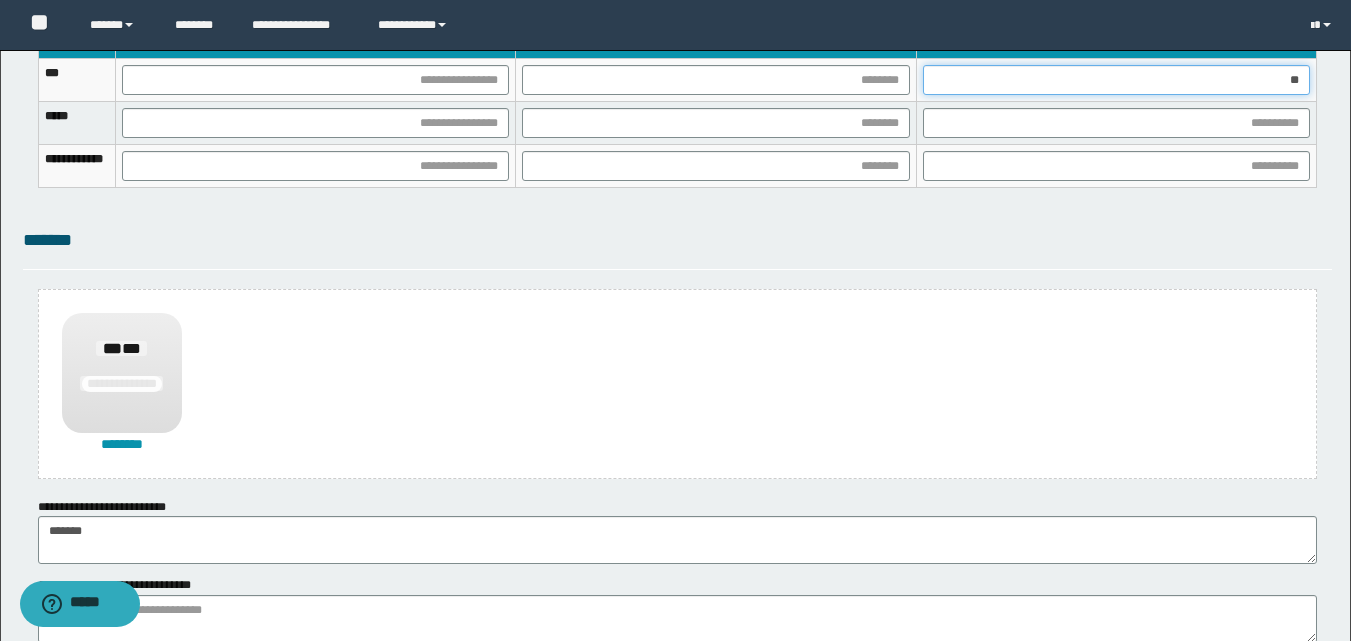 type on "***" 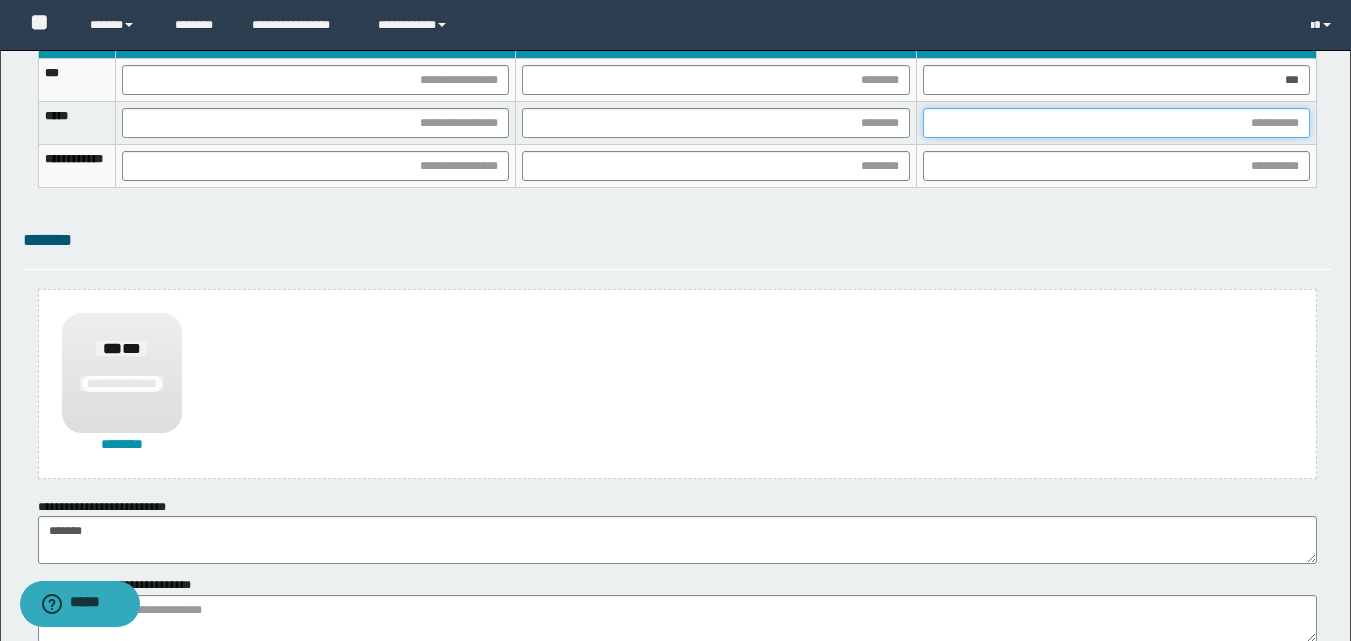 click at bounding box center (1116, 123) 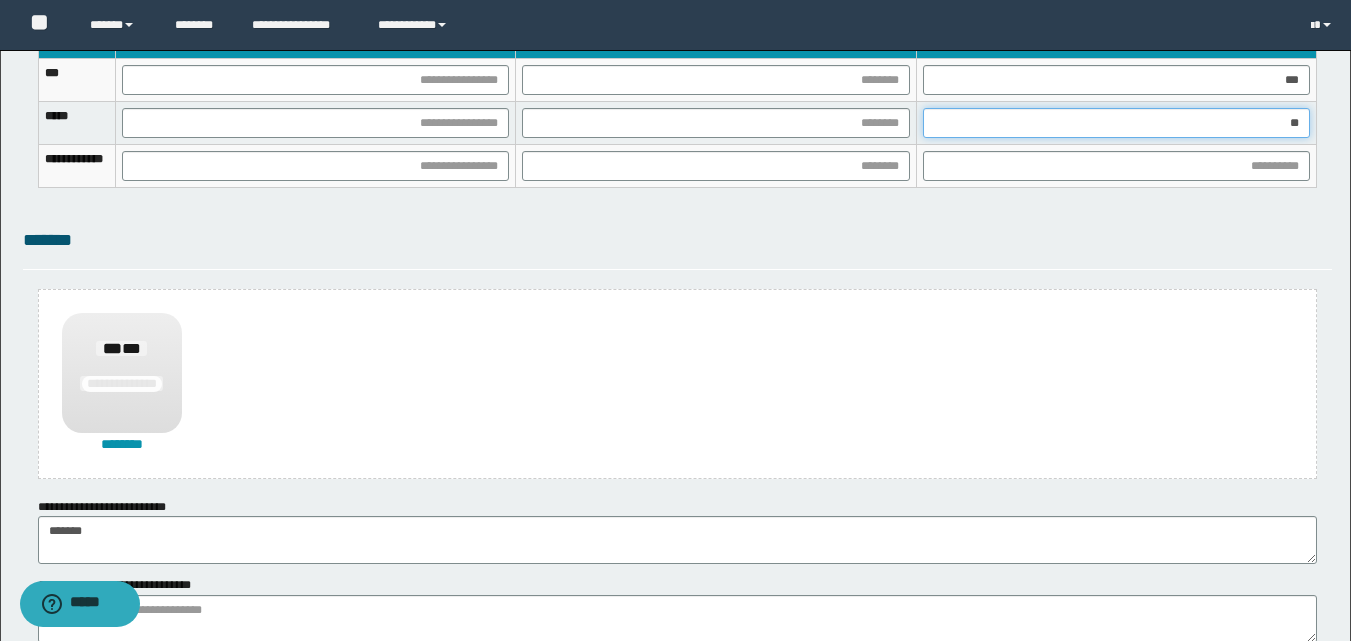 type on "***" 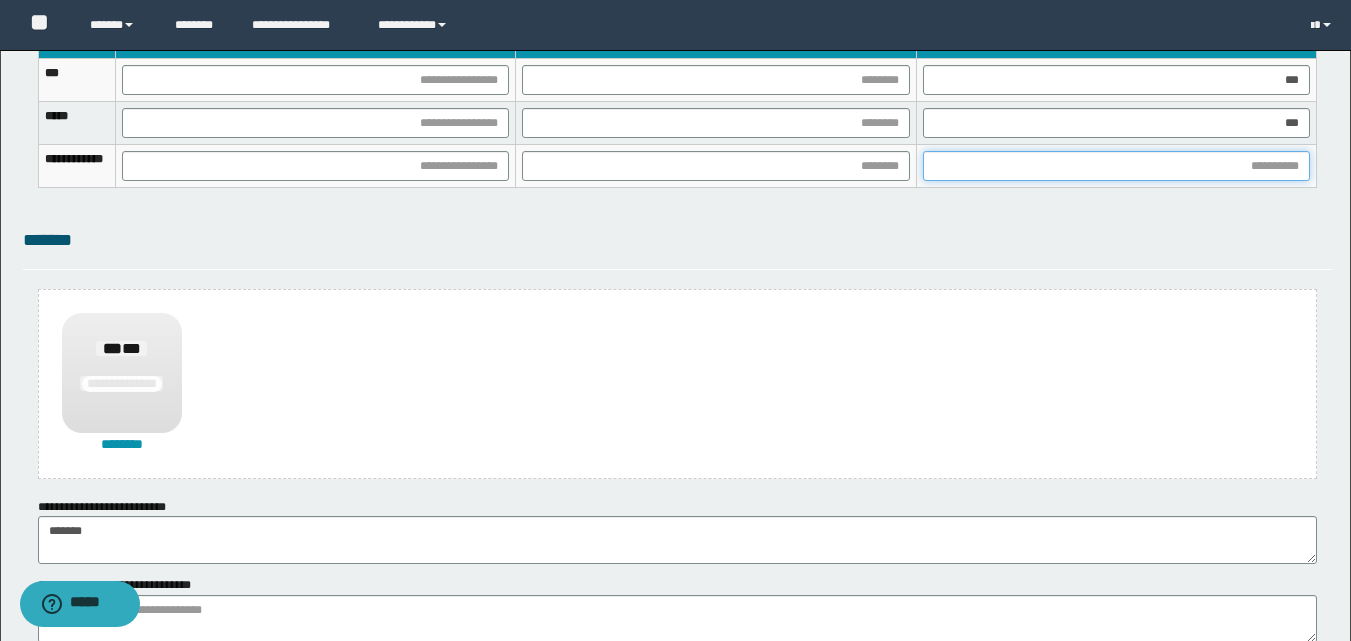 drag, startPoint x: 1295, startPoint y: 176, endPoint x: 1247, endPoint y: 198, distance: 52.801514 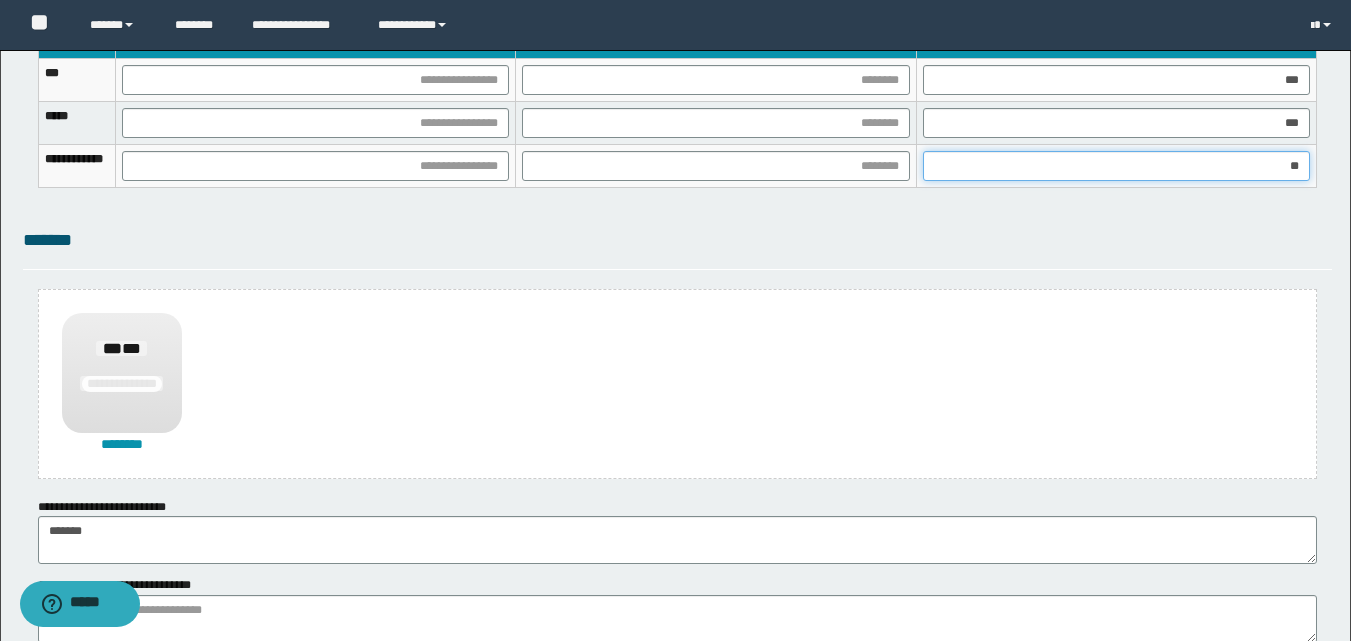 type on "***" 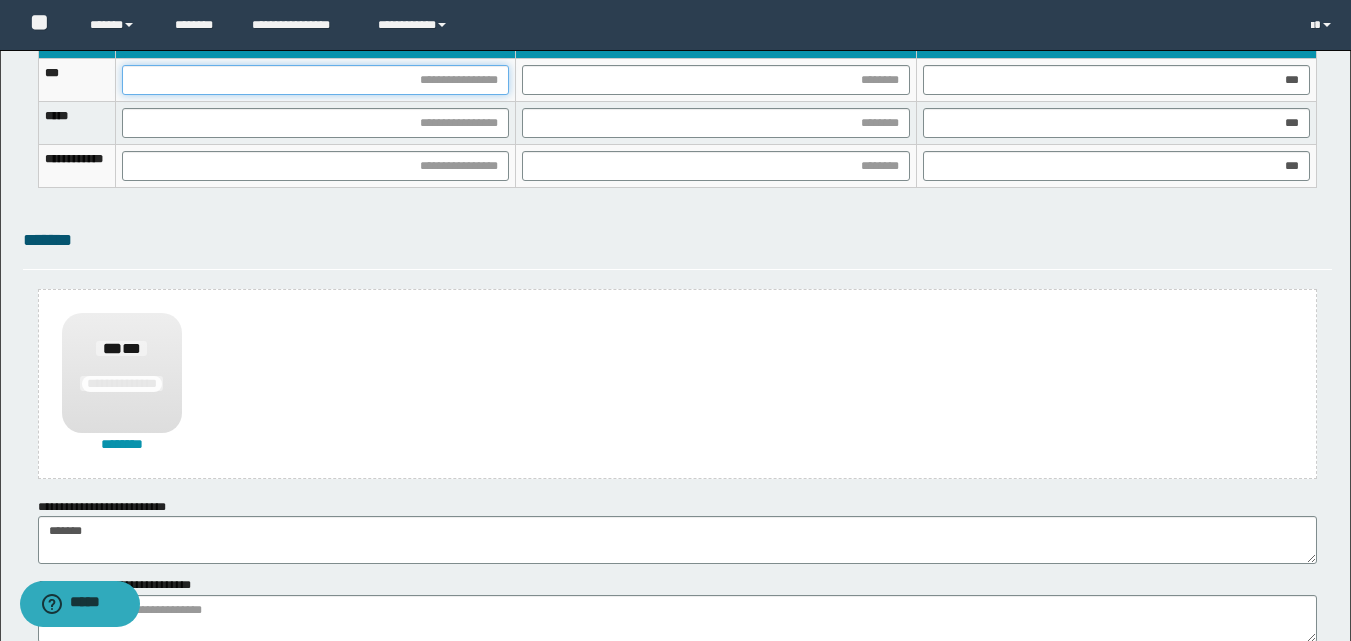 click at bounding box center [315, 80] 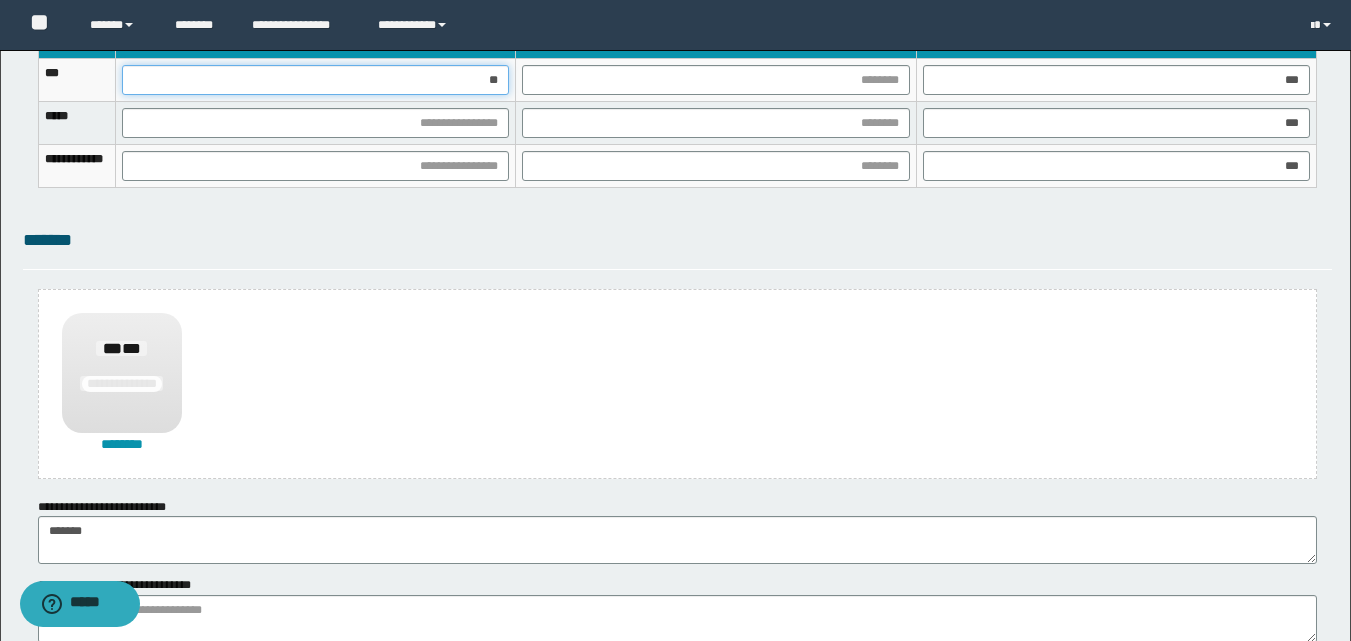 type on "***" 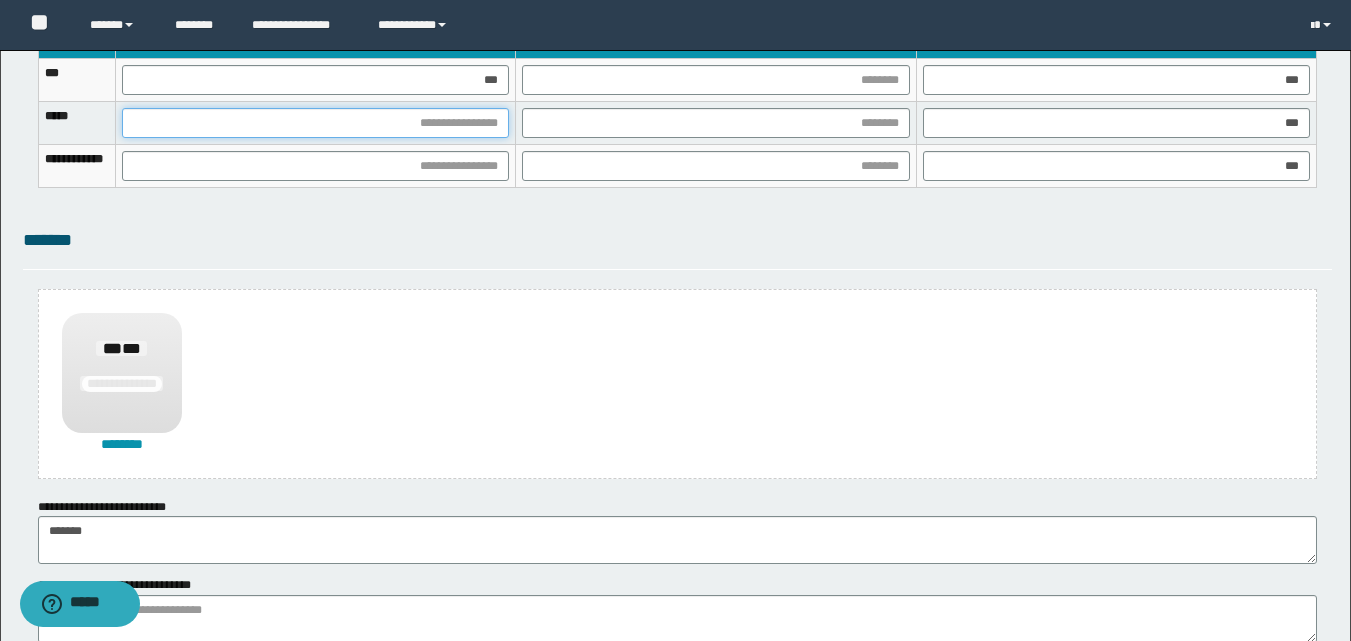 drag, startPoint x: 512, startPoint y: 129, endPoint x: 543, endPoint y: 232, distance: 107.563934 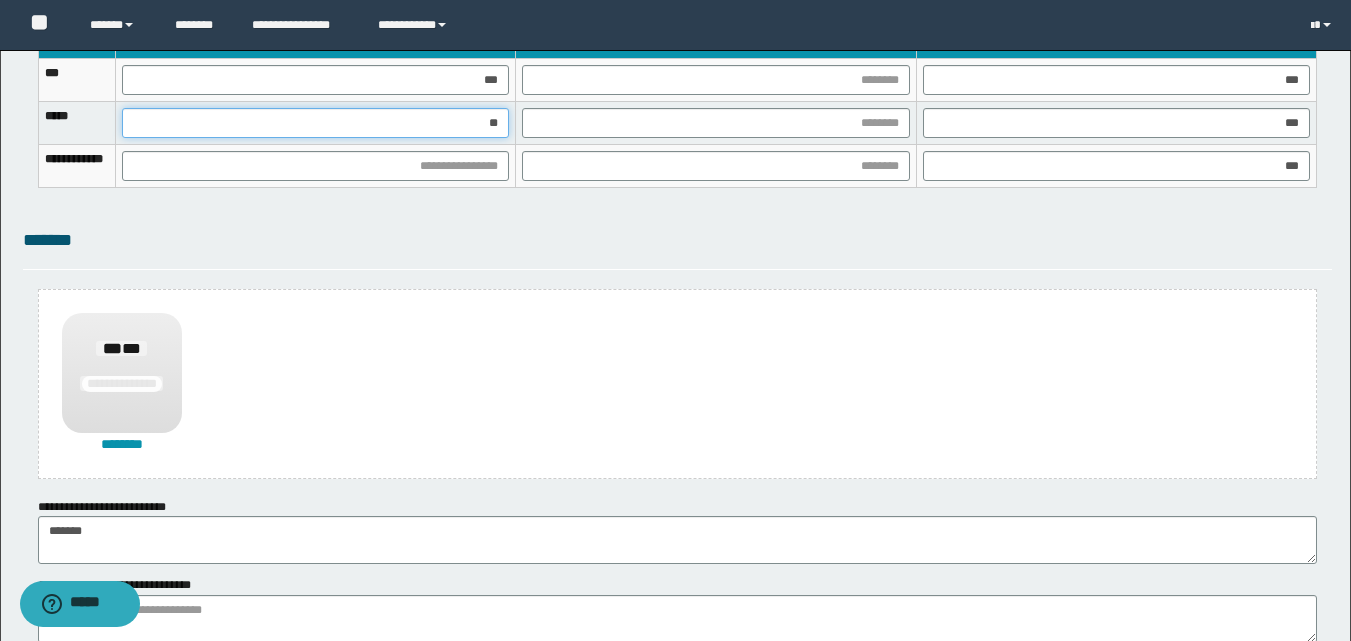 type on "***" 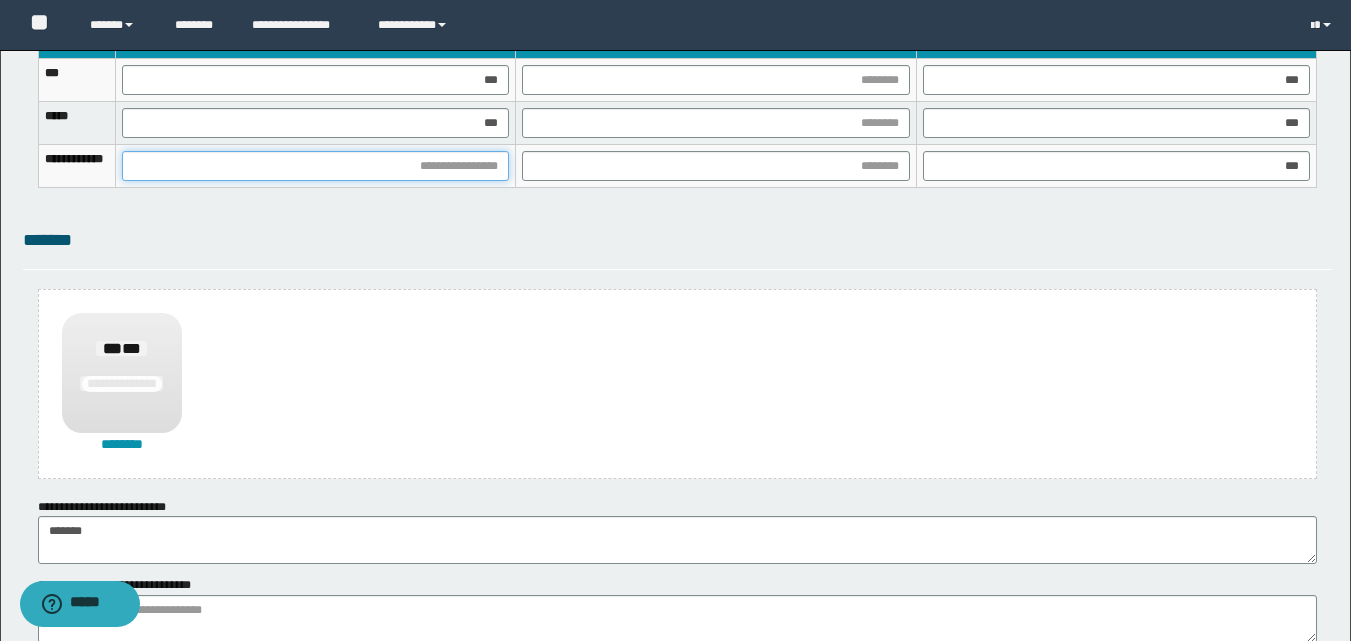 drag, startPoint x: 492, startPoint y: 170, endPoint x: 507, endPoint y: 202, distance: 35.341194 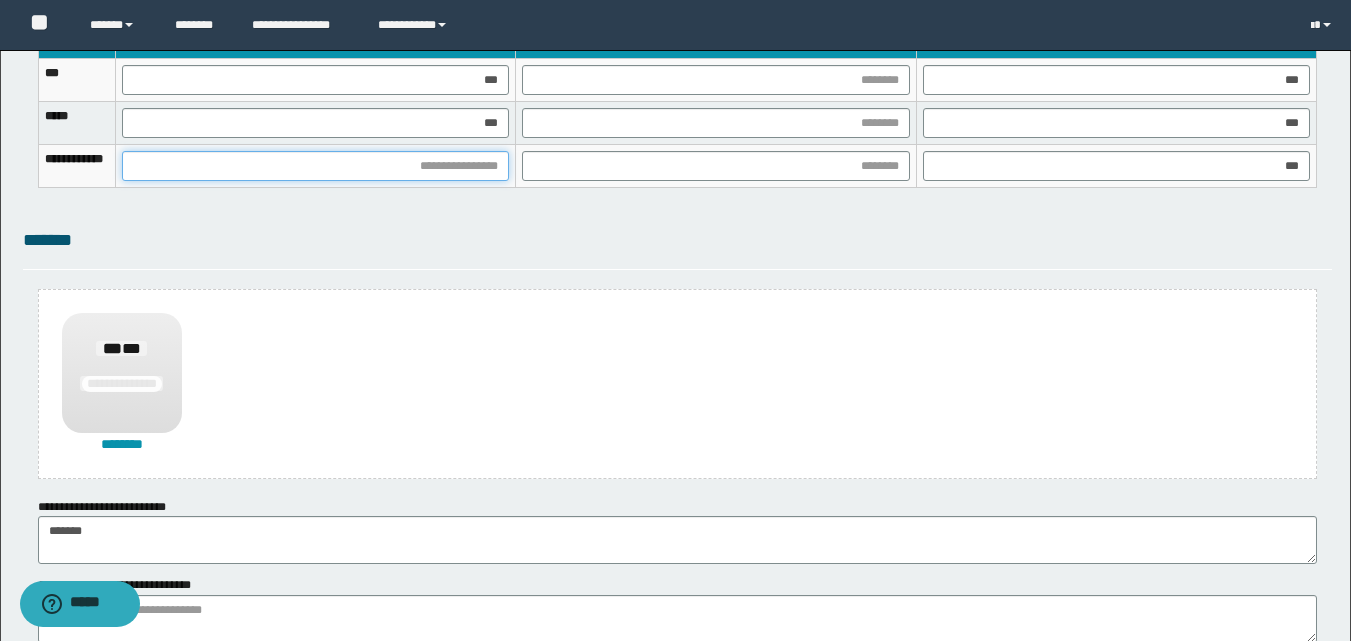 click at bounding box center (315, 166) 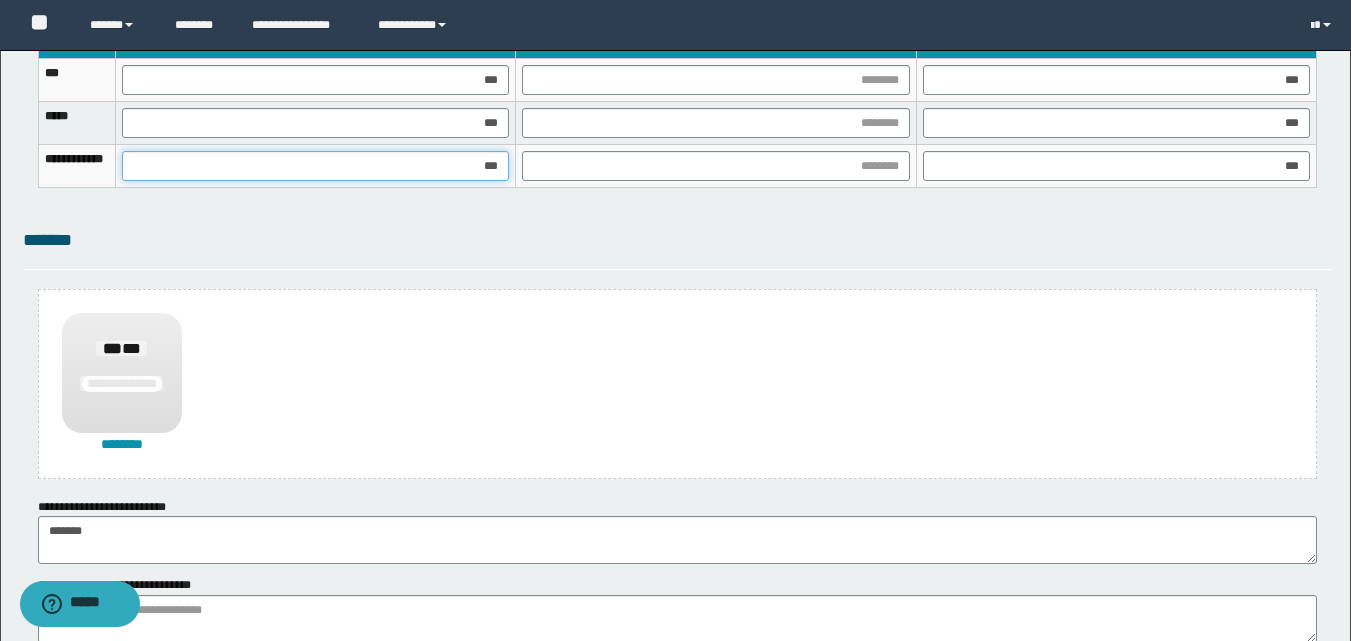 type on "****" 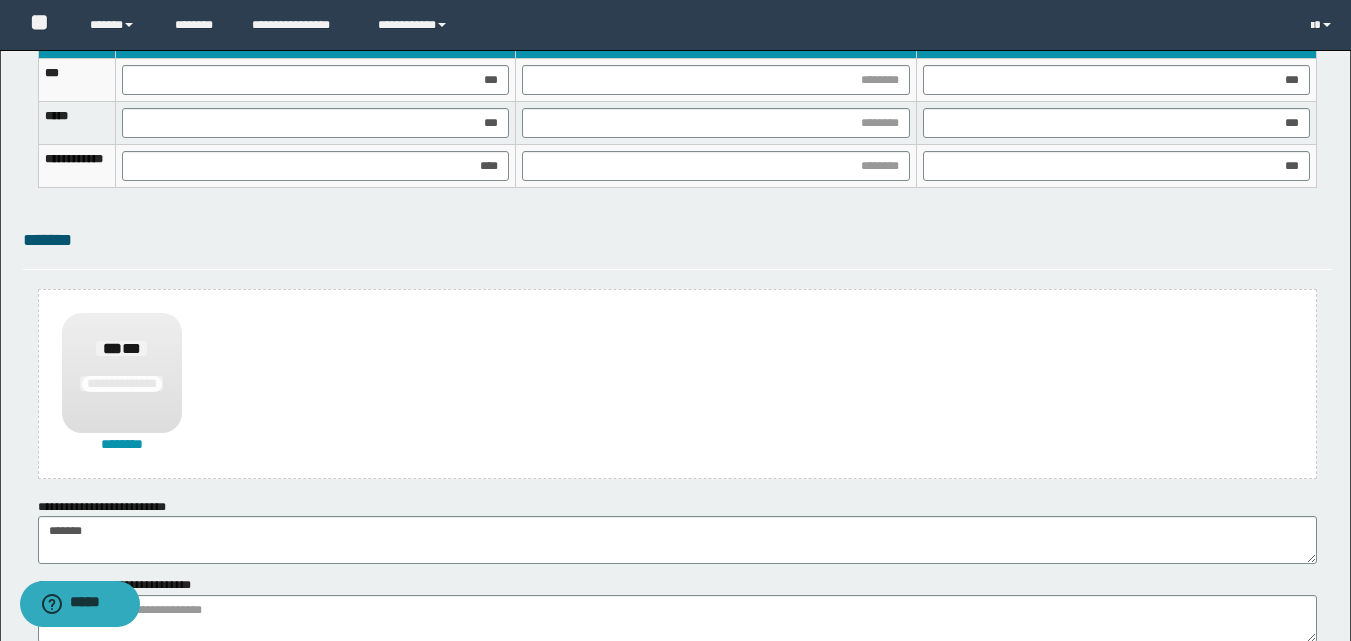 click at bounding box center (716, 80) 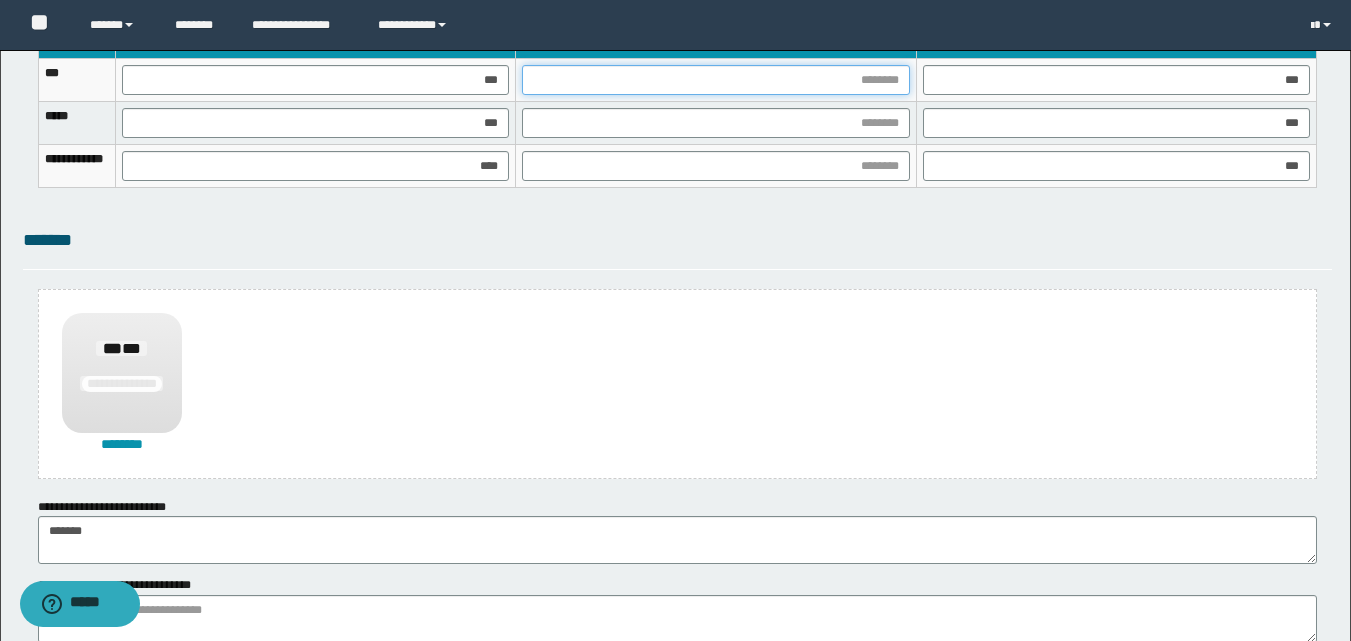 click at bounding box center (715, 80) 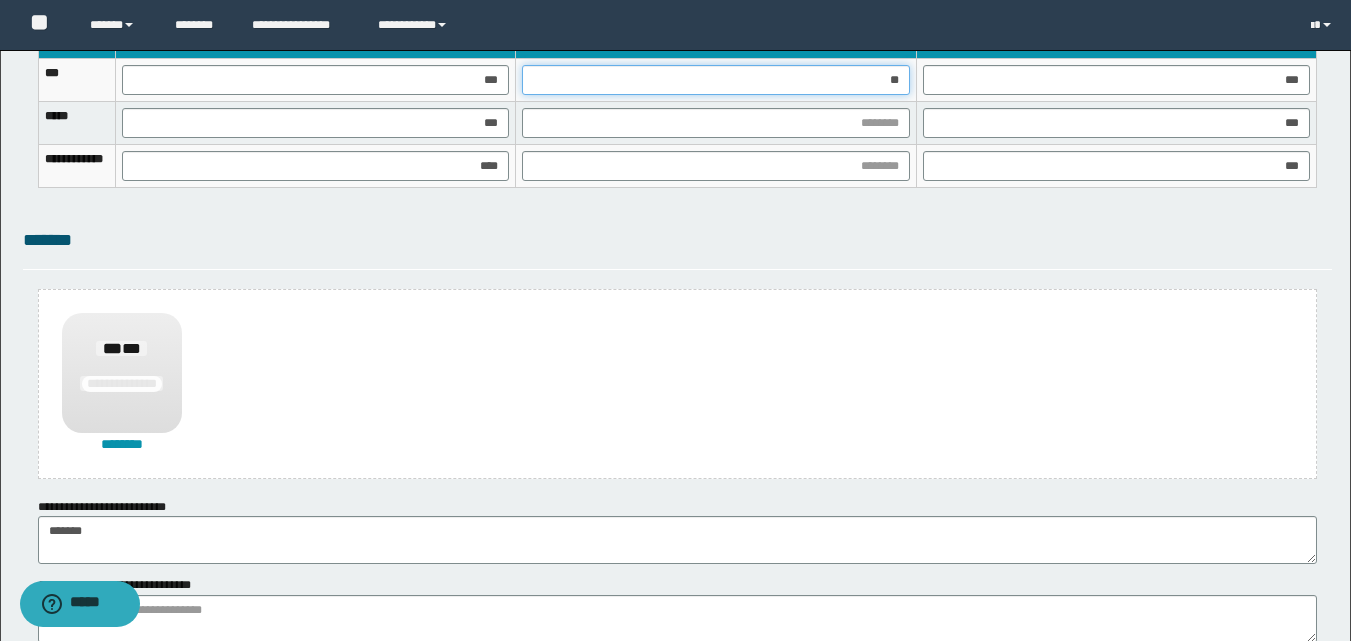 type on "***" 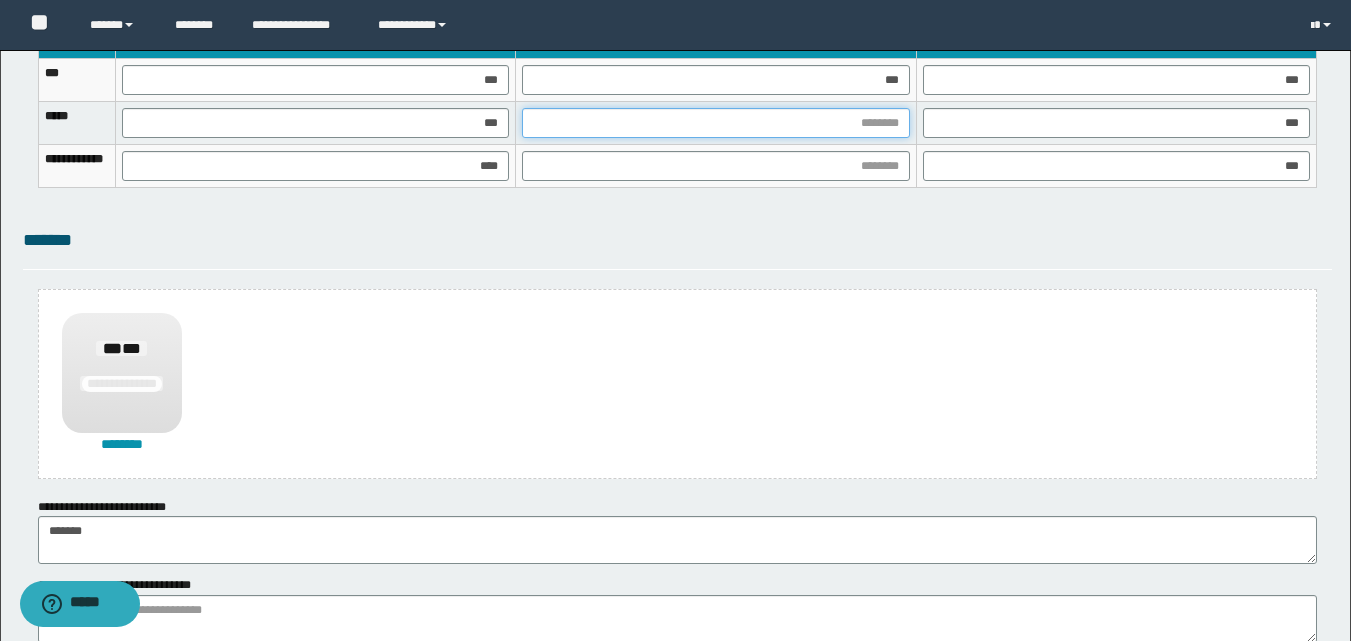 click at bounding box center [715, 123] 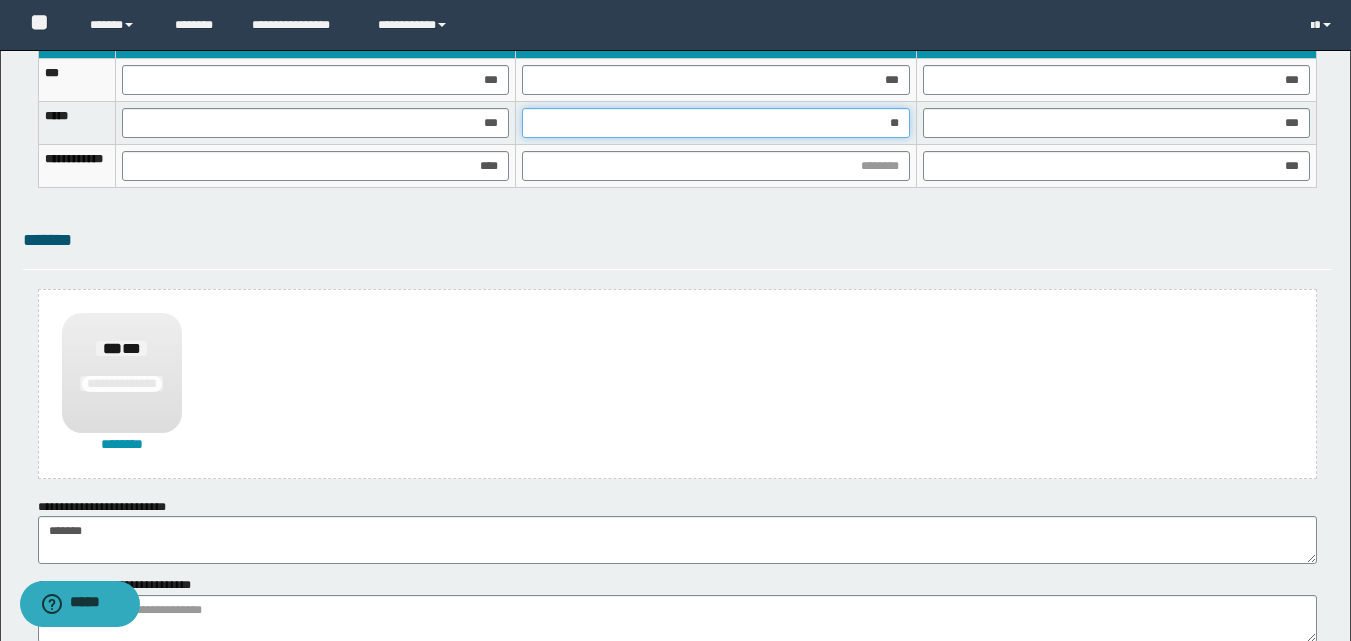 type on "***" 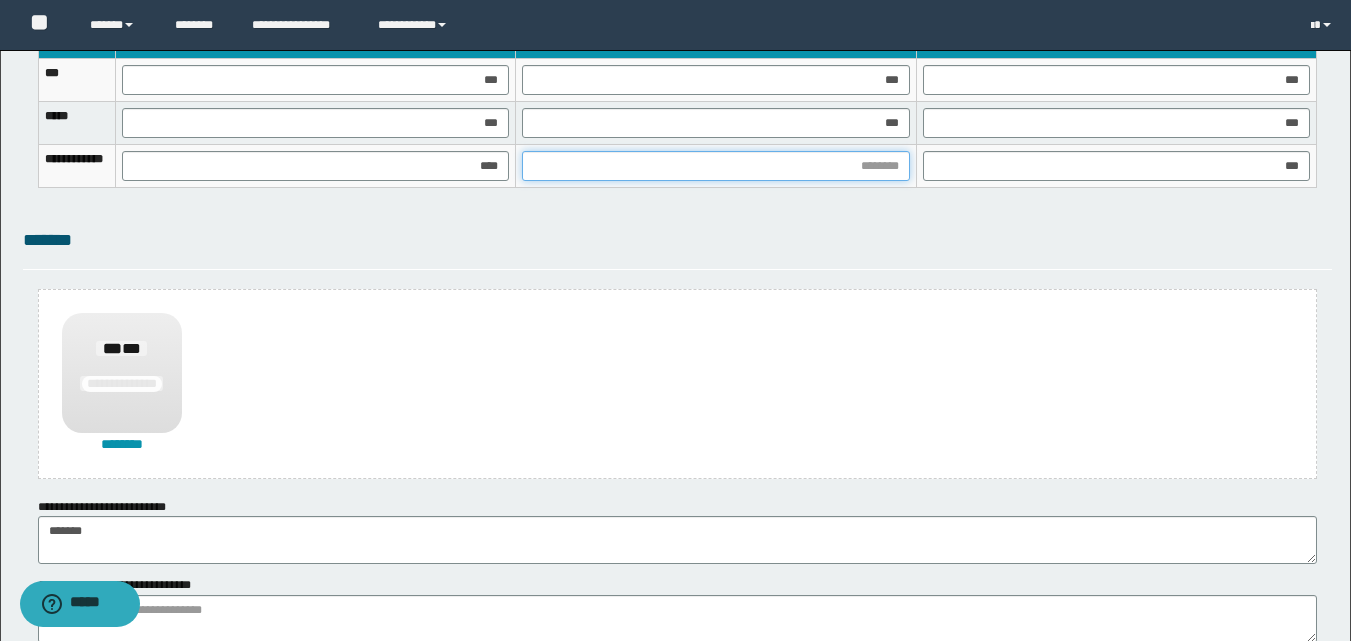 click at bounding box center [715, 166] 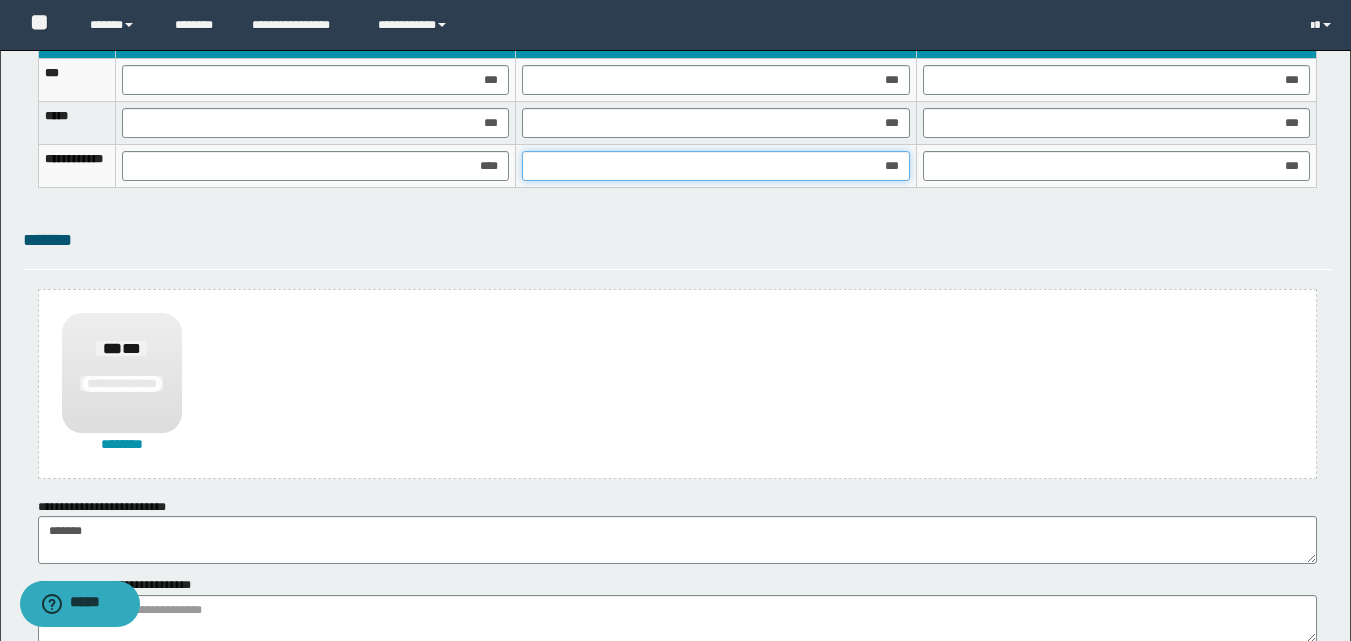 type on "****" 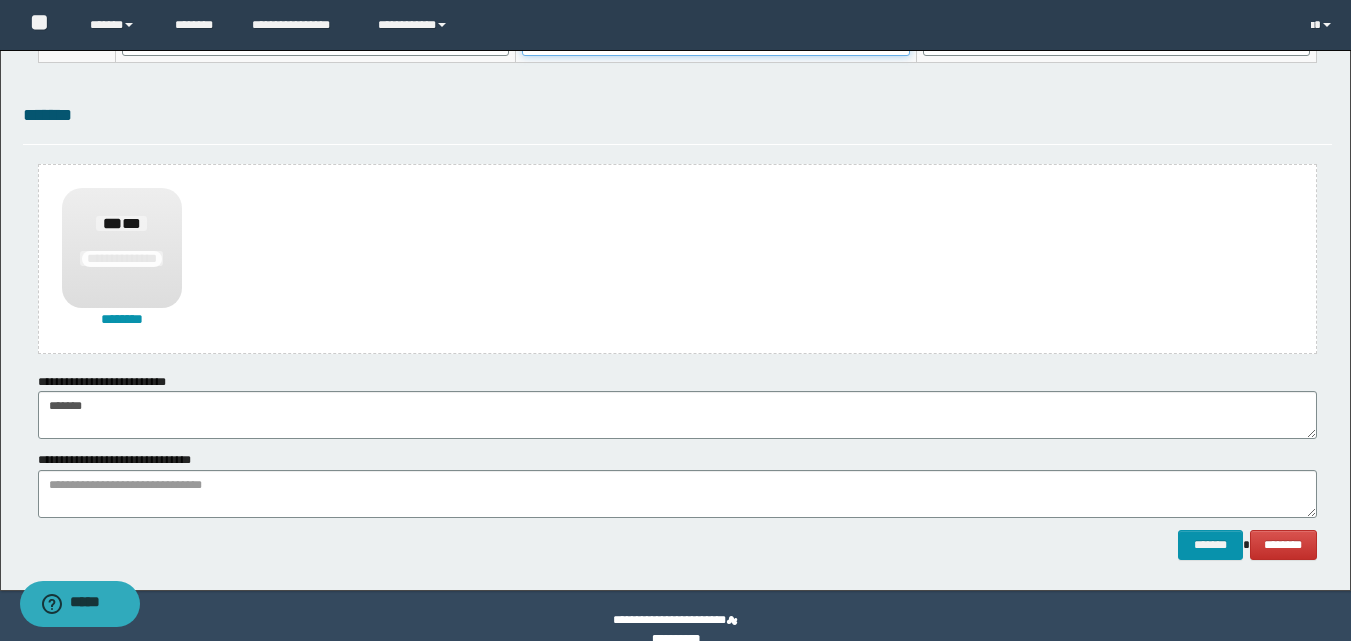 scroll, scrollTop: 1489, scrollLeft: 0, axis: vertical 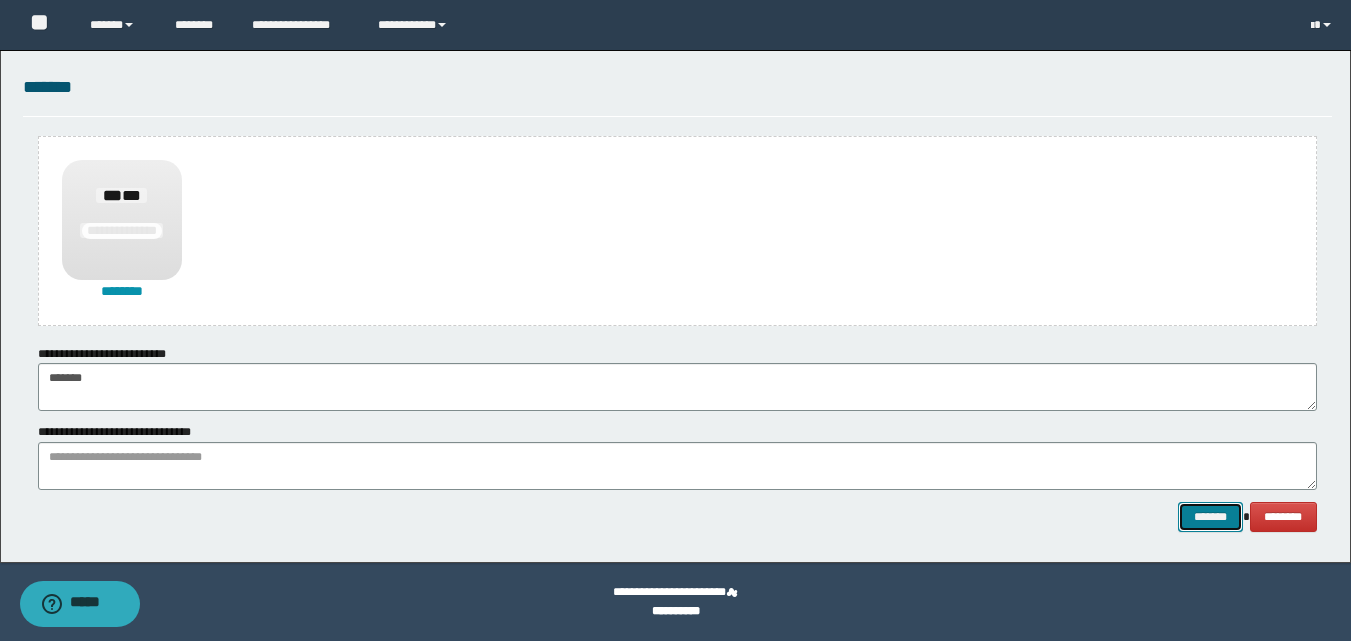 click on "*******" at bounding box center (1210, 517) 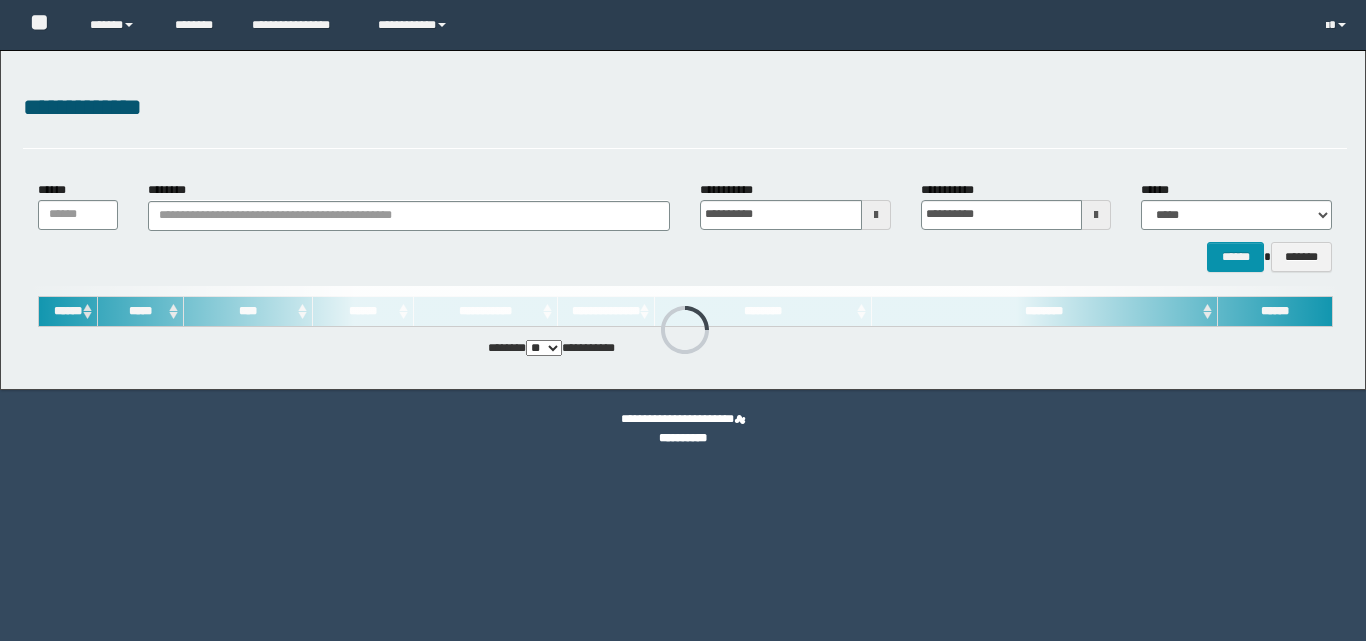 scroll, scrollTop: 0, scrollLeft: 0, axis: both 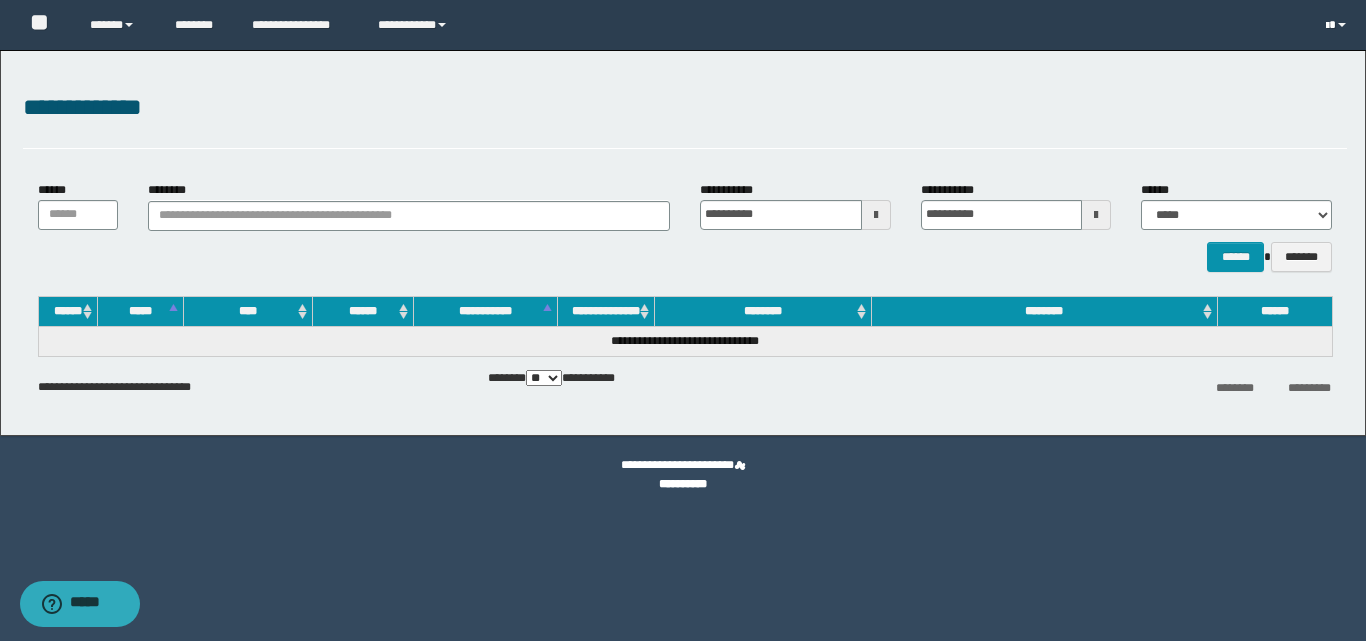 click at bounding box center [1338, 25] 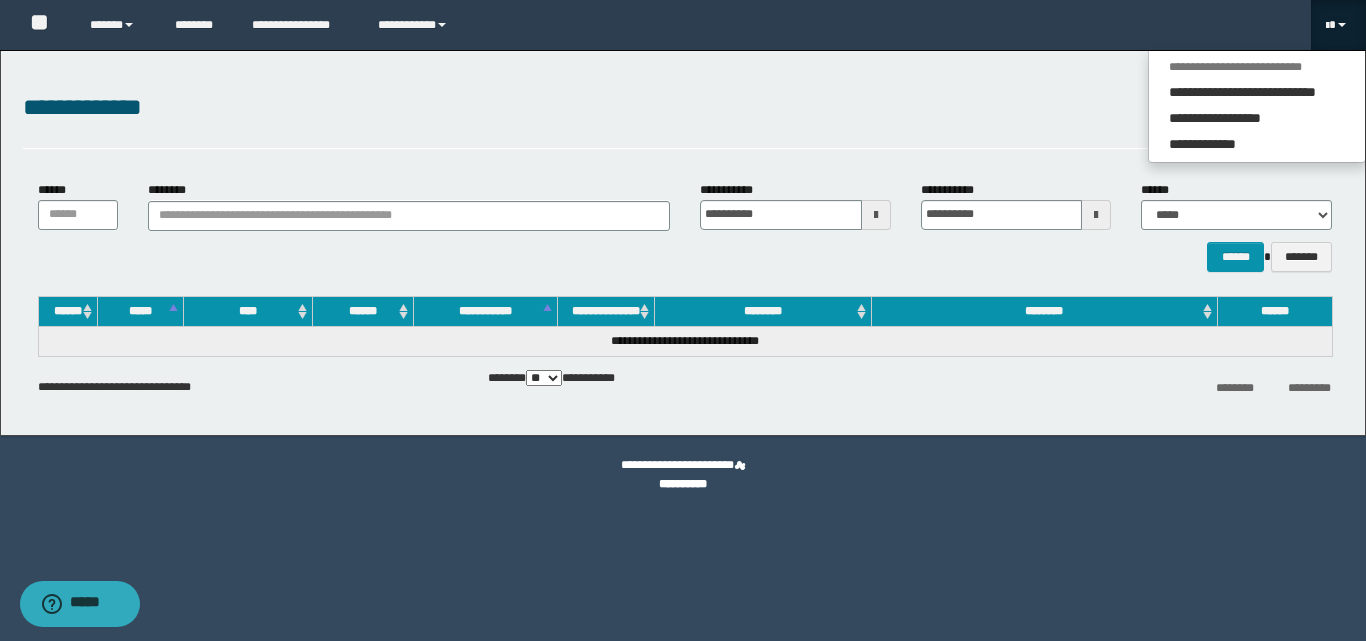 click on "**********" at bounding box center (1257, 106) 